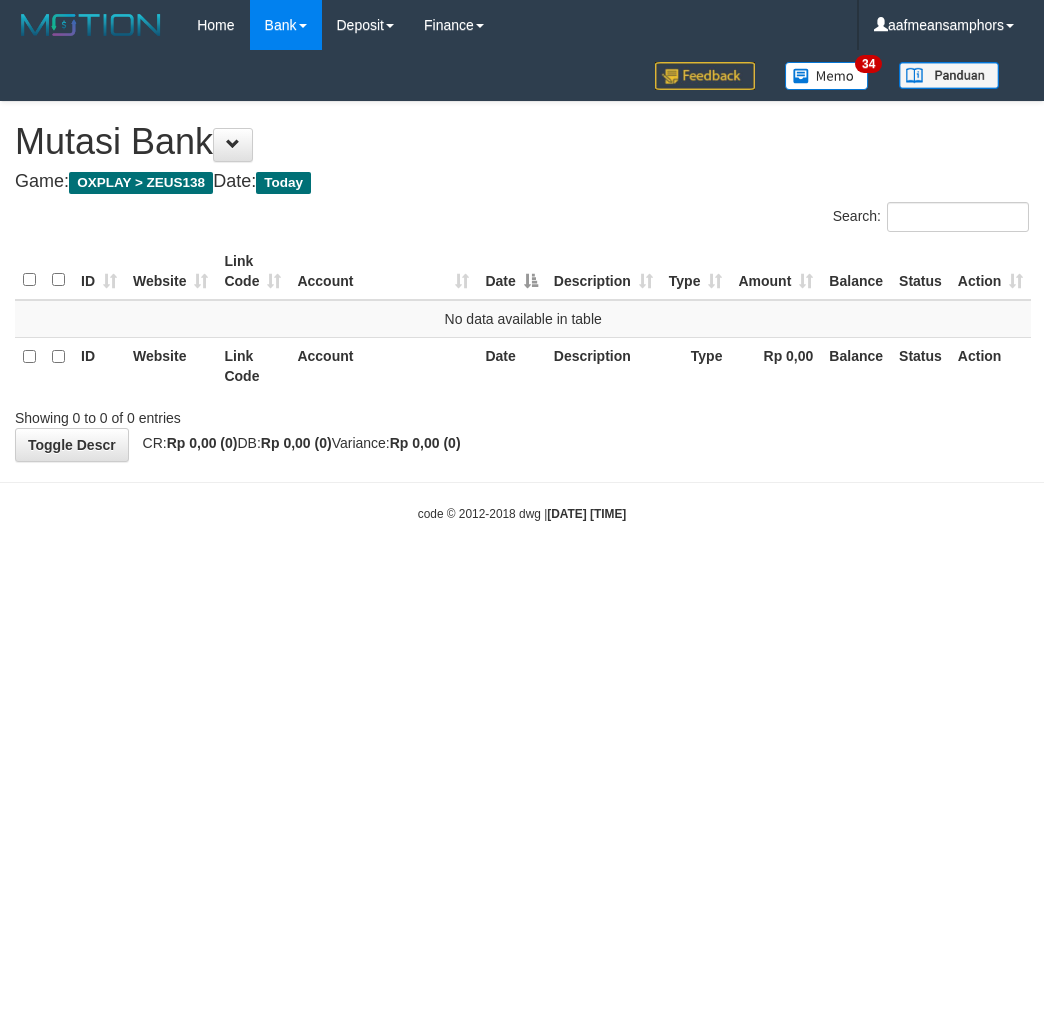 click on "Toggle navigation
Home
Bank
Account List
Load
By Website
Group
[OXPLAY]													ZEUS138
By Load Group (DPS)" at bounding box center (522, 286) 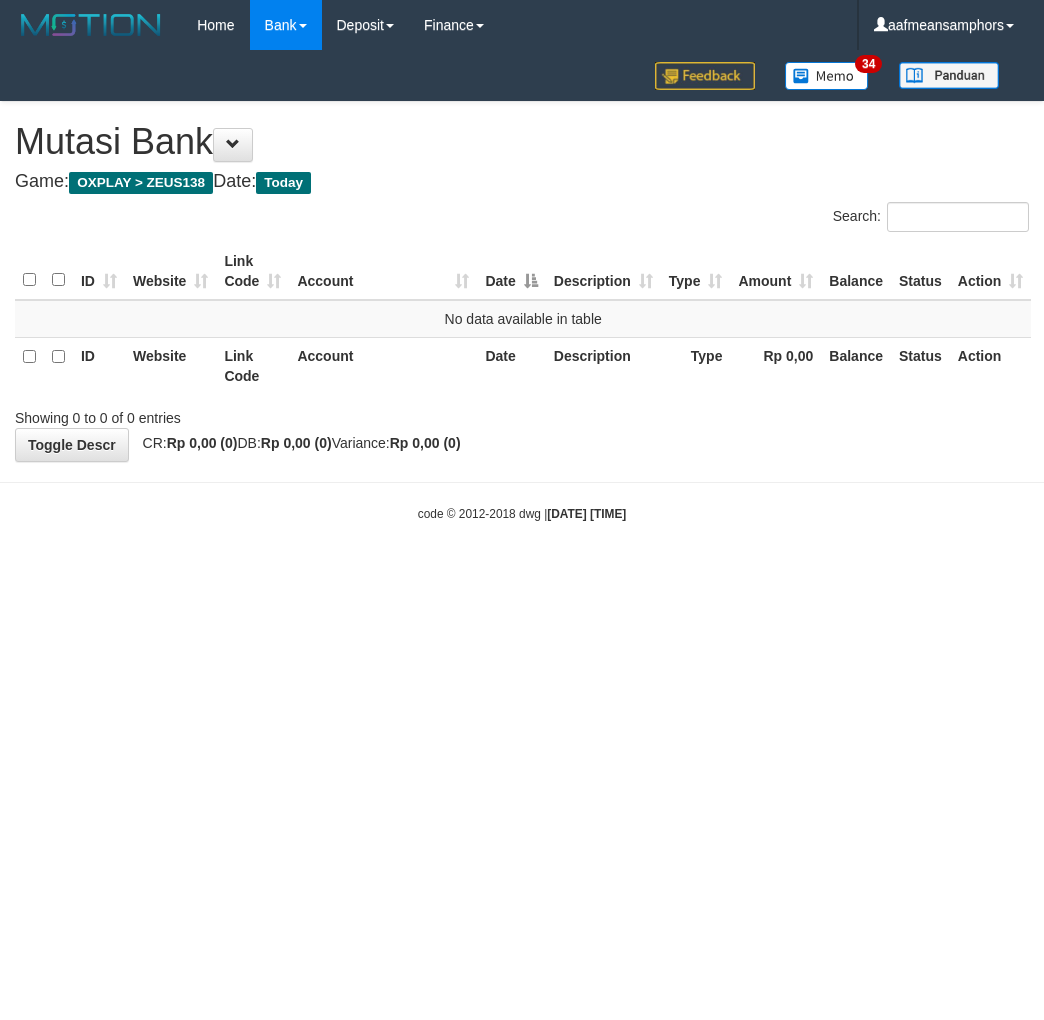 scroll, scrollTop: 0, scrollLeft: 0, axis: both 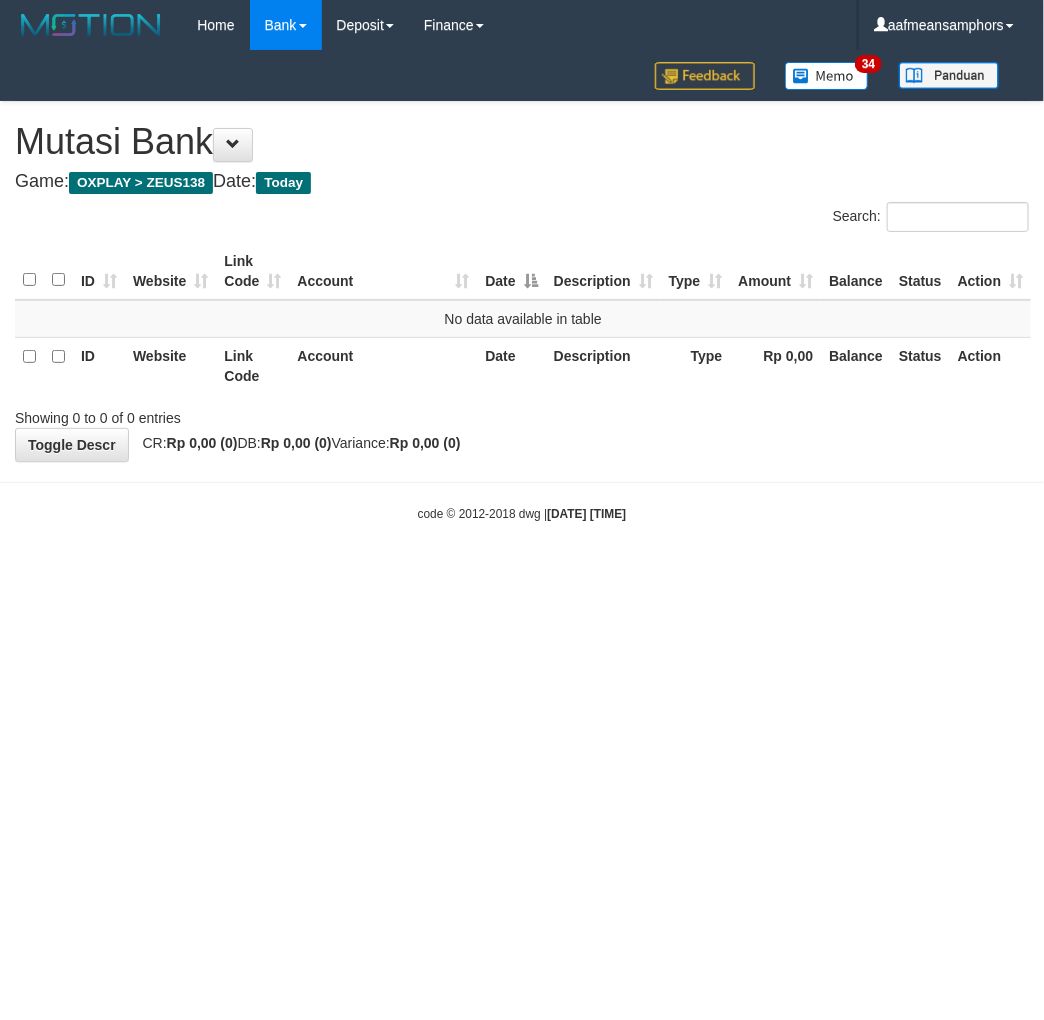 click on "2025/07/13 11:48:06" at bounding box center (586, 514) 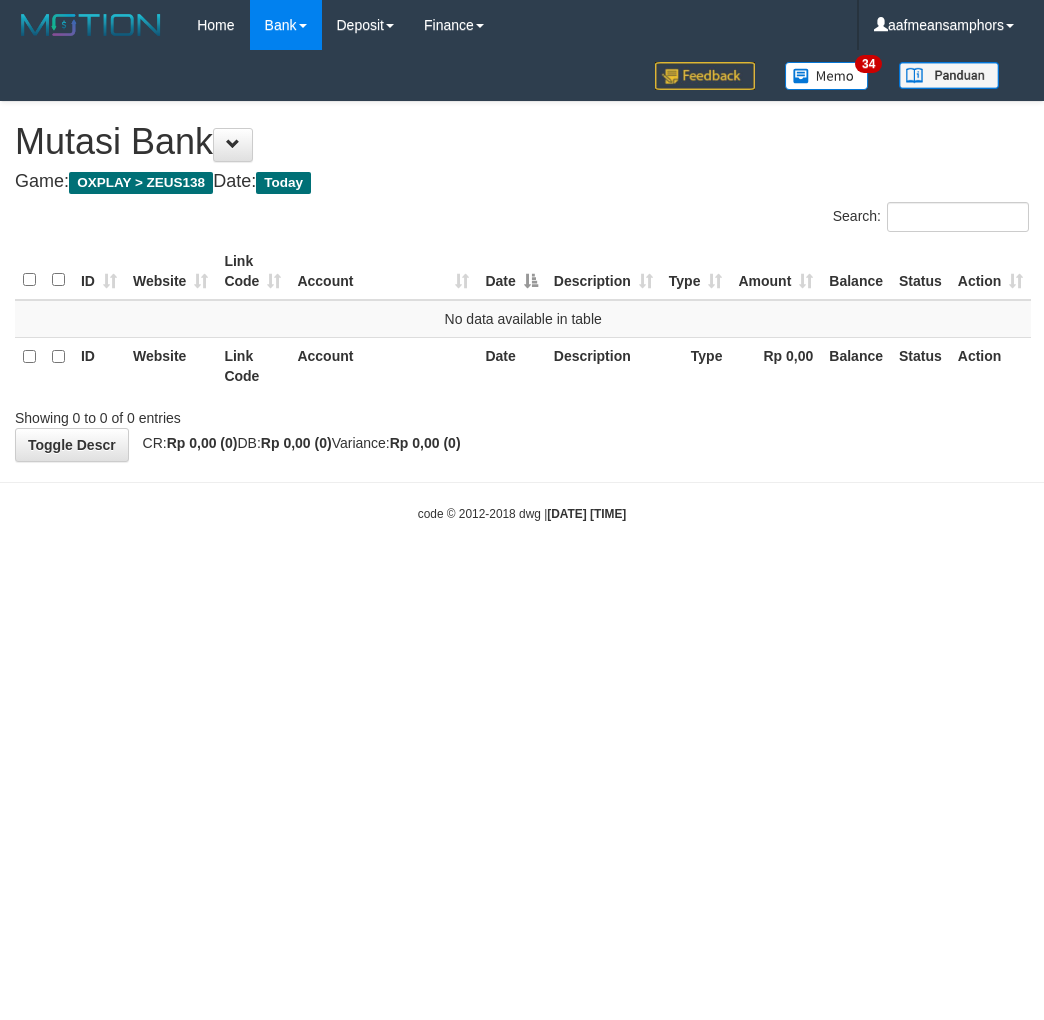 scroll, scrollTop: 0, scrollLeft: 0, axis: both 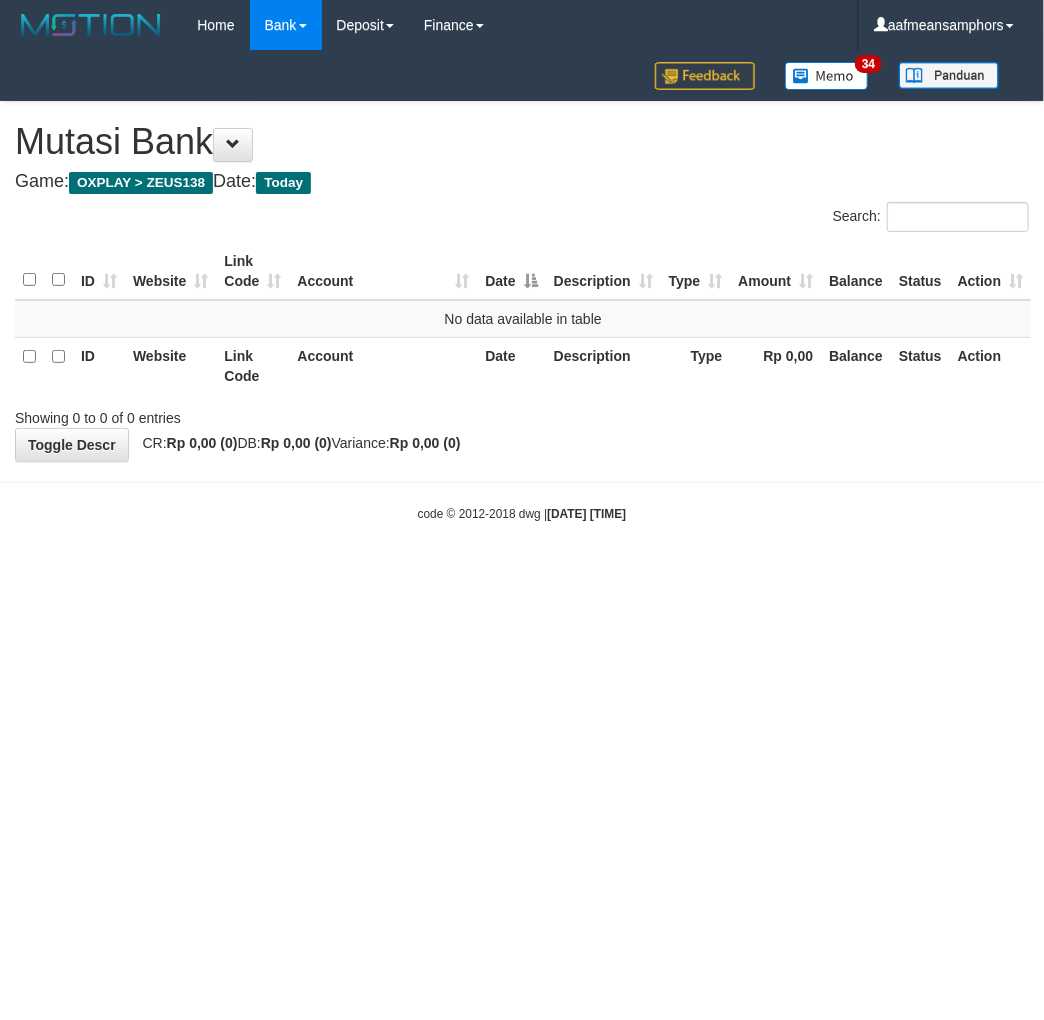 click on "code © 2012-2018 dwg |  2025/07/13 11:48:06" at bounding box center [522, 513] 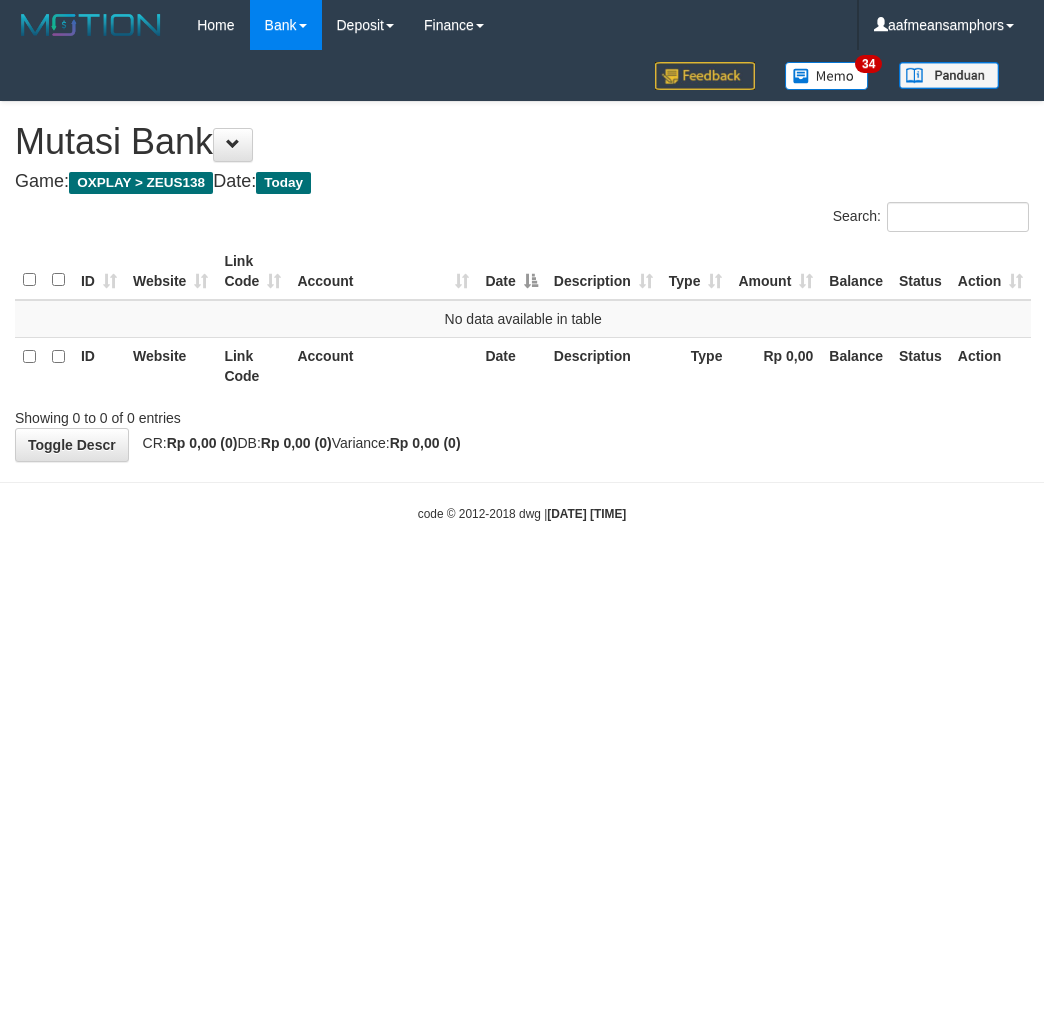 scroll, scrollTop: 0, scrollLeft: 0, axis: both 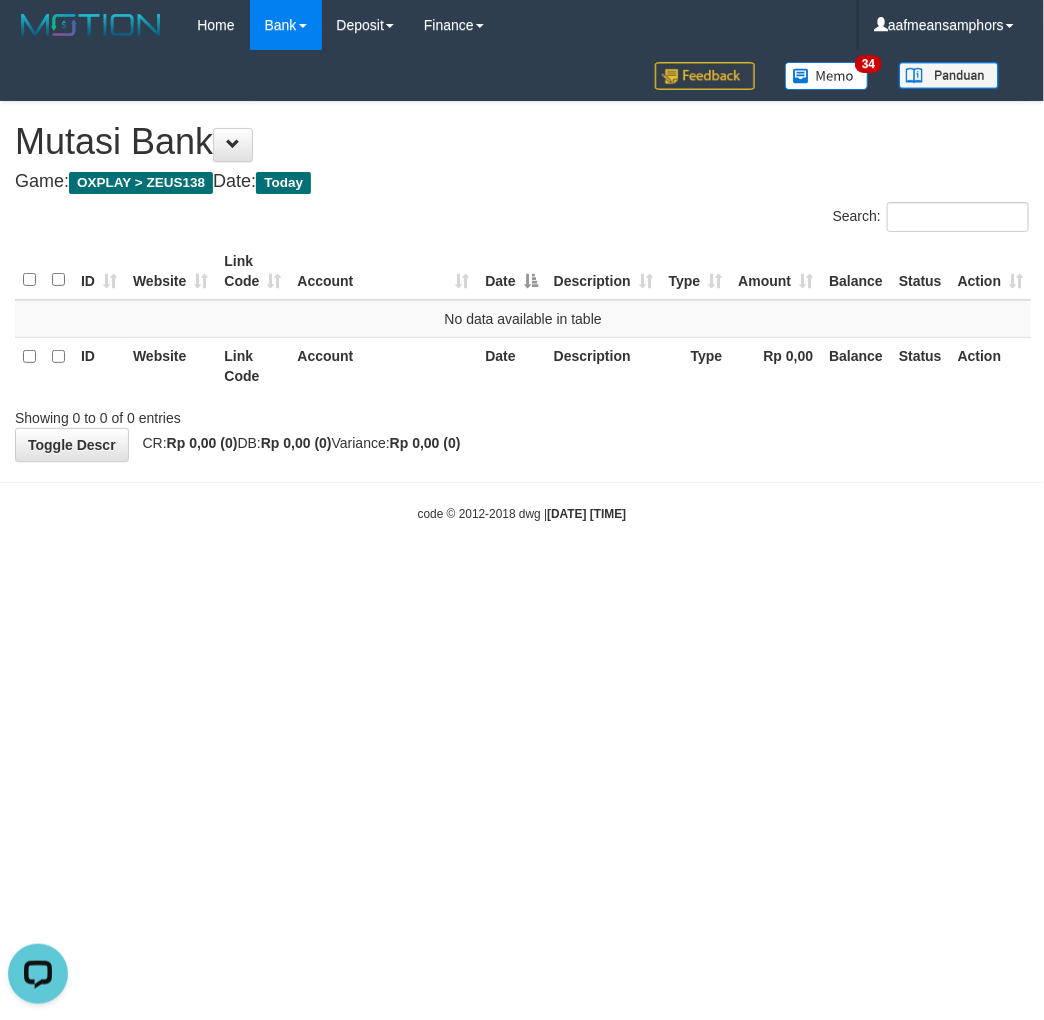 click on "code © 2012-2018 dwg |  2025/07/13 11:48:07" at bounding box center (522, 513) 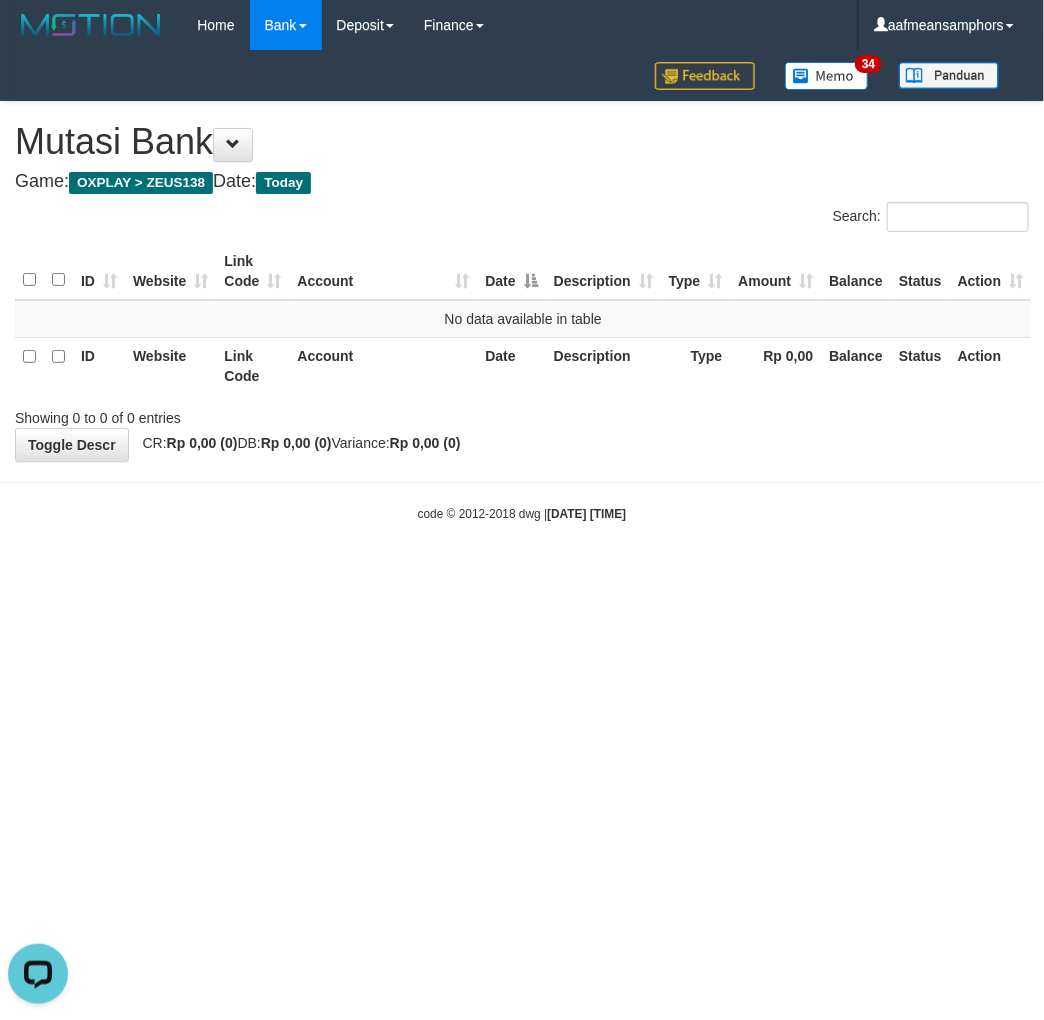 click on "Toggle navigation
Home
Bank
Account List
Load
By Website
Group
[OXPLAY]													ZEUS138
By Load Group (DPS)" at bounding box center (522, 286) 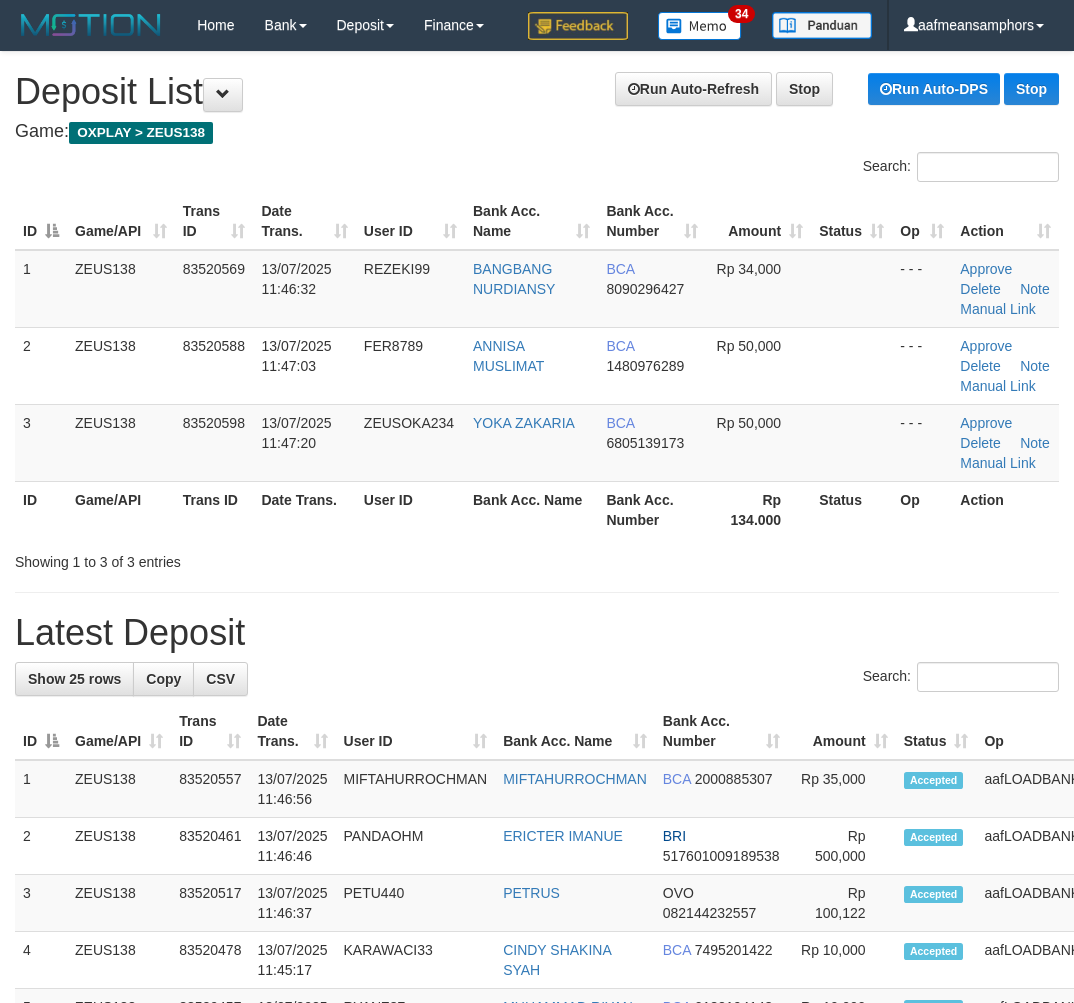scroll, scrollTop: 0, scrollLeft: 0, axis: both 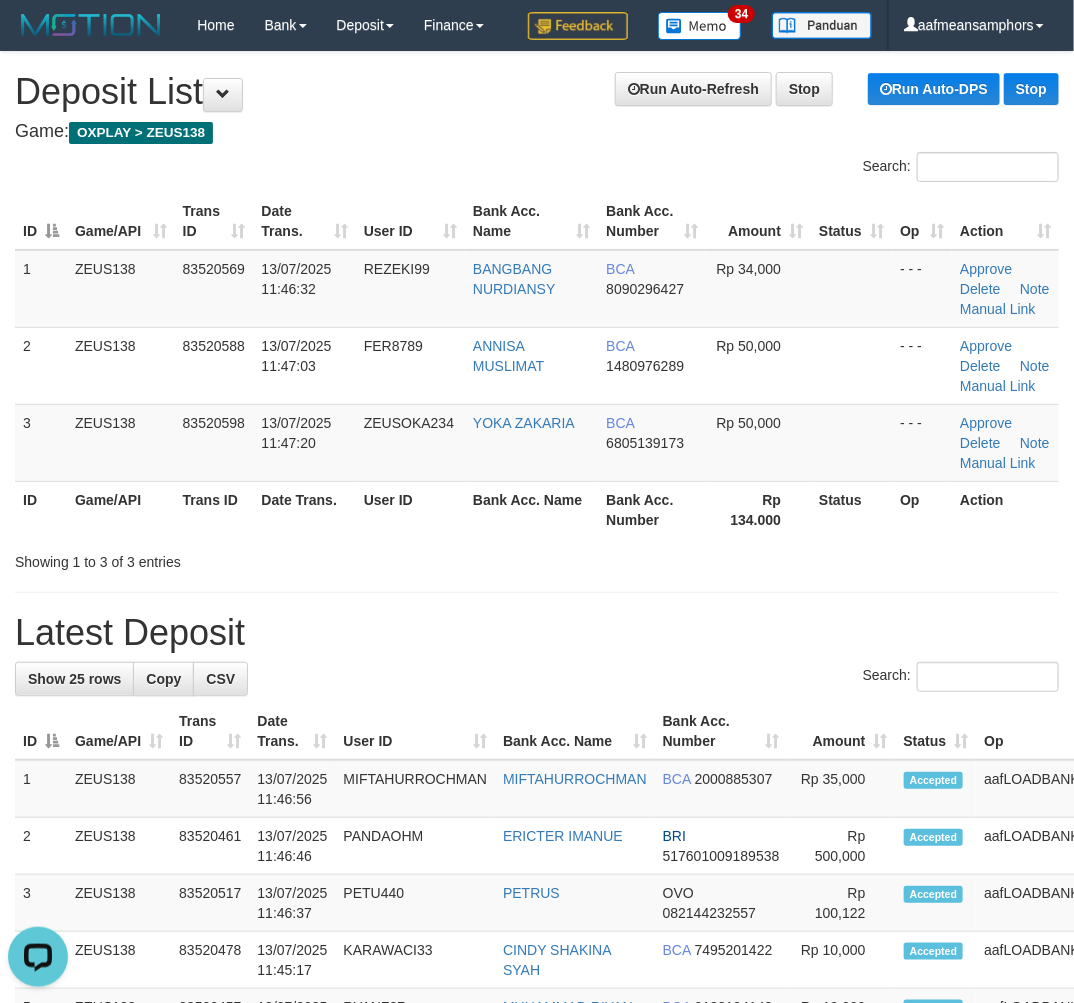 click on "User ID" at bounding box center (410, 509) 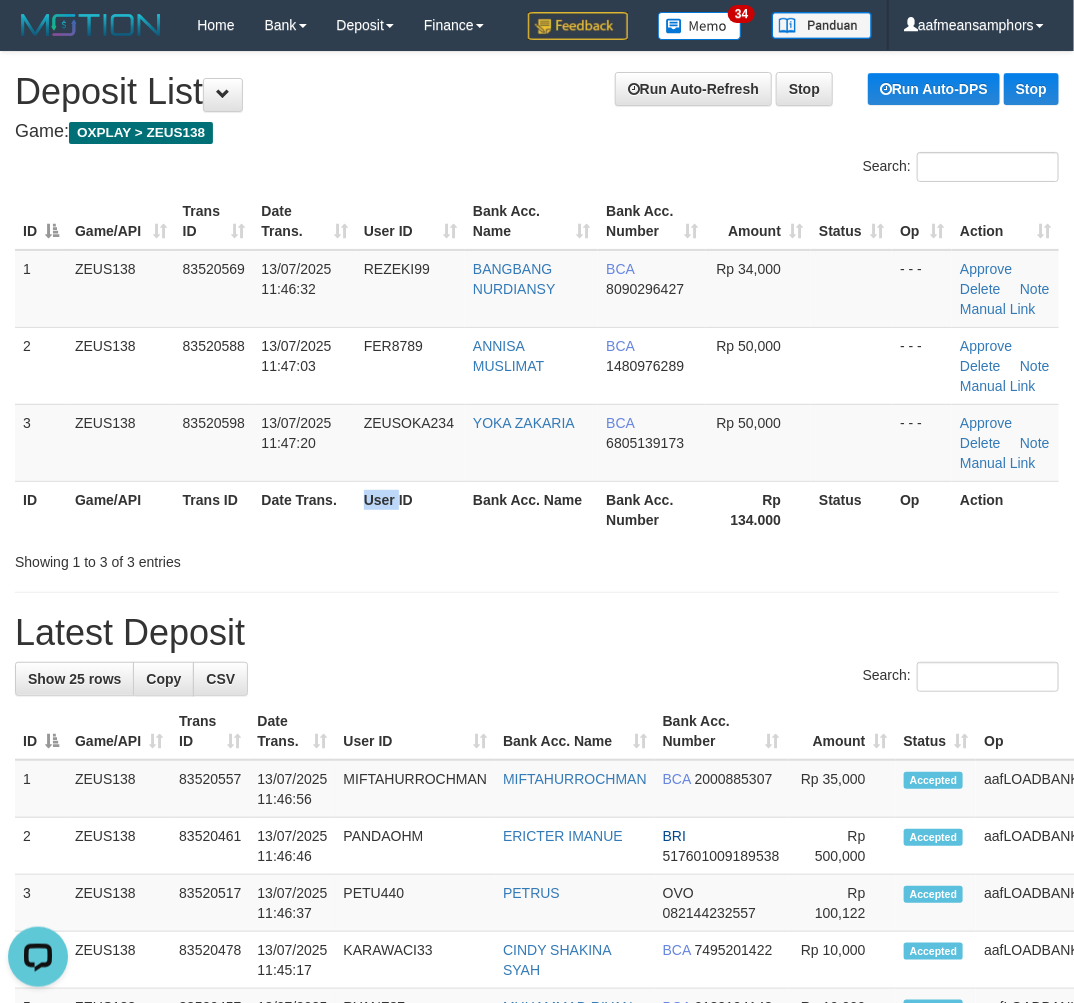 click on "User ID" at bounding box center [410, 509] 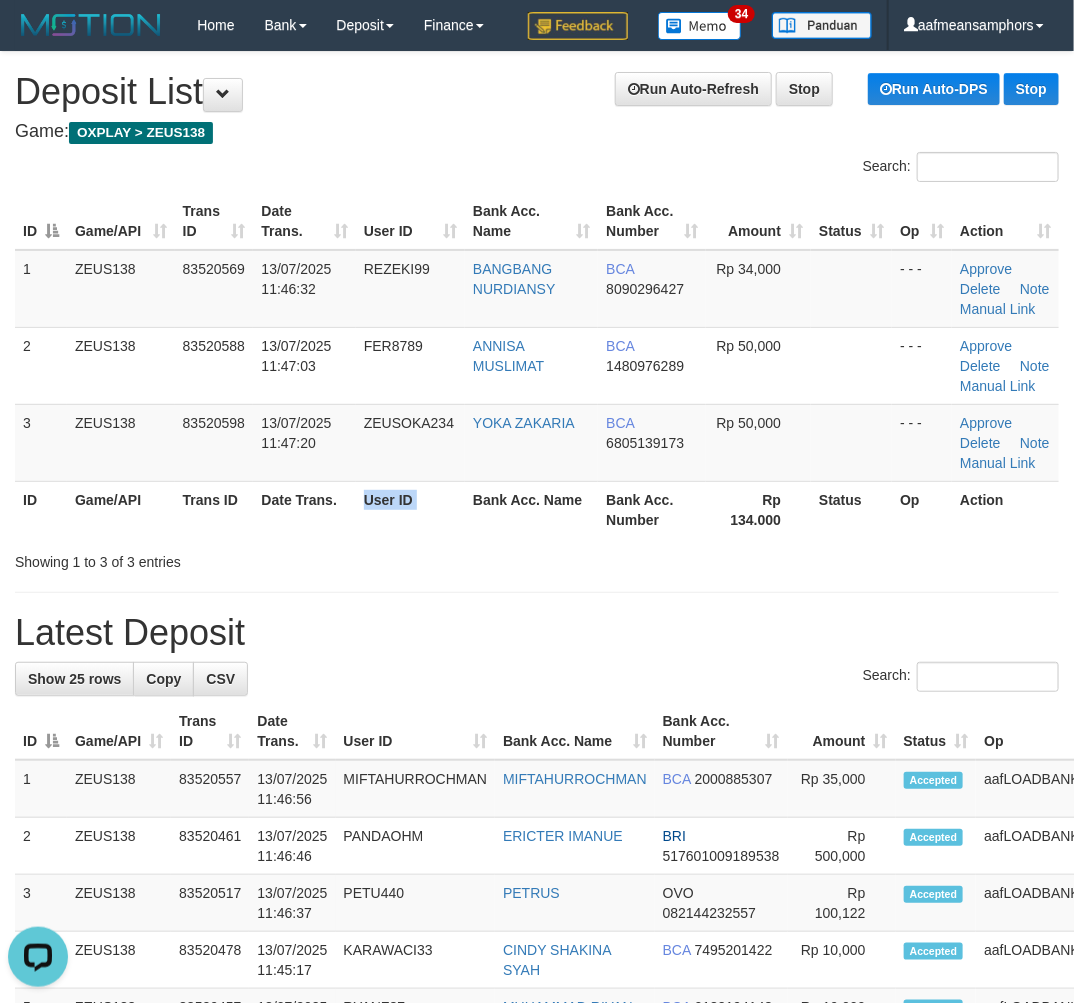 drag, startPoint x: 361, startPoint y: 532, endPoint x: 314, endPoint y: 518, distance: 49.0408 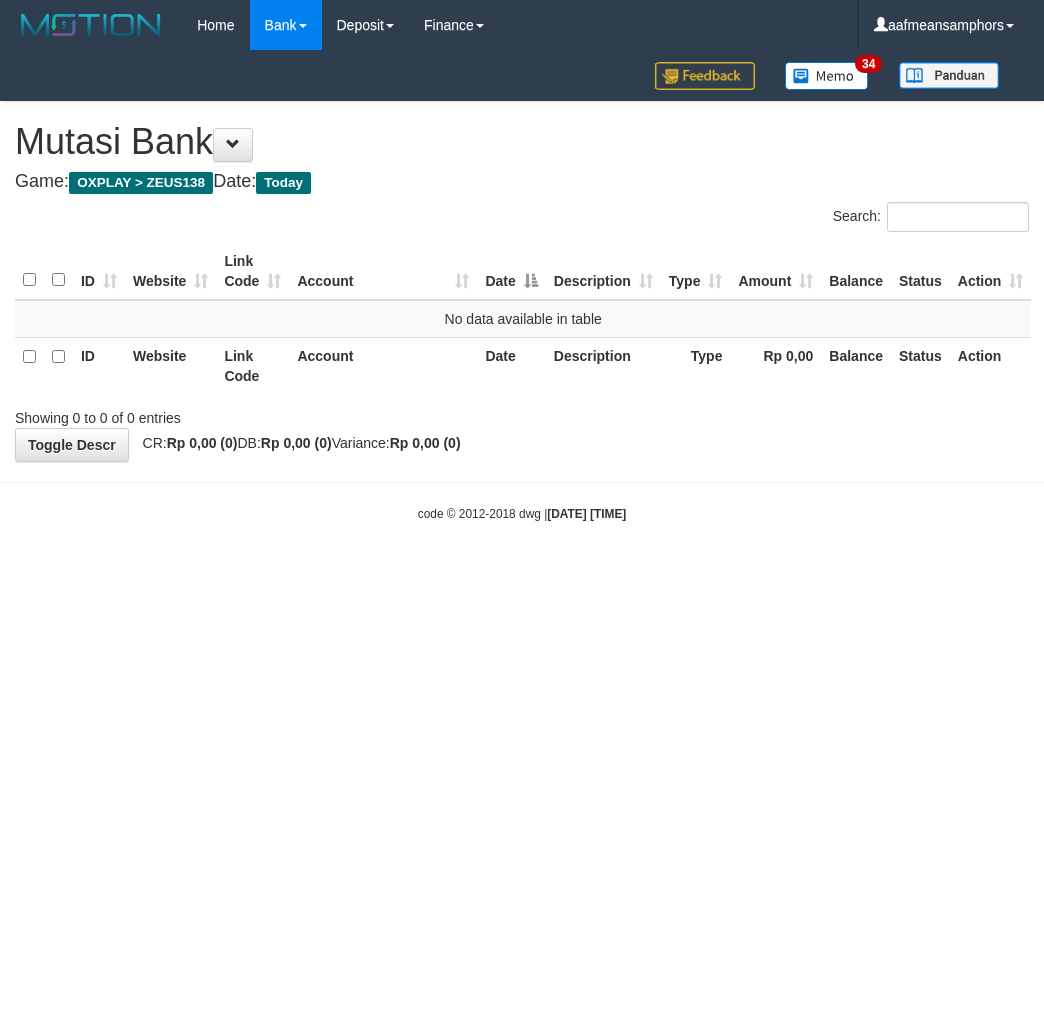 scroll, scrollTop: 0, scrollLeft: 0, axis: both 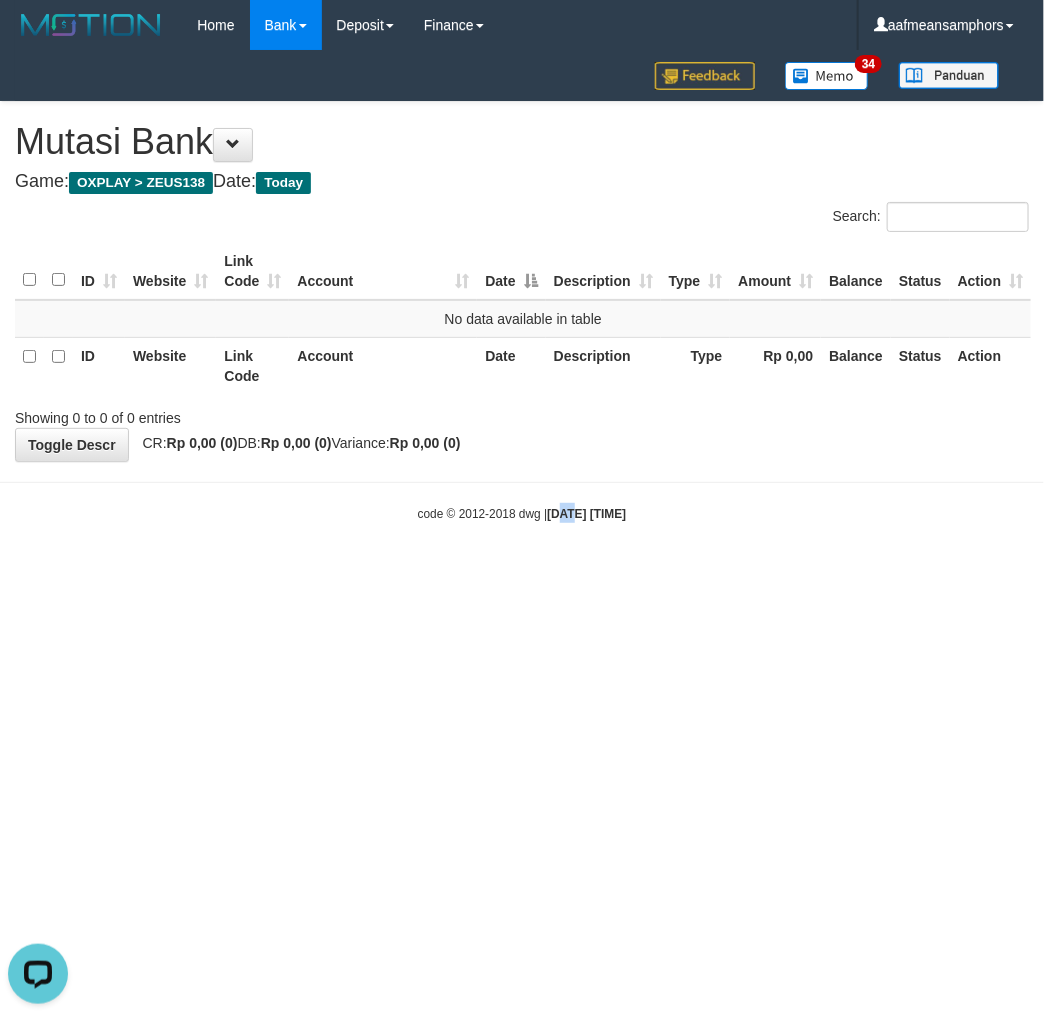 click on "Toggle navigation
Home
Bank
Account List
Load
By Website
Group
[OXPLAY]													ZEUS138
By Load Group (DPS)
Sync" at bounding box center [522, 286] 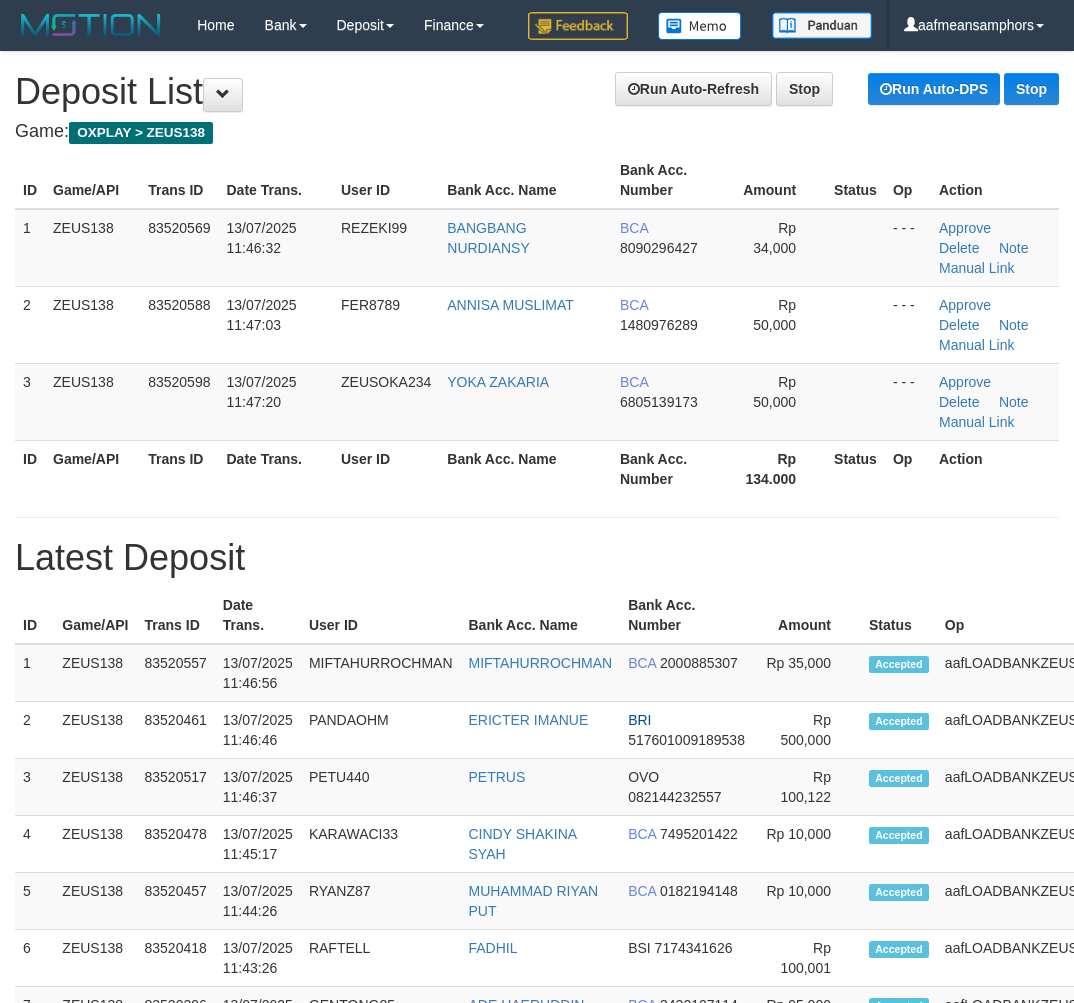 scroll, scrollTop: 0, scrollLeft: 0, axis: both 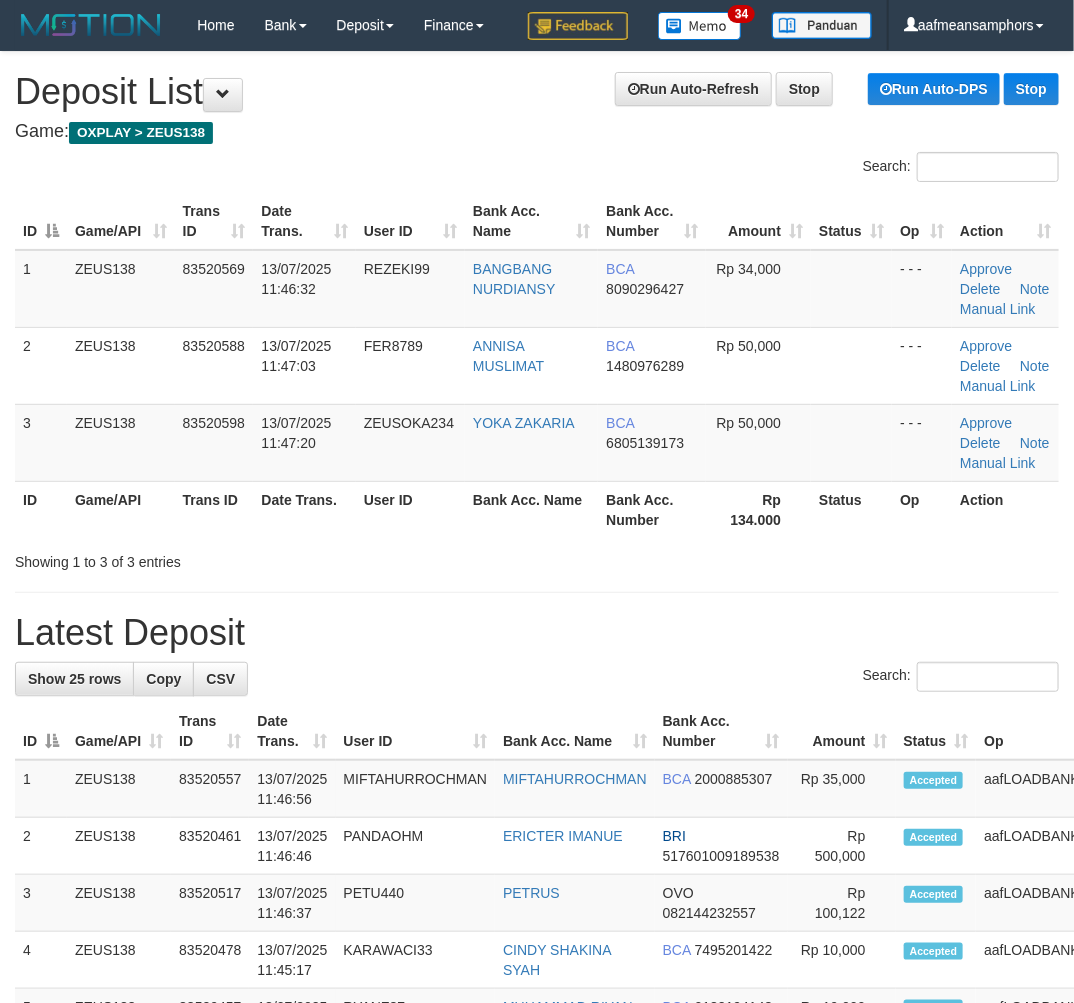 click on "**********" at bounding box center (537, 1185) 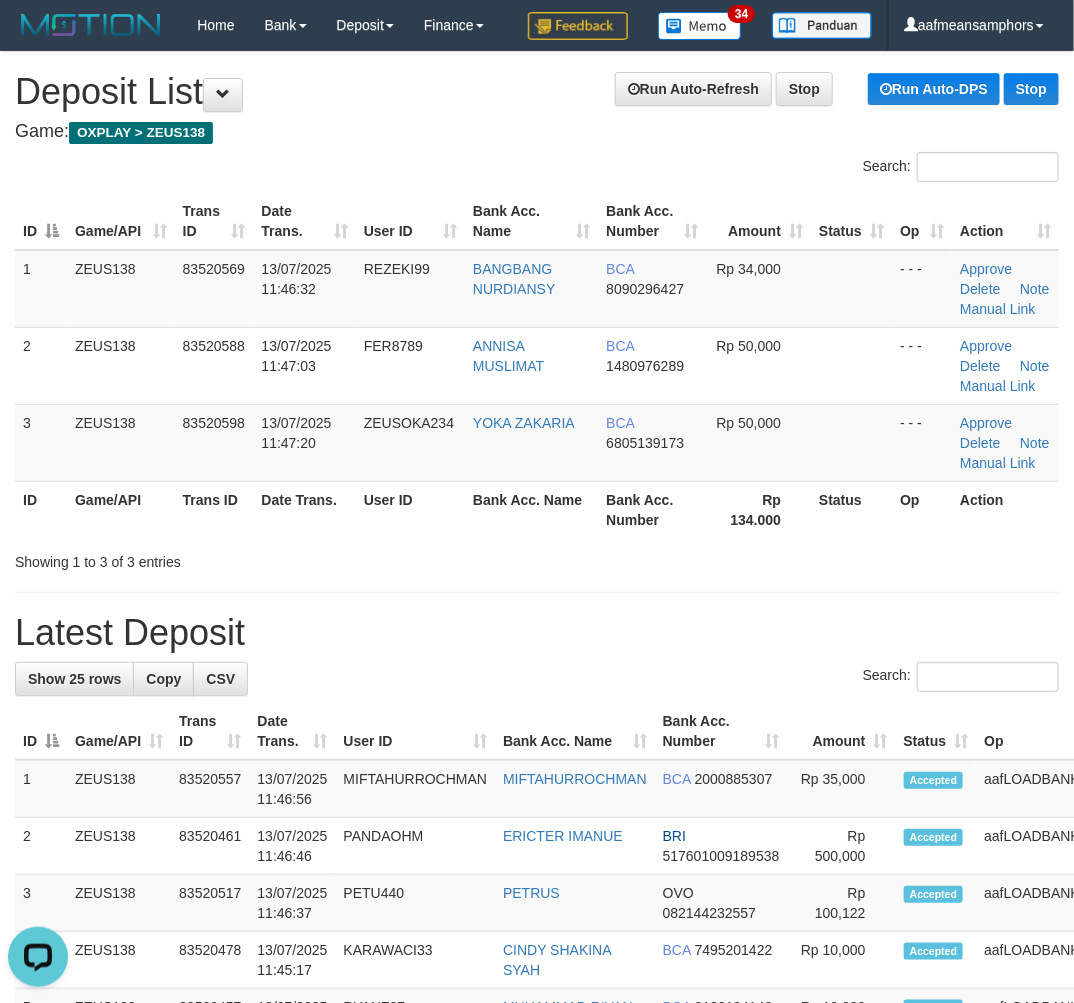 scroll, scrollTop: 0, scrollLeft: 0, axis: both 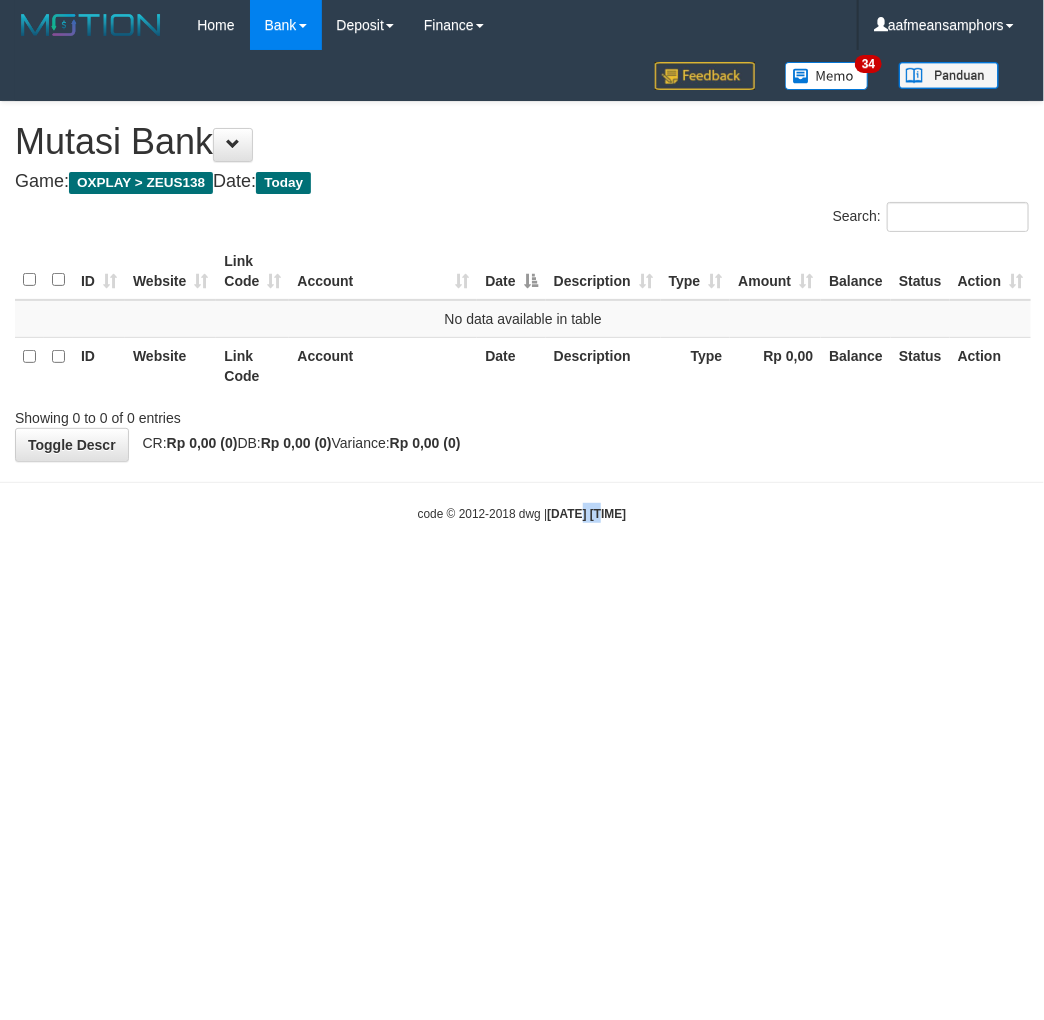click on "Toggle navigation
Home
Bank
Account List
Load
By Website
Group
[OXPLAY]													ZEUS138
By Load Group (DPS)
Sync" at bounding box center [522, 286] 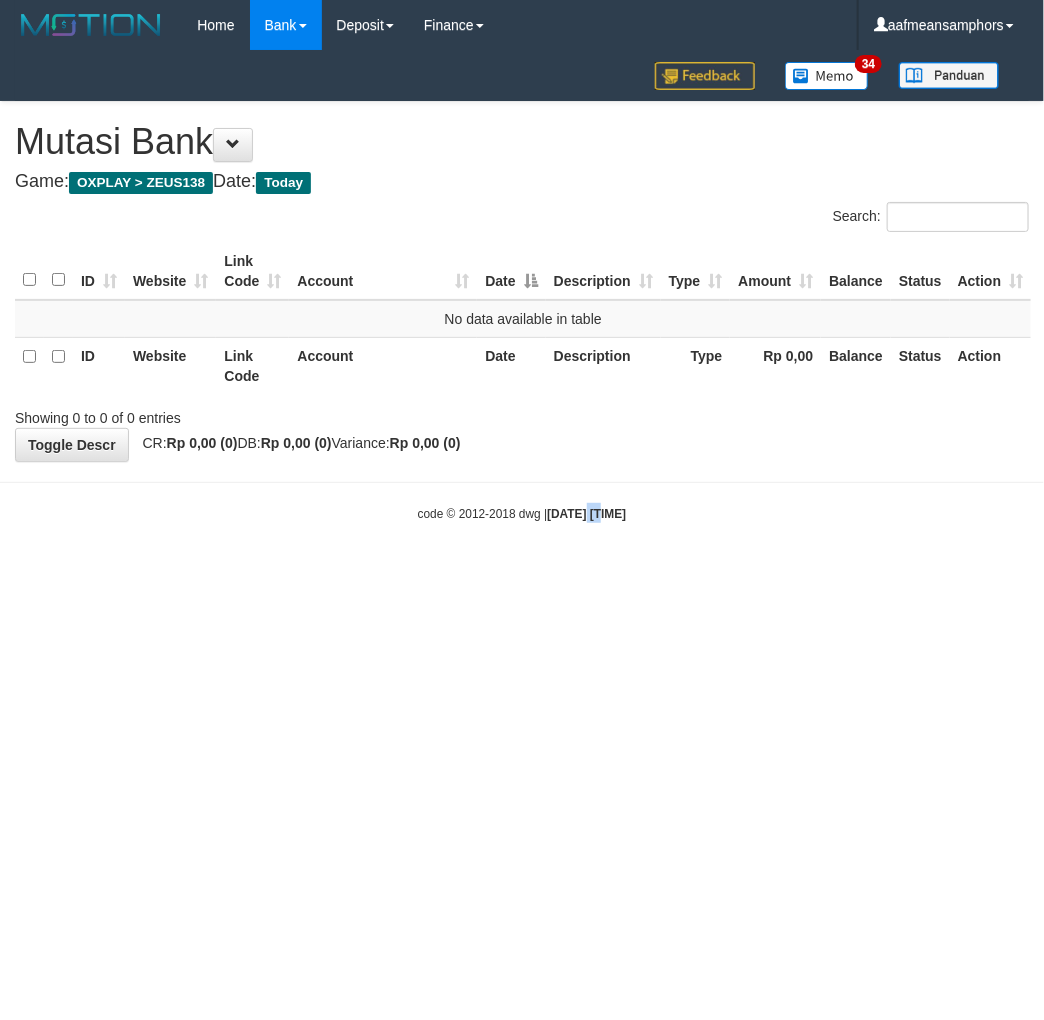 click on "Toggle navigation
Home
Bank
Account List
Load
By Website
Group
[OXPLAY]													ZEUS138
By Load Group (DPS)
Sync" at bounding box center (522, 286) 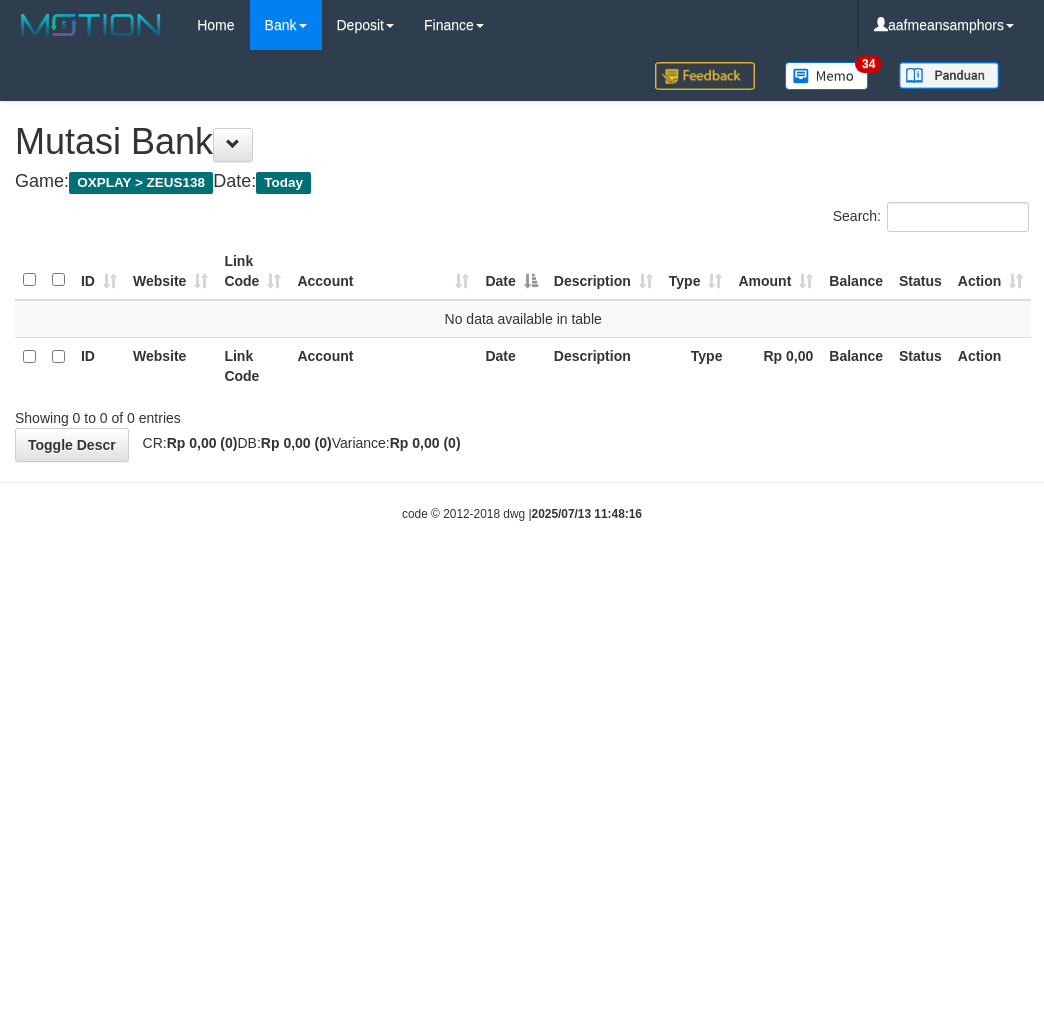 scroll, scrollTop: 0, scrollLeft: 0, axis: both 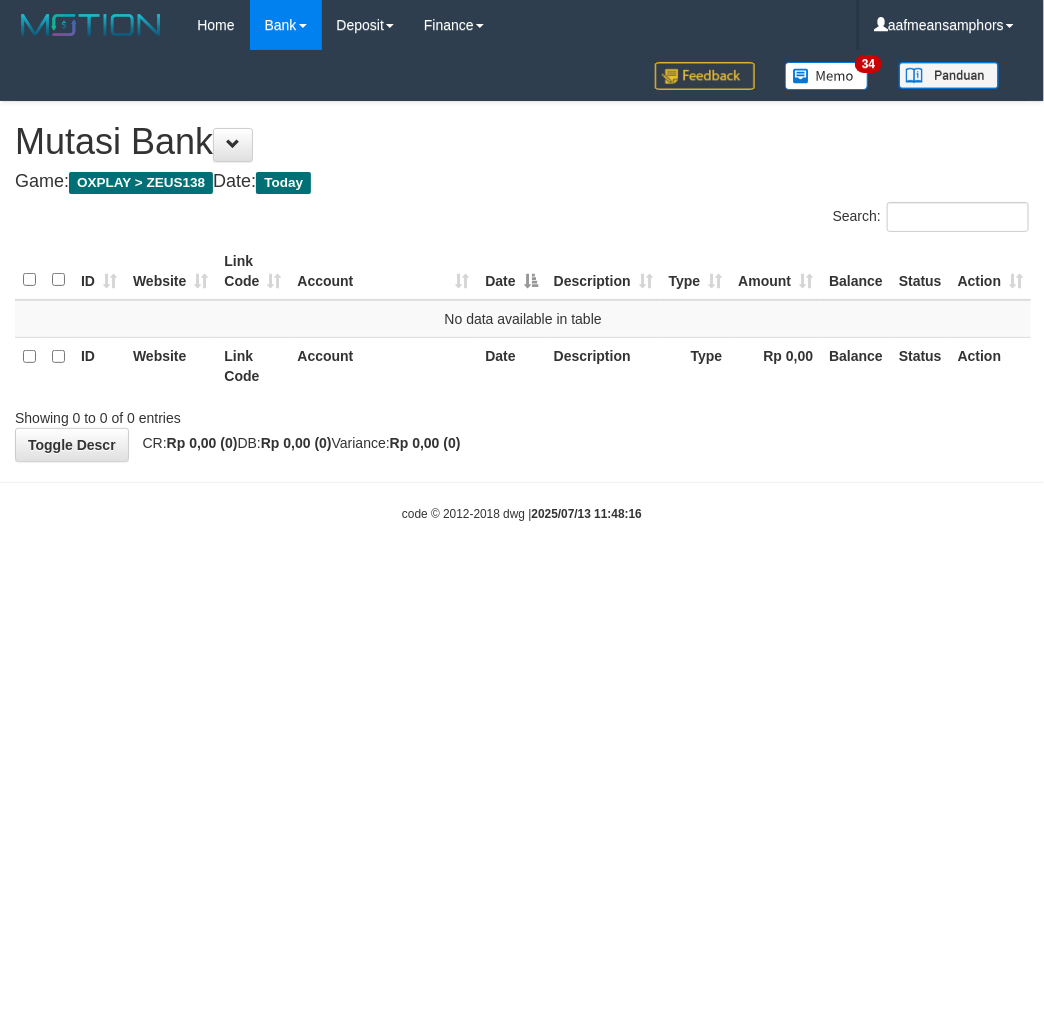 click on "code © 2012-2018 dwg |  2025/07/13 11:48:16" at bounding box center (522, 513) 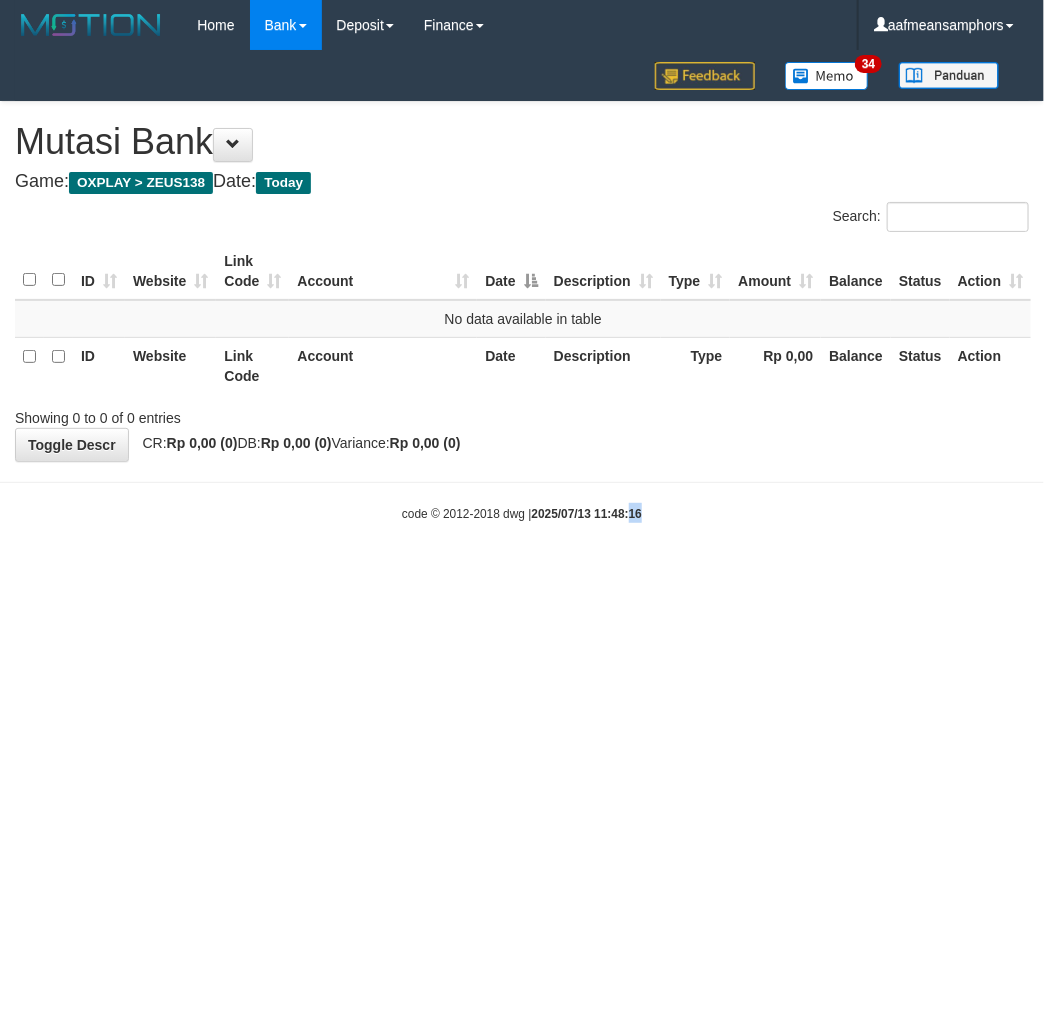 click on "code © 2012-2018 dwg |  2025/07/13 11:48:16" at bounding box center [522, 513] 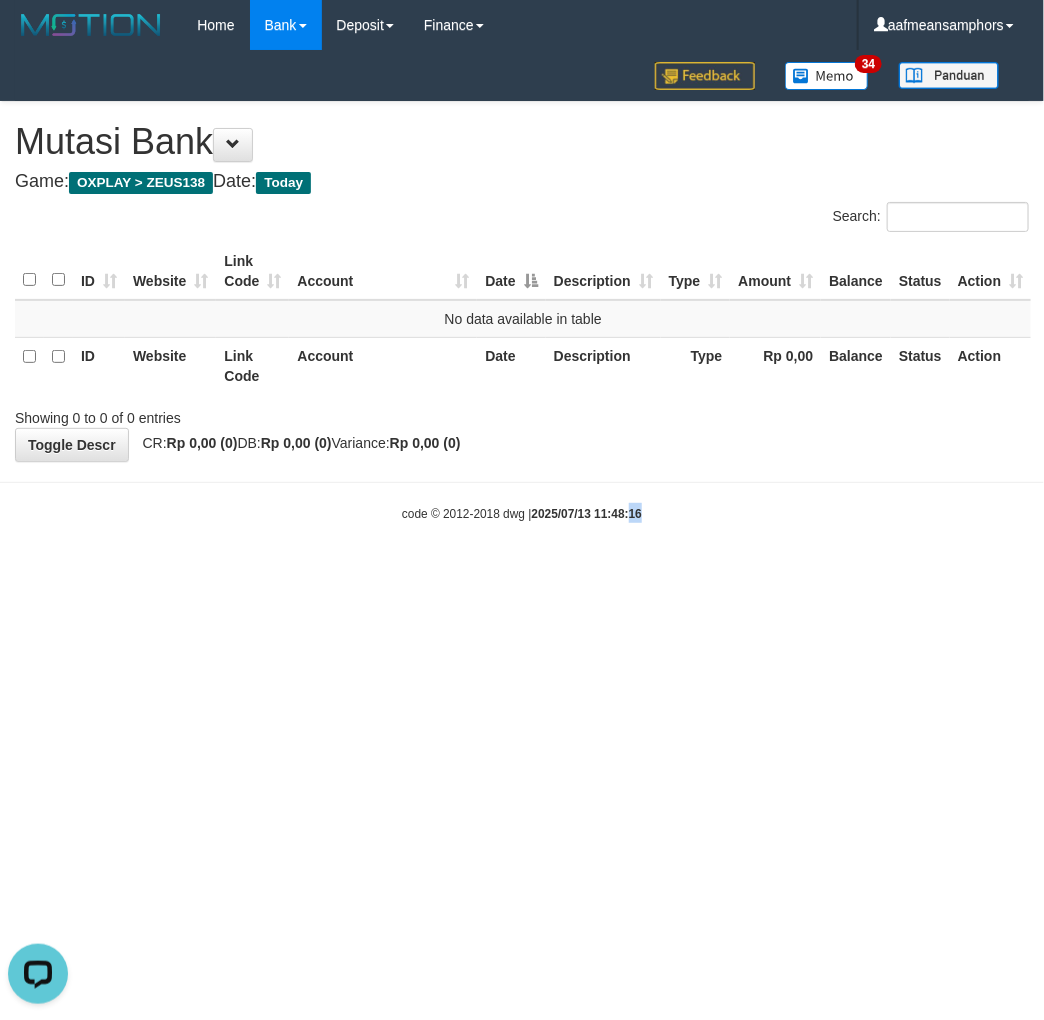 scroll, scrollTop: 0, scrollLeft: 0, axis: both 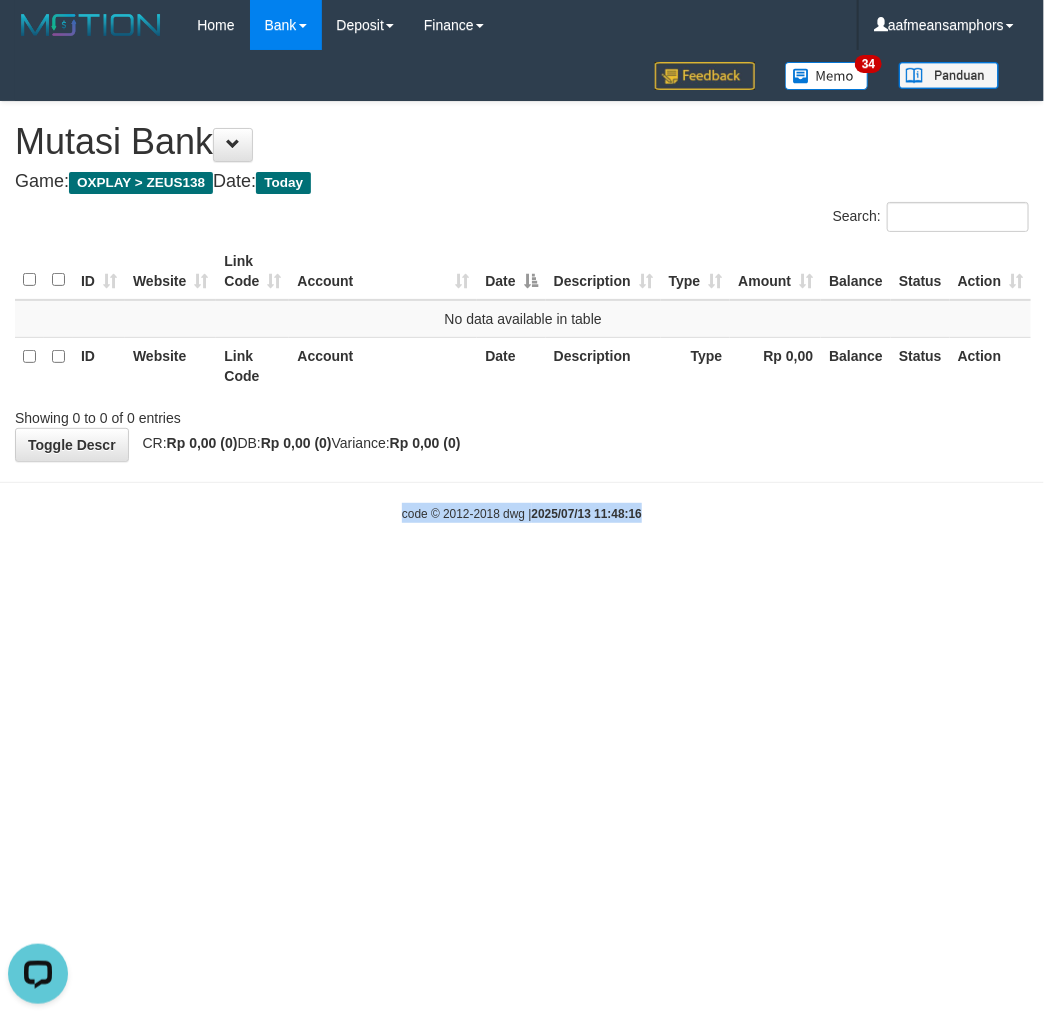 click on "code © 2012-2018 dwg |  2025/07/13 11:48:16" at bounding box center [522, 513] 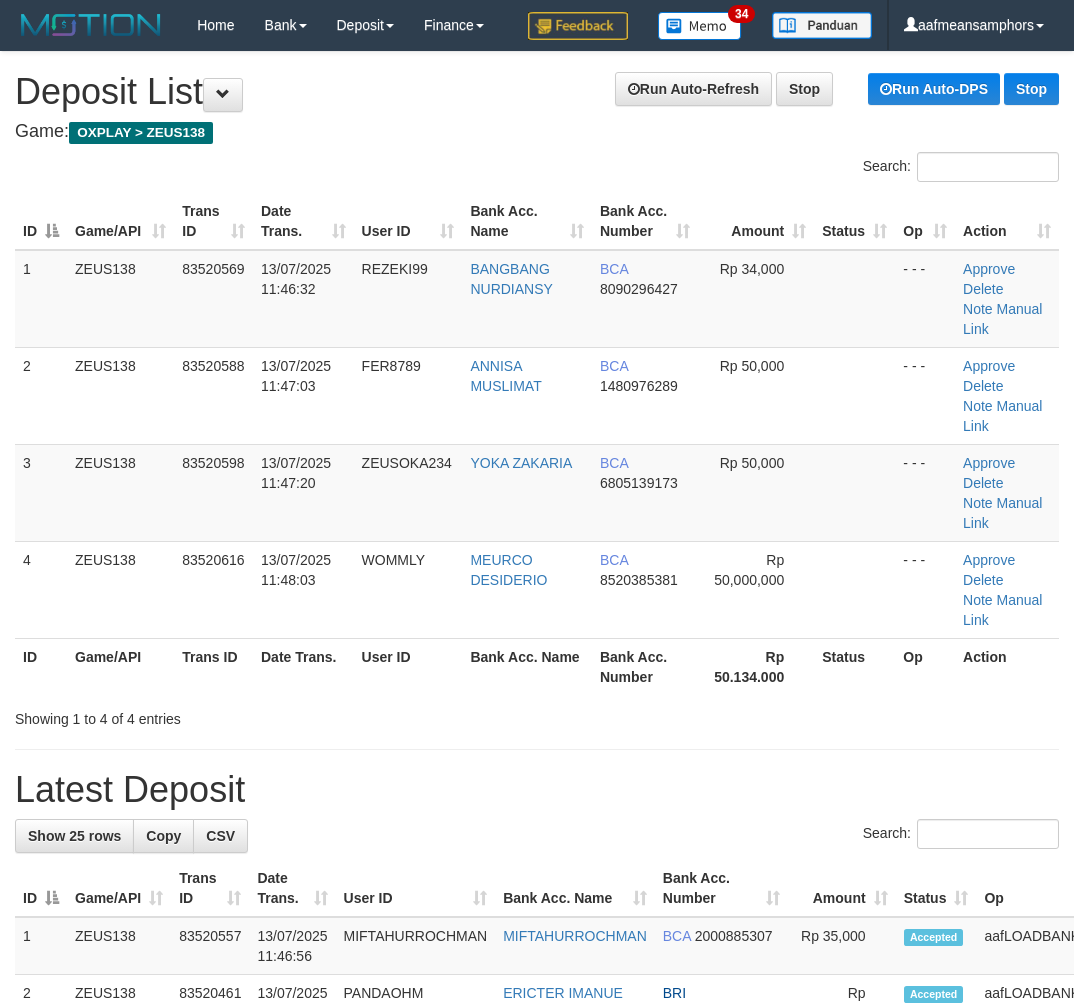 scroll, scrollTop: 0, scrollLeft: 0, axis: both 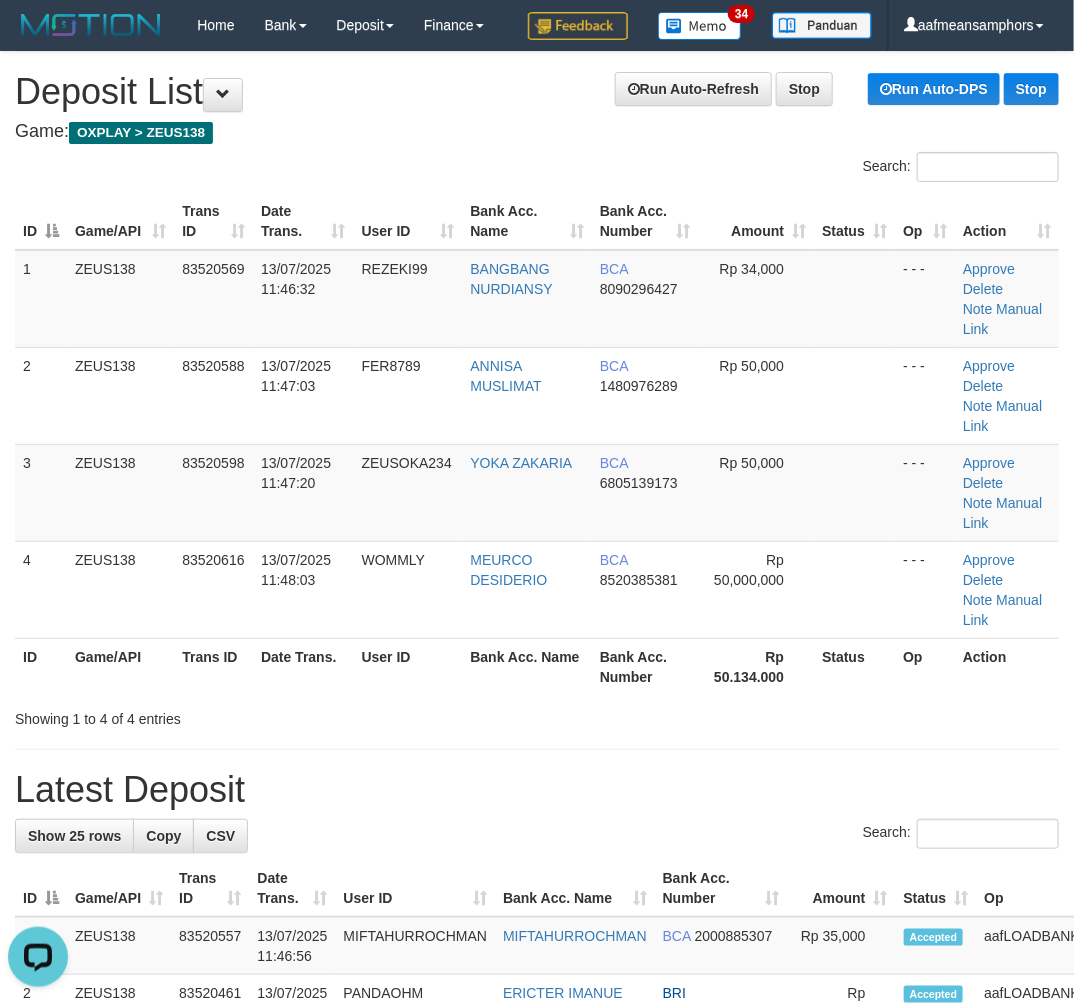 drag, startPoint x: 567, startPoint y: 727, endPoint x: 410, endPoint y: 698, distance: 159.65588 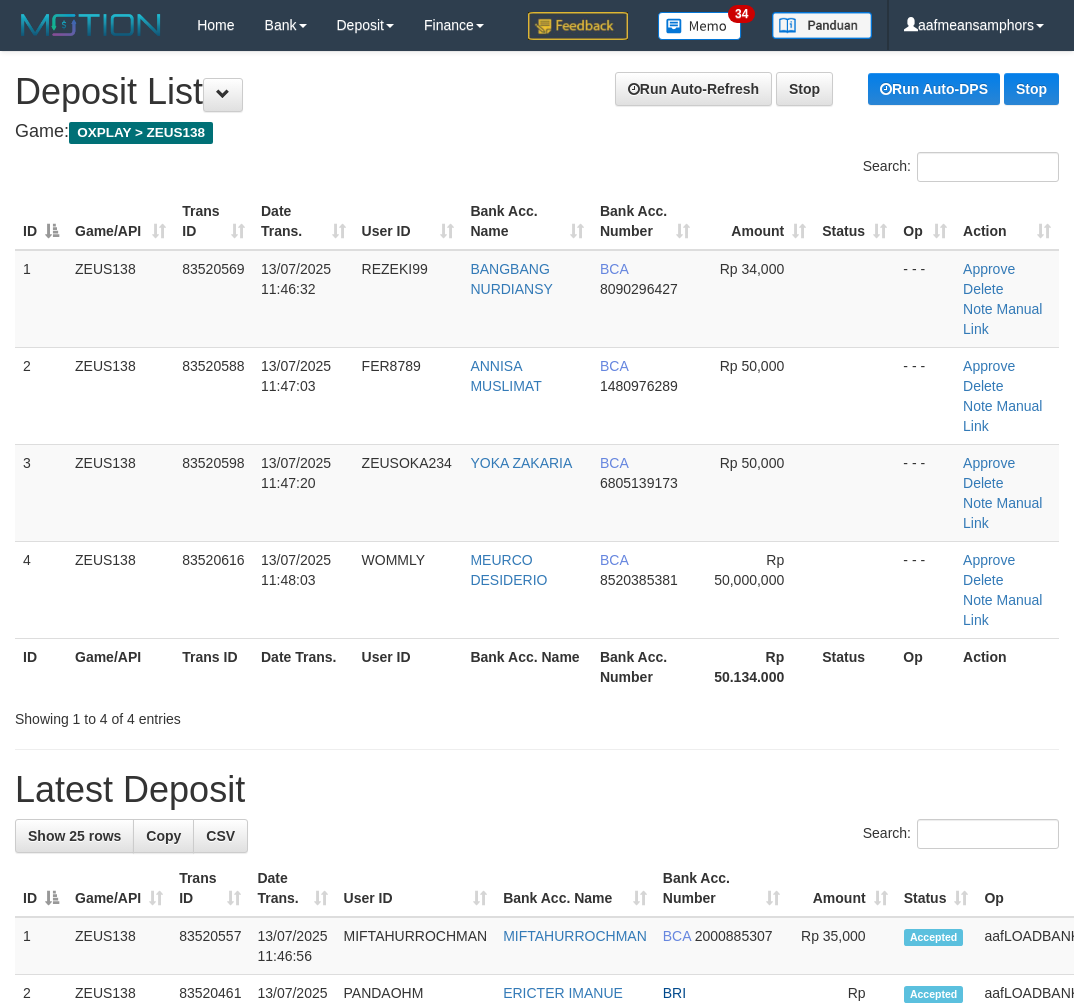 scroll, scrollTop: 0, scrollLeft: 0, axis: both 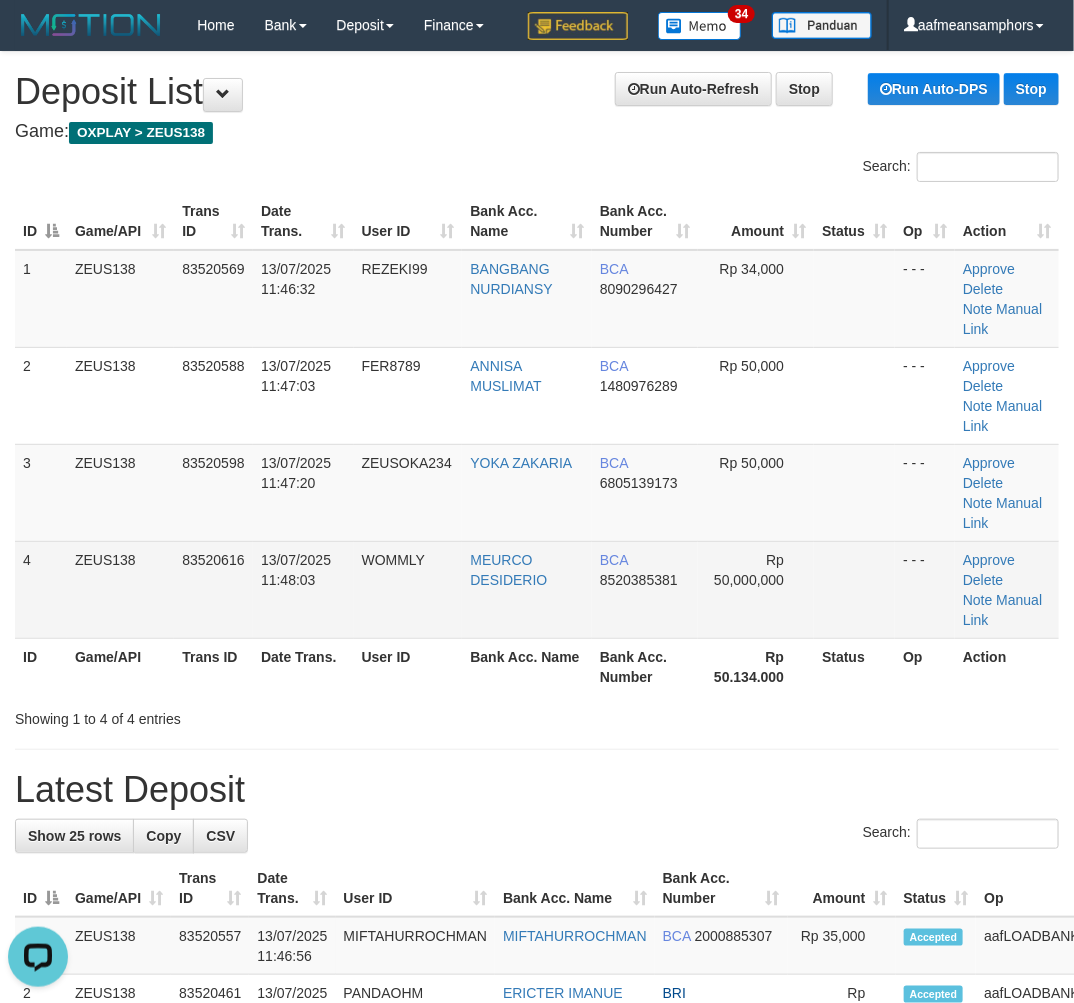 drag, startPoint x: 354, startPoint y: 653, endPoint x: 225, endPoint y: 634, distance: 130.39172 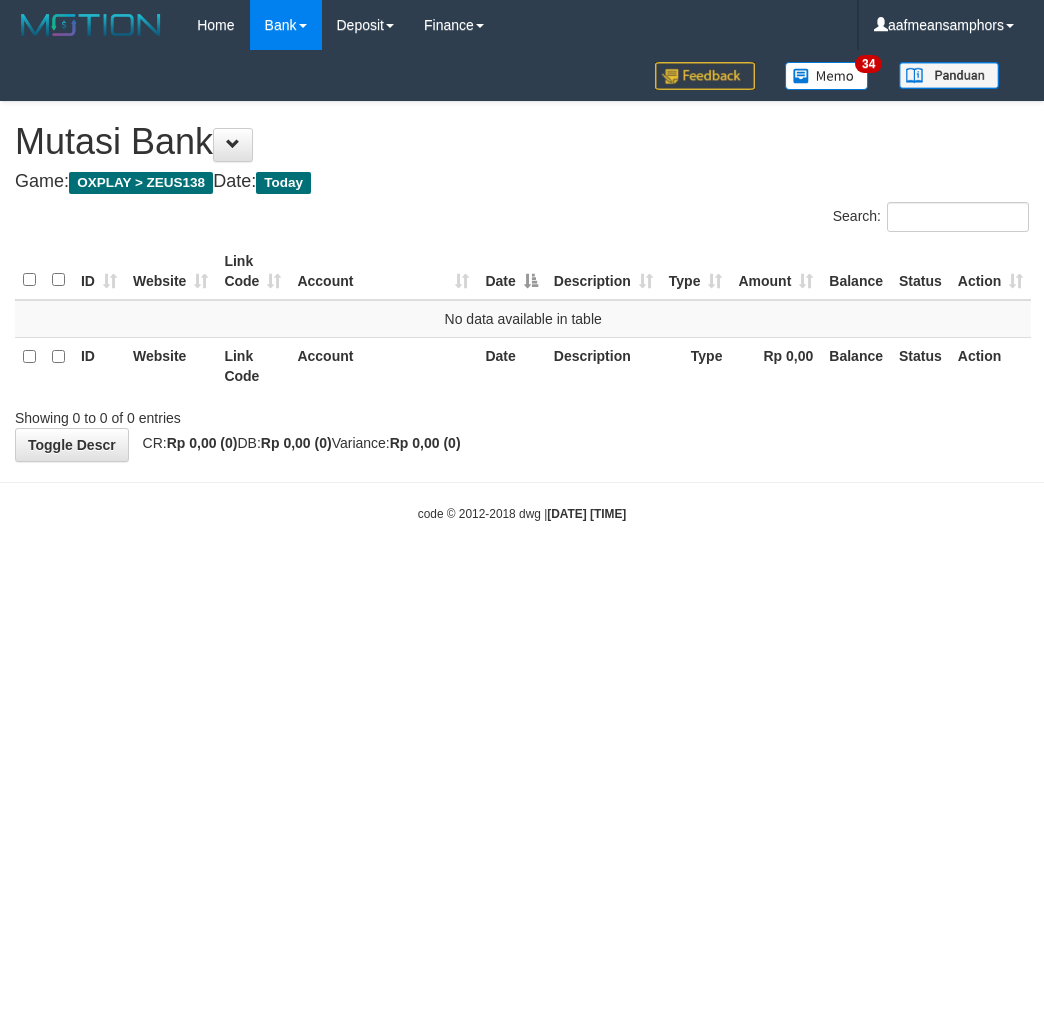 scroll, scrollTop: 0, scrollLeft: 0, axis: both 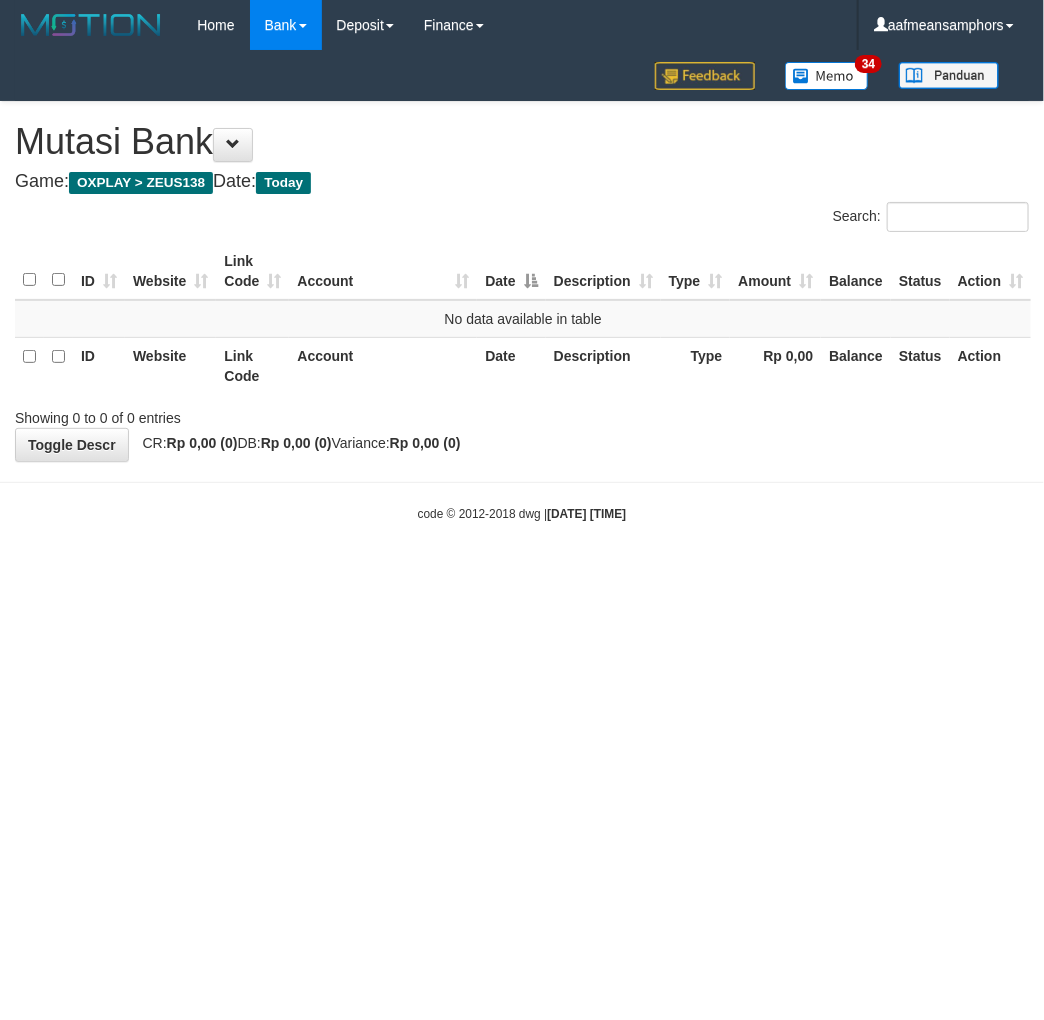 drag, startPoint x: 0, startPoint y: 0, endPoint x: 692, endPoint y: 513, distance: 861.4134 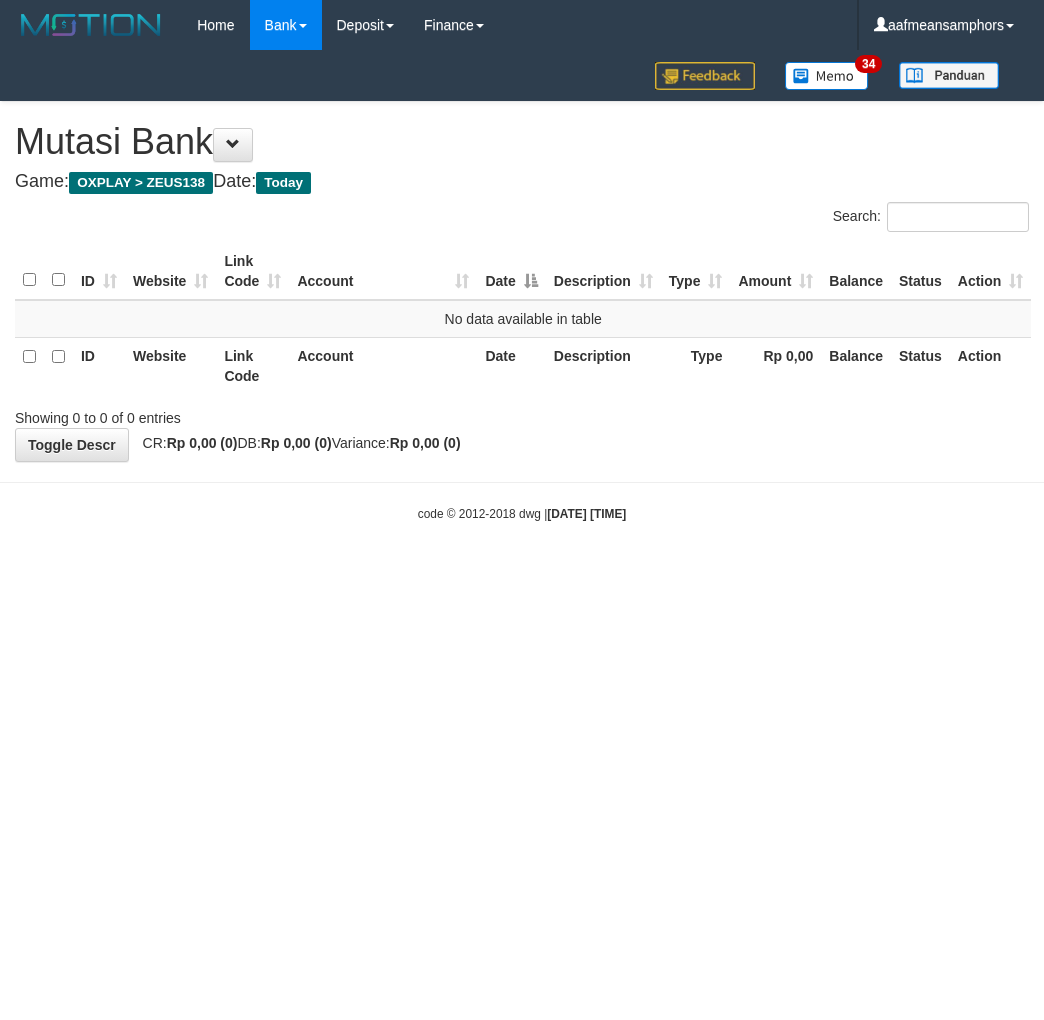 scroll, scrollTop: 0, scrollLeft: 0, axis: both 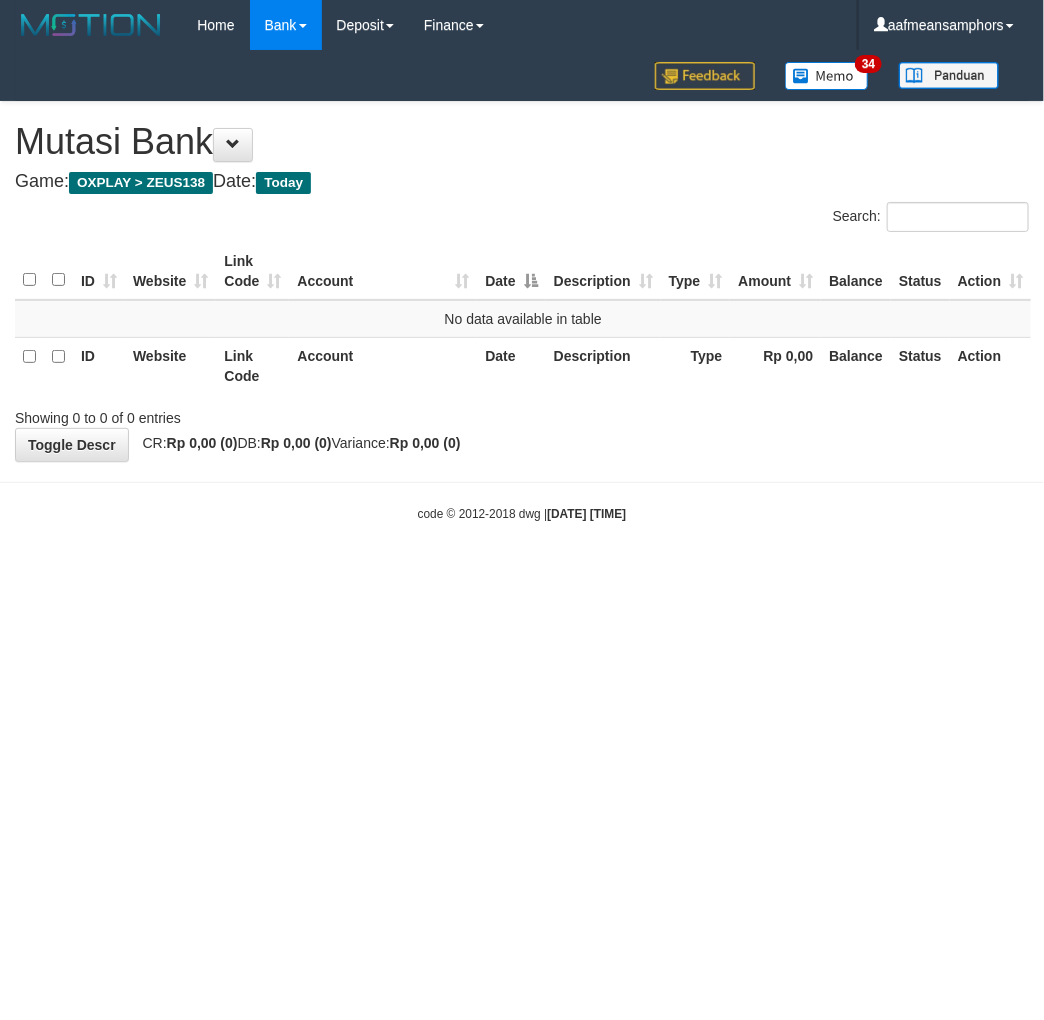 click on "code © 2012-2018 dwg |  2025/07/13 11:48:21" at bounding box center [522, 513] 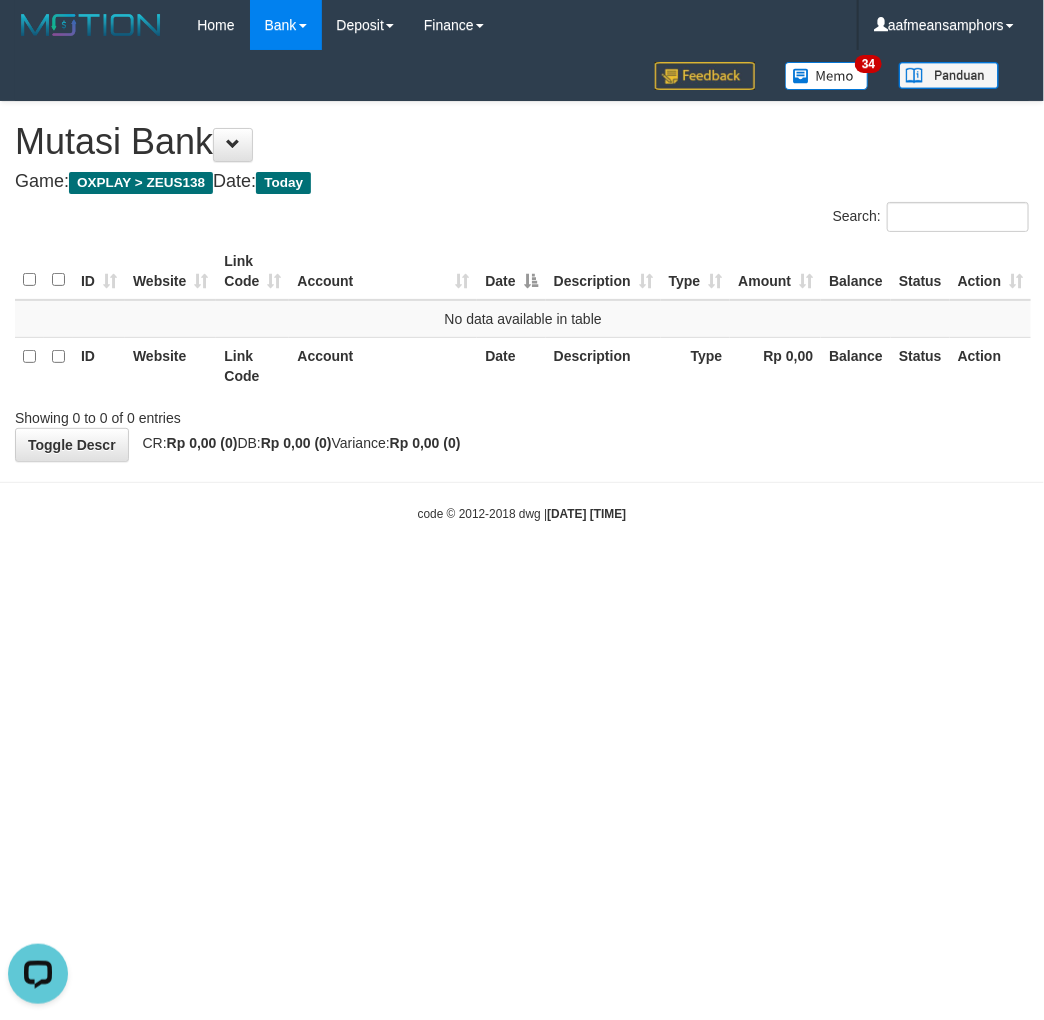 scroll, scrollTop: 0, scrollLeft: 0, axis: both 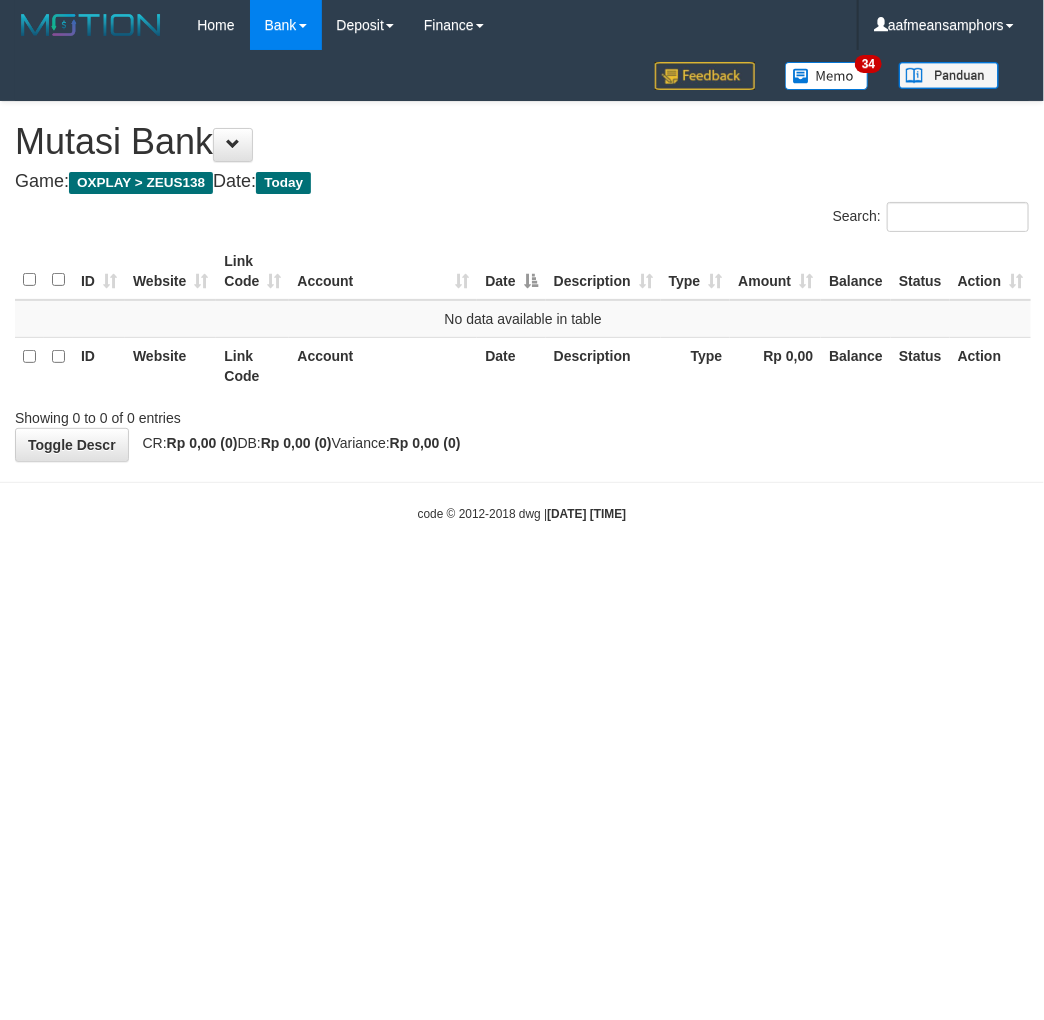 drag, startPoint x: 0, startPoint y: 0, endPoint x: 615, endPoint y: 583, distance: 847.4161 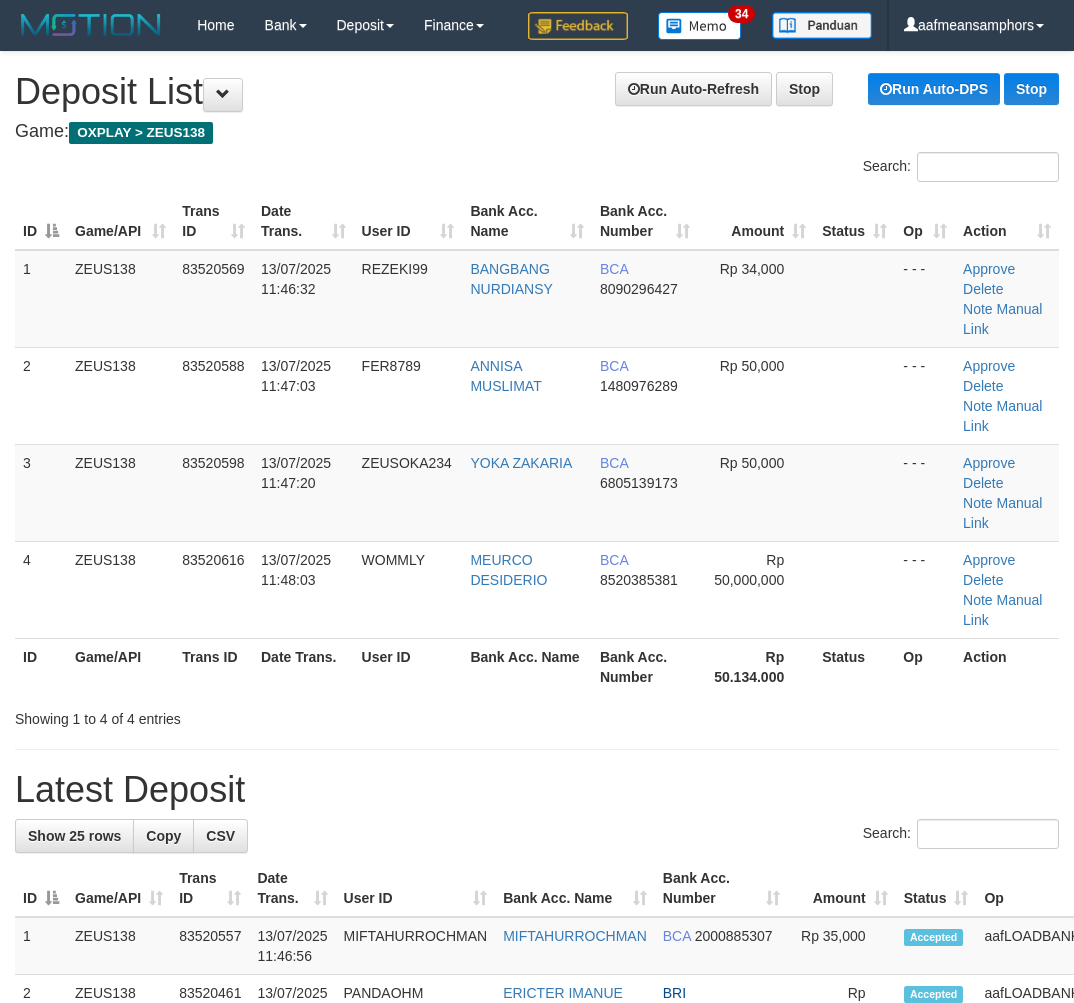 scroll, scrollTop: 0, scrollLeft: 0, axis: both 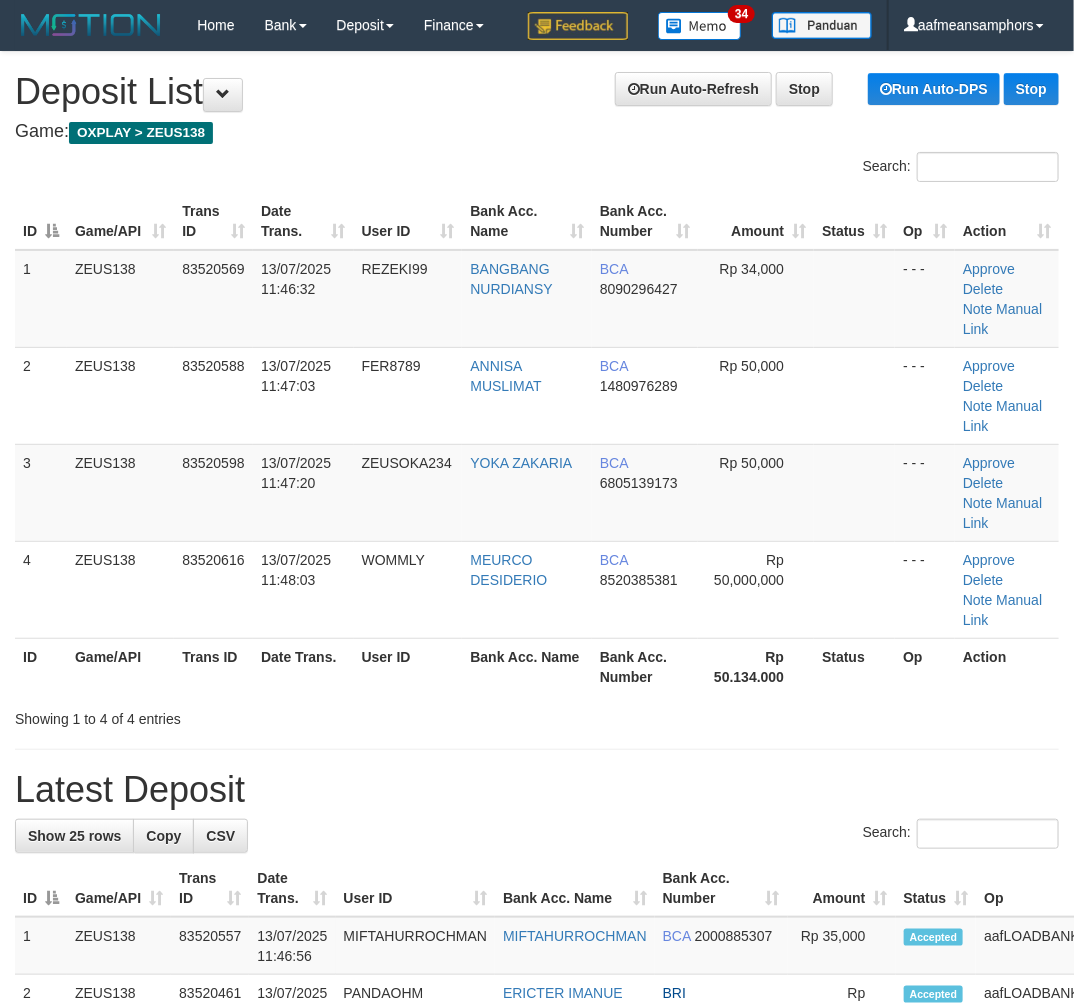 click on "Showing 1 to 4 of 4 entries" at bounding box center (537, 715) 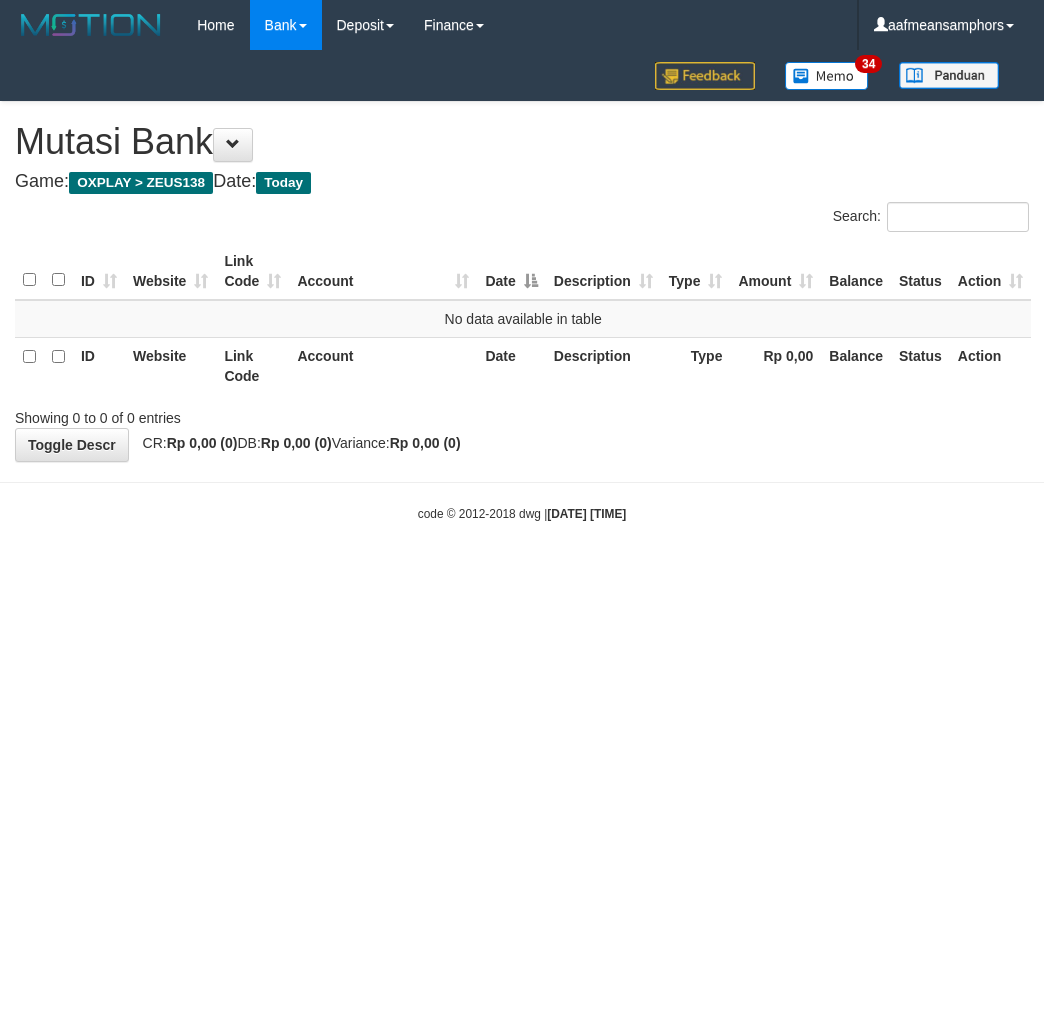 scroll, scrollTop: 0, scrollLeft: 0, axis: both 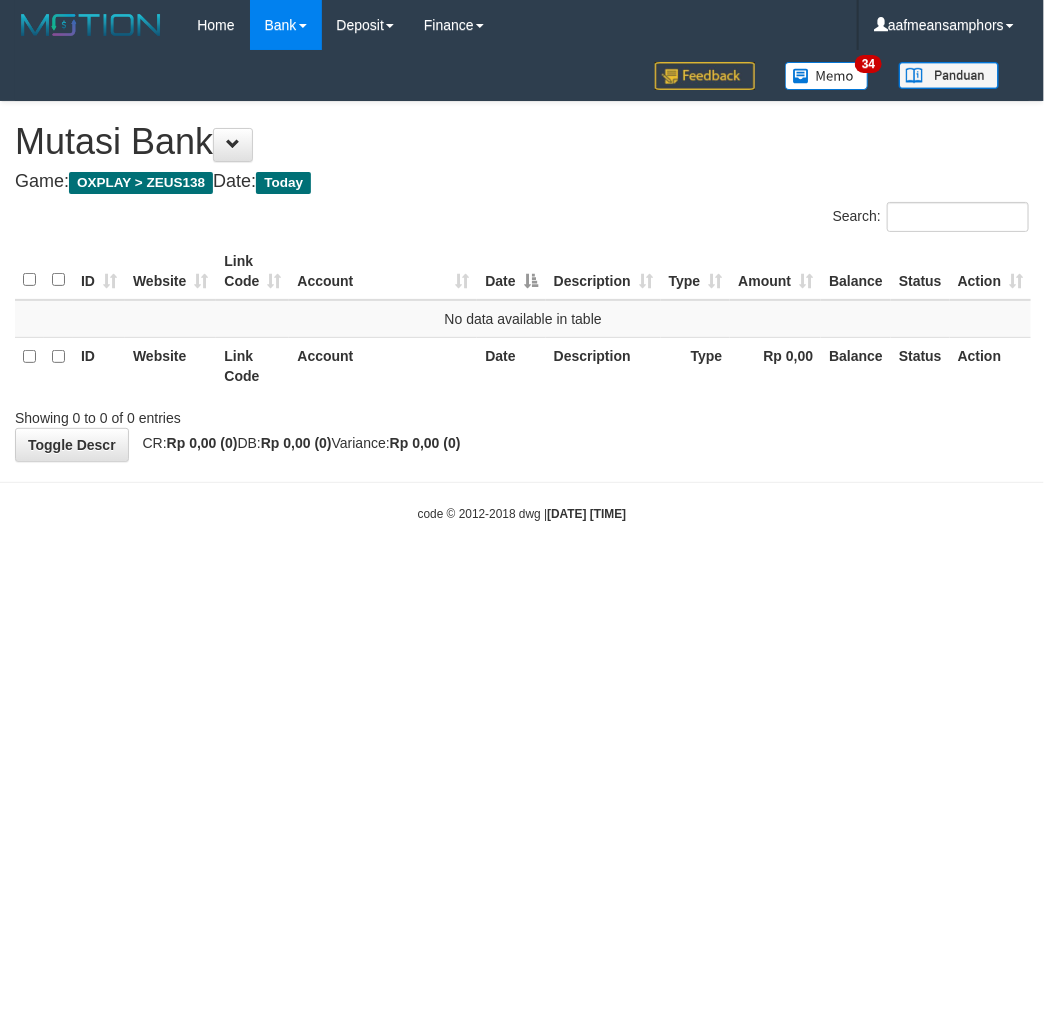 drag, startPoint x: 680, startPoint y: 562, endPoint x: 694, endPoint y: 567, distance: 14.866069 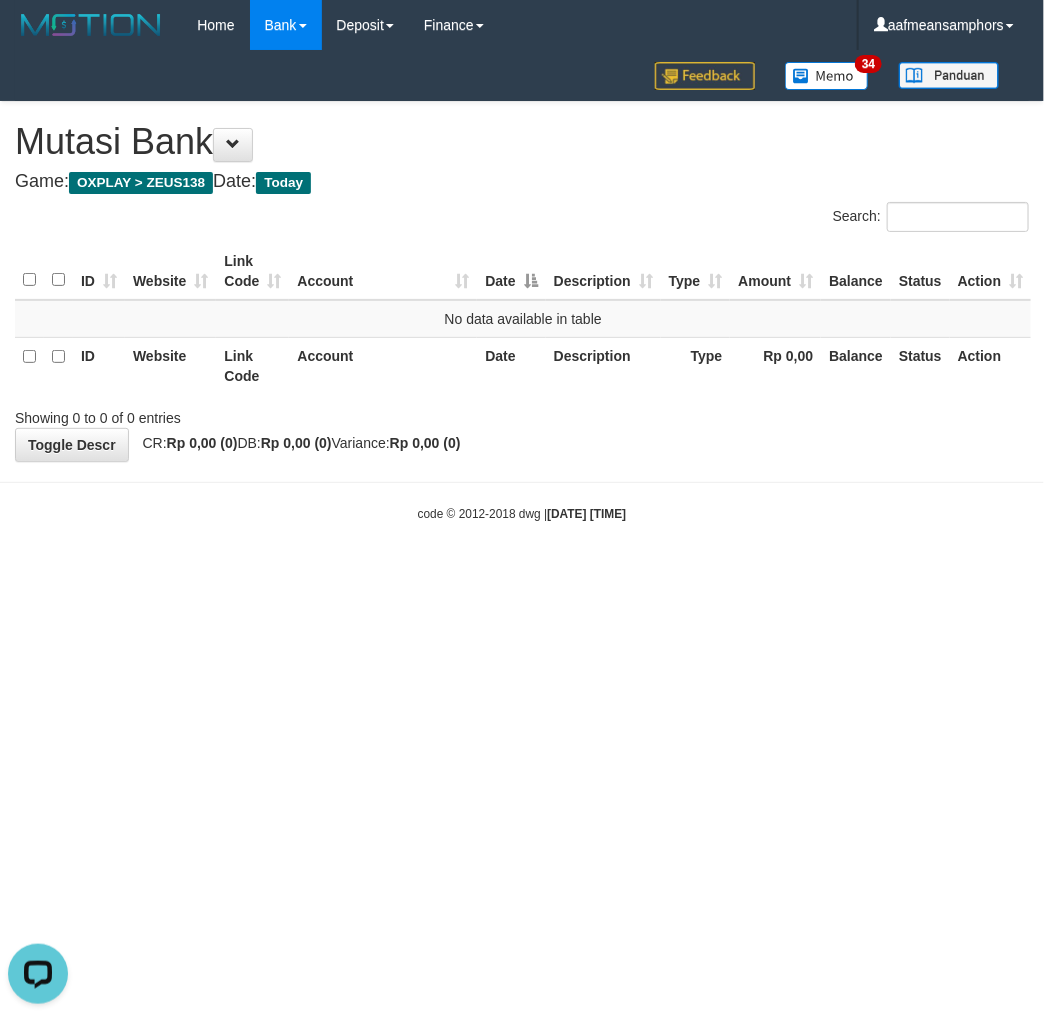 scroll, scrollTop: 0, scrollLeft: 0, axis: both 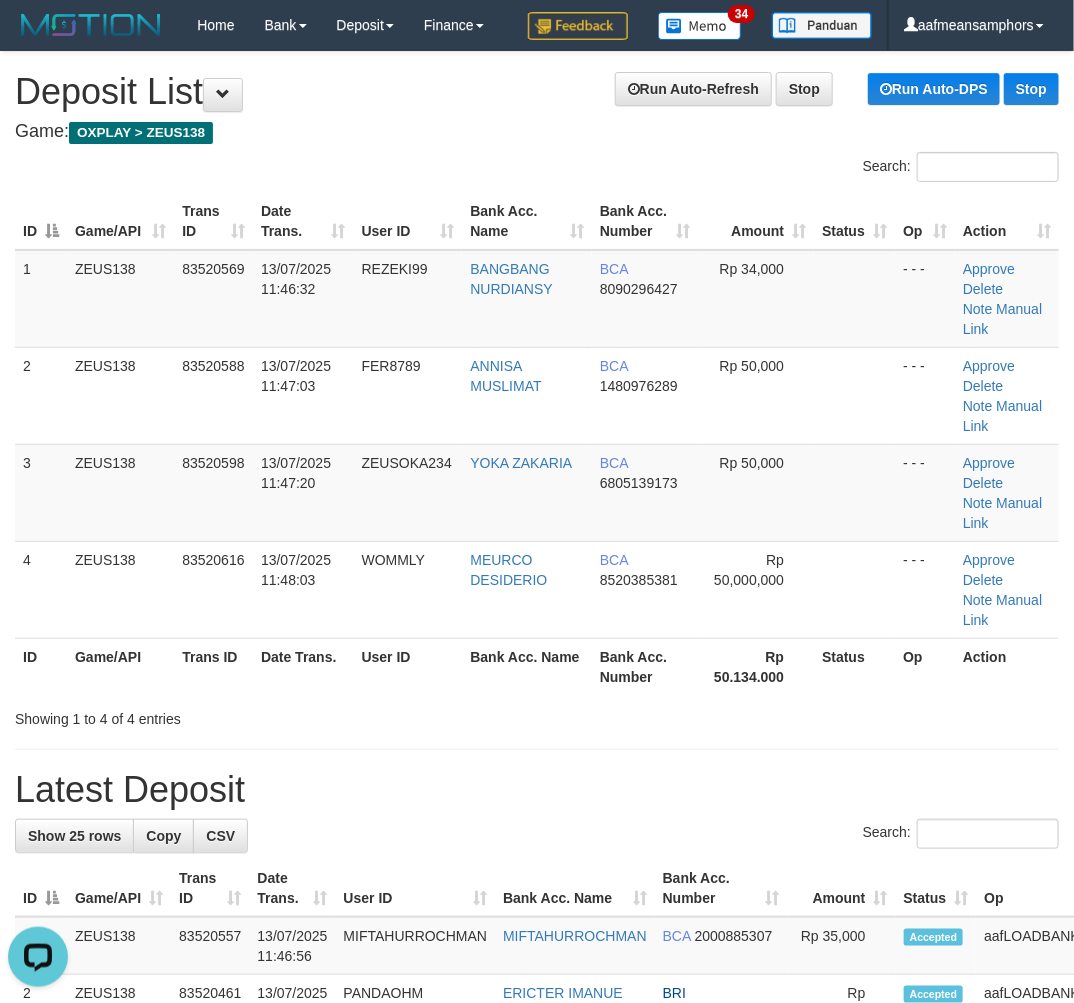 click on "Showing 1 to 4 of 4 entries" at bounding box center (537, 715) 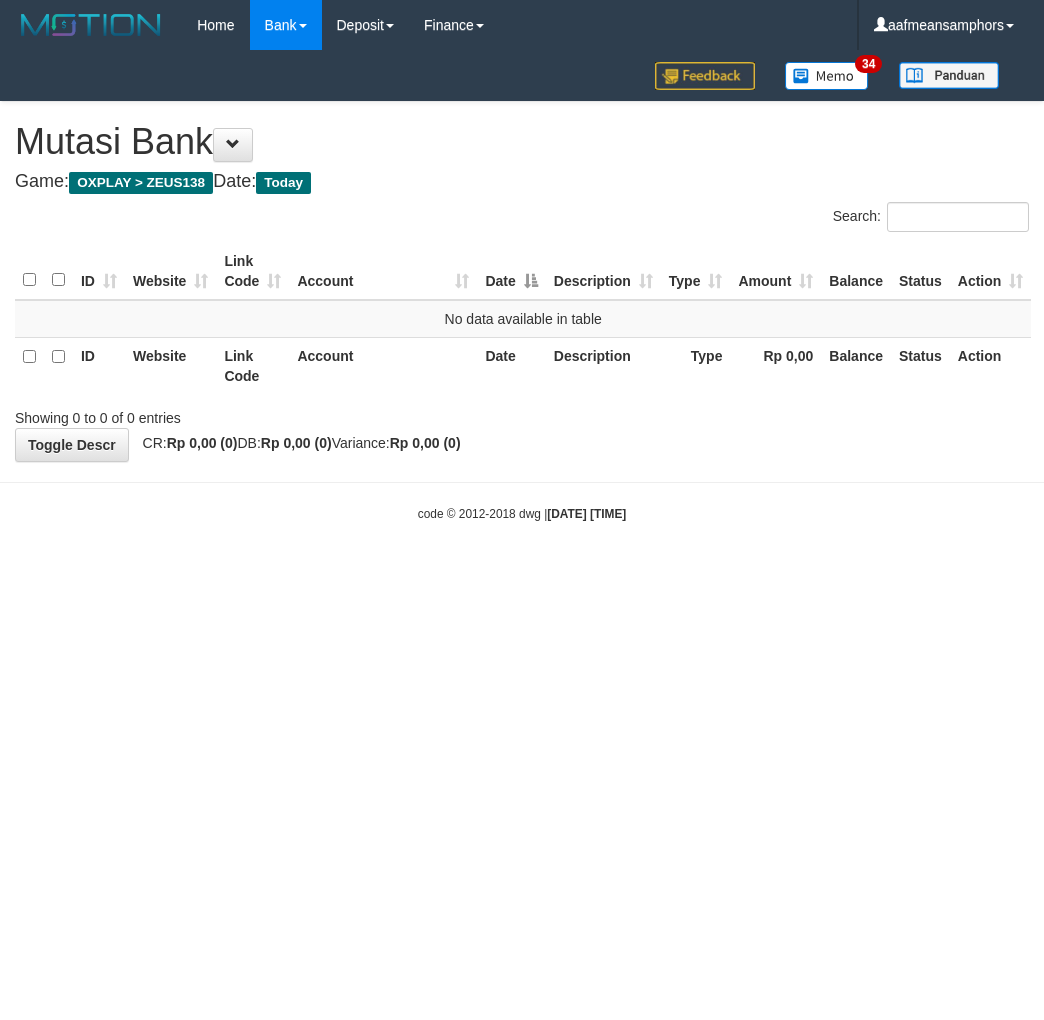 scroll, scrollTop: 0, scrollLeft: 0, axis: both 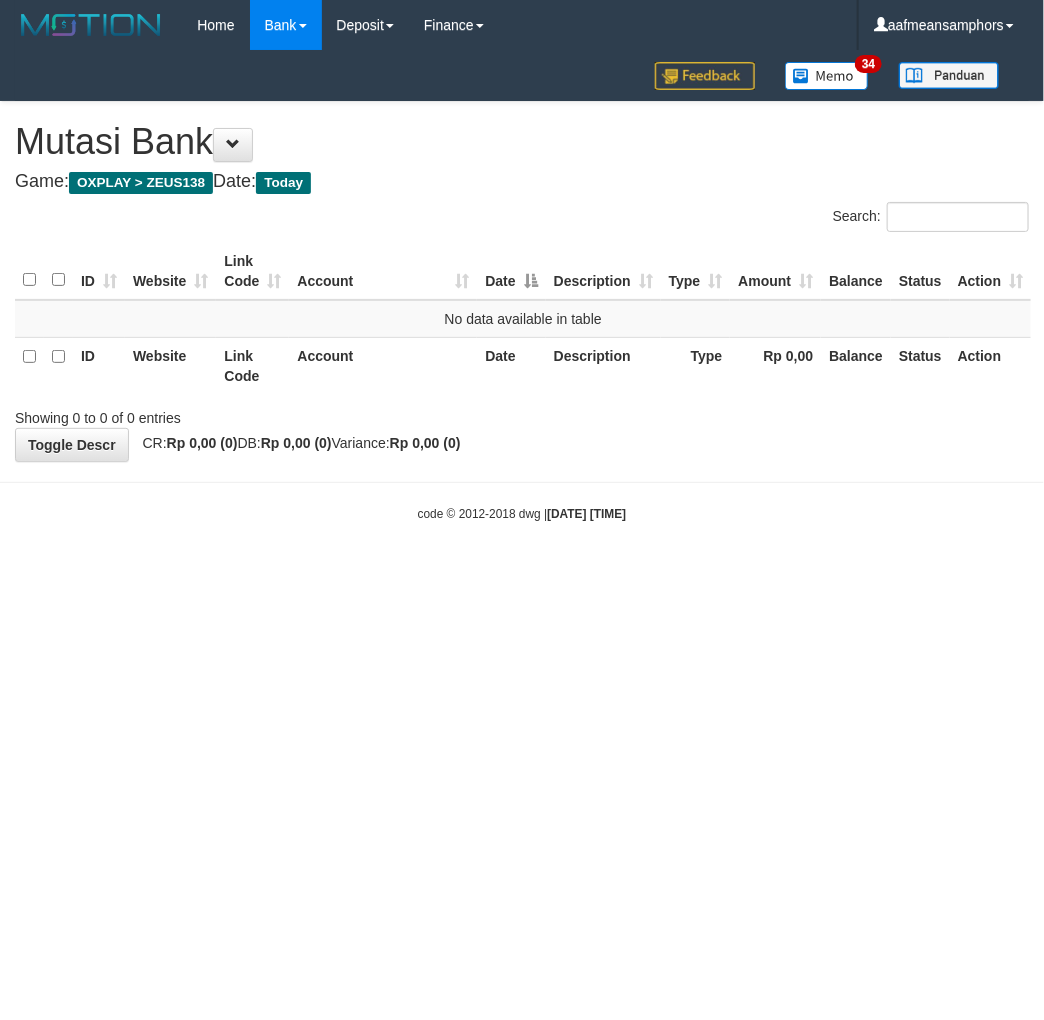 click on "Toggle navigation
Home
Bank
Account List
Load
By Website
Group
[OXPLAY]													ZEUS138
By Load Group (DPS)" at bounding box center [522, 286] 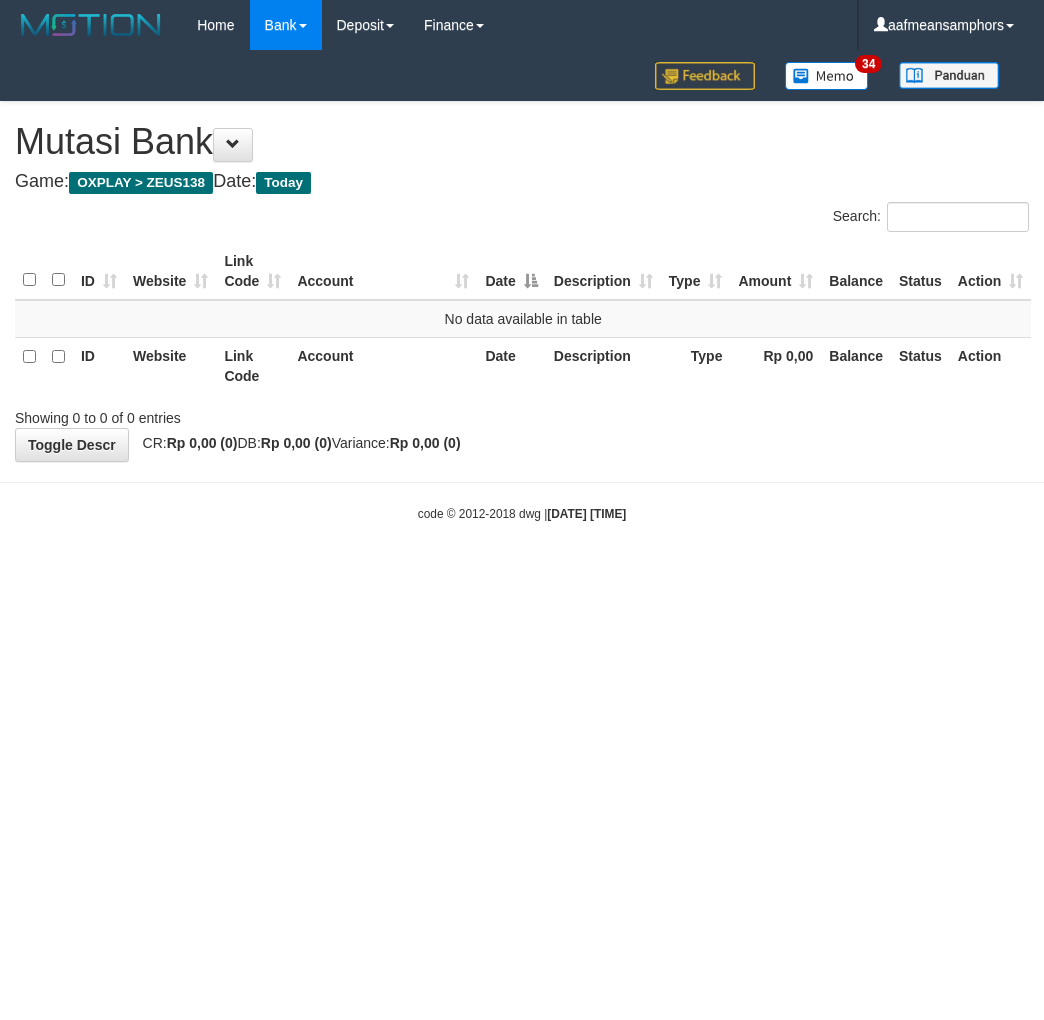 scroll, scrollTop: 0, scrollLeft: 0, axis: both 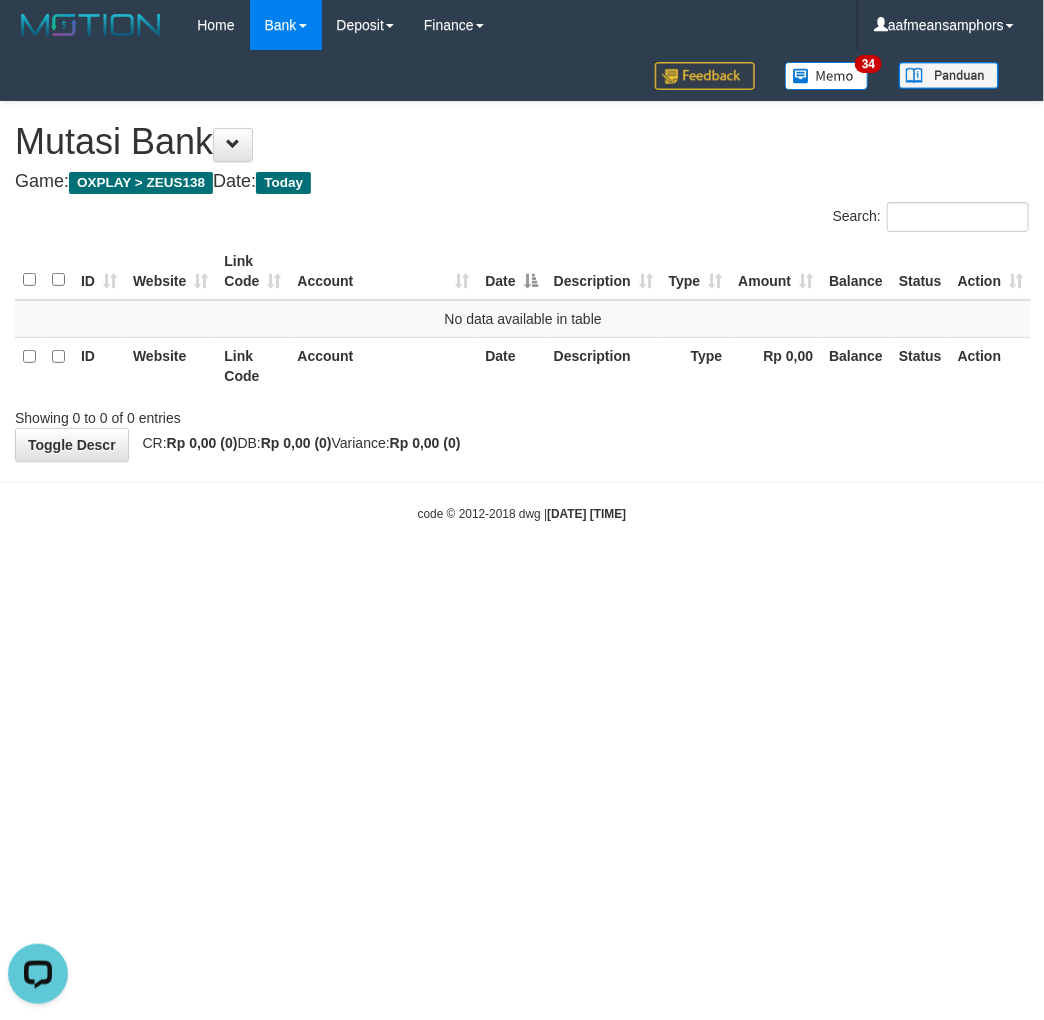 click on "Toggle navigation
Home
Bank
Account List
Load
By Website
Group
[OXPLAY]													ZEUS138
By Load Group (DPS)" at bounding box center (522, 286) 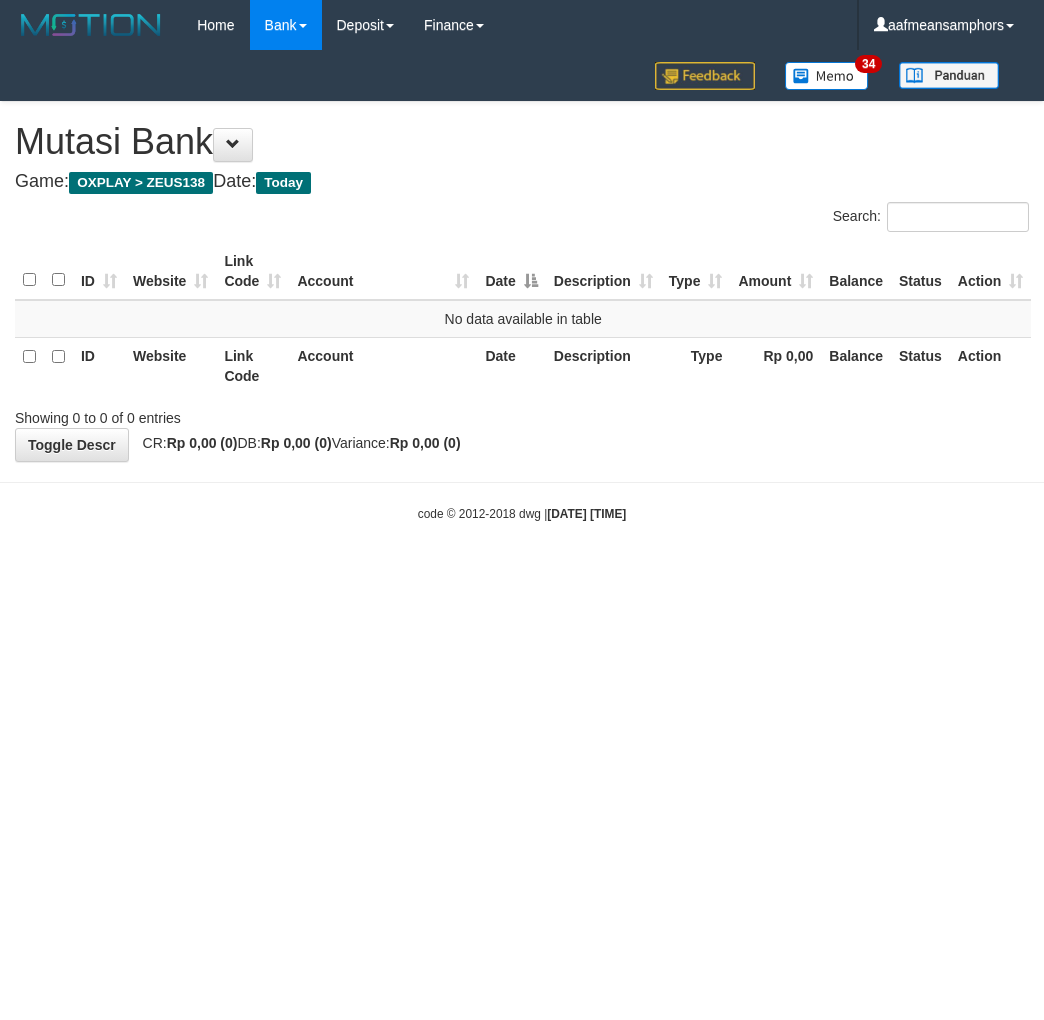 scroll, scrollTop: 0, scrollLeft: 0, axis: both 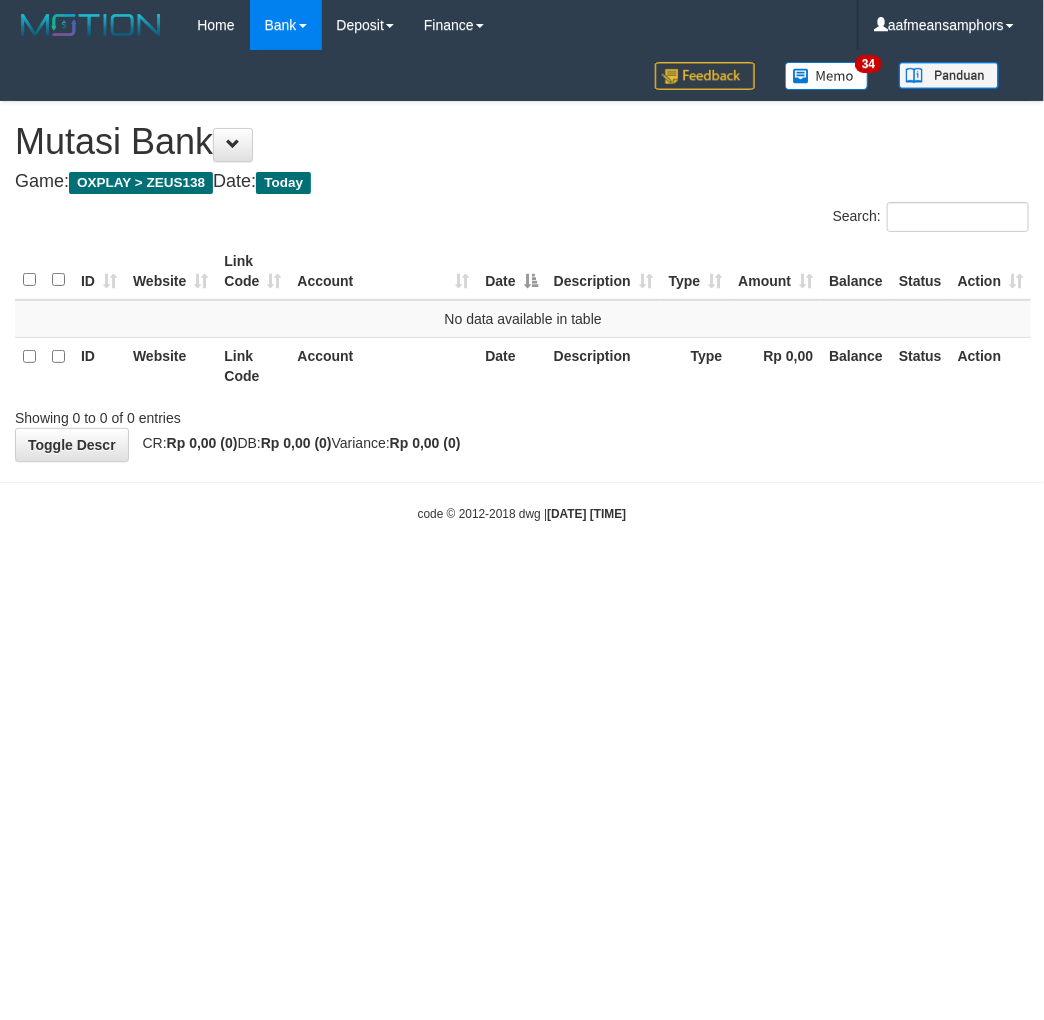click on "Toggle navigation
Home
Bank
Account List
Load
By Website
Group
[OXPLAY]													ZEUS138
By Load Group (DPS)" at bounding box center [522, 286] 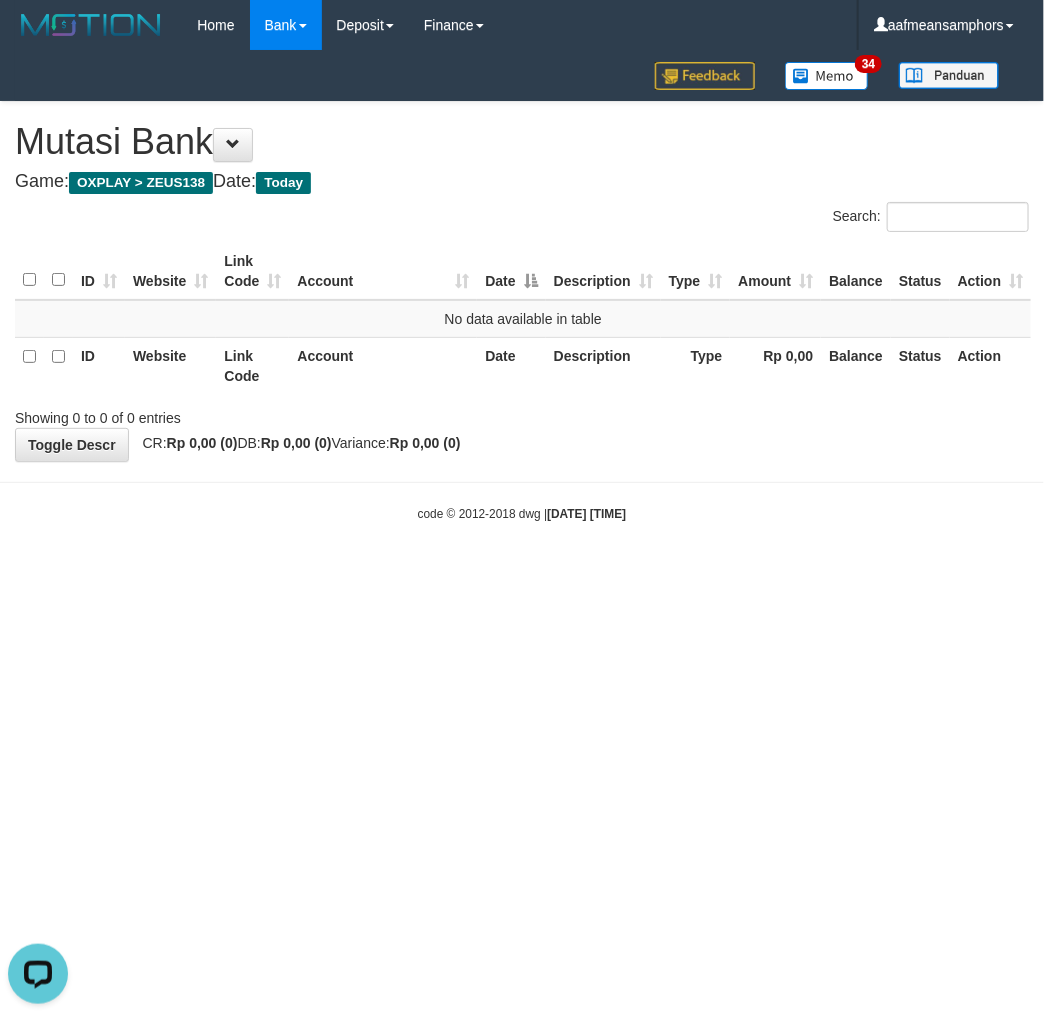 scroll, scrollTop: 0, scrollLeft: 0, axis: both 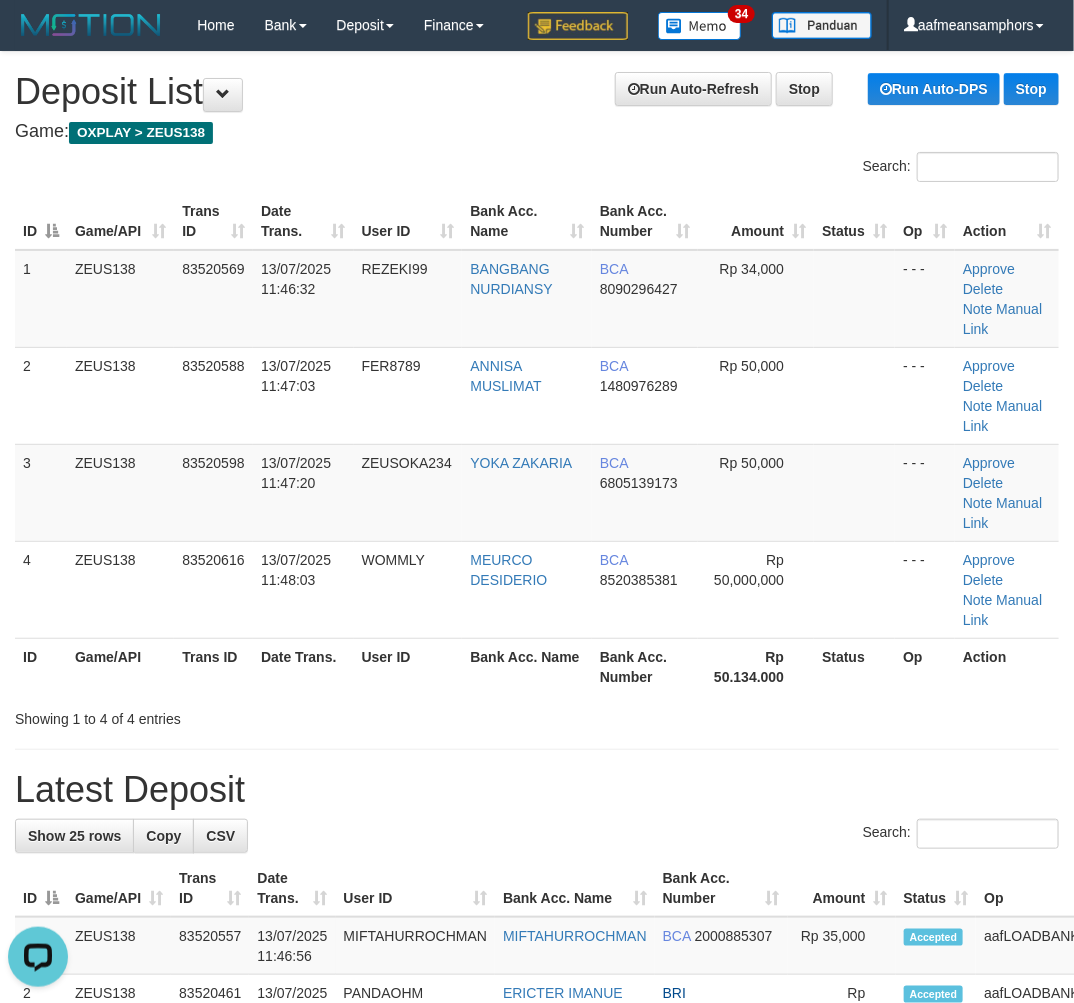 click on "Showing 1 to 4 of 4 entries" at bounding box center [537, 715] 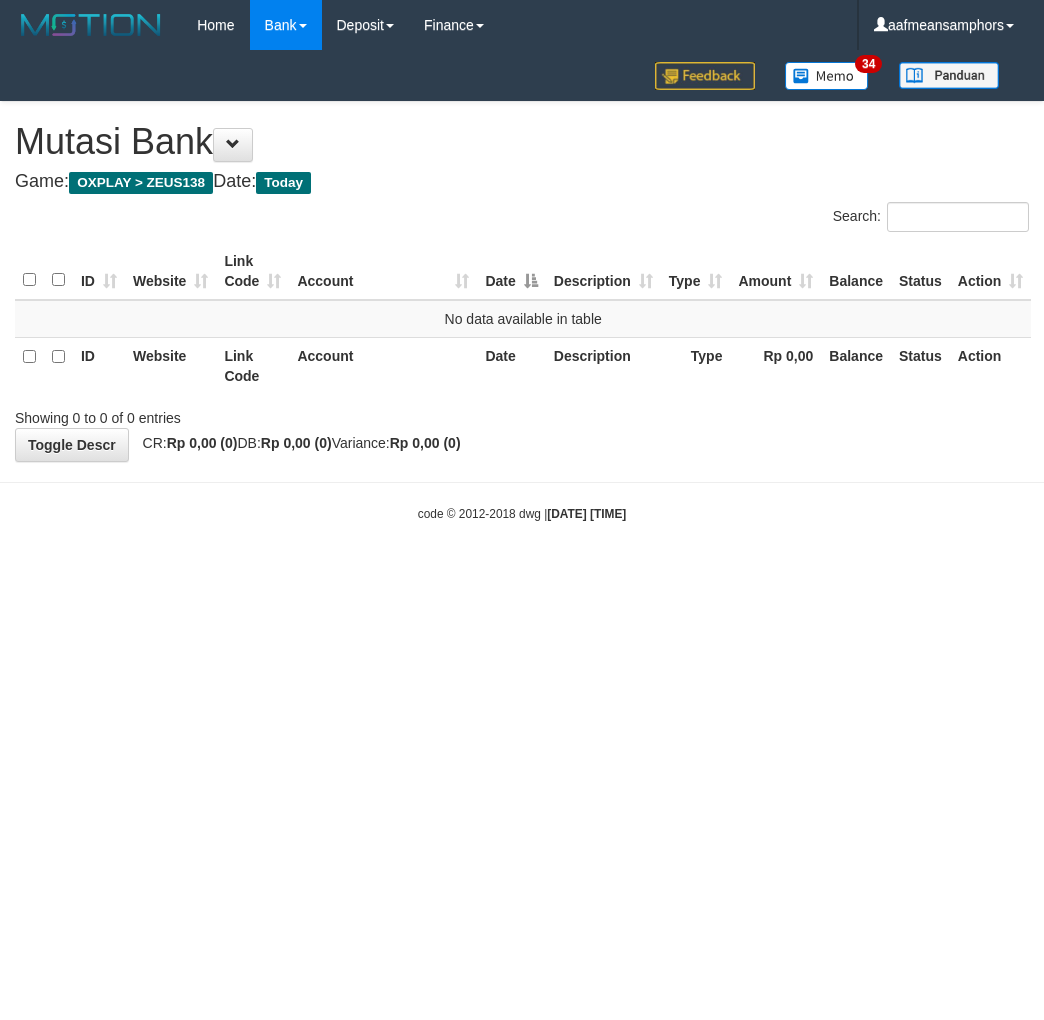 scroll, scrollTop: 0, scrollLeft: 0, axis: both 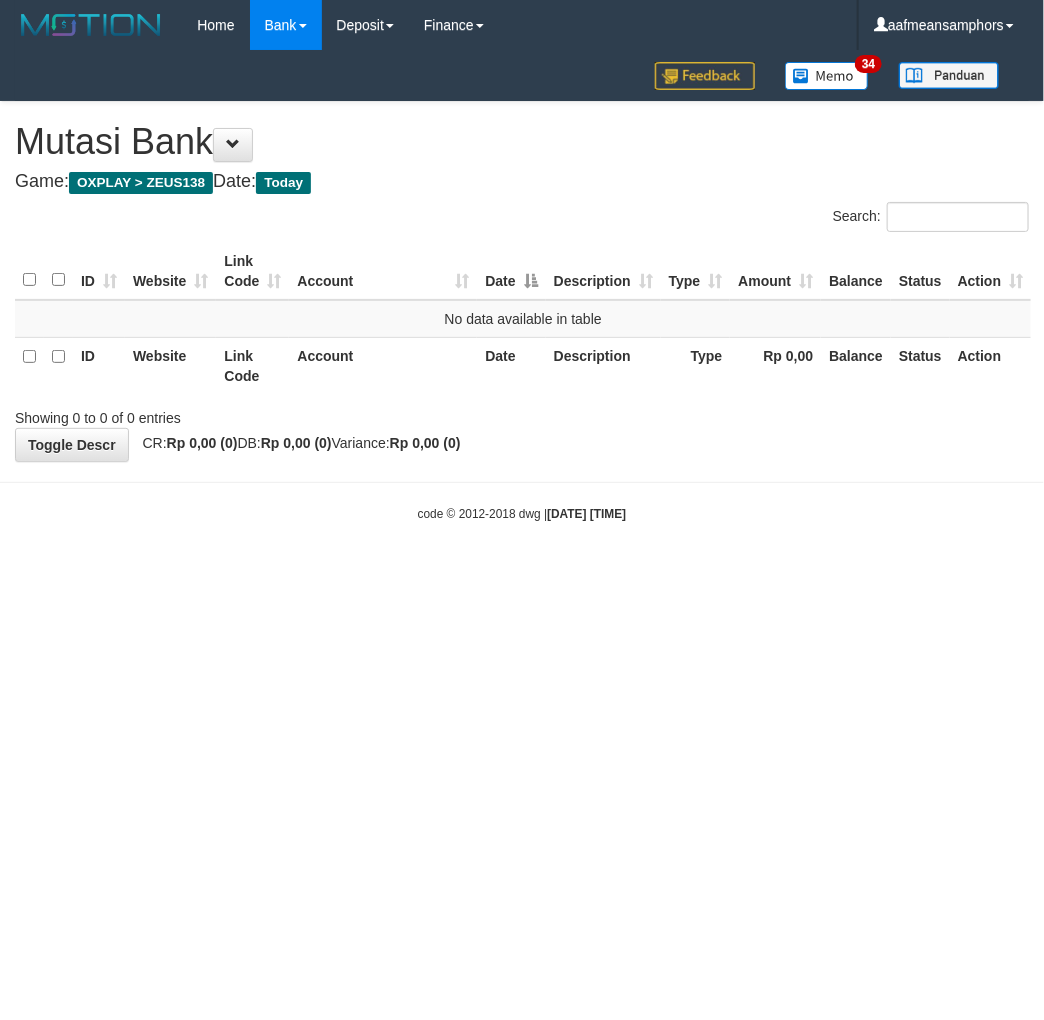 drag, startPoint x: 771, startPoint y: 555, endPoint x: 1043, endPoint y: 611, distance: 277.70486 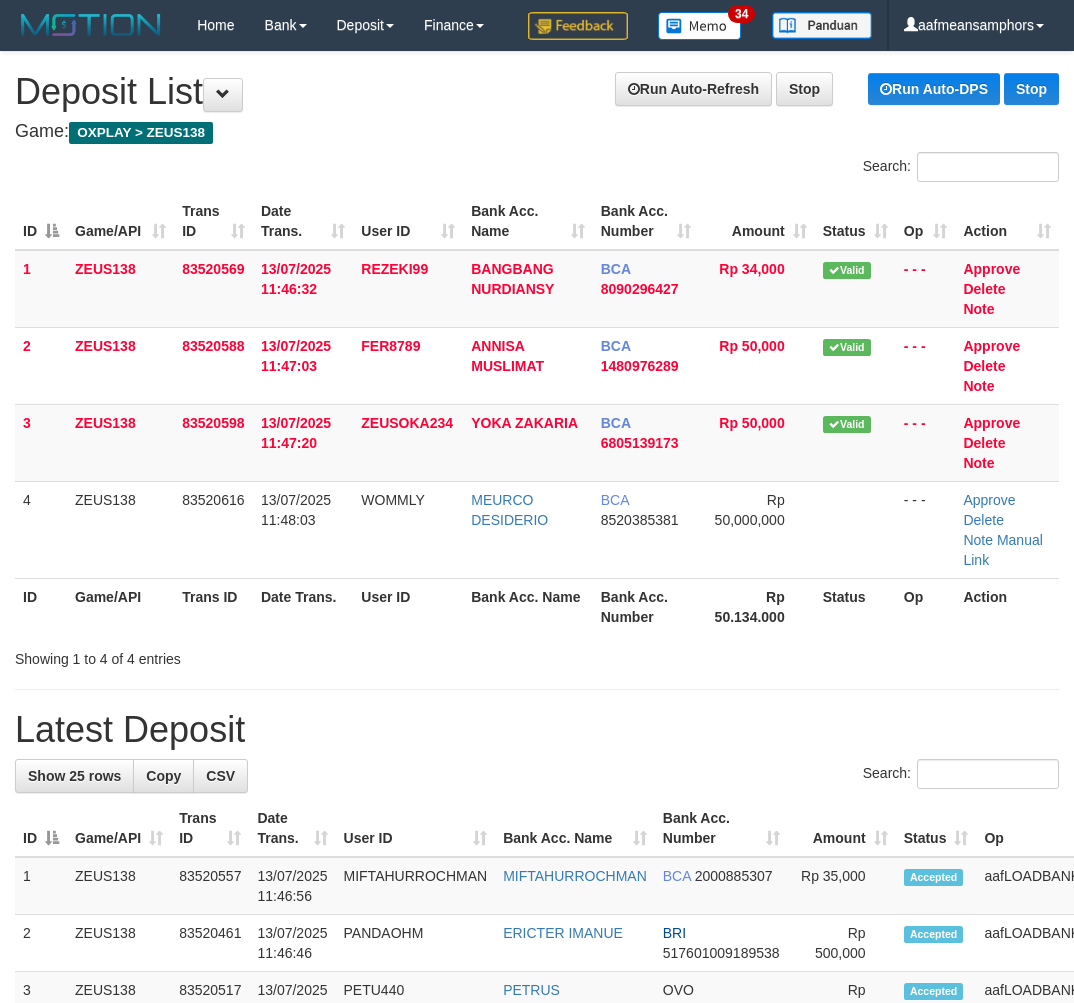 scroll, scrollTop: 0, scrollLeft: 0, axis: both 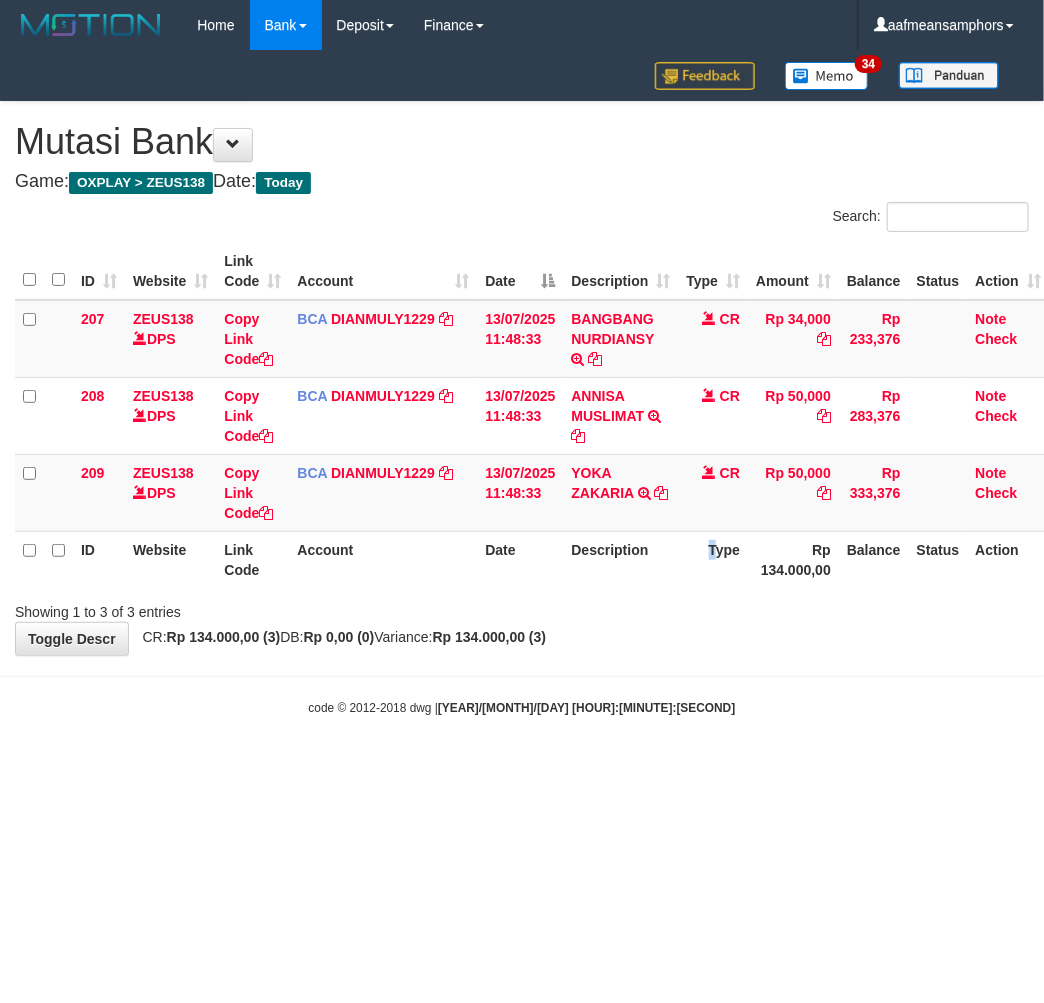 click on "Type" at bounding box center [714, 559] 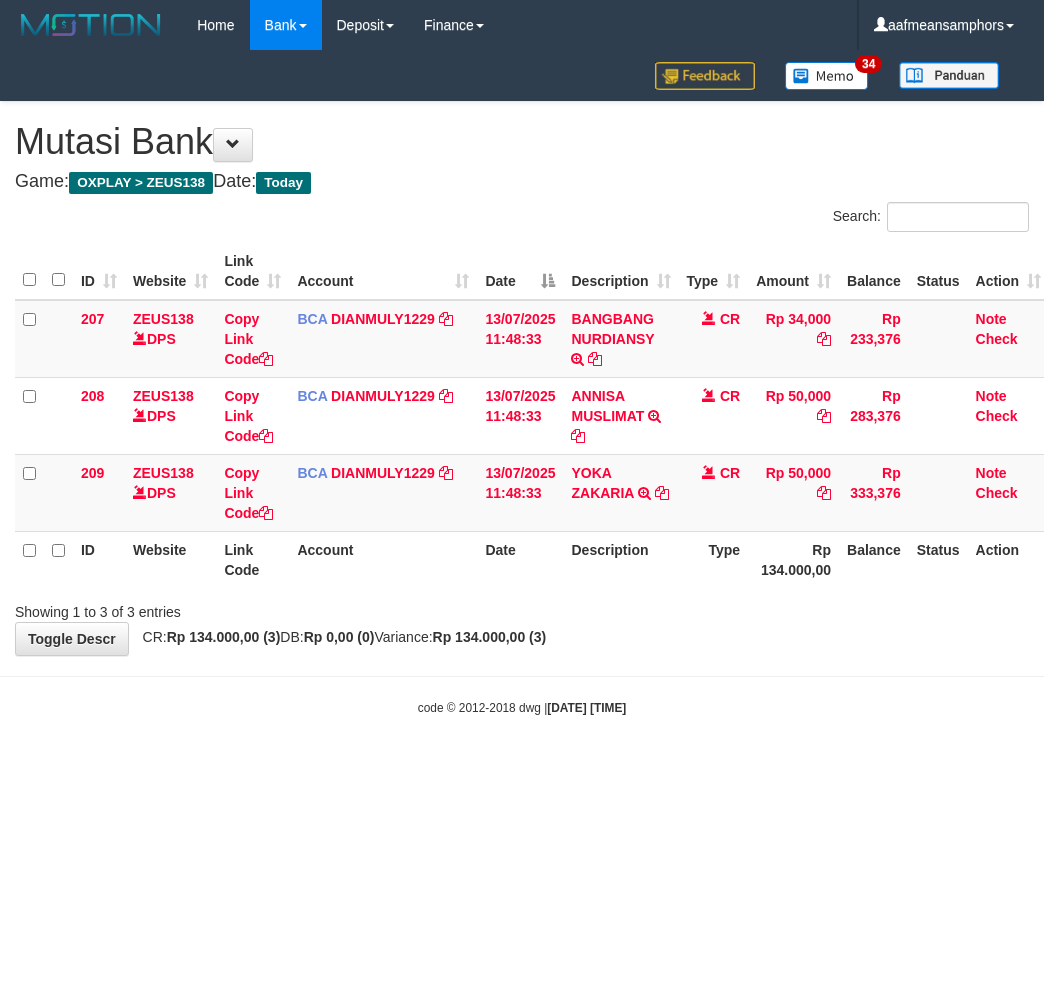 scroll, scrollTop: 0, scrollLeft: 0, axis: both 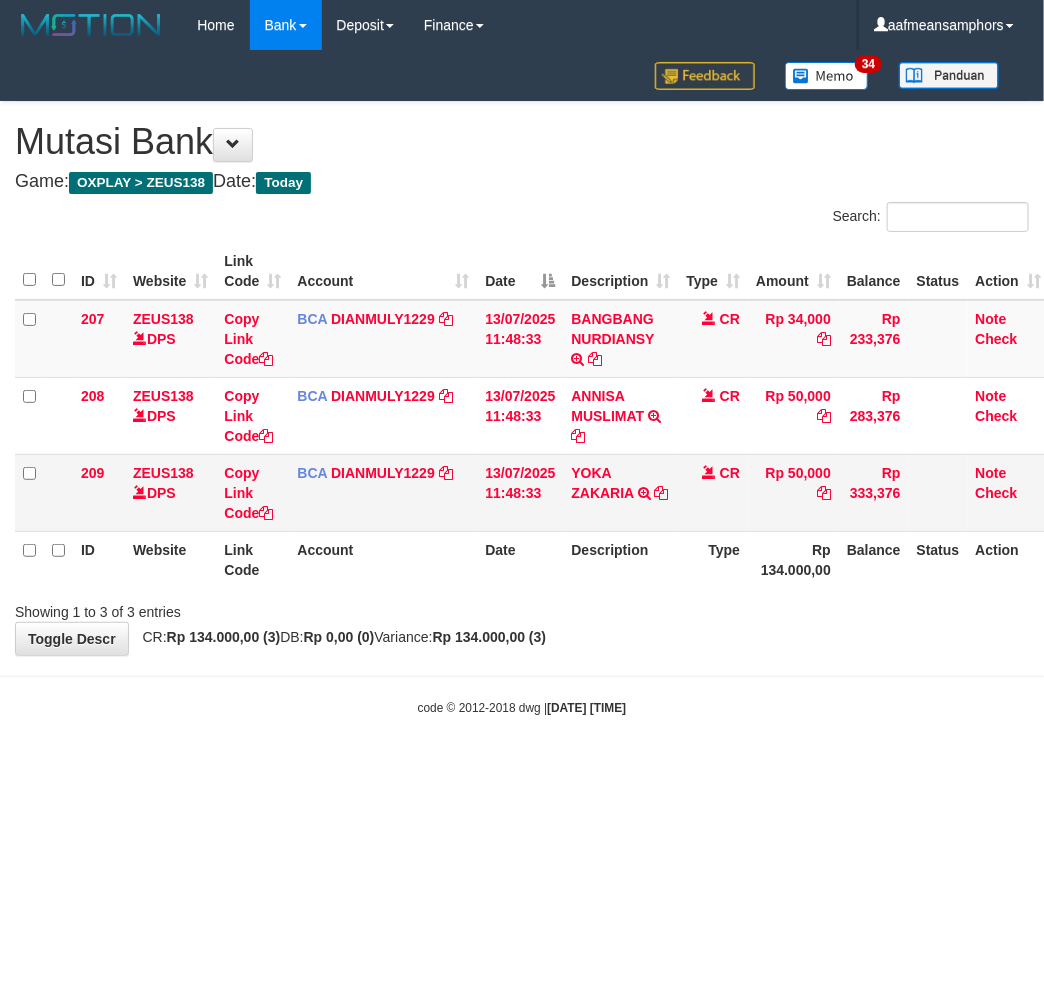 click on "YOKA ZAKARIA         TRSF E-BANKING CR 1307/FTSCY/WS95031
50000.00YOKA ZAKARIA" at bounding box center (620, 492) 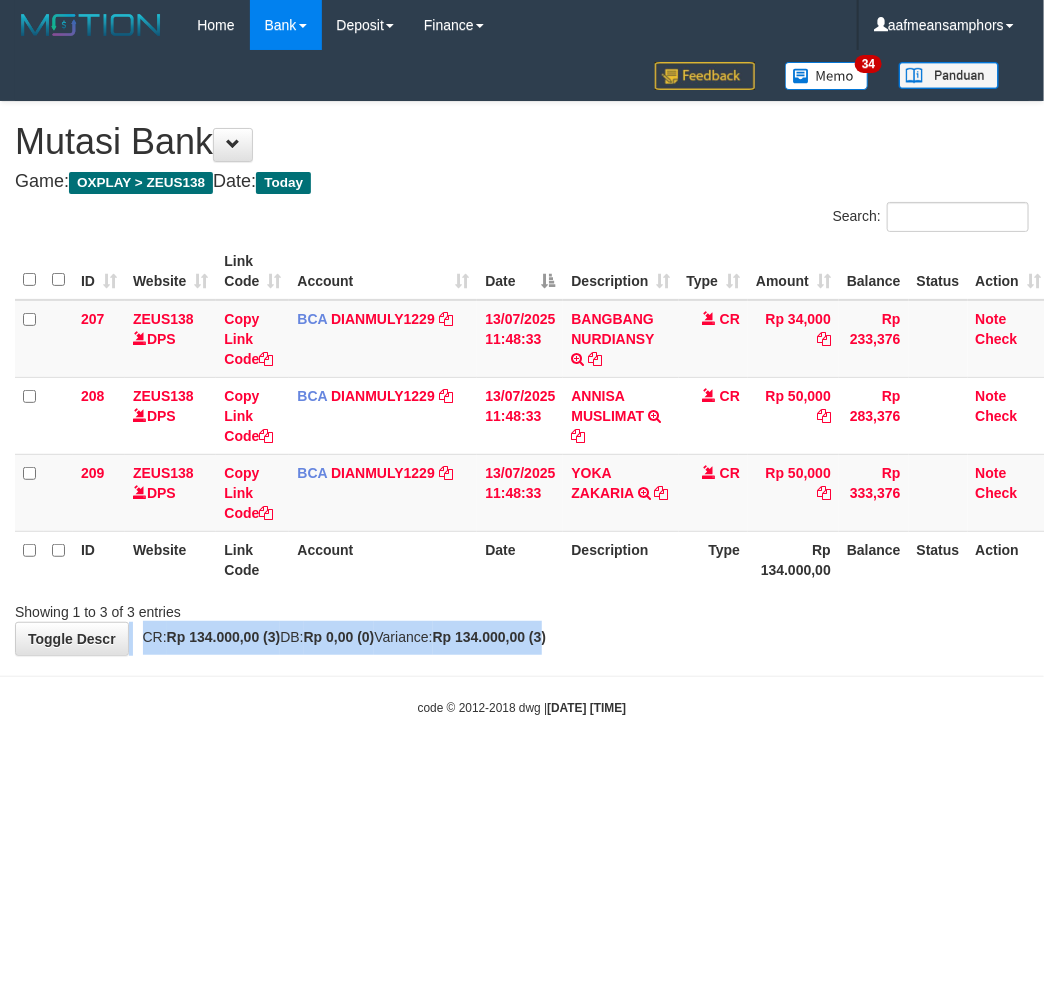 drag, startPoint x: 615, startPoint y: 617, endPoint x: 591, endPoint y: 644, distance: 36.124783 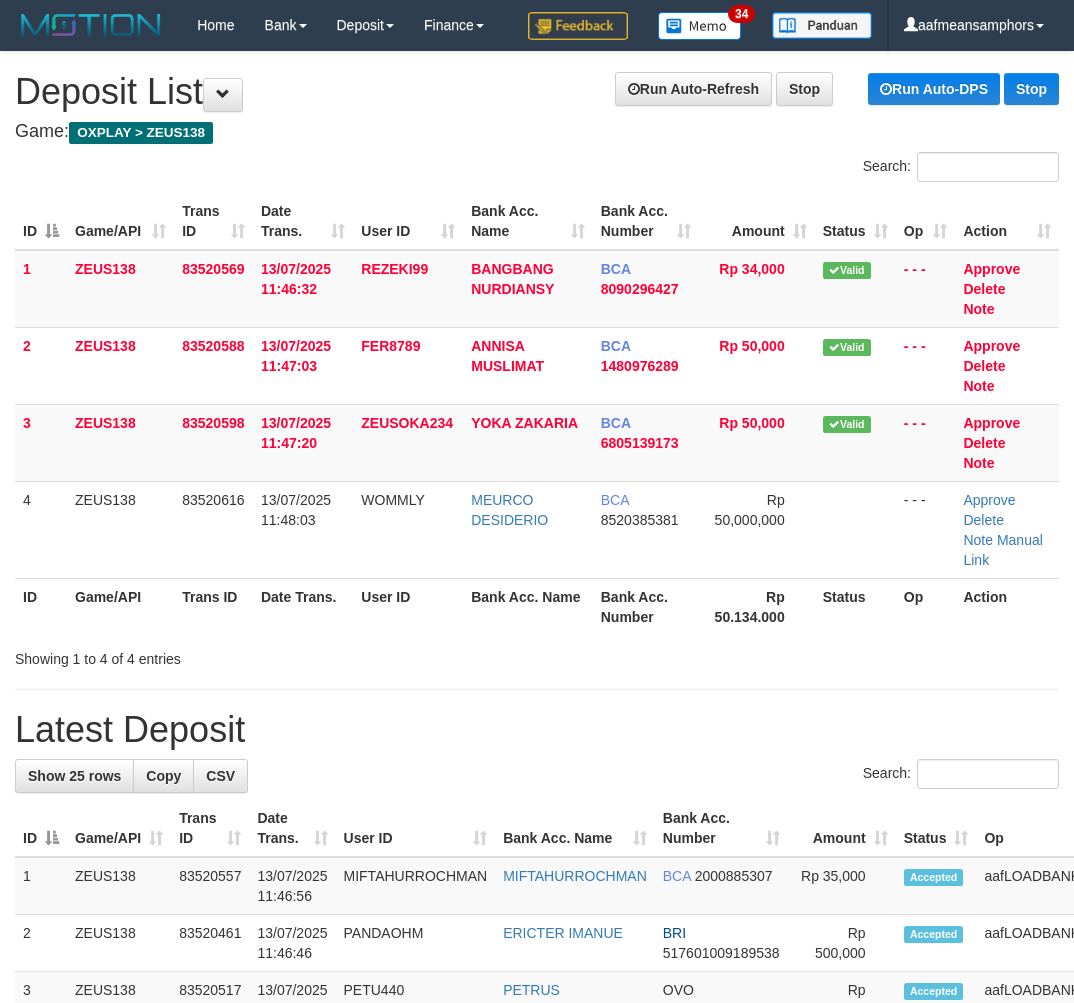 scroll, scrollTop: 0, scrollLeft: 0, axis: both 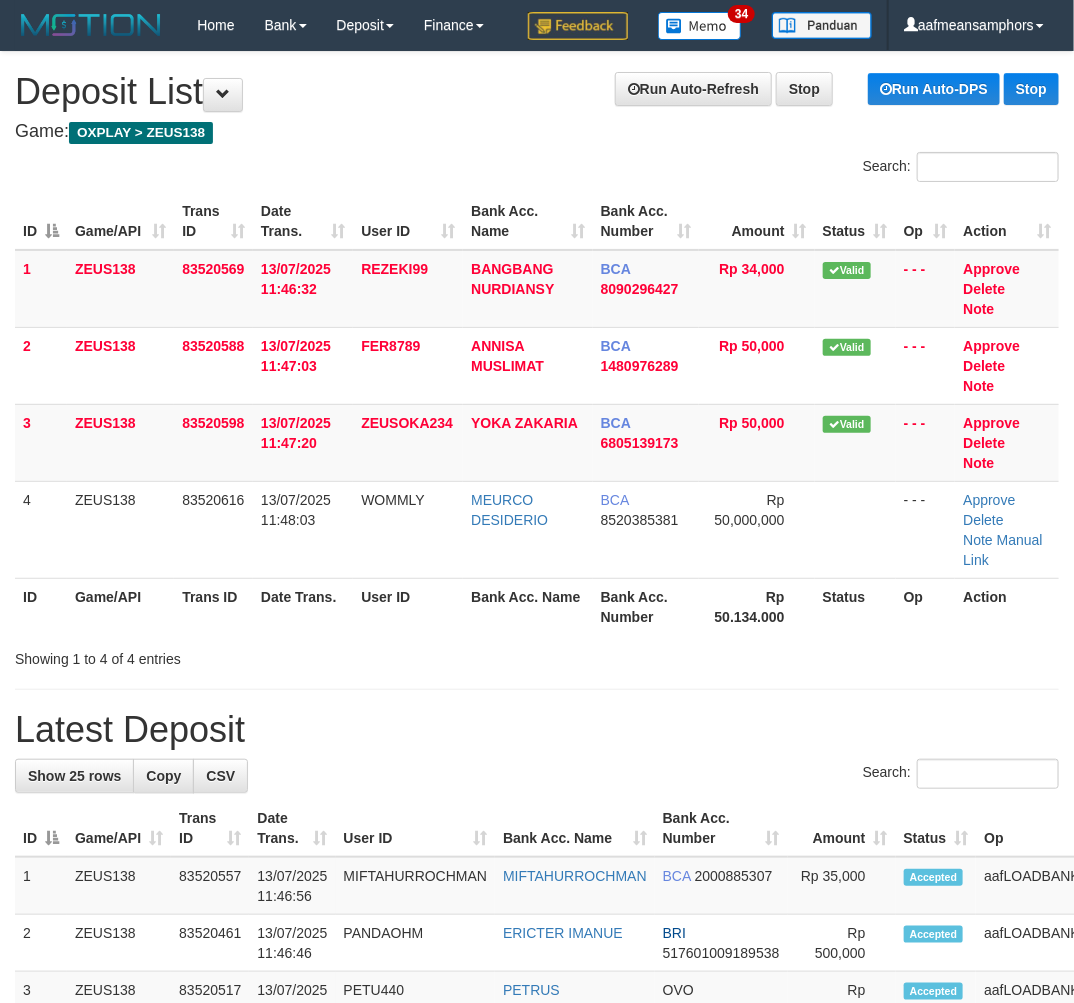 drag, startPoint x: 444, startPoint y: 668, endPoint x: 131, endPoint y: 651, distance: 313.46133 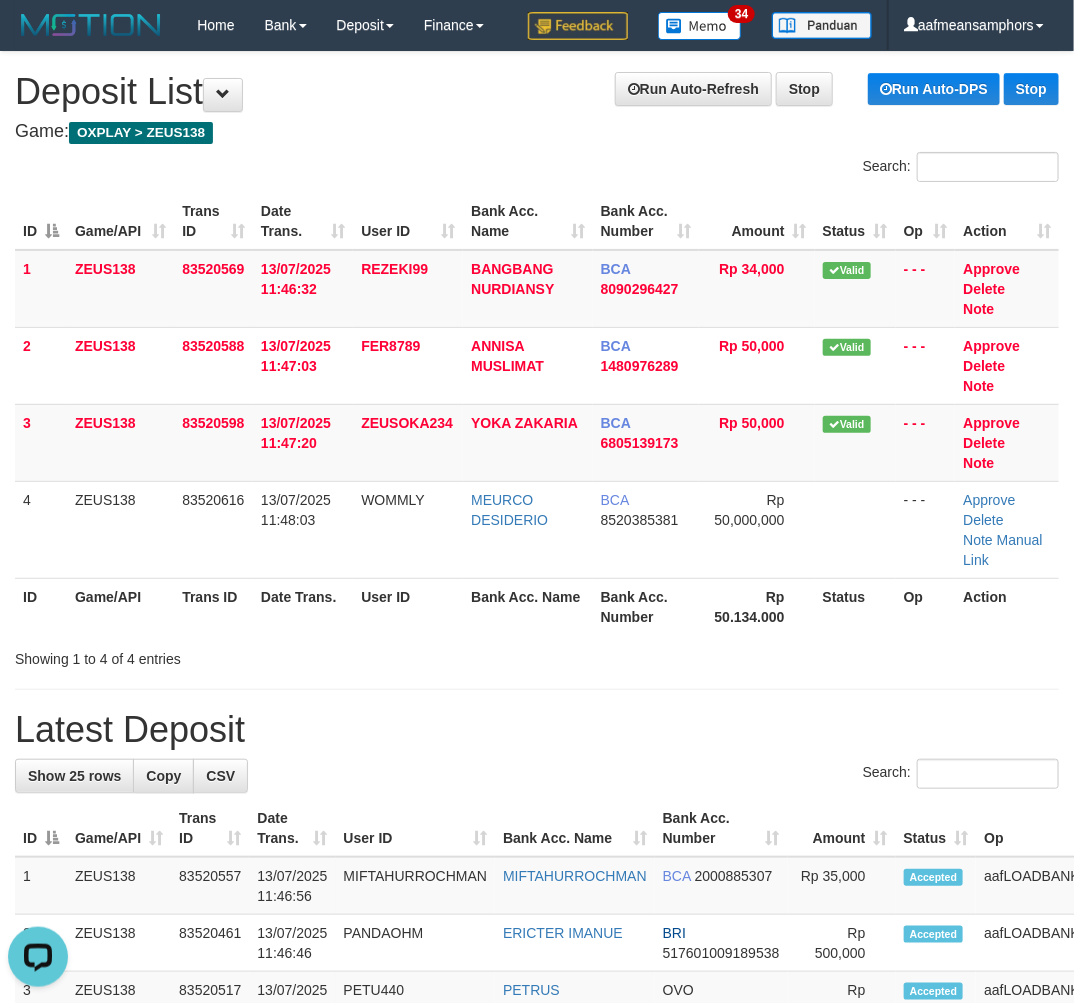 scroll, scrollTop: 0, scrollLeft: 0, axis: both 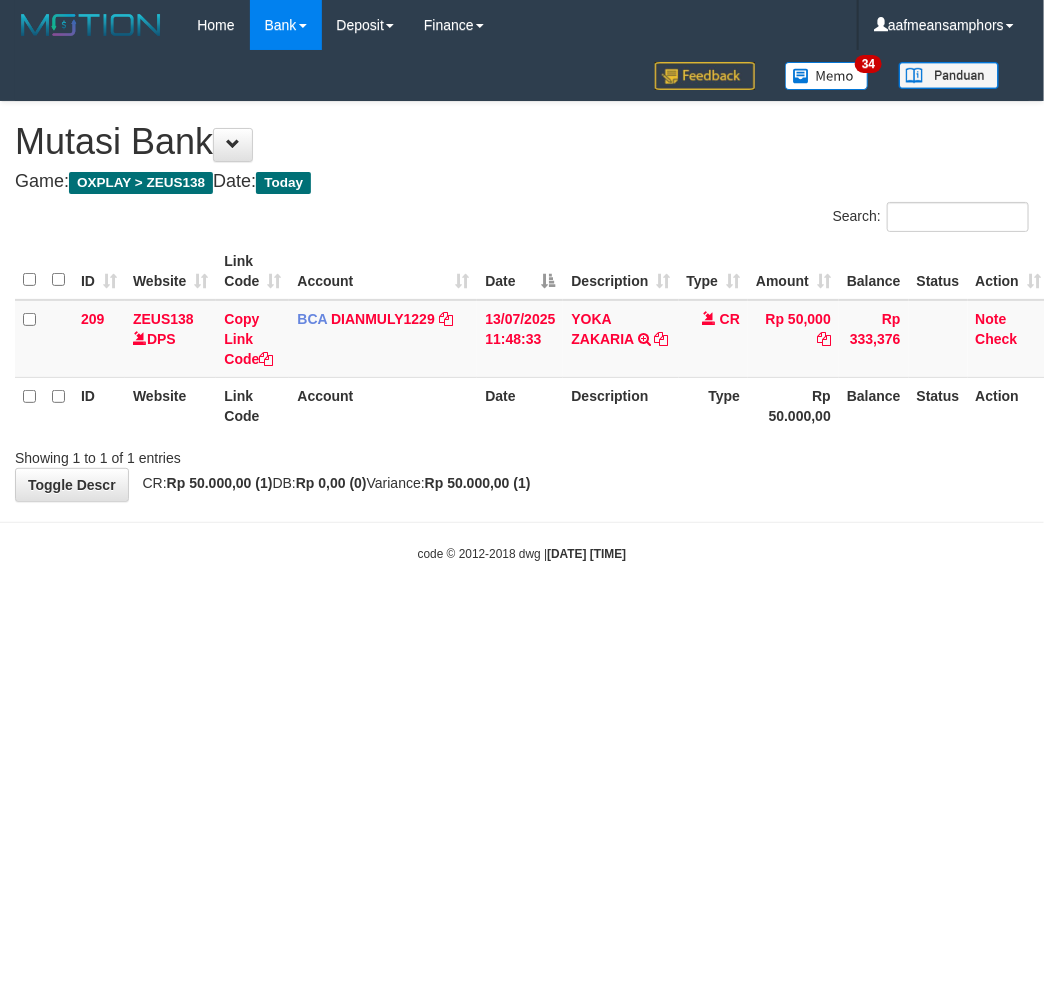 click on "Toggle navigation
Home
Bank
Account List
Load
By Website
Group
[OXPLAY]													ZEUS138
By Load Group (DPS)
Sync" at bounding box center [522, 306] 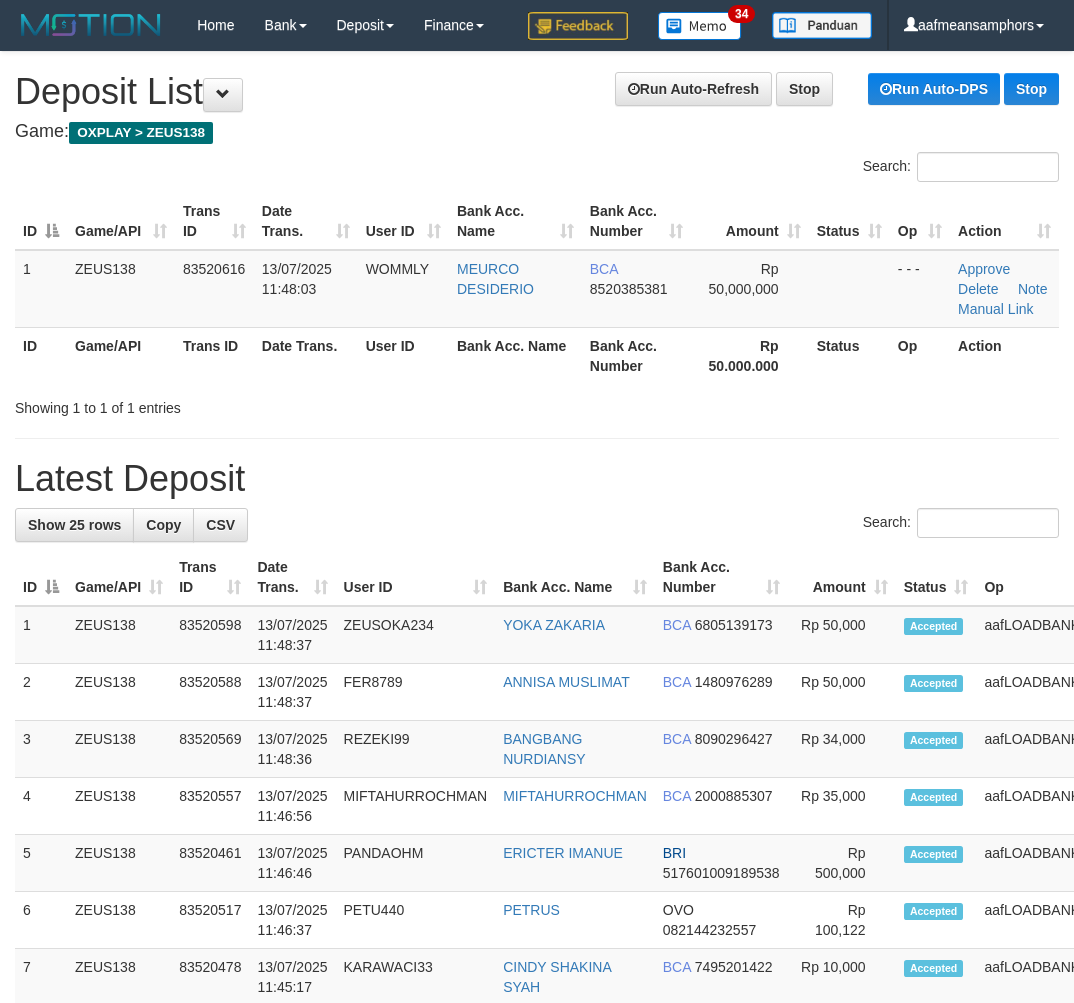 click on "ID Game/API Trans ID Date Trans. User ID Bank Acc. Name Bank Acc. Number Amount Status Op Action" at bounding box center [611, 577] 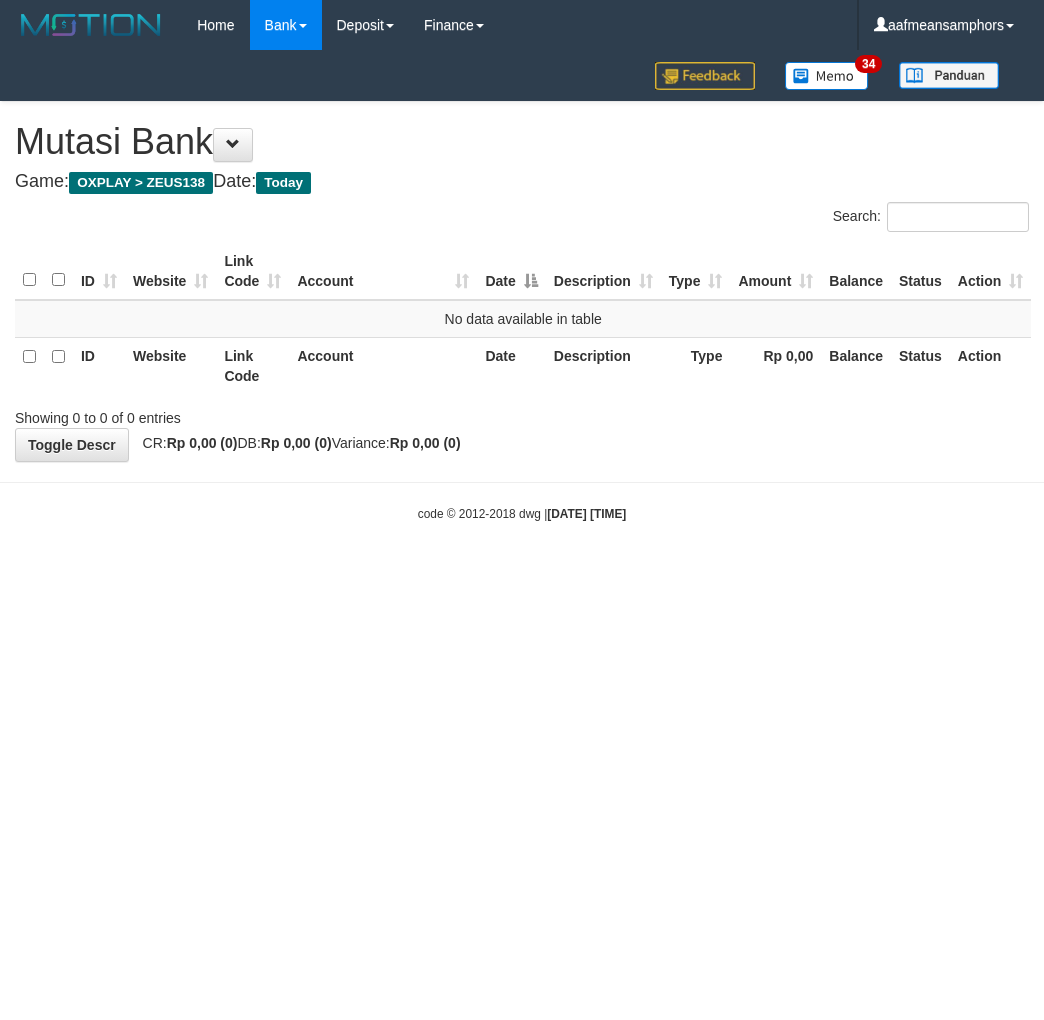 scroll, scrollTop: 0, scrollLeft: 0, axis: both 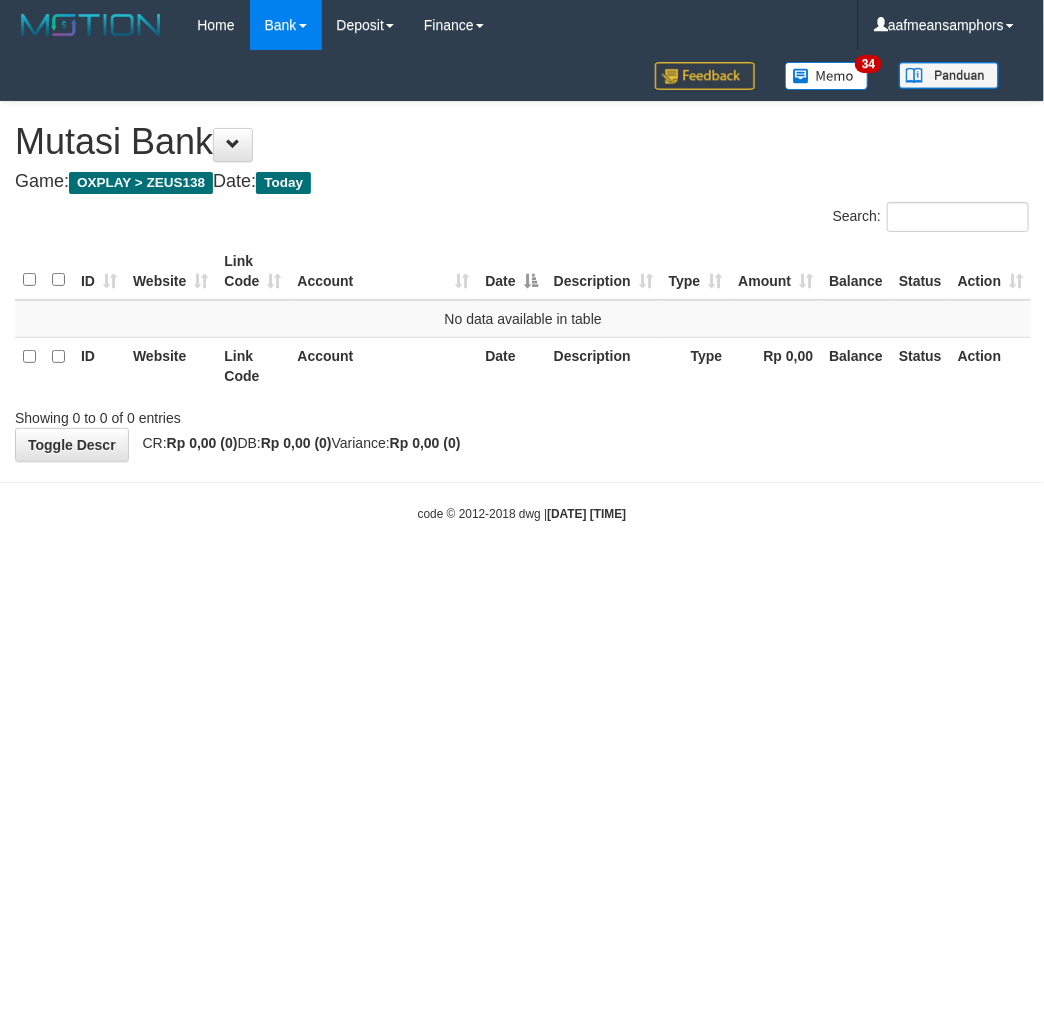 drag, startPoint x: 727, startPoint y: 452, endPoint x: 944, endPoint y: 423, distance: 218.92921 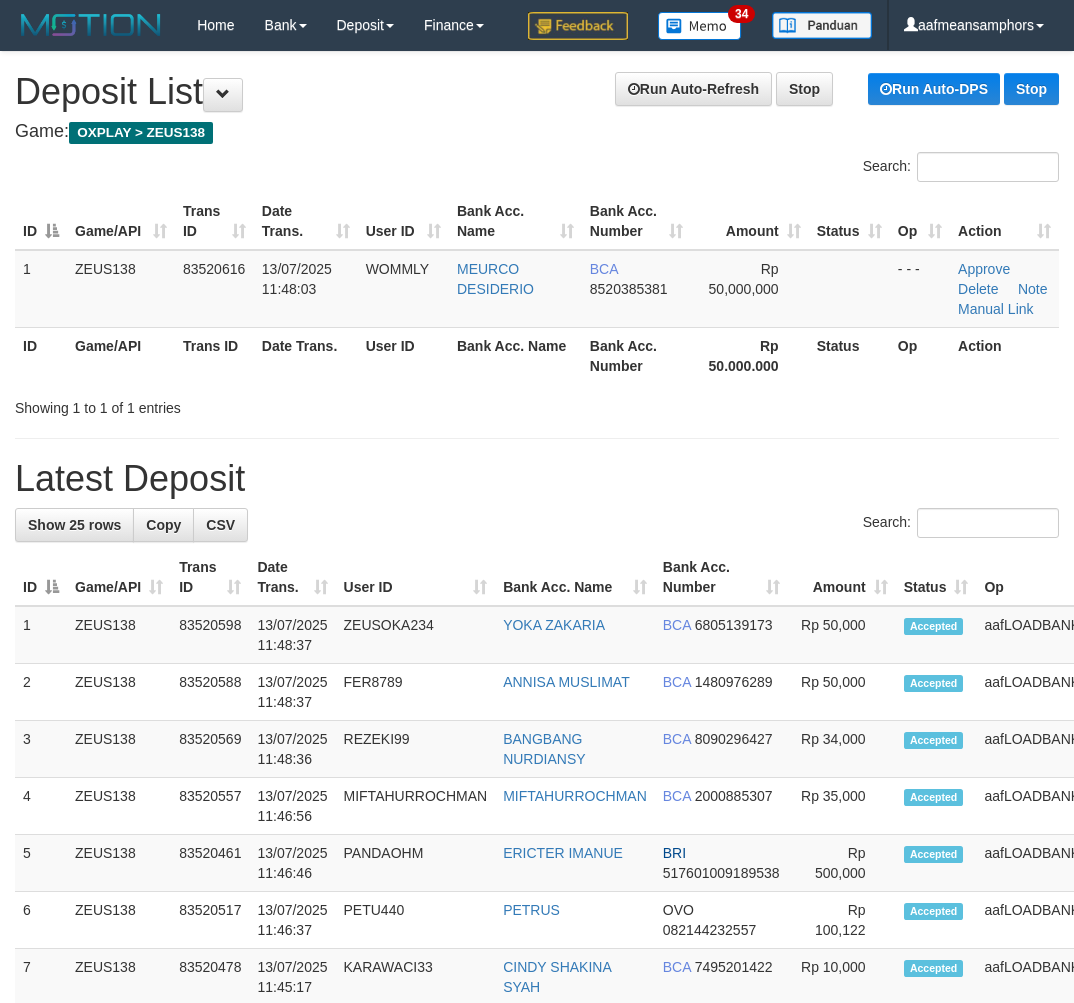 click on "**********" at bounding box center [537, 1108] 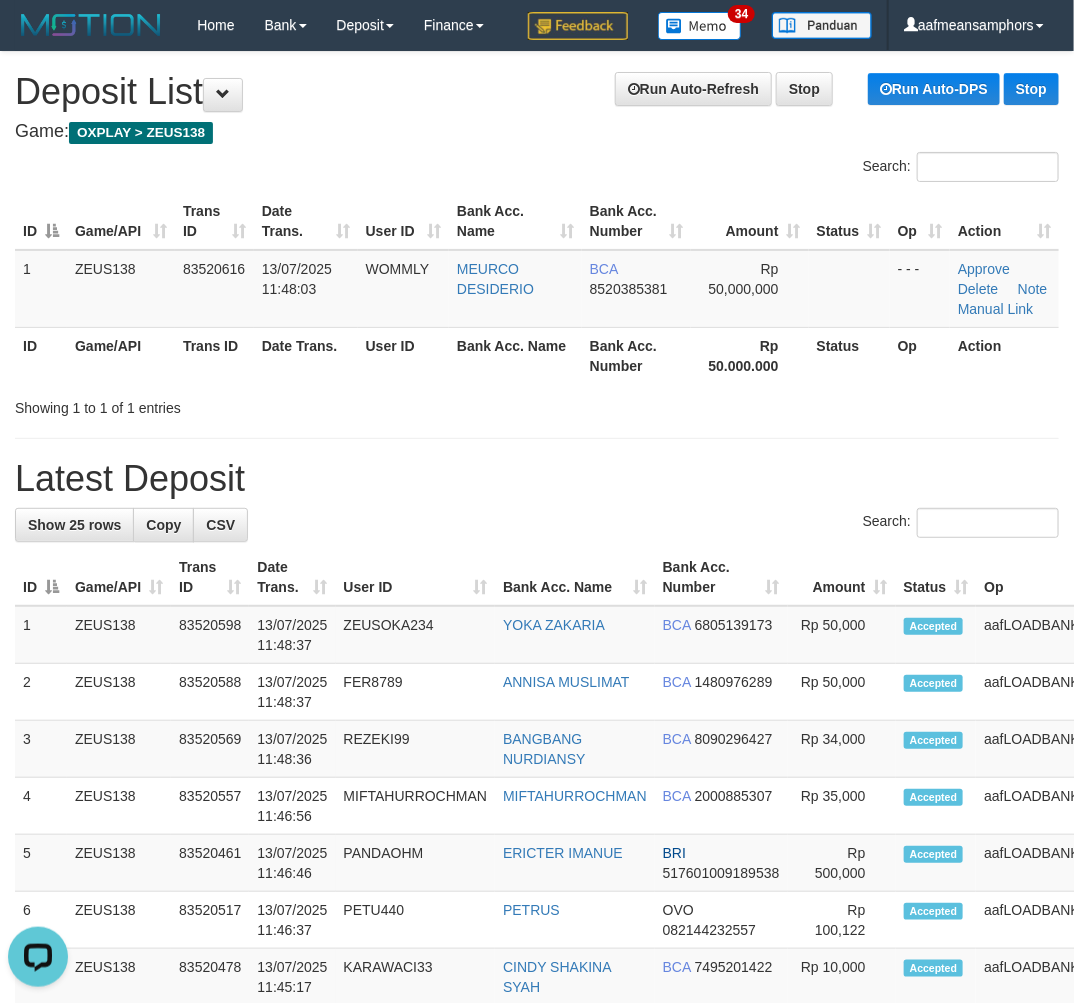scroll, scrollTop: 0, scrollLeft: 0, axis: both 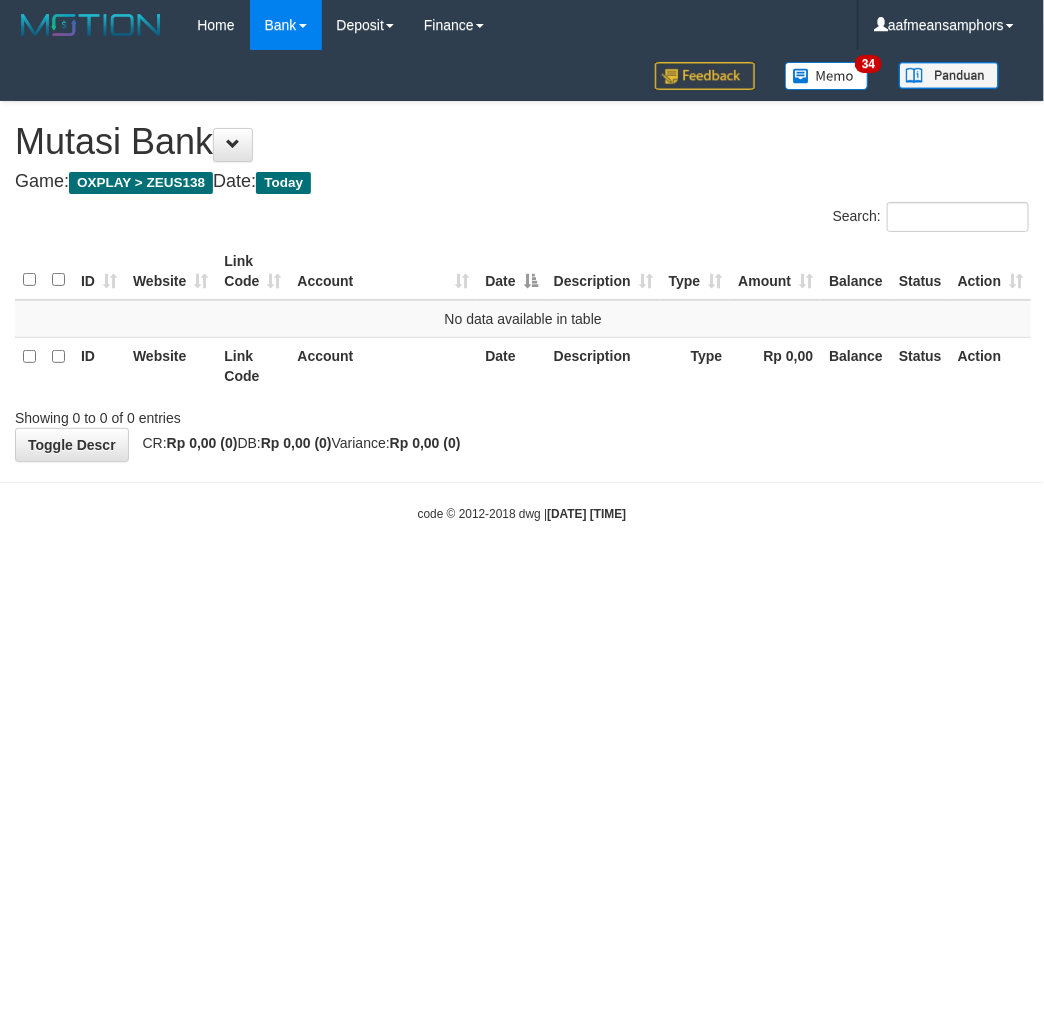 drag, startPoint x: 735, startPoint y: 717, endPoint x: 707, endPoint y: 717, distance: 28 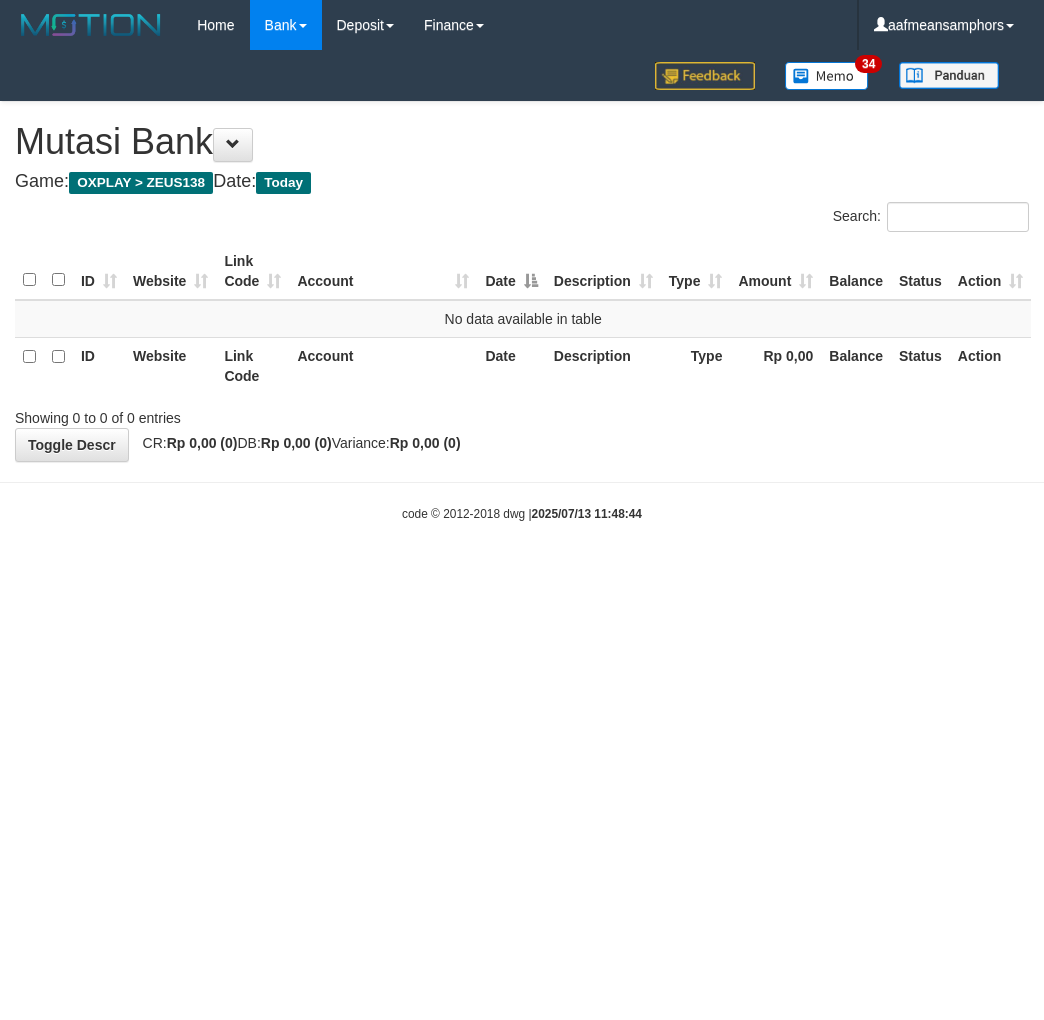 scroll, scrollTop: 0, scrollLeft: 0, axis: both 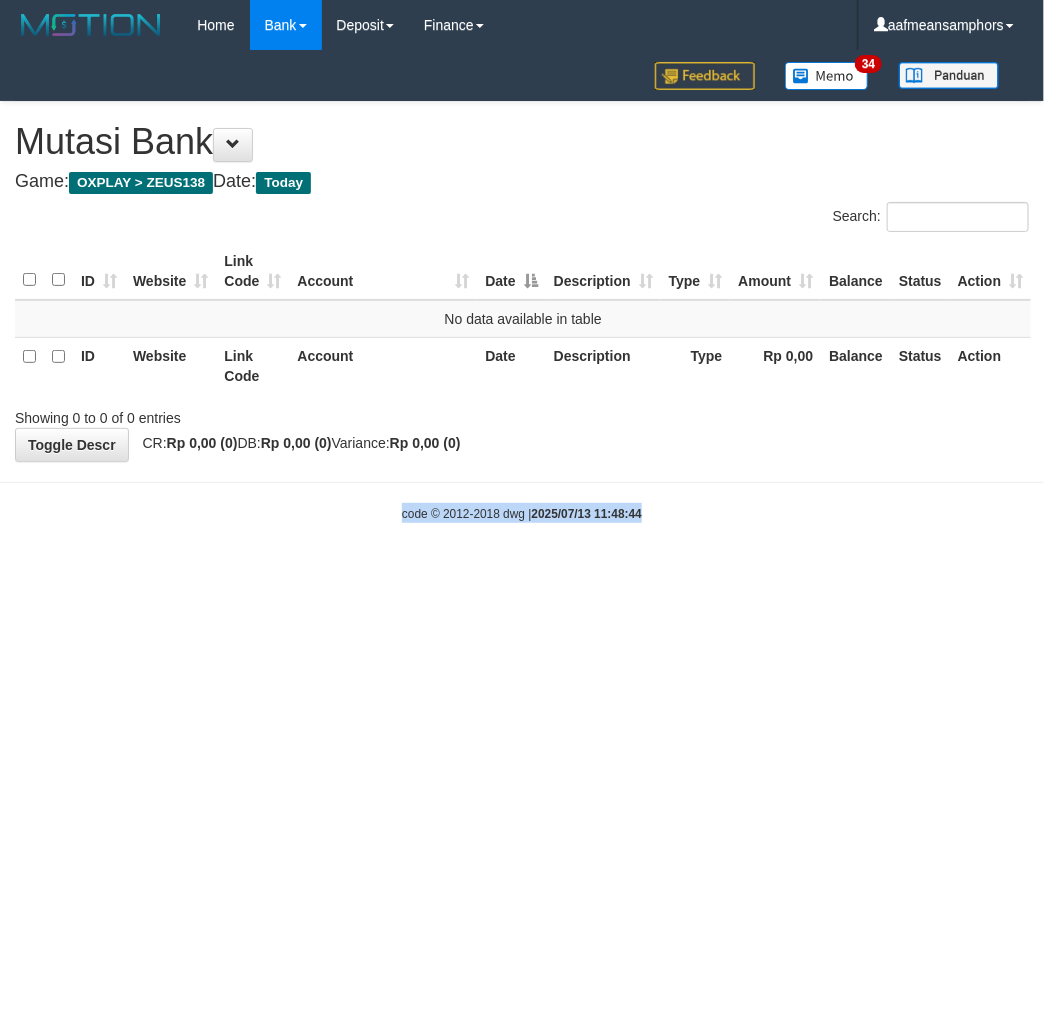 click on "Toggle navigation
Home
Bank
Account List
Load
By Website
Group
[OXPLAY]													ZEUS138
By Load Group (DPS)" at bounding box center [522, 286] 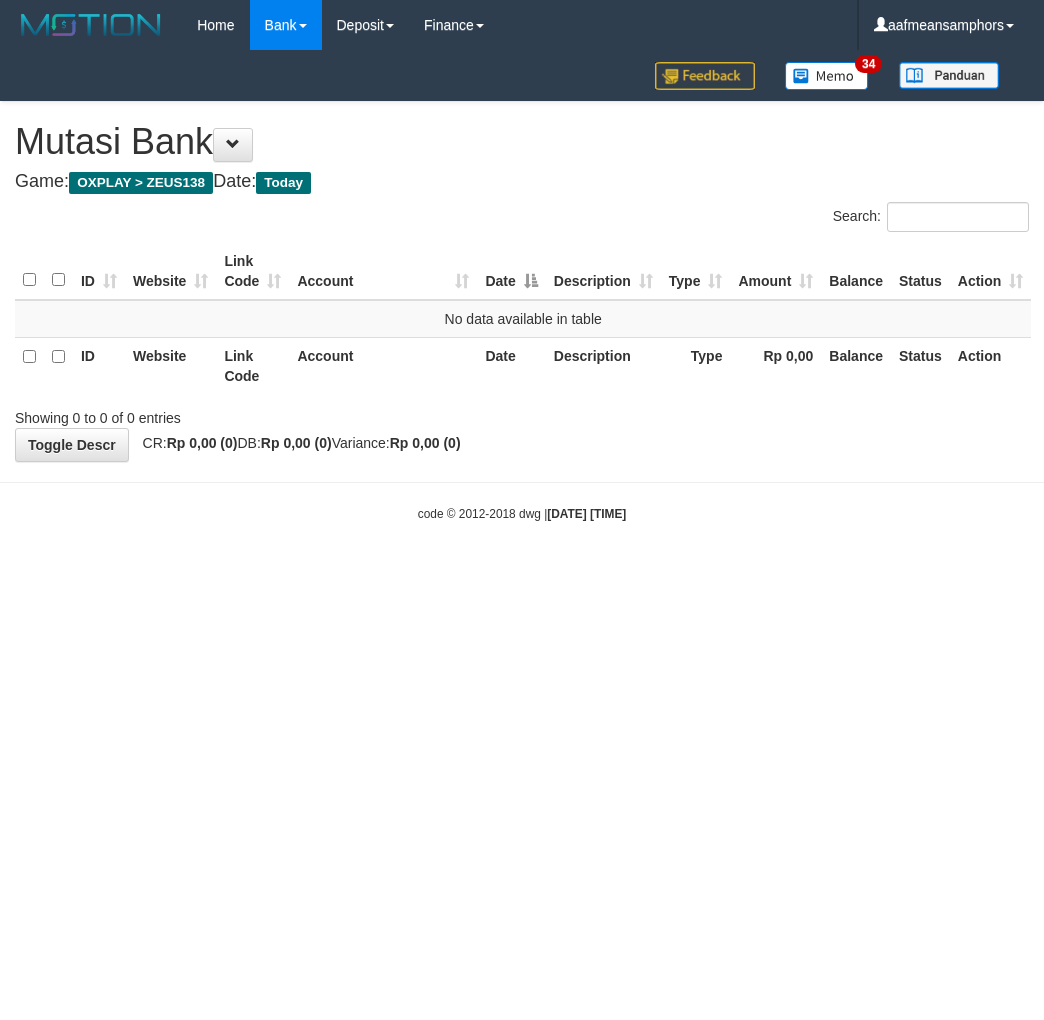 scroll, scrollTop: 0, scrollLeft: 0, axis: both 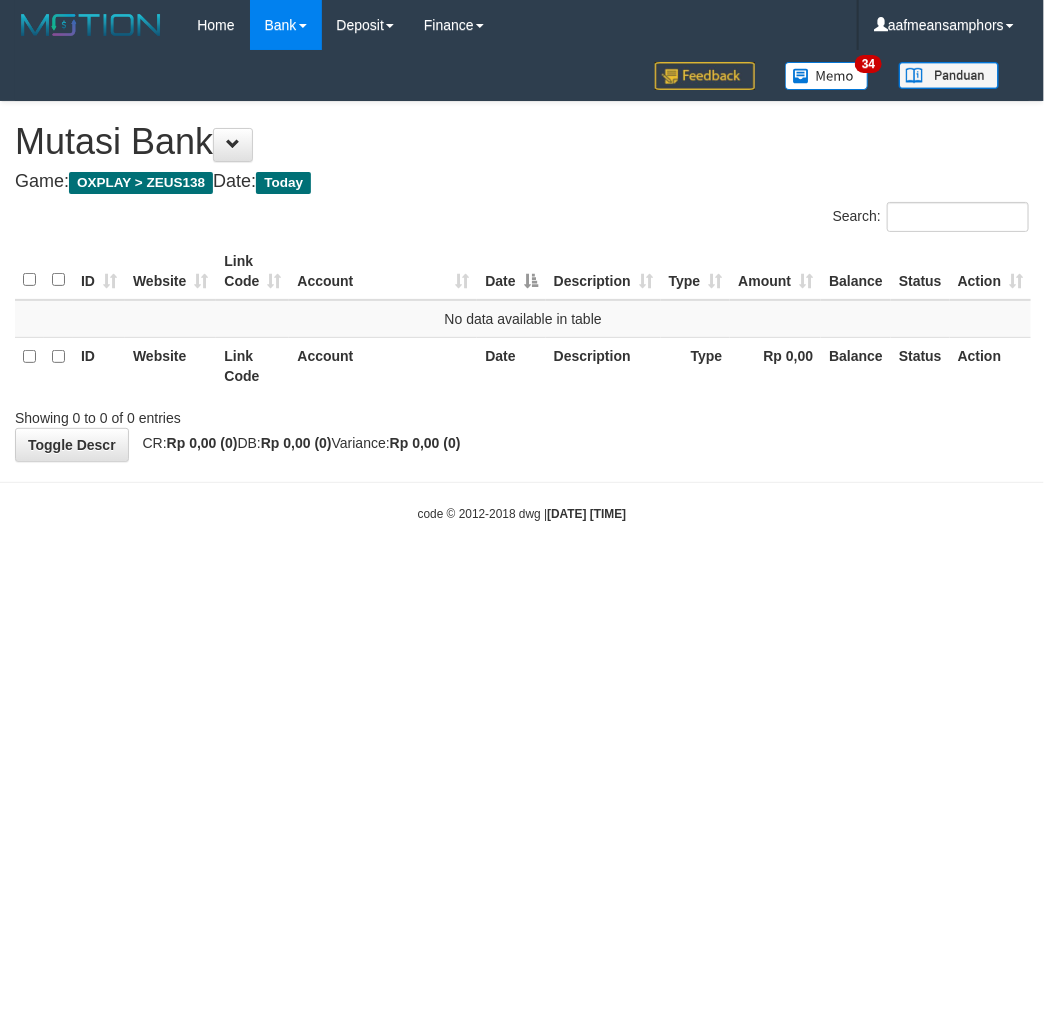 click on "Toggle navigation
Home
Bank
Account List
Load
By Website
Group
[OXPLAY]													ZEUS138
By Load Group (DPS)" at bounding box center (522, 286) 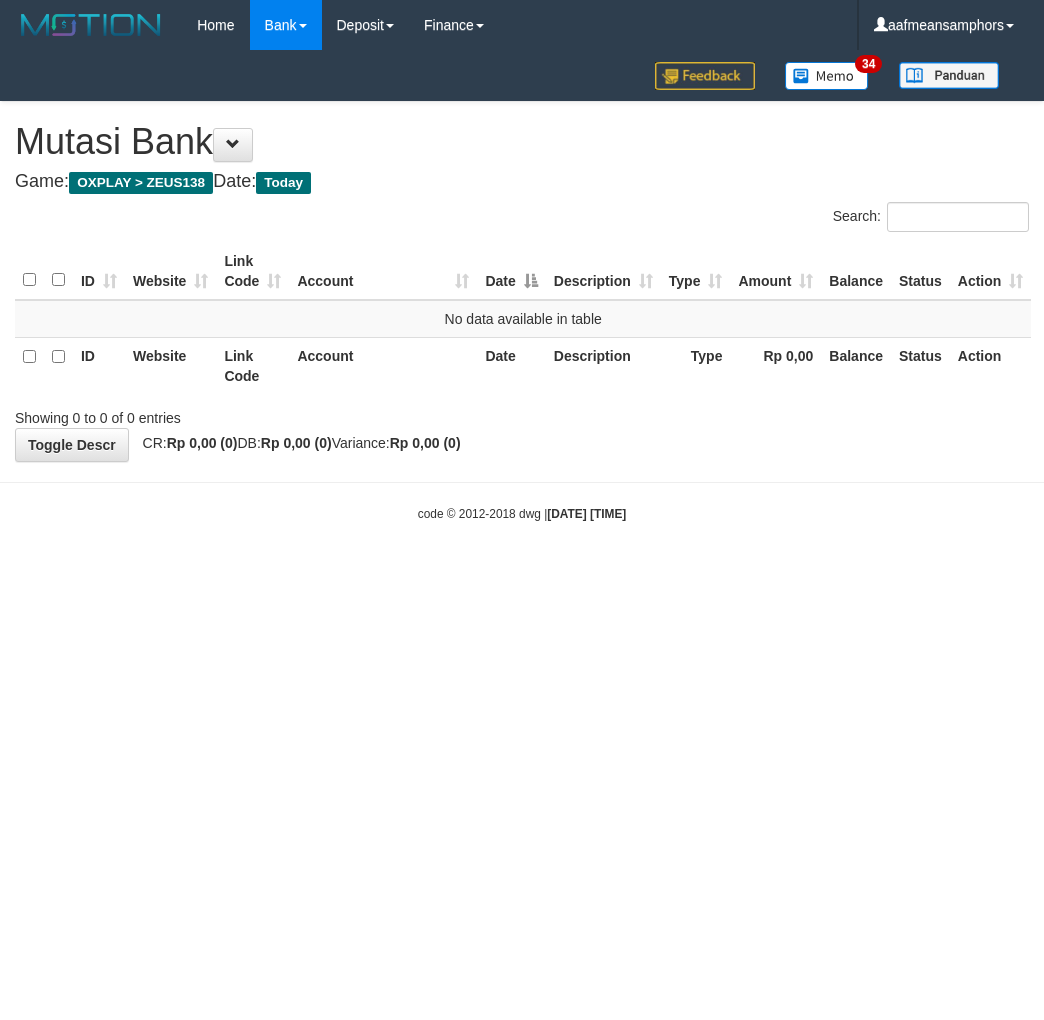 scroll, scrollTop: 0, scrollLeft: 0, axis: both 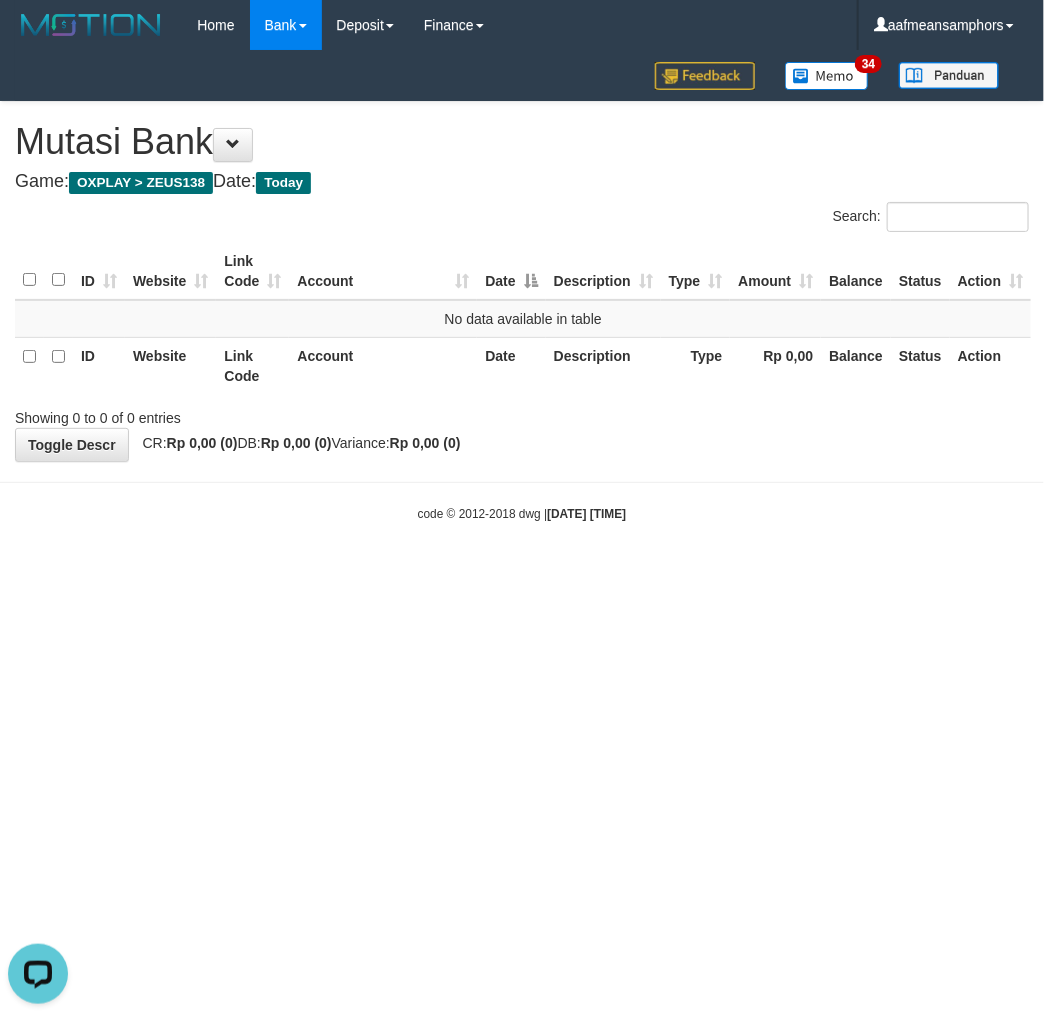 click on "Toggle navigation
Home
Bank
Account List
Load
By Website
Group
[OXPLAY]													ZEUS138
By Load Group (DPS)
Sync" at bounding box center (522, 286) 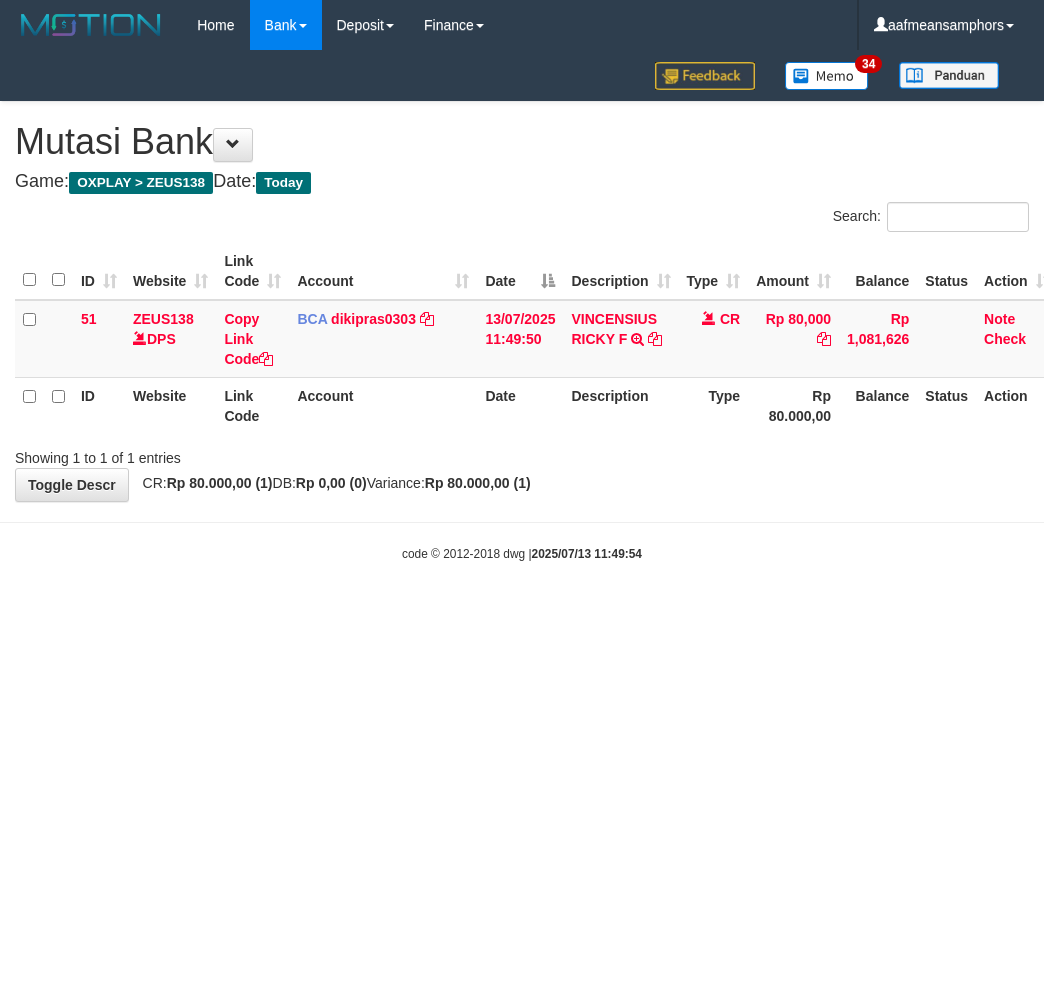 scroll, scrollTop: 0, scrollLeft: 0, axis: both 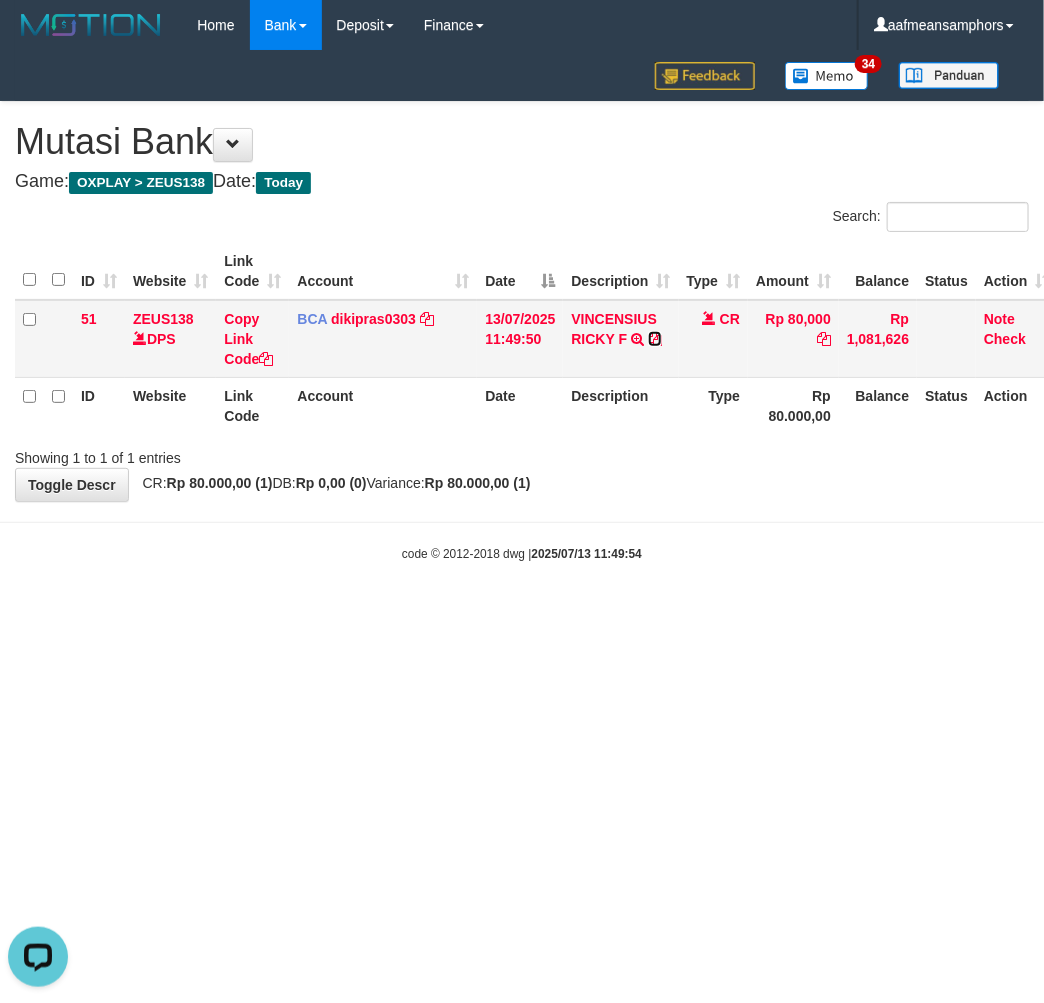drag, startPoint x: 660, startPoint y: 335, endPoint x: 701, endPoint y: 358, distance: 47.010635 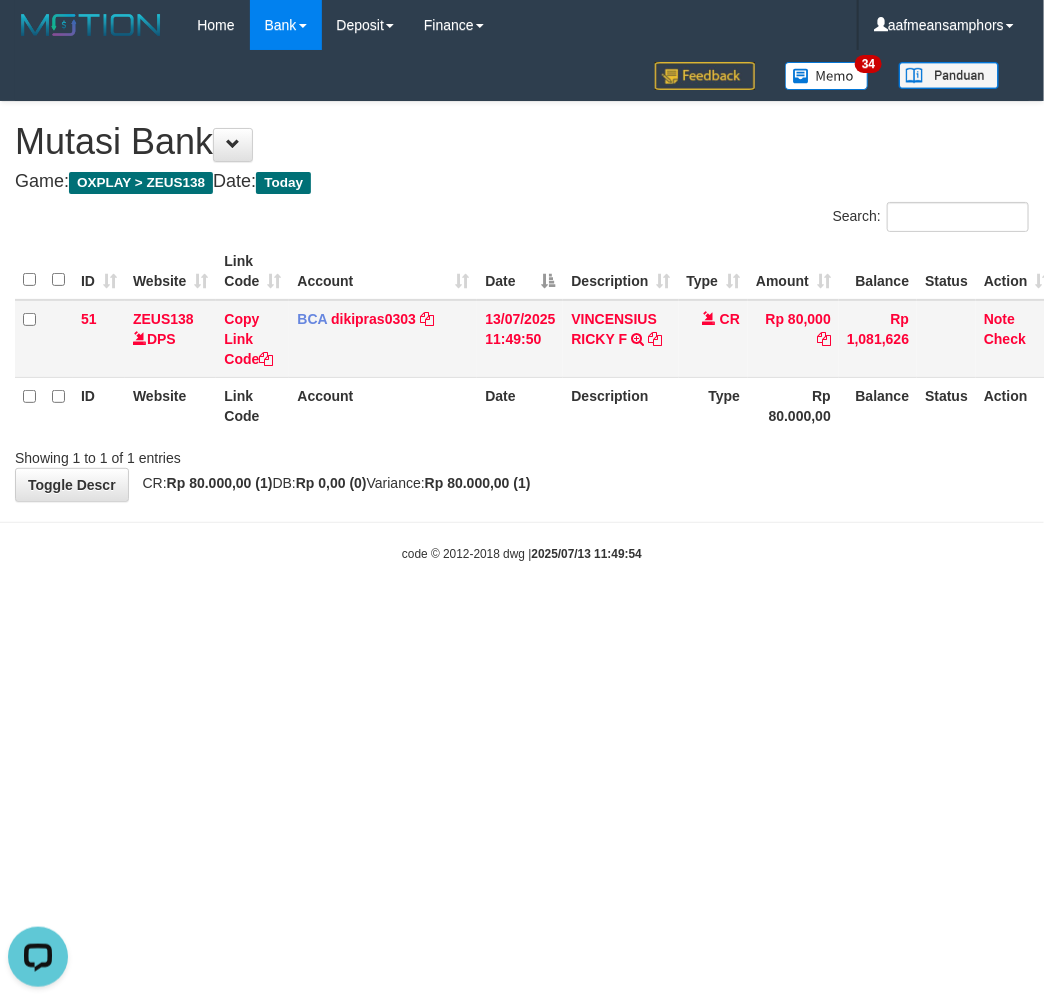 scroll, scrollTop: 0, scrollLeft: 0, axis: both 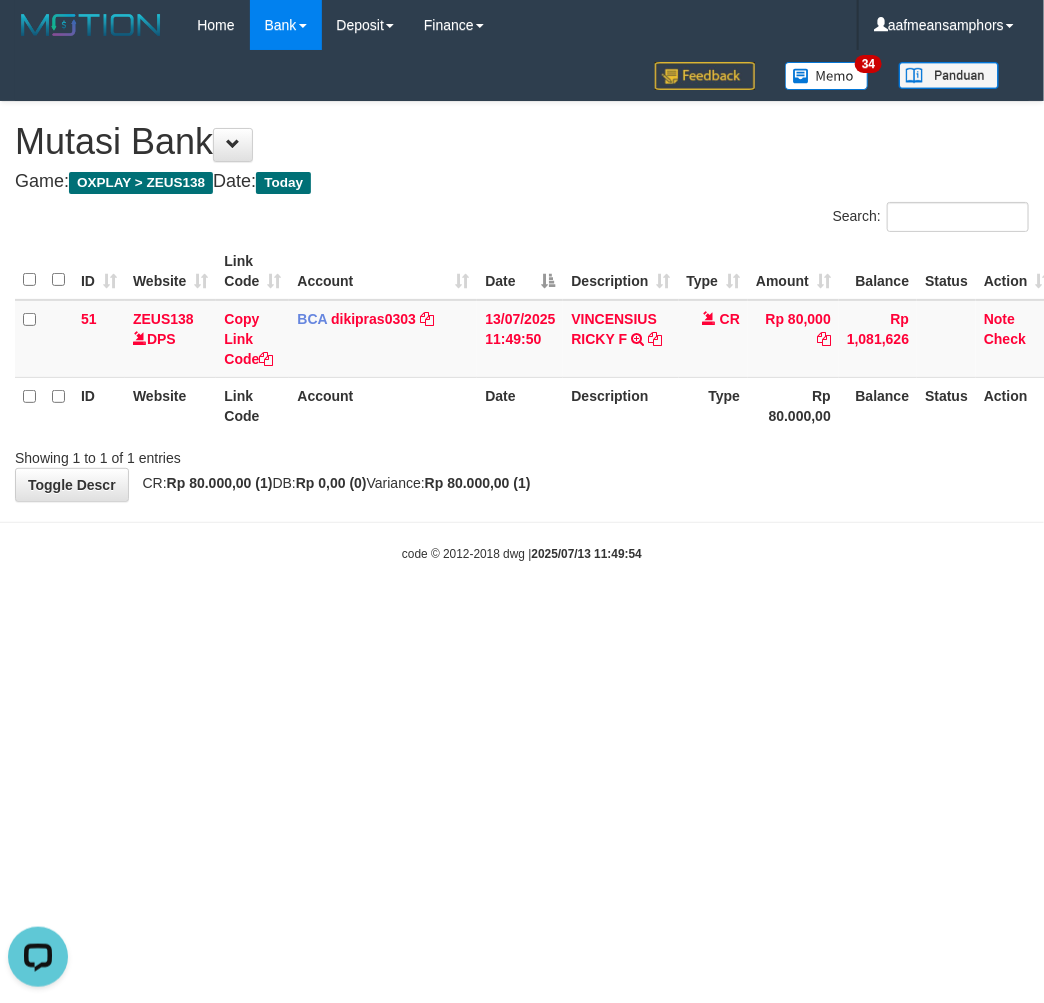 click on "Toggle navigation
Home
Bank
Account List
Load
By Website
Group
[OXPLAY]													ZEUS138
By Load Group (DPS)" at bounding box center [522, 306] 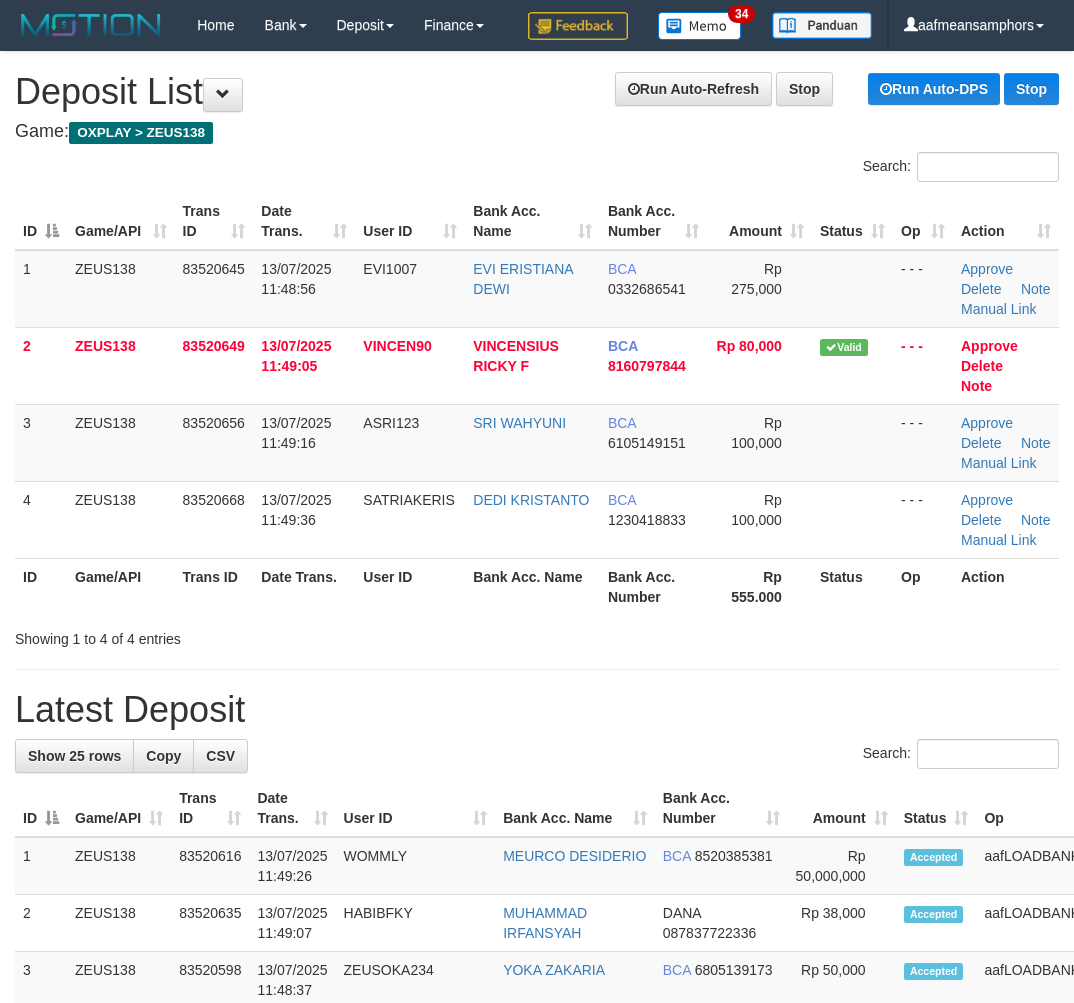 scroll, scrollTop: 0, scrollLeft: 0, axis: both 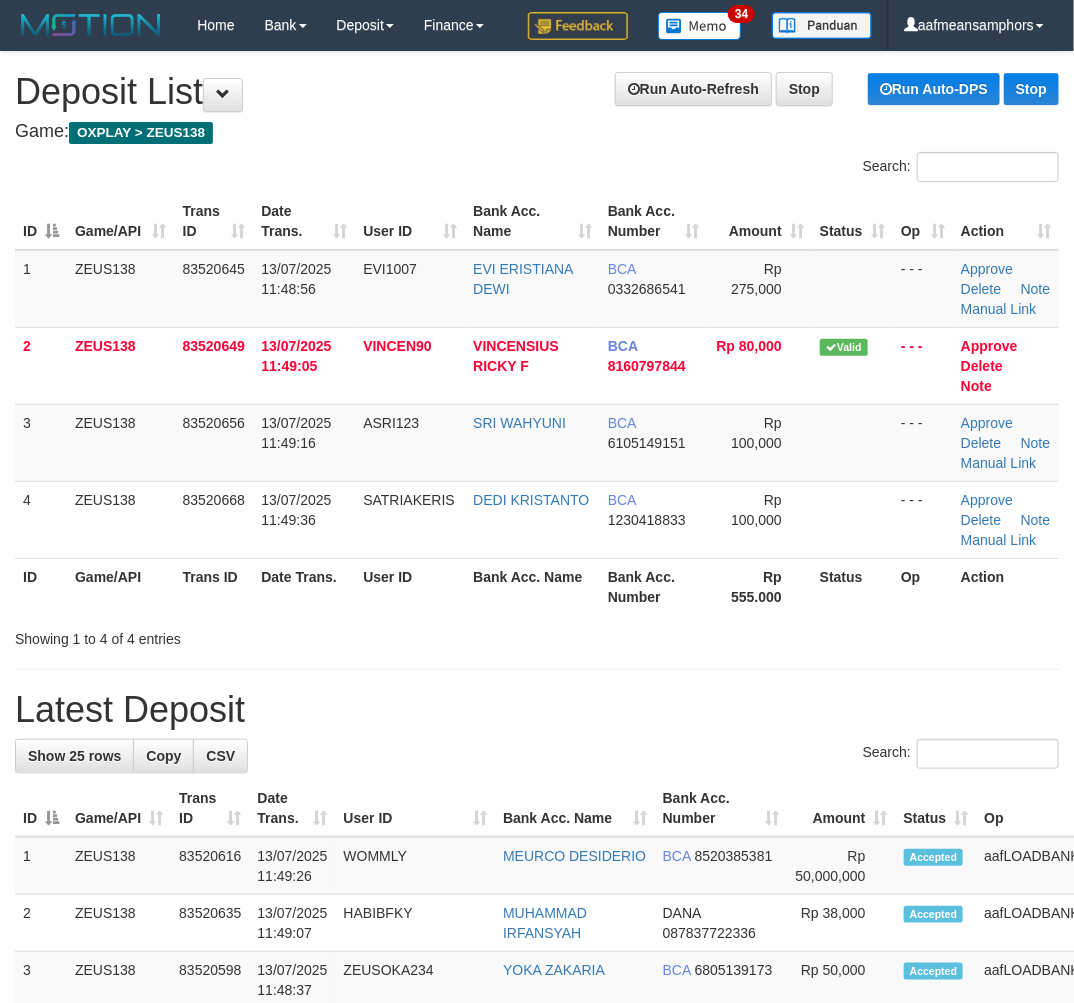 click on "Search:
ID Game/API Trans ID Date Trans. User ID Bank Acc. Name Bank Acc. Number Amount Status Op Action
1
ZEUS138
83520645
13/07/2025 11:48:56
EVI1007
EVI ERISTIANA DEWI
BCA
0332686541
Rp 275,000
- - -
Approve
Delete
Note
Manual Link
2
ZEUS138
83520649
13/07/2025 11:49:05
VINCEN90
VINCENSIUS RICKY F
BCA
8160797844
Rp 80,000" at bounding box center (537, 400) 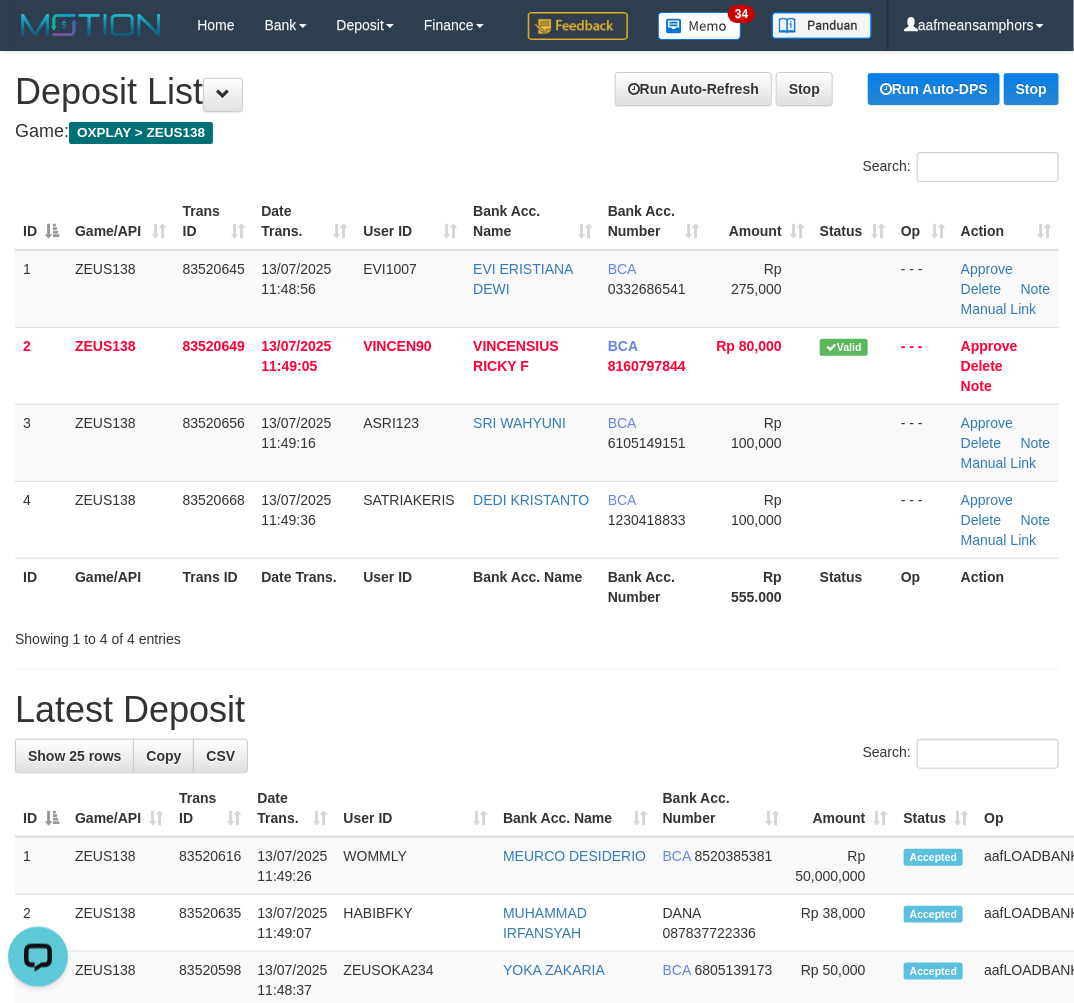 scroll, scrollTop: 0, scrollLeft: 0, axis: both 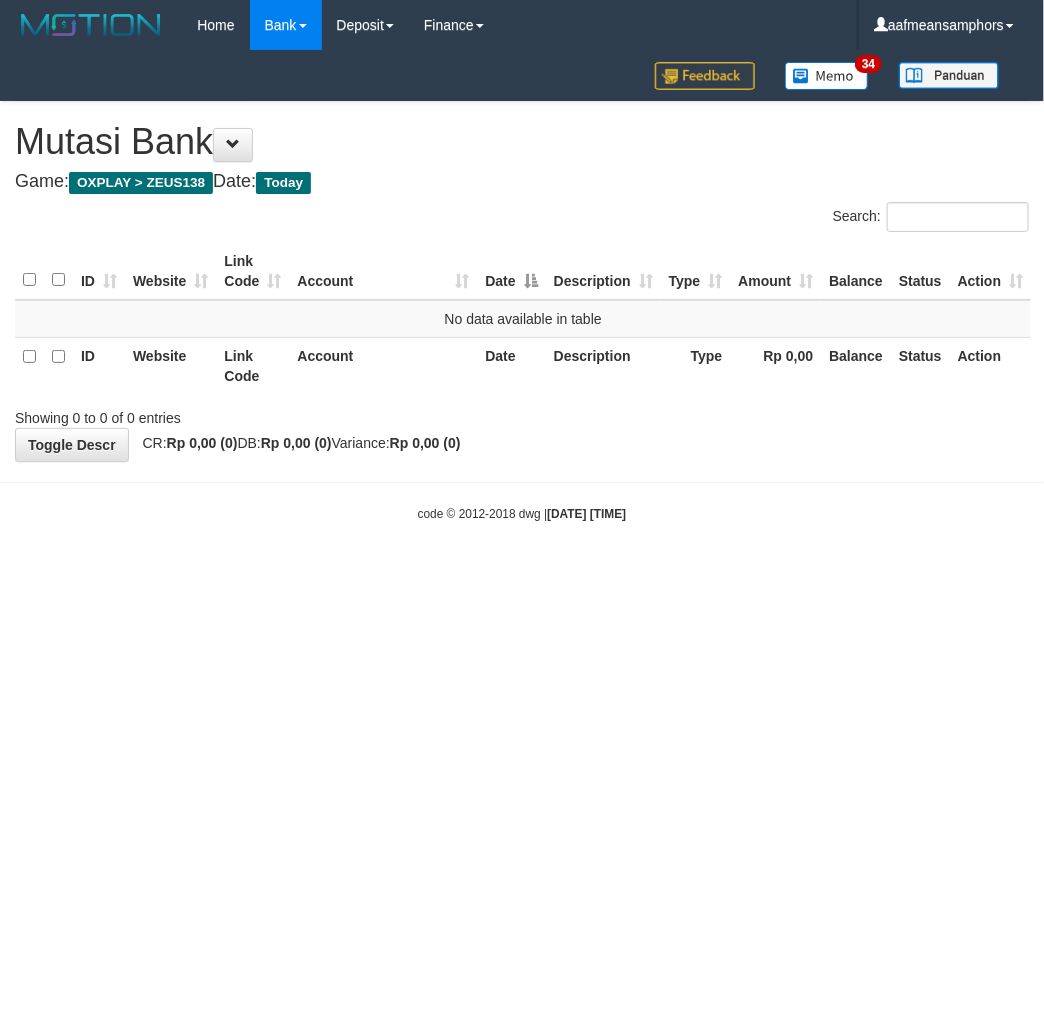 drag, startPoint x: 0, startPoint y: 0, endPoint x: 760, endPoint y: 600, distance: 968.2975 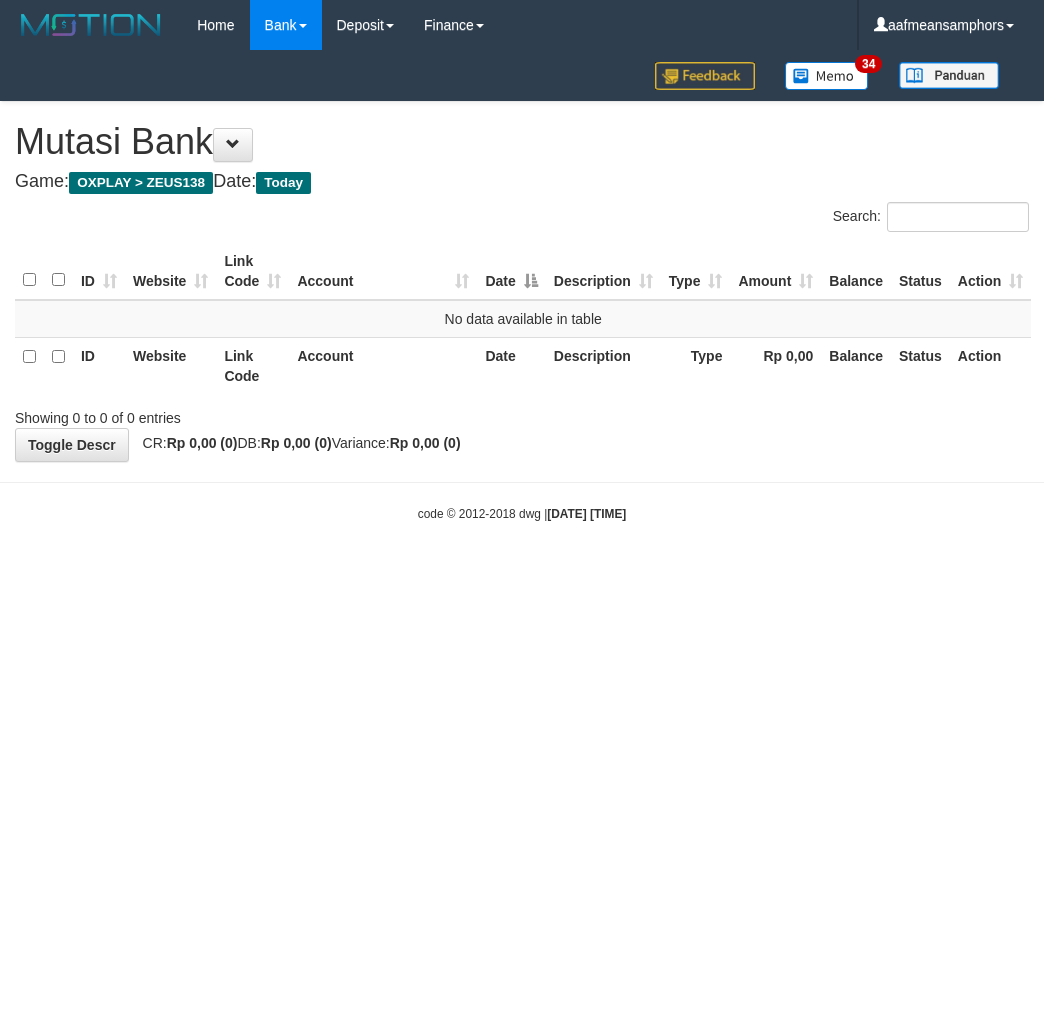 scroll, scrollTop: 0, scrollLeft: 0, axis: both 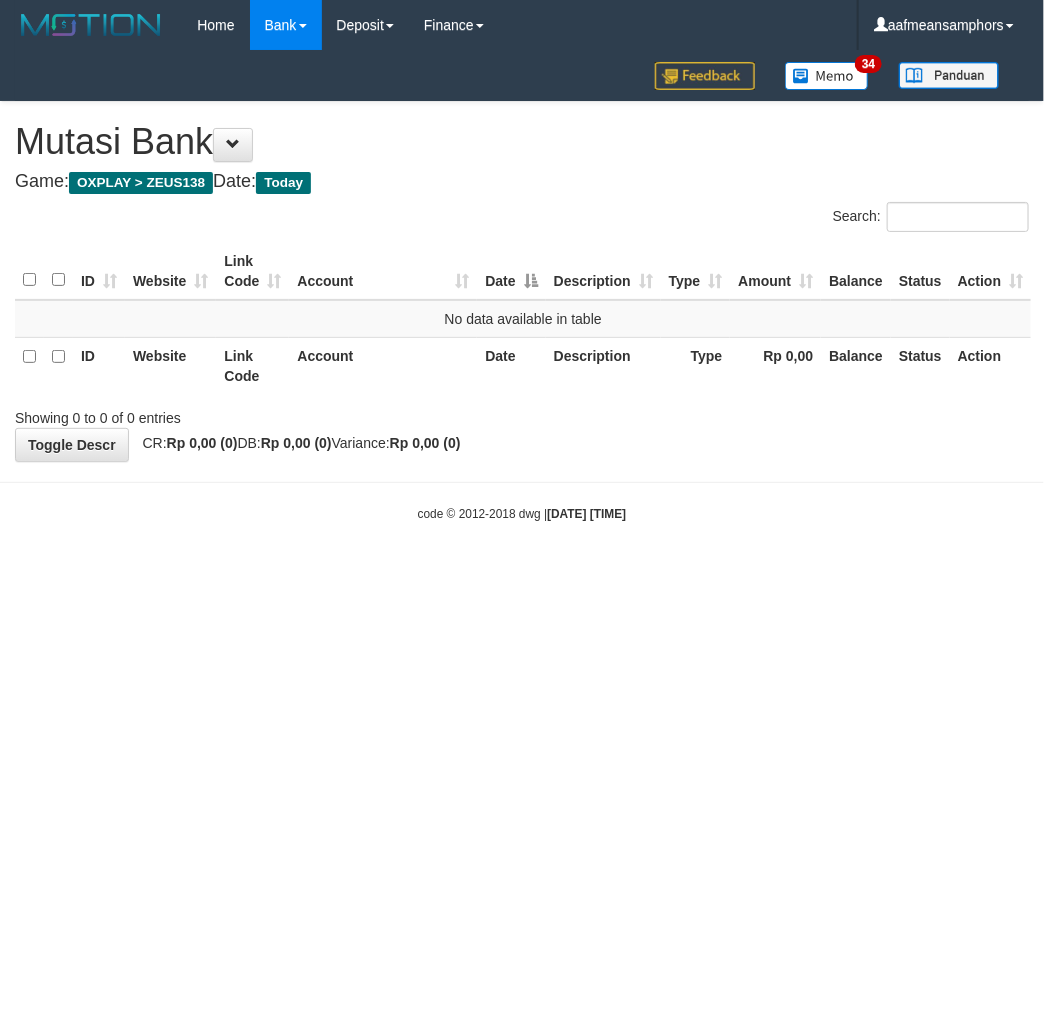 drag, startPoint x: 0, startPoint y: 0, endPoint x: 756, endPoint y: 595, distance: 962.0608 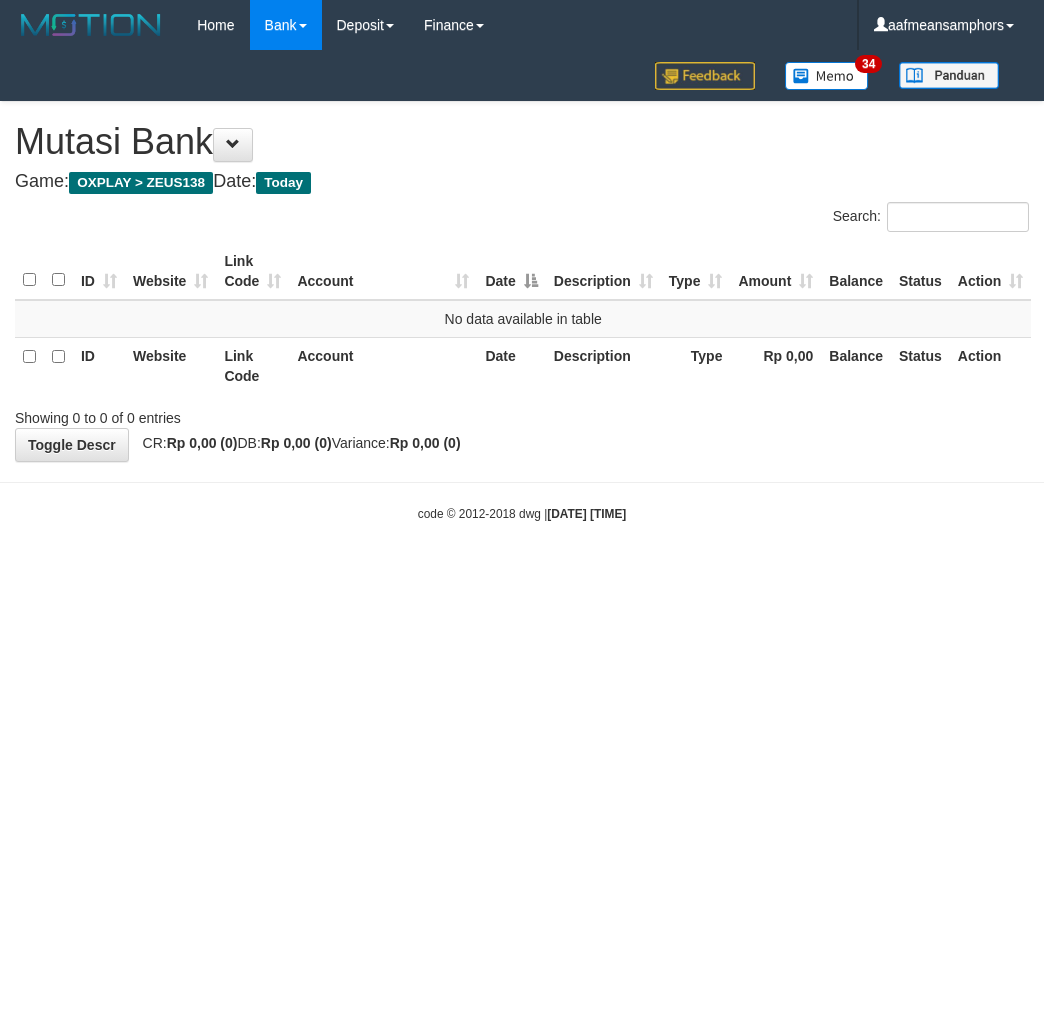 scroll, scrollTop: 0, scrollLeft: 0, axis: both 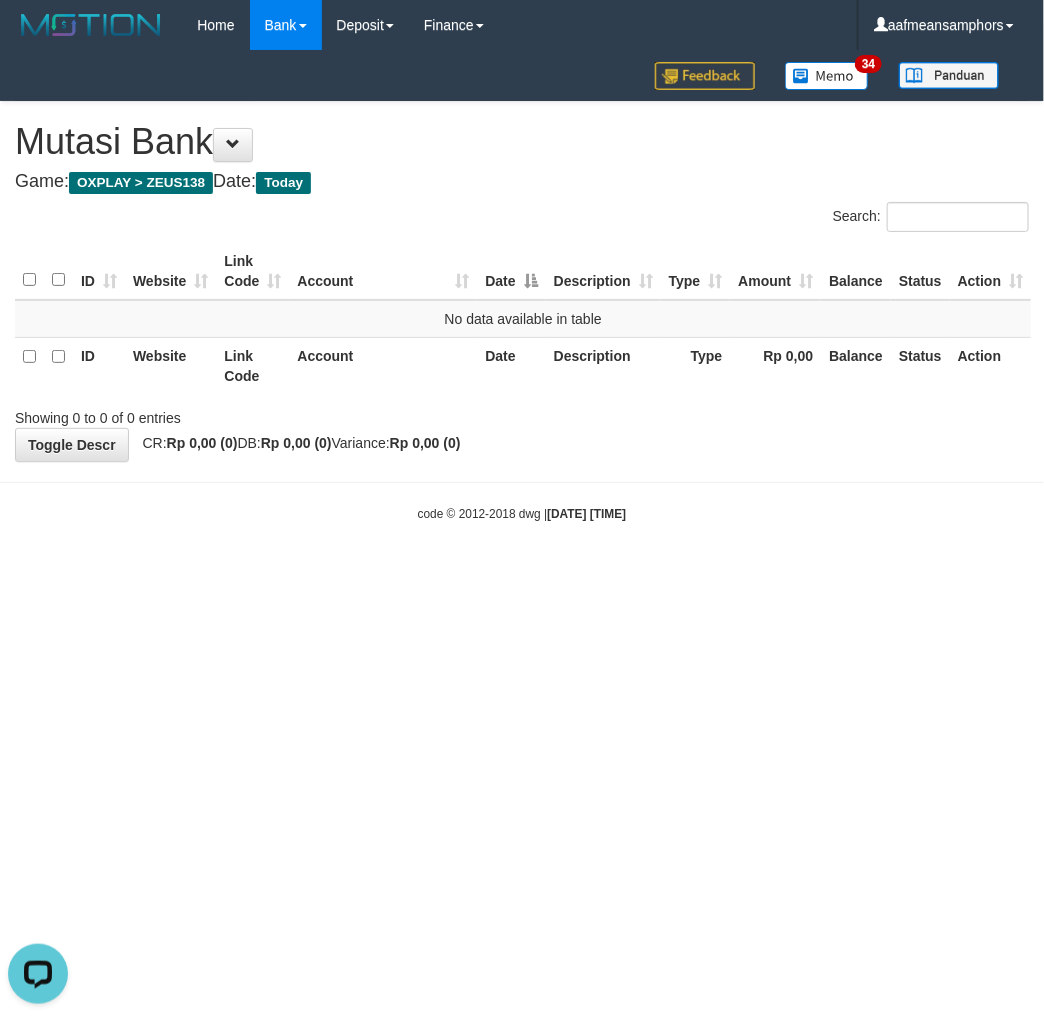 click on "Toggle navigation
Home
Bank
Account List
Load
By Website
Group
[OXPLAY]													ZEUS138
By Load Group (DPS)" at bounding box center (522, 286) 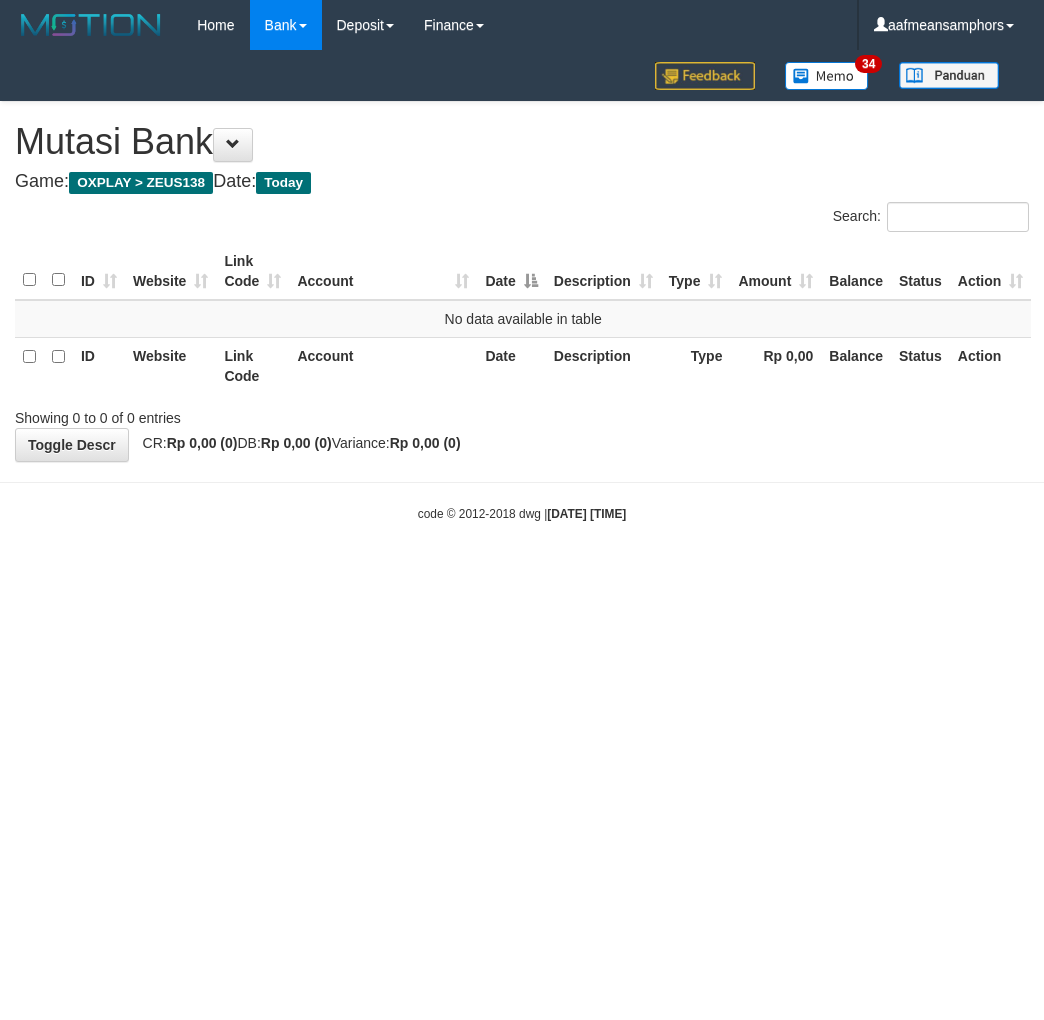 scroll, scrollTop: 0, scrollLeft: 0, axis: both 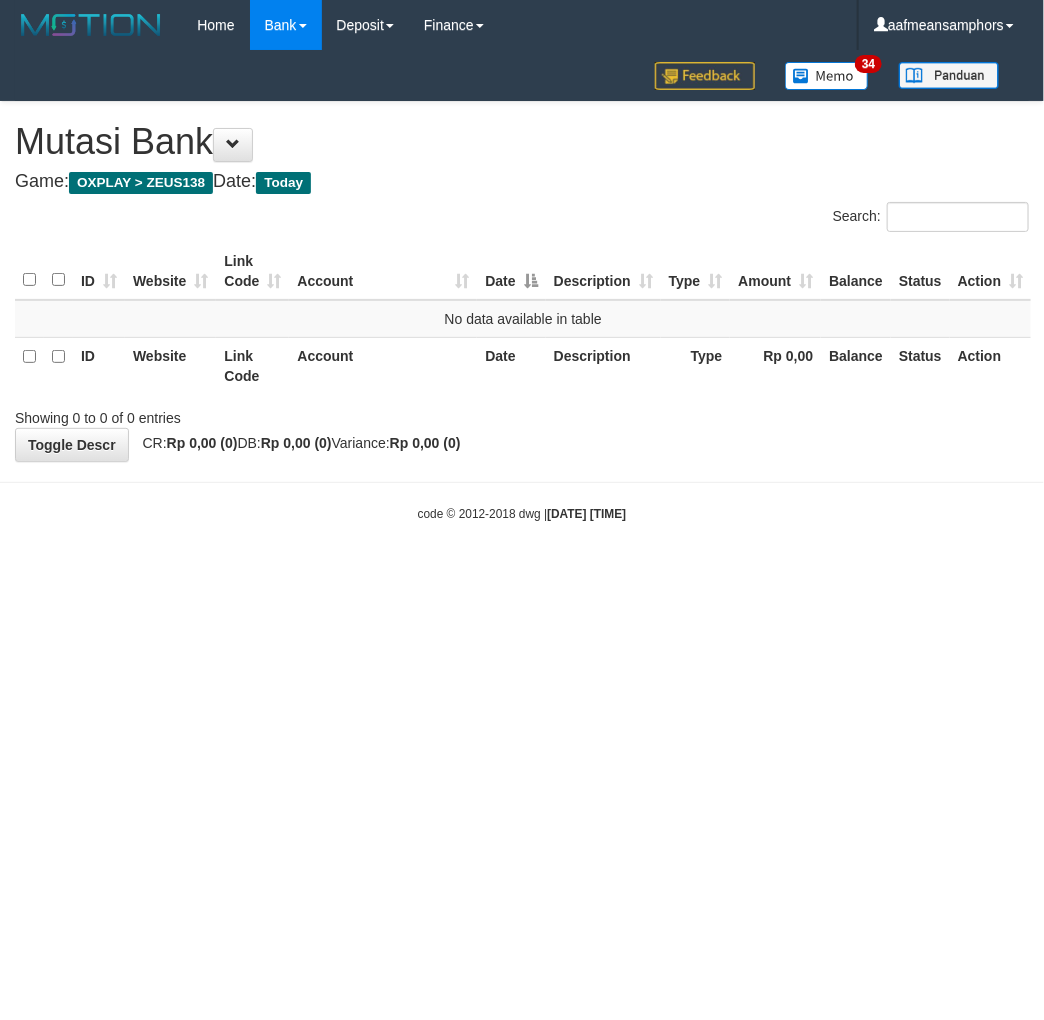 click on "Toggle navigation
Home
Bank
Account List
Load
By Website
Group
[OXPLAY]													ZEUS138
By Load Group (DPS)" at bounding box center (522, 286) 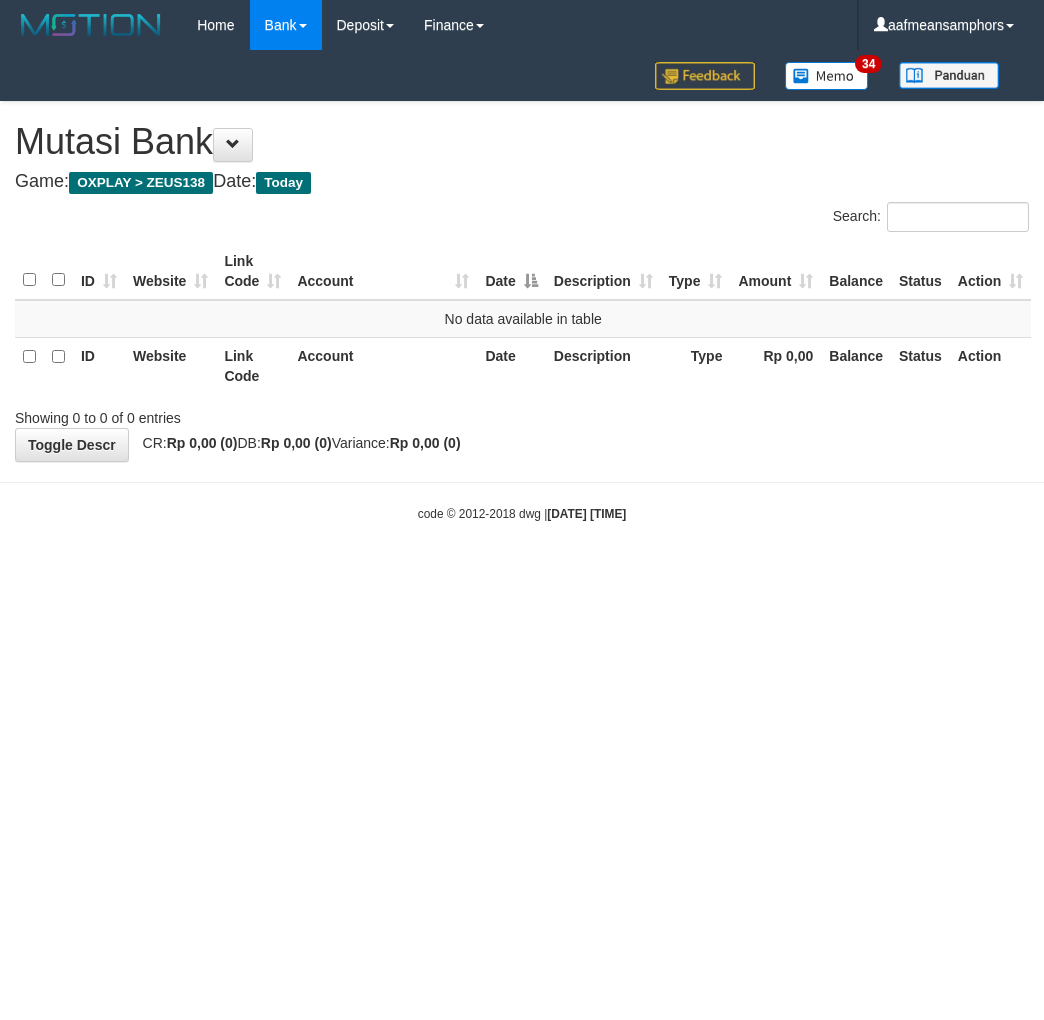 scroll, scrollTop: 0, scrollLeft: 0, axis: both 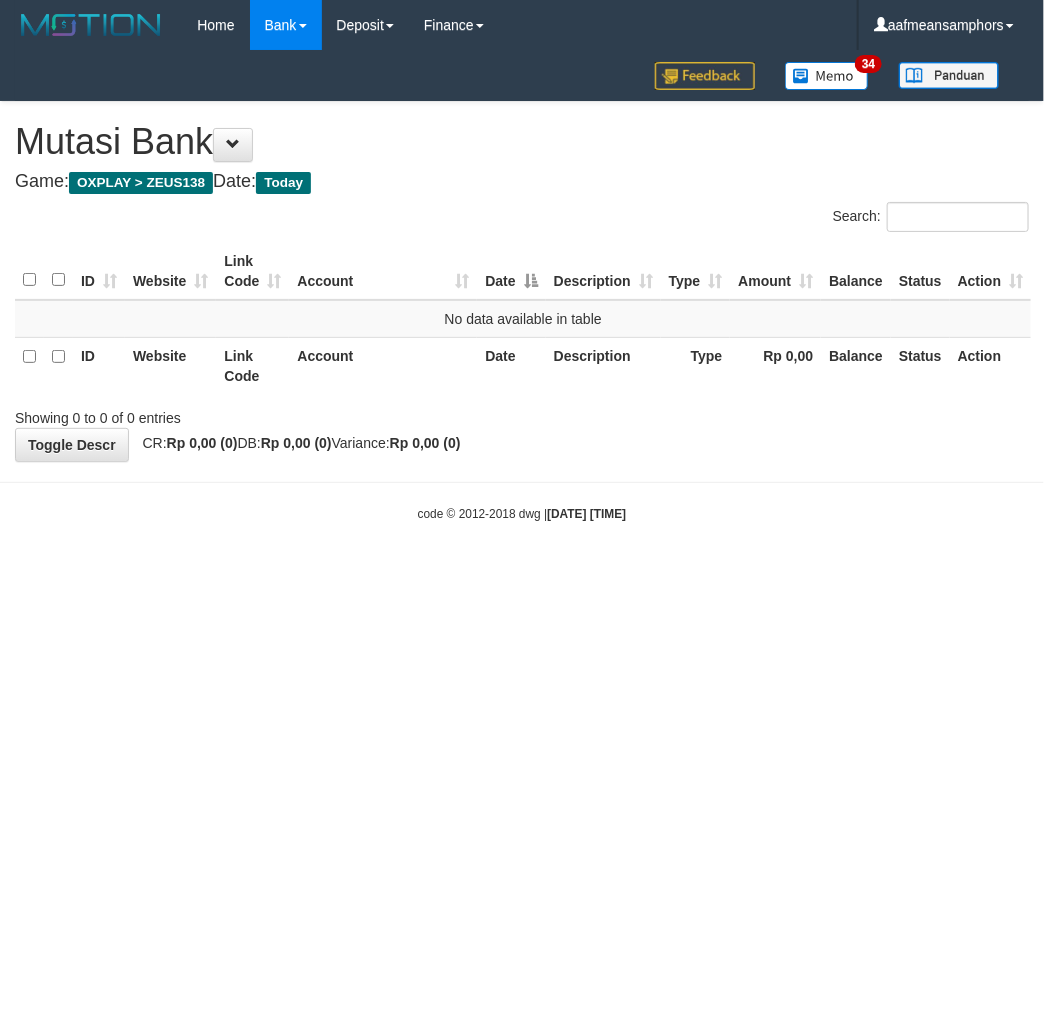 click on "Toggle navigation
Home
Bank
Account List
Load
By Website
Group
[OXPLAY]													ZEUS138
By Load Group (DPS)" at bounding box center (522, 286) 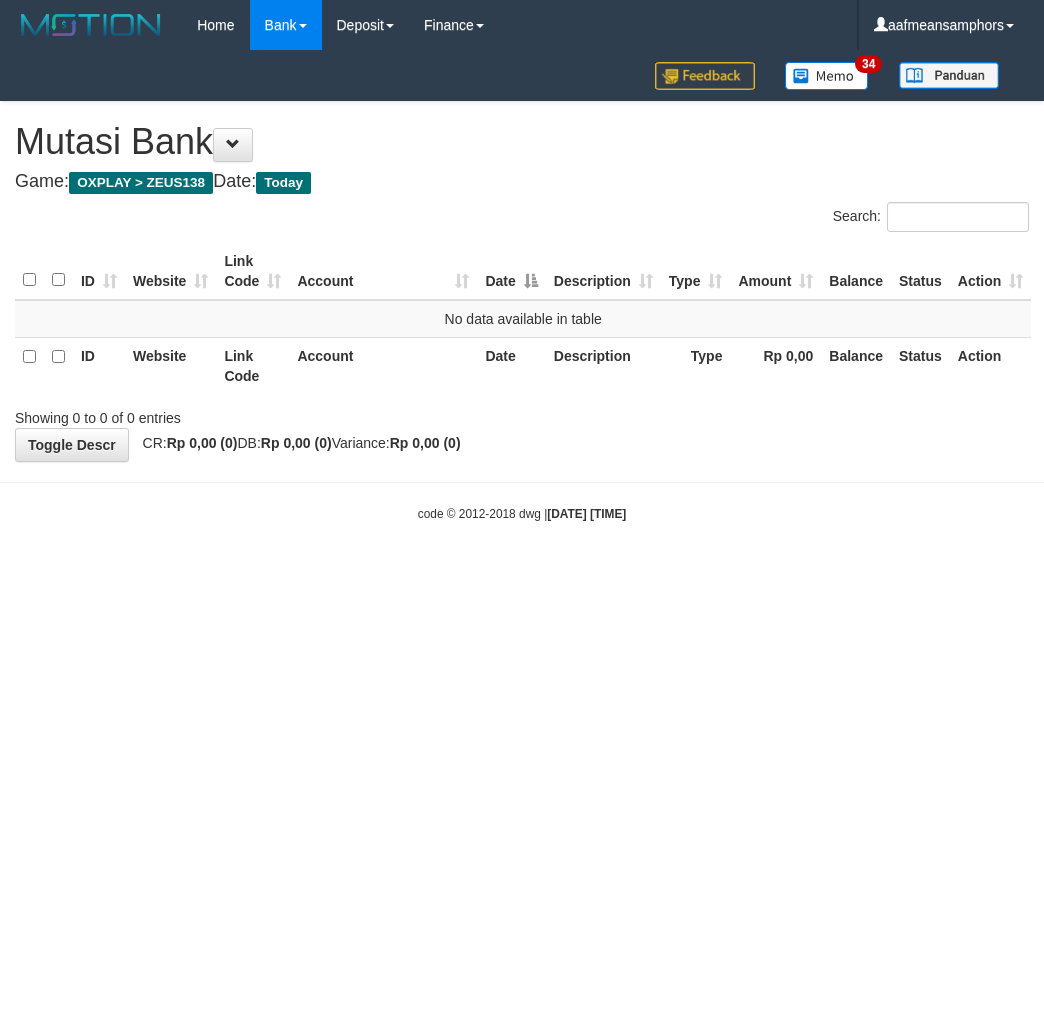 scroll, scrollTop: 0, scrollLeft: 0, axis: both 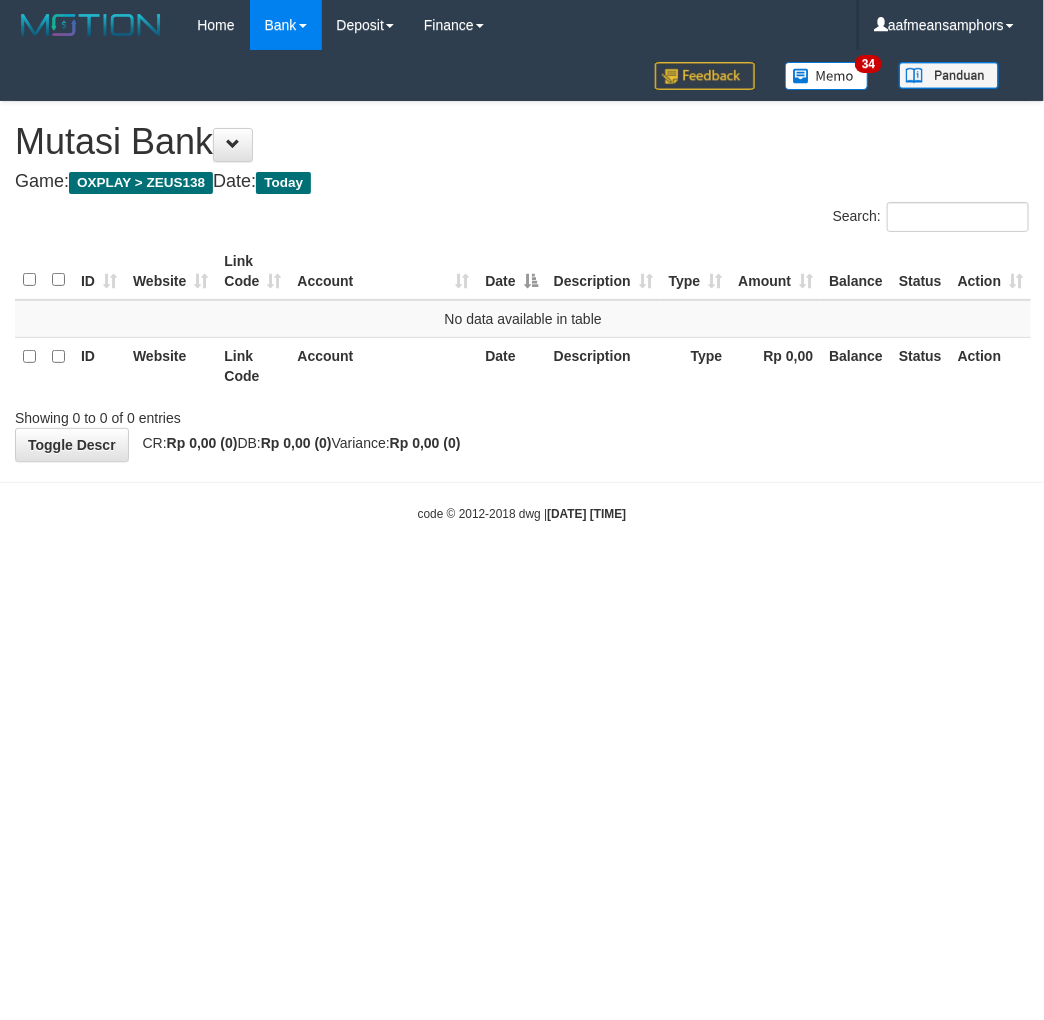 click on "Toggle navigation
Home
Bank
Account List
Load
By Website
Group
[OXPLAY]													ZEUS138
By Load Group (DPS)" at bounding box center [522, 286] 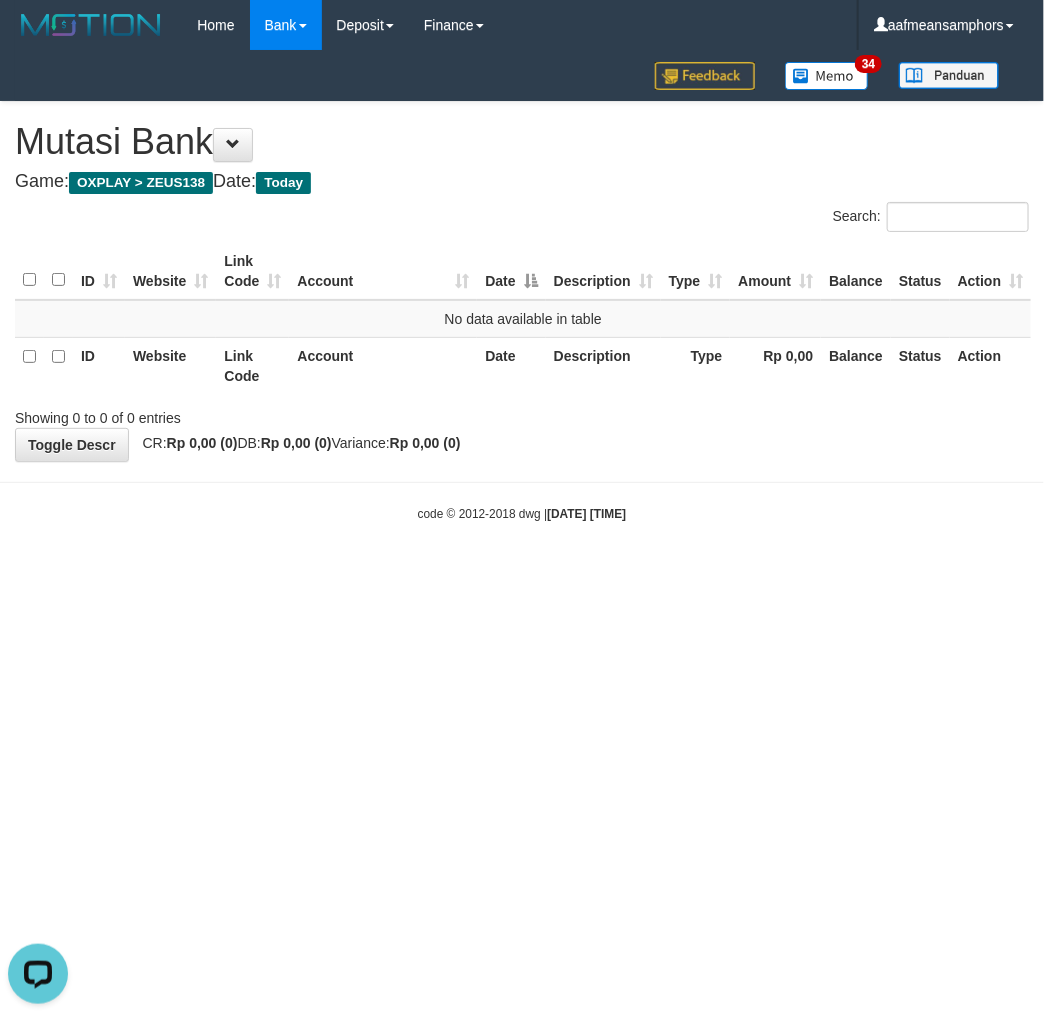 scroll, scrollTop: 0, scrollLeft: 0, axis: both 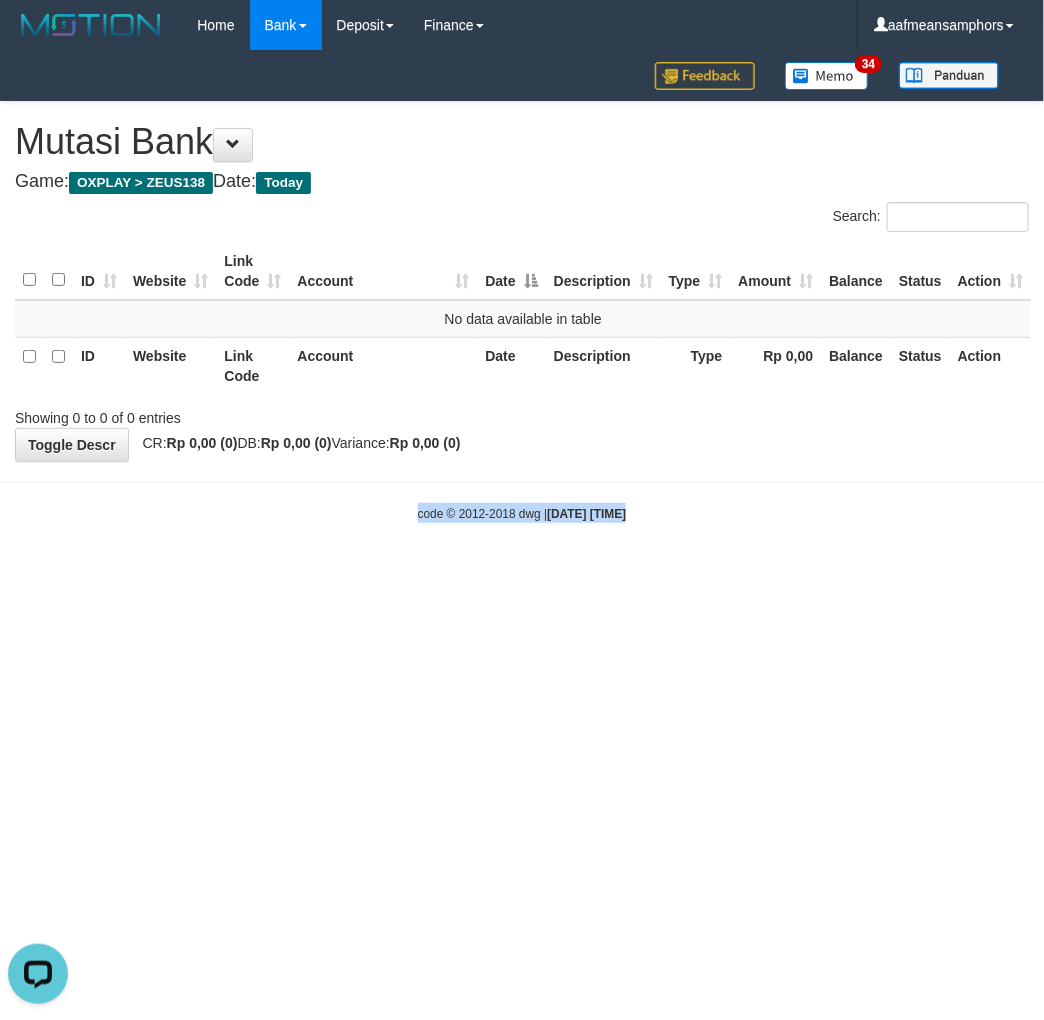 click on "Toggle navigation
Home
Bank
Account List
Load
By Website
Group
[OXPLAY]													ZEUS138
By Load Group (DPS)" at bounding box center (522, 286) 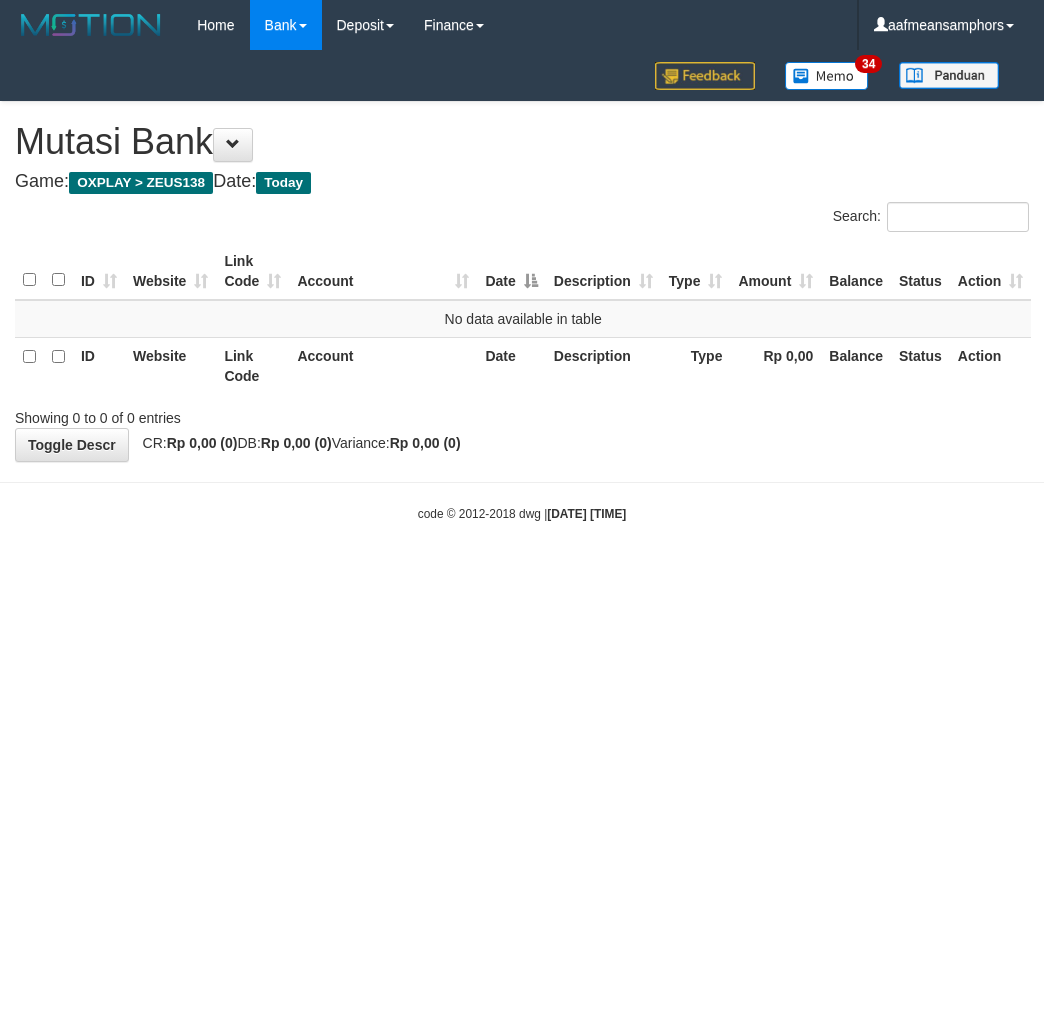 scroll, scrollTop: 0, scrollLeft: 0, axis: both 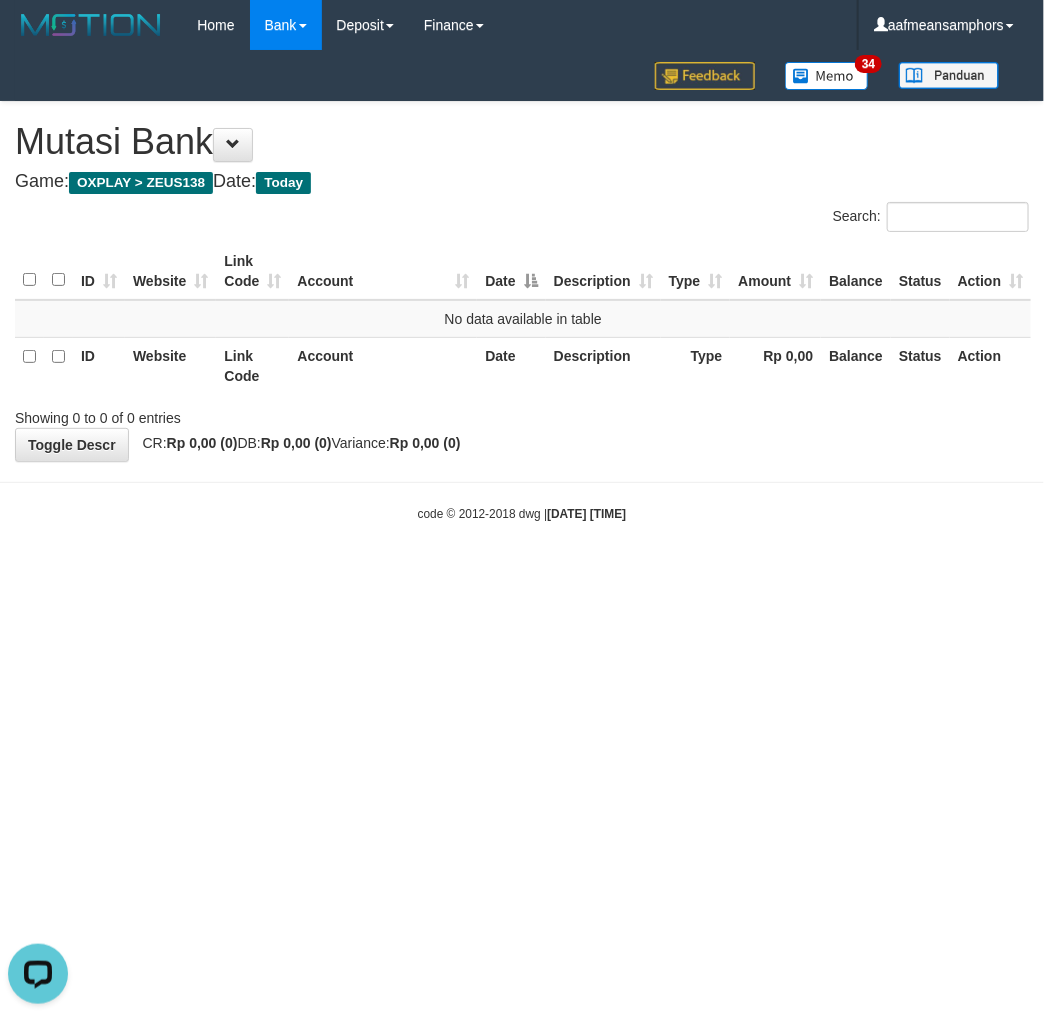 click on "Toggle navigation
Home
Bank
Account List
Load
By Website
Group
[OXPLAY]													ZEUS138
By Load Group (DPS)" at bounding box center (522, 286) 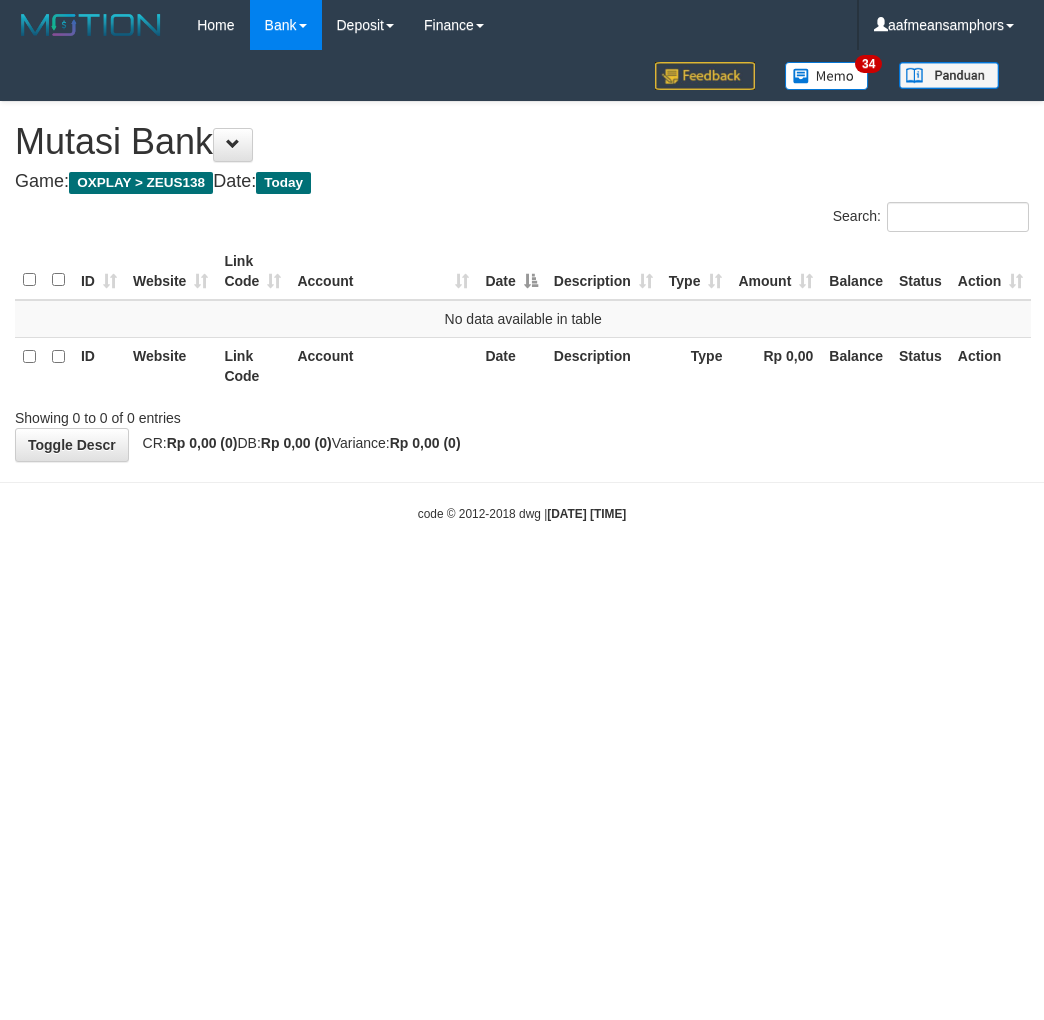 scroll, scrollTop: 0, scrollLeft: 0, axis: both 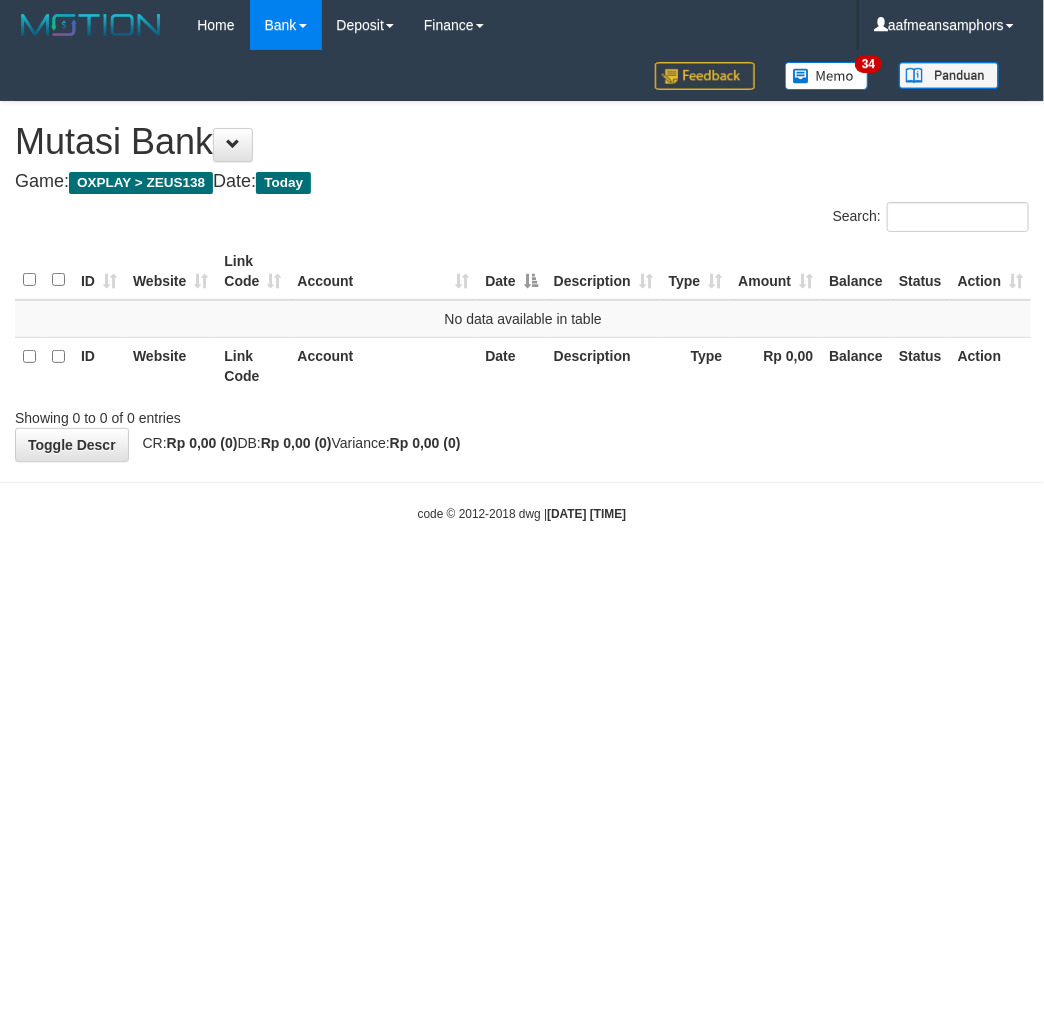 click on "Toggle navigation
Home
Bank
Account List
Load
By Website
Group
[OXPLAY]													ZEUS138
By Load Group (DPS)" at bounding box center (522, 286) 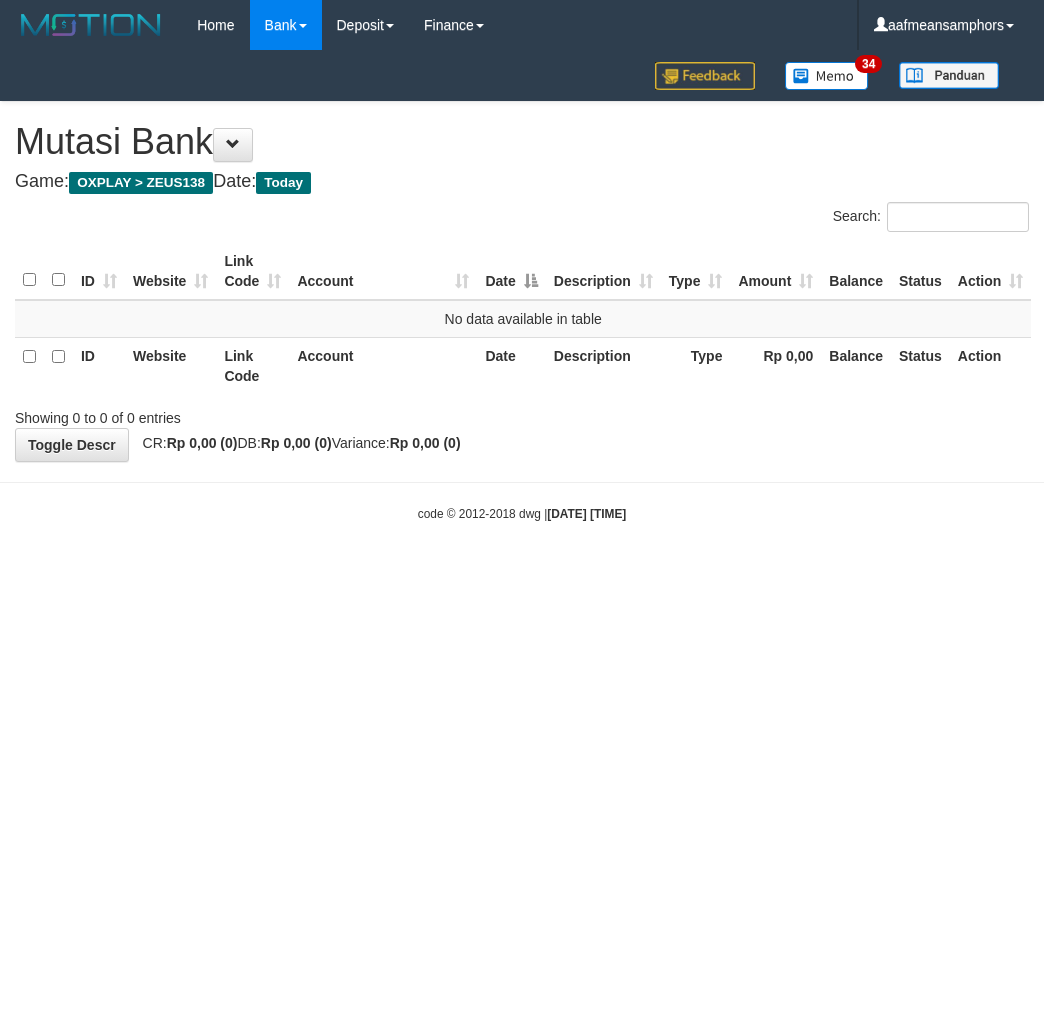 scroll, scrollTop: 0, scrollLeft: 0, axis: both 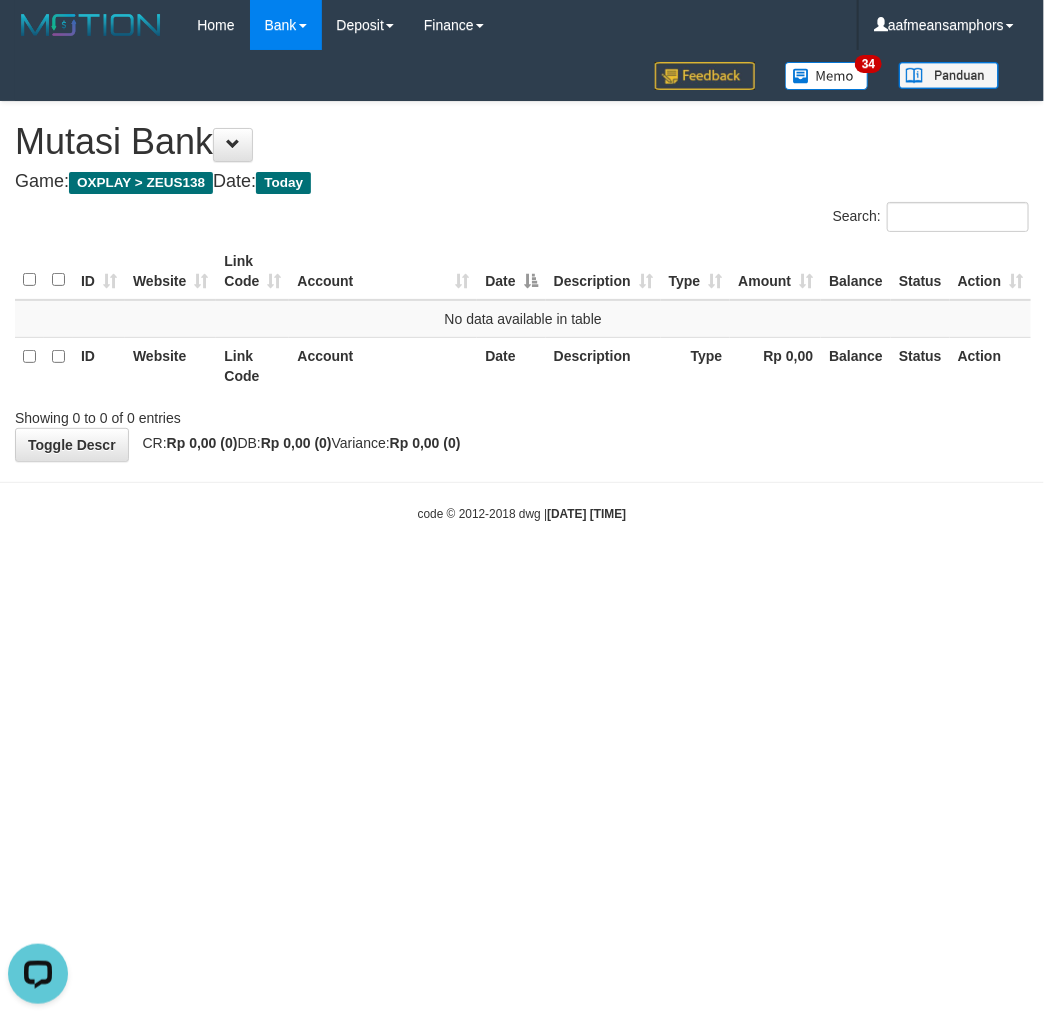 click on "Toggle navigation
Home
Bank
Account List
Load
By Website
Group
[OXPLAY]													ZEUS138
By Load Group (DPS)
Sync" at bounding box center [522, 286] 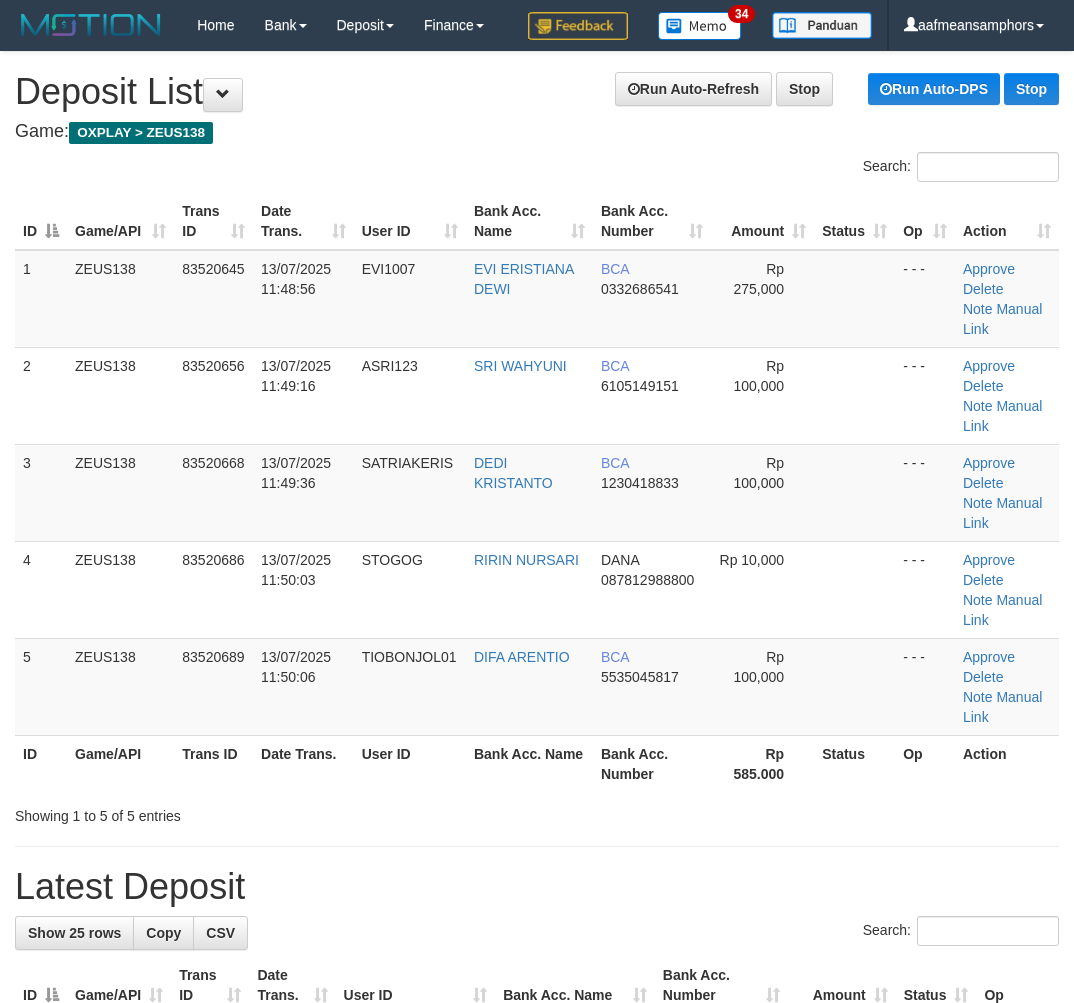 scroll, scrollTop: 0, scrollLeft: 0, axis: both 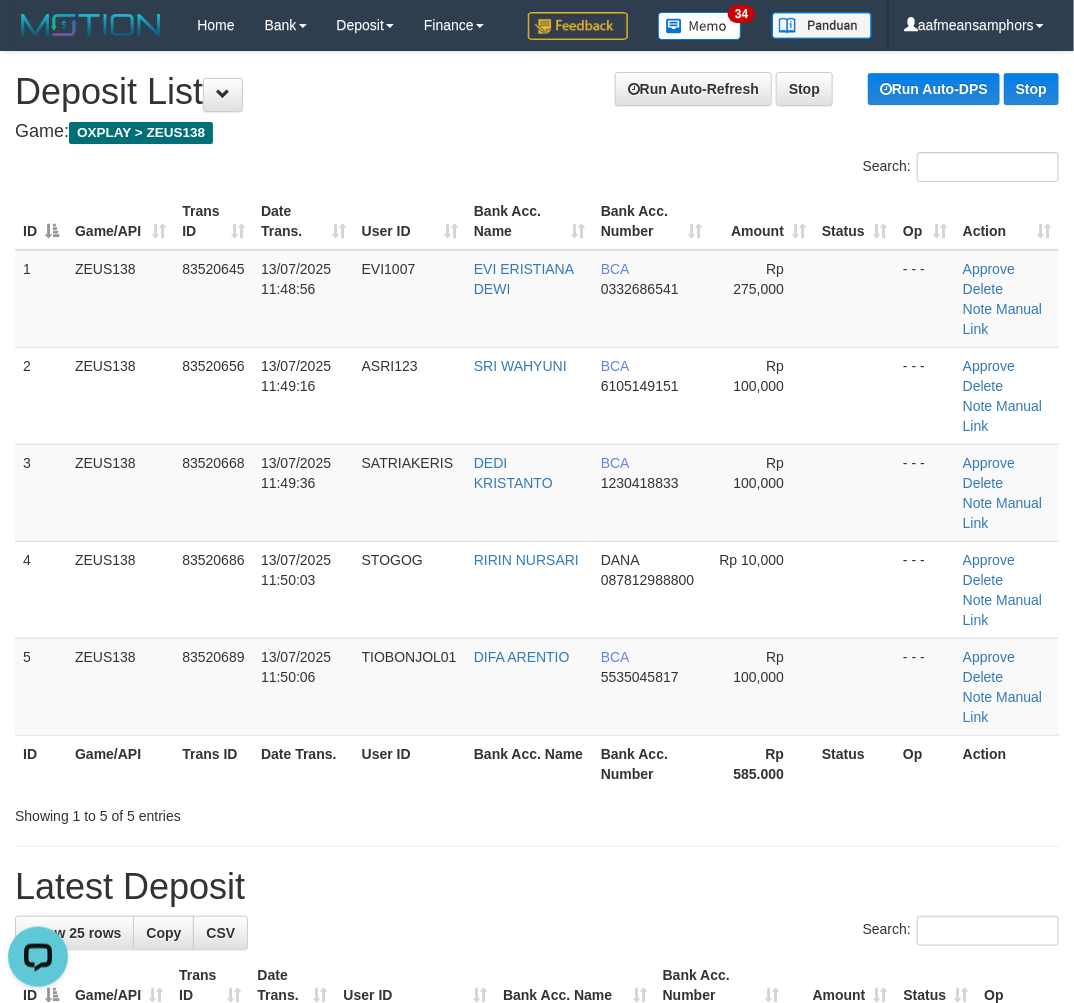 click on "Bank Acc. Name" at bounding box center [529, 763] 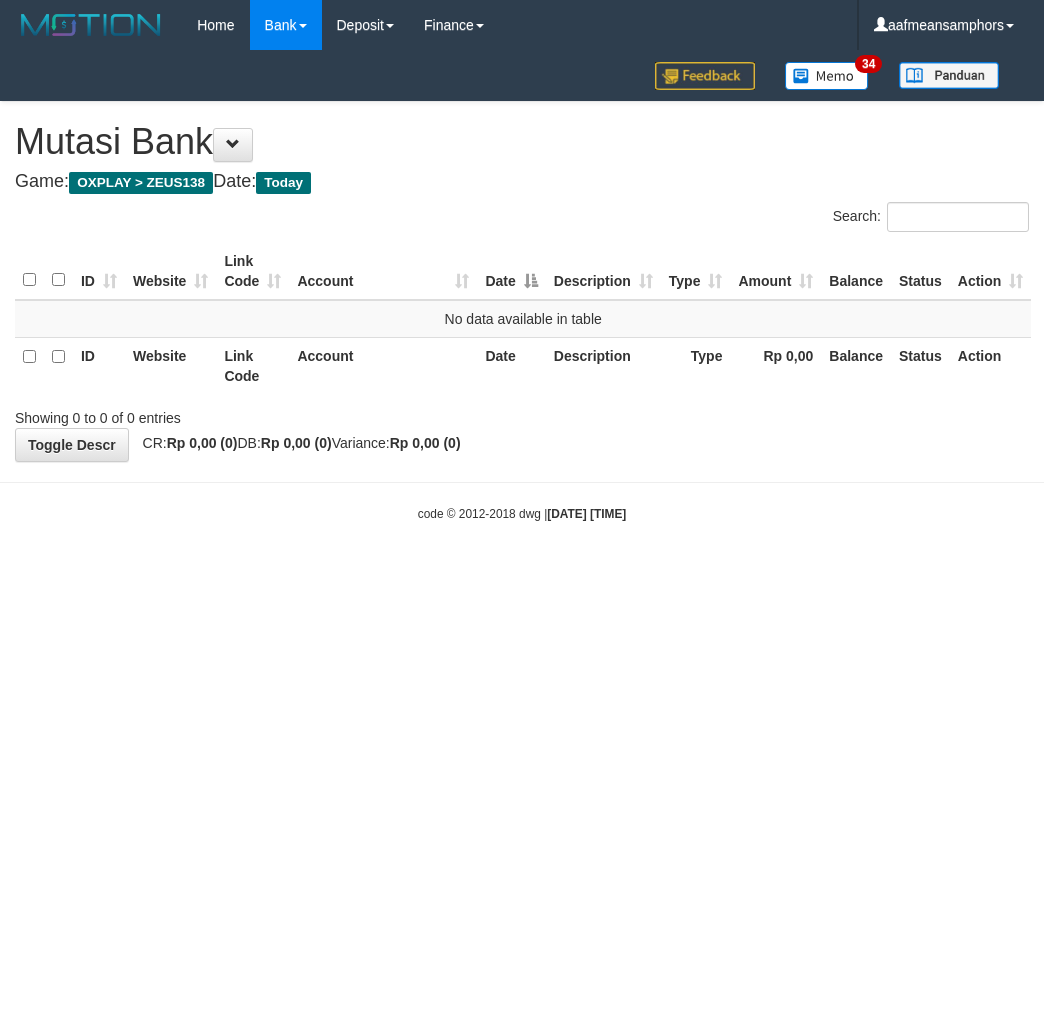 scroll, scrollTop: 0, scrollLeft: 0, axis: both 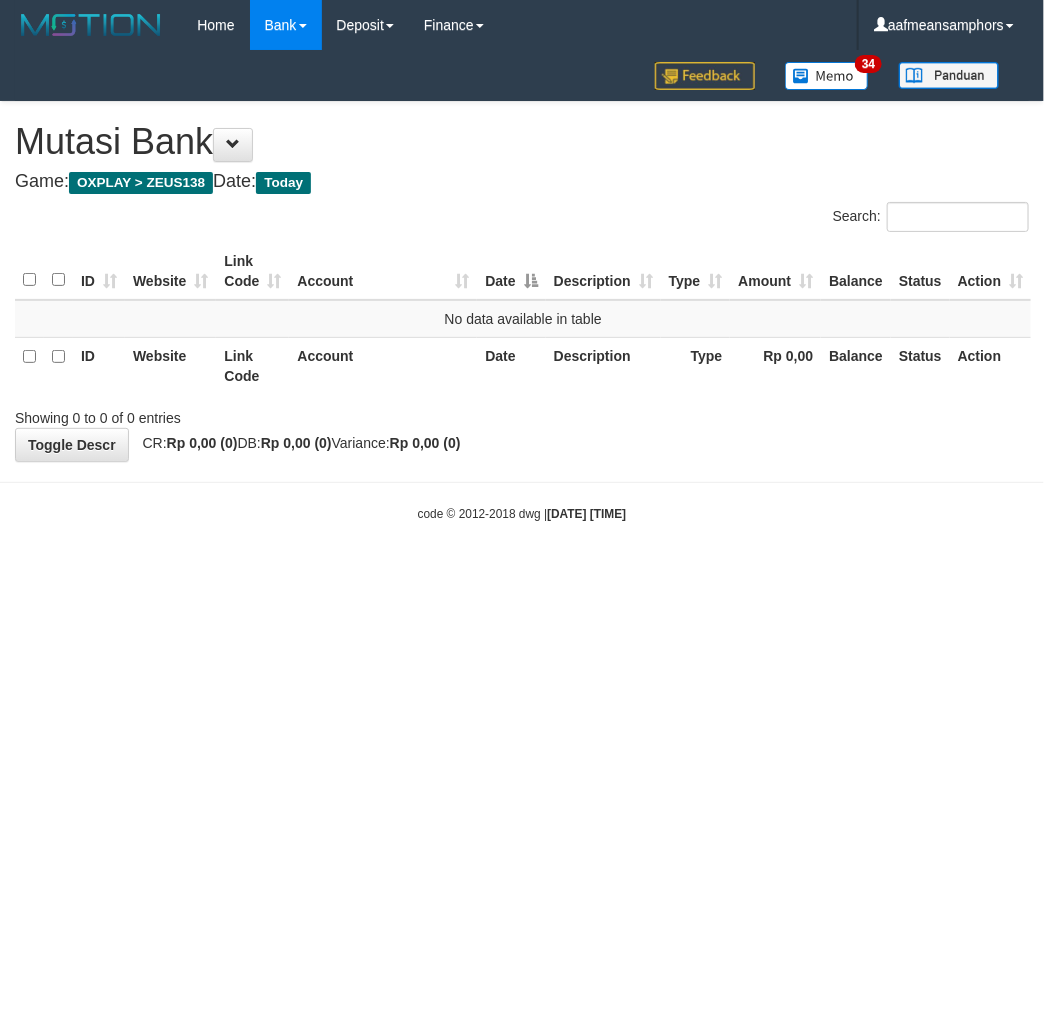 click on "Toggle navigation
Home
Bank
Account List
Load
By Website
Group
[OXPLAY]													ZEUS138
By Load Group (DPS)
Sync" at bounding box center (522, 286) 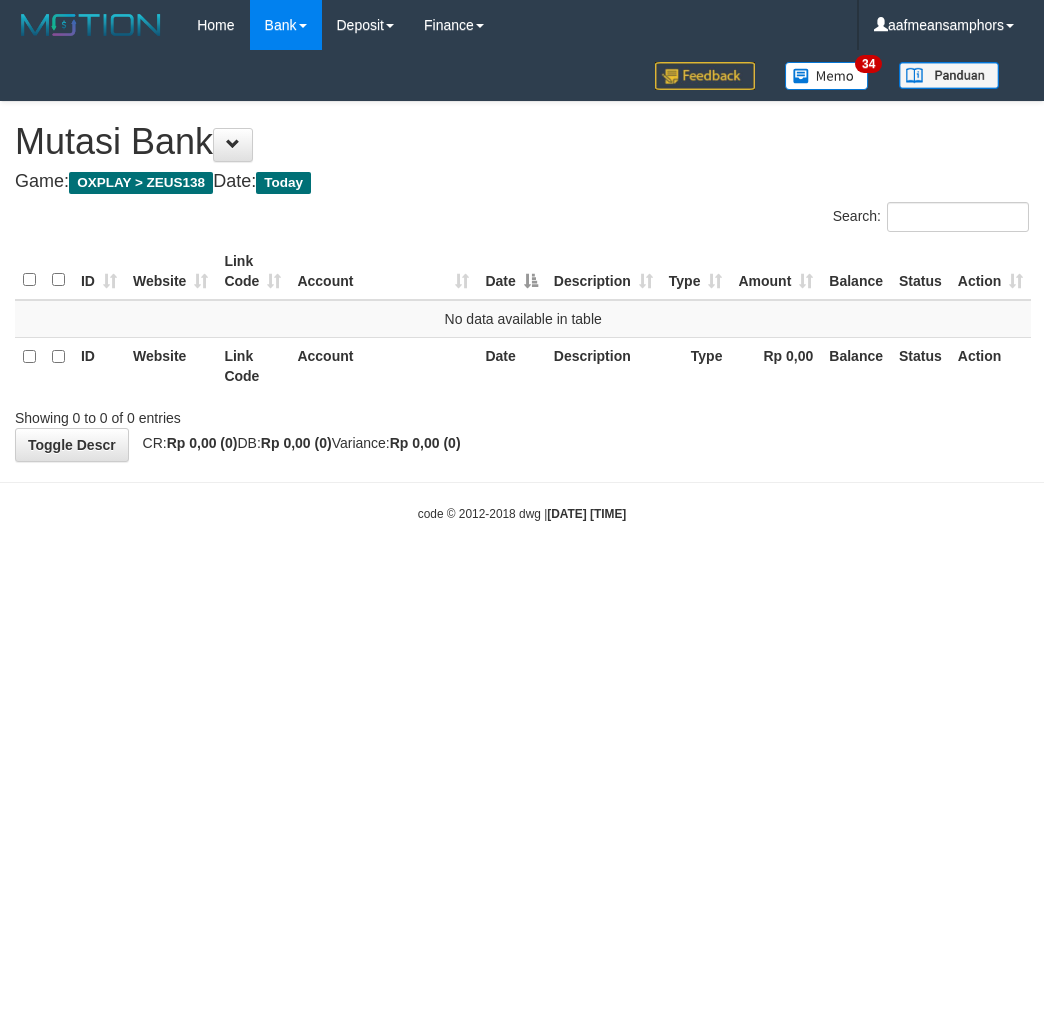 scroll, scrollTop: 0, scrollLeft: 0, axis: both 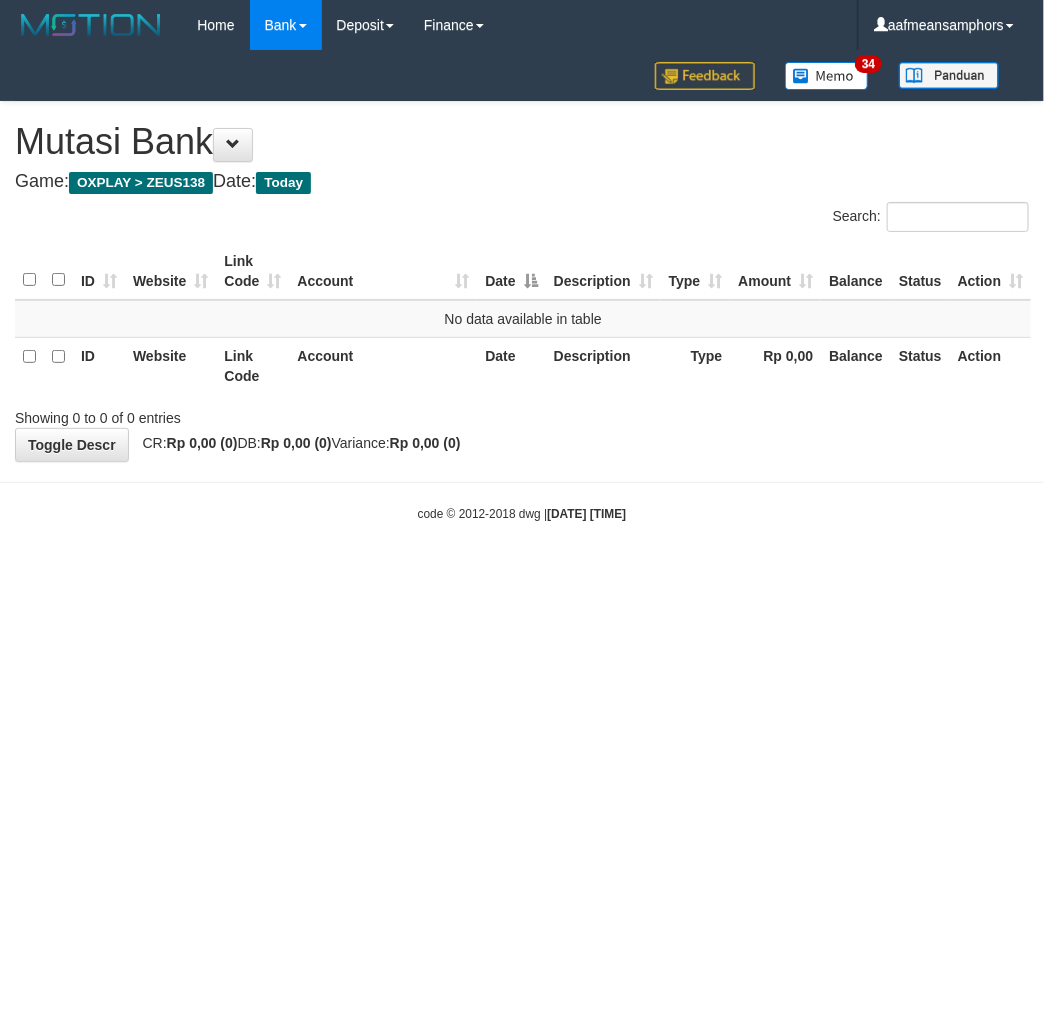 click on "Toggle navigation
Home
Bank
Account List
Load
By Website
Group
[OXPLAY]													ZEUS138
By Load Group (DPS)
Sync" at bounding box center [522, 286] 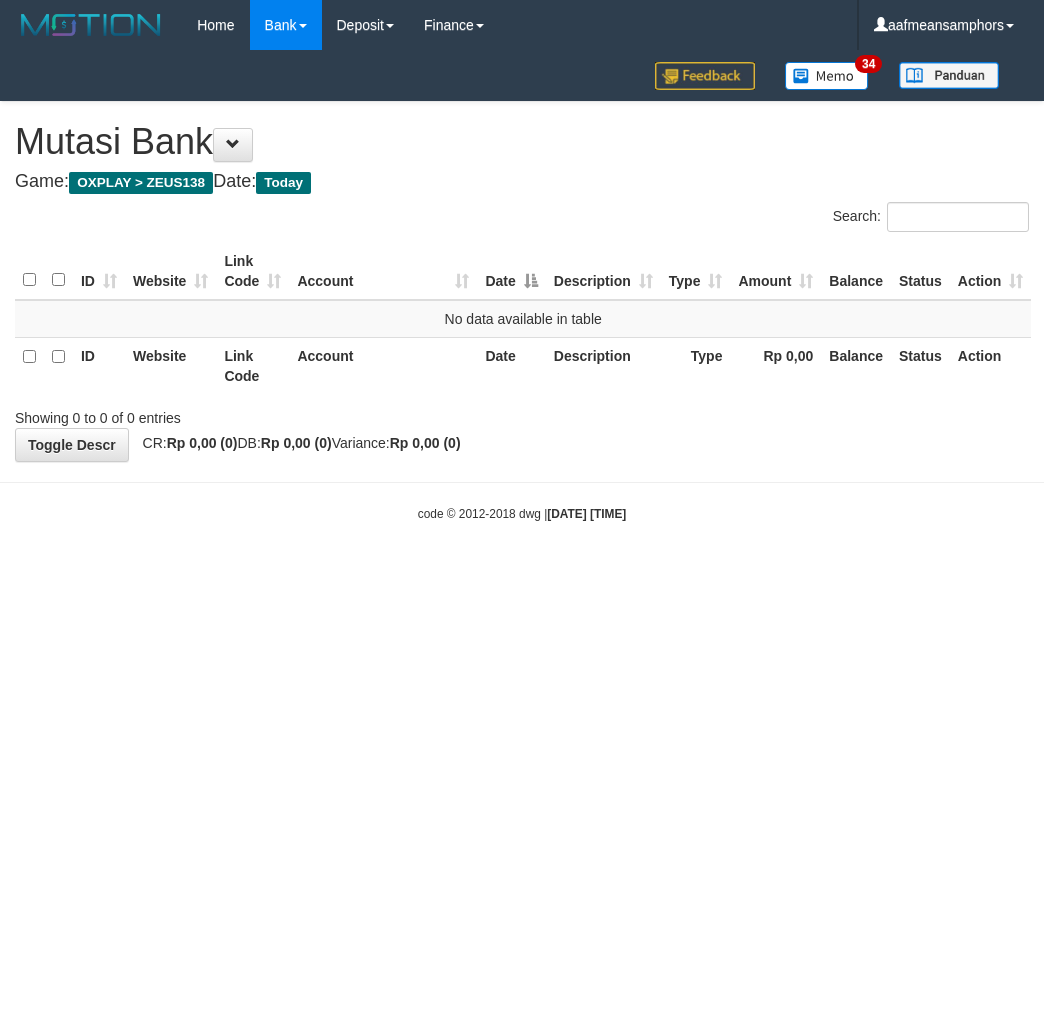 scroll, scrollTop: 0, scrollLeft: 0, axis: both 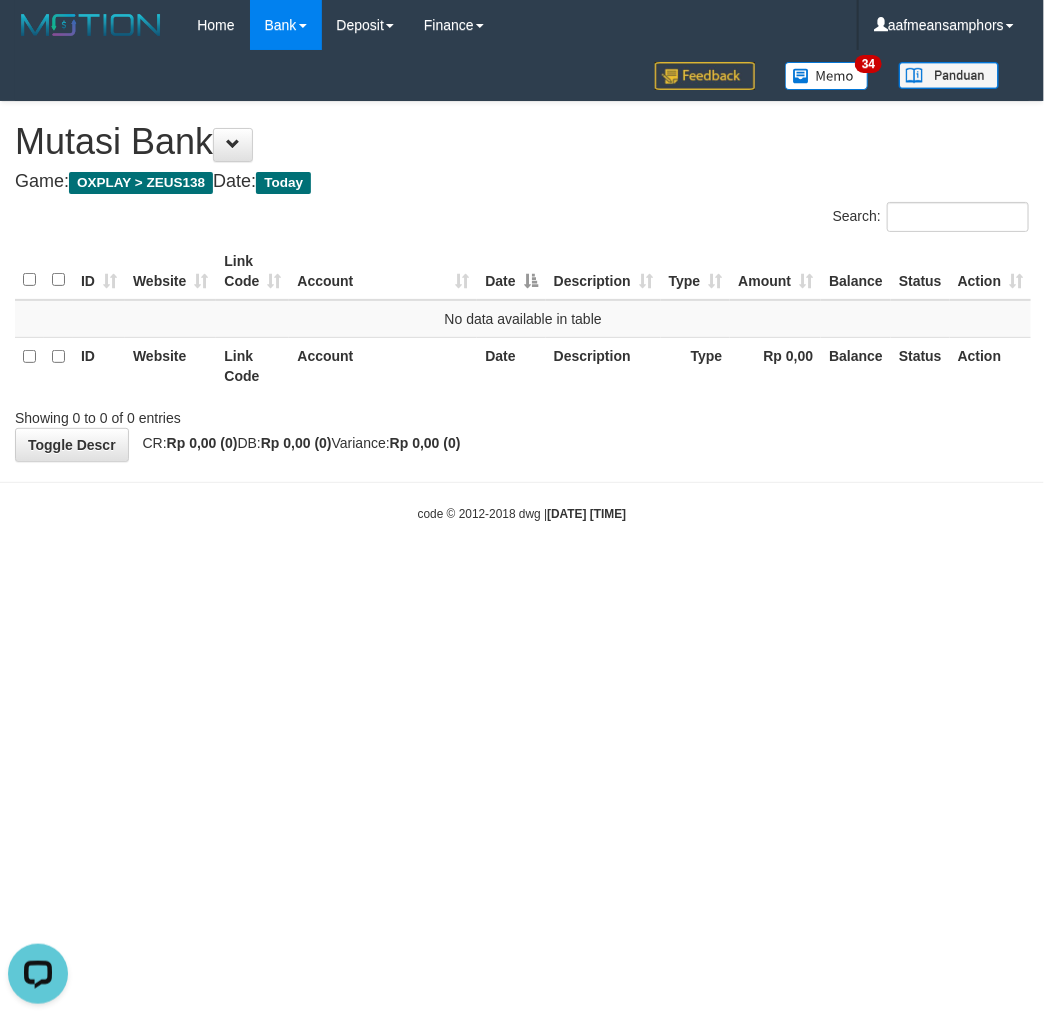 click on "Toggle navigation
Home
Bank
Account List
Load
By Website
Group
[OXPLAY]													ZEUS138
By Load Group (DPS)
Sync" at bounding box center (522, 286) 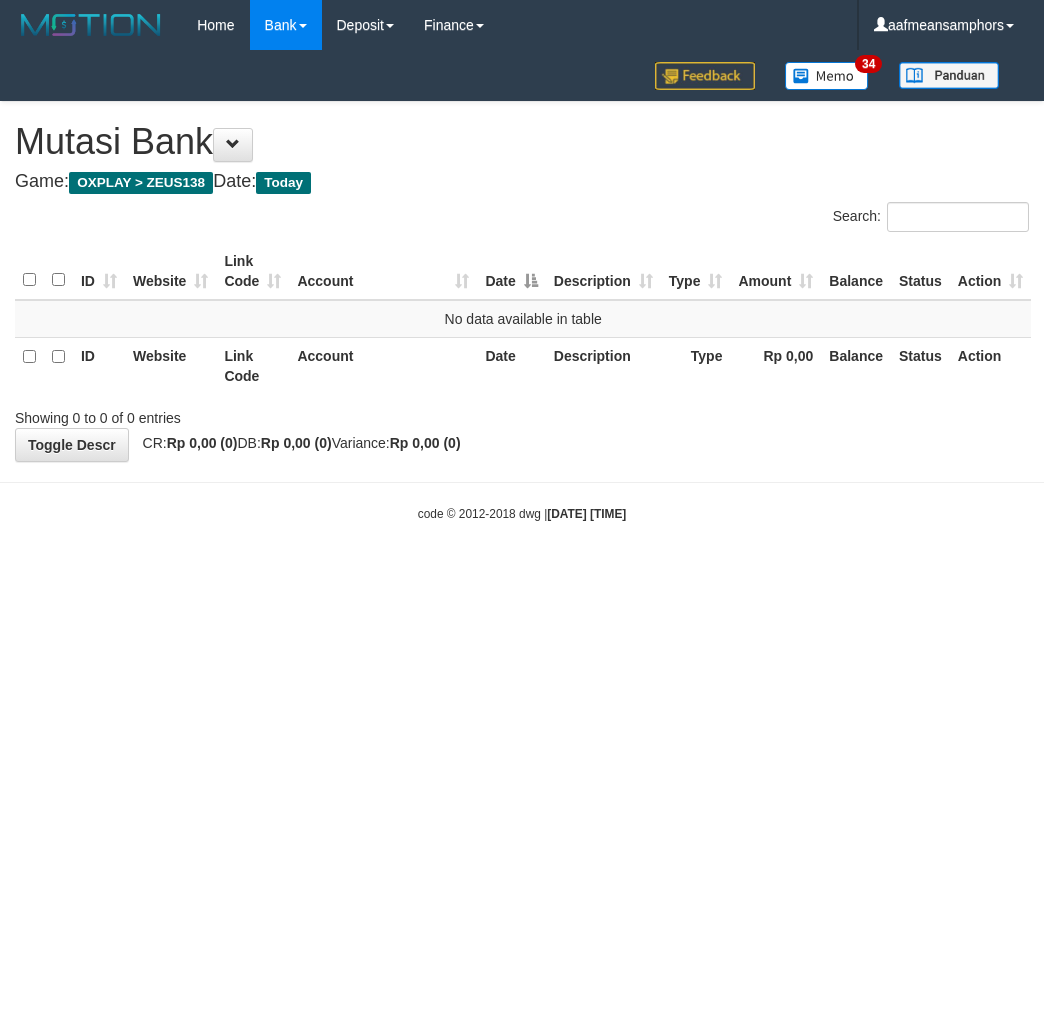scroll, scrollTop: 0, scrollLeft: 0, axis: both 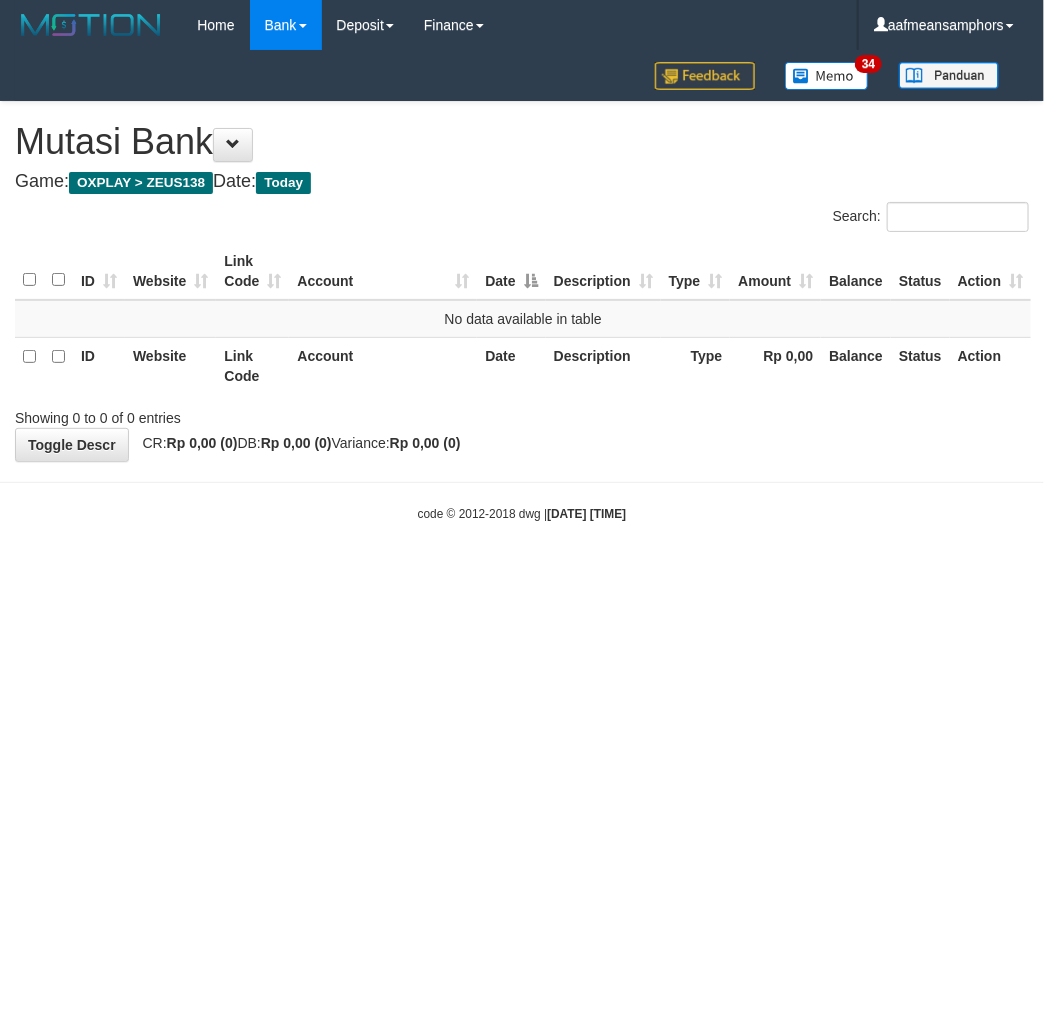 click on "Toggle navigation
Home
Bank
Account List
Load
By Website
Group
[OXPLAY]													ZEUS138
By Load Group (DPS)
Sync" at bounding box center (522, 286) 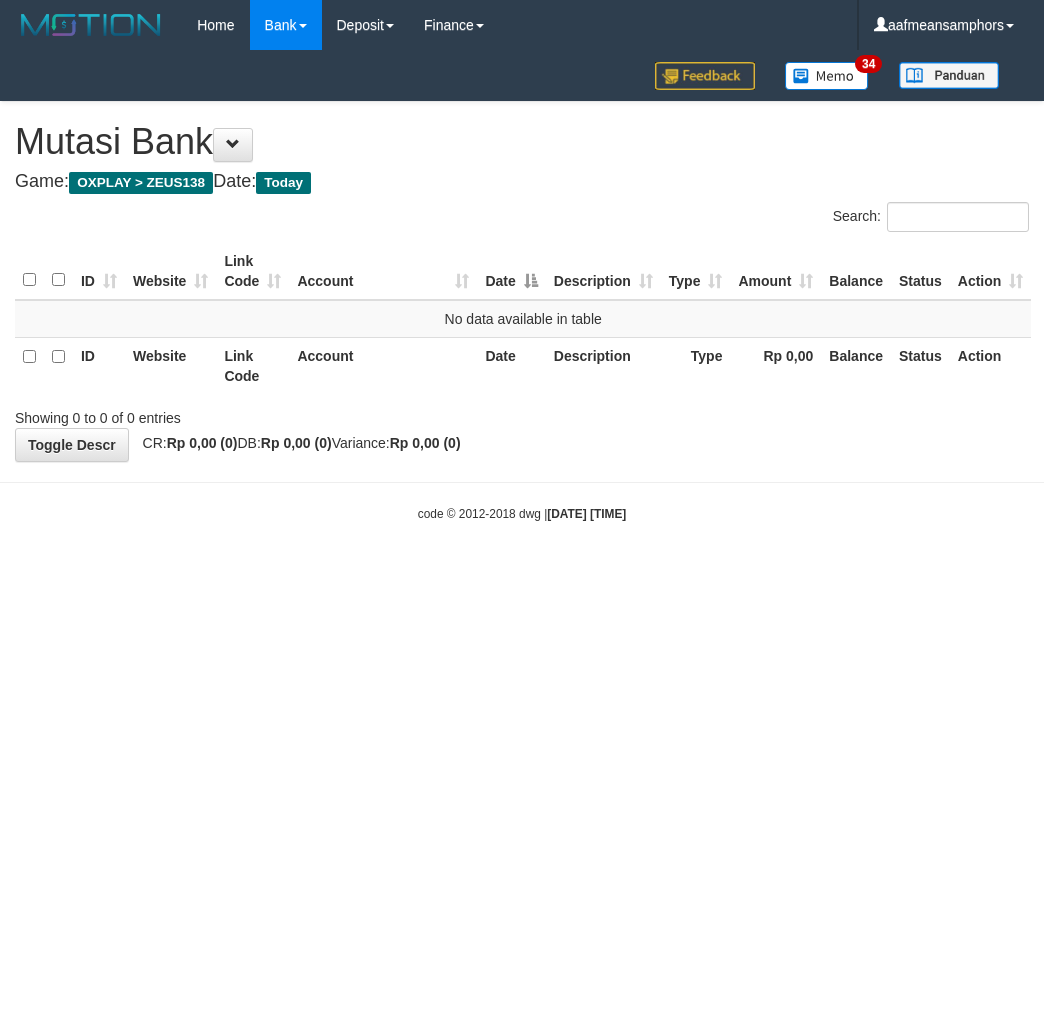 scroll, scrollTop: 0, scrollLeft: 0, axis: both 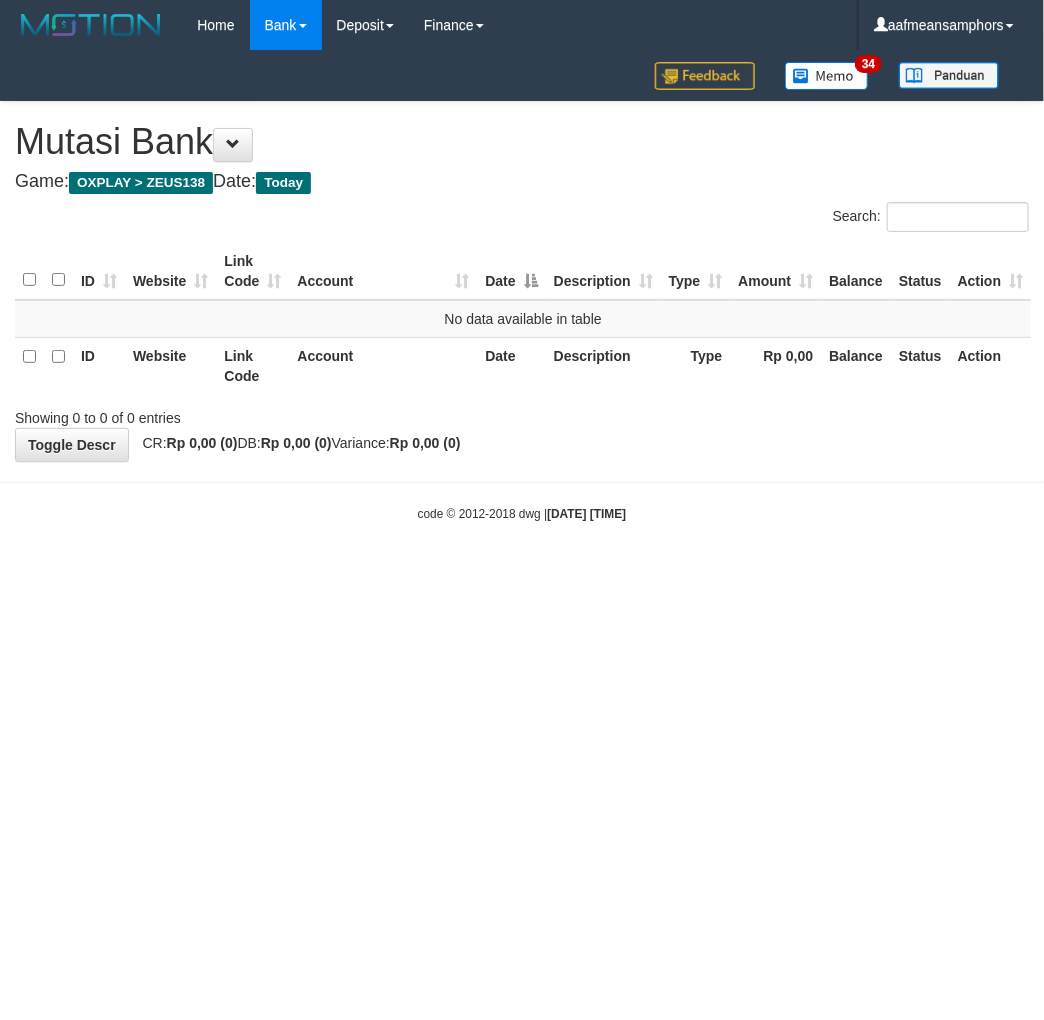 click on "Toggle navigation
Home
Bank
Account List
Load
By Website
Group
[OXPLAY]													ZEUS138
By Load Group (DPS)
Sync" at bounding box center (522, 286) 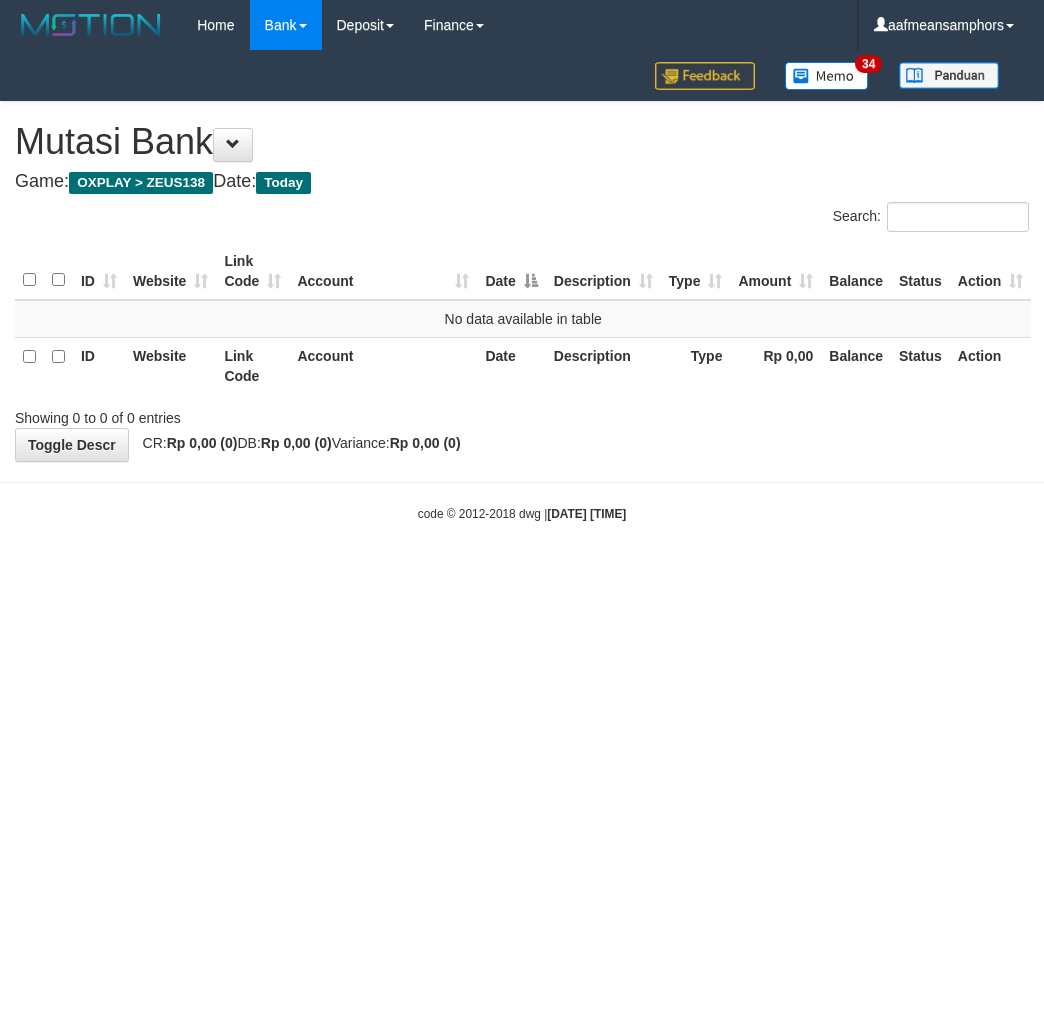 scroll, scrollTop: 0, scrollLeft: 0, axis: both 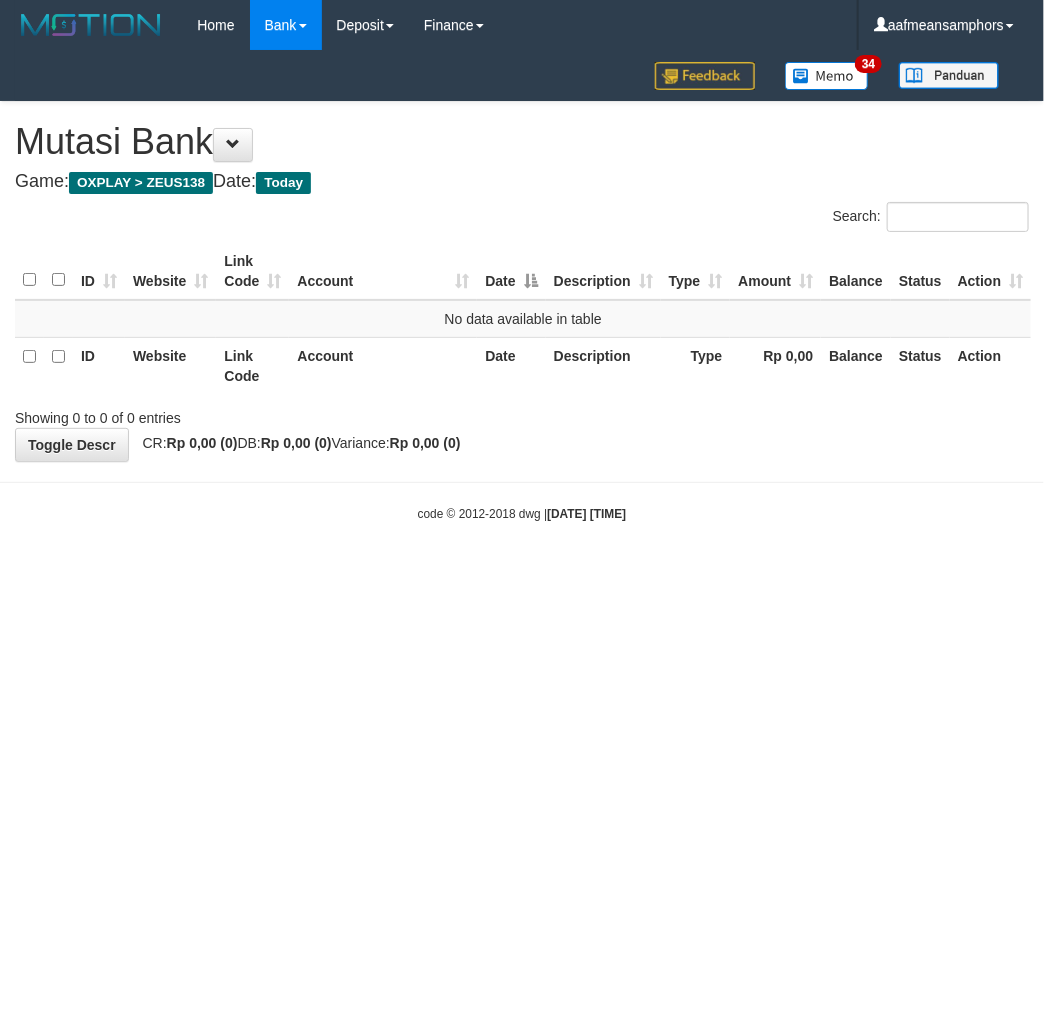 click on "Toggle navigation
Home
Bank
Account List
Load
By Website
Group
[OXPLAY]													ZEUS138
By Load Group (DPS)
Sync" at bounding box center [522, 286] 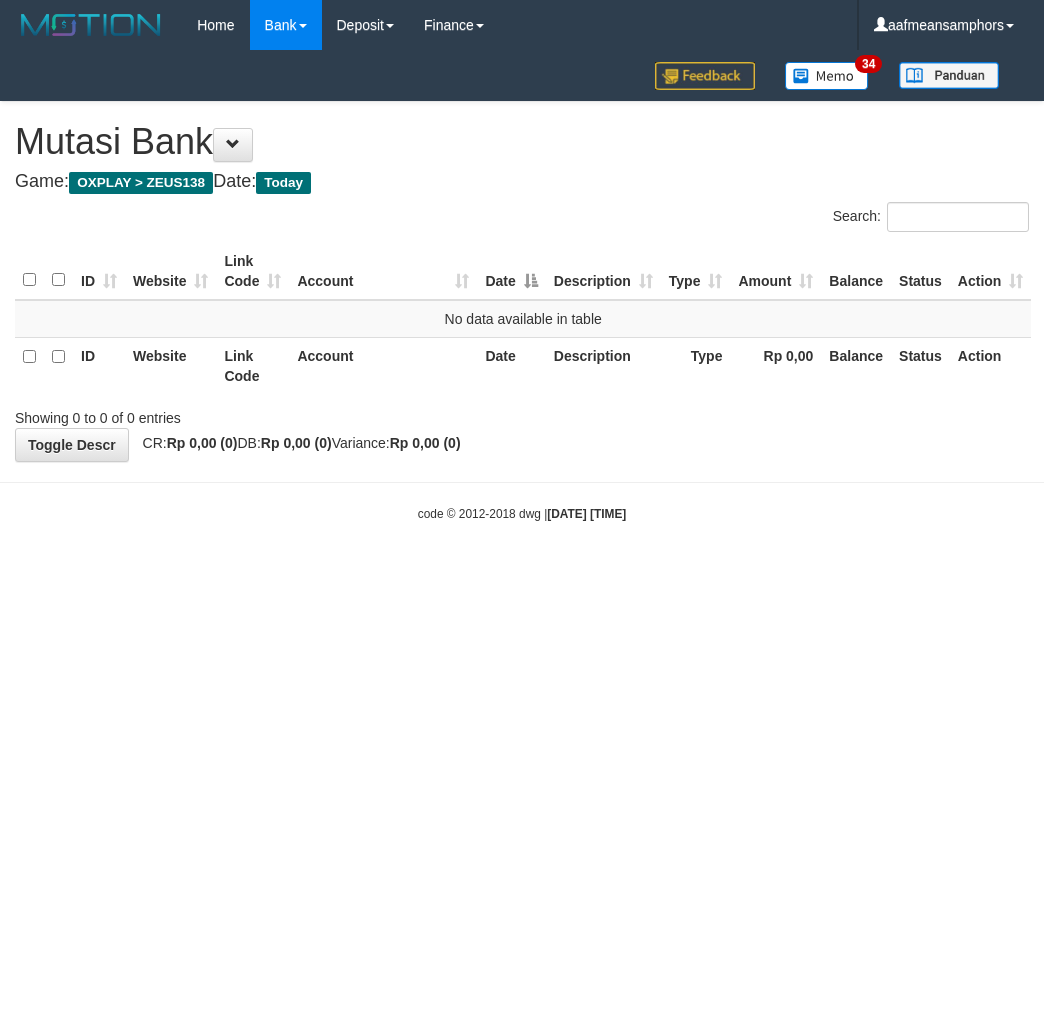 click on "Toggle navigation
Home
Bank
Account List
Load
By Website
Group
[OXPLAY]													ZEUS138
By Load Group (DPS)
Sync" at bounding box center (522, 286) 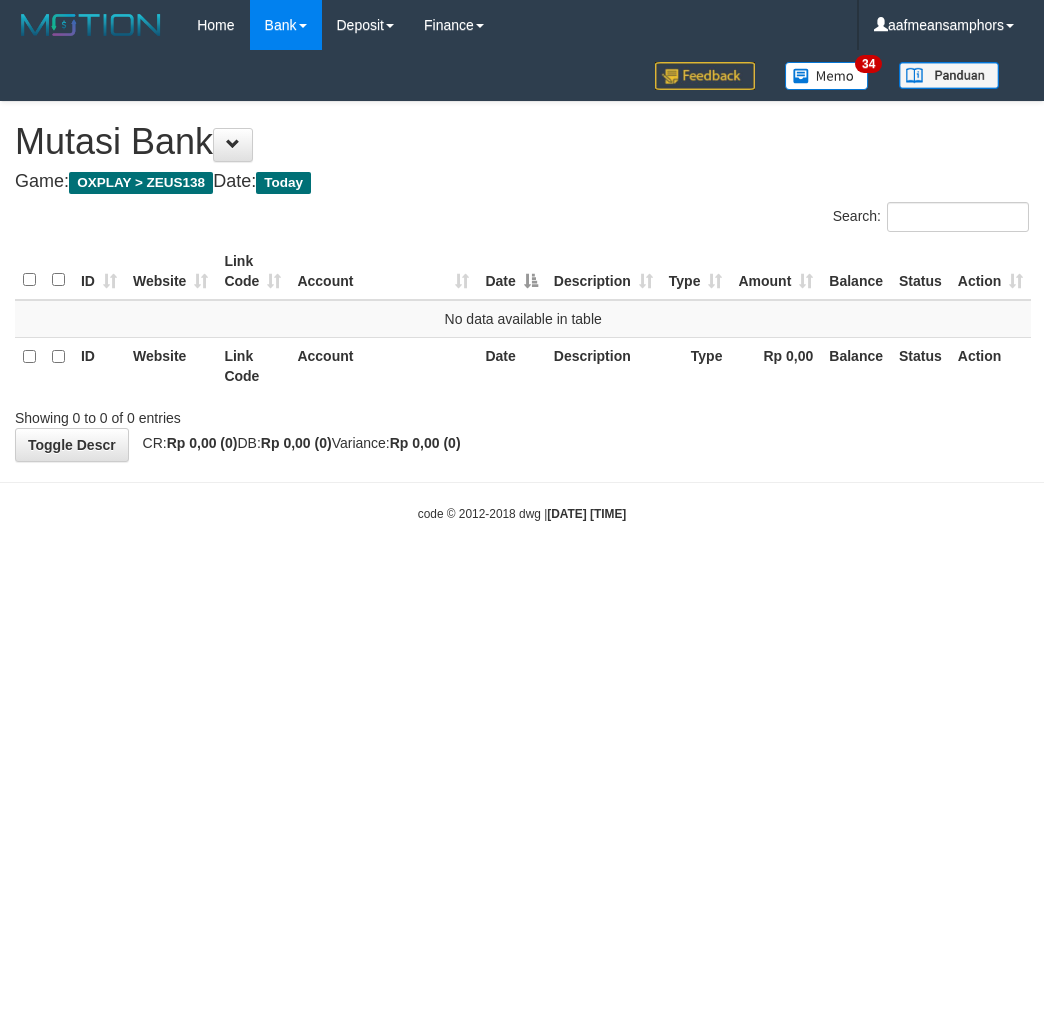 scroll, scrollTop: 0, scrollLeft: 0, axis: both 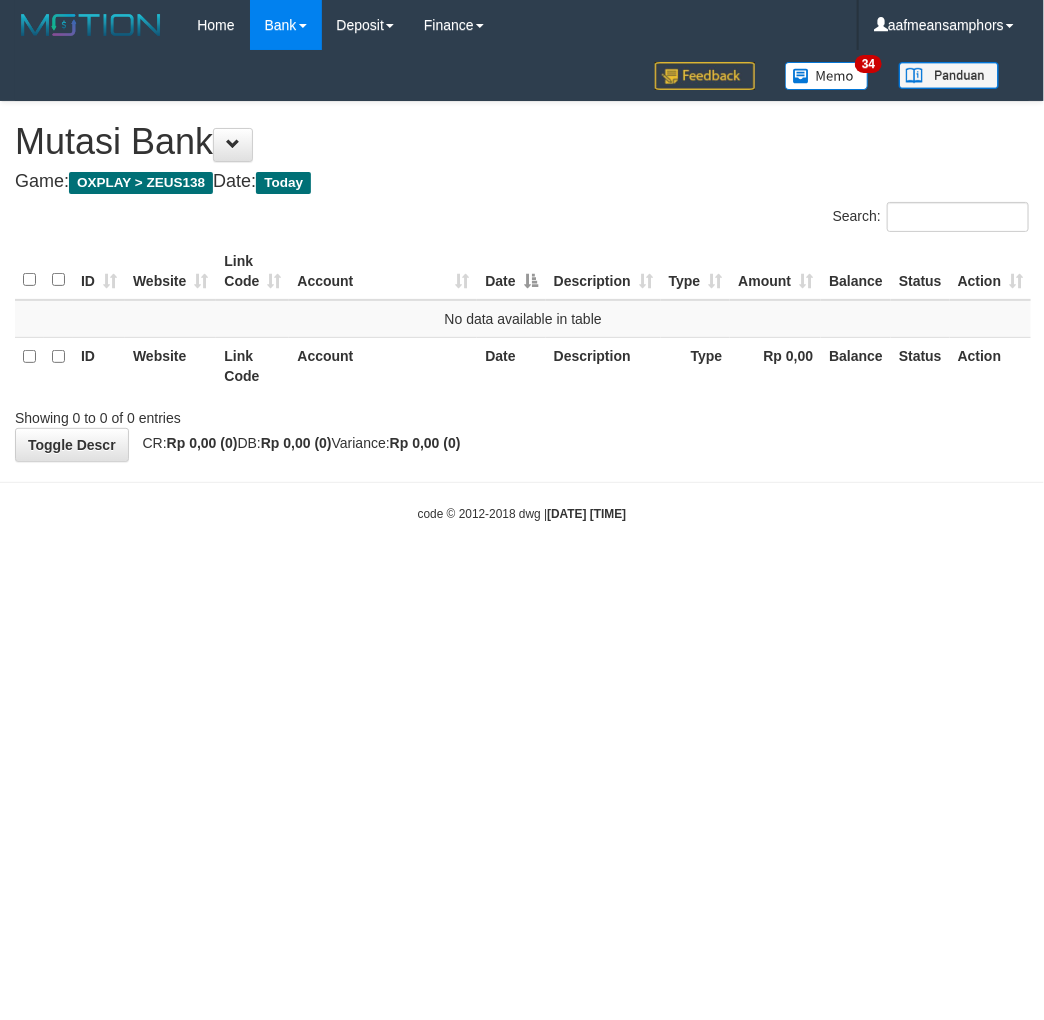 click on "Toggle navigation
Home
Bank
Account List
Load
By Website
Group
[OXPLAY]													ZEUS138
By Load Group (DPS)
Sync" at bounding box center [522, 286] 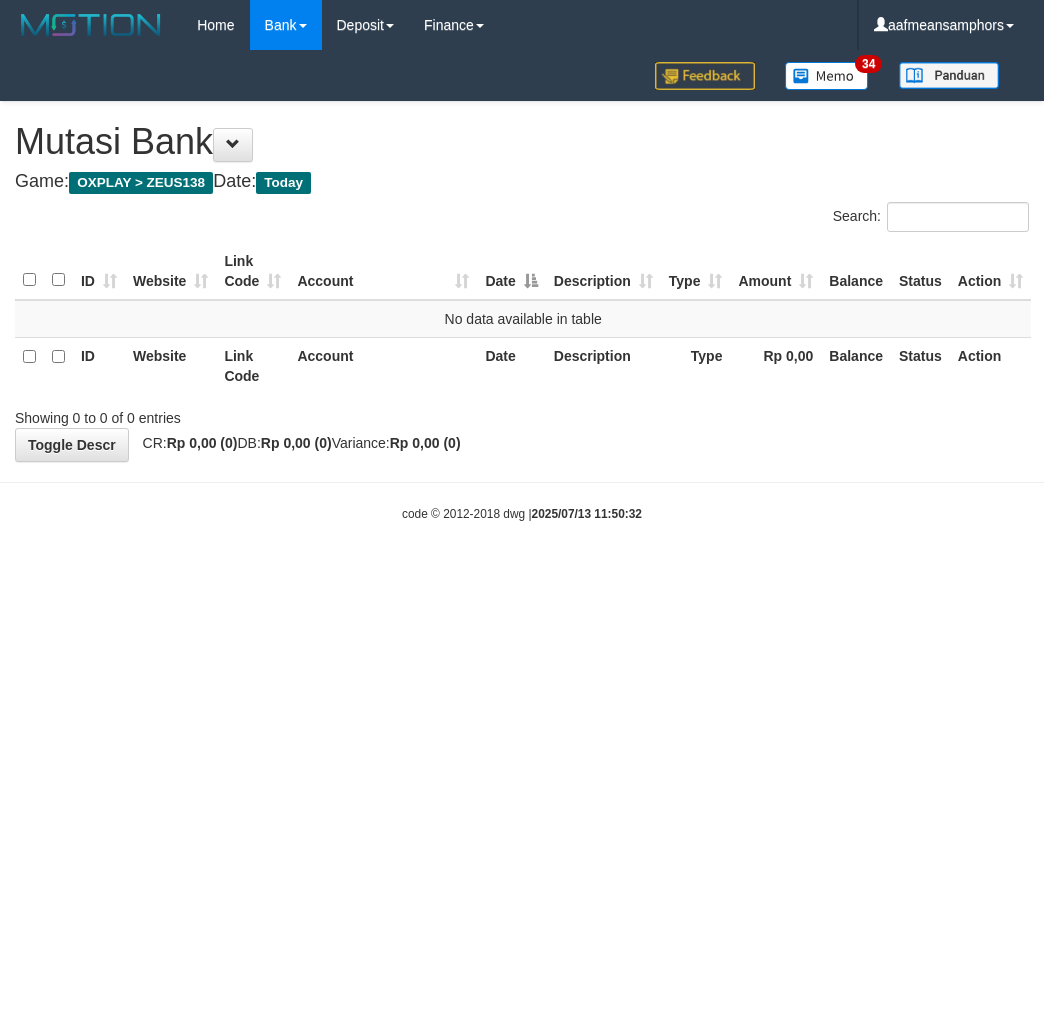 scroll, scrollTop: 0, scrollLeft: 0, axis: both 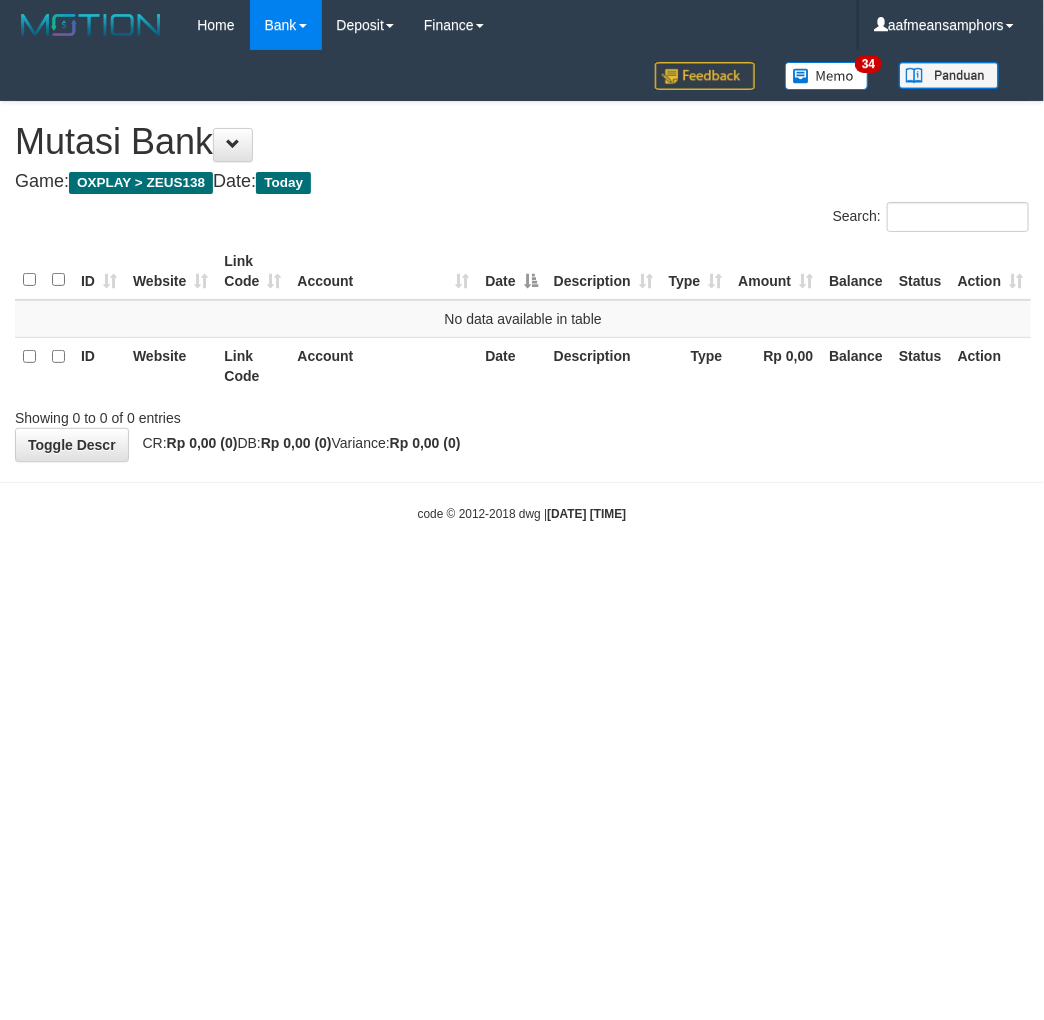 click on "Toggle navigation
Home
Bank
Account List
Load
By Website
Group
[OXPLAY]													ZEUS138
By Load Group (DPS)
Sync" at bounding box center (522, 286) 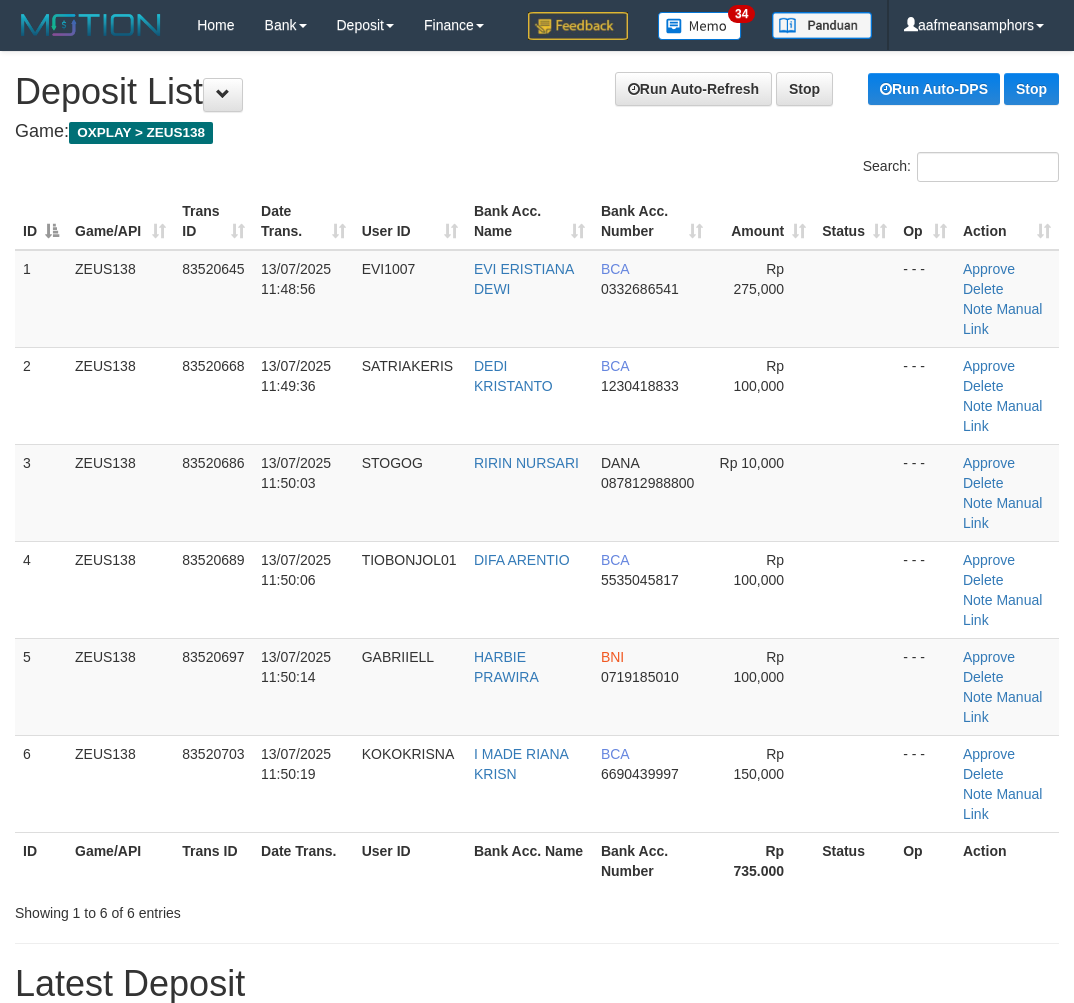 scroll, scrollTop: 0, scrollLeft: 0, axis: both 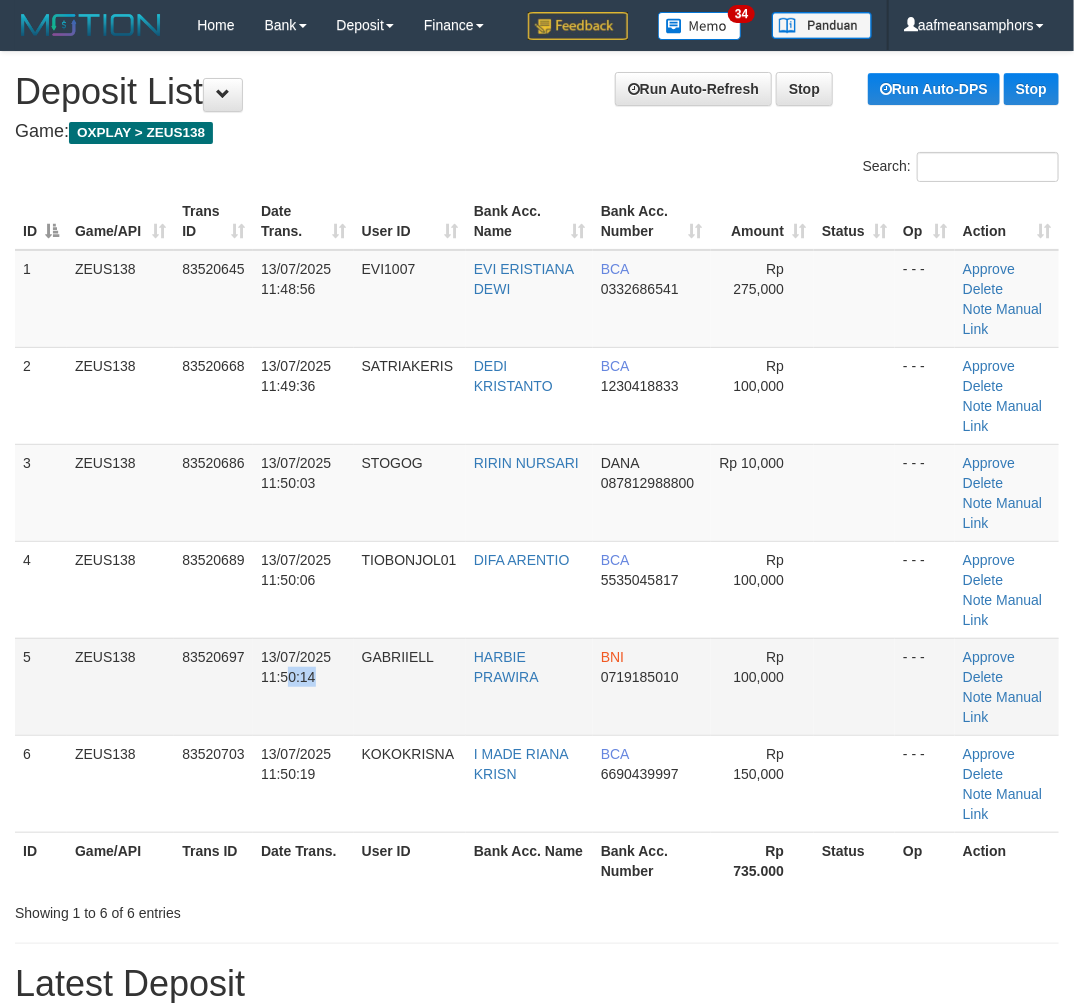 click on "5
ZEUS138
83520697
13/07/2025 11:50:14
GABRIIELL
HARBIE PRAWIRA
BNI
0719185010
Rp 100,000
- - -
Approve
Delete
Note
Manual Link" at bounding box center [537, 686] 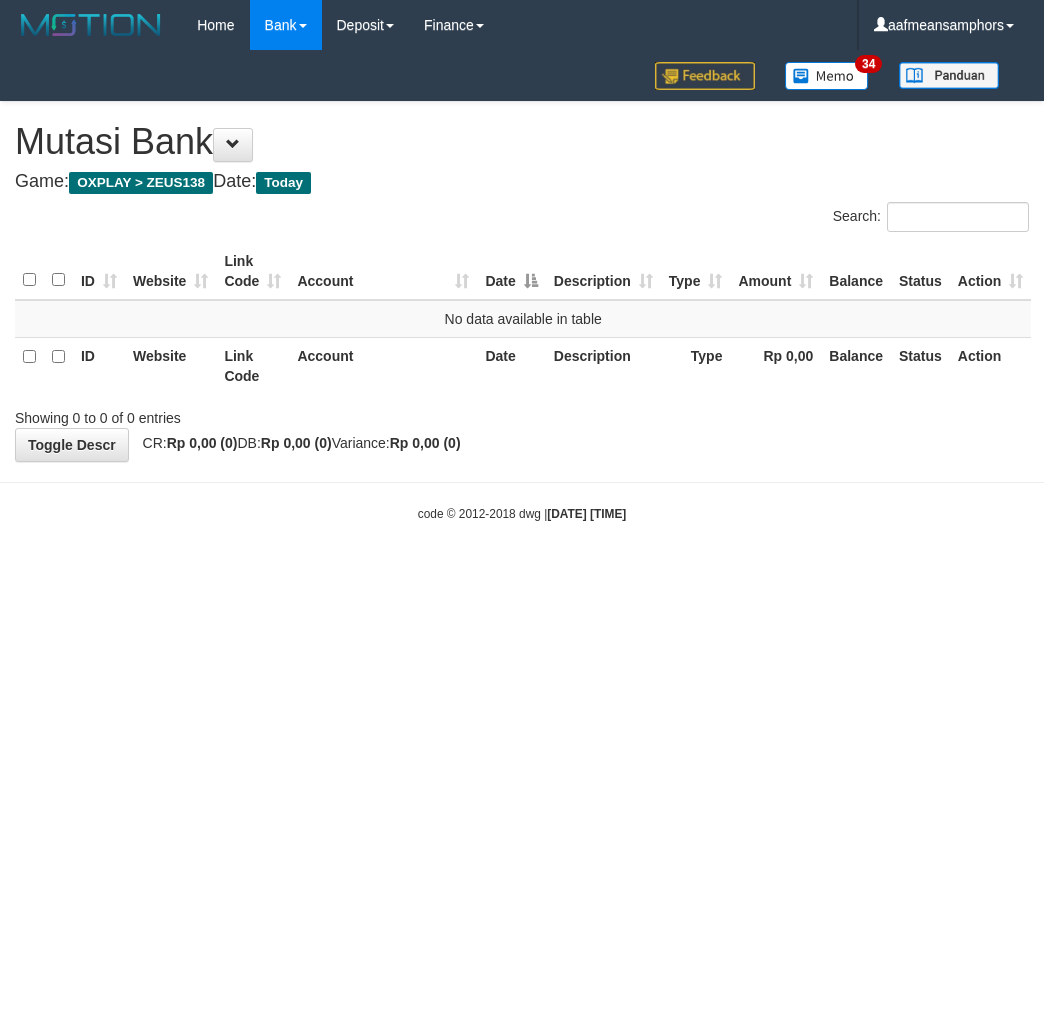 scroll, scrollTop: 0, scrollLeft: 0, axis: both 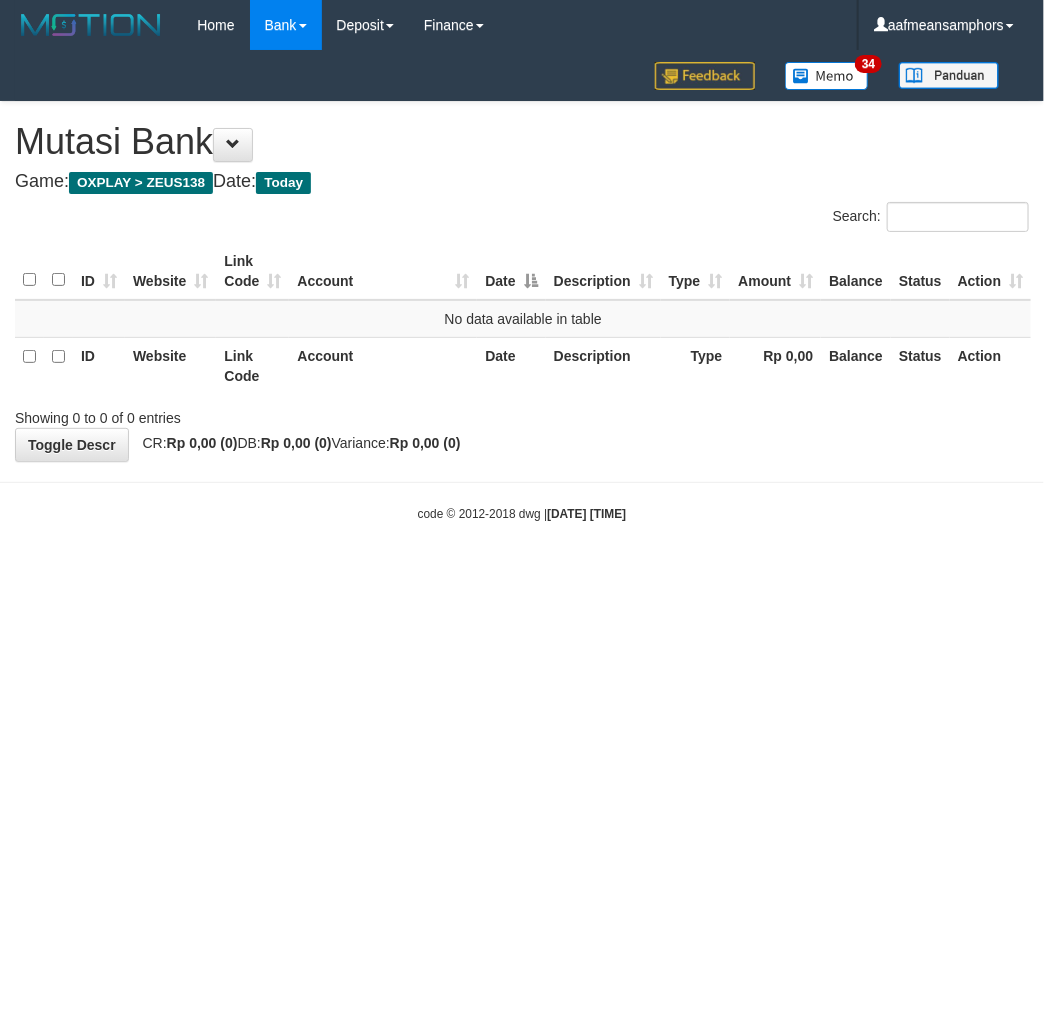 click on "Toggle navigation
Home
Bank
Account List
Load
By Website
Group
[OXPLAY]													ZEUS138
By Load Group (DPS)
Sync" at bounding box center [522, 286] 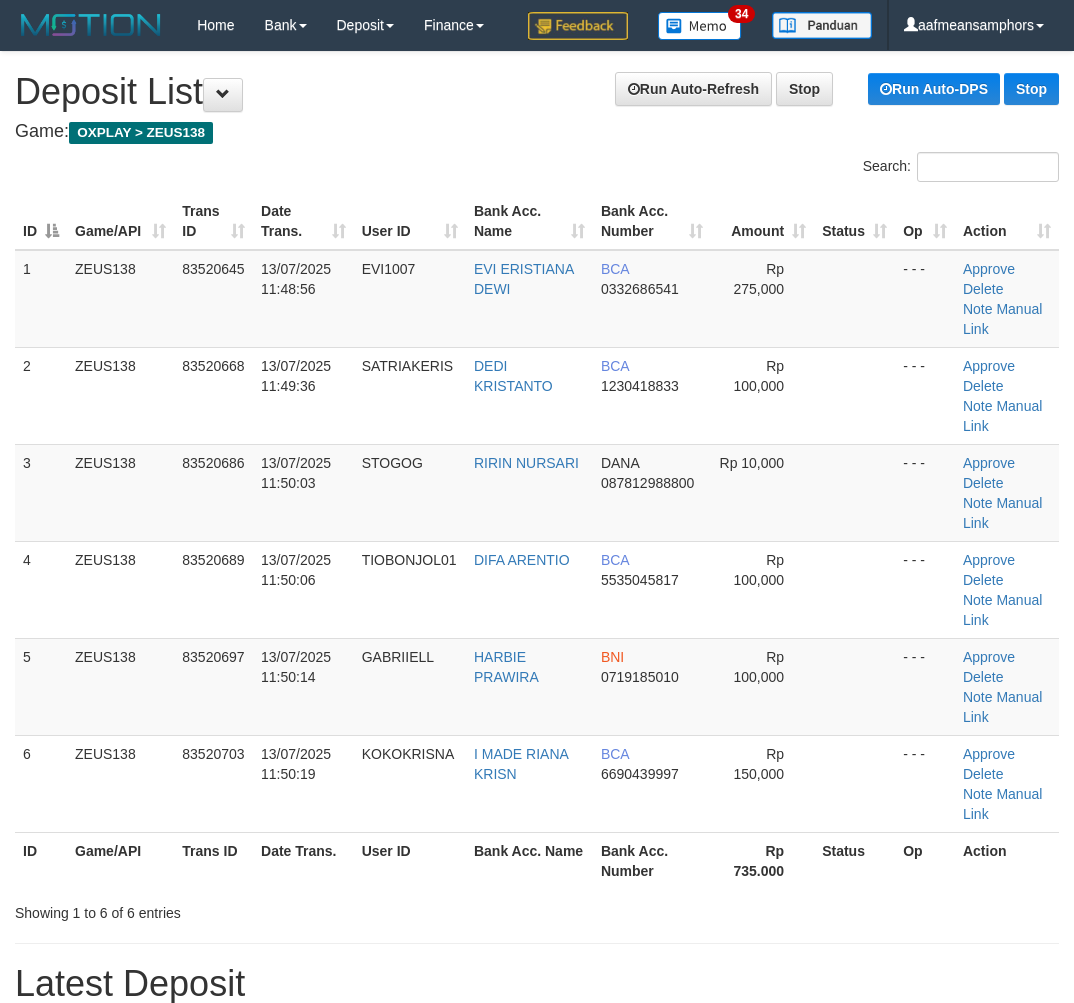 scroll, scrollTop: 0, scrollLeft: 0, axis: both 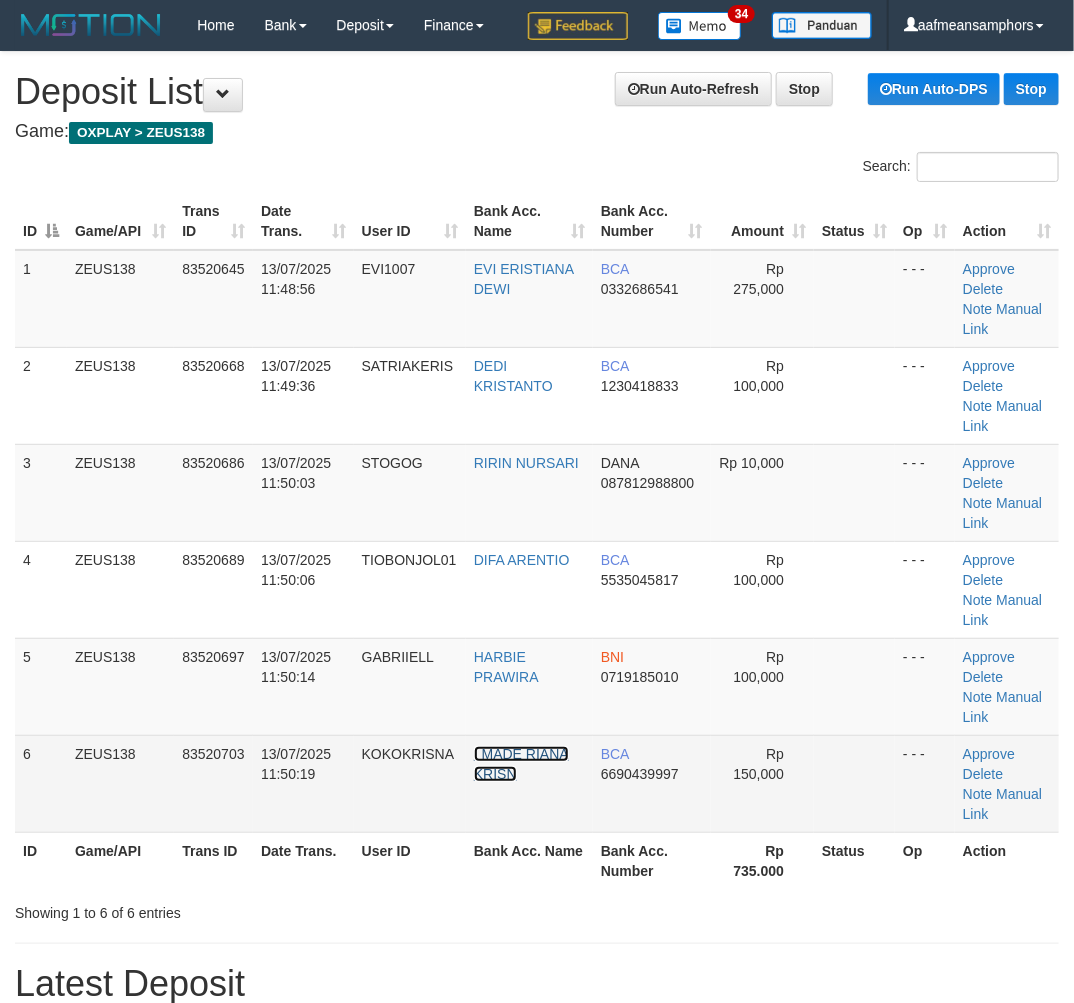 click on "I MADE RIANA KRISN" at bounding box center [521, 764] 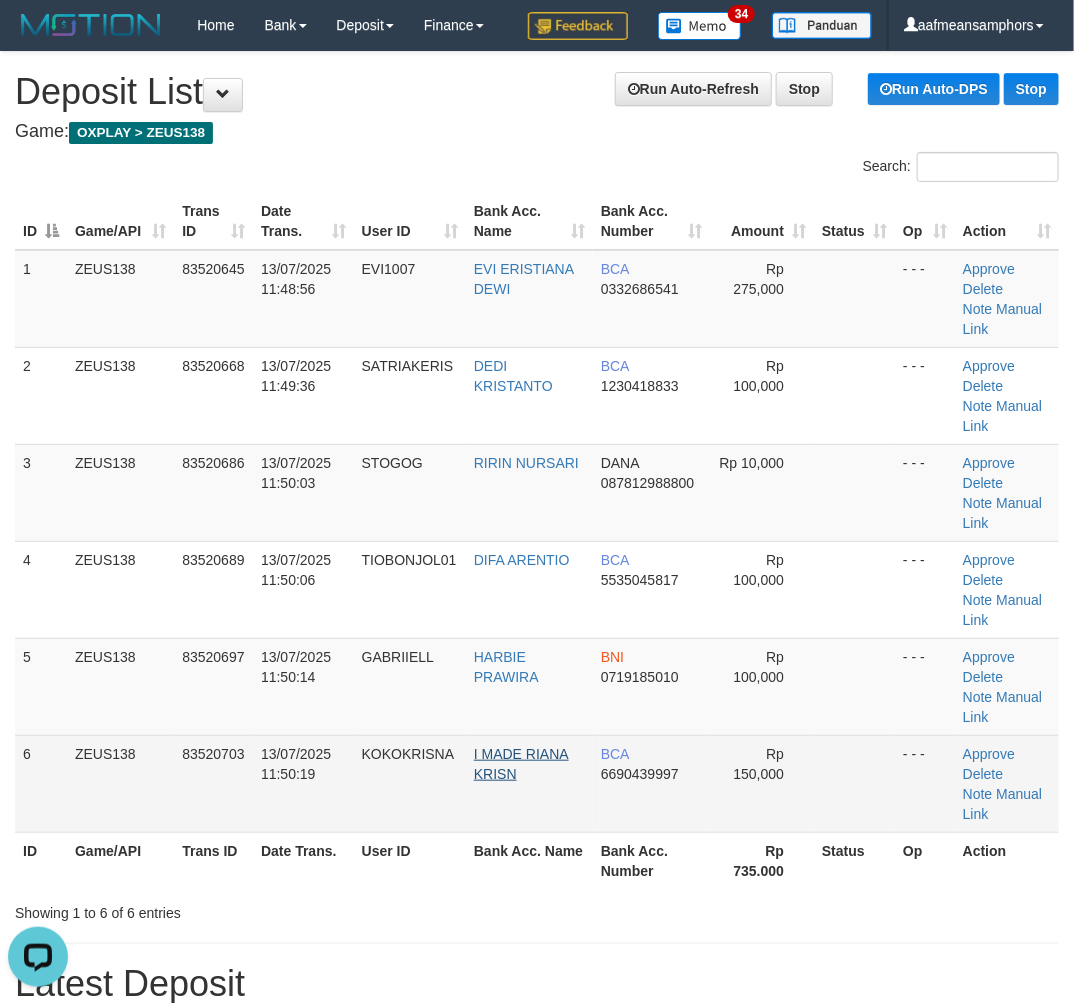 scroll, scrollTop: 0, scrollLeft: 0, axis: both 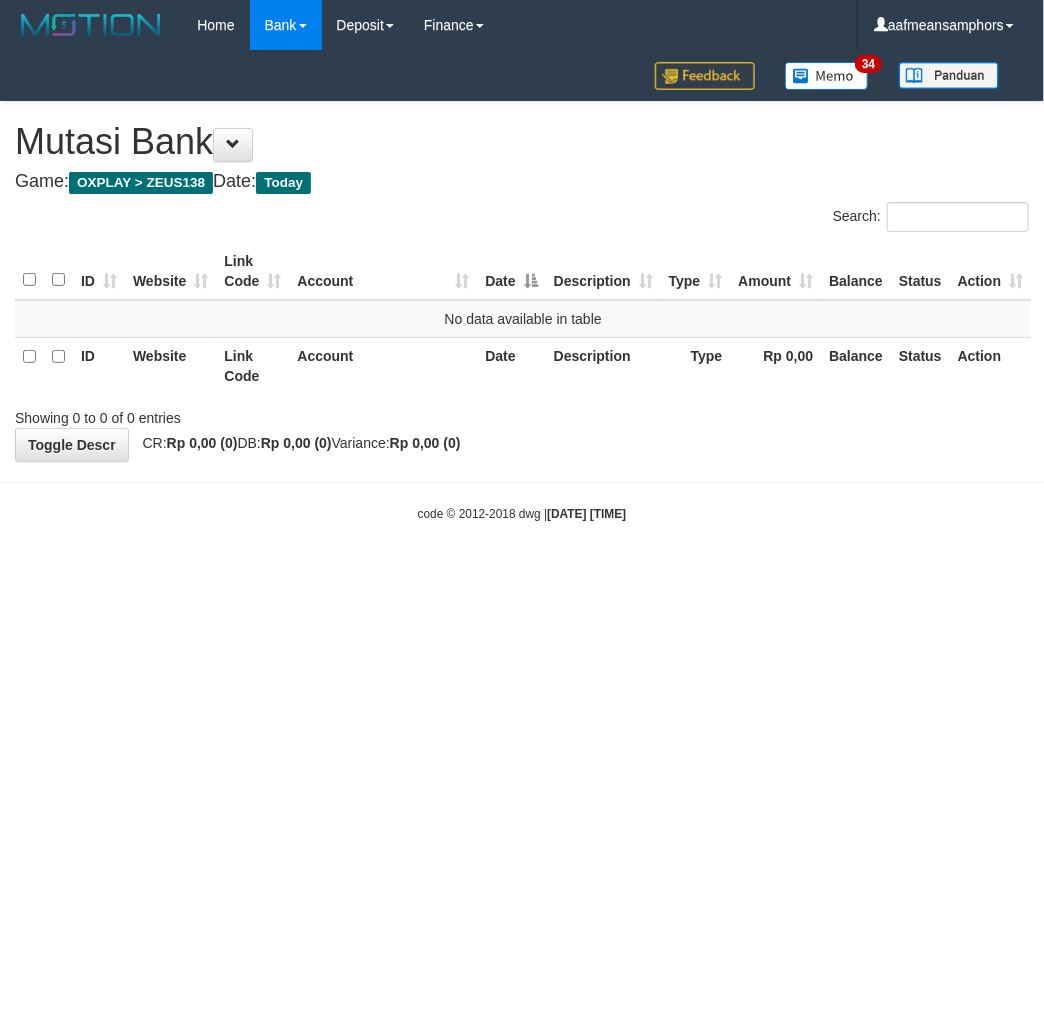 click on "Toggle navigation
Home
Bank
Account List
Load
By Website
Group
[OXPLAY]													ZEUS138
By Load Group (DPS)
Sync" at bounding box center (522, 286) 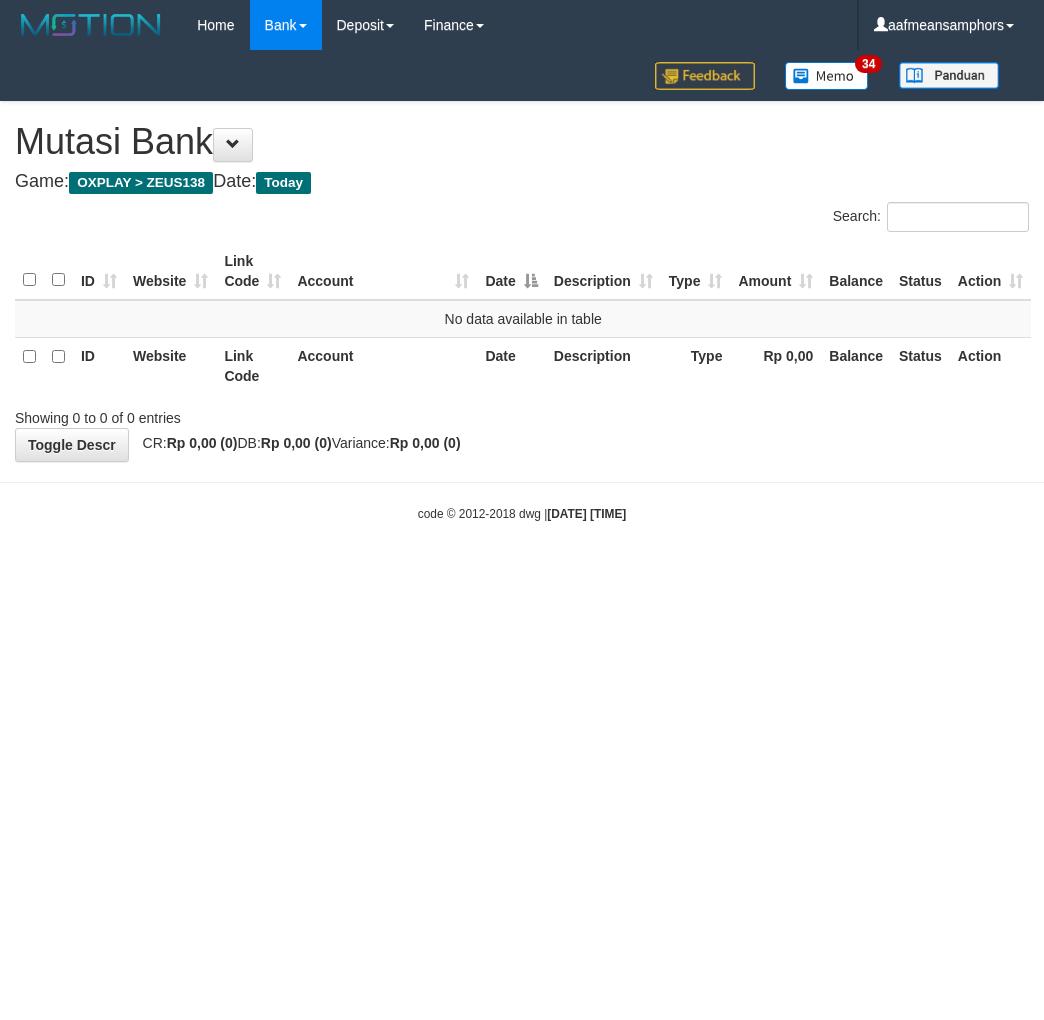 scroll, scrollTop: 0, scrollLeft: 0, axis: both 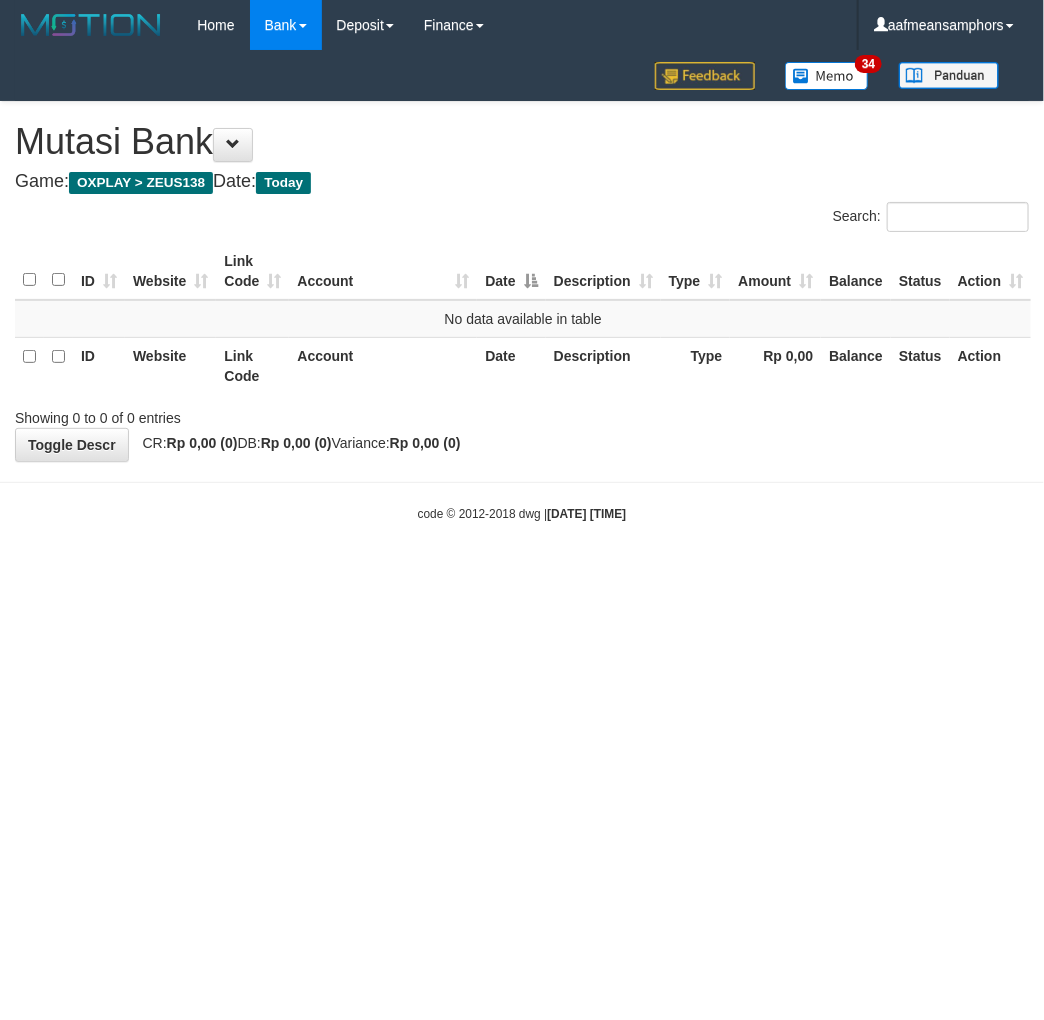 click on "Toggle navigation
Home
Bank
Account List
Load
By Website
Group
[OXPLAY]													ZEUS138
By Load Group (DPS)
Sync" at bounding box center (522, 286) 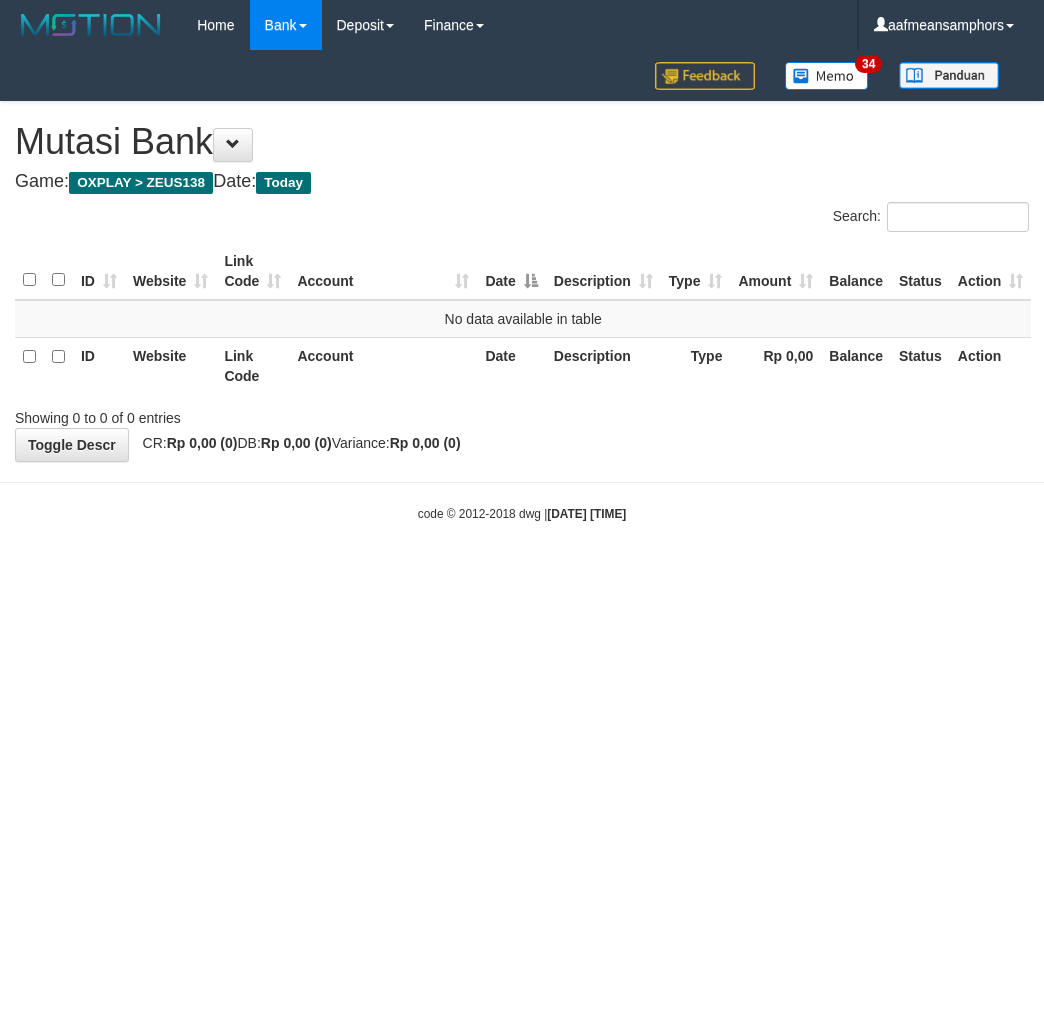 scroll, scrollTop: 0, scrollLeft: 0, axis: both 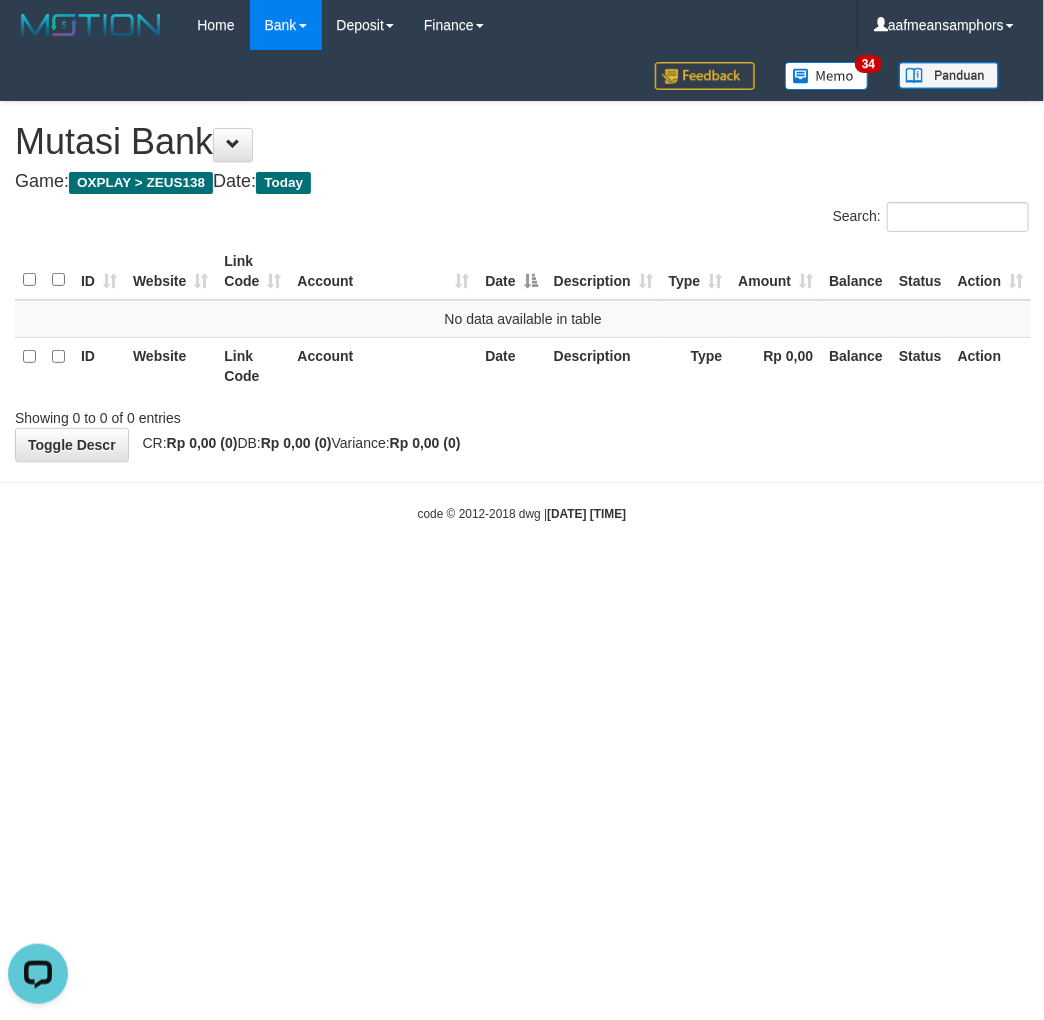 click on "Toggle navigation
Home
Bank
Account List
Load
By Website
Group
[OXPLAY]													ZEUS138
By Load Group (DPS)
Sync" at bounding box center [522, 286] 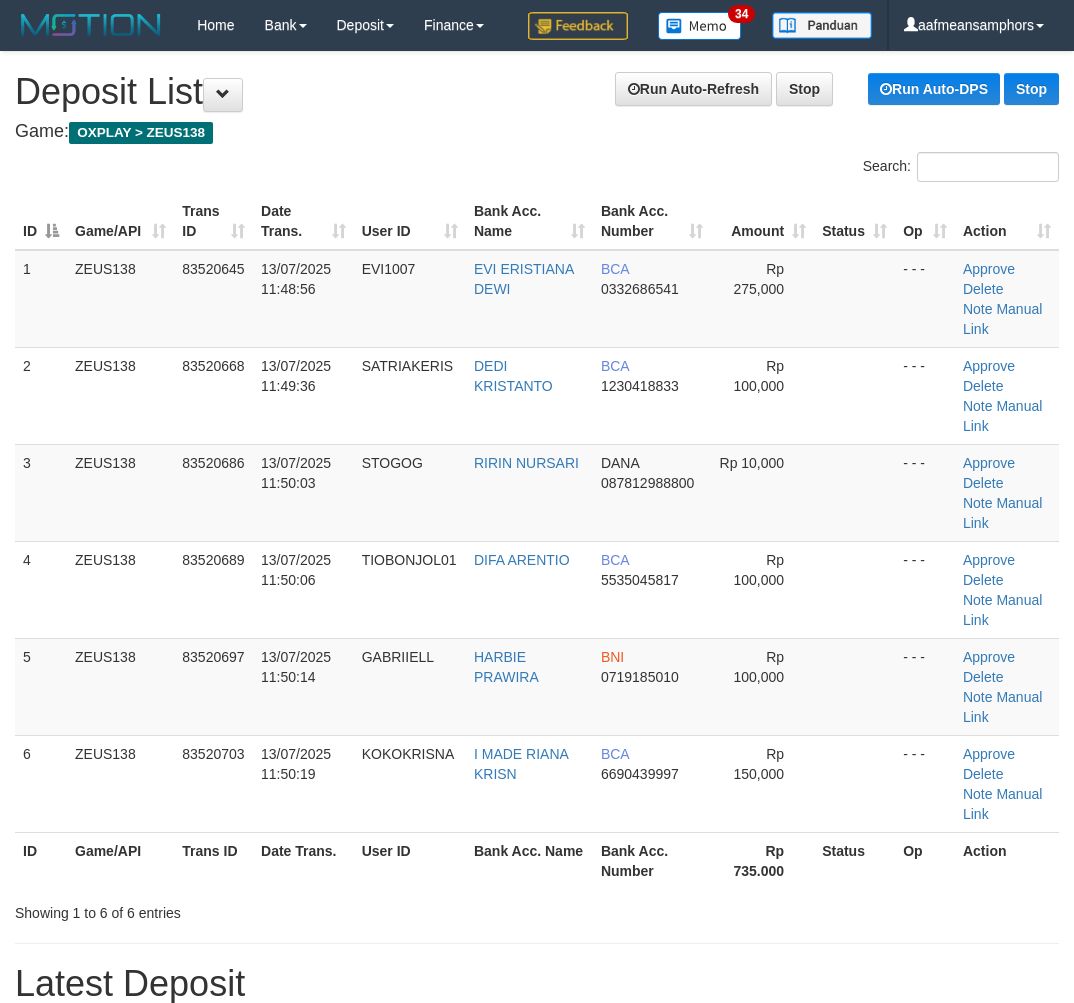 scroll, scrollTop: 0, scrollLeft: 0, axis: both 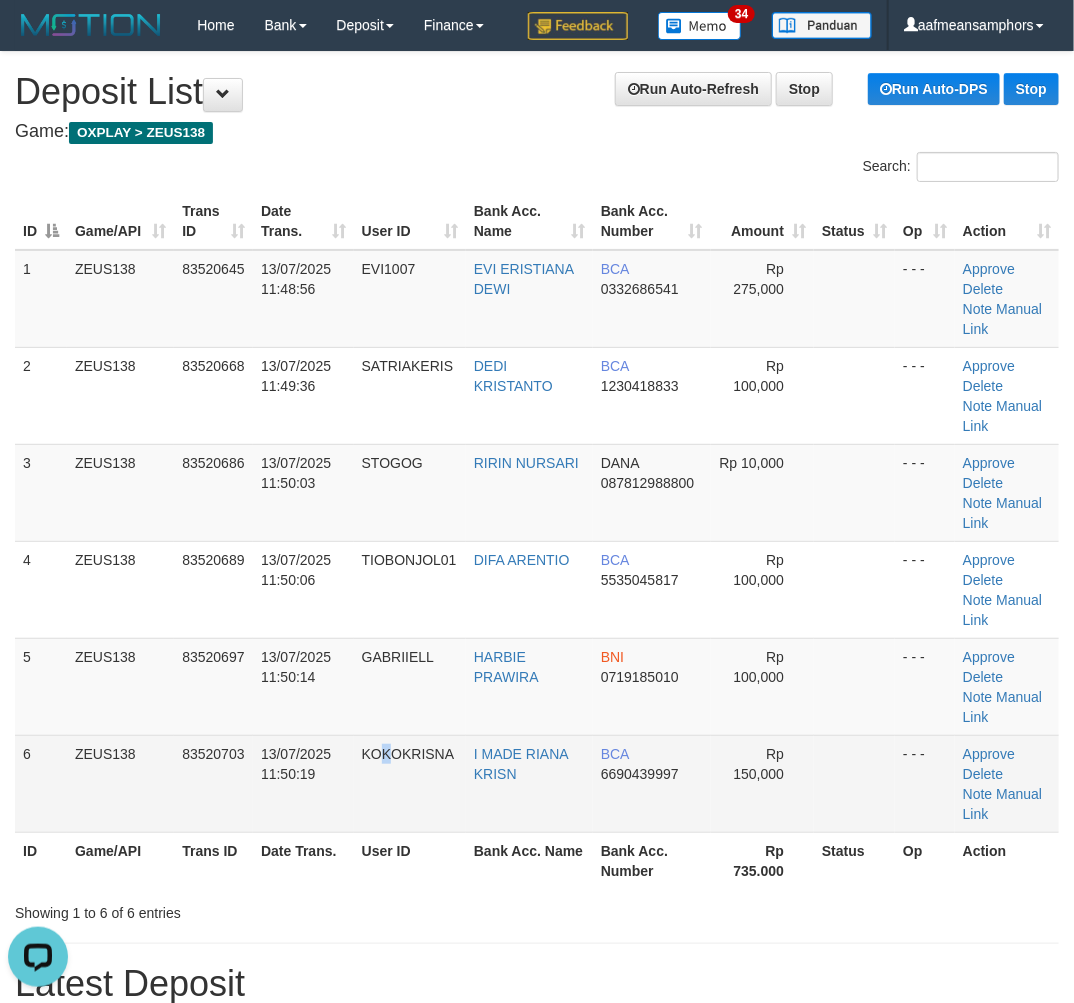 click on "KOKOKRISNA" at bounding box center [410, 783] 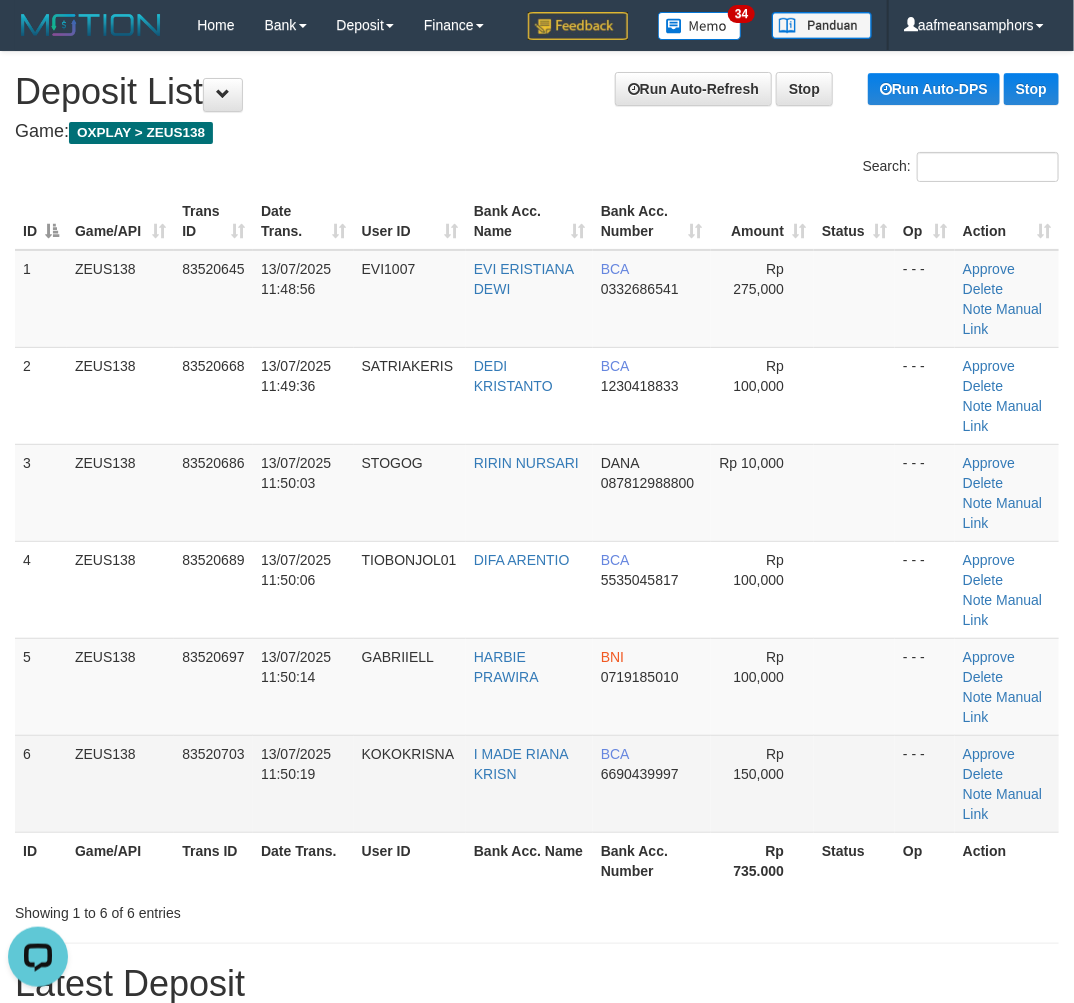 click on "13/07/2025 11:50:19" at bounding box center (303, 783) 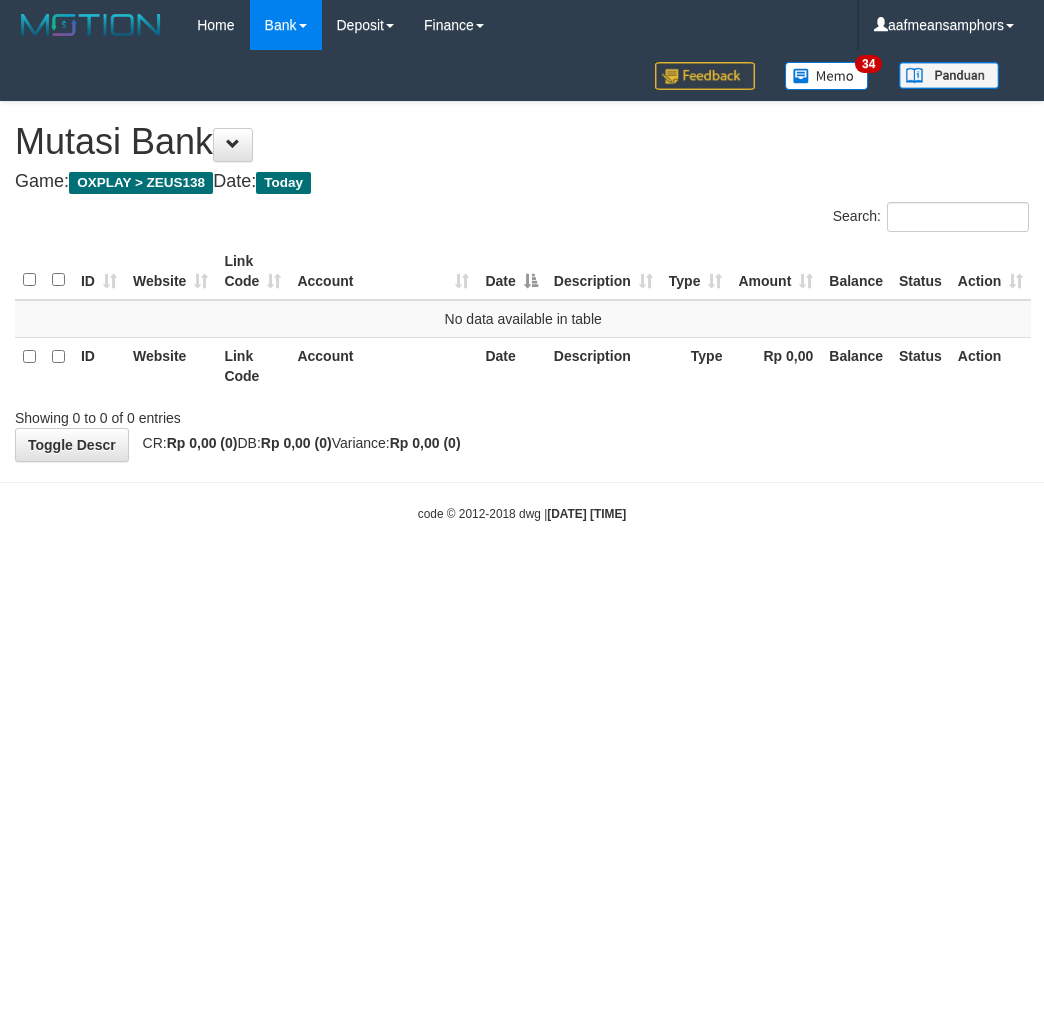 scroll, scrollTop: 0, scrollLeft: 0, axis: both 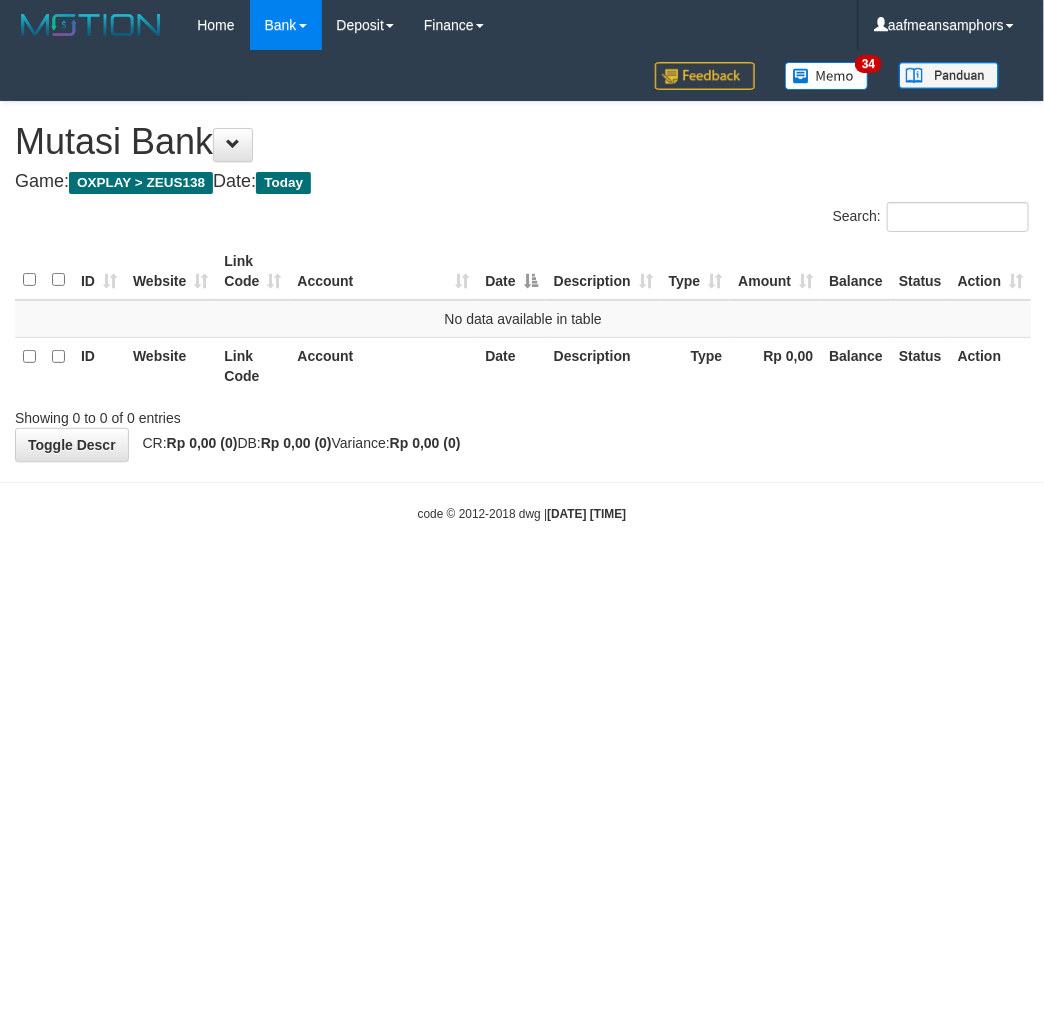 click on "Toggle navigation
Home
Bank
Account List
Load
By Website
Group
[OXPLAY]													ZEUS138
By Load Group (DPS)
Sync" at bounding box center [522, 286] 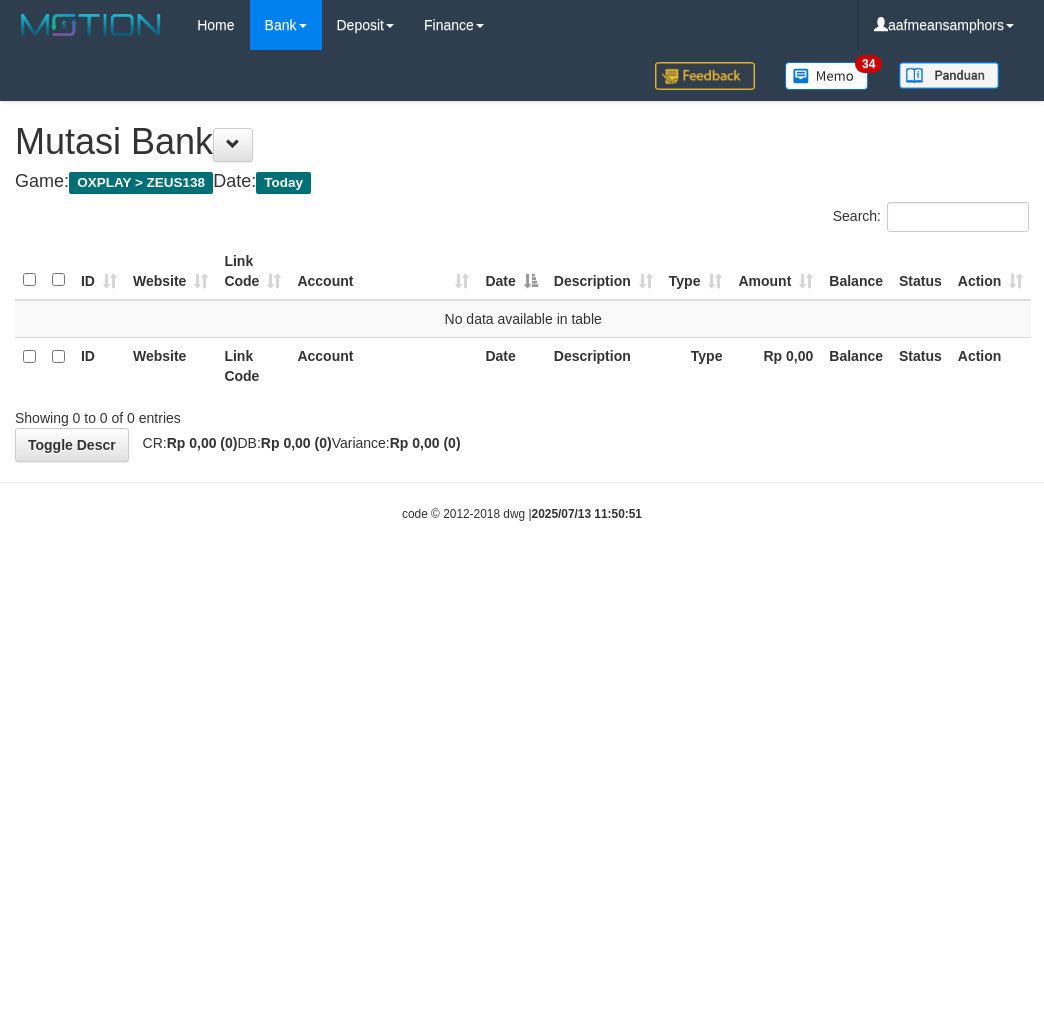 scroll, scrollTop: 0, scrollLeft: 0, axis: both 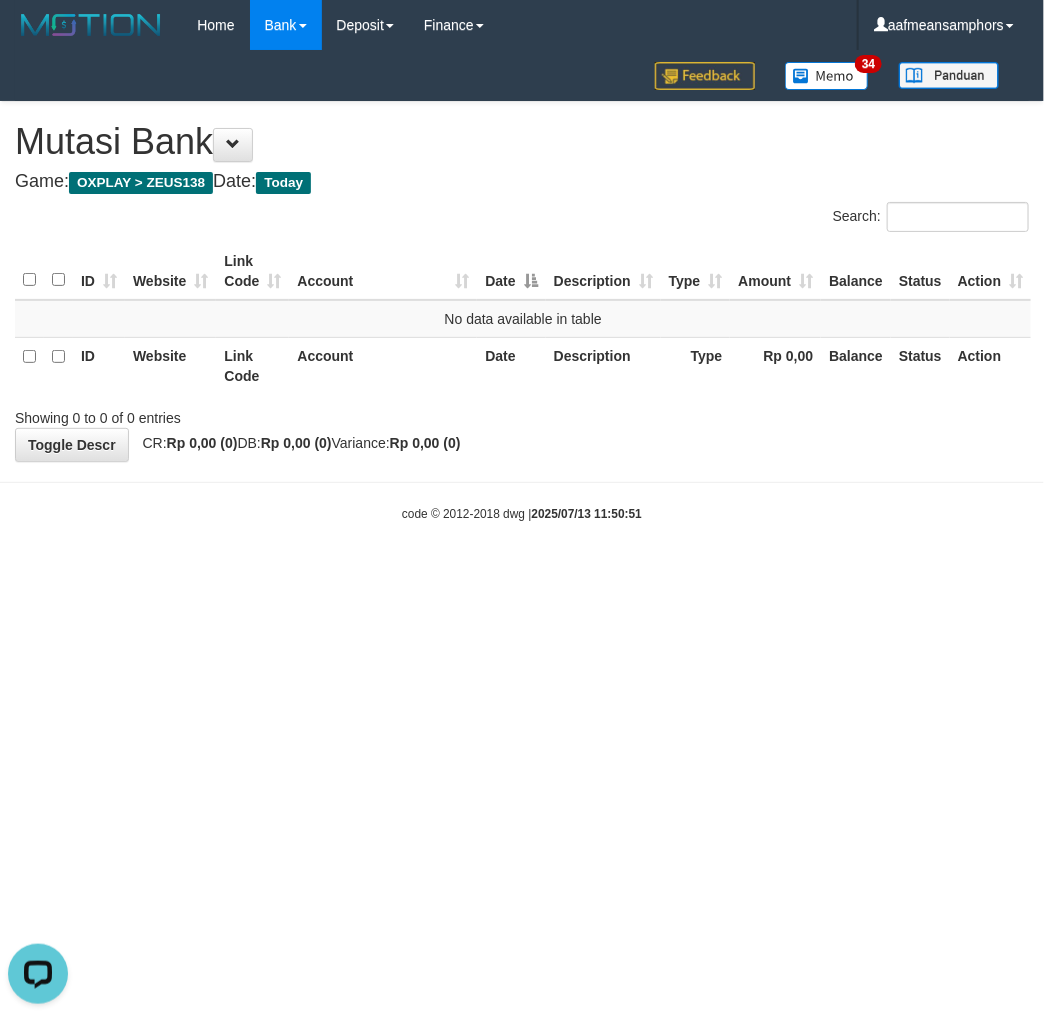 drag, startPoint x: 586, startPoint y: 706, endPoint x: 605, endPoint y: 698, distance: 20.615528 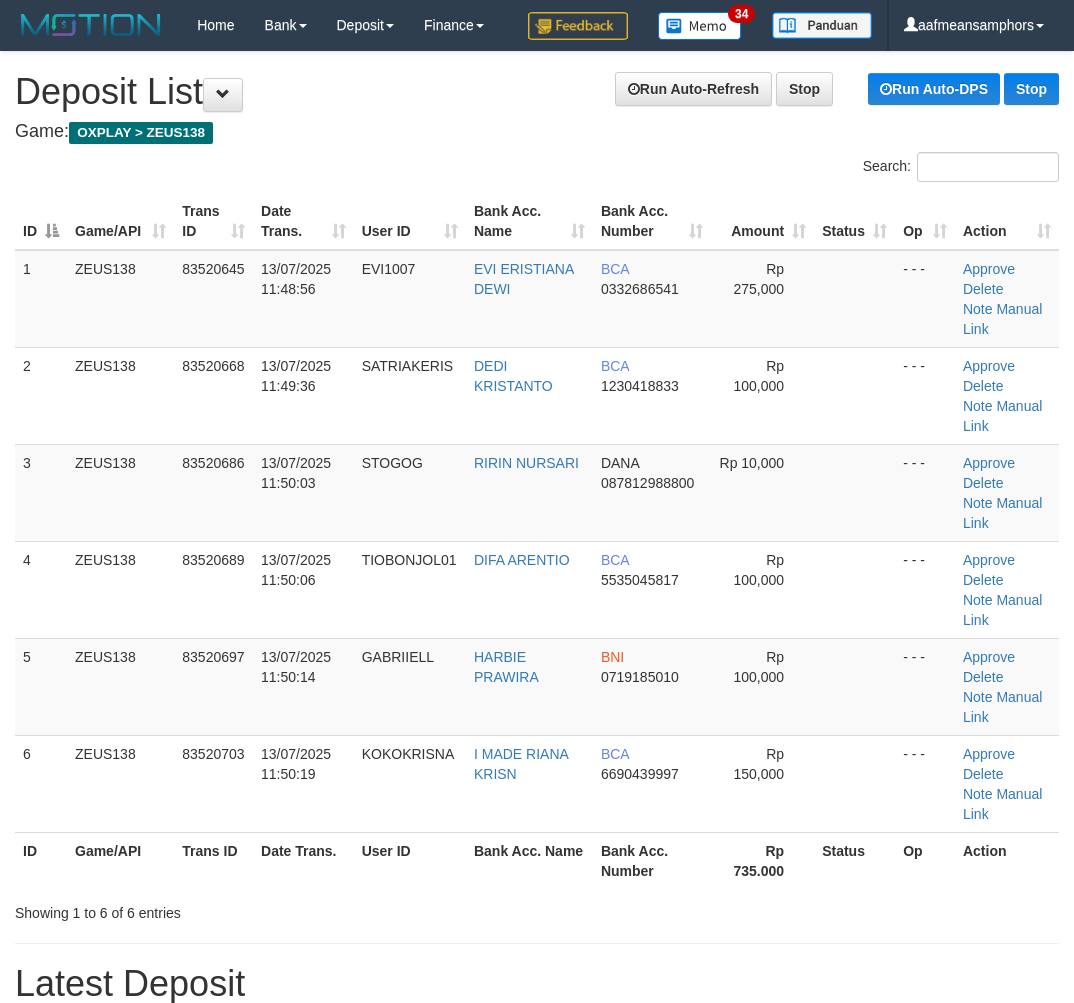 scroll, scrollTop: 0, scrollLeft: 0, axis: both 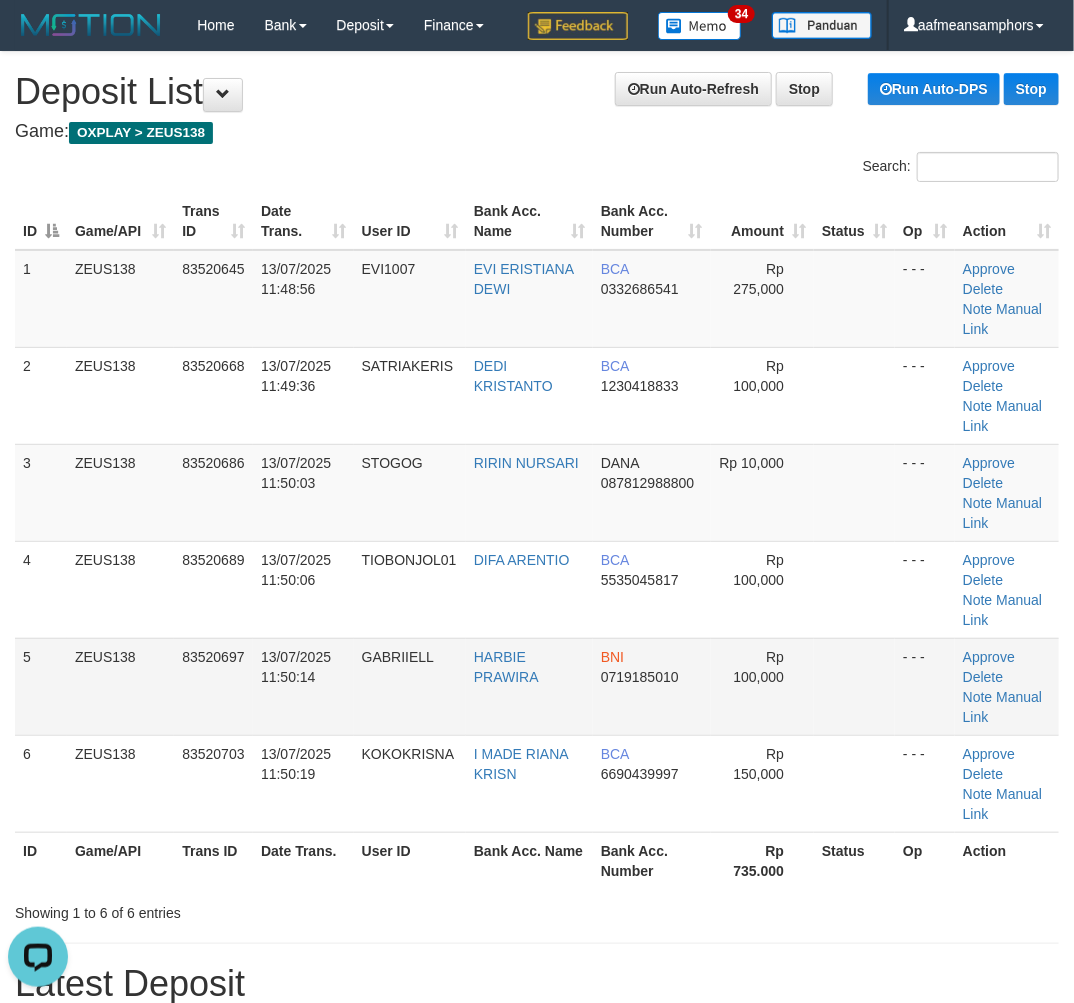 click on "GABRIIELL" at bounding box center [410, 686] 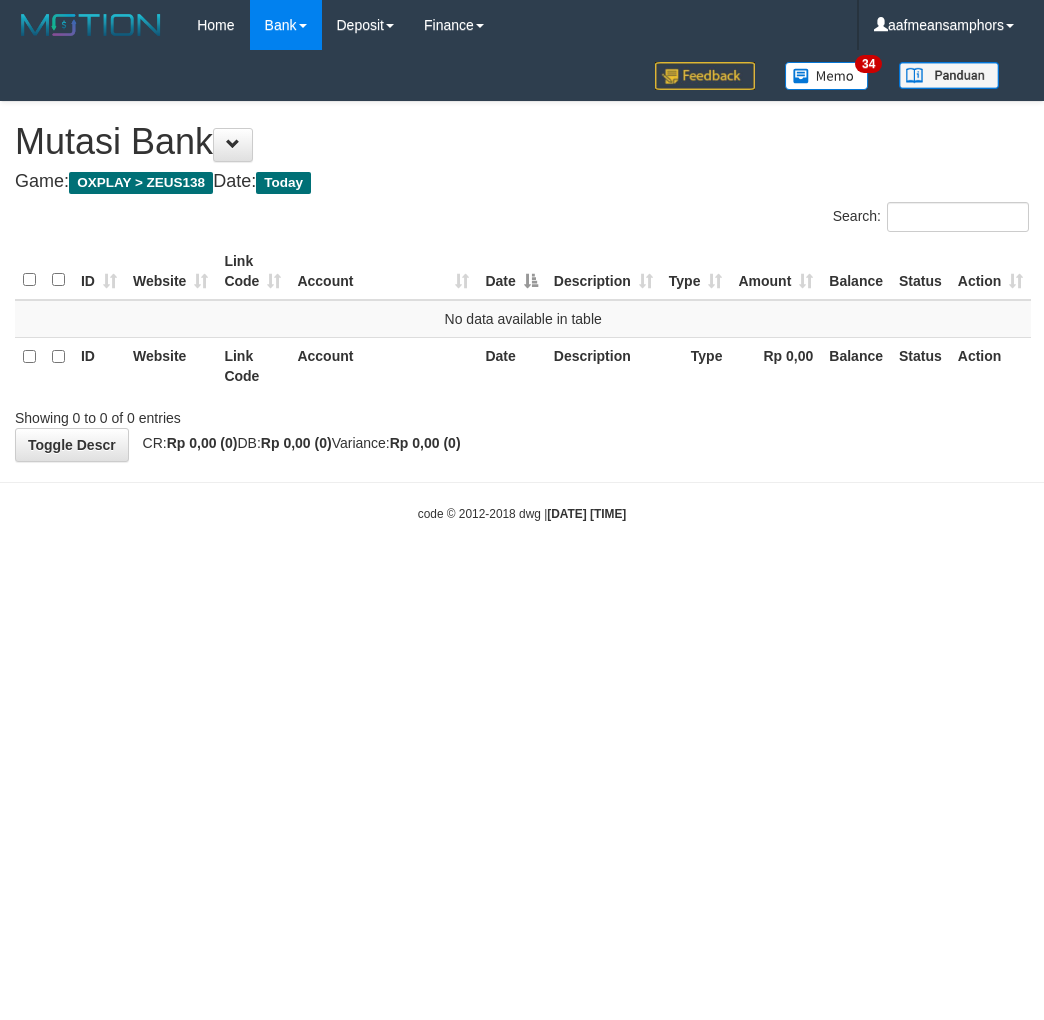 scroll, scrollTop: 0, scrollLeft: 0, axis: both 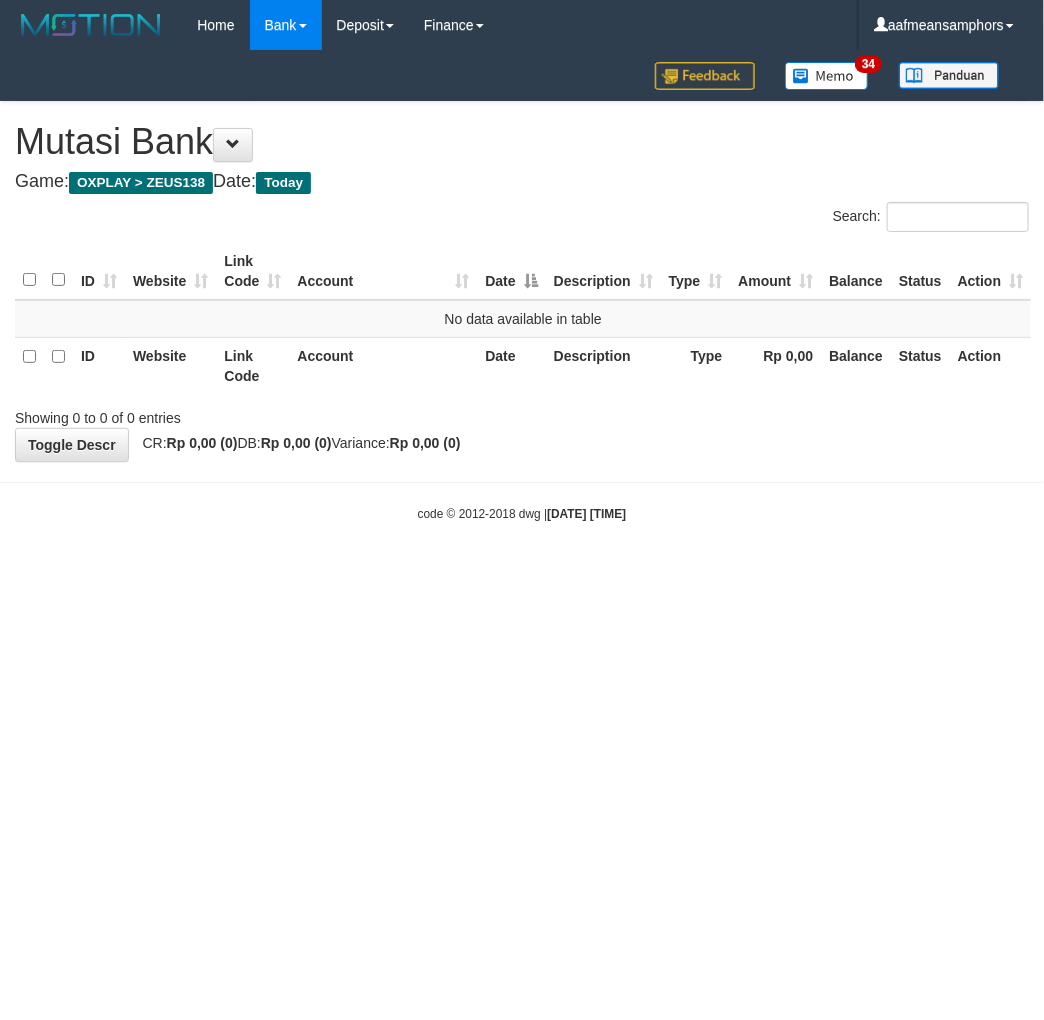 click on "Toggle navigation
Home
Bank
Account List
Load
By Website
Group
[OXPLAY]													ZEUS138
By Load Group (DPS)
Sync" at bounding box center (522, 286) 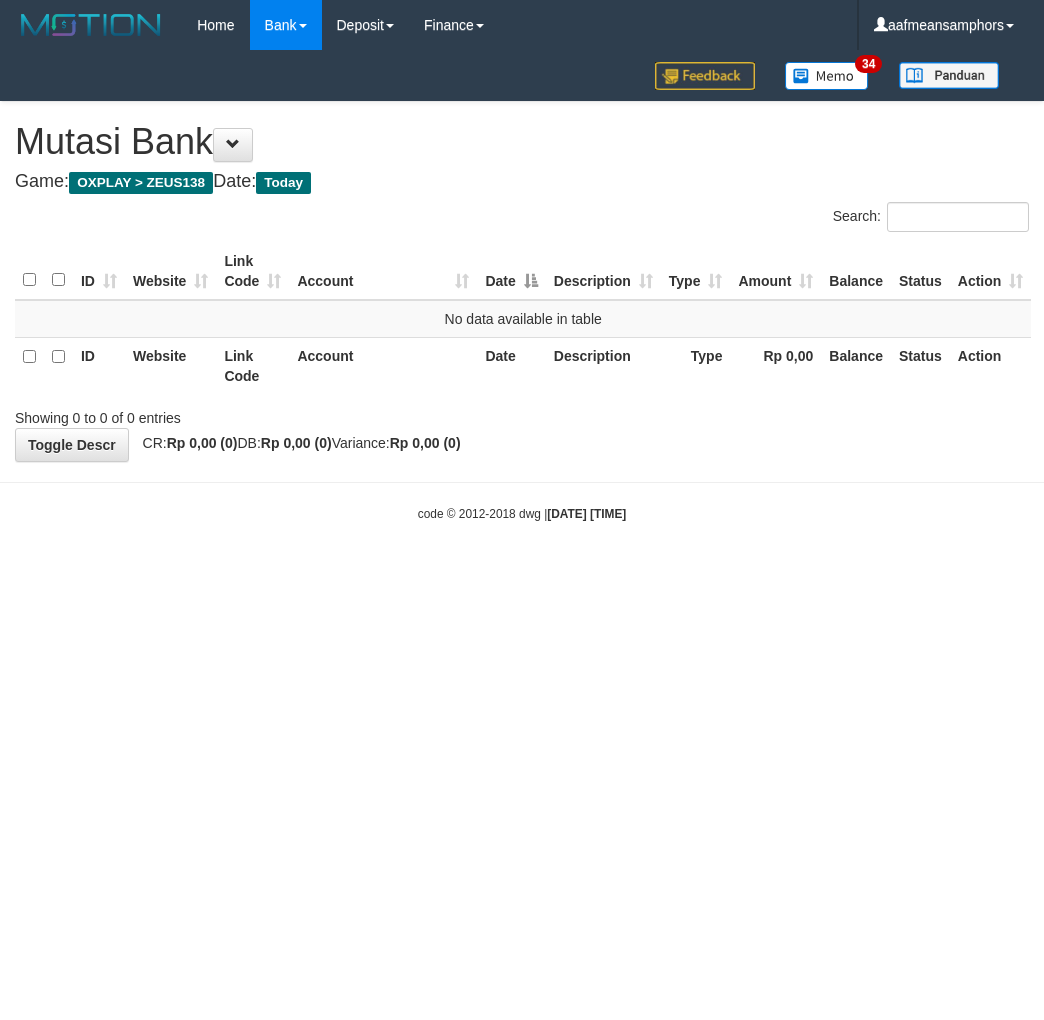 scroll, scrollTop: 0, scrollLeft: 0, axis: both 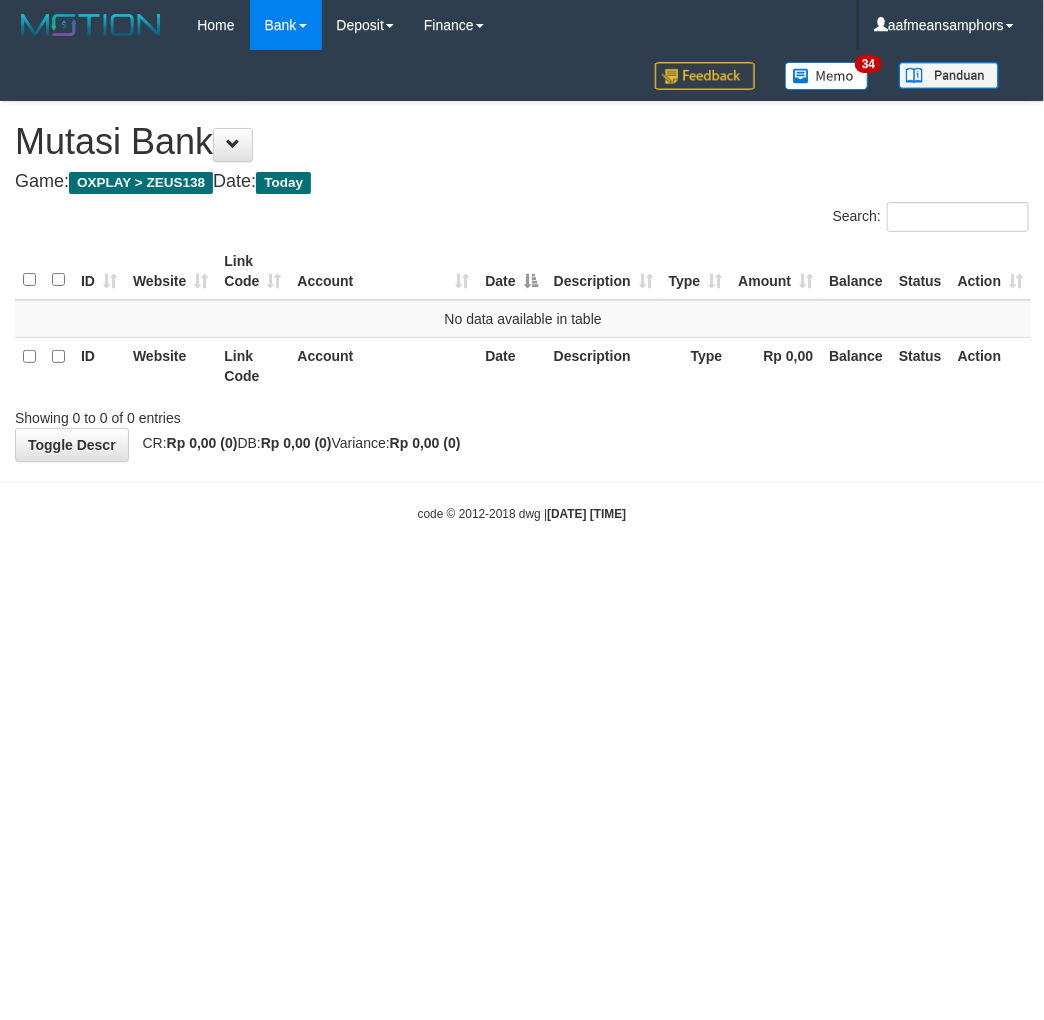drag, startPoint x: 0, startPoint y: 0, endPoint x: 796, endPoint y: 686, distance: 1050.815 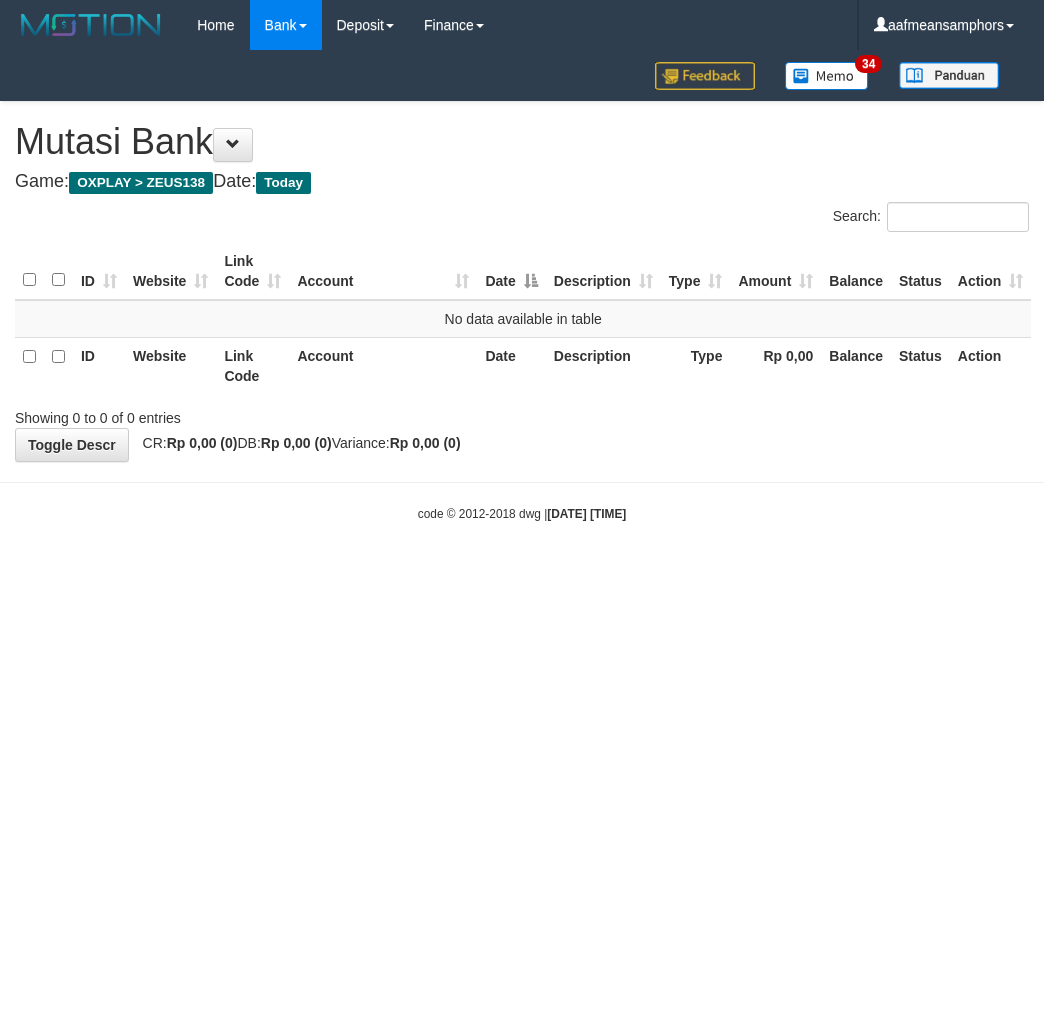 scroll, scrollTop: 0, scrollLeft: 0, axis: both 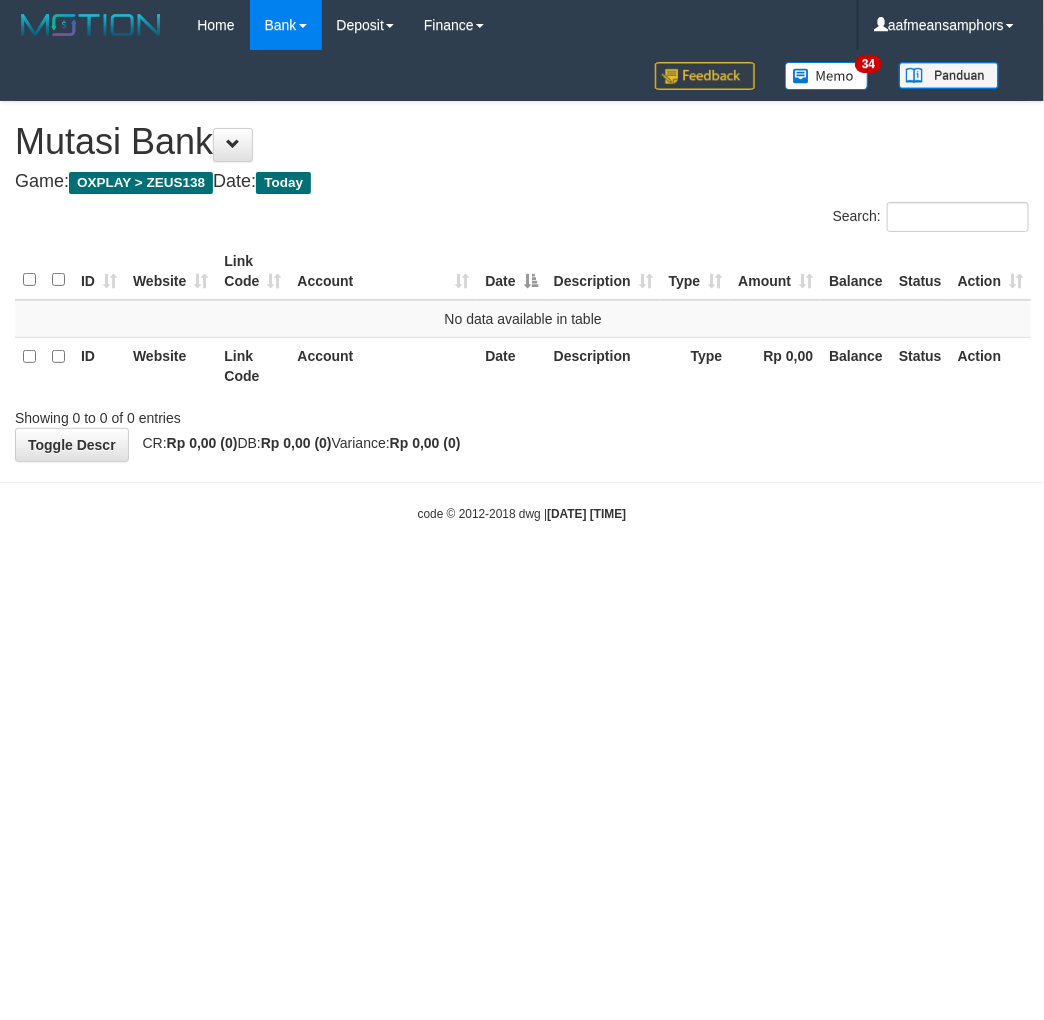 click on "Toggle navigation
Home
Bank
Account List
Load
By Website
Group
[OXPLAY]													ZEUS138
By Load Group (DPS)
Sync" at bounding box center (522, 286) 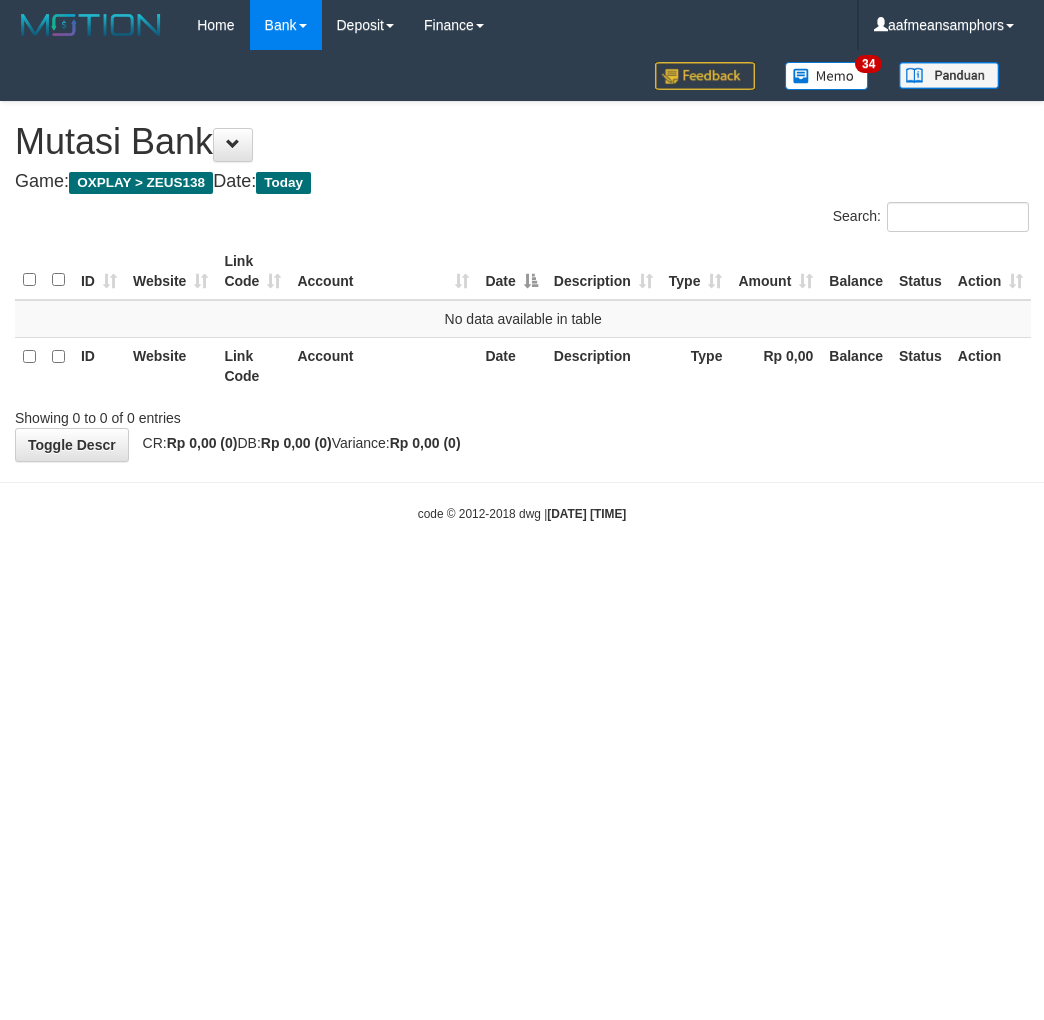 scroll, scrollTop: 0, scrollLeft: 0, axis: both 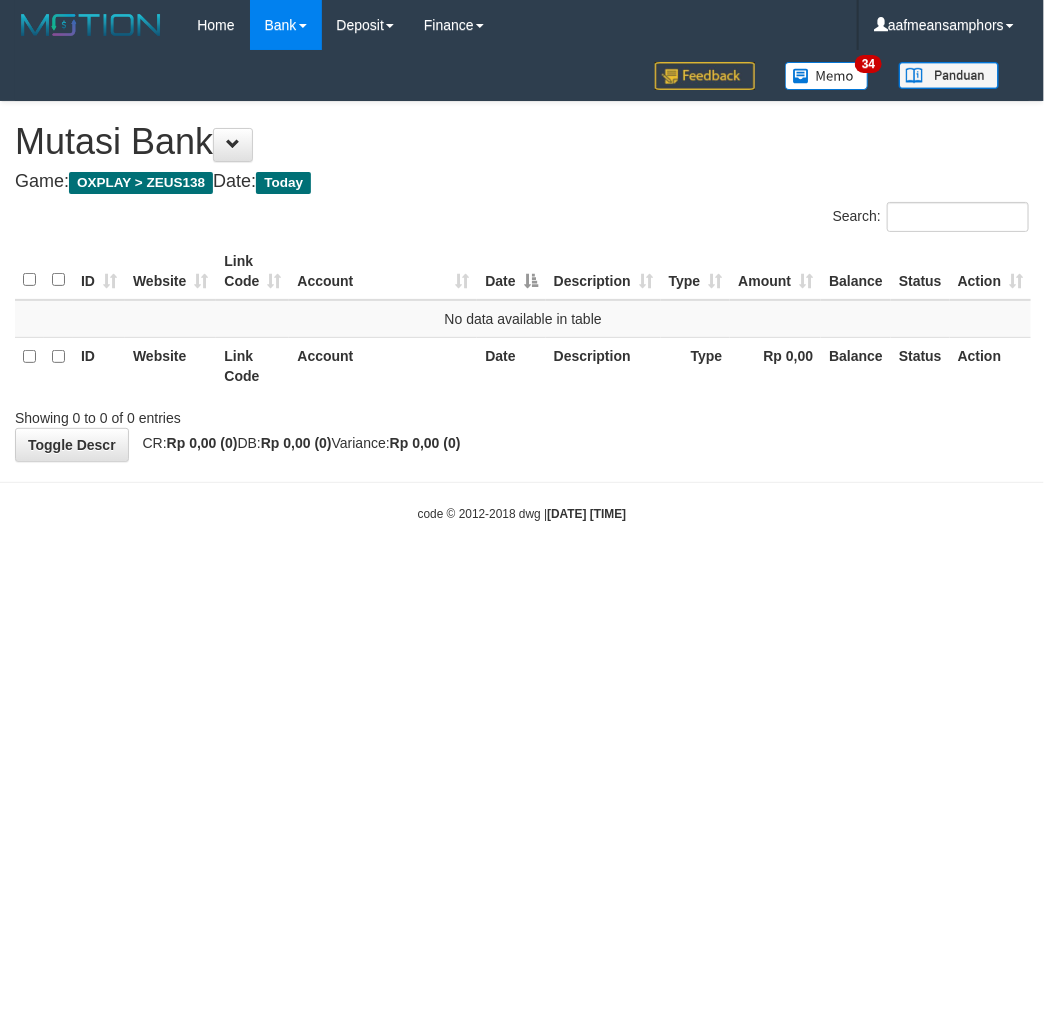 drag, startPoint x: 0, startPoint y: 0, endPoint x: 687, endPoint y: 663, distance: 954.745 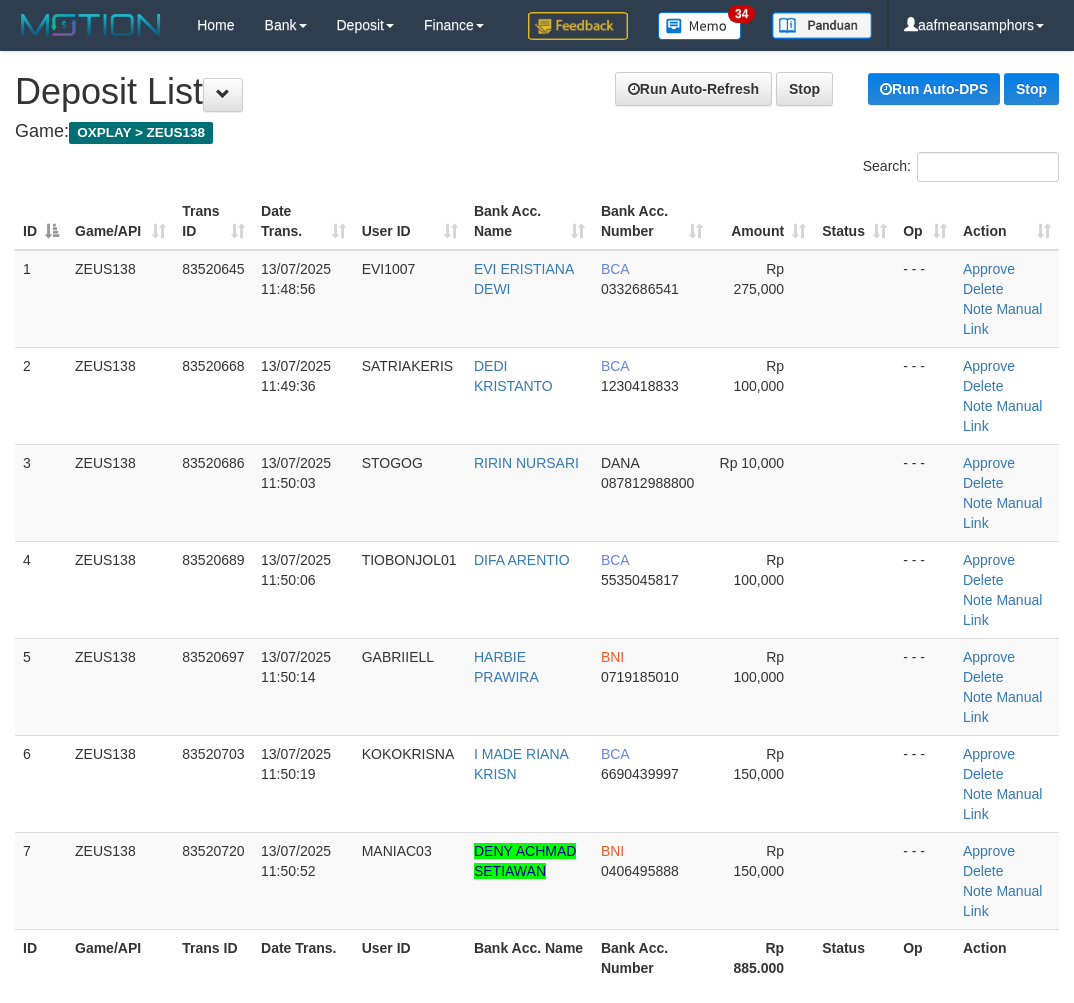 scroll, scrollTop: 0, scrollLeft: 0, axis: both 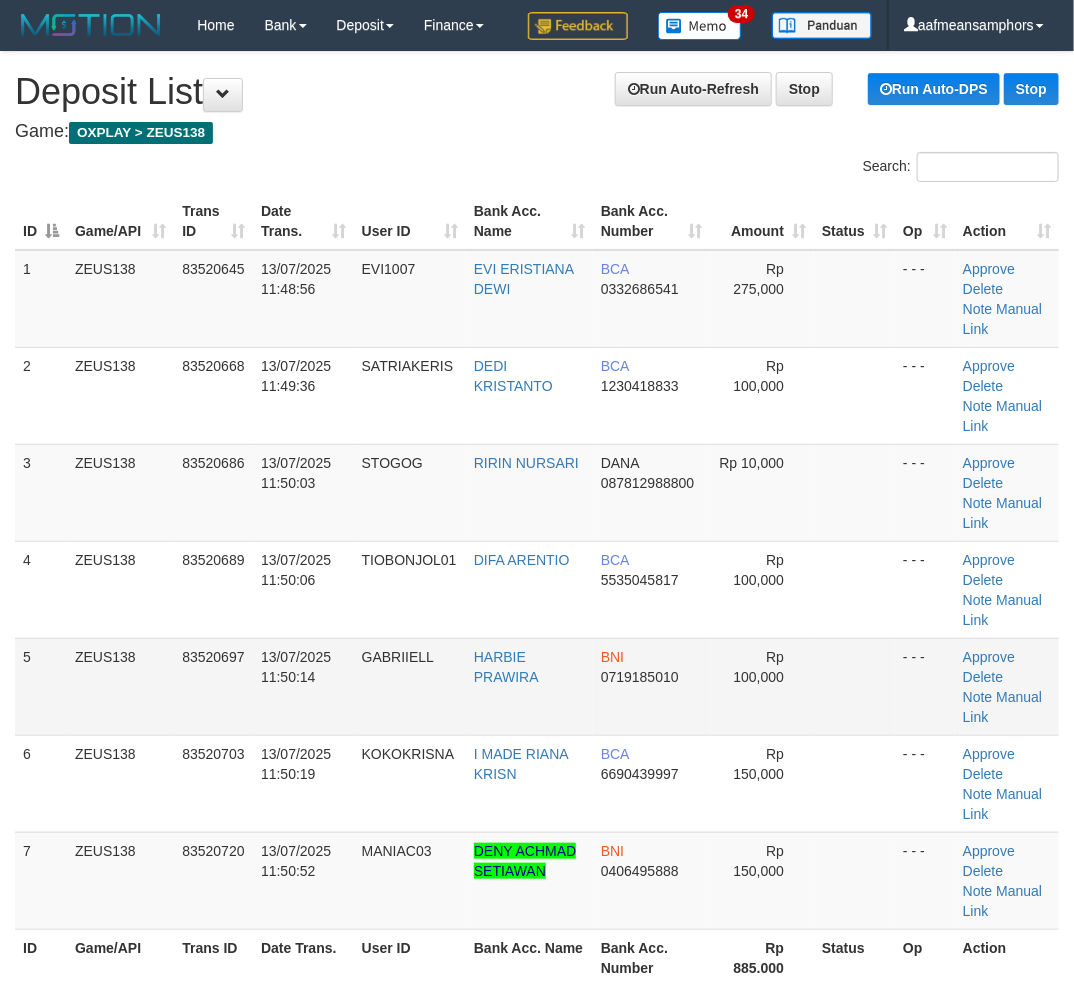 click on "13/07/2025 11:50:14" at bounding box center [296, 667] 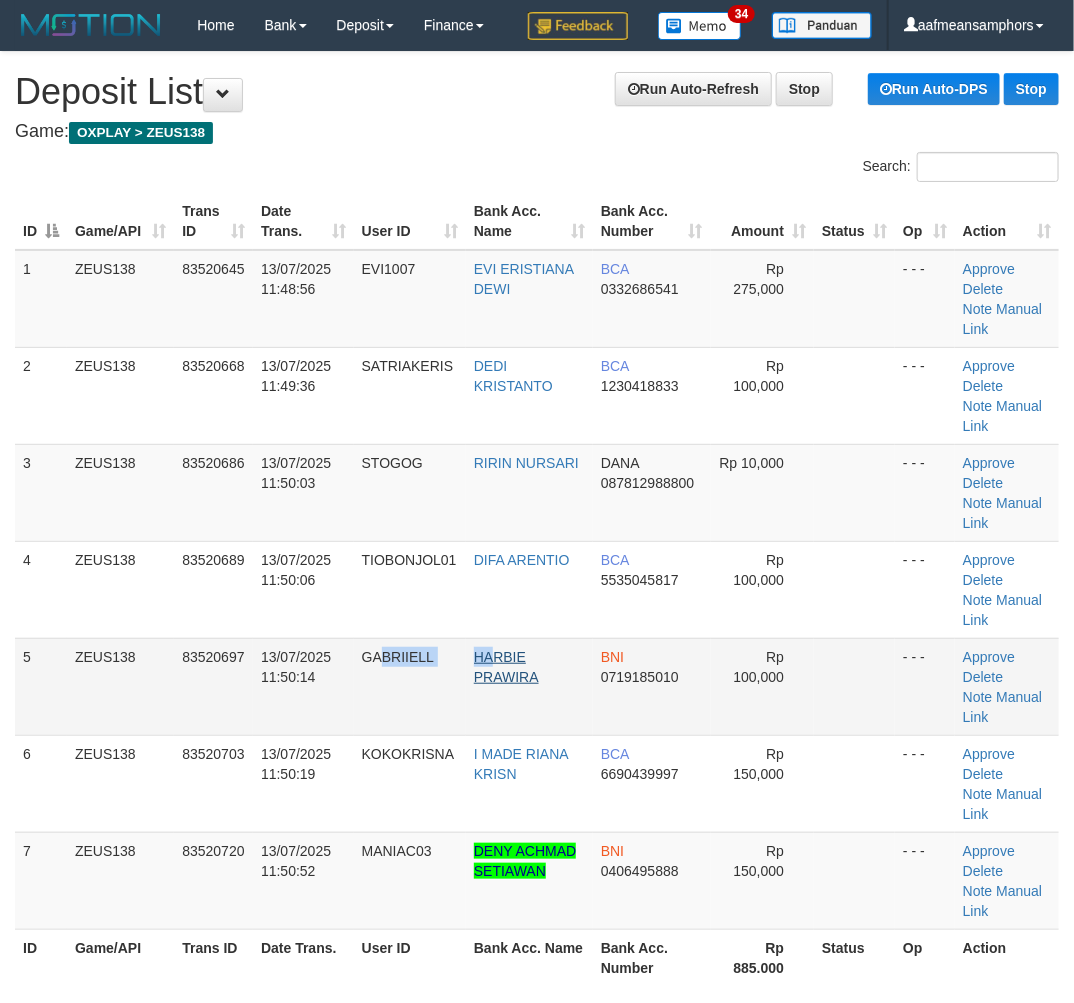 click on "5
ZEUS138
83520697
13/07/2025 11:50:14
GABRIIELL
HARBIE PRAWIRA
BNI
0719185010
Rp 100,000
- - -
Approve
Delete
Note
Manual Link" at bounding box center (537, 686) 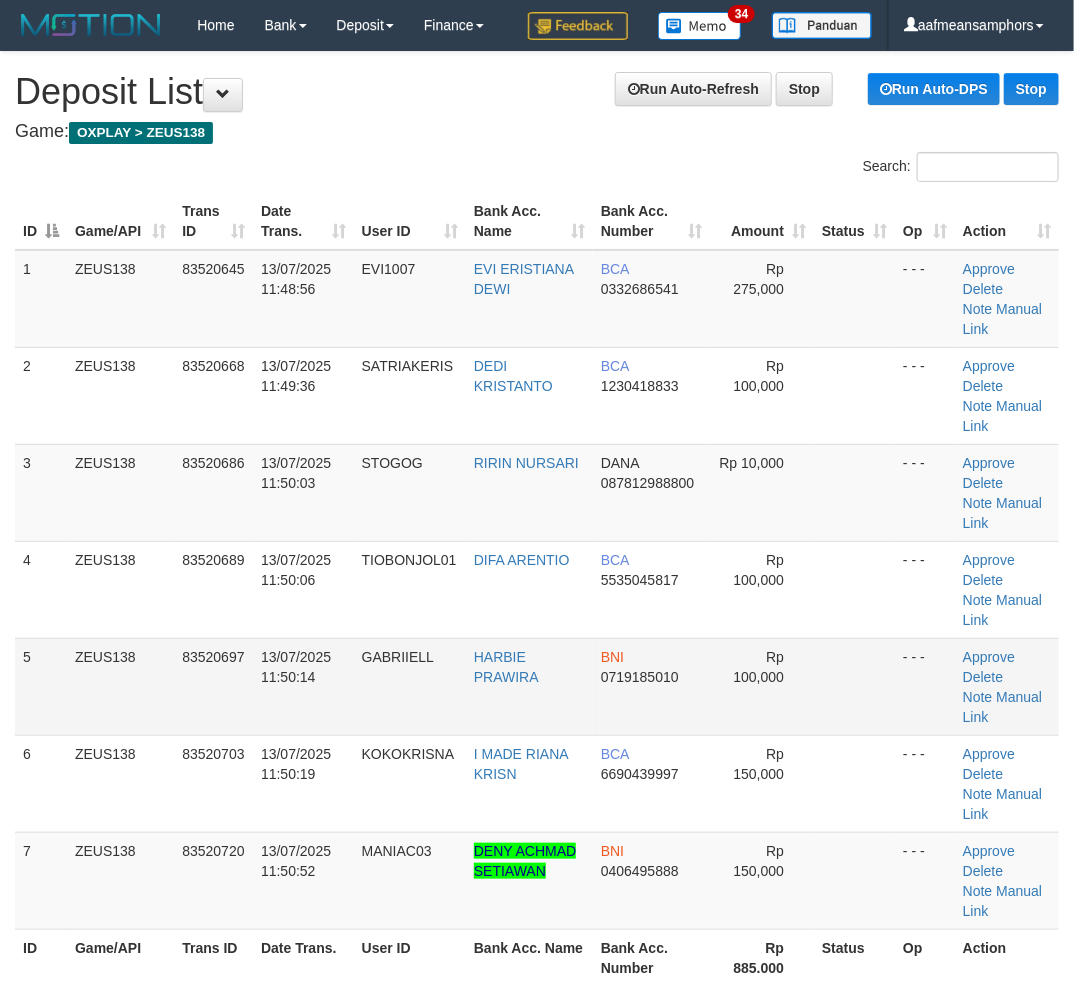 drag, startPoint x: 561, startPoint y: 638, endPoint x: 552, endPoint y: 643, distance: 10.29563 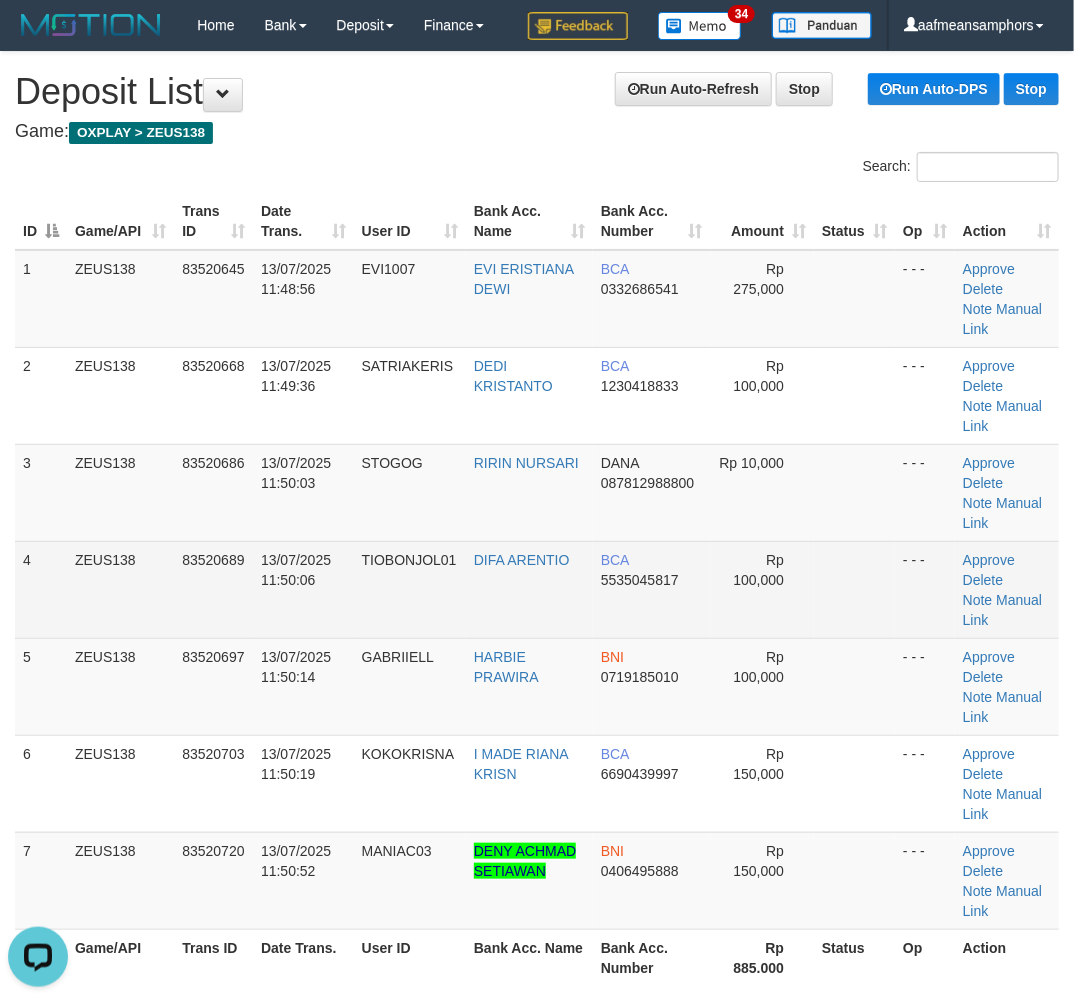 scroll, scrollTop: 0, scrollLeft: 0, axis: both 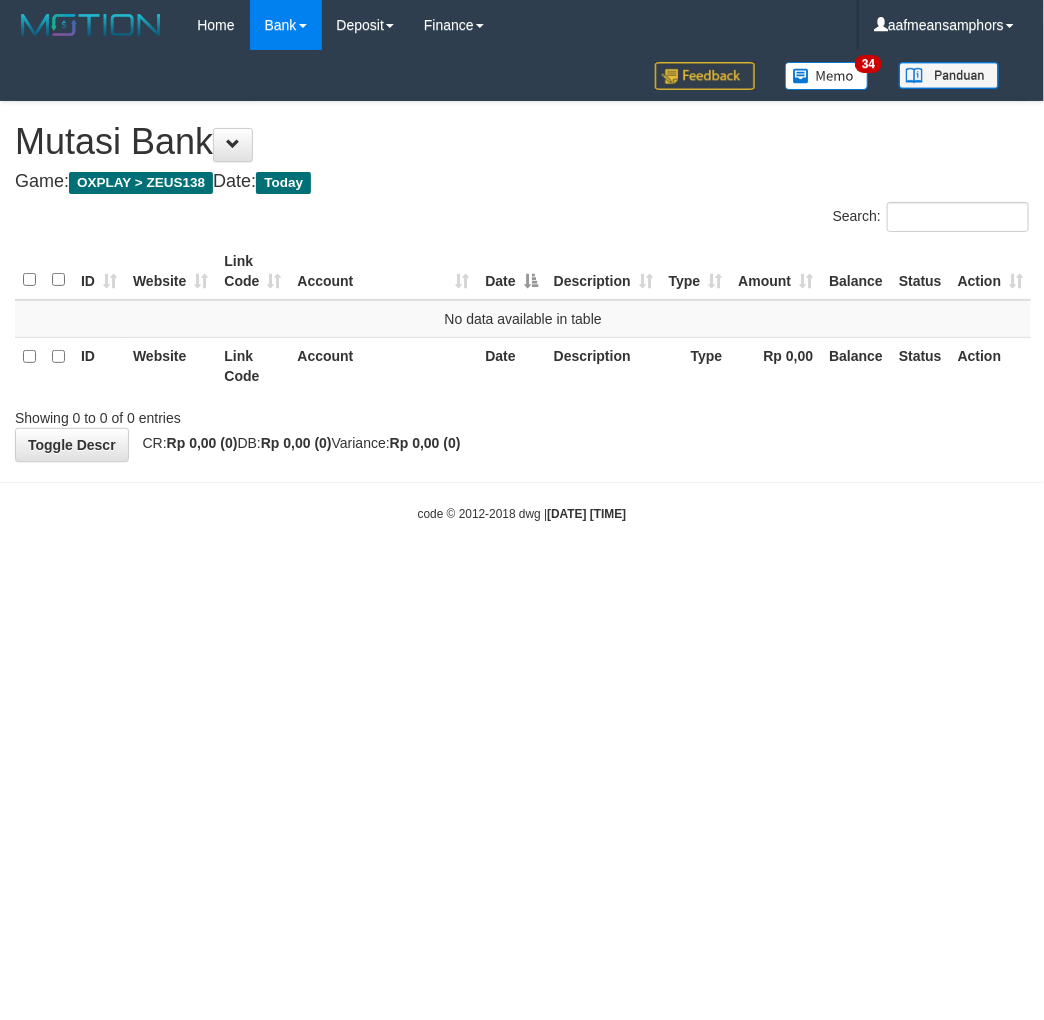 click on "Toggle navigation
Home
Bank
Account List
Load
By Website
Group
[OXPLAY]													ZEUS138
By Load Group (DPS)
Sync" at bounding box center (522, 286) 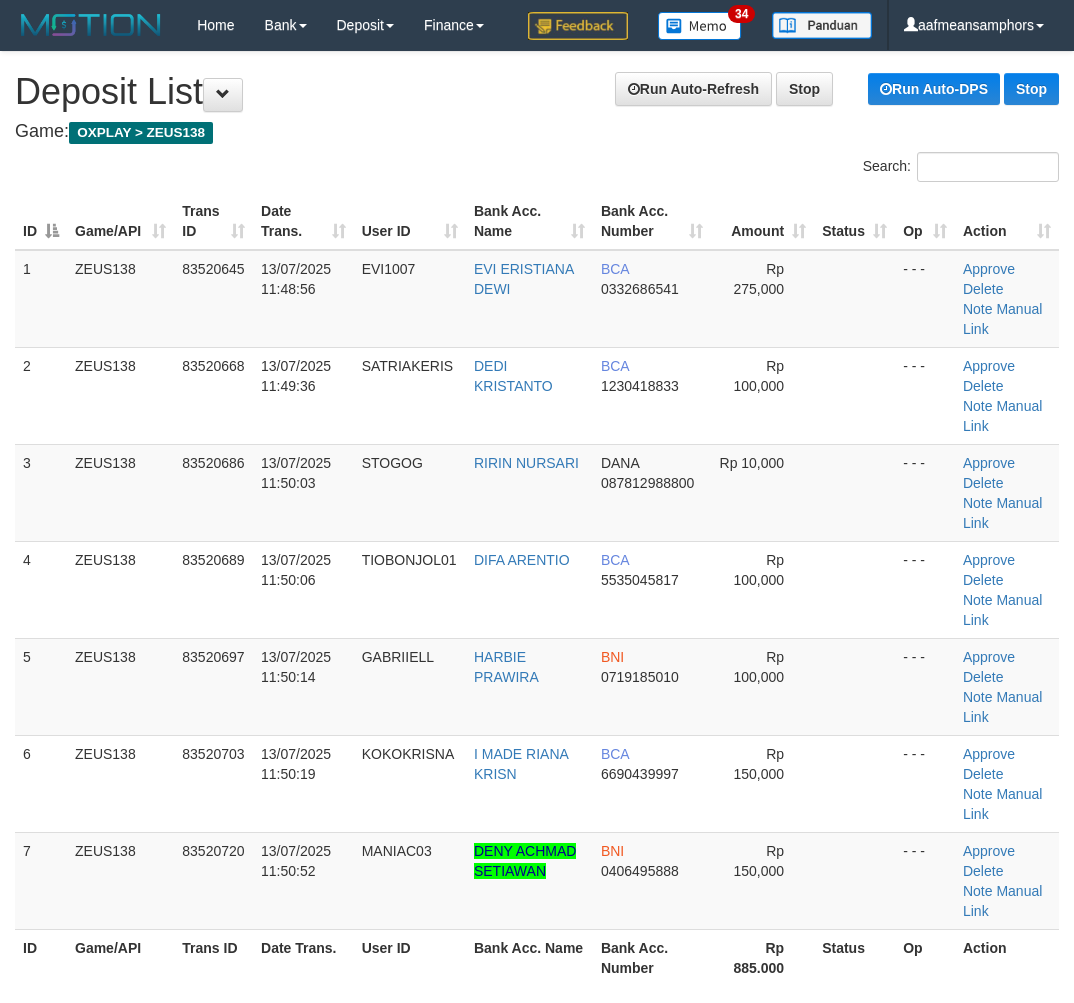 scroll, scrollTop: 0, scrollLeft: 0, axis: both 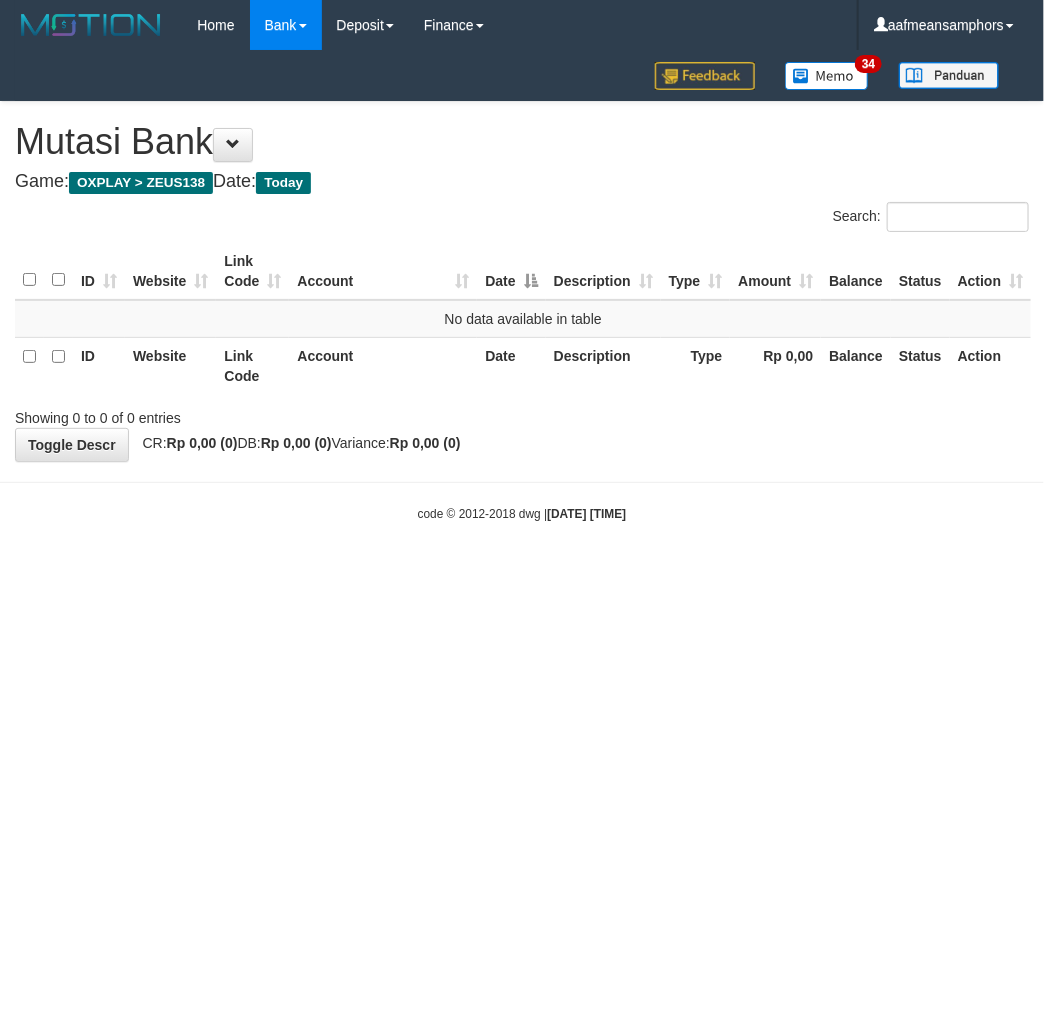 click on "Toggle navigation
Home
Bank
Account List
Load
By Website
Group
[OXPLAY]													ZEUS138
By Load Group (DPS)
Sync" at bounding box center [522, 286] 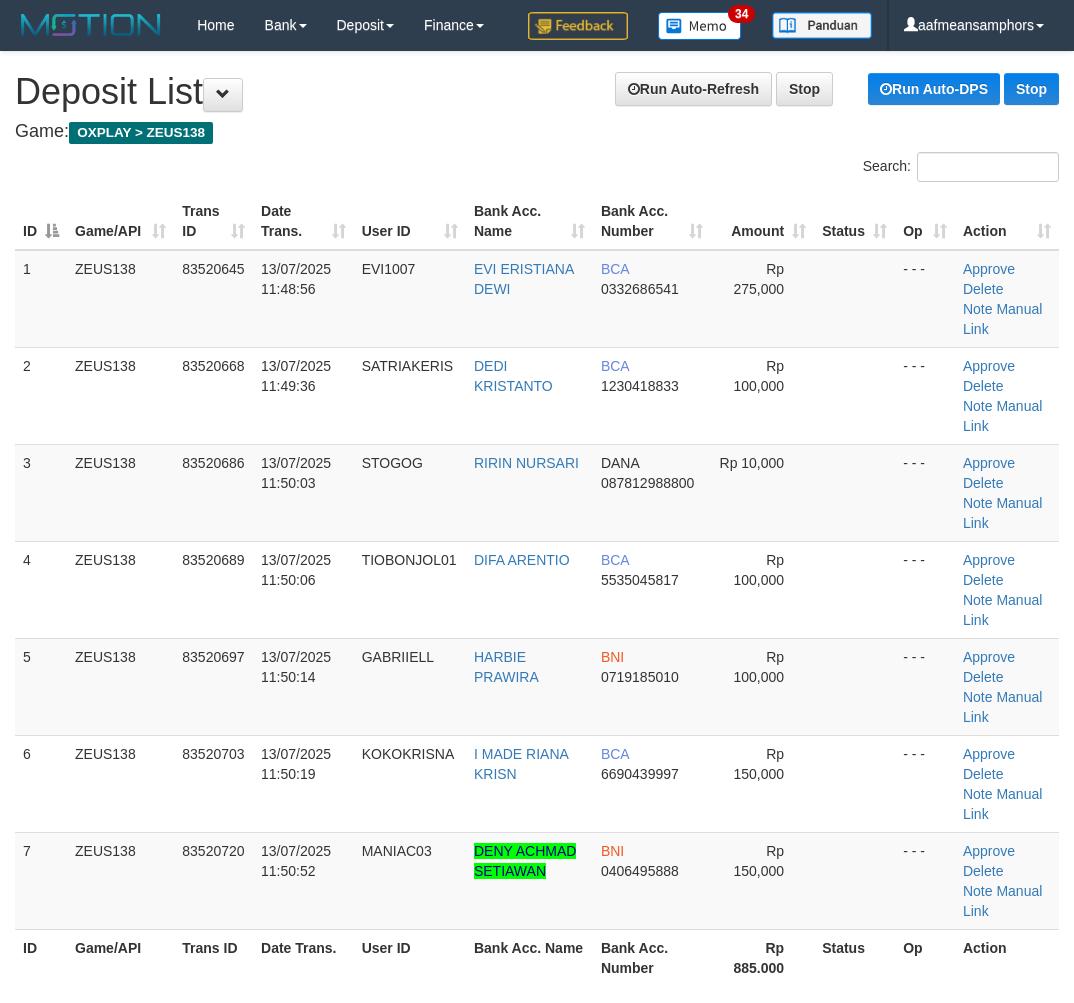 scroll, scrollTop: 0, scrollLeft: 0, axis: both 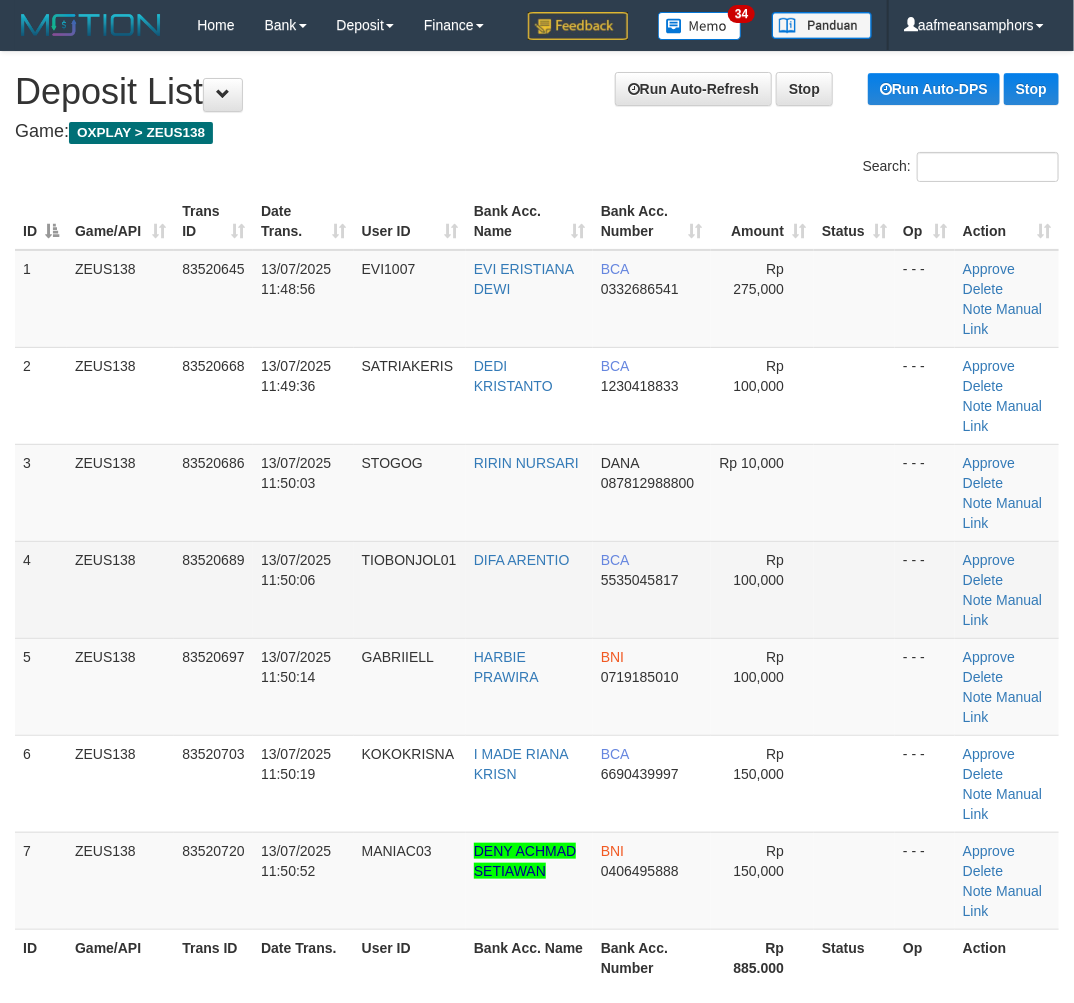 click on "83520689" at bounding box center (213, 589) 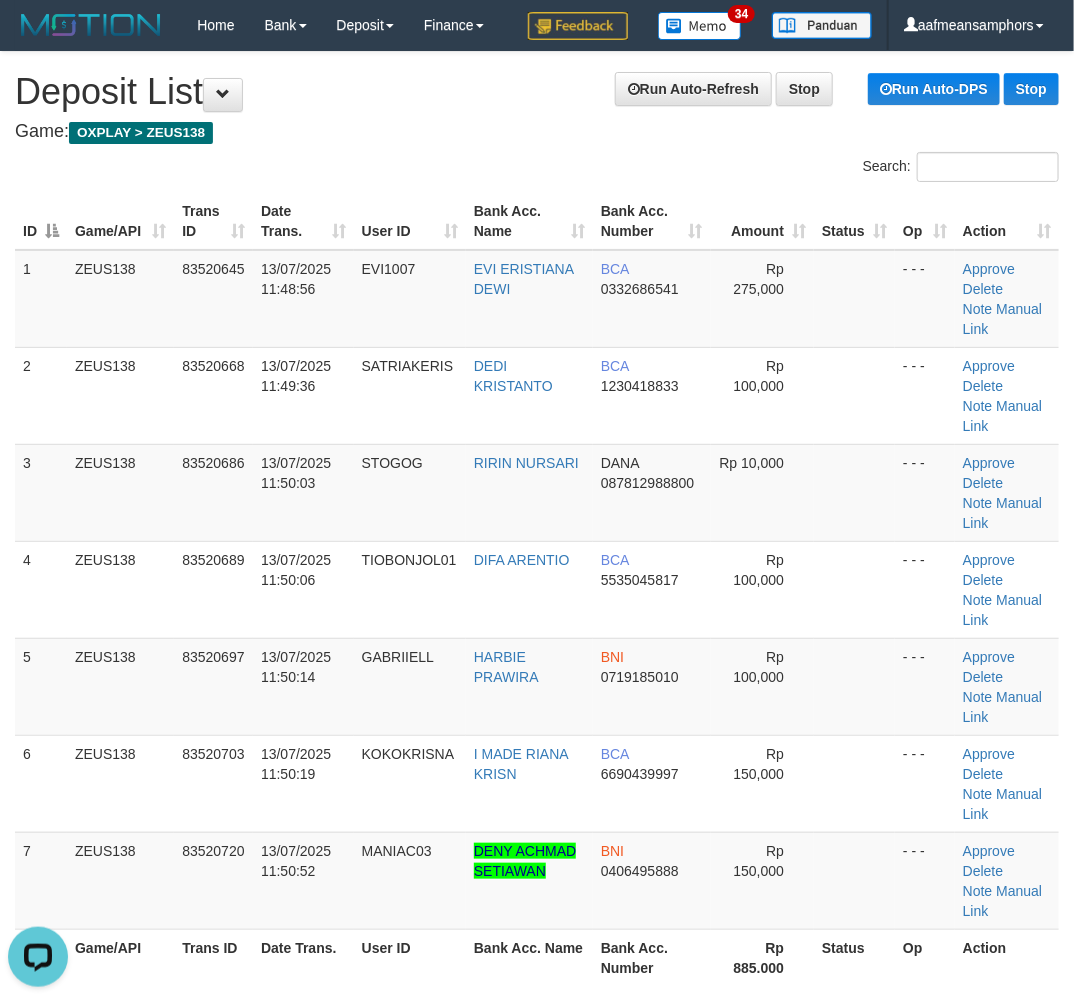 scroll, scrollTop: 0, scrollLeft: 0, axis: both 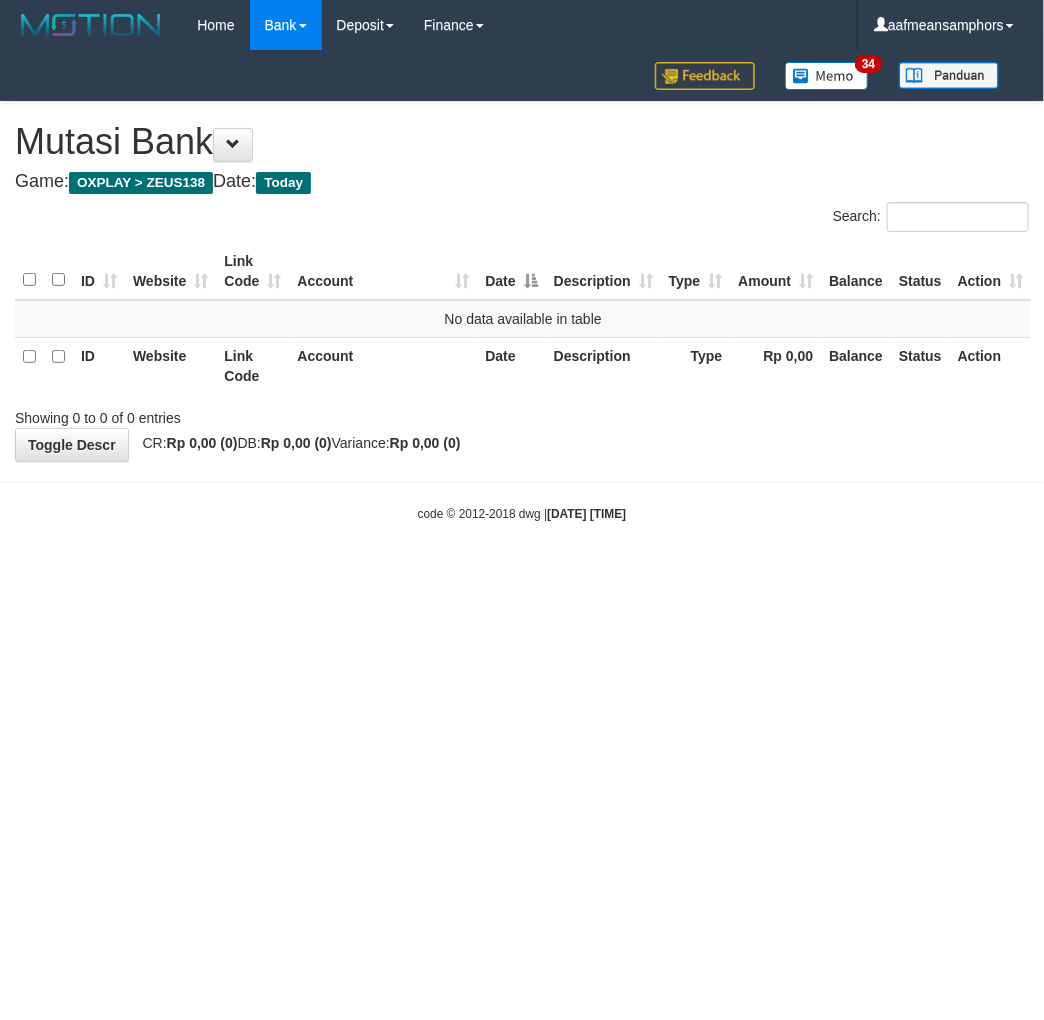 drag, startPoint x: 824, startPoint y: 603, endPoint x: 837, endPoint y: 597, distance: 14.3178215 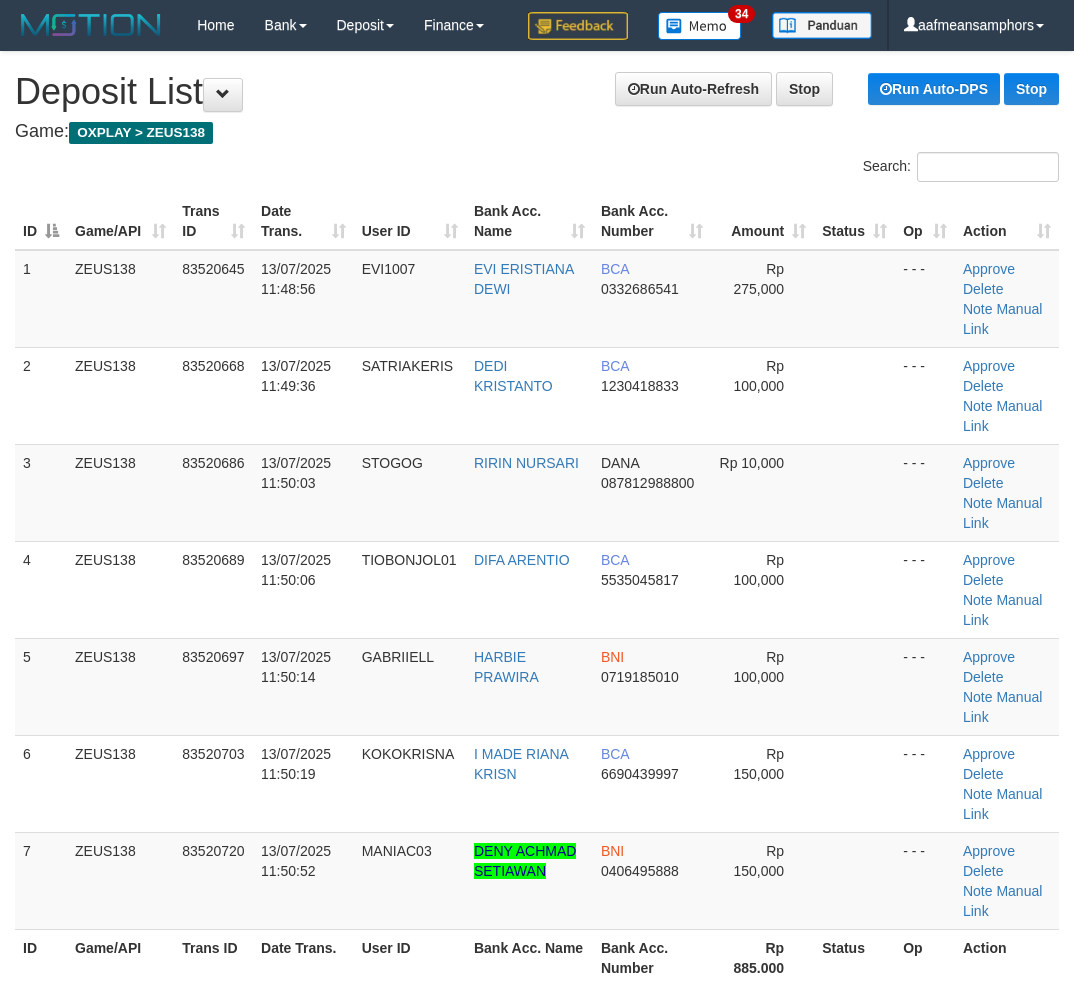 scroll, scrollTop: 0, scrollLeft: 0, axis: both 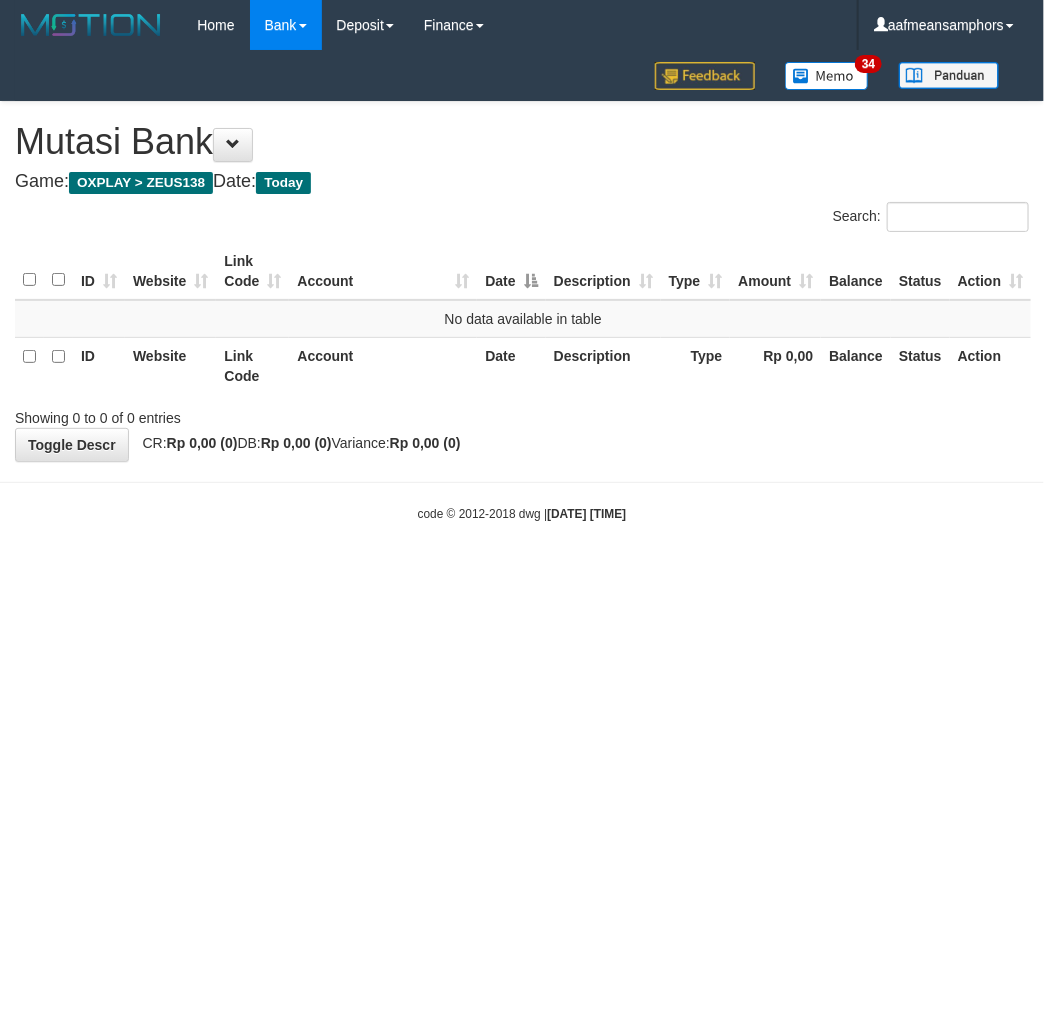 drag, startPoint x: 735, startPoint y: 593, endPoint x: 741, endPoint y: 602, distance: 10.816654 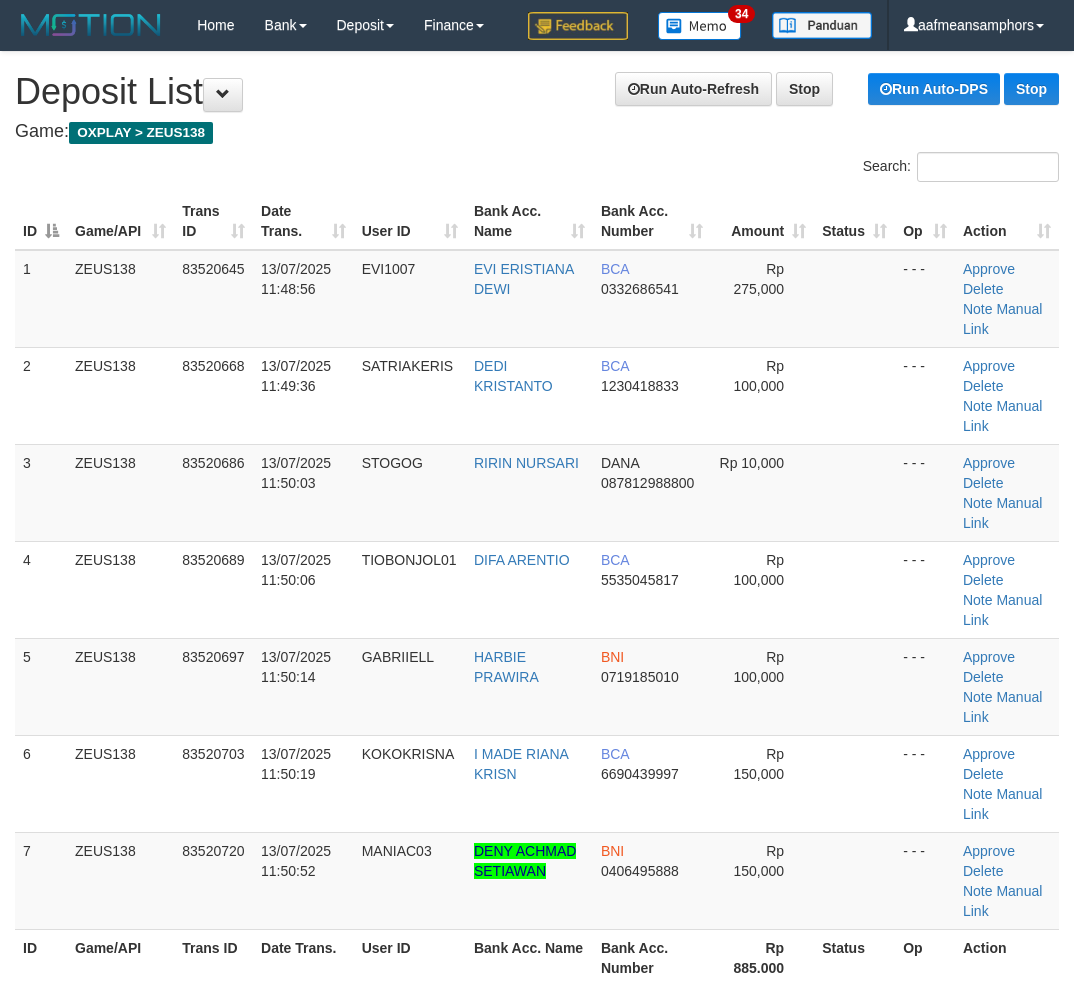 scroll, scrollTop: 0, scrollLeft: 0, axis: both 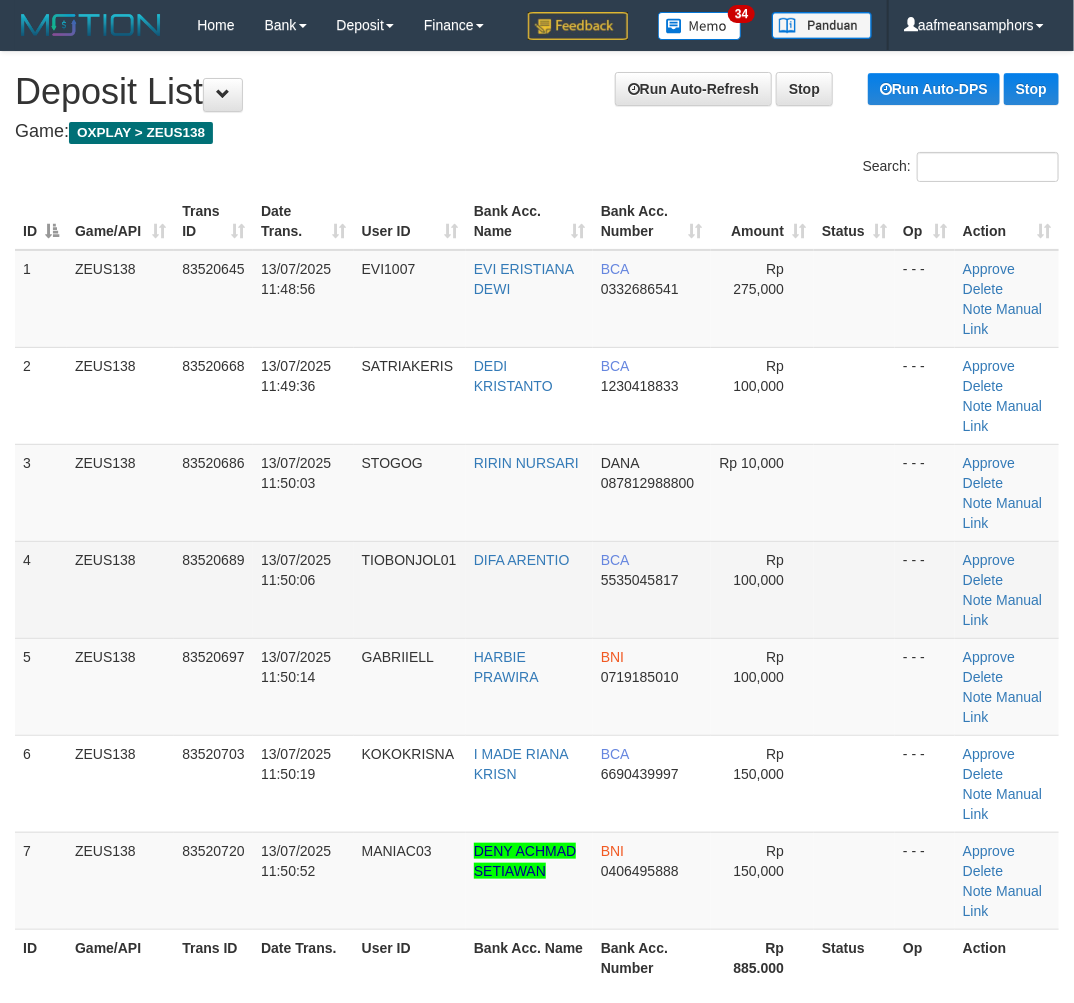click on "4
ZEUS138
83520689
13/07/2025 11:50:06
TIOBONJOL01
DIFA ARENTIO
BCA
5535045817
Rp 100,000
- - -
Approve
Delete
Note
Manual Link" at bounding box center [537, 589] 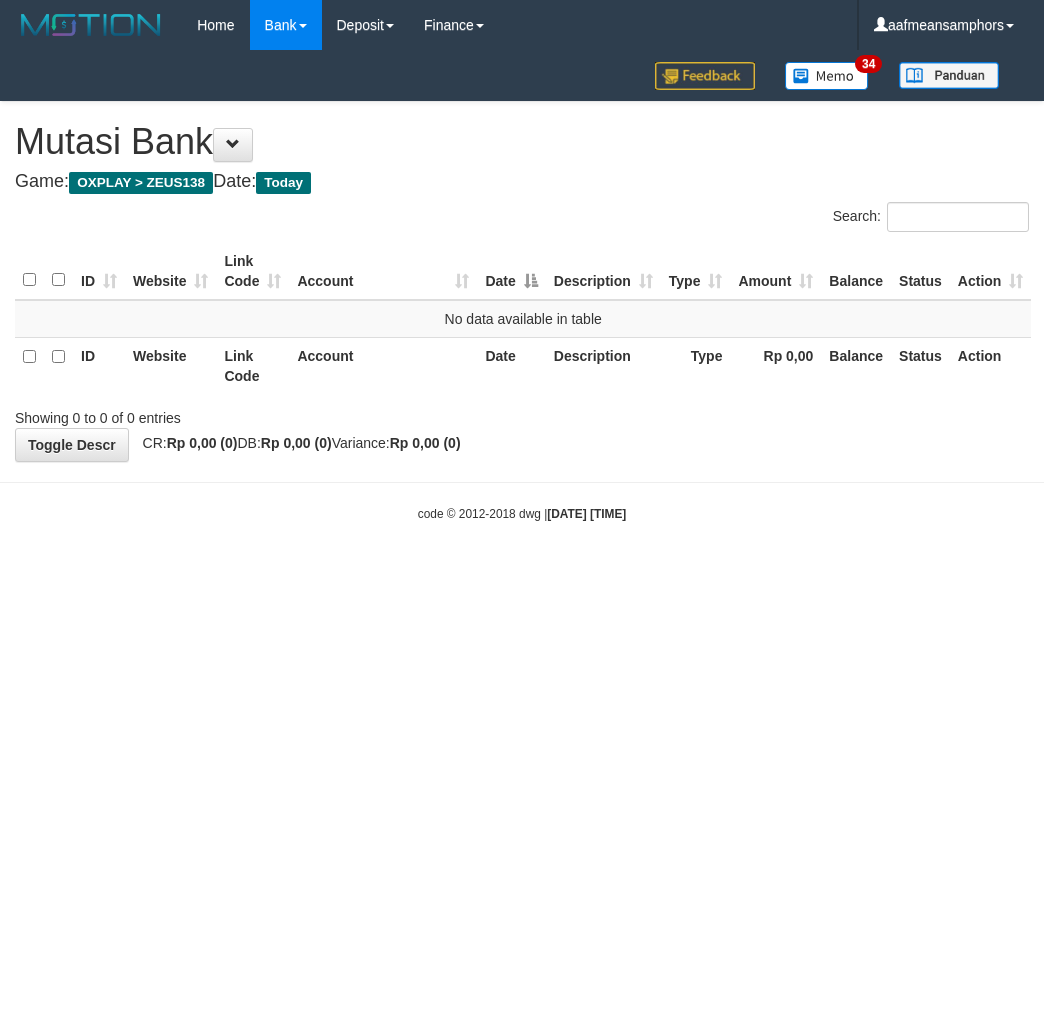 click on "Toggle navigation
Home
Bank
Account List
Load
By Website
Group
[OXPLAY]													ZEUS138
By Load Group (DPS)
Sync" at bounding box center (522, 286) 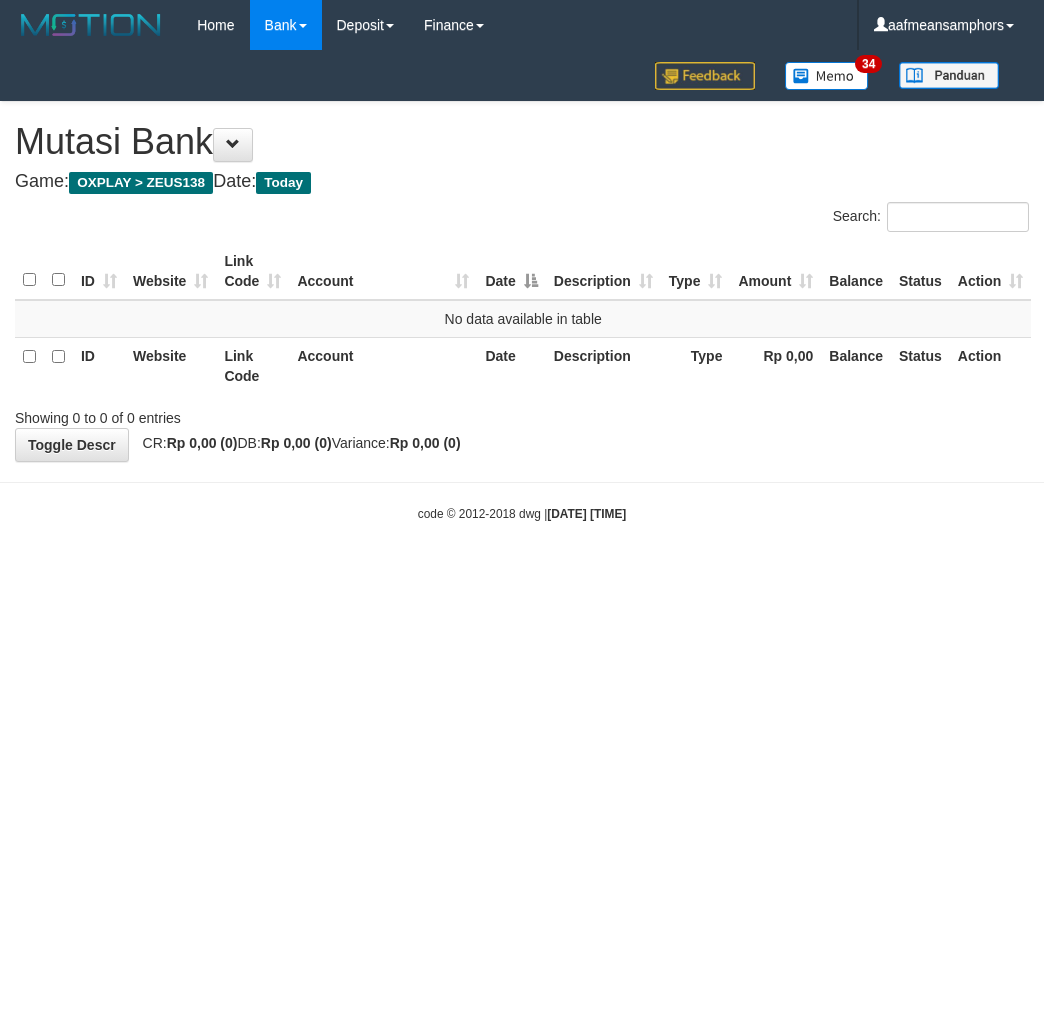 scroll, scrollTop: 0, scrollLeft: 0, axis: both 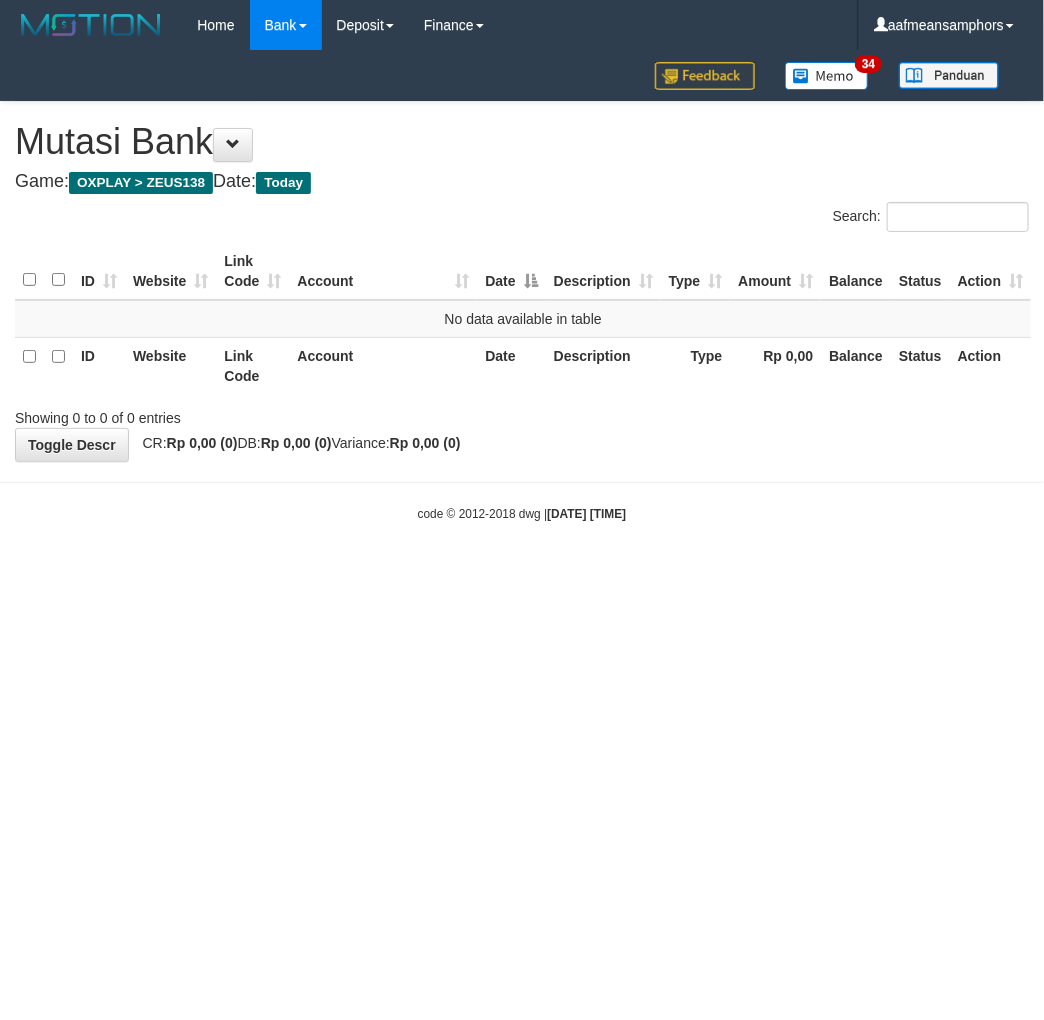 click on "Toggle navigation
Home
Bank
Account List
Load
By Website
Group
[OXPLAY]													ZEUS138
By Load Group (DPS)
Sync" at bounding box center [522, 286] 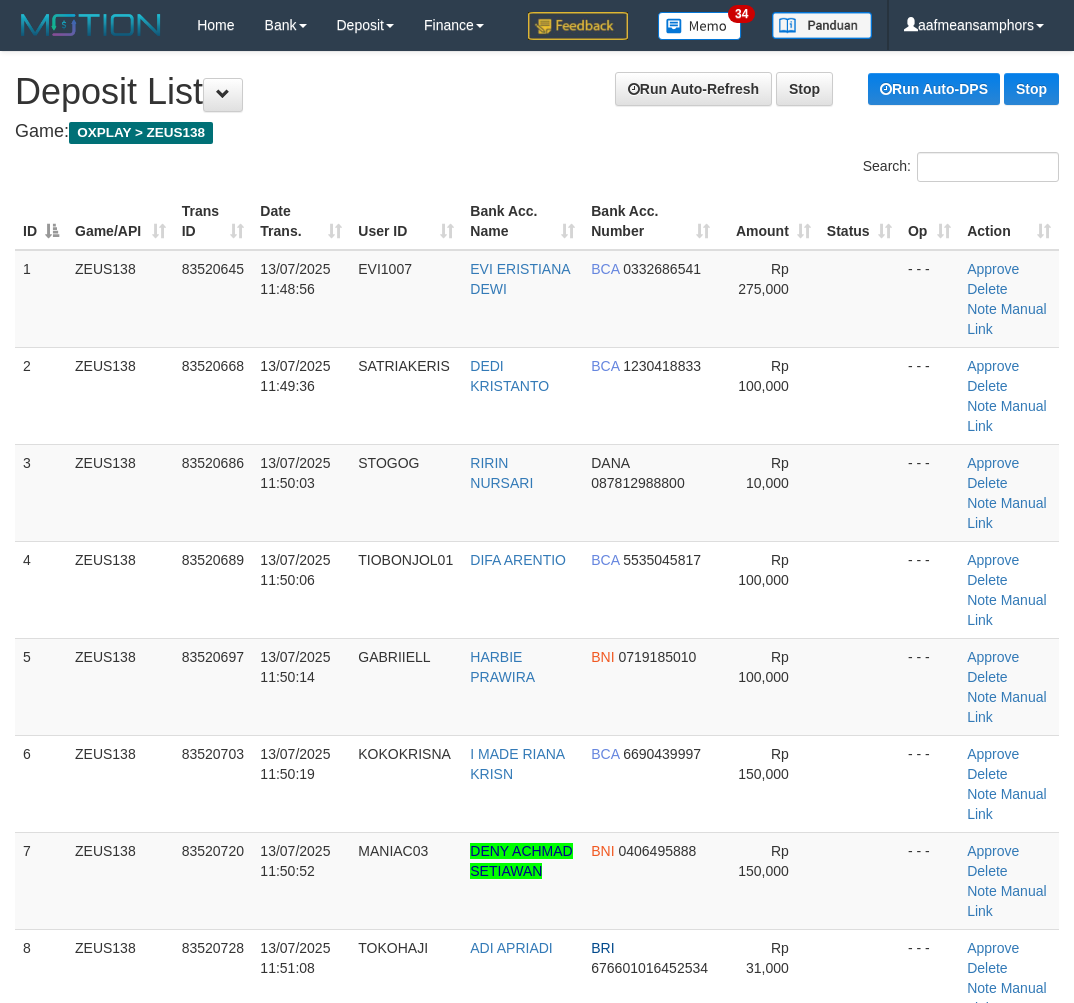 scroll, scrollTop: 0, scrollLeft: 0, axis: both 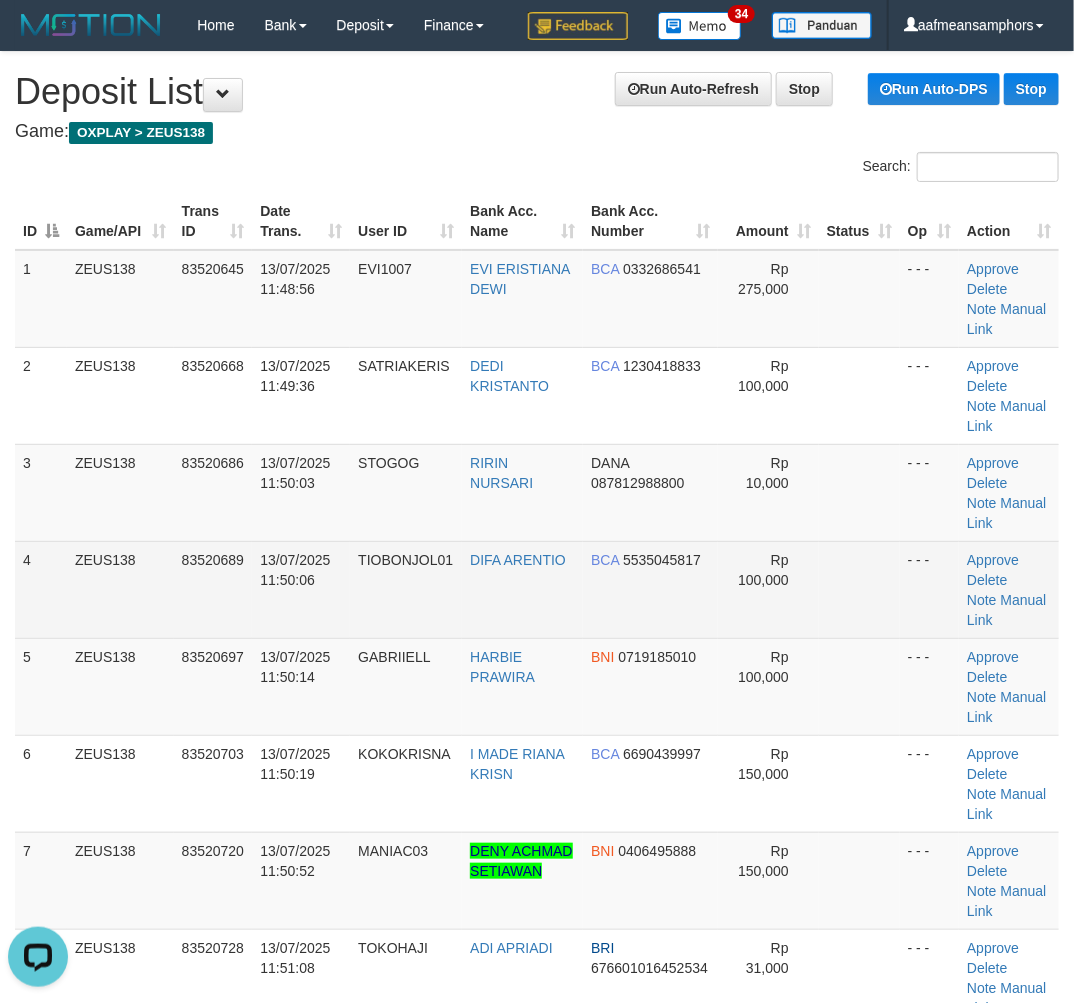 click on "1
ZEUS138
83520645
13/07/2025 11:48:56
EVI1007
EVI ERISTIANA DEWI
BCA
0332686541
Rp 275,000
- - -
Approve
Delete
Note
Manual Link
2
ZEUS138
83520668
13/07/2025 11:49:36
SATRIAKERIS
DEDI KRISTANTO
BCA
1230418833
Rp 100,000
- - -
Approve
Note" at bounding box center [537, 638] 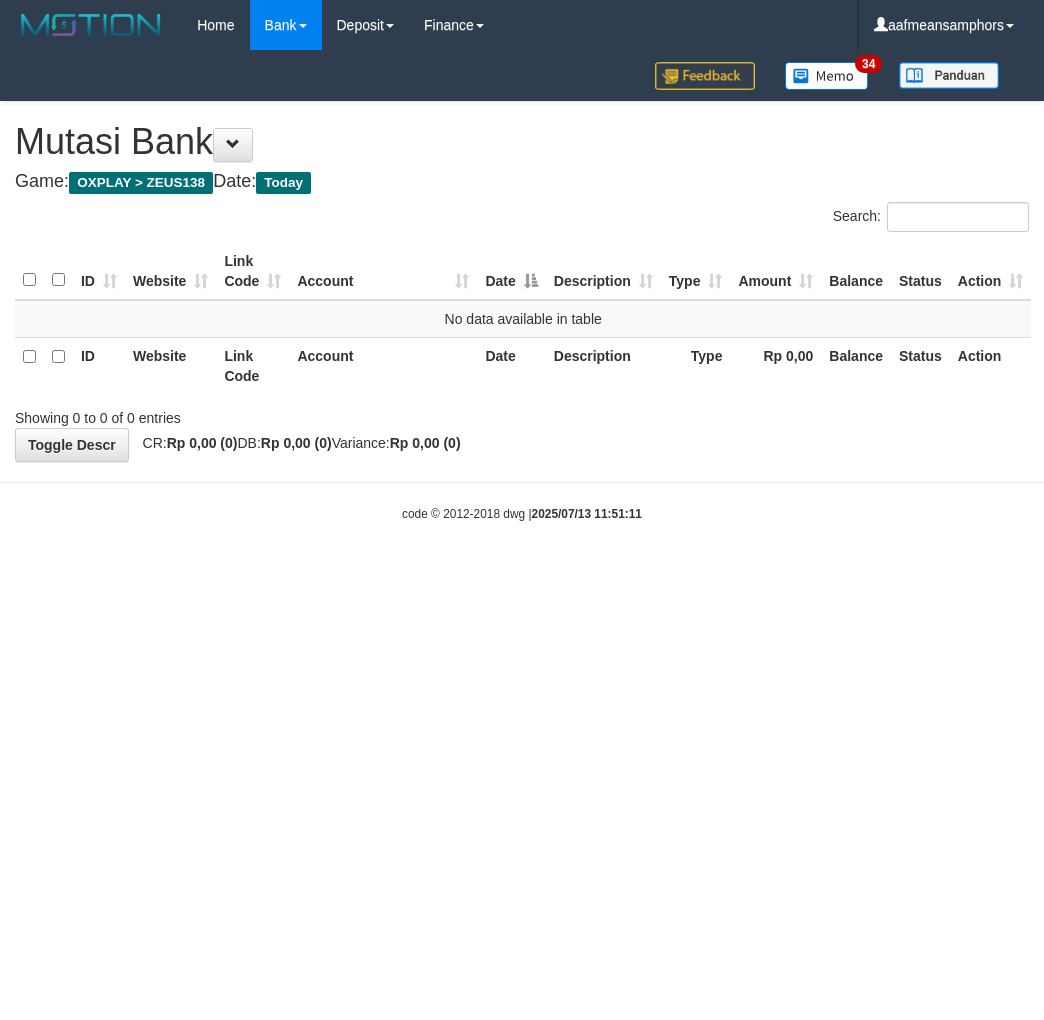 scroll, scrollTop: 0, scrollLeft: 0, axis: both 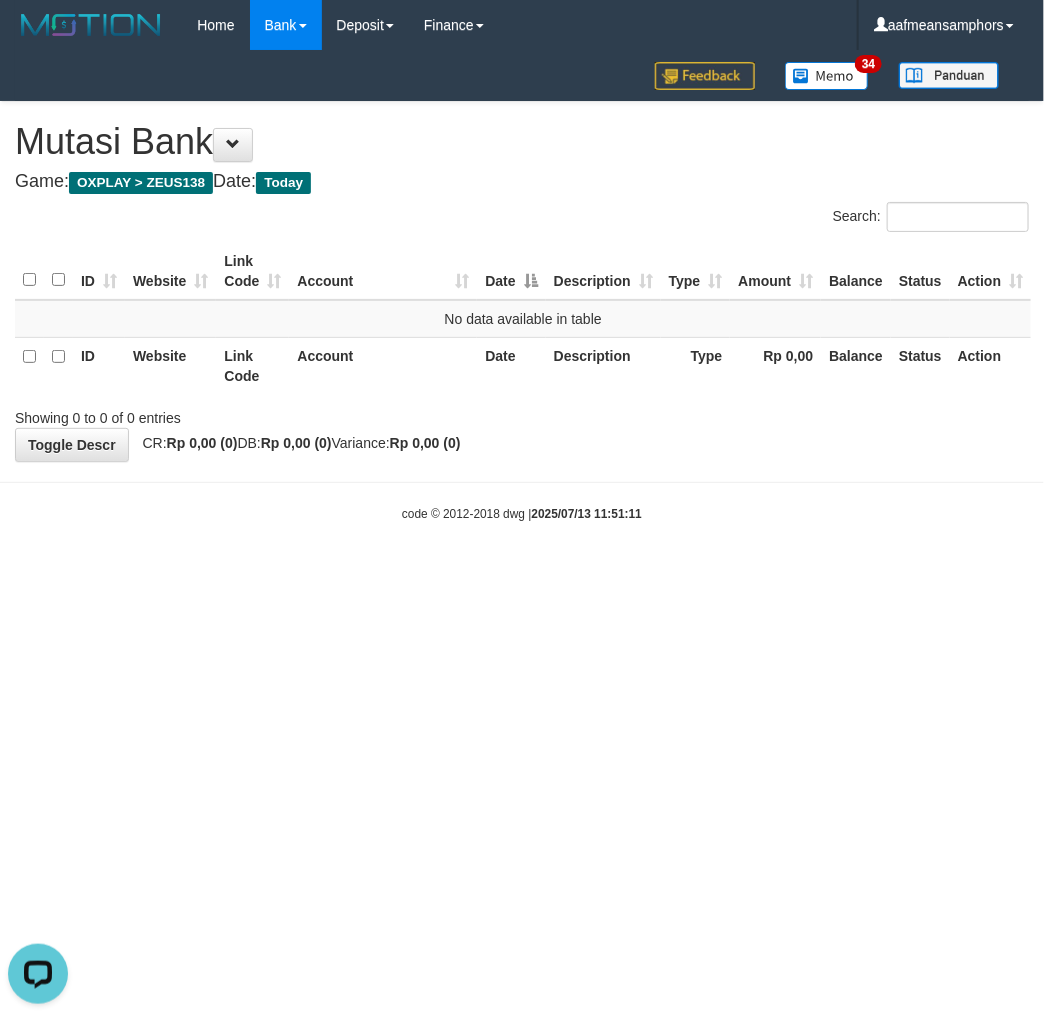 click on "Toggle navigation
Home
Bank
Account List
Load
By Website
Group
[OXPLAY]													ZEUS138
By Load Group (DPS)
Sync" at bounding box center [522, 286] 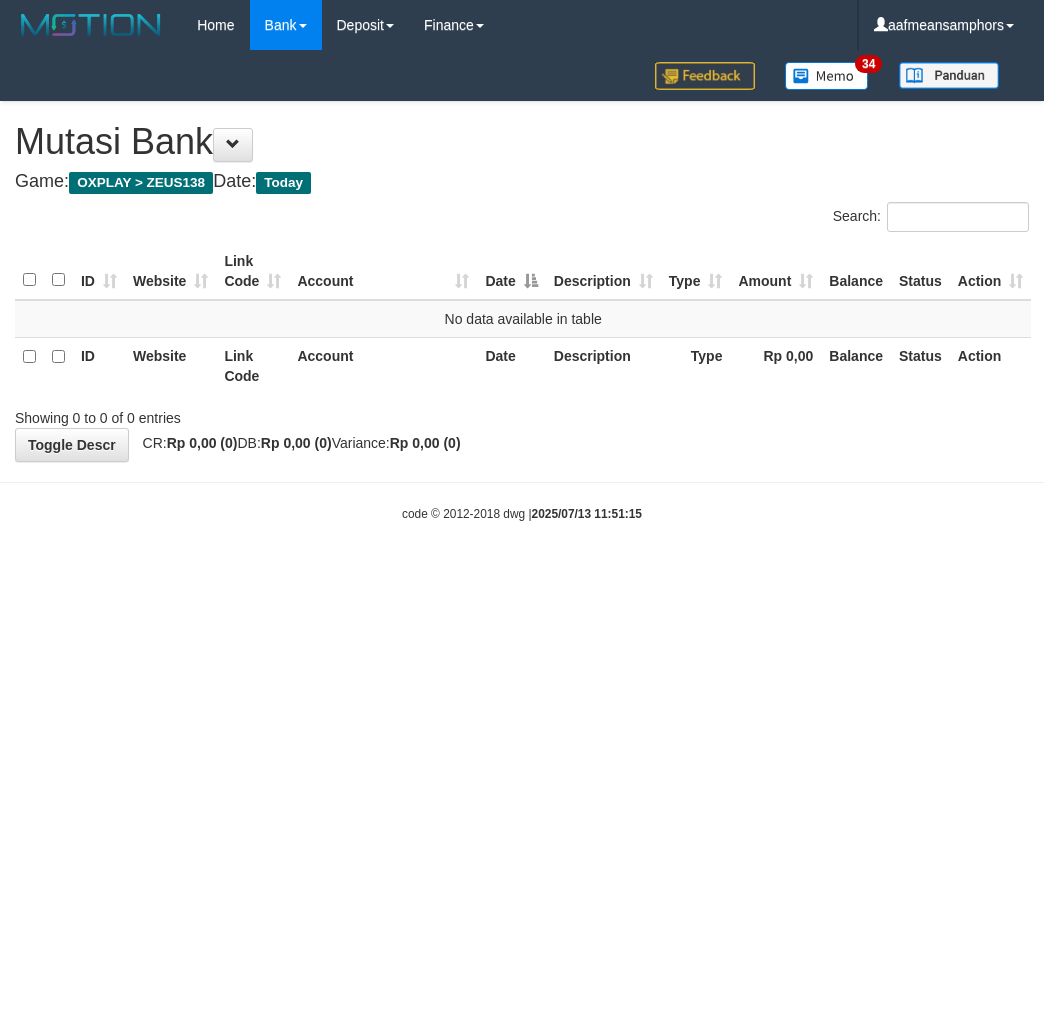 scroll, scrollTop: 0, scrollLeft: 0, axis: both 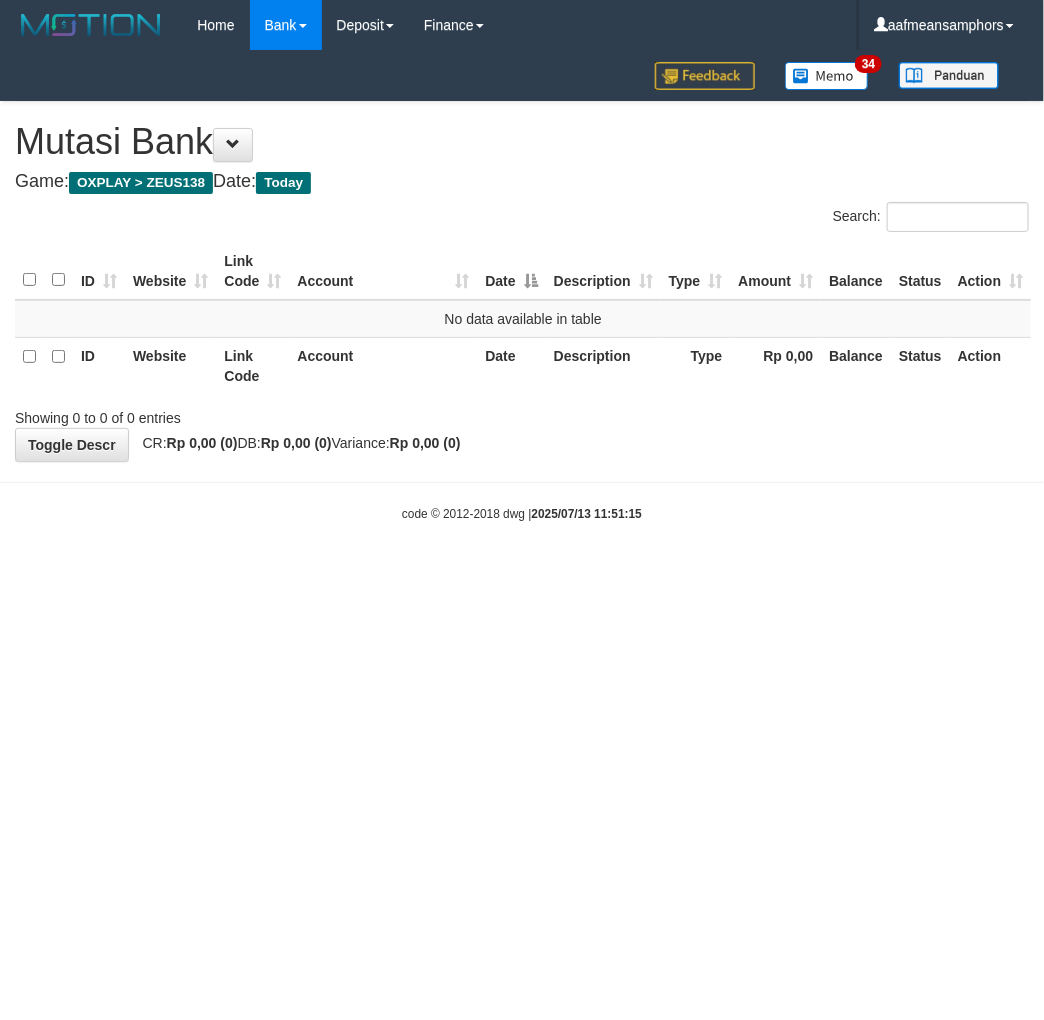 click on "Toggle navigation
Home
Bank
Account List
Load
By Website
Group
[OXPLAY]													ZEUS138
By Load Group (DPS)" at bounding box center (522, 286) 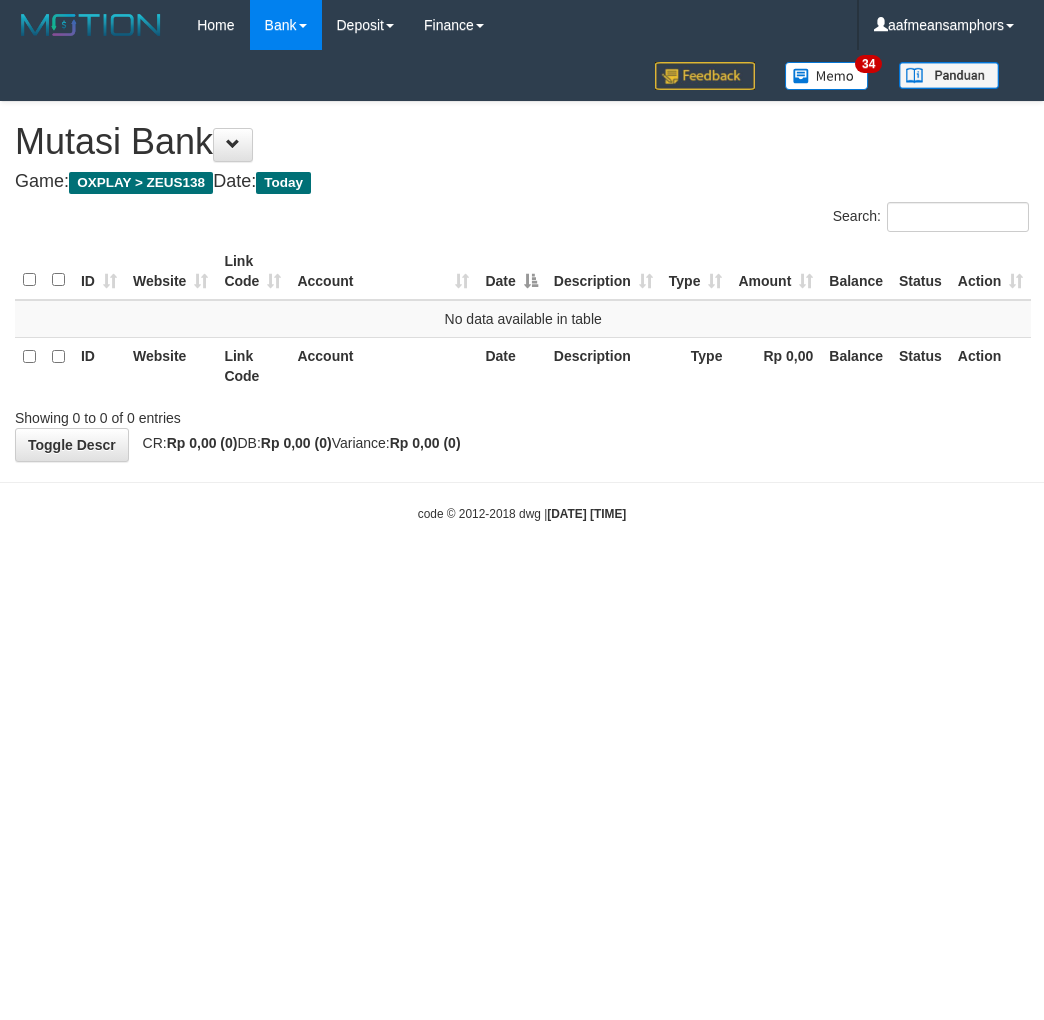 scroll, scrollTop: 0, scrollLeft: 0, axis: both 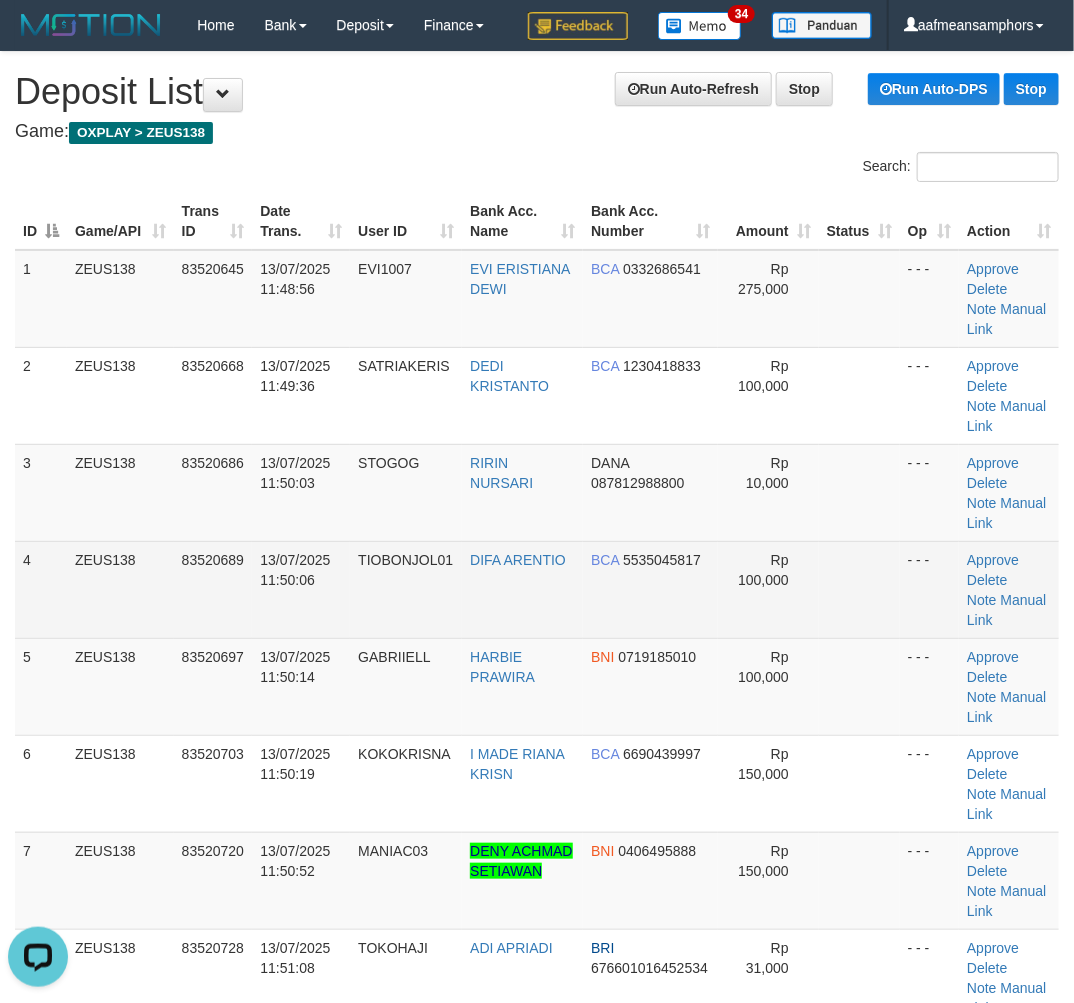 click on "13/07/2025 11:50:06" at bounding box center (295, 570) 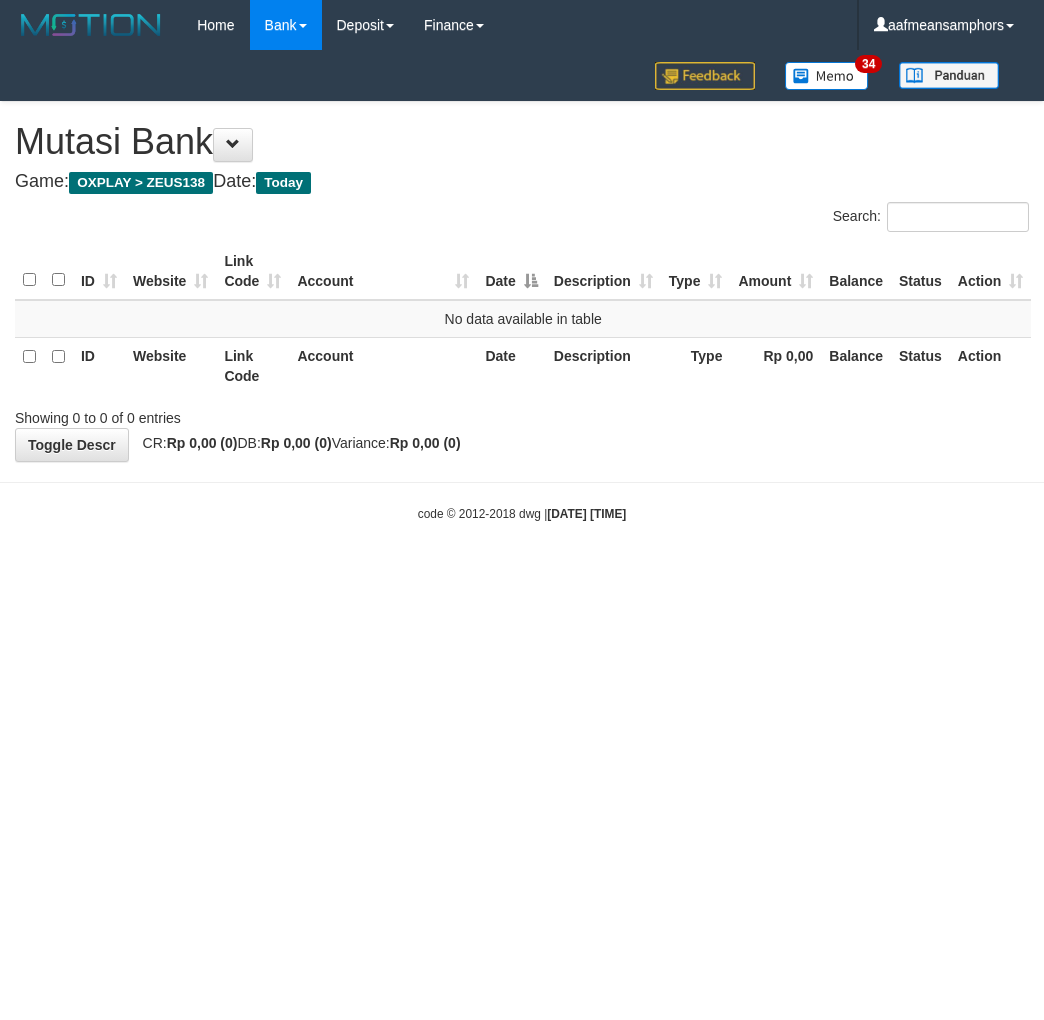 scroll, scrollTop: 0, scrollLeft: 0, axis: both 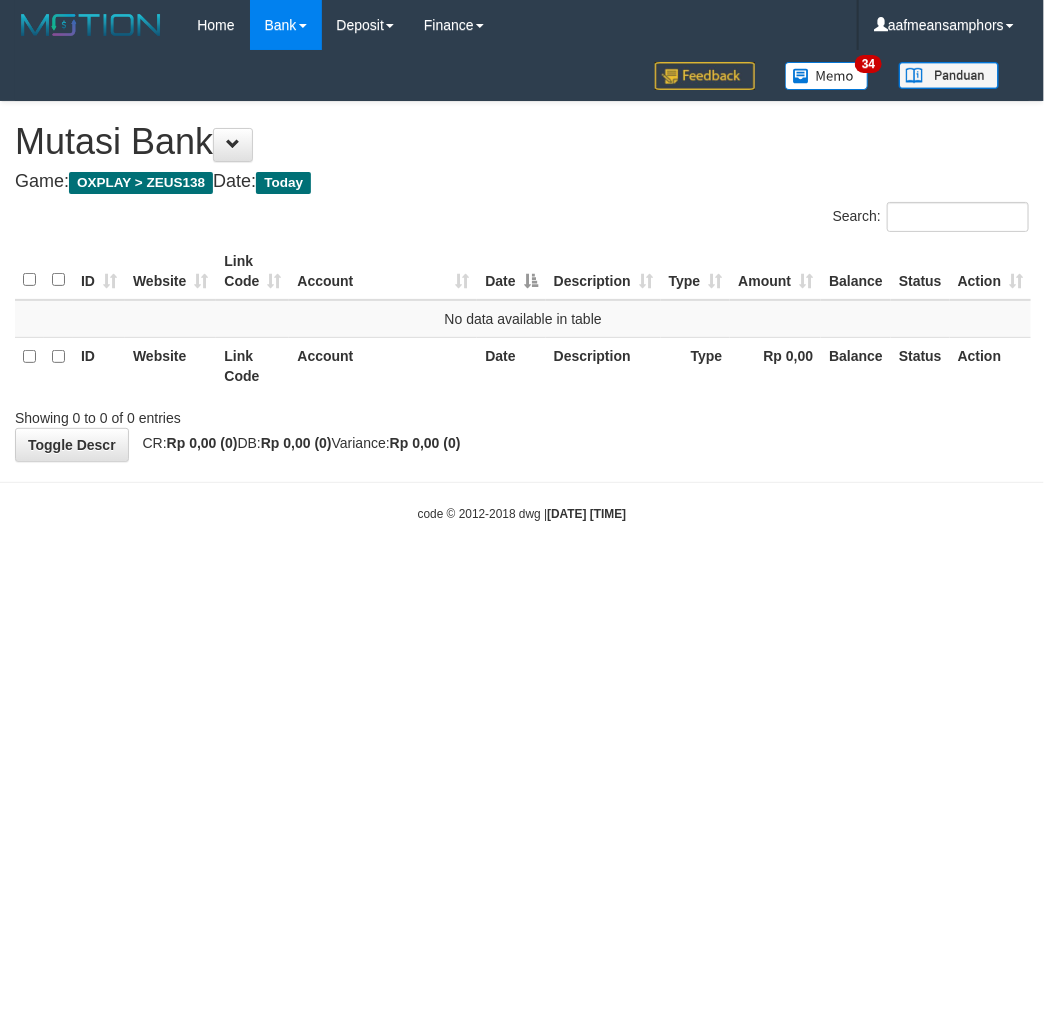 click on "Toggle navigation
Home
Bank
Account List
Load
By Website
Group
[OXPLAY]													ZEUS138
By Load Group (DPS)
Sync" at bounding box center (522, 286) 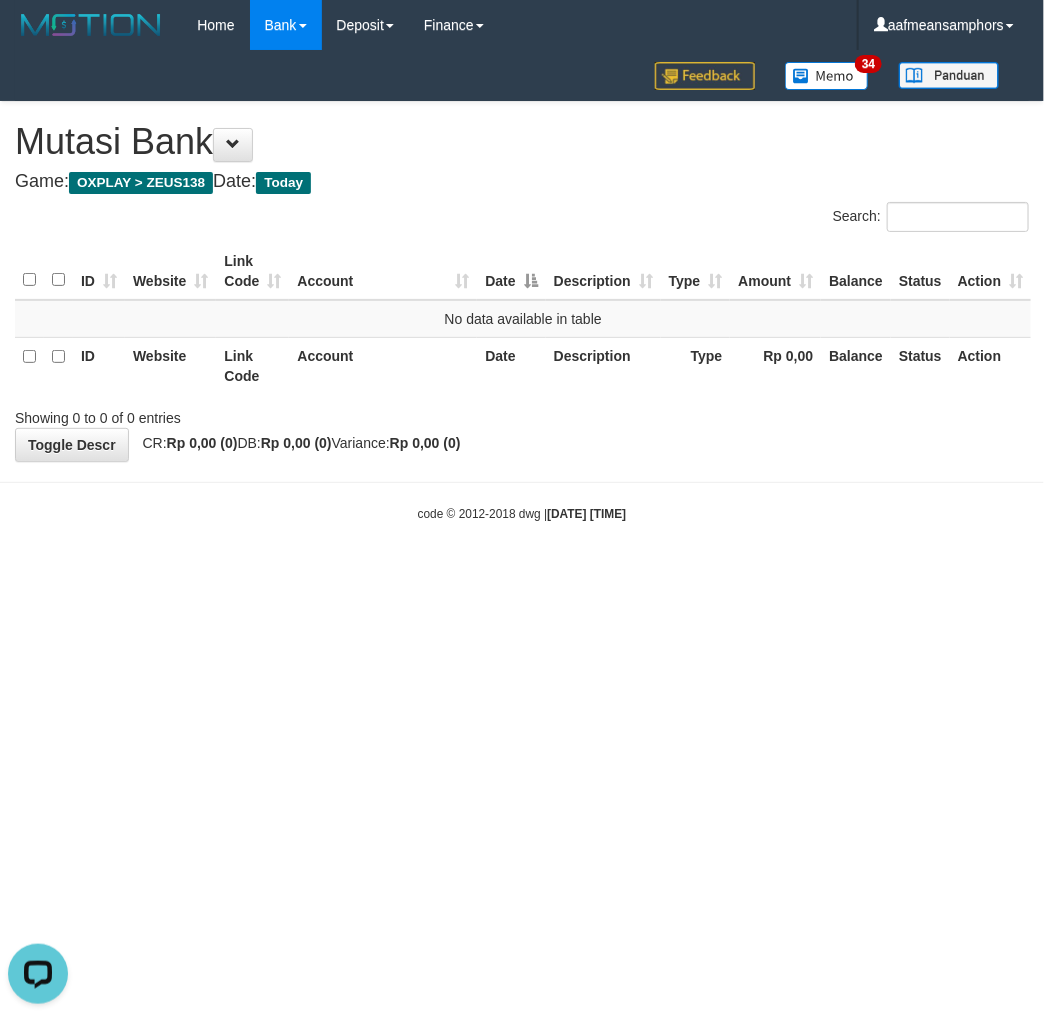 scroll, scrollTop: 0, scrollLeft: 0, axis: both 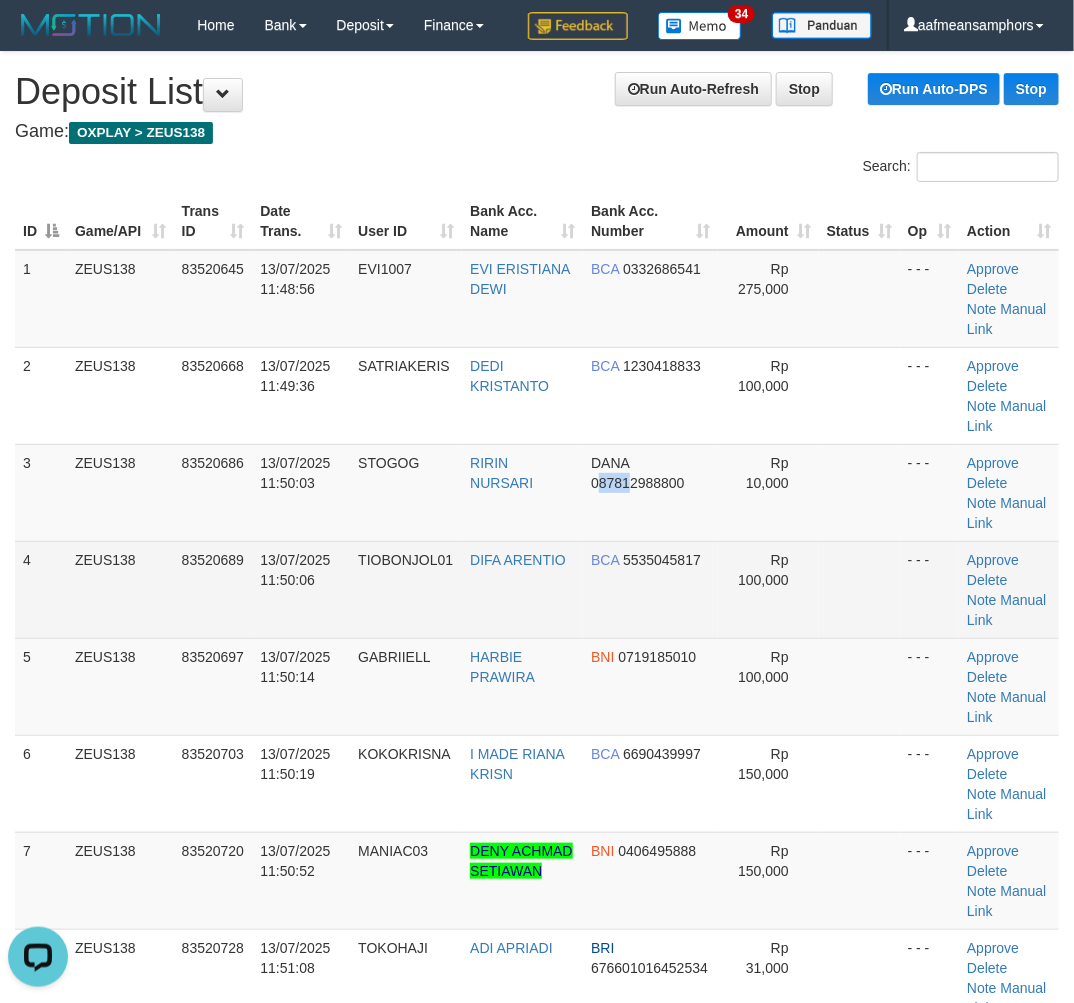 click on "DANA
087812988800" at bounding box center [650, 492] 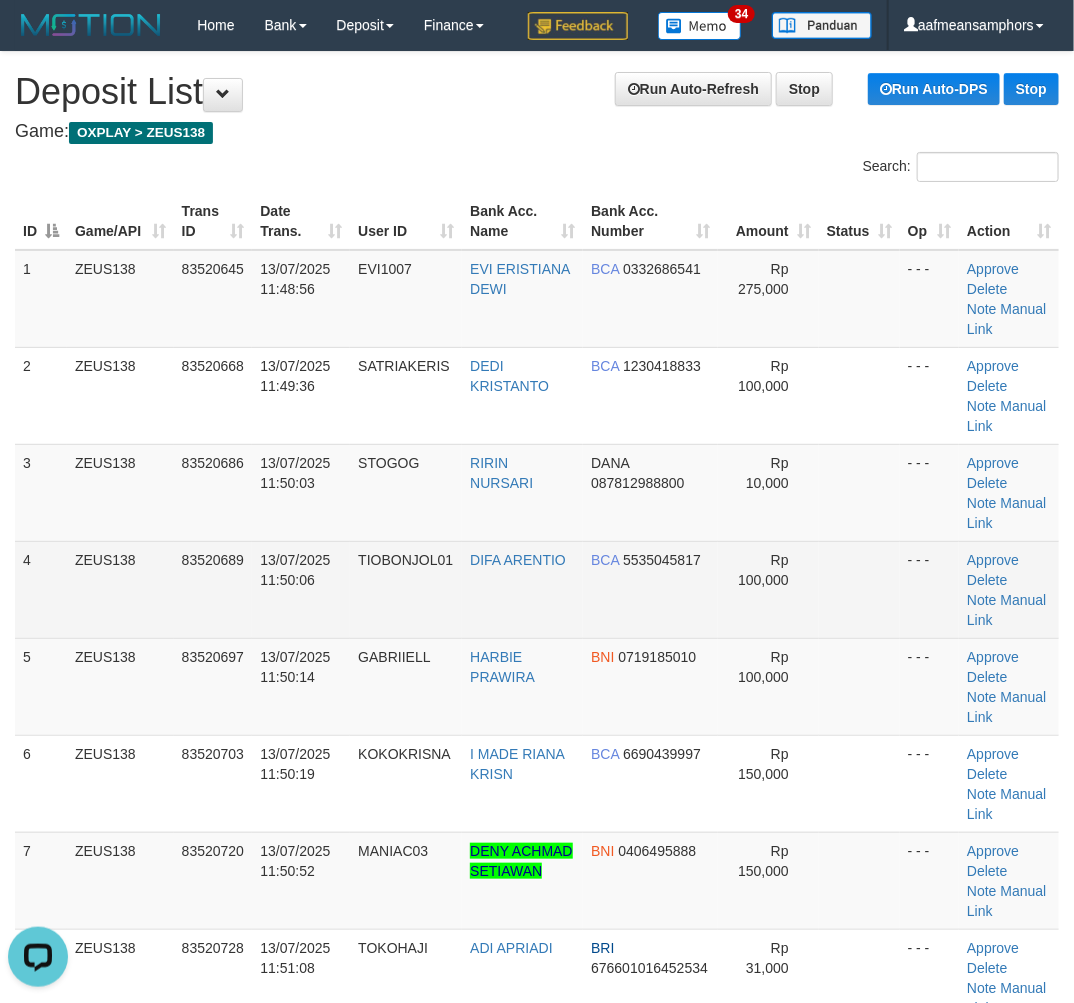click on "13/07/2025 11:50:06" at bounding box center (301, 589) 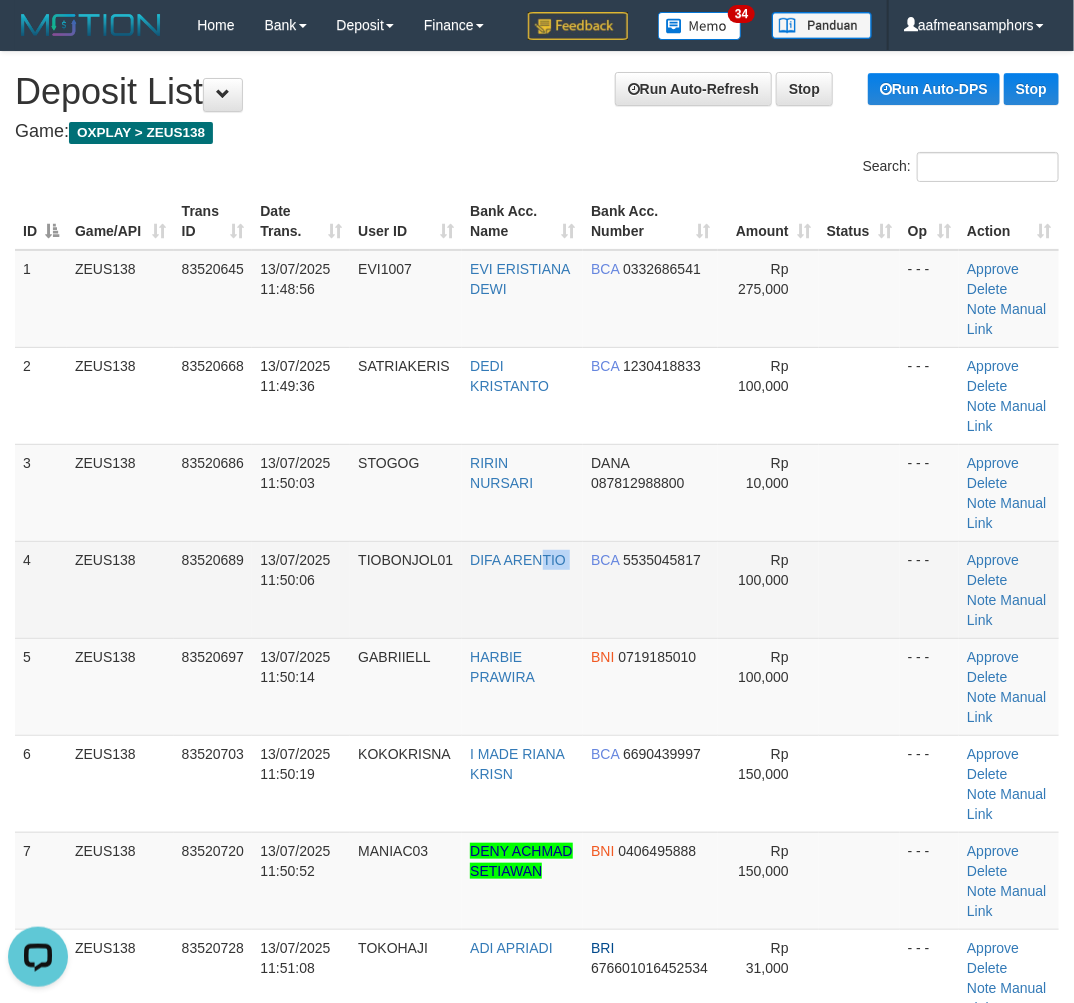 click on "4
ZEUS138
83520689
13/07/2025 11:50:06
TIOBONJOL01
DIFA ARENTIO
BCA
5535045817
Rp 100,000
- - -
Approve
Delete
Note
Manual Link" at bounding box center (537, 589) 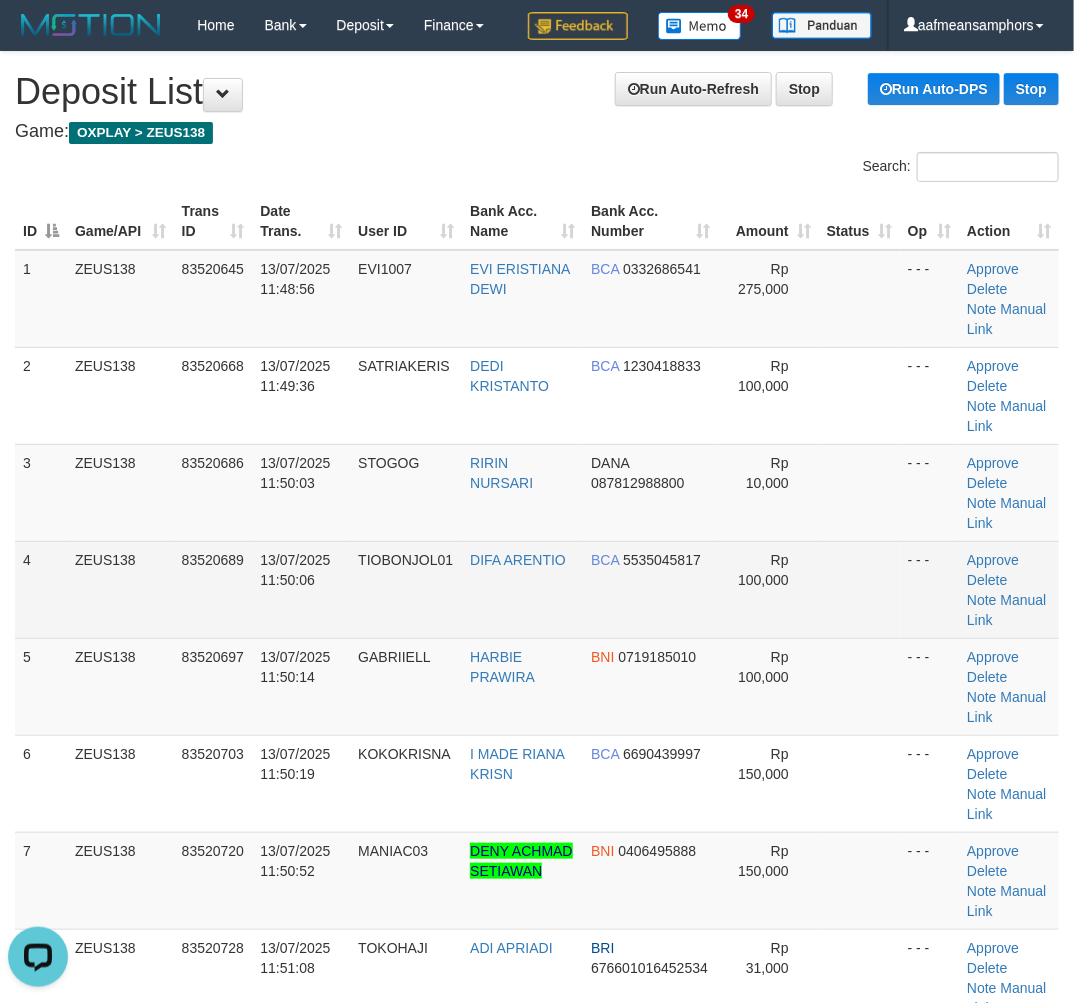 click on "DIFA ARENTIO" at bounding box center (522, 589) 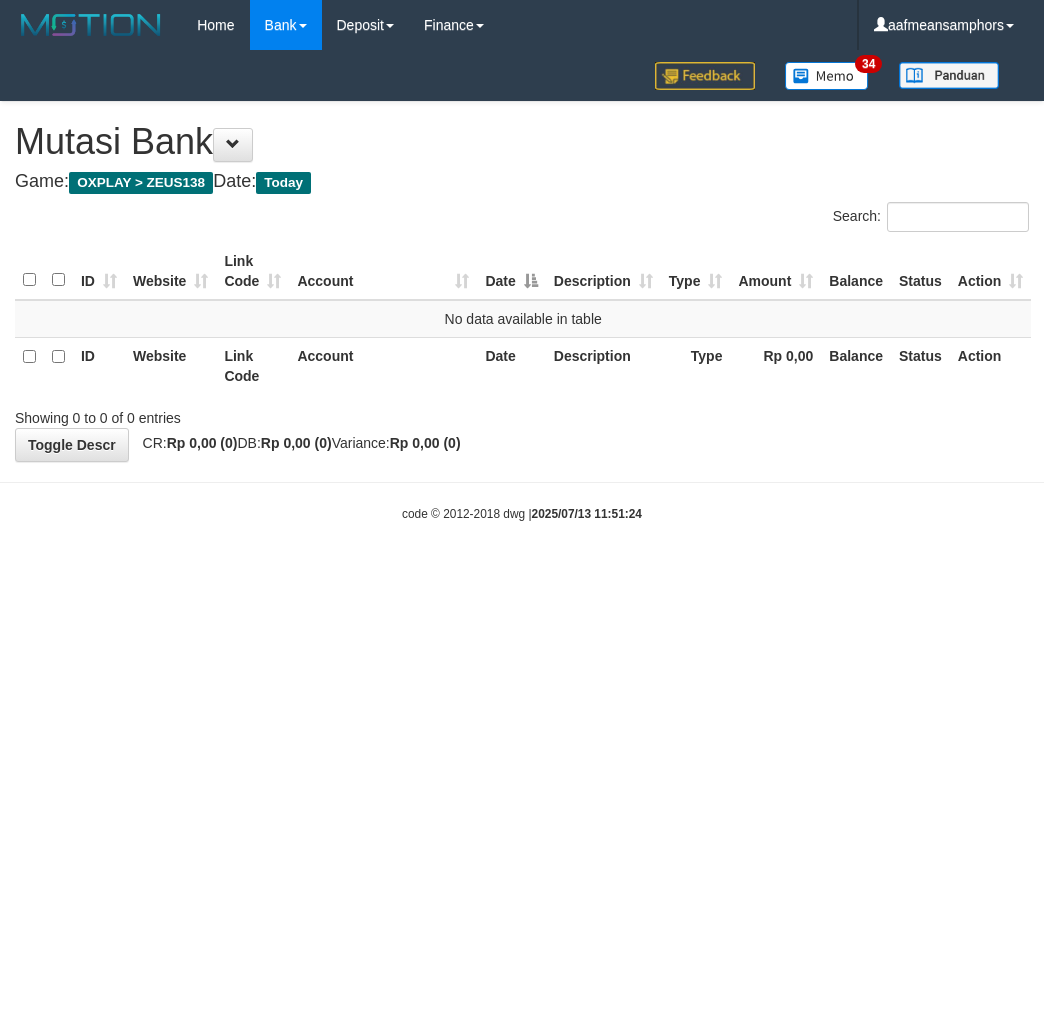 scroll, scrollTop: 0, scrollLeft: 0, axis: both 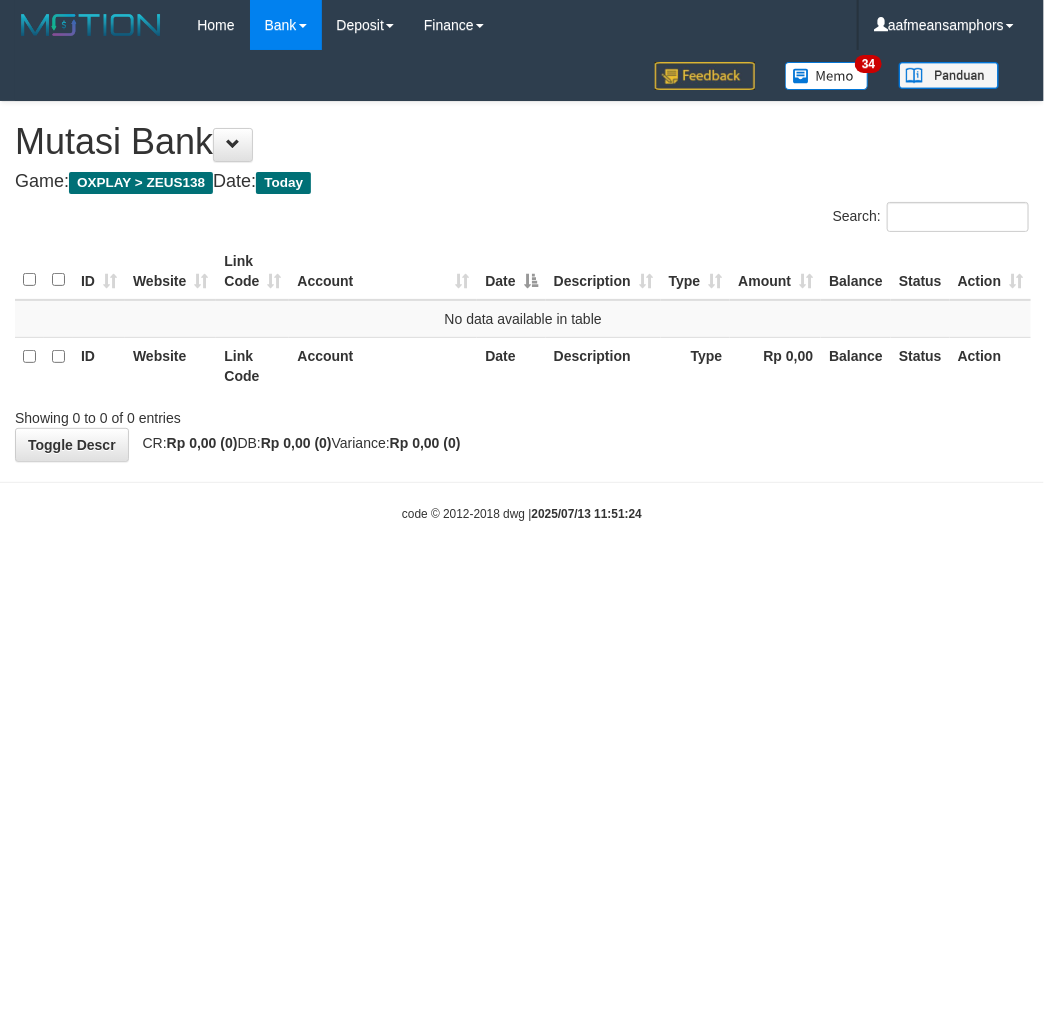 click on "Toggle navigation
Home
Bank
Account List
Load
By Website
Group
[OXPLAY]													ZEUS138
By Load Group (DPS)
Sync" at bounding box center (522, 286) 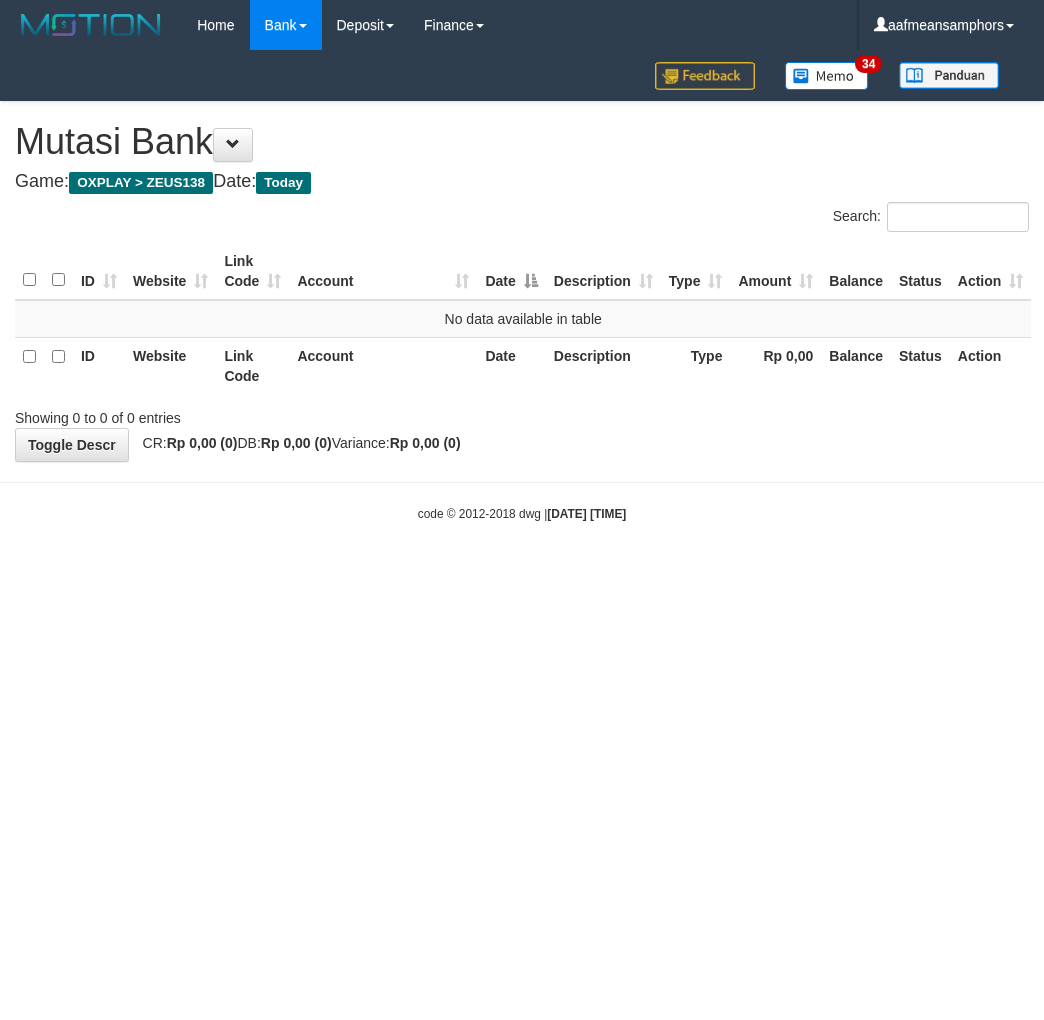 scroll, scrollTop: 0, scrollLeft: 0, axis: both 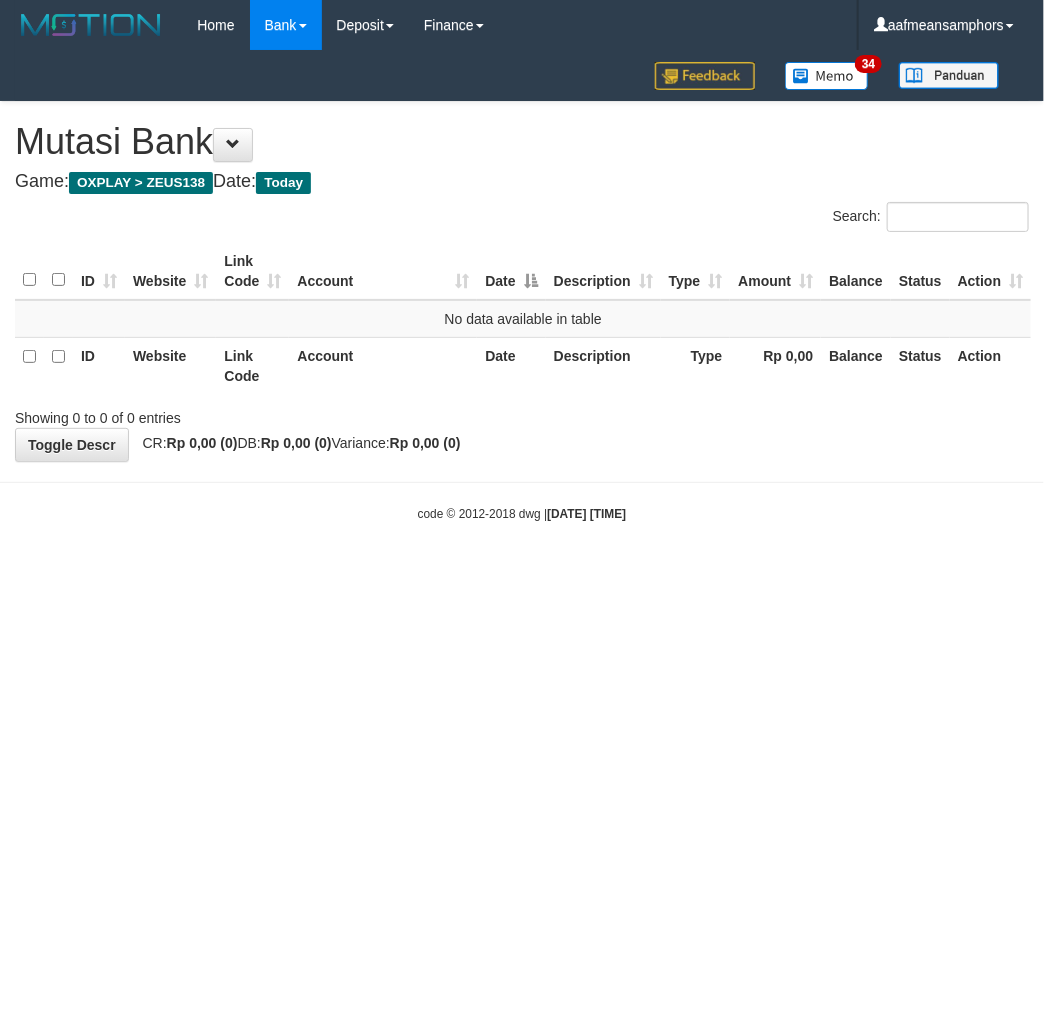 click on "Toggle navigation
Home
Bank
Account List
Load
By Website
Group
[OXPLAY]													ZEUS138
By Load Group (DPS)
Sync" at bounding box center (522, 286) 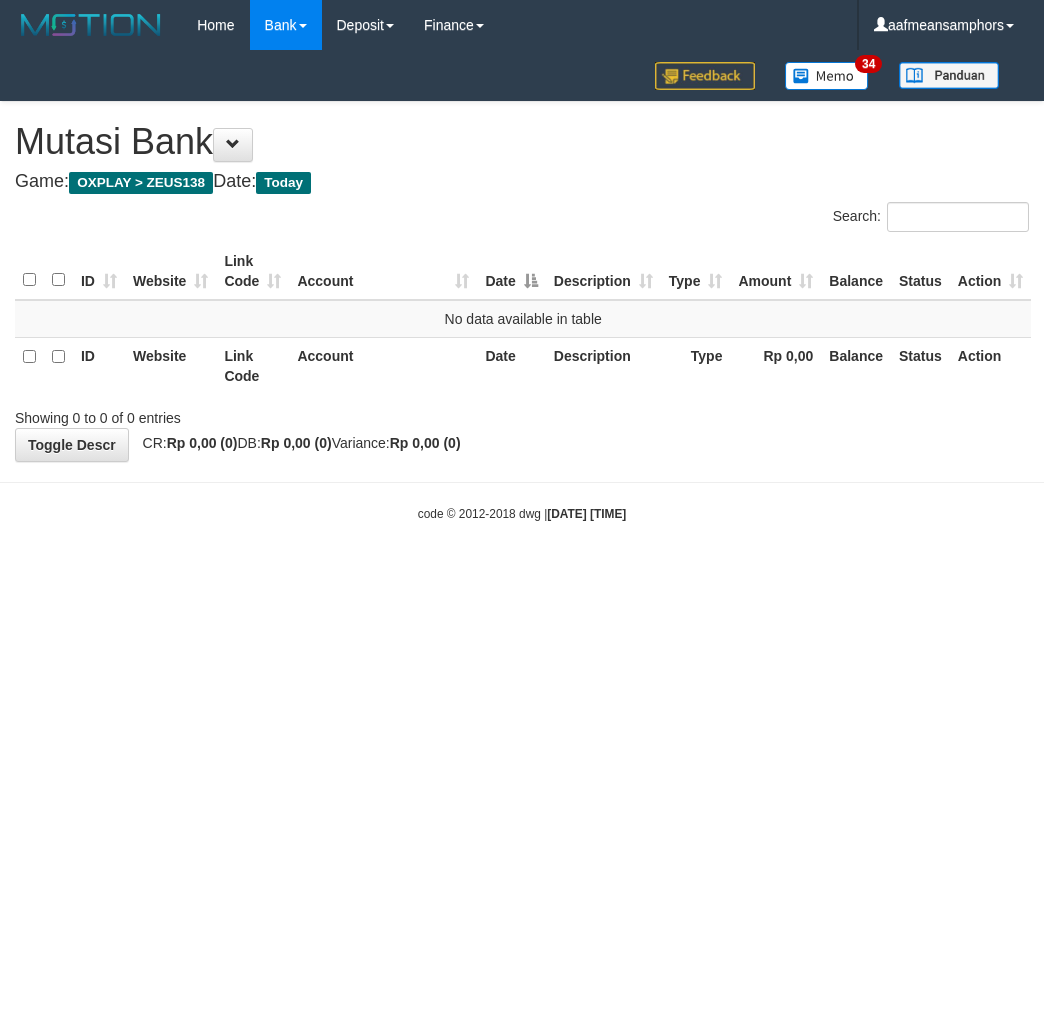 scroll, scrollTop: 0, scrollLeft: 0, axis: both 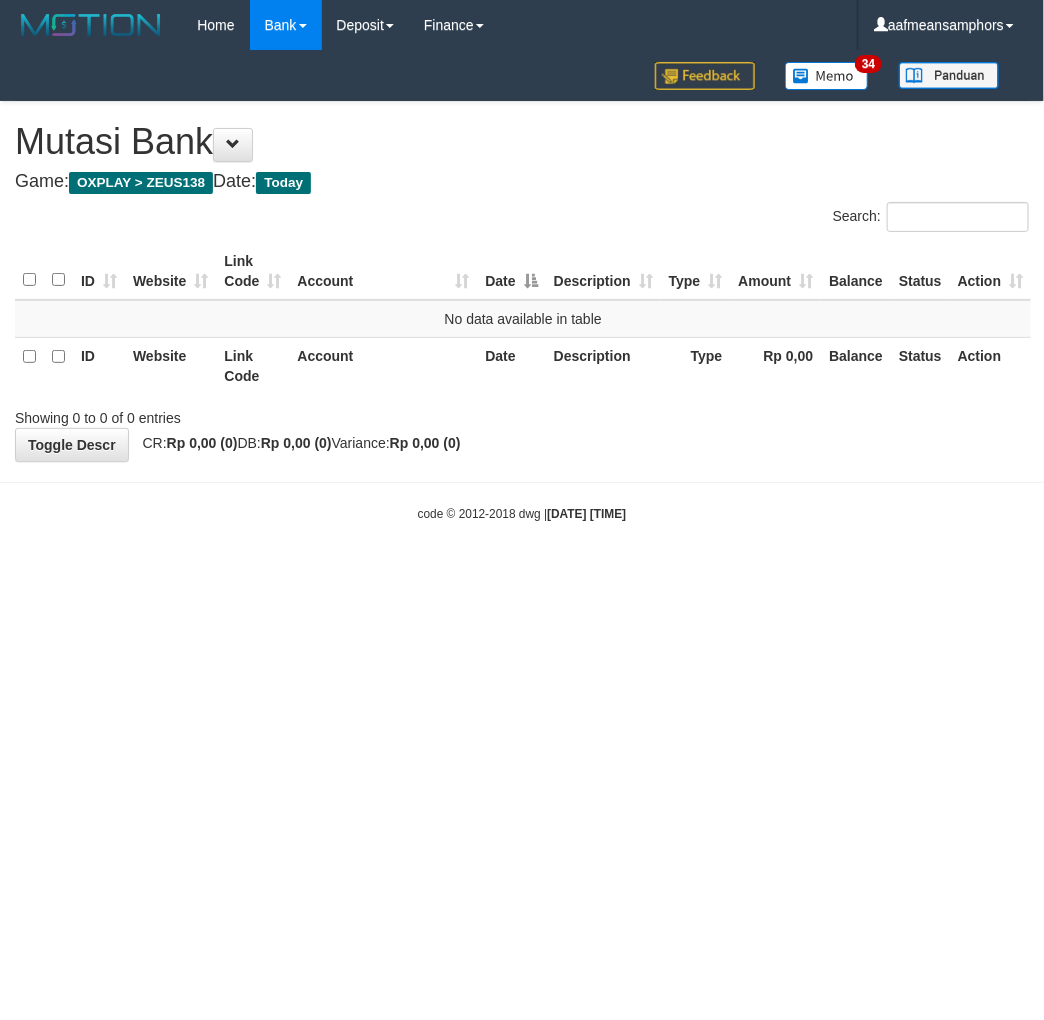click on "Toggle navigation
Home
Bank
Account List
Load
By Website
Group
[OXPLAY]													ZEUS138
By Load Group (DPS)
Sync" at bounding box center (522, 286) 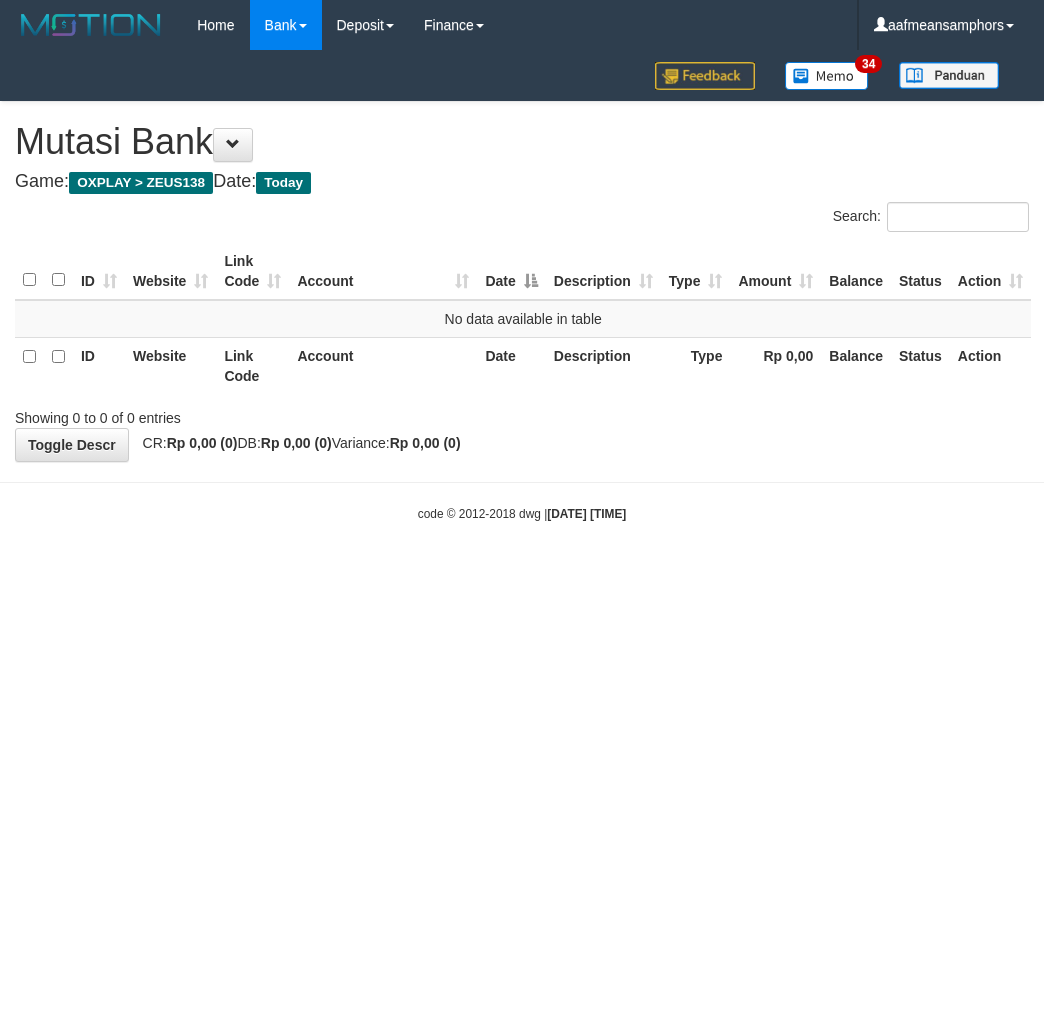 scroll, scrollTop: 0, scrollLeft: 0, axis: both 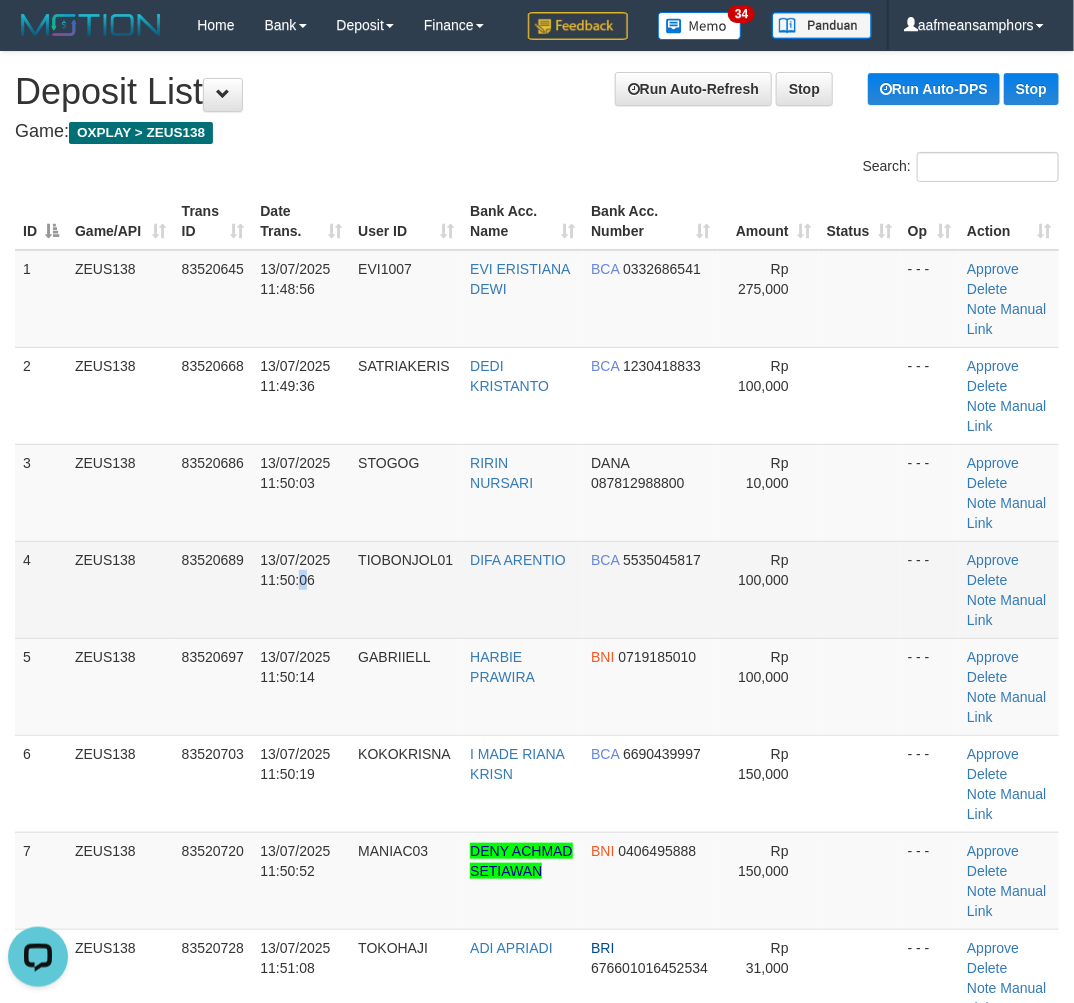 click on "13/07/2025 11:50:06" at bounding box center (301, 589) 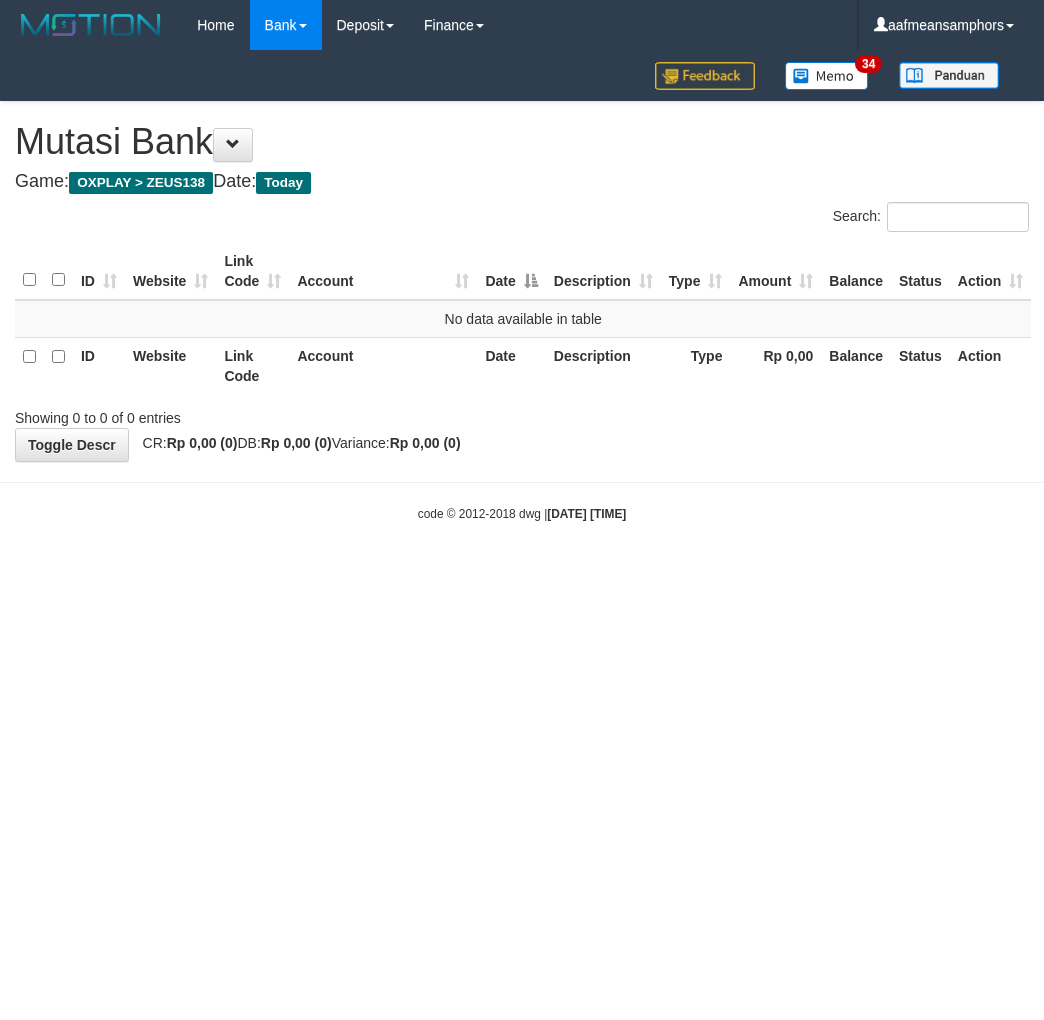 scroll, scrollTop: 0, scrollLeft: 0, axis: both 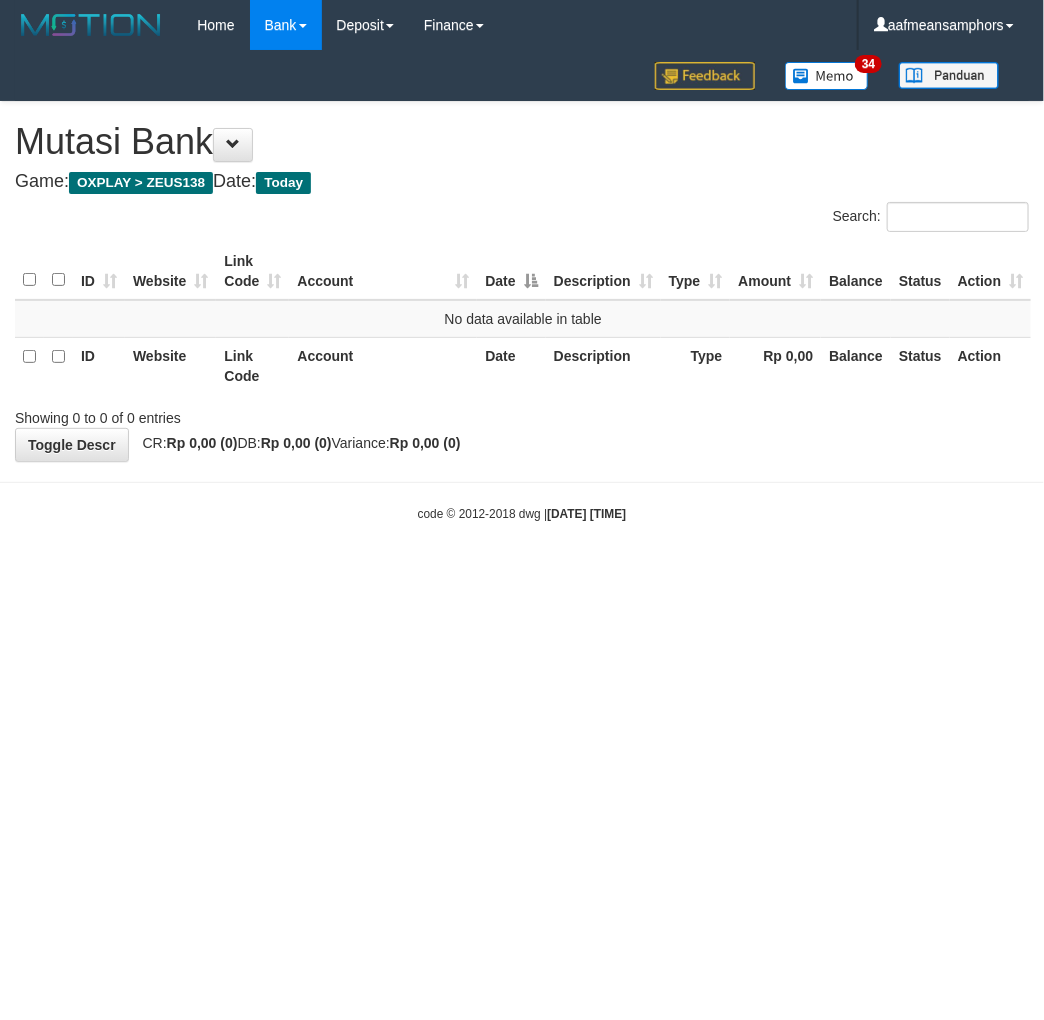 drag, startPoint x: 0, startPoint y: 0, endPoint x: 745, endPoint y: 604, distance: 959.08344 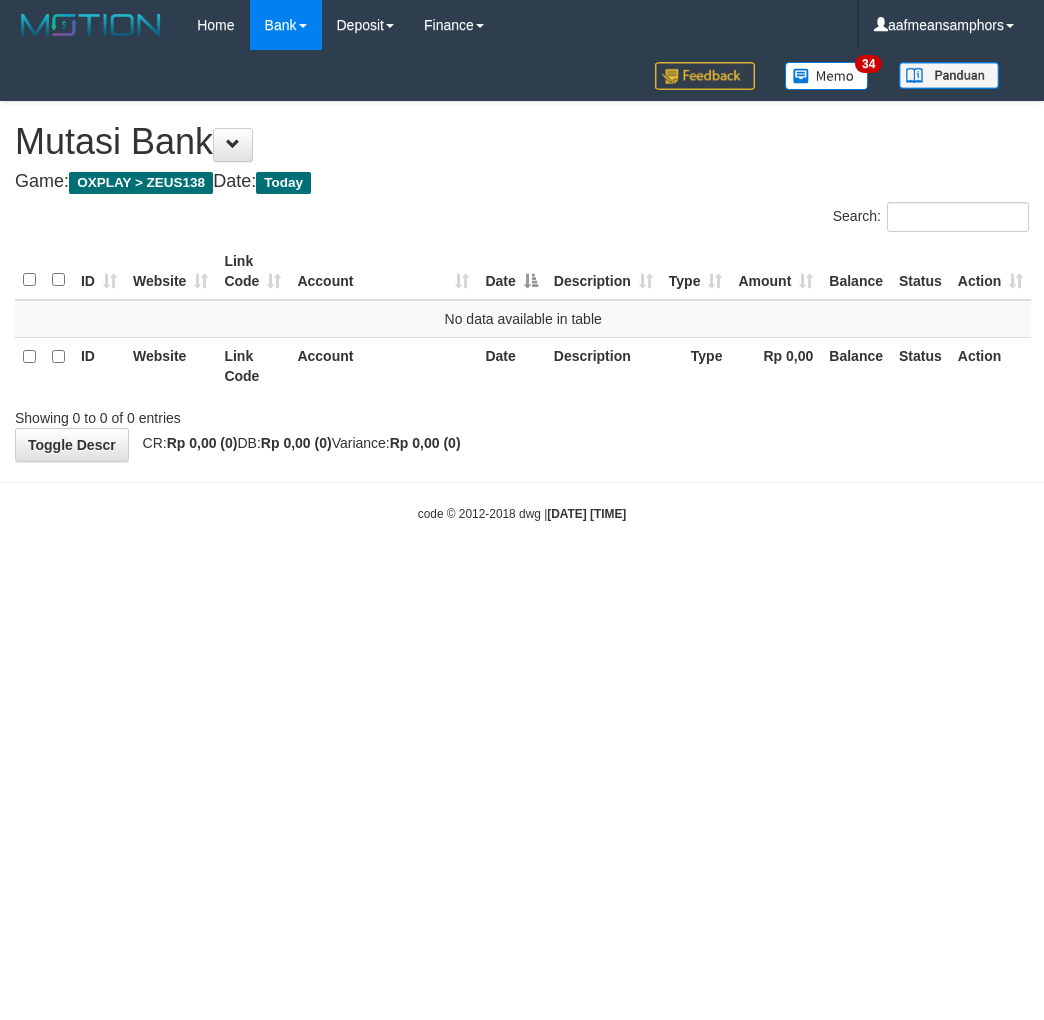 scroll, scrollTop: 0, scrollLeft: 0, axis: both 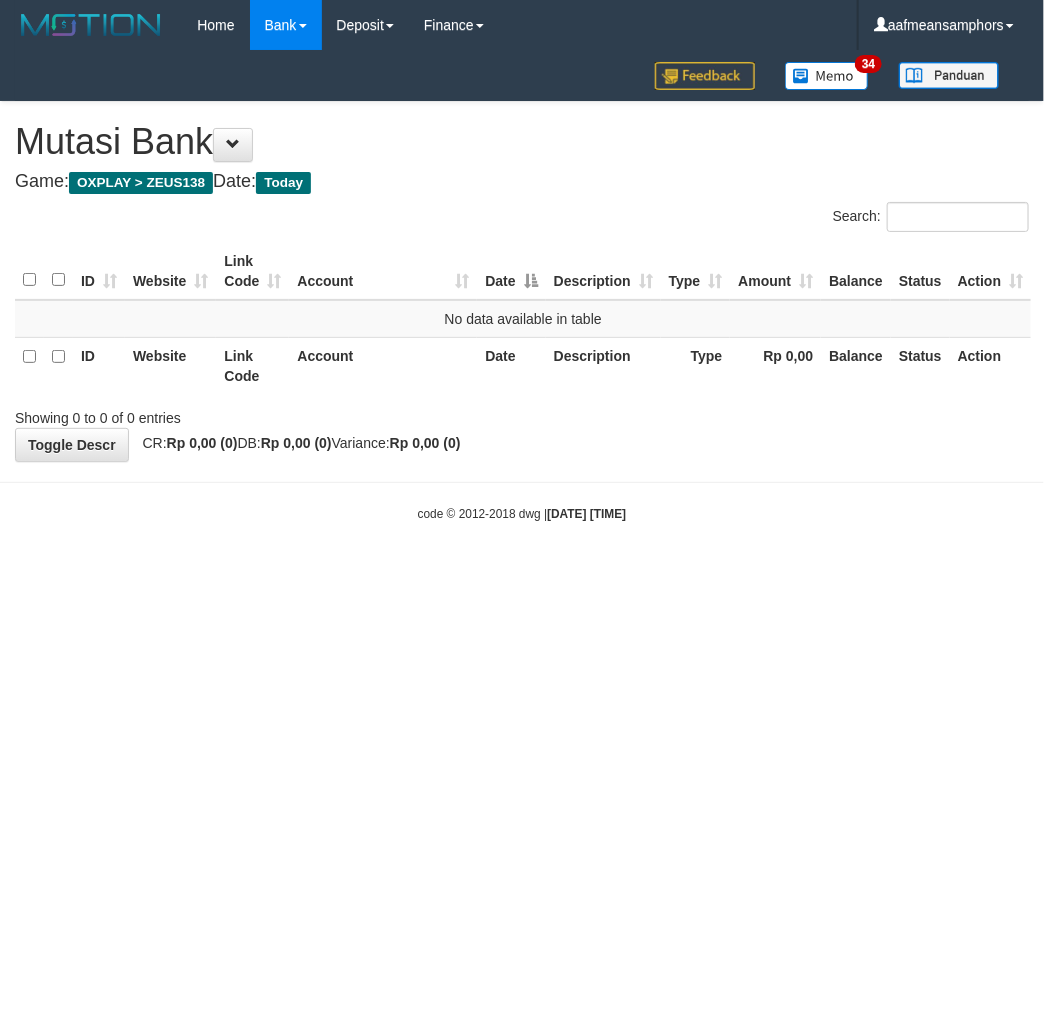 drag, startPoint x: 824, startPoint y: 607, endPoint x: 811, endPoint y: 607, distance: 13 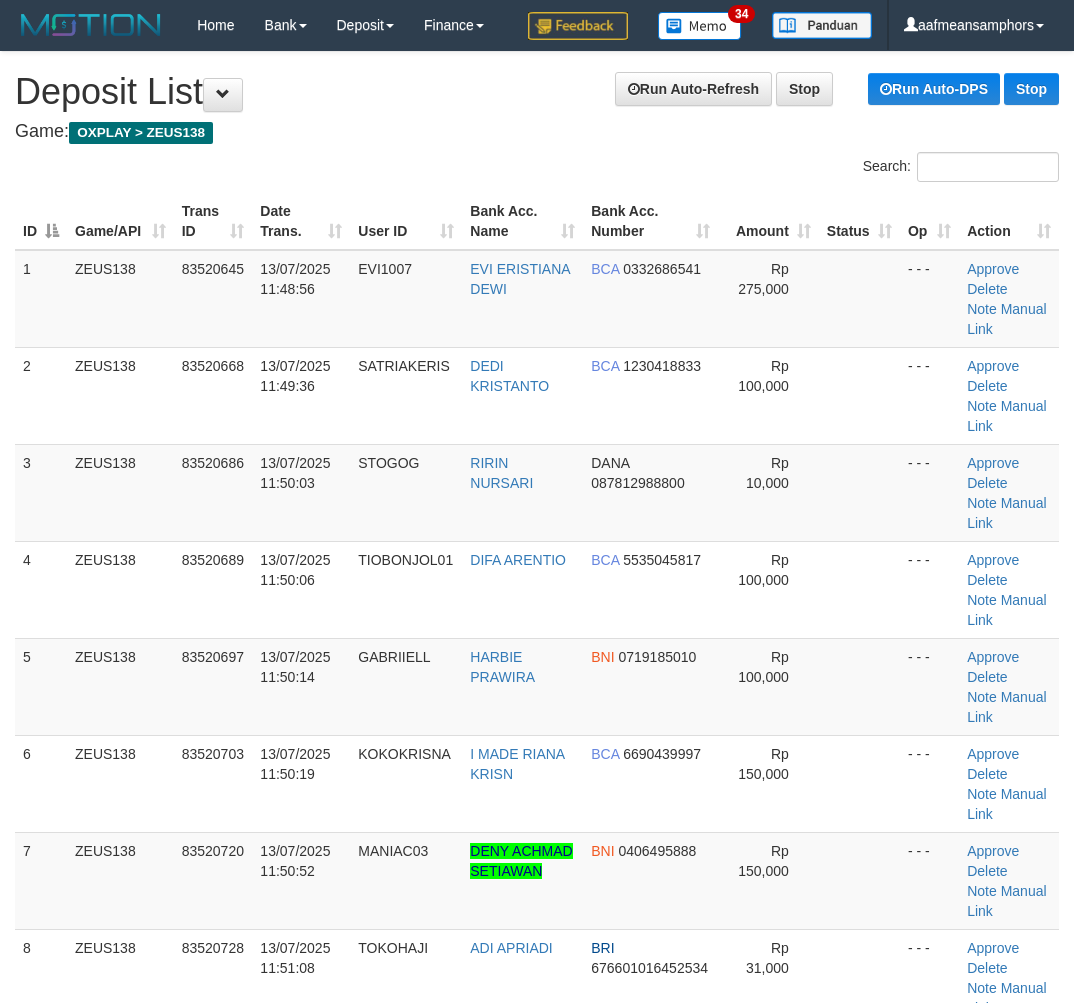 scroll, scrollTop: 0, scrollLeft: 0, axis: both 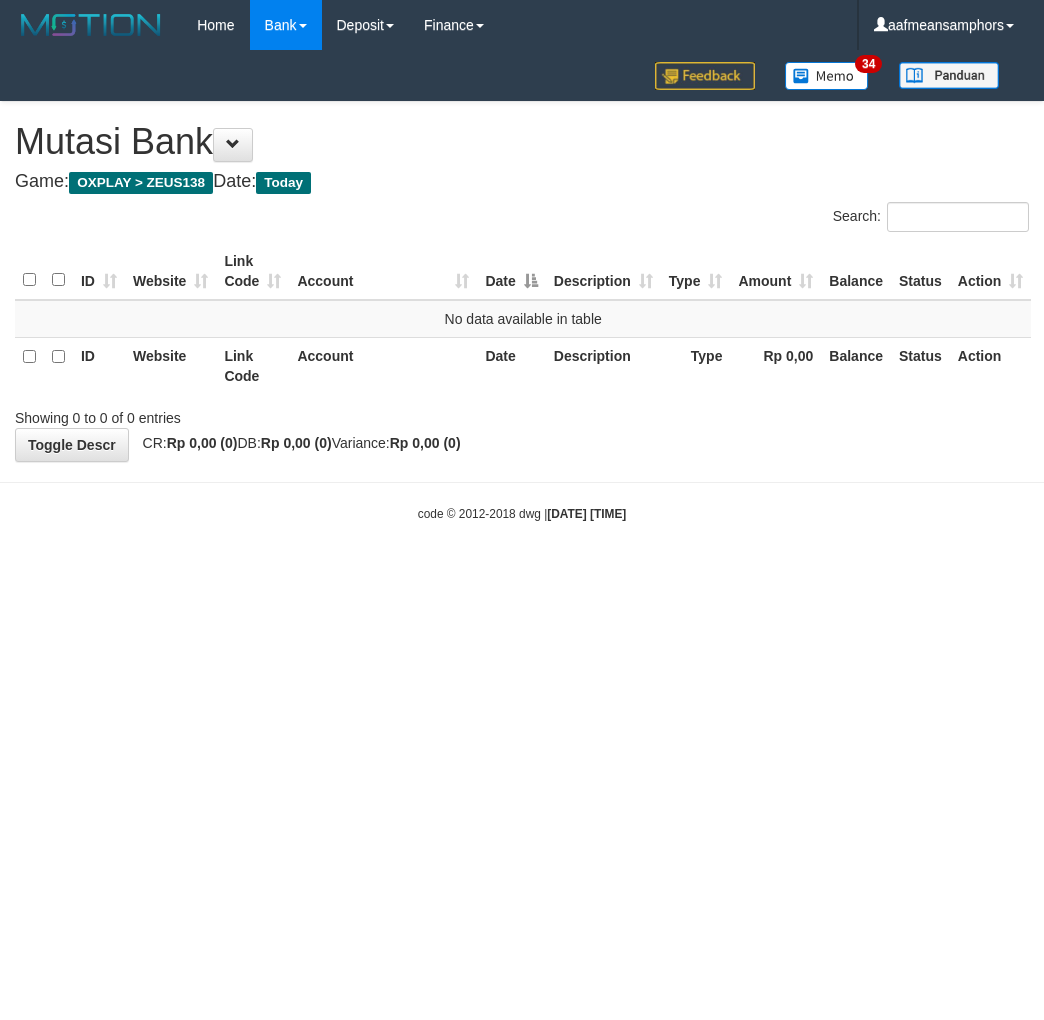 click on "Toggle navigation
Home
Bank
Account List
Load
By Website
Group
[OXPLAY]													ZEUS138
By Load Group (DPS)
Sync" at bounding box center [522, 286] 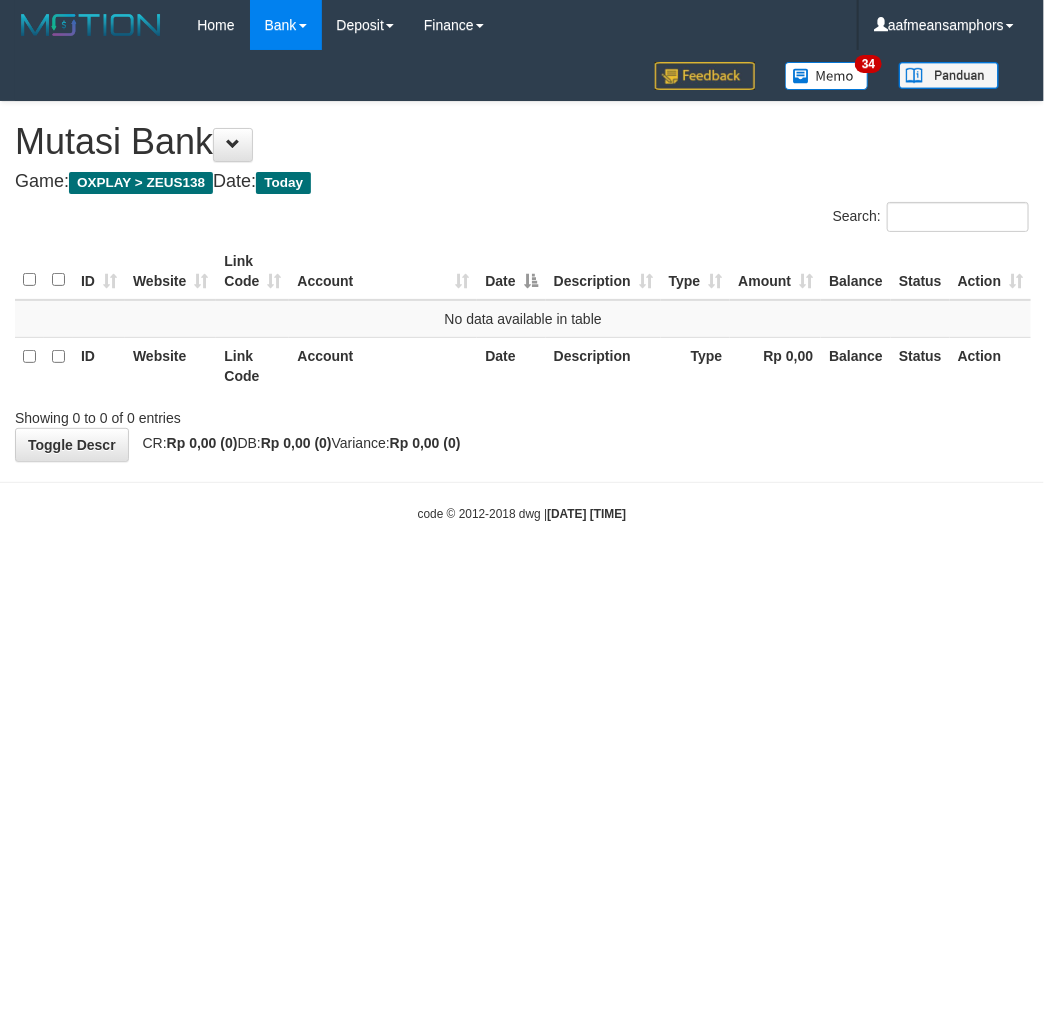 click on "Toggle navigation
Home
Bank
Account List
Load
By Website
Group
[OXPLAY]													ZEUS138
By Load Group (DPS)
Sync" at bounding box center (522, 286) 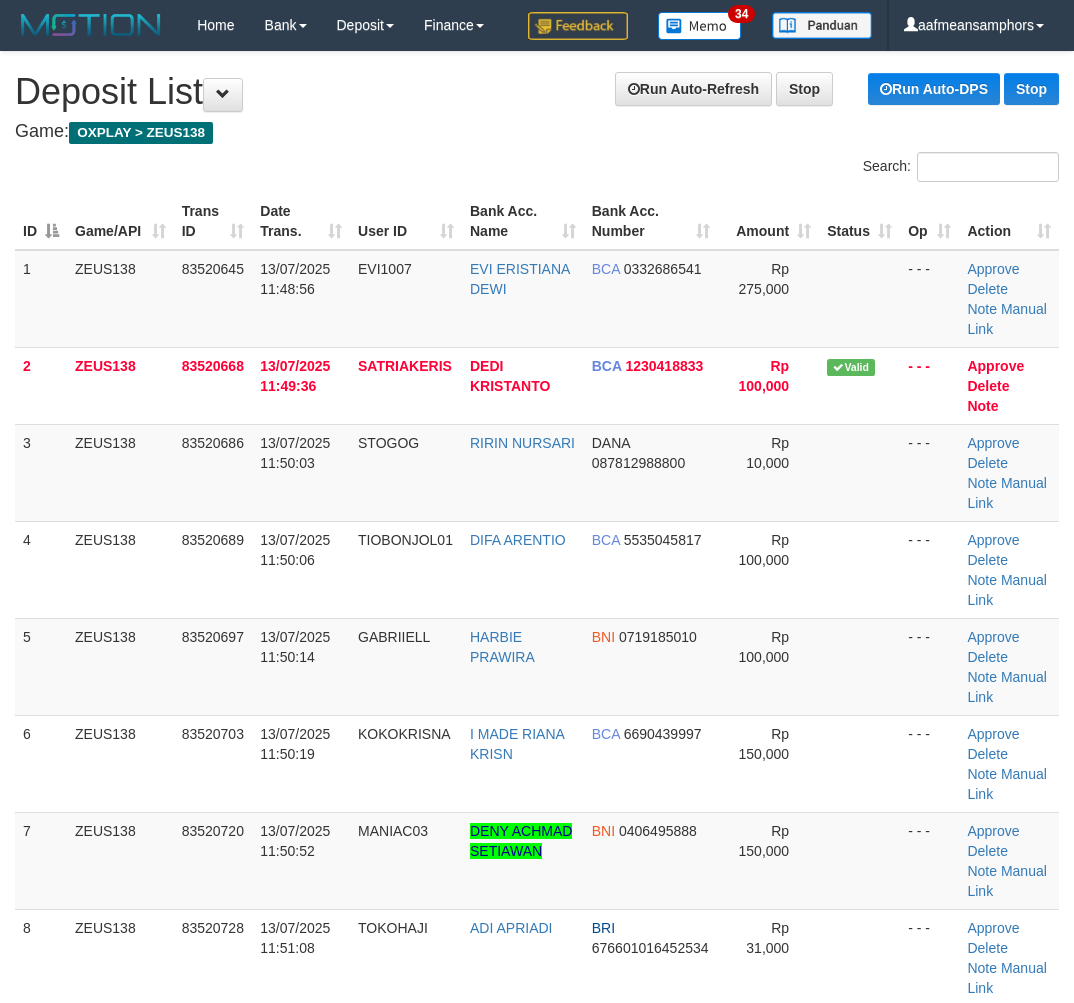 scroll, scrollTop: 0, scrollLeft: 0, axis: both 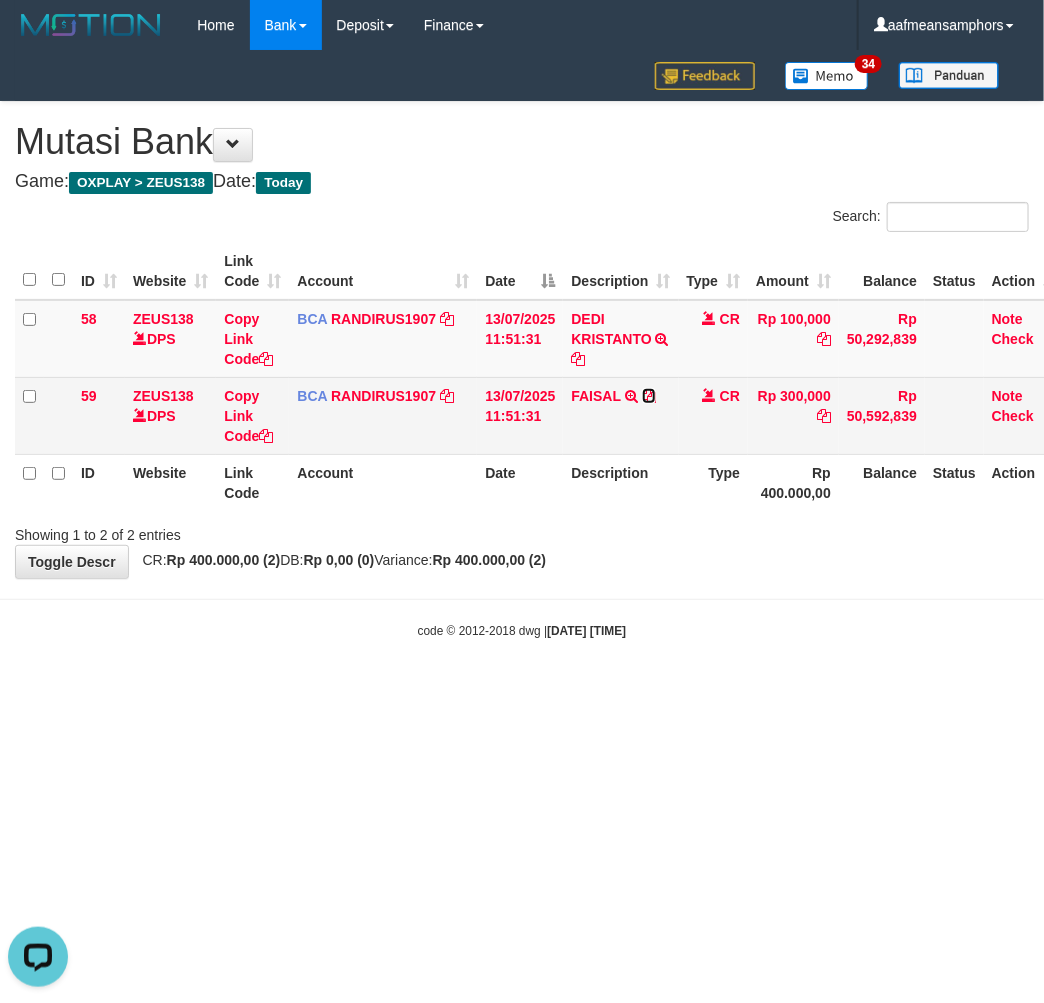 click at bounding box center (649, 396) 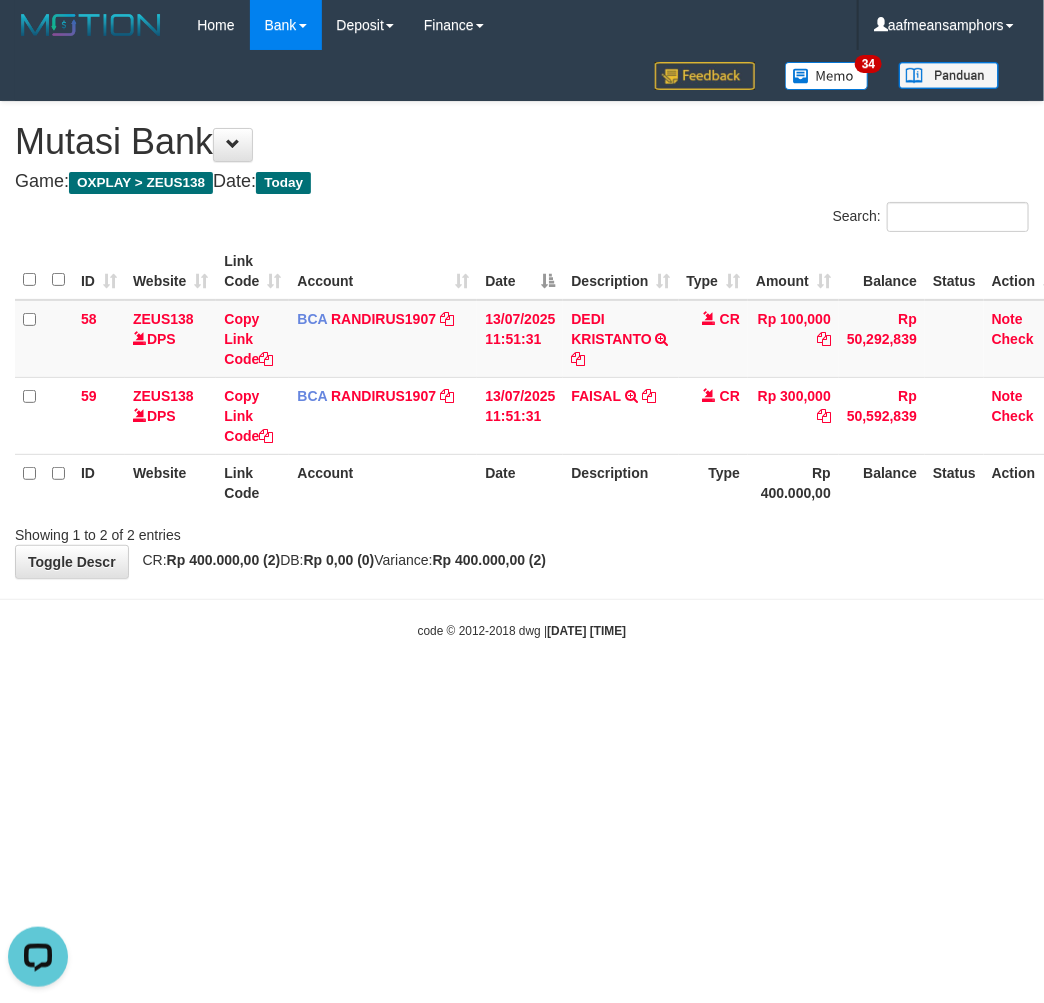 click on "**********" at bounding box center [522, 340] 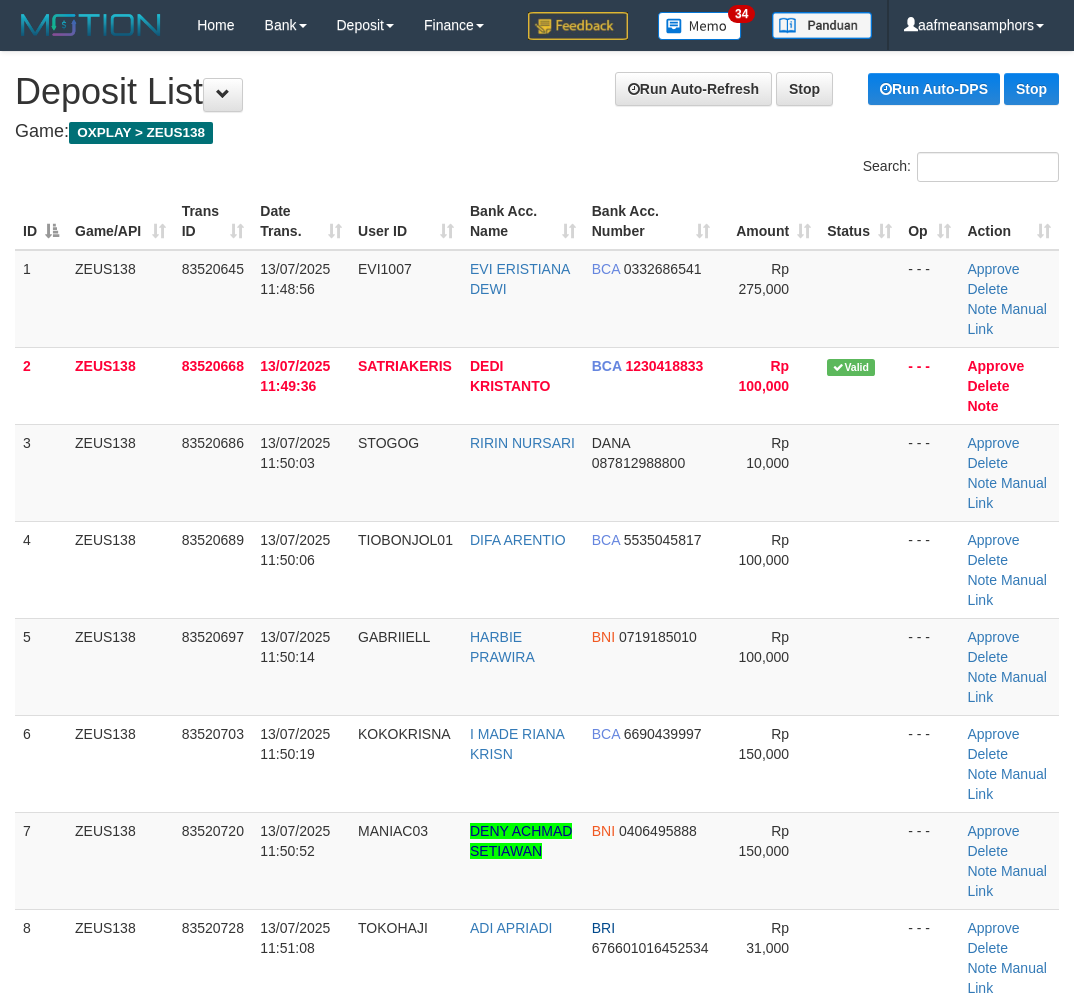 scroll, scrollTop: 0, scrollLeft: 0, axis: both 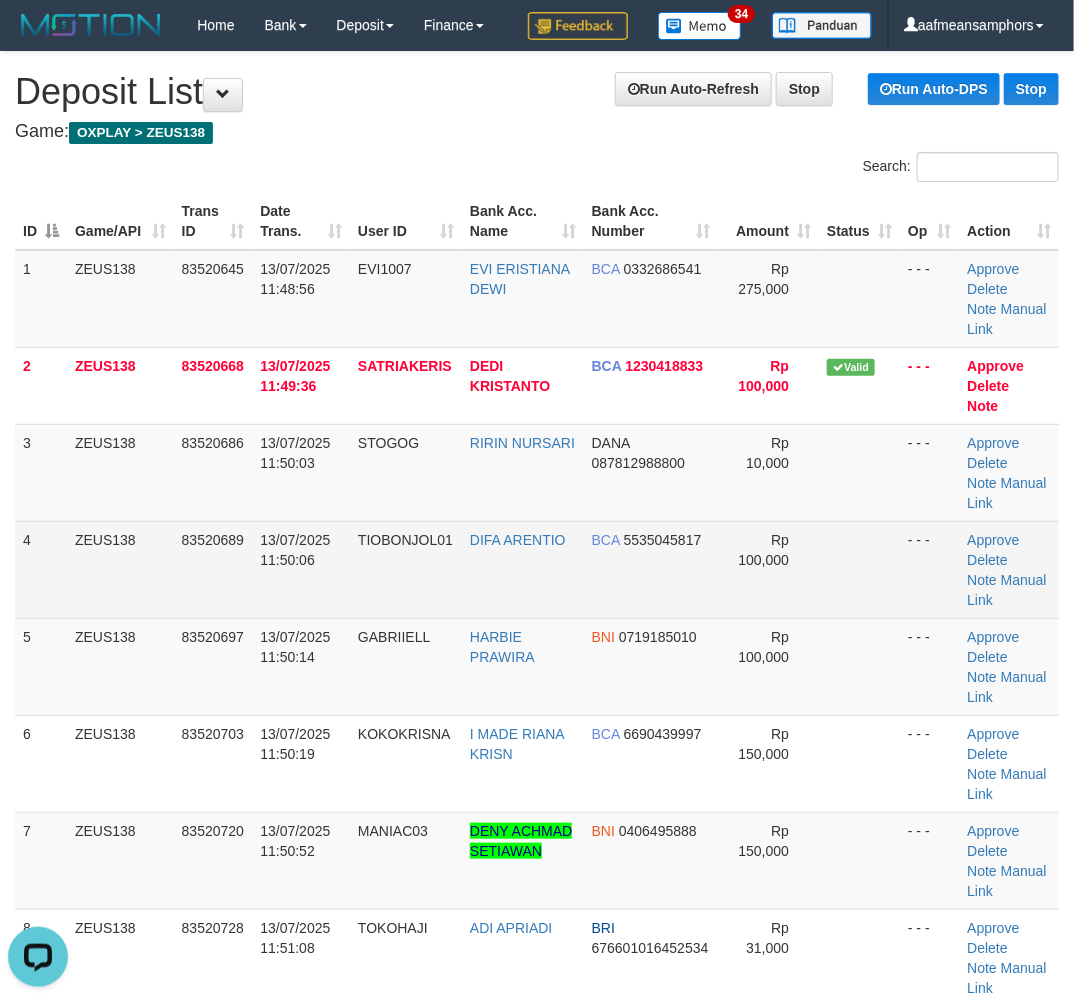 click on "4
ZEUS138
83520689
13/07/2025 11:50:06
TIOBONJOL01
DIFA ARENTIO
BCA
5535045817
Rp 100,000
- - -
Approve
Delete
Note
Manual Link" at bounding box center [537, 569] 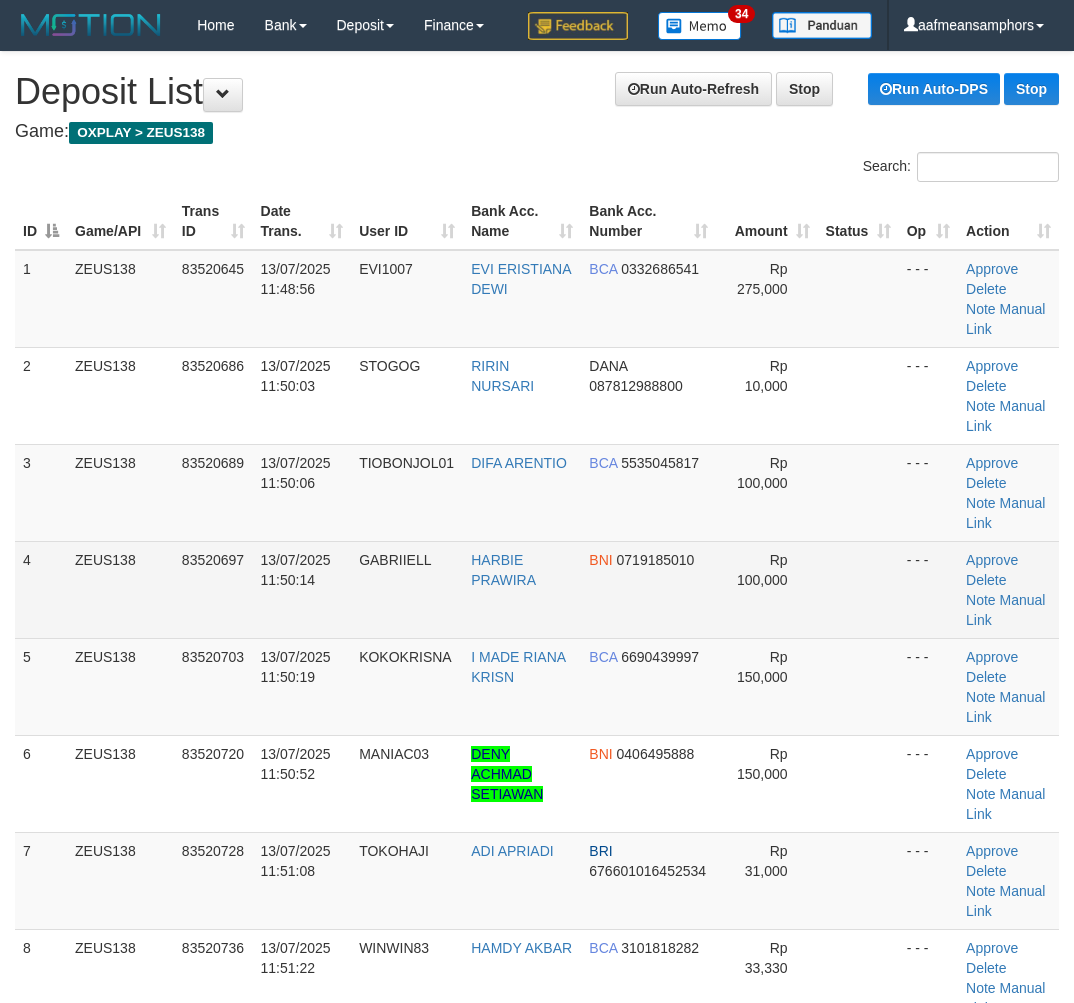 click on "4
ZEUS138
83520697
13/07/2025 11:50:14
GABRIIELL
HARBIE PRAWIRA
BNI
0719185010
Rp 100,000
- - -
Approve
Delete
Note
Manual Link" at bounding box center [537, 589] 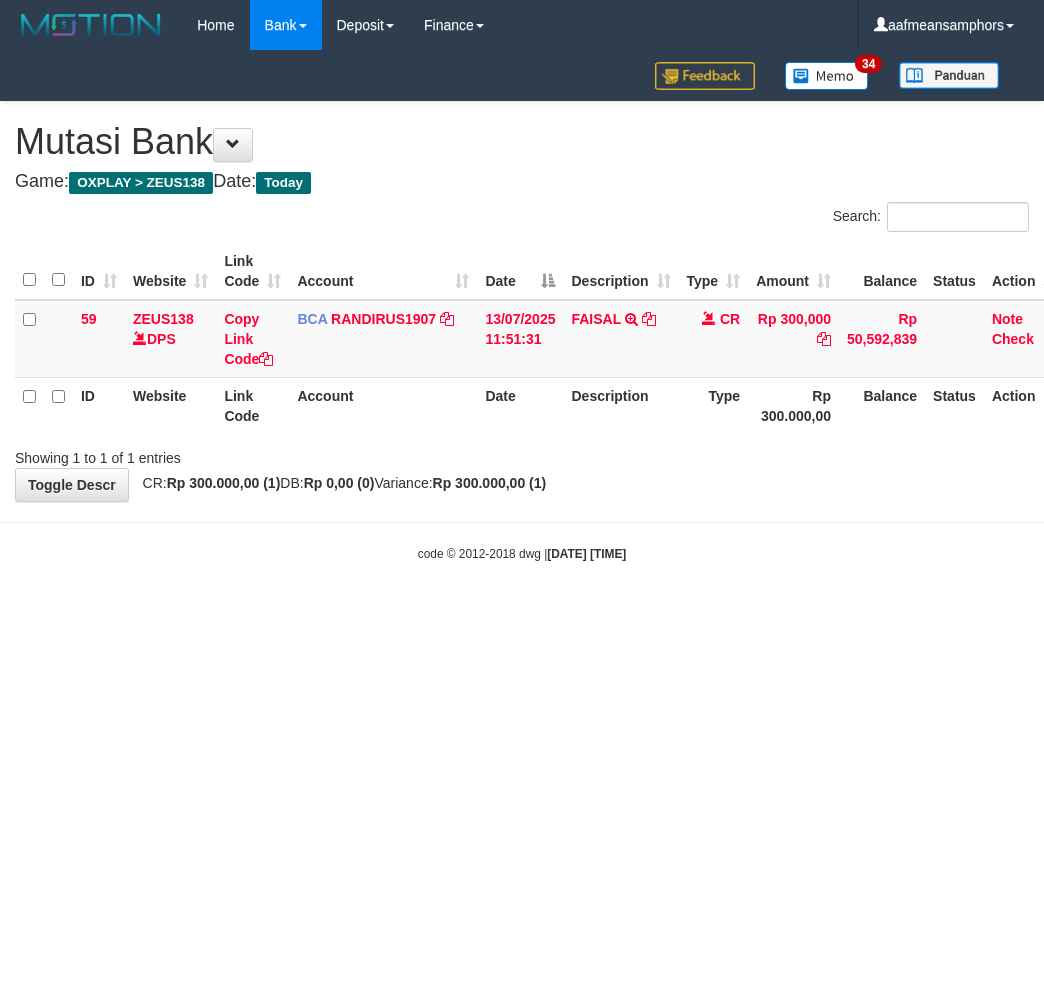 scroll, scrollTop: 0, scrollLeft: 0, axis: both 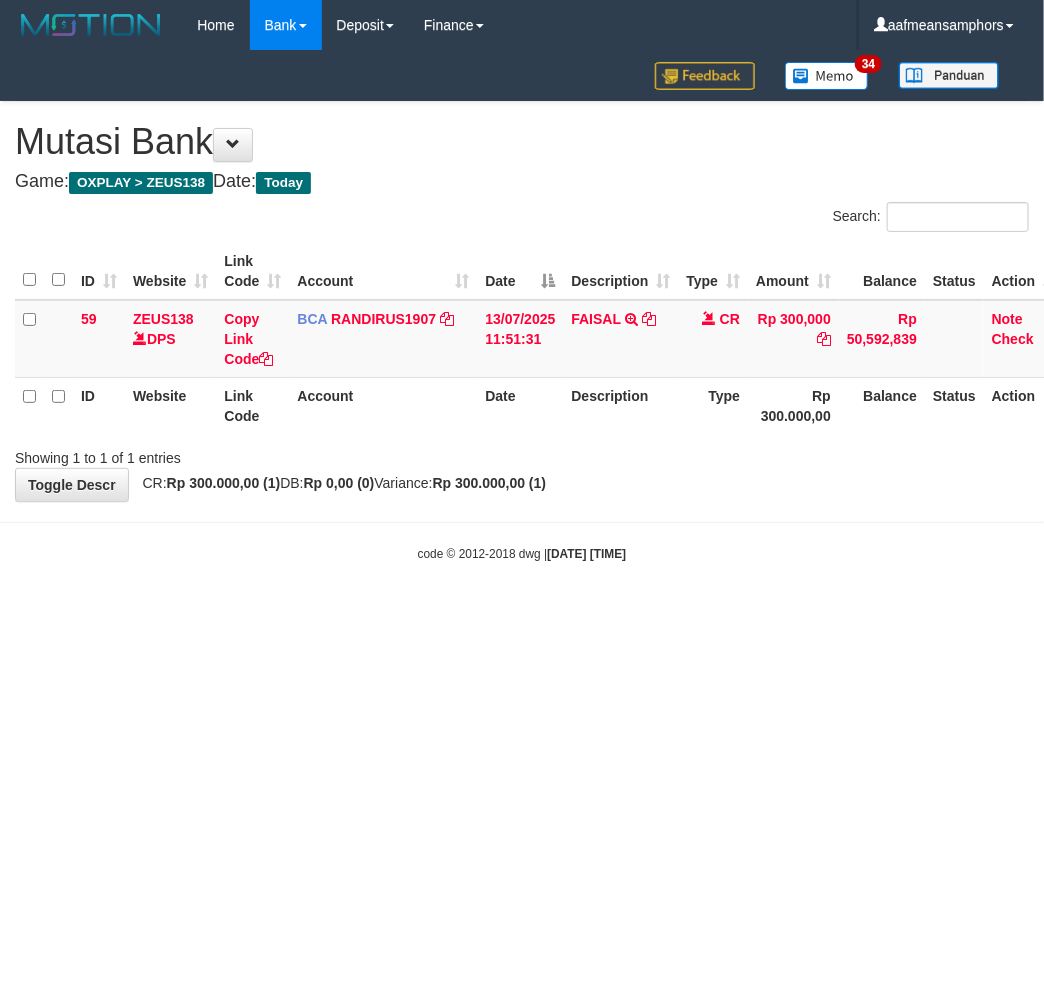drag, startPoint x: 648, startPoint y: 580, endPoint x: 660, endPoint y: 576, distance: 12.649111 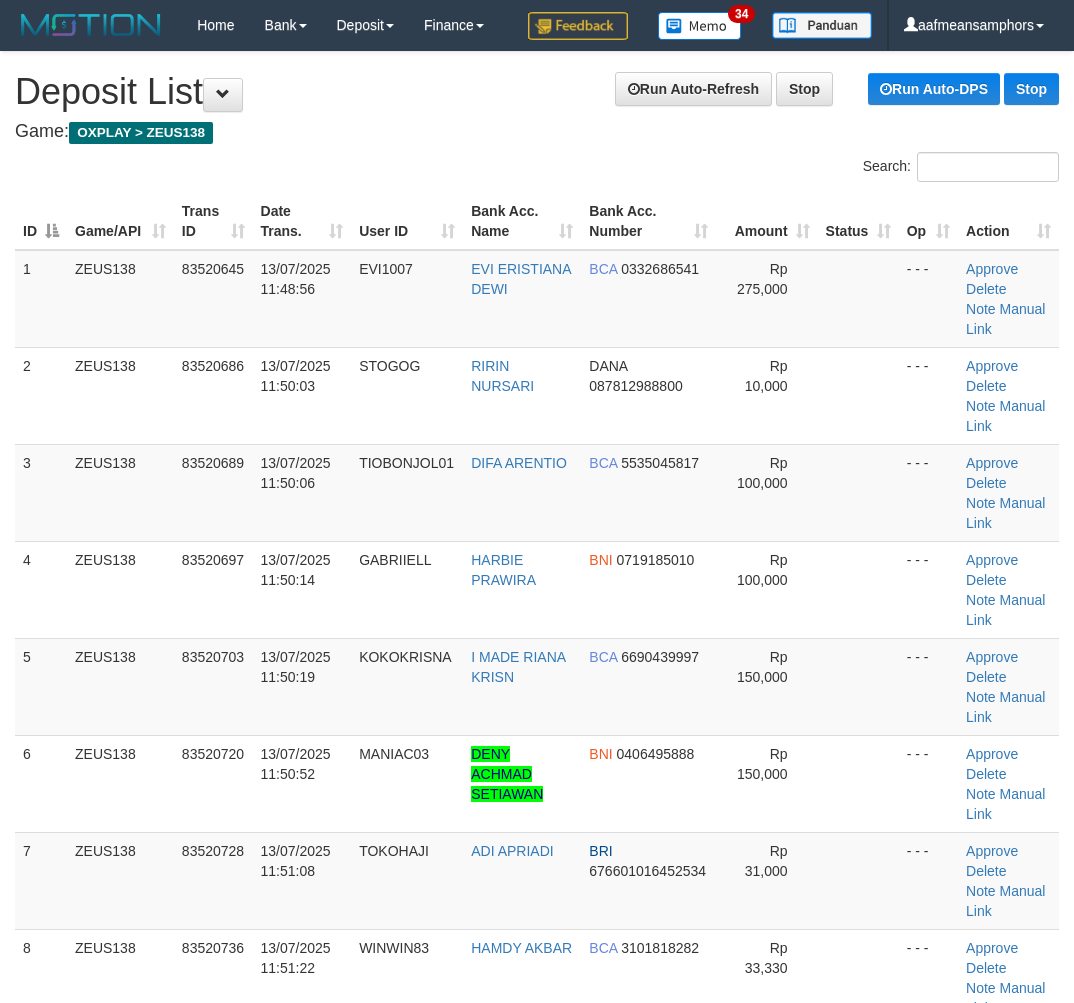 scroll, scrollTop: 0, scrollLeft: 0, axis: both 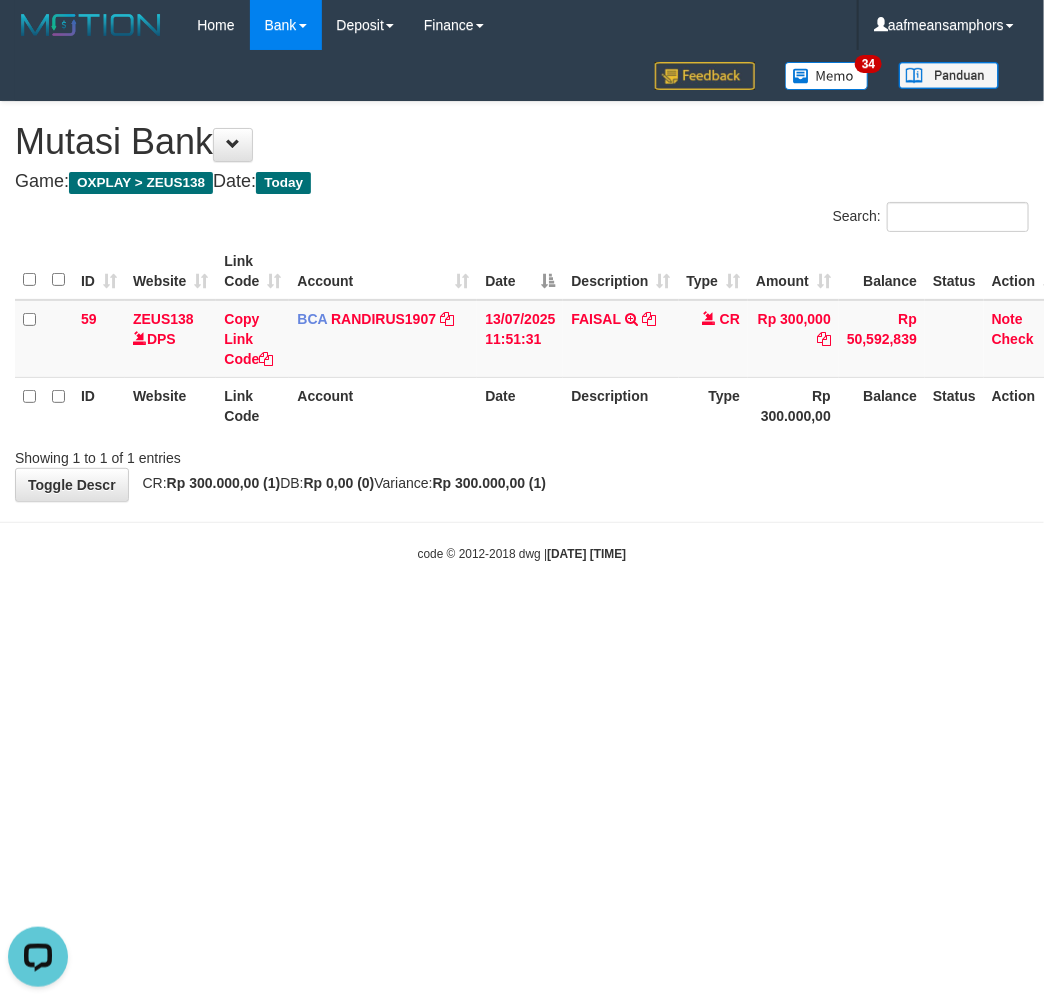 click on "Toggle navigation
Home
Bank
Account List
Load
By Website
Group
[OXPLAY]													ZEUS138
By Load Group (DPS)" at bounding box center (522, 306) 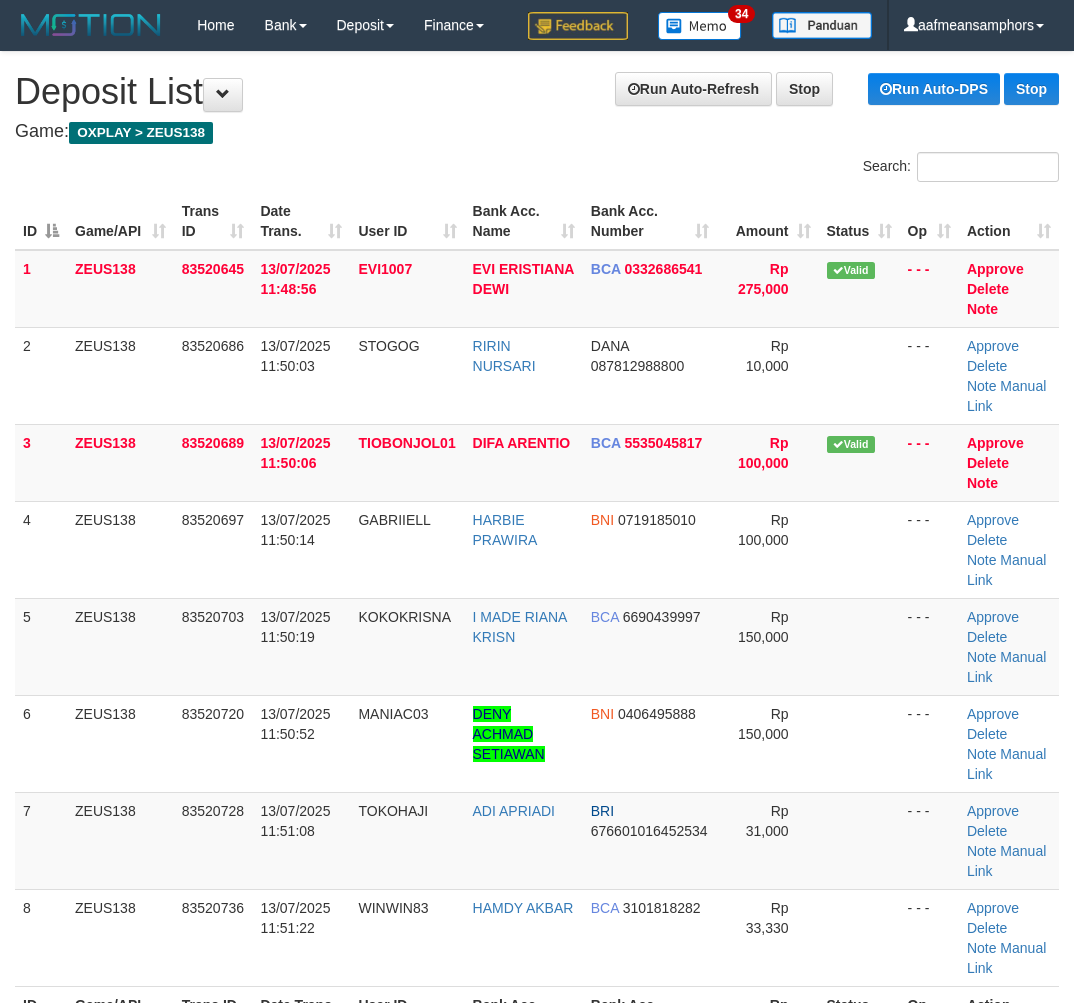 scroll, scrollTop: 0, scrollLeft: 0, axis: both 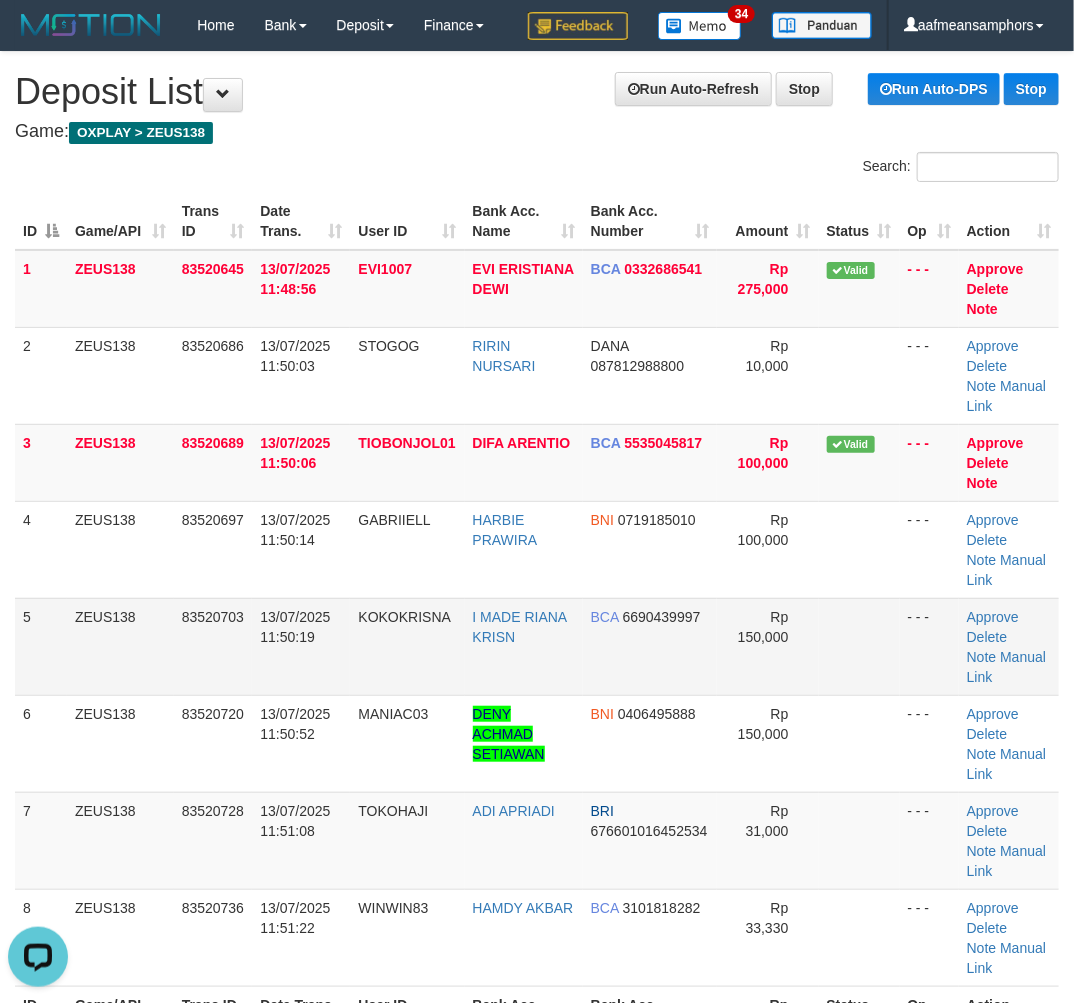 click on "ZEUS138" at bounding box center [120, 646] 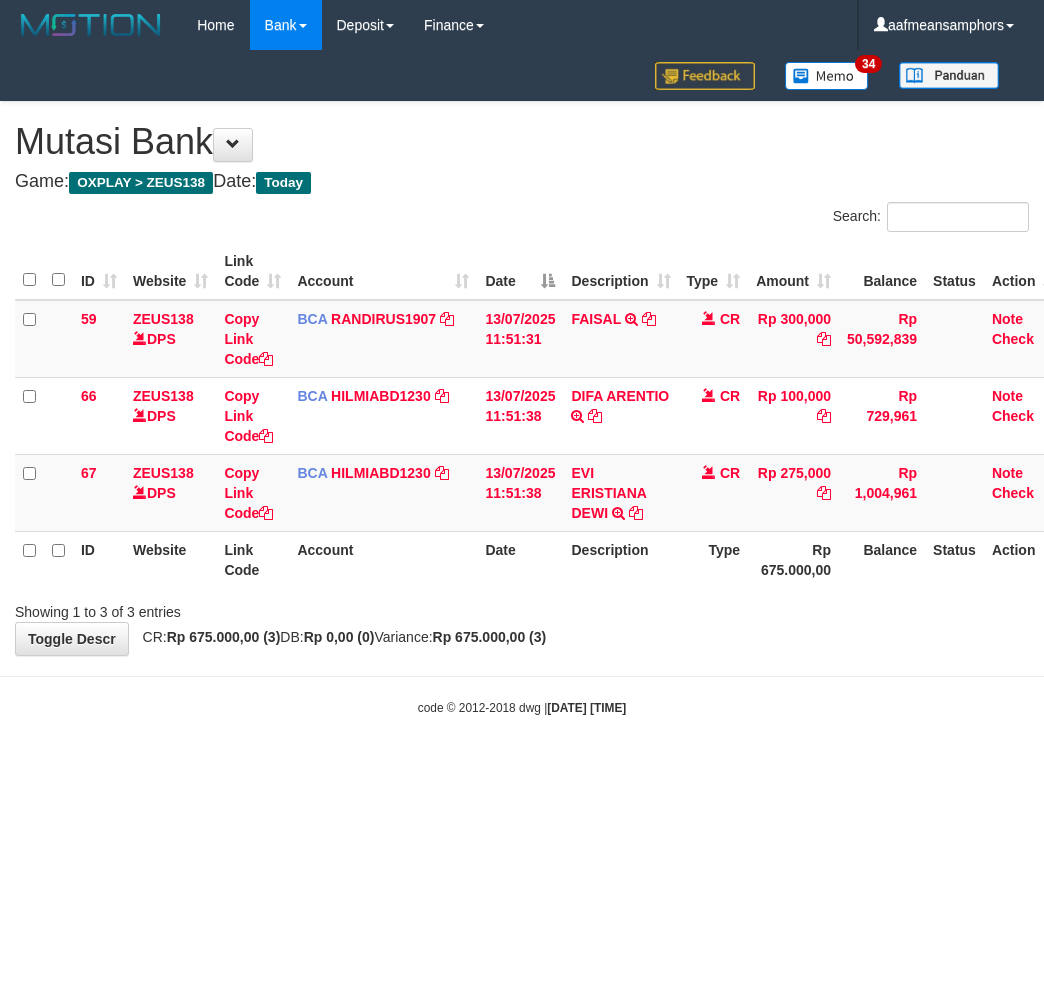 scroll, scrollTop: 0, scrollLeft: 0, axis: both 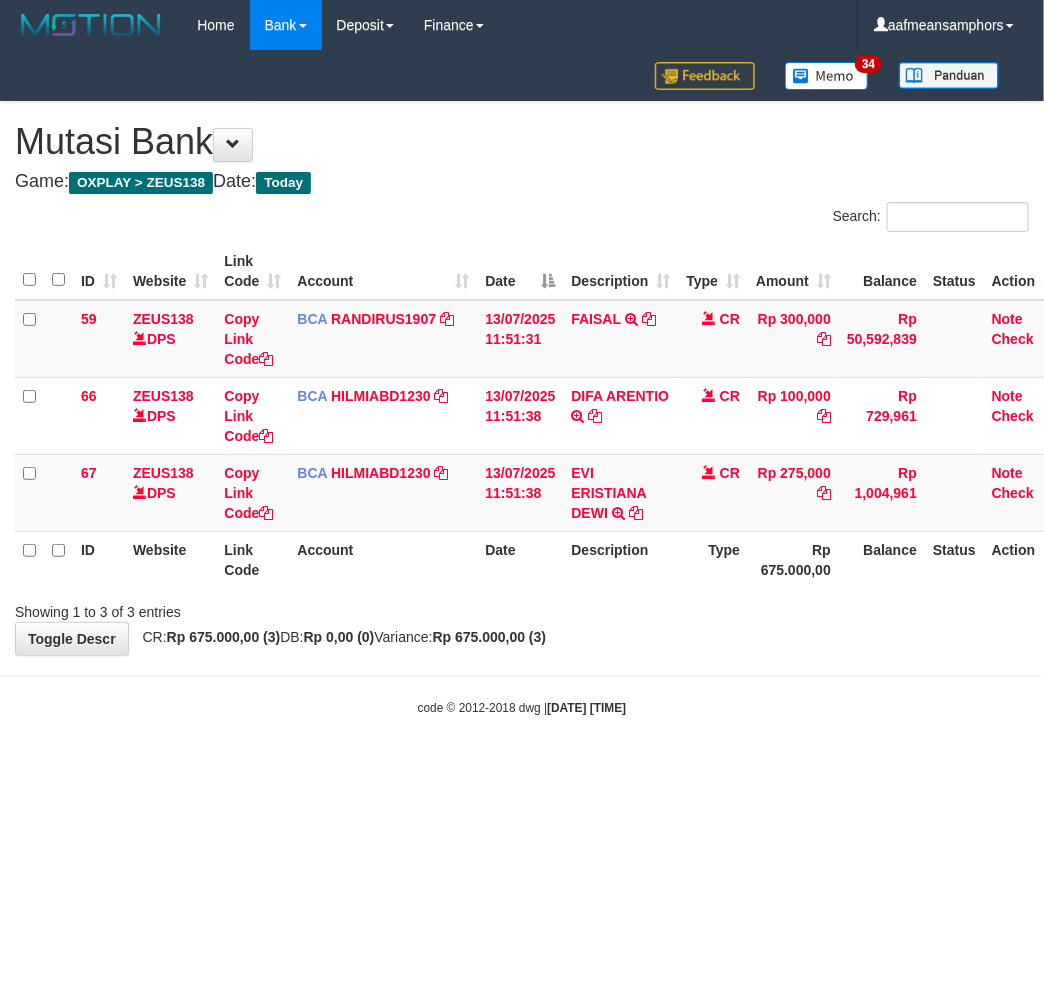 click on "**********" at bounding box center [522, 378] 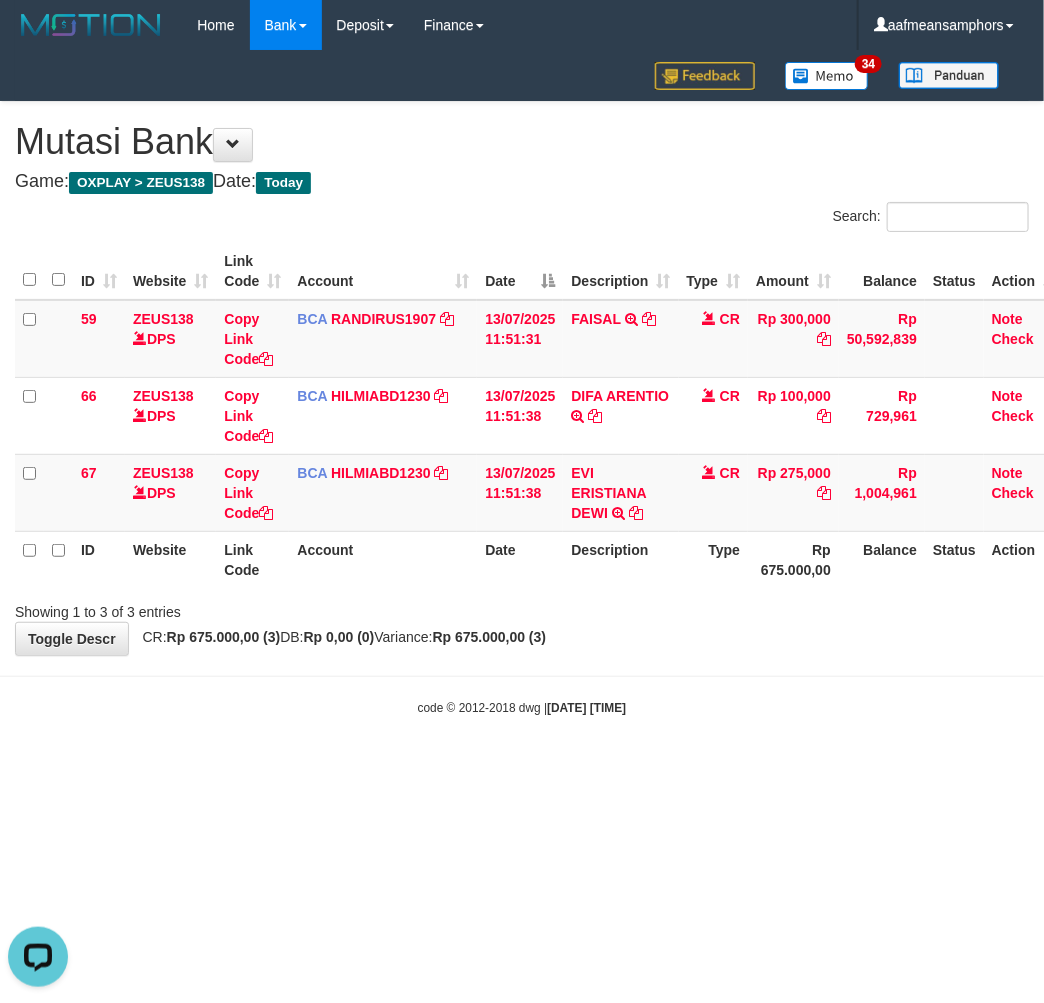 scroll, scrollTop: 0, scrollLeft: 0, axis: both 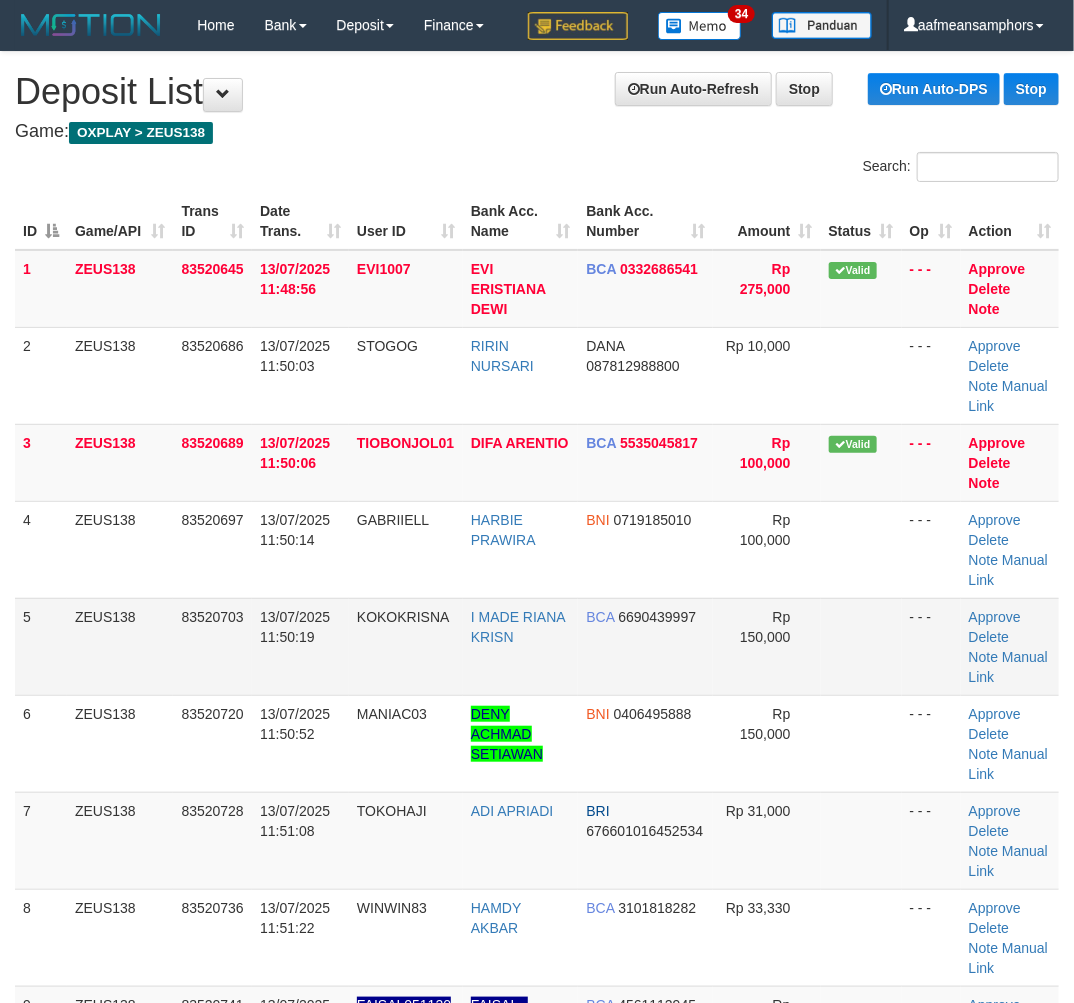 click on "5
ZEUS138
83520703
[DATE] [TIME]
[NAME]
[NAME]
BCA
[PHONE]
Rp 150,000
- - -
Approve
Delete
Note
Manual Link" at bounding box center [537, 646] 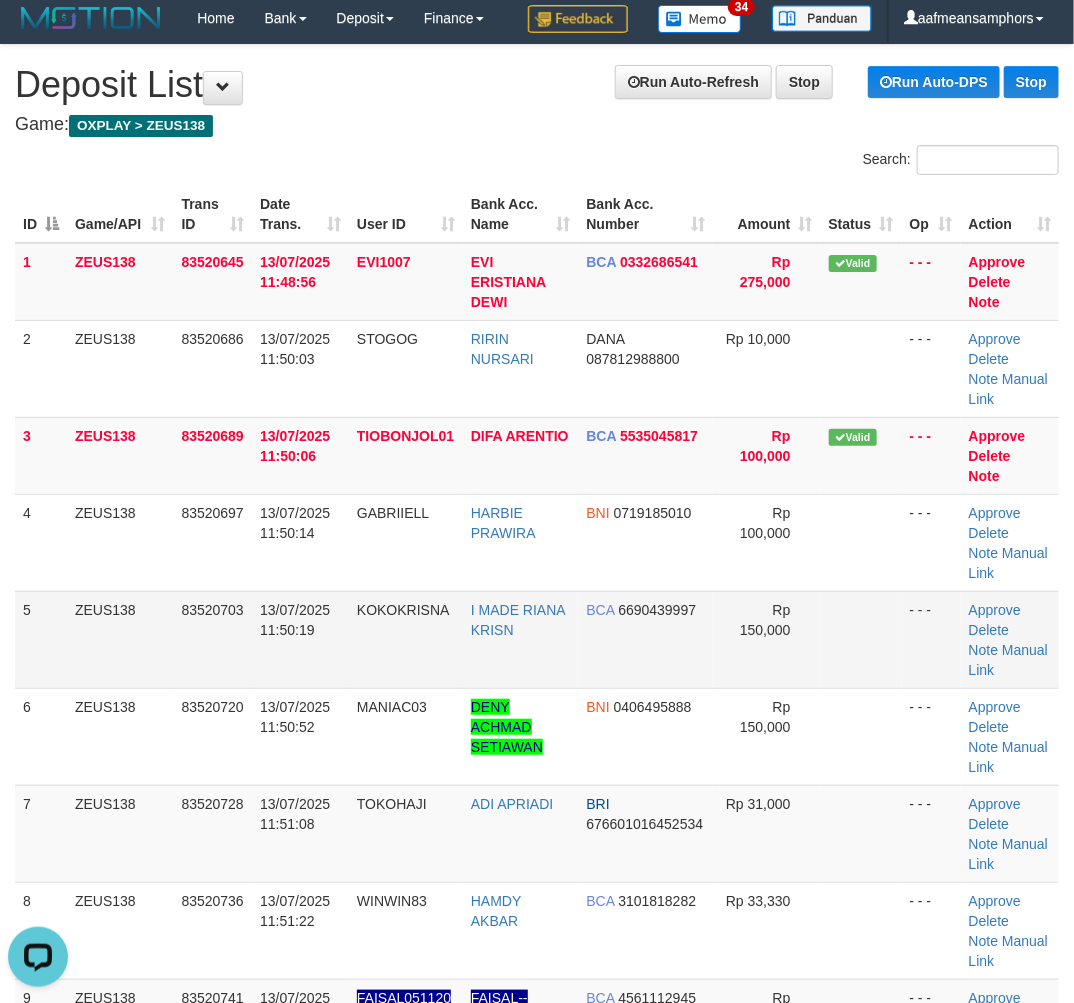 scroll, scrollTop: 0, scrollLeft: 0, axis: both 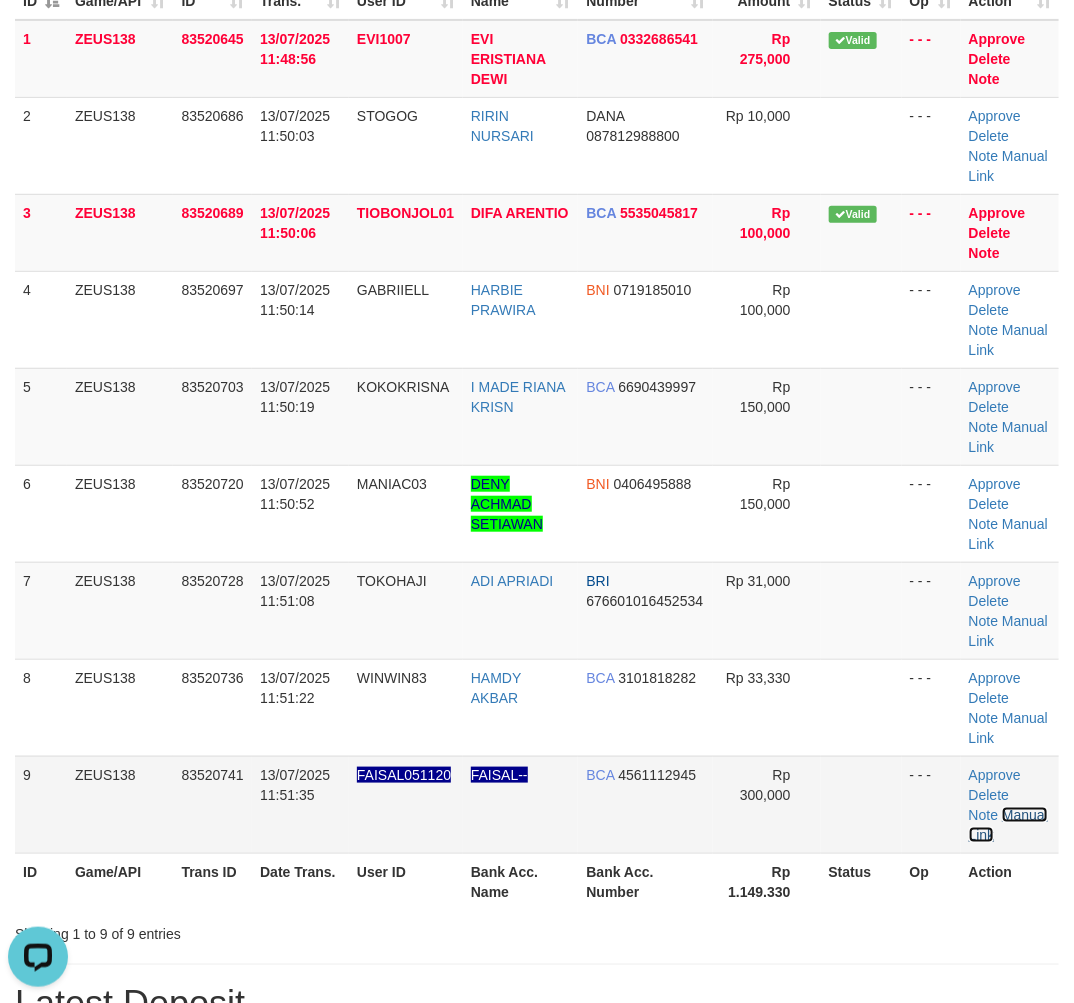 click on "Manual Link" at bounding box center [1008, 825] 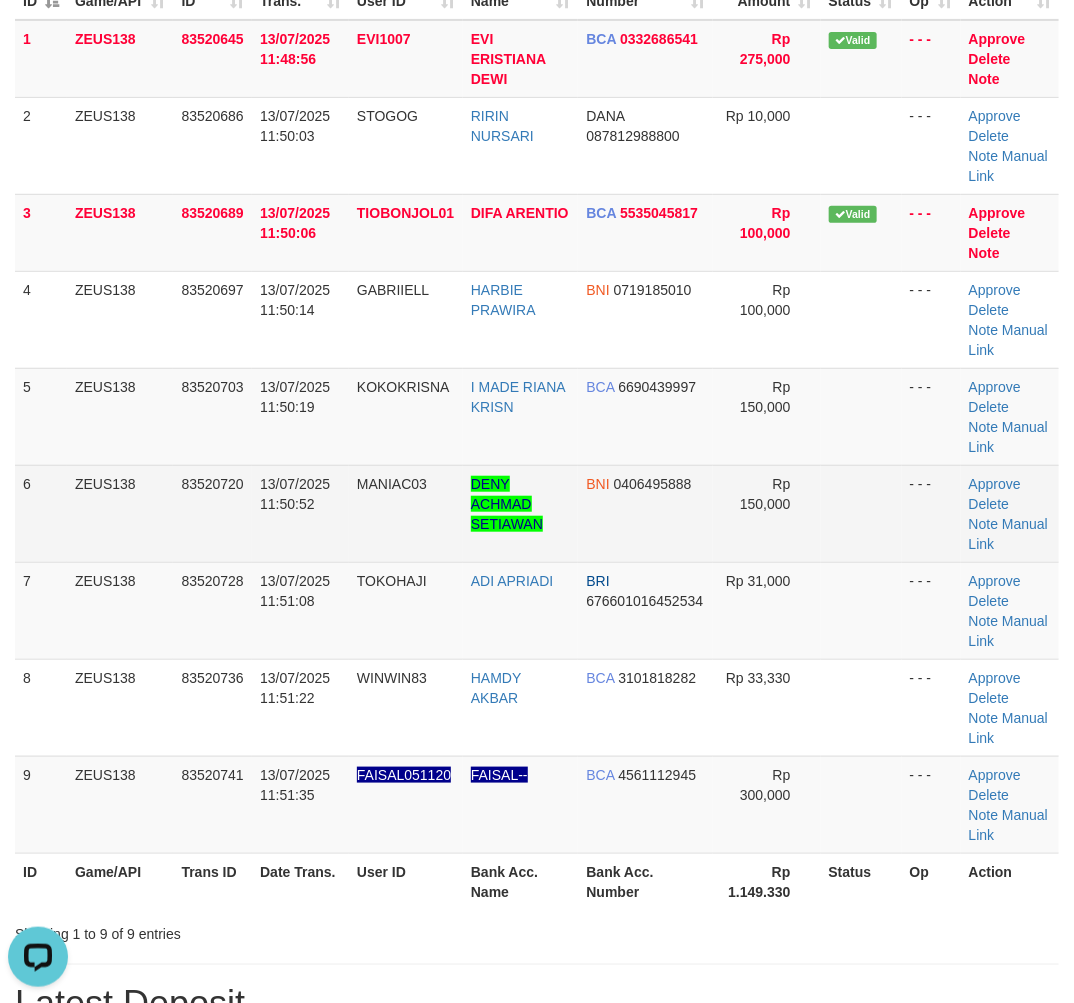 click on "13/07/2025 11:50:52" at bounding box center (300, 513) 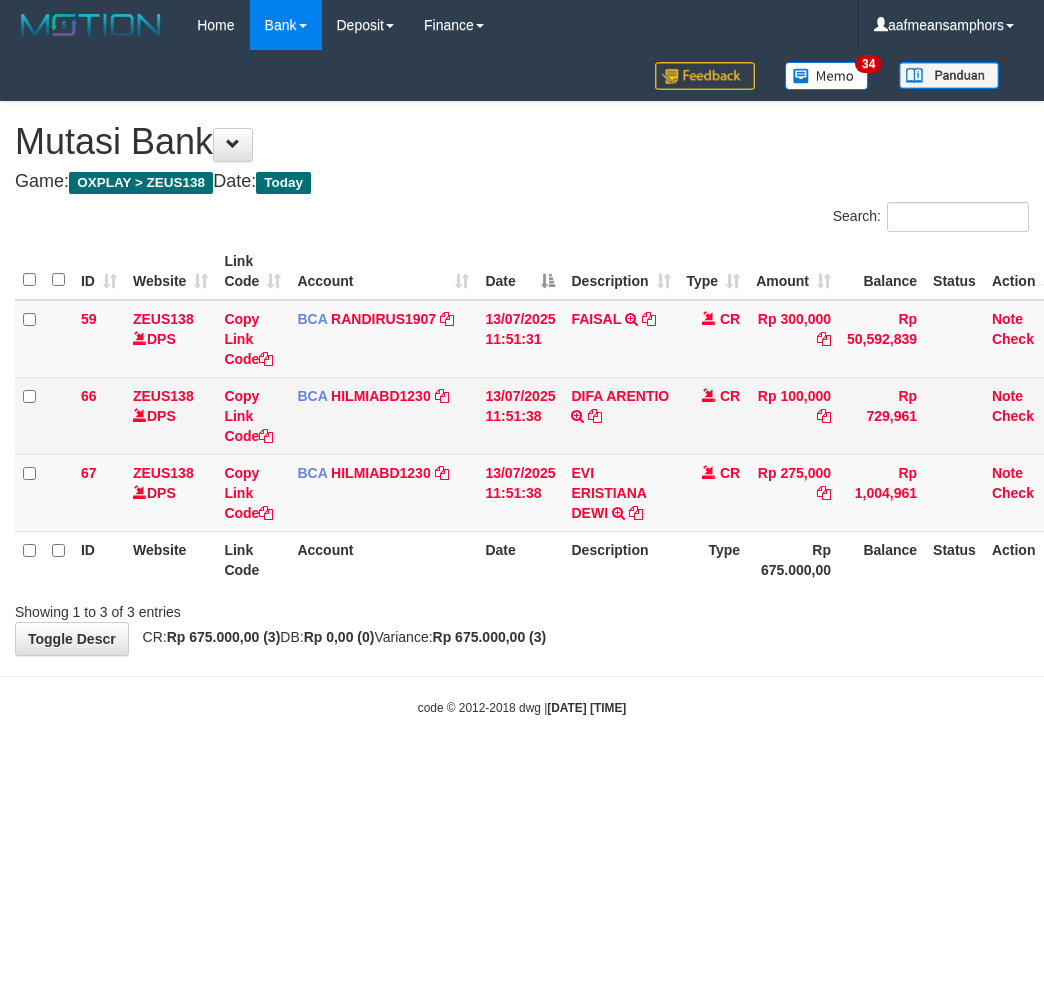 scroll, scrollTop: 0, scrollLeft: 0, axis: both 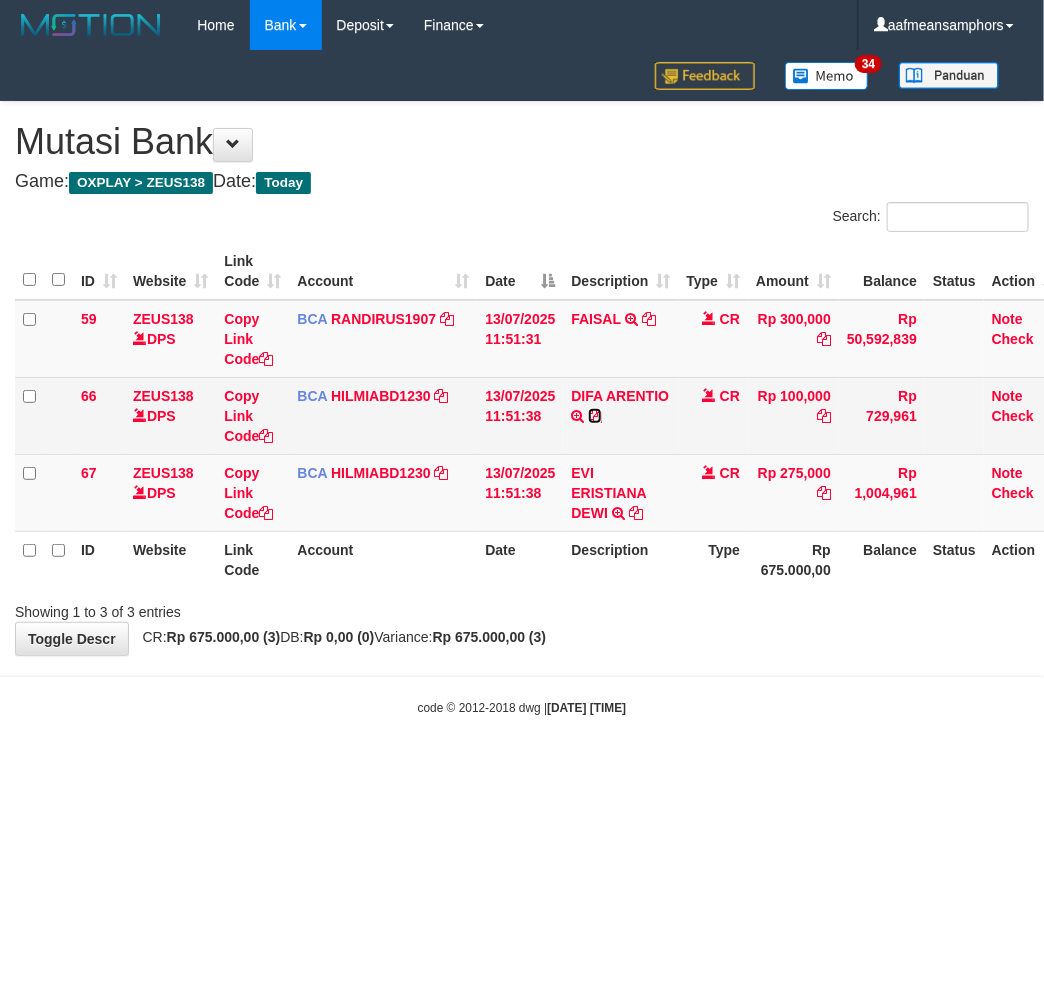 click at bounding box center [595, 416] 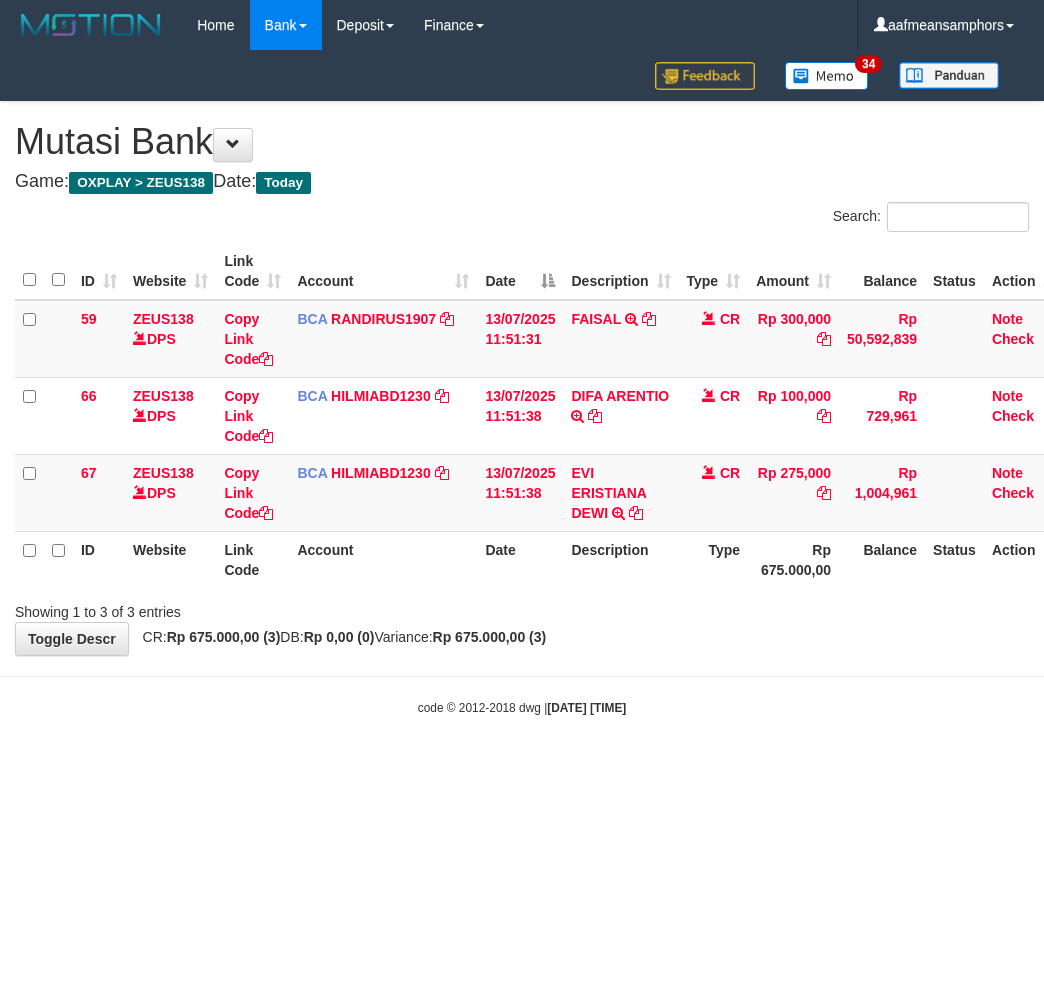 scroll, scrollTop: 0, scrollLeft: 0, axis: both 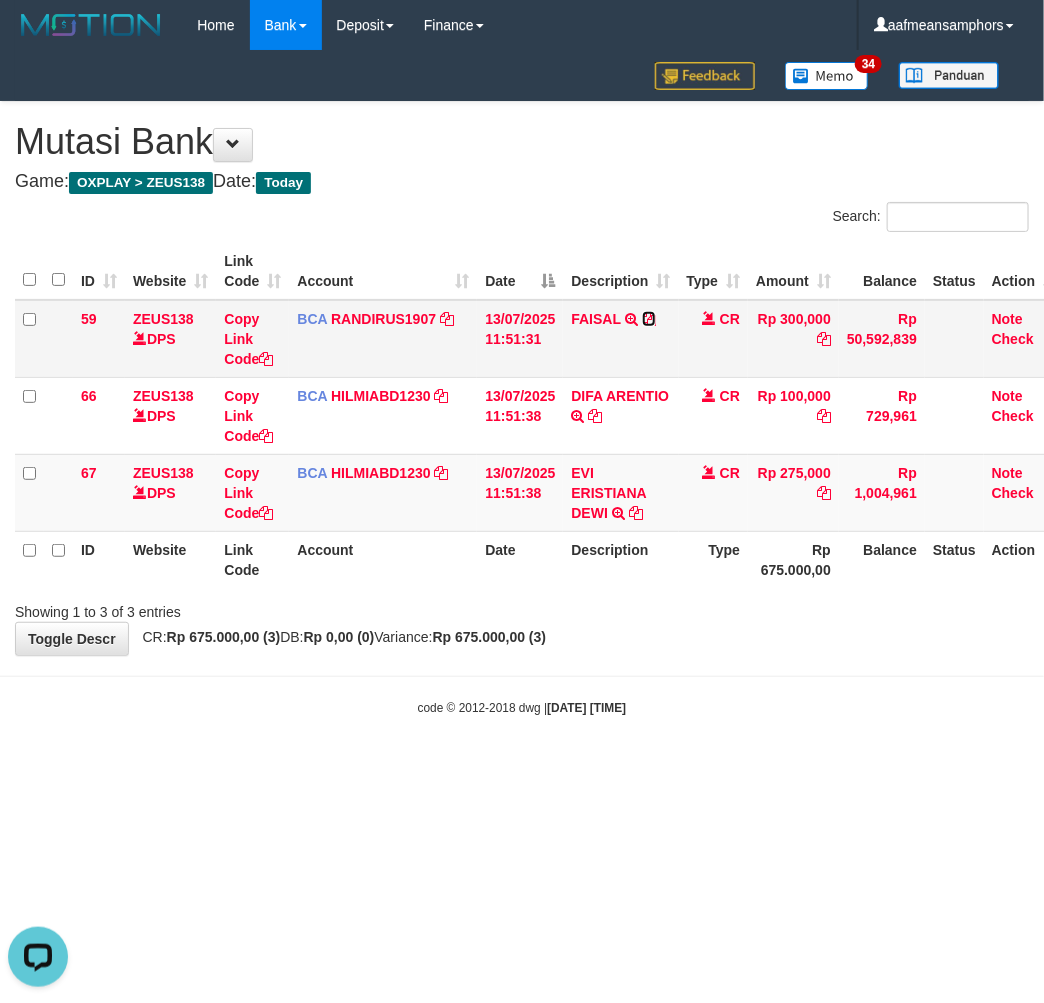 click at bounding box center (649, 319) 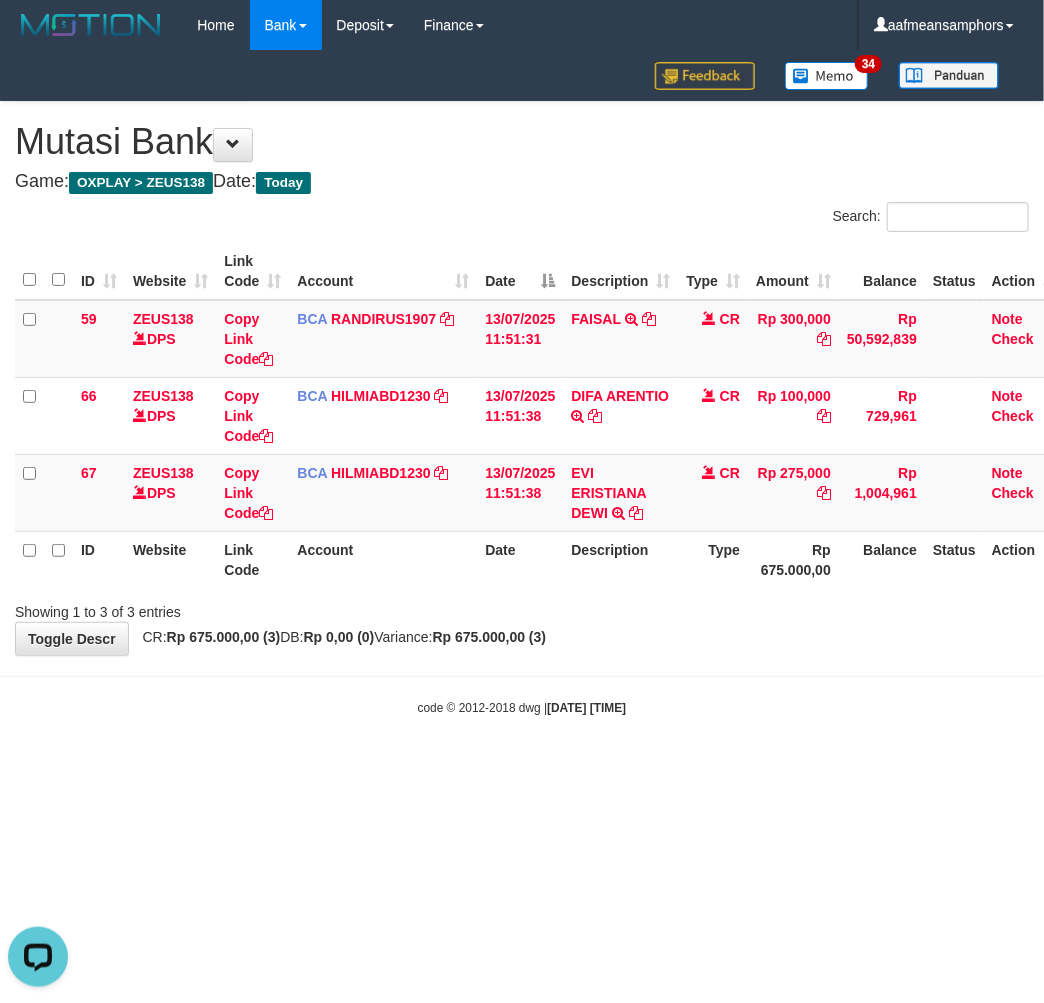 drag, startPoint x: 728, startPoint y: 664, endPoint x: 736, endPoint y: 684, distance: 21.540659 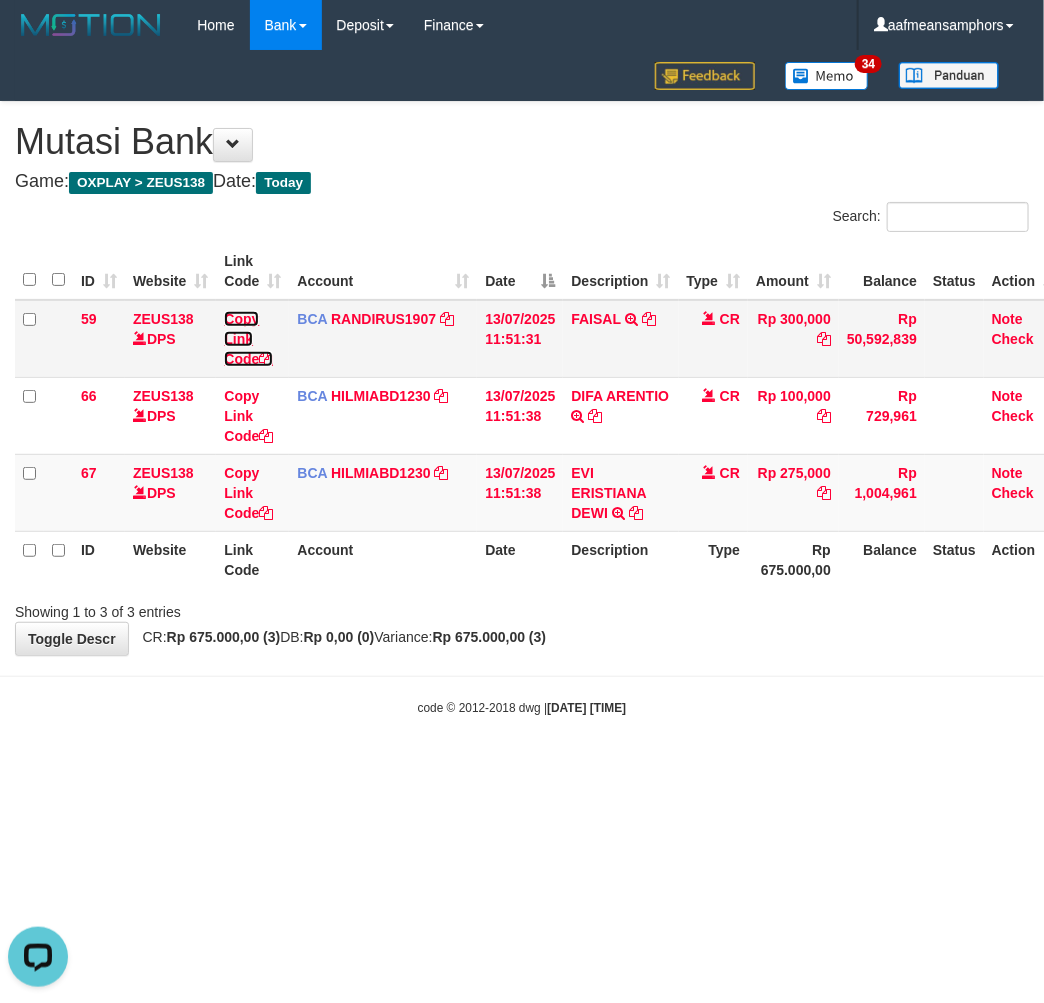 click on "Copy Link Code" at bounding box center [248, 339] 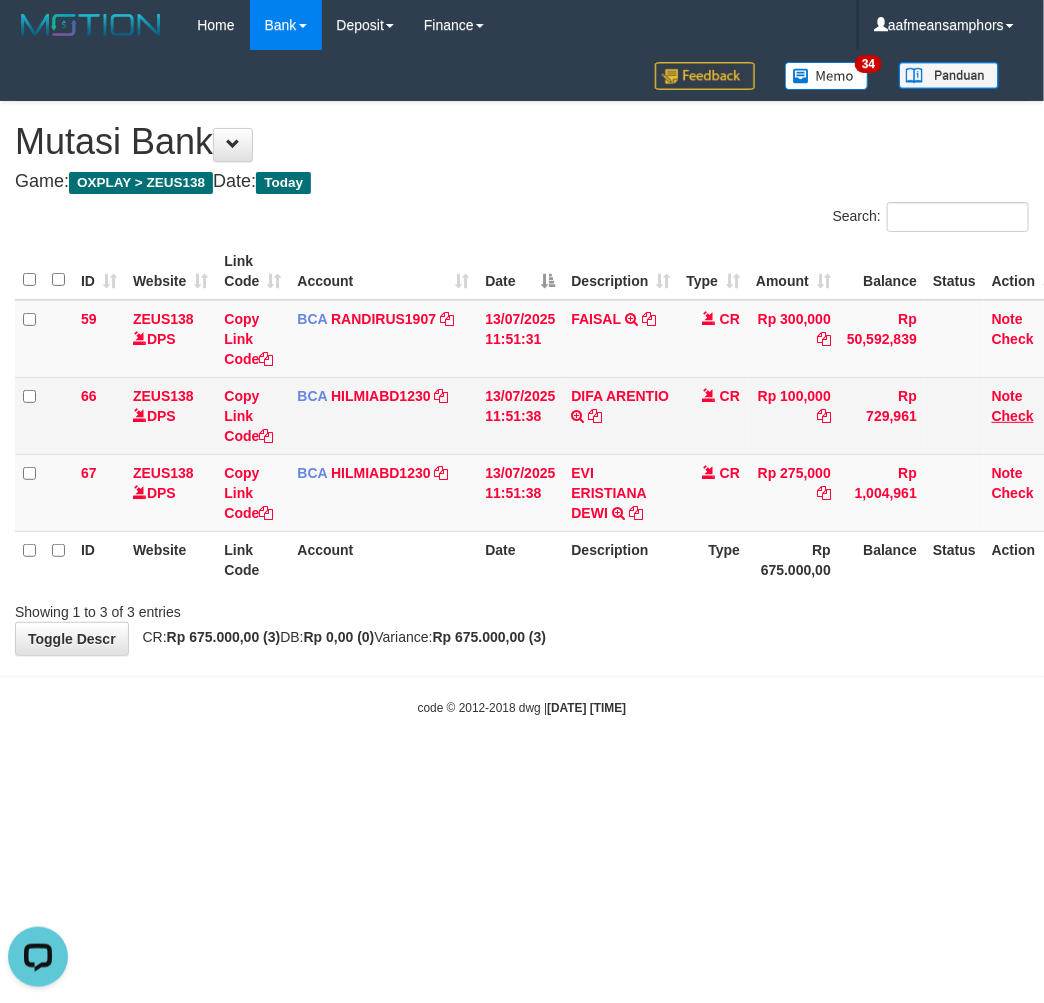 scroll, scrollTop: 274, scrollLeft: 0, axis: vertical 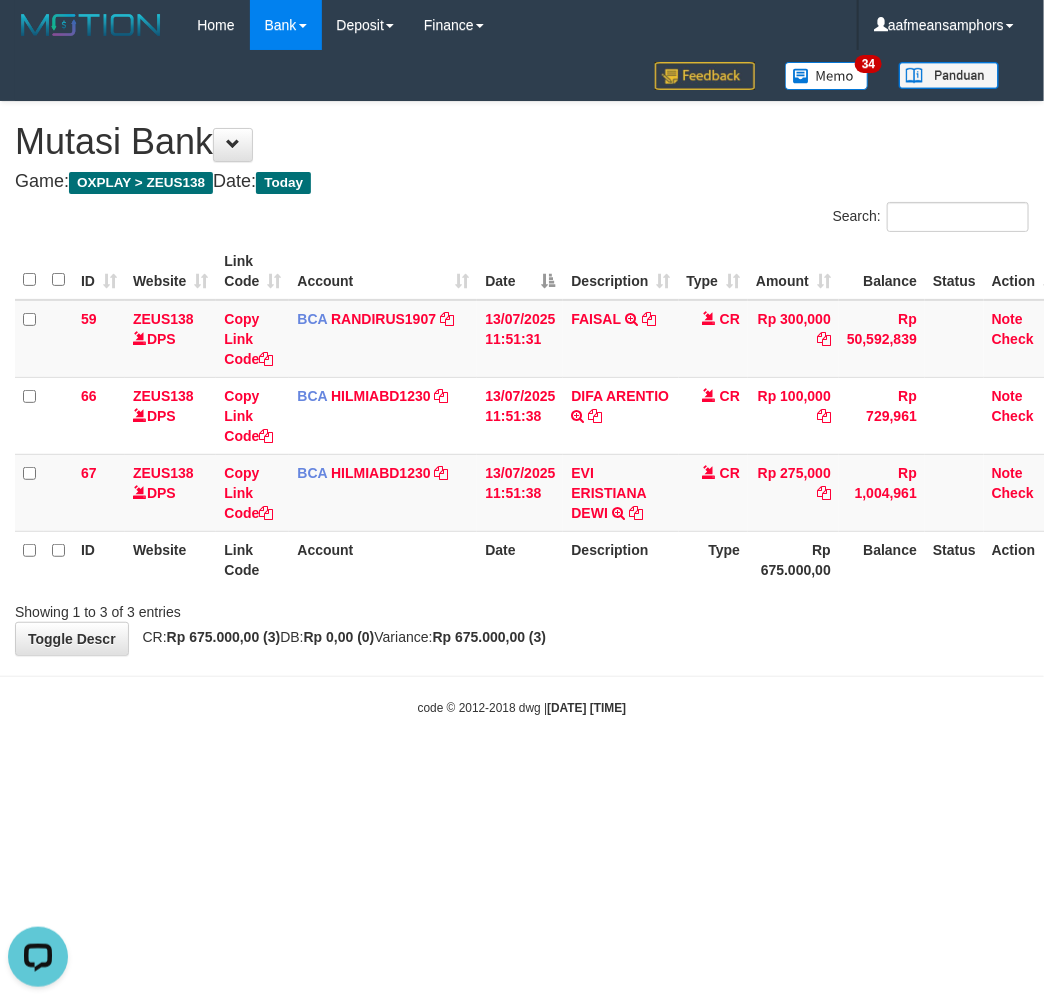 click on "Toggle navigation
Home
Bank
Account List
Load
By Website
Group
[OXPLAY]													ZEUS138
By Load Group (DPS)" at bounding box center [522, 383] 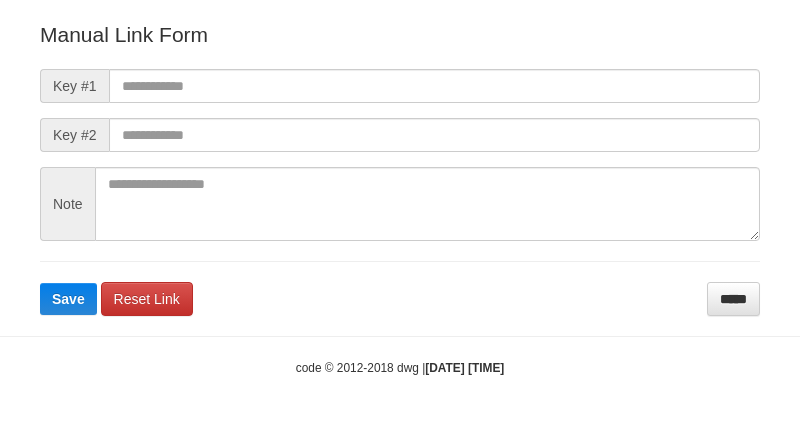 scroll, scrollTop: 222, scrollLeft: 0, axis: vertical 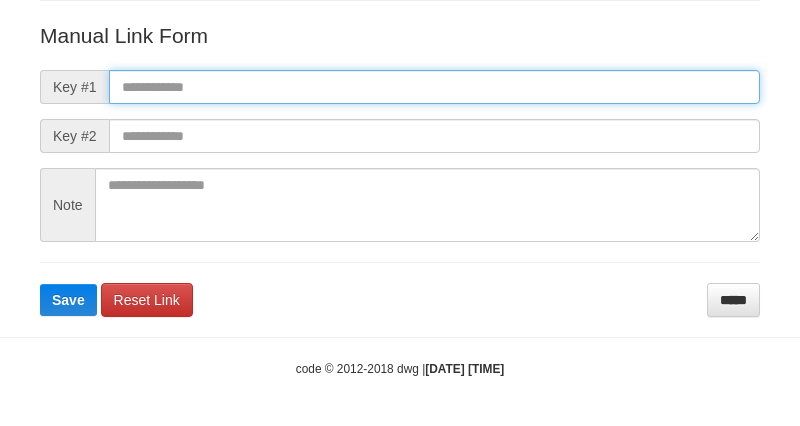 click at bounding box center (434, 87) 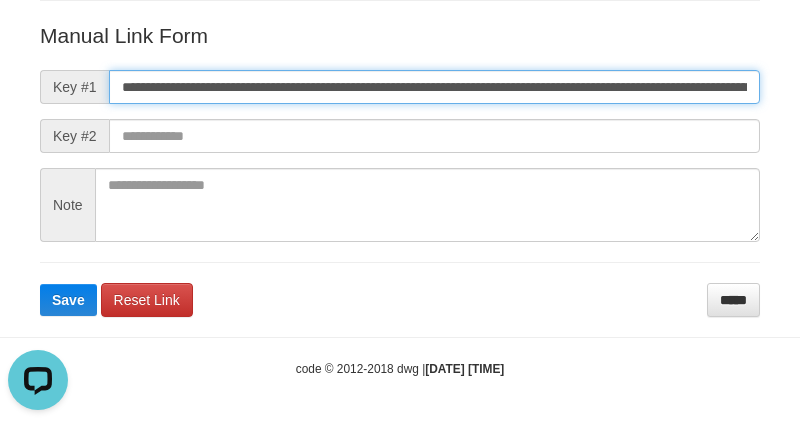 scroll, scrollTop: 0, scrollLeft: 0, axis: both 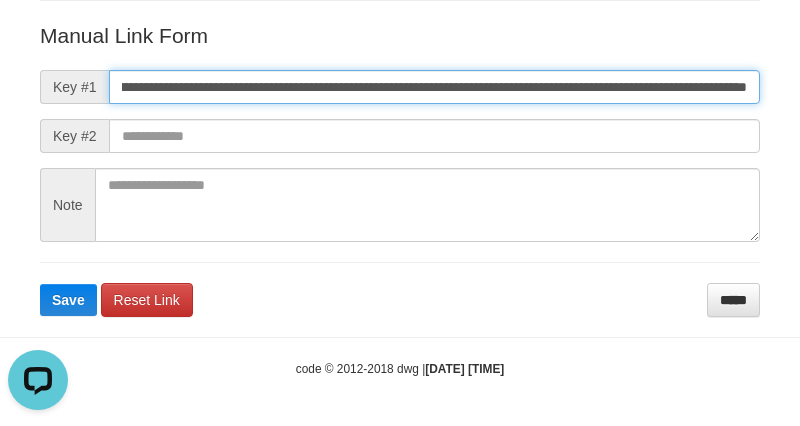 type on "**********" 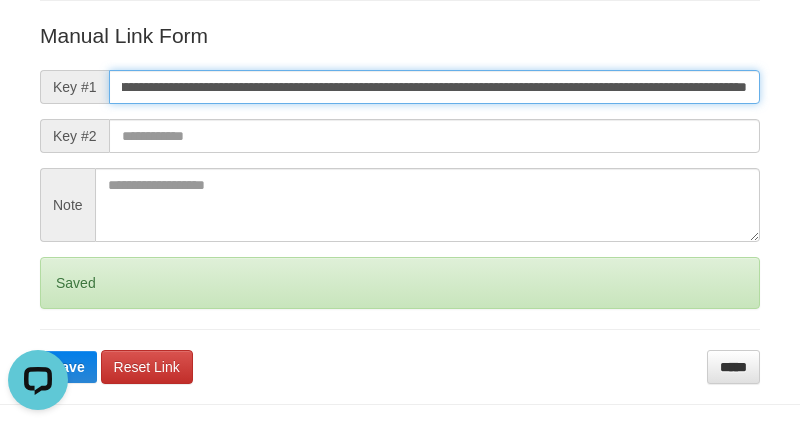 click on "Save" at bounding box center (68, 367) 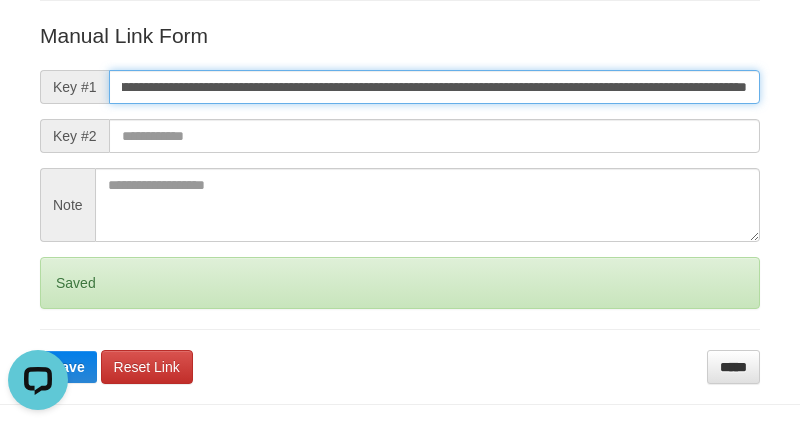 click on "Save" at bounding box center [68, 367] 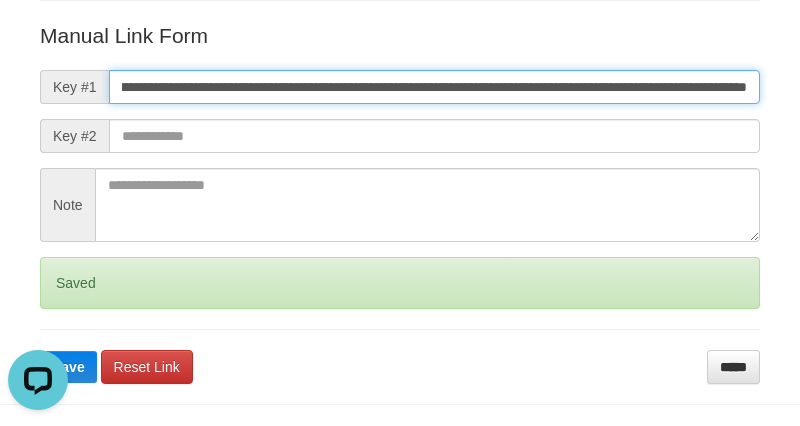 click on "Save" at bounding box center (68, 367) 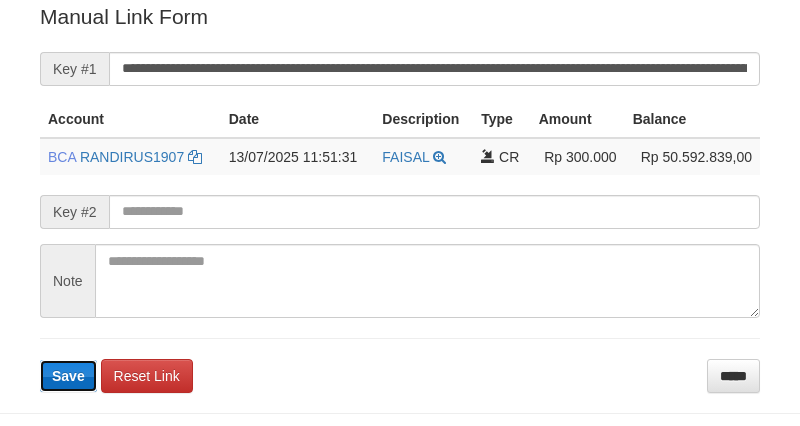 click on "Save" at bounding box center (68, 376) 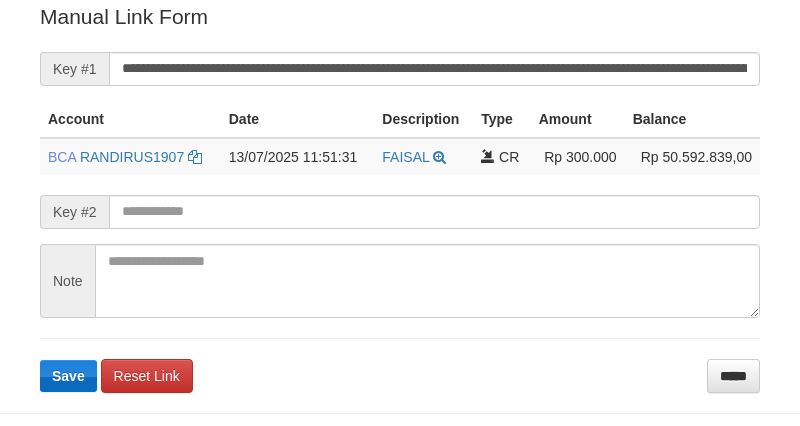 scroll, scrollTop: 405, scrollLeft: 0, axis: vertical 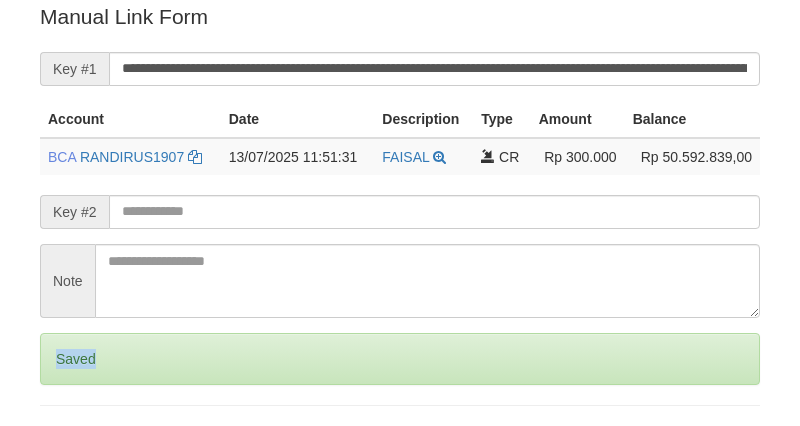 click on "Saved" at bounding box center (400, 359) 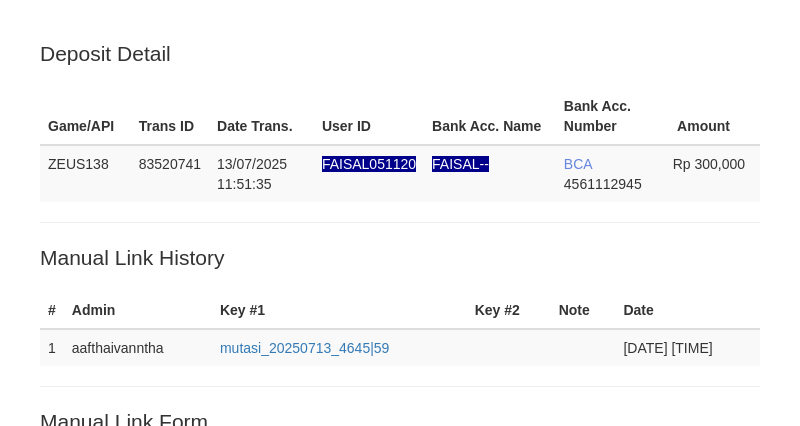 click on "Saved" at bounding box center (400, 764) 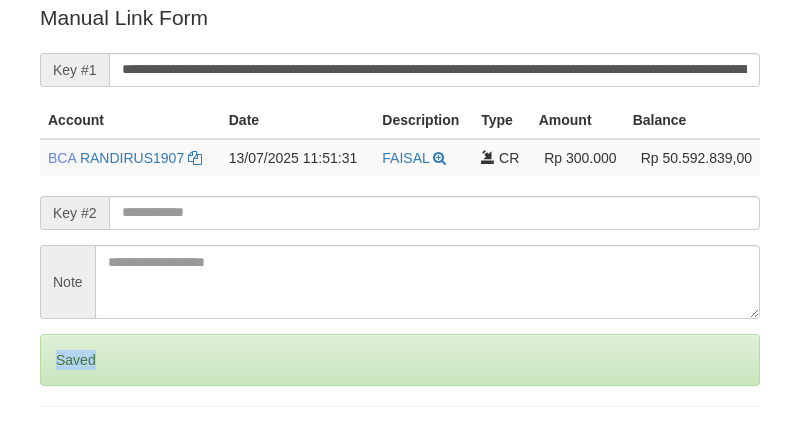 click on "Saved" at bounding box center [400, 360] 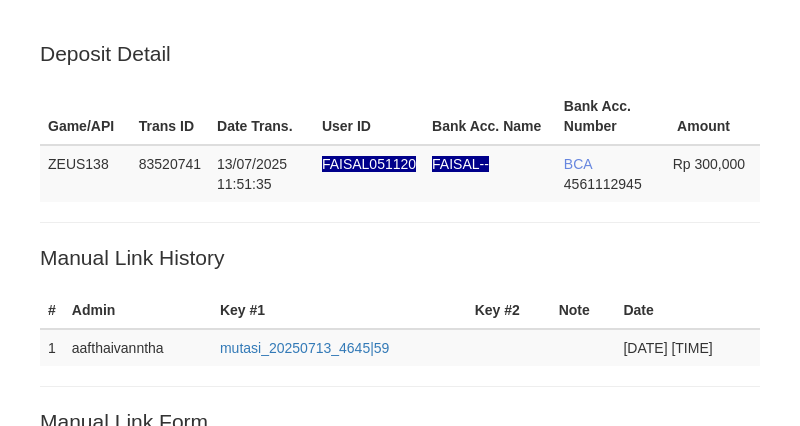 scroll, scrollTop: 403, scrollLeft: 0, axis: vertical 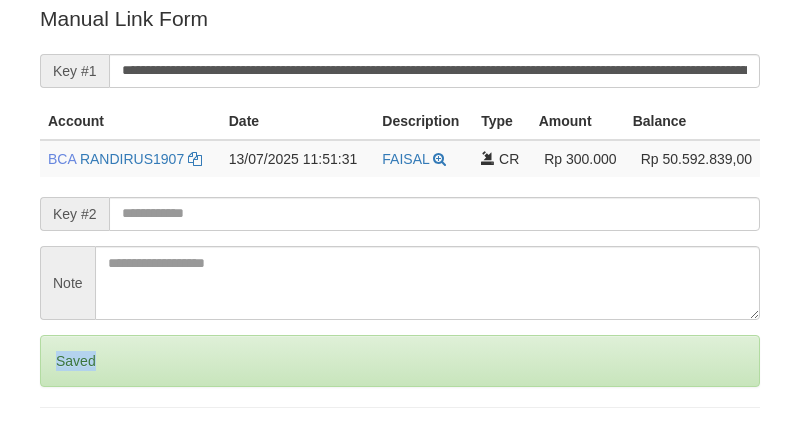 click on "Saved" at bounding box center [400, 361] 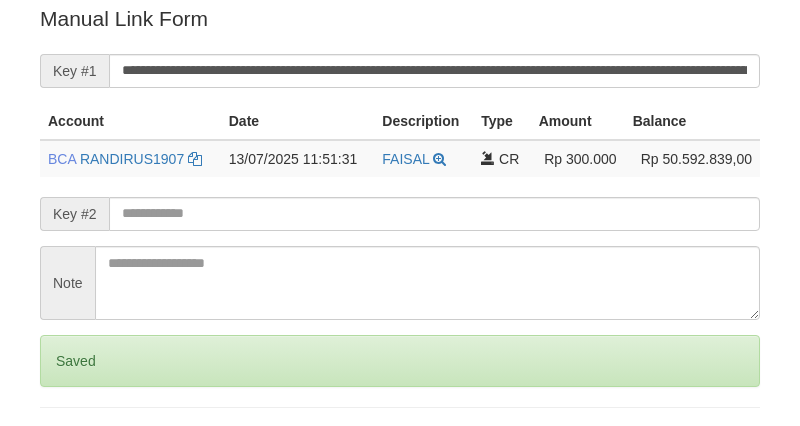 click on "Saved" at bounding box center (400, 361) 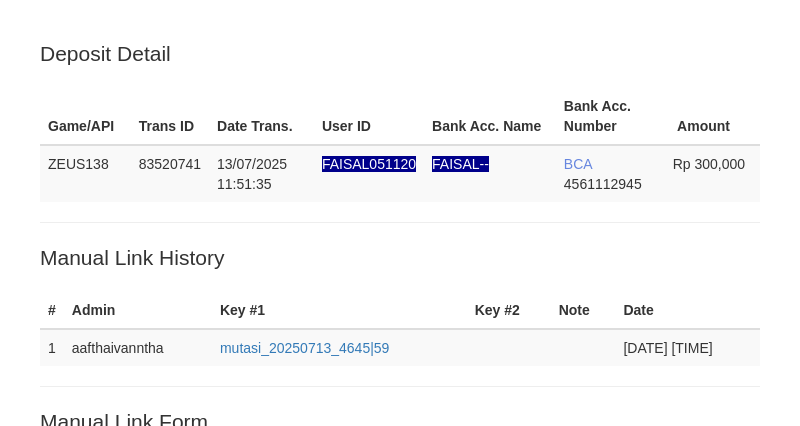 scroll, scrollTop: 403, scrollLeft: 0, axis: vertical 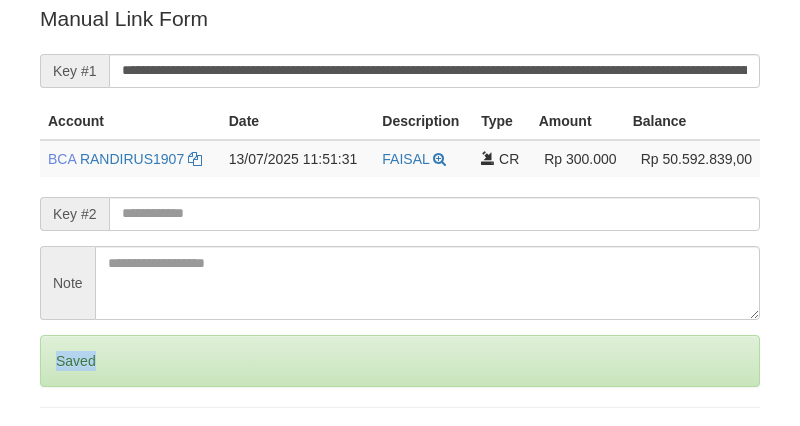 click on "Saved" at bounding box center [400, 361] 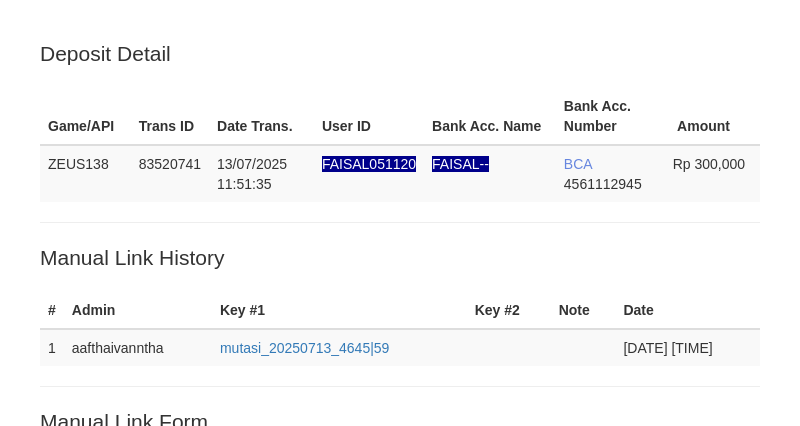 scroll, scrollTop: 403, scrollLeft: 0, axis: vertical 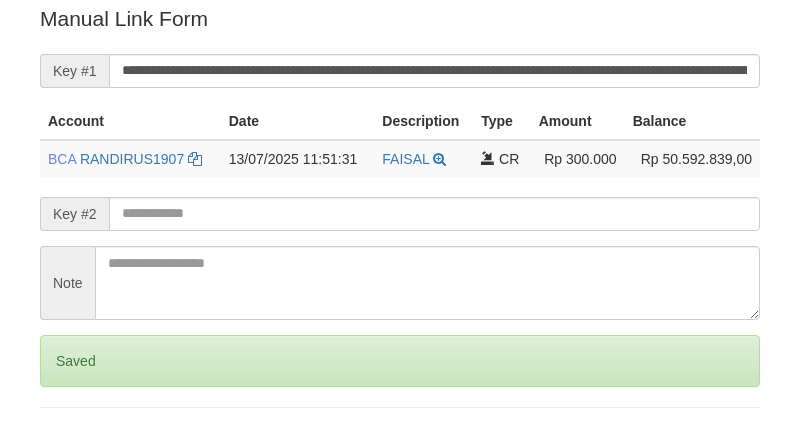 click on "Saved" at bounding box center [400, 361] 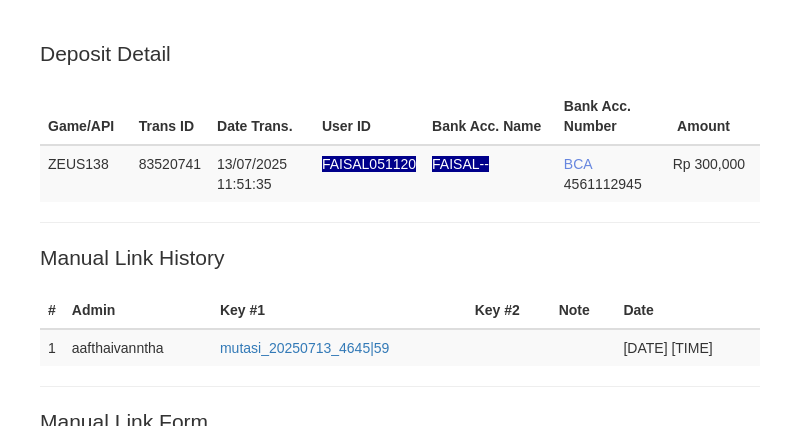 scroll, scrollTop: 403, scrollLeft: 0, axis: vertical 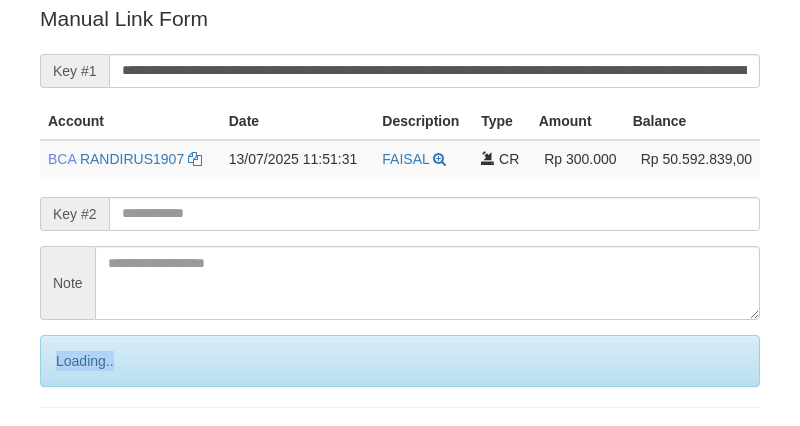 click on "Loading.." at bounding box center (400, 361) 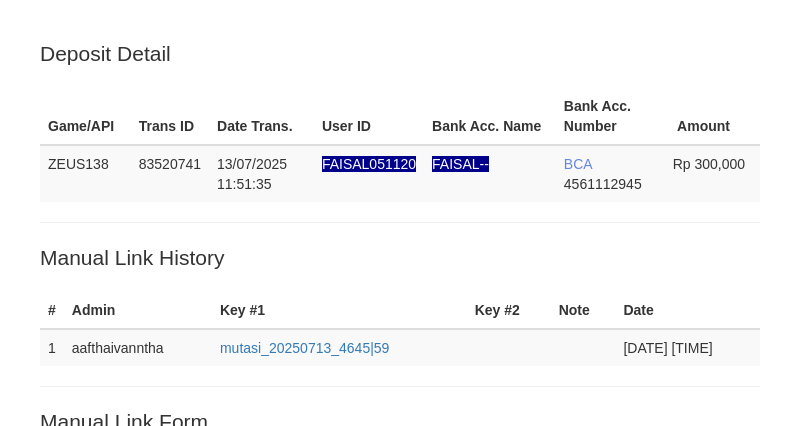 scroll, scrollTop: 403, scrollLeft: 0, axis: vertical 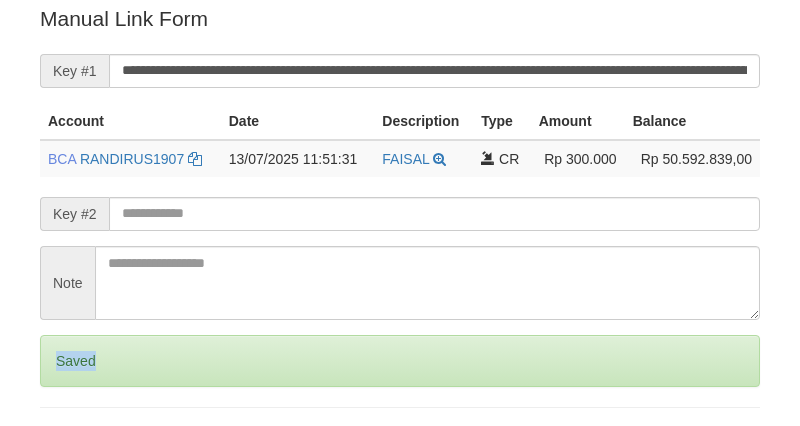 click on "Saved" at bounding box center (400, 361) 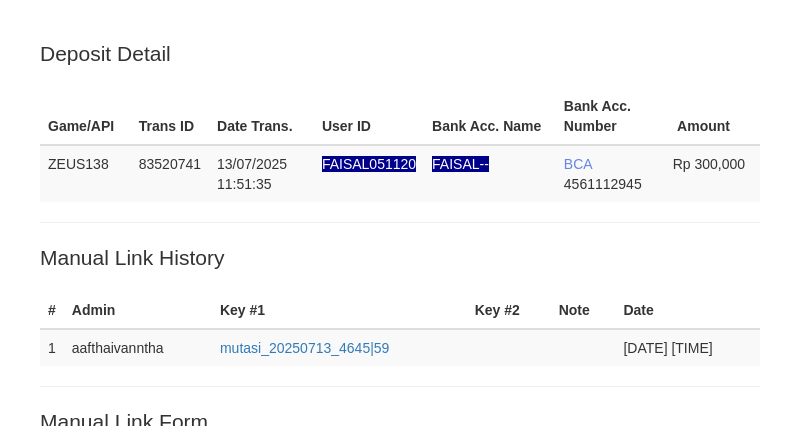 scroll, scrollTop: 403, scrollLeft: 0, axis: vertical 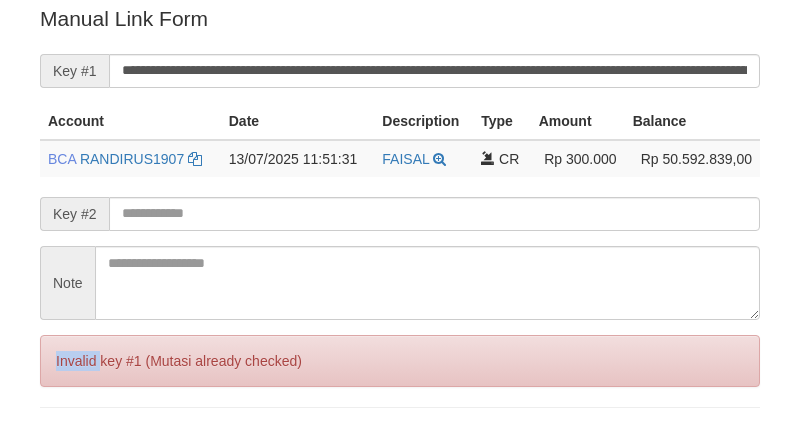 click on "Invalid key #1 (Mutasi already checked)" at bounding box center (400, 361) 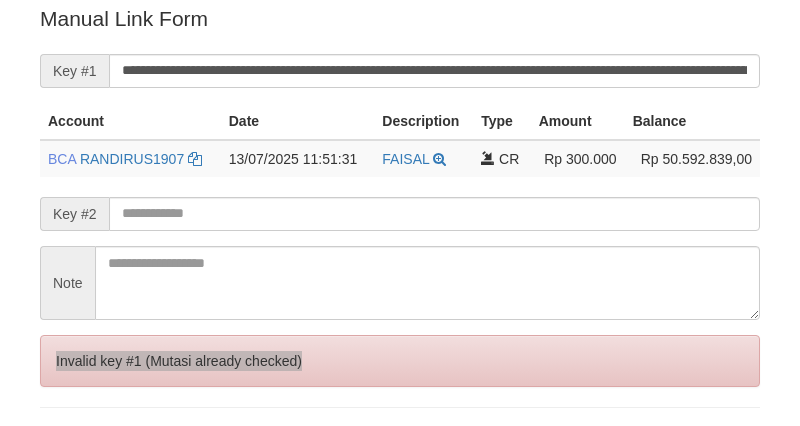 scroll, scrollTop: 402, scrollLeft: 0, axis: vertical 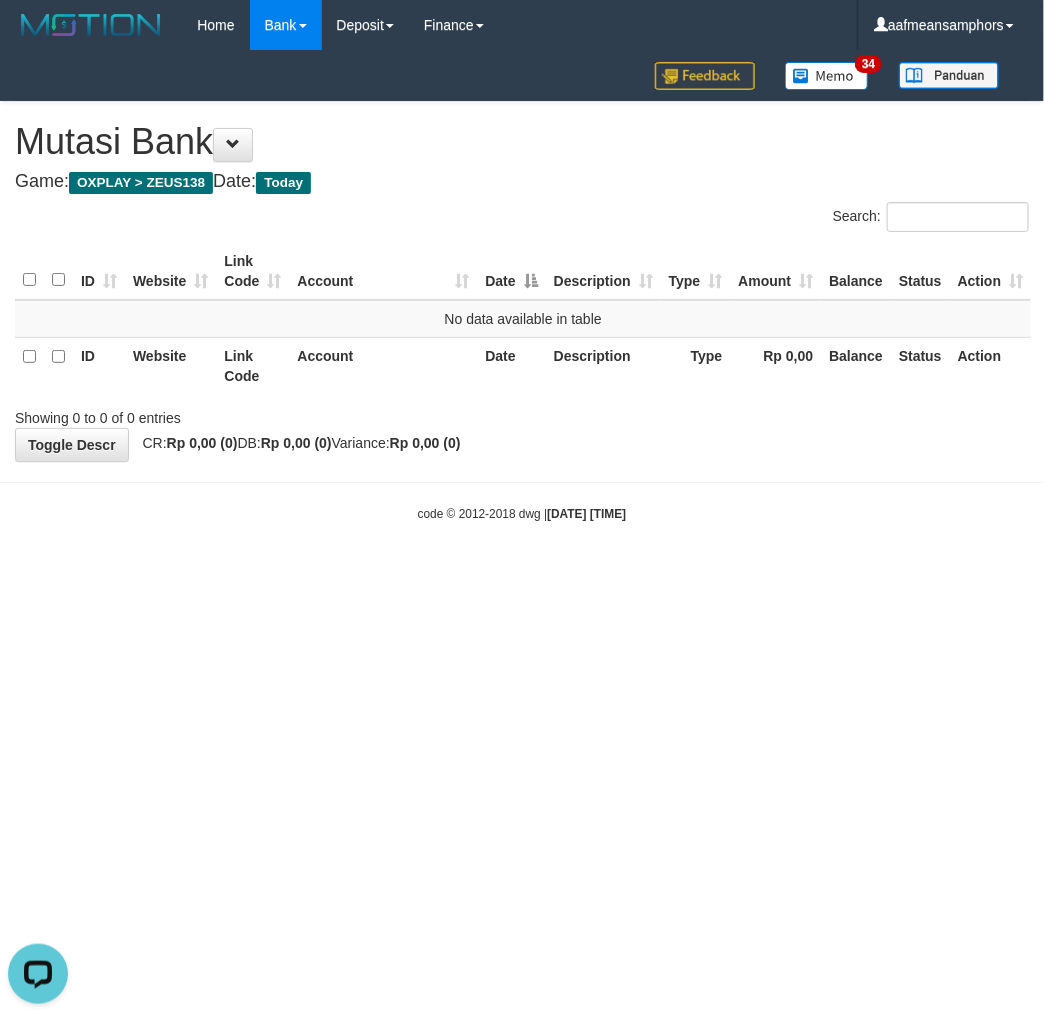 click on "Toggle navigation
Home
Bank
Account List
Load
By Website
Group
[OXPLAY]													ZEUS138
By Load Group (DPS)" at bounding box center [522, 286] 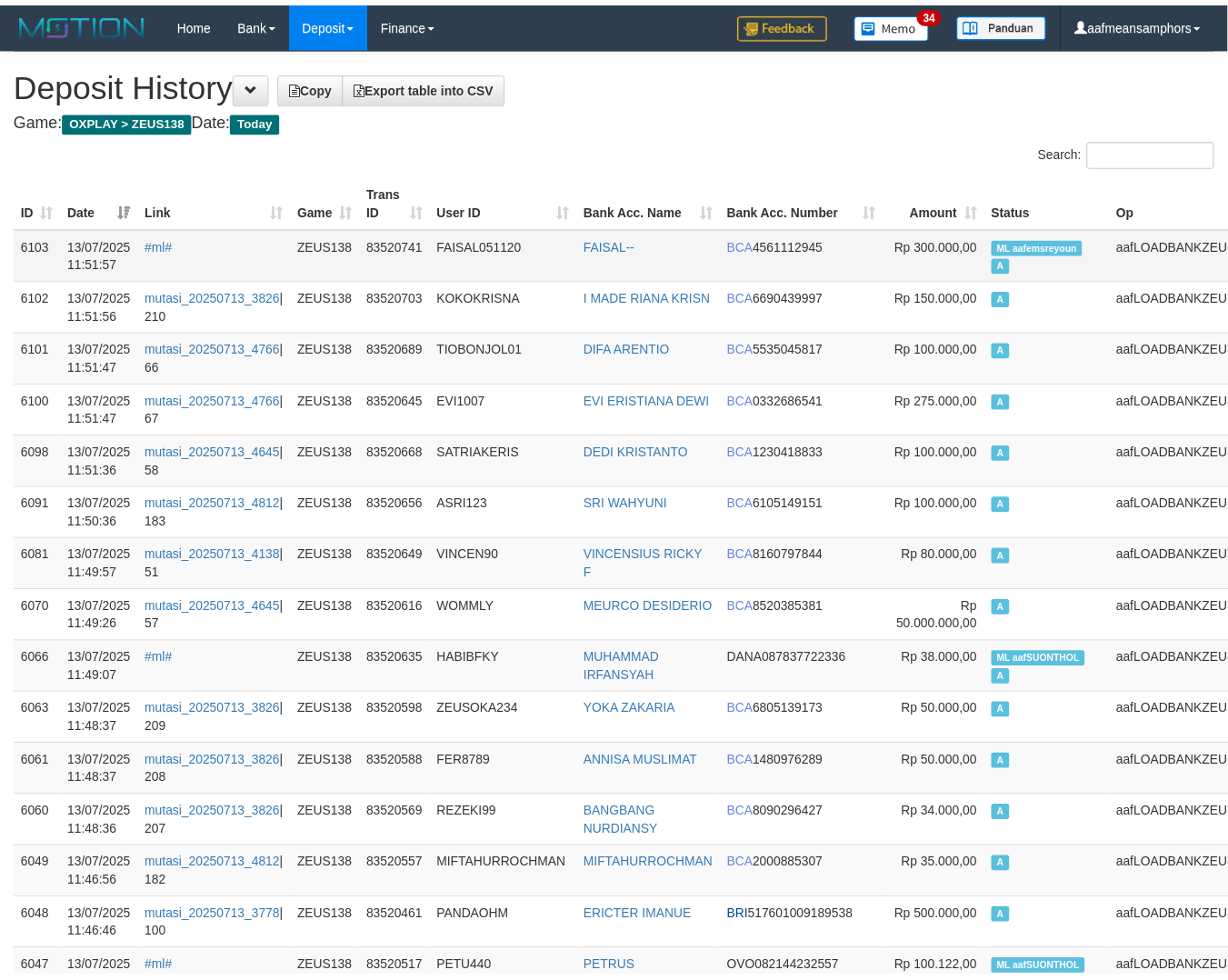 scroll, scrollTop: 175, scrollLeft: 0, axis: vertical 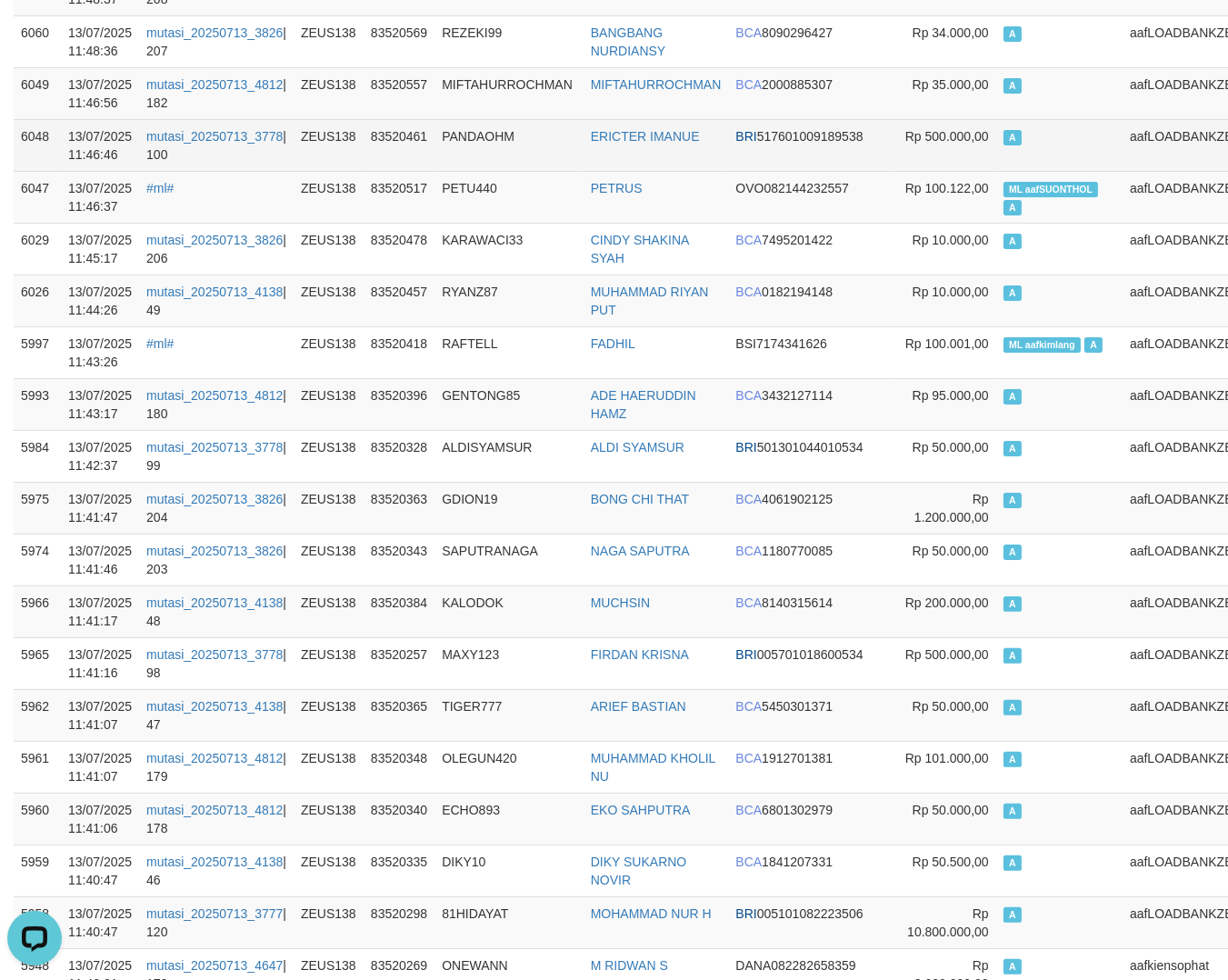click on "83520461" at bounding box center [399, 145] 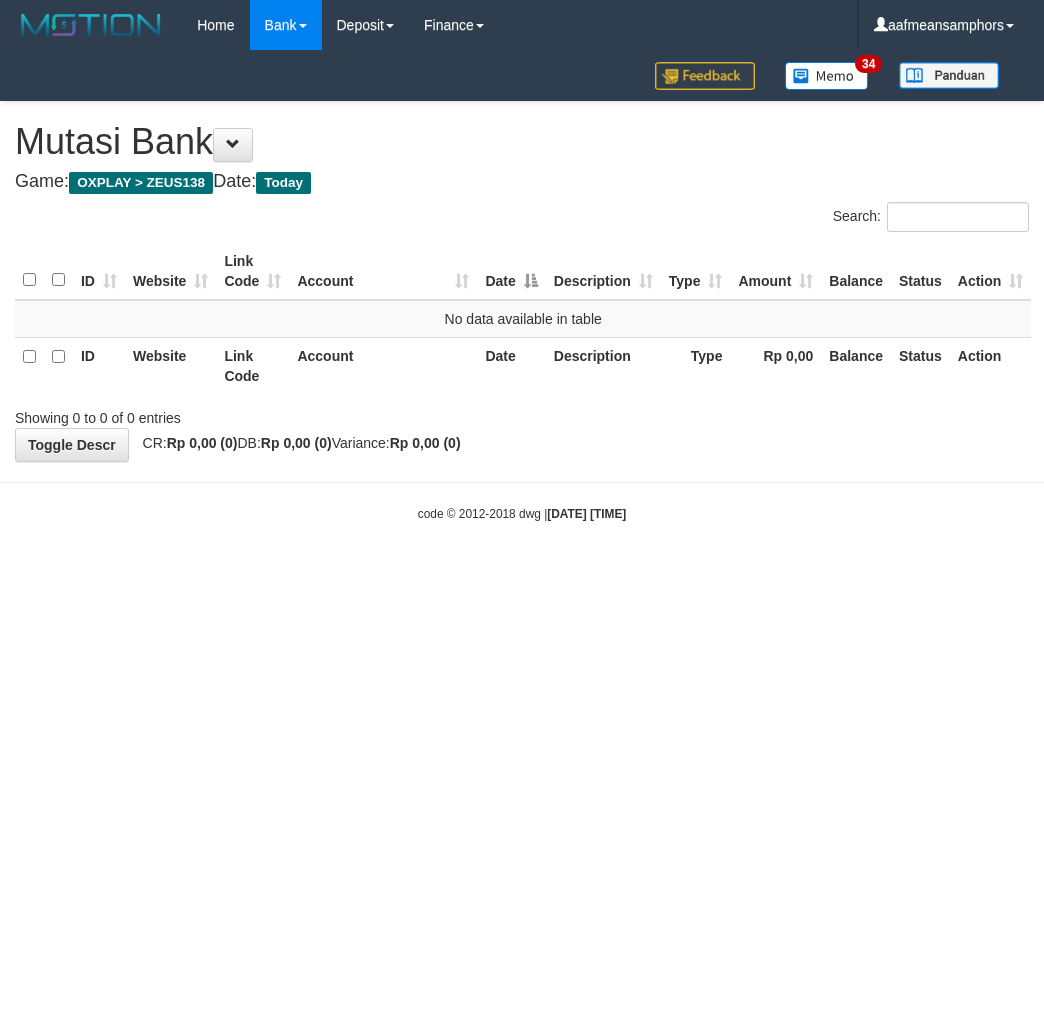 scroll, scrollTop: 0, scrollLeft: 0, axis: both 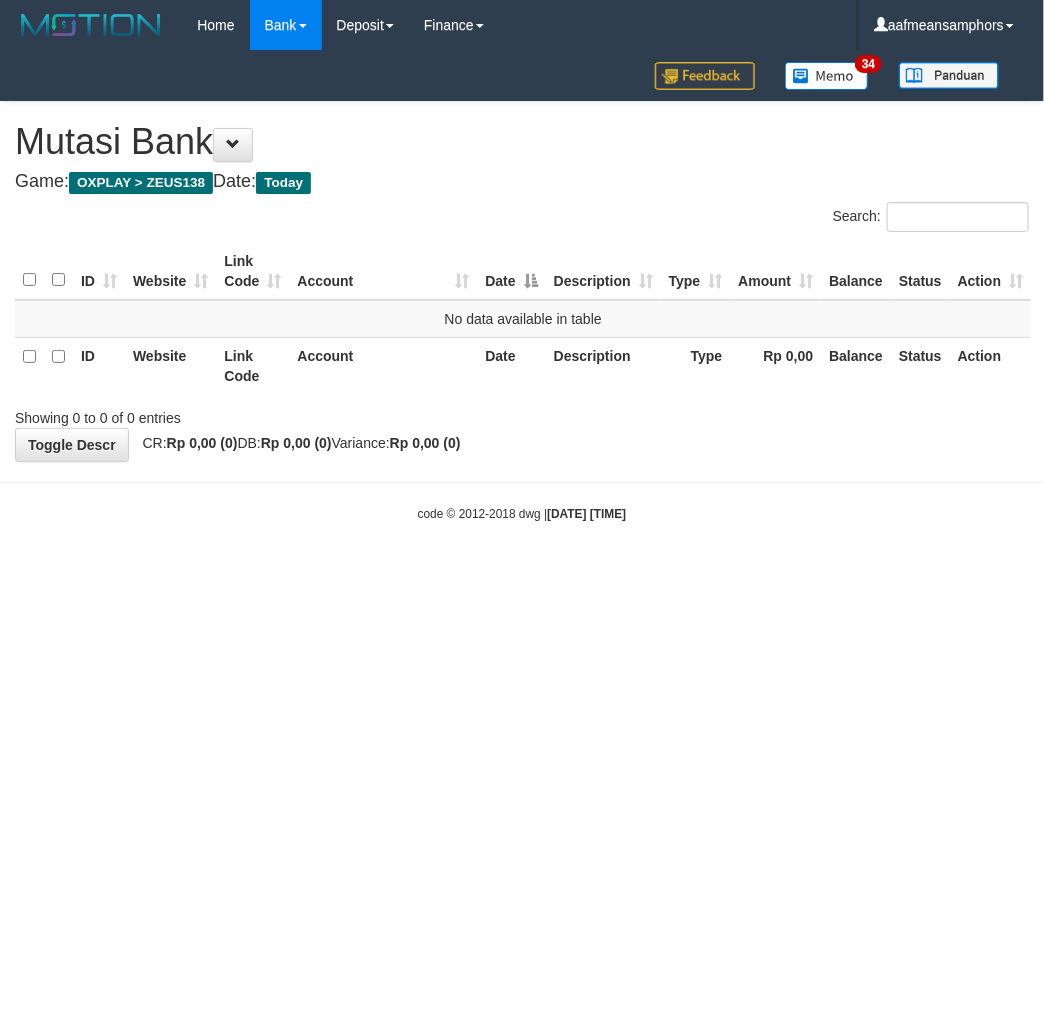 click on "Toggle navigation
Home
Bank
Account List
Load
By Website
Group
[OXPLAY]													ZEUS138
By Load Group (DPS)" at bounding box center (522, 286) 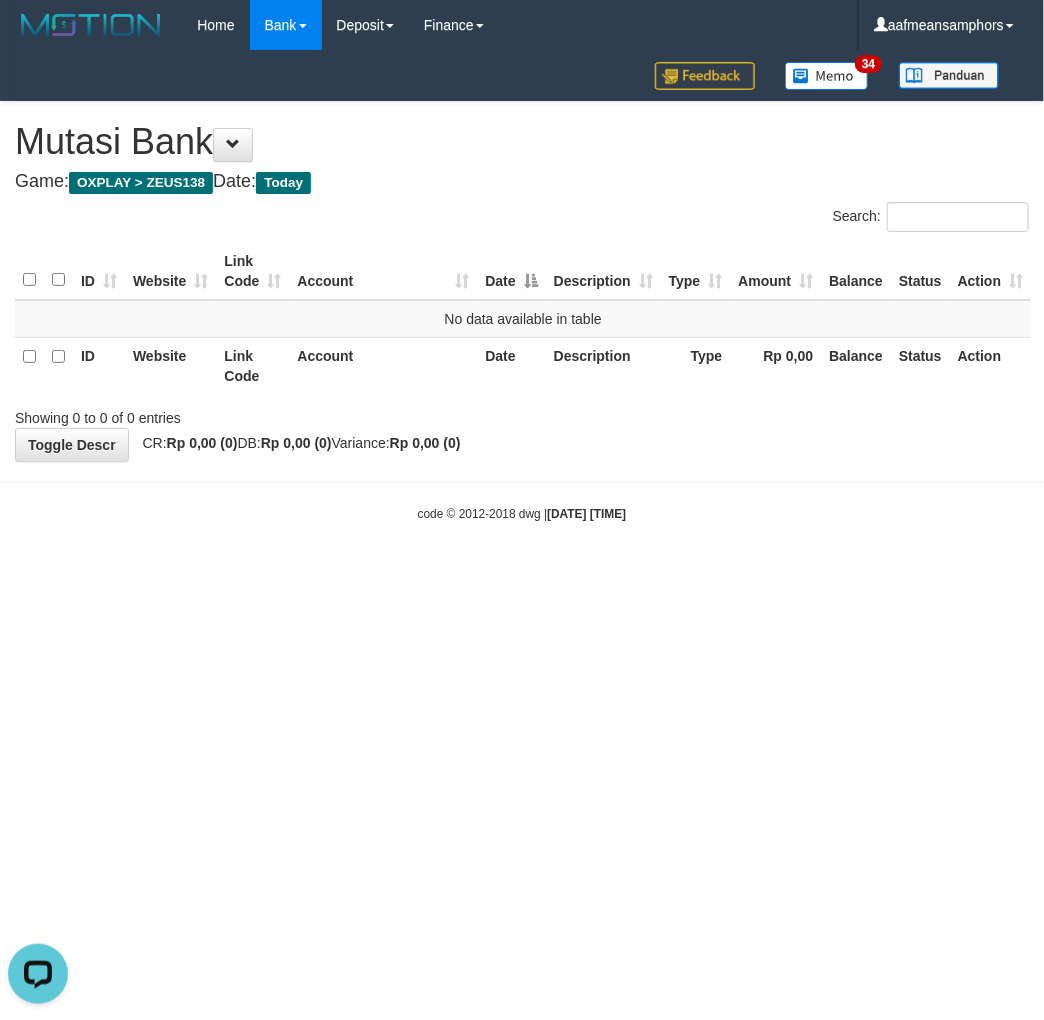 scroll, scrollTop: 0, scrollLeft: 0, axis: both 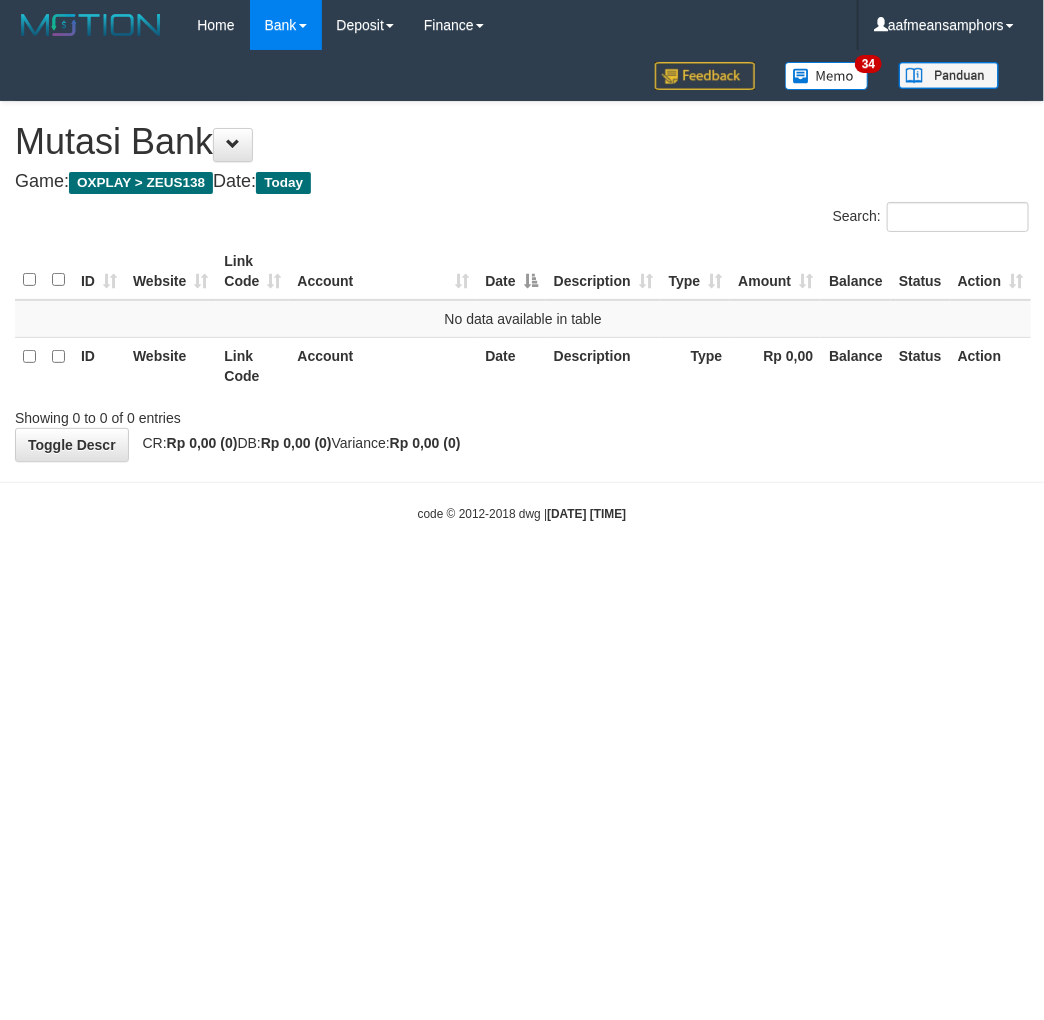 click on "Toggle navigation
Home
Bank
Account List
Load
By Website
Group
[OXPLAY]													ZEUS138
By Load Group (DPS)
Sync" at bounding box center [522, 286] 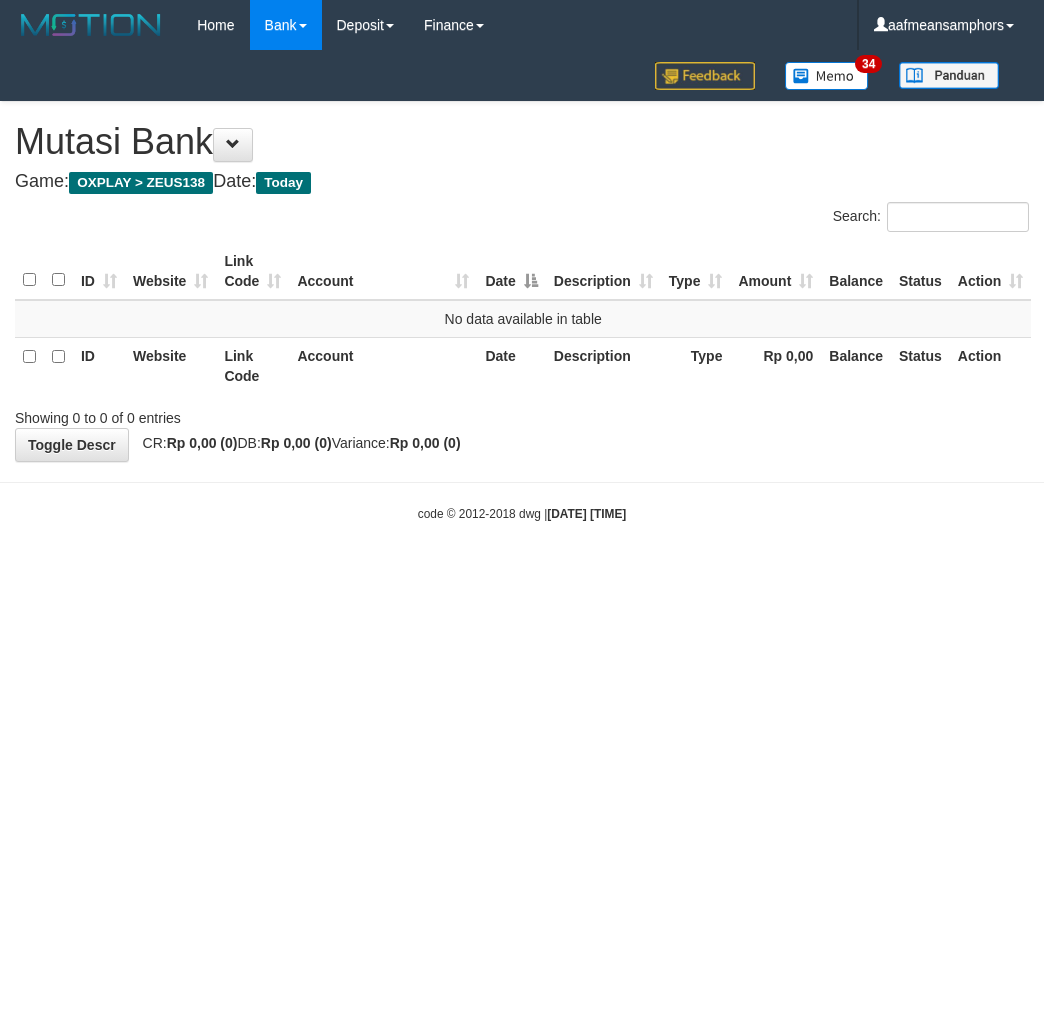 scroll, scrollTop: 0, scrollLeft: 0, axis: both 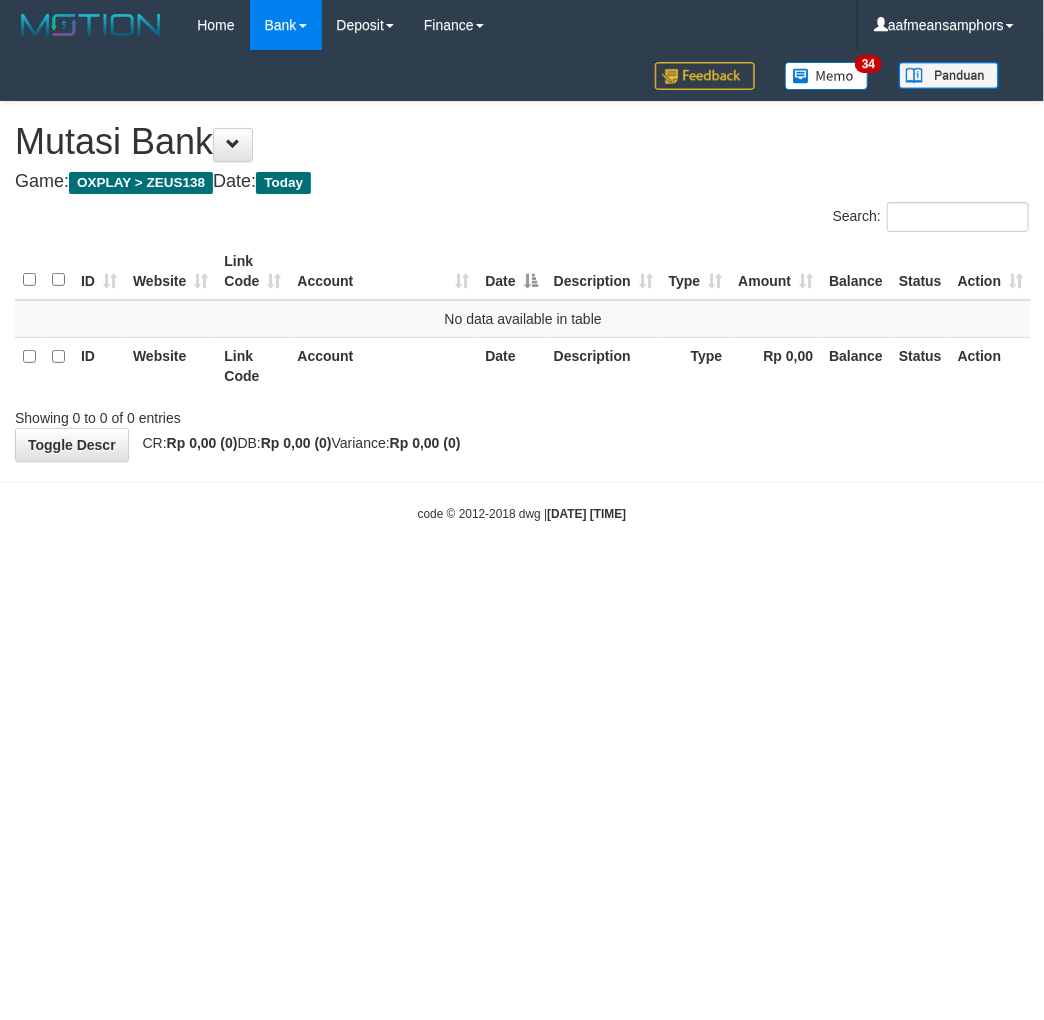 click on "Toggle navigation
Home
Bank
Account List
Load
By Website
Group
[OXPLAY]													ZEUS138
By Load Group (DPS)" at bounding box center (522, 286) 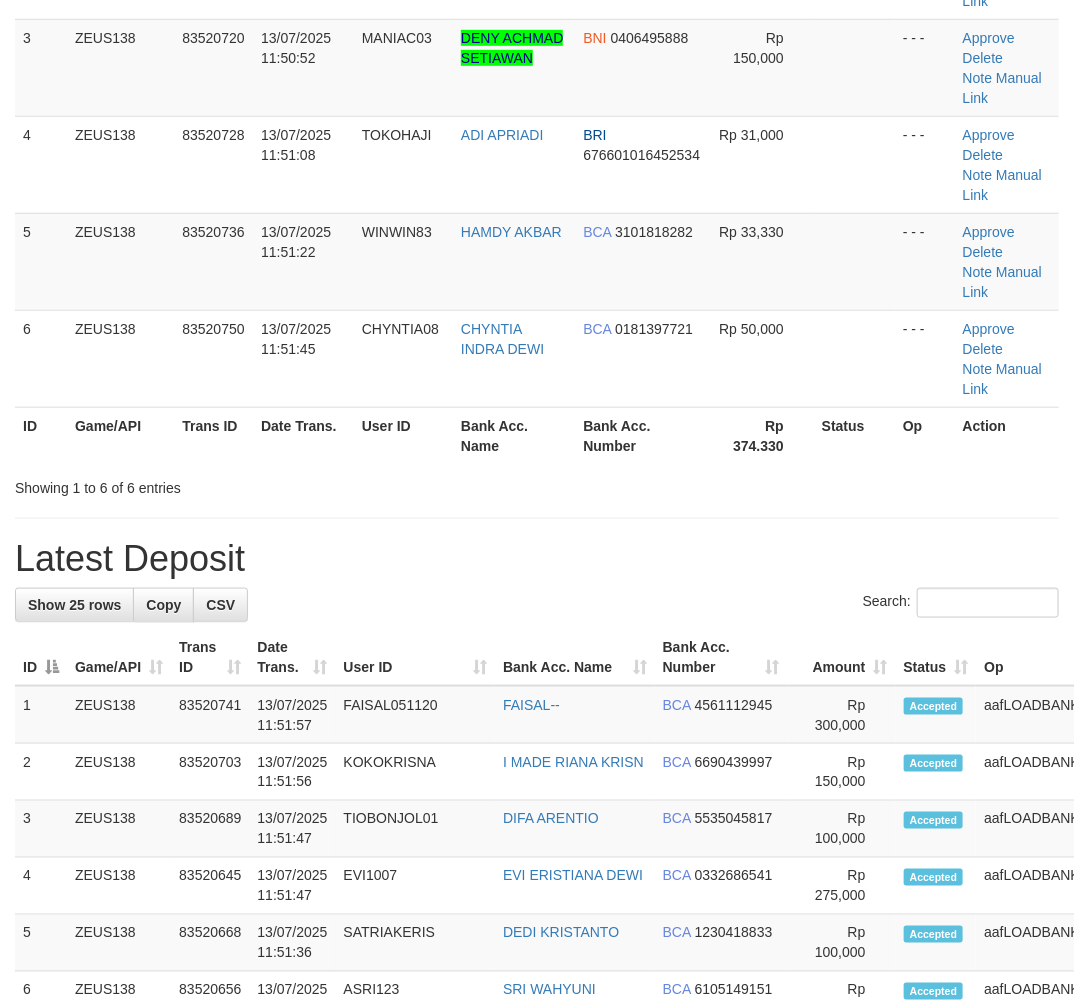 scroll, scrollTop: 230, scrollLeft: 0, axis: vertical 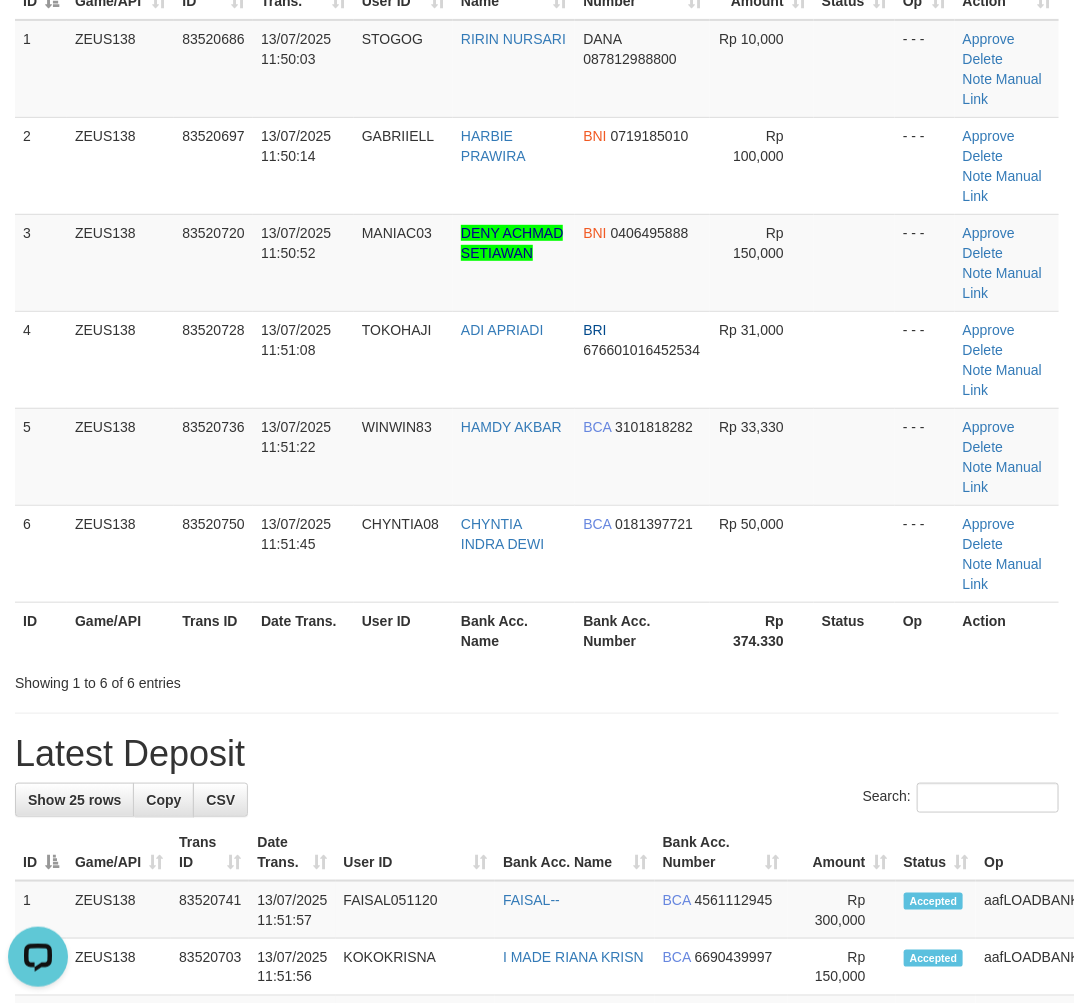click on "**********" at bounding box center (537, 1131) 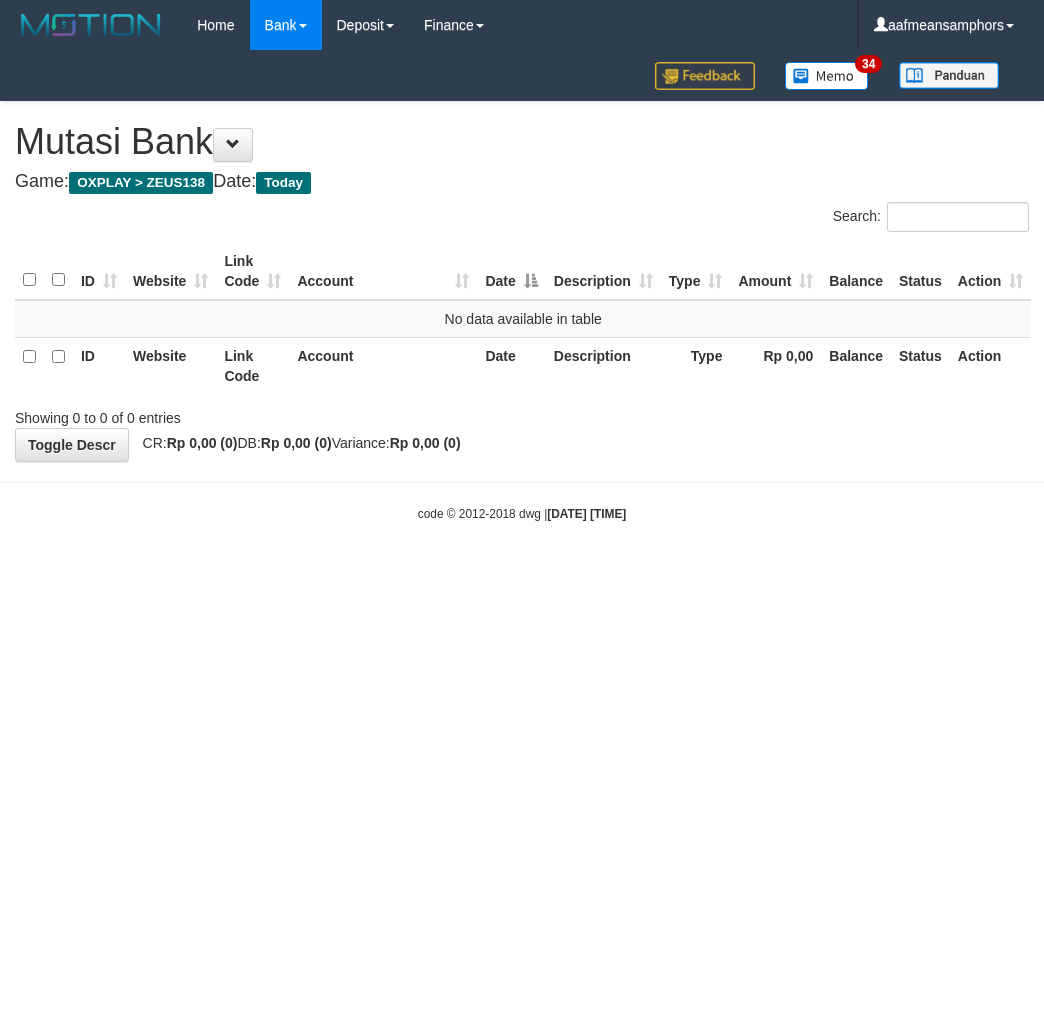 scroll, scrollTop: 0, scrollLeft: 0, axis: both 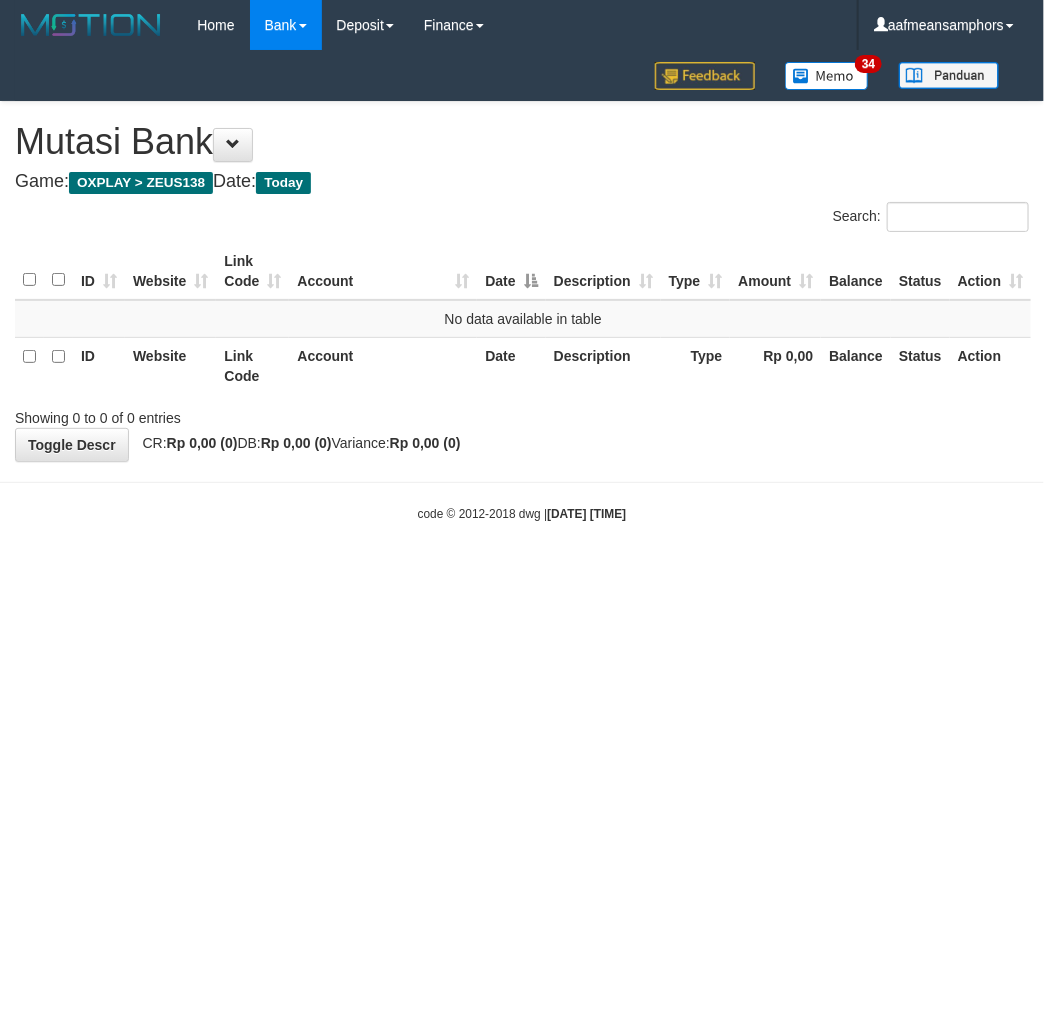 click on "Toggle navigation
Home
Bank
Account List
Load
By Website
Group
[OXPLAY]													ZEUS138
By Load Group (DPS)
Sync" at bounding box center (522, 286) 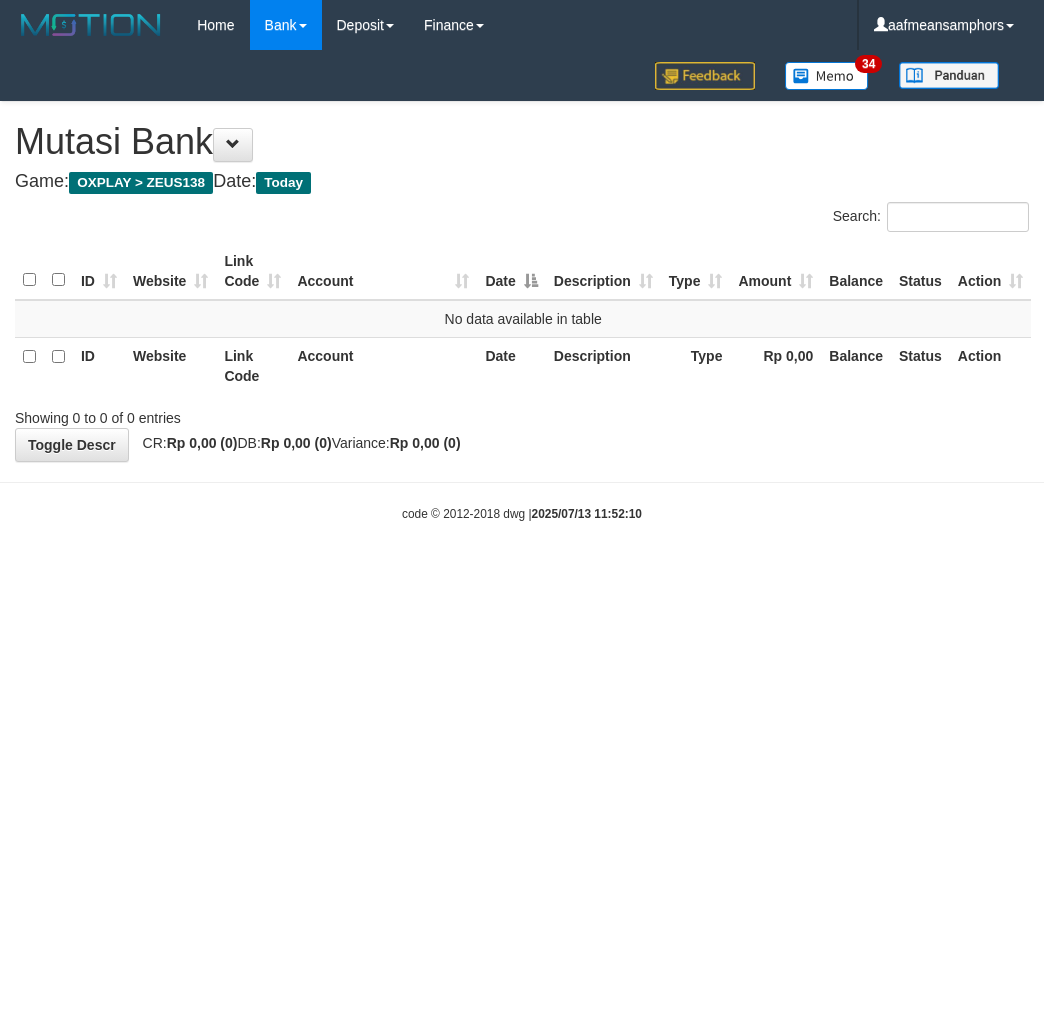 scroll, scrollTop: 0, scrollLeft: 0, axis: both 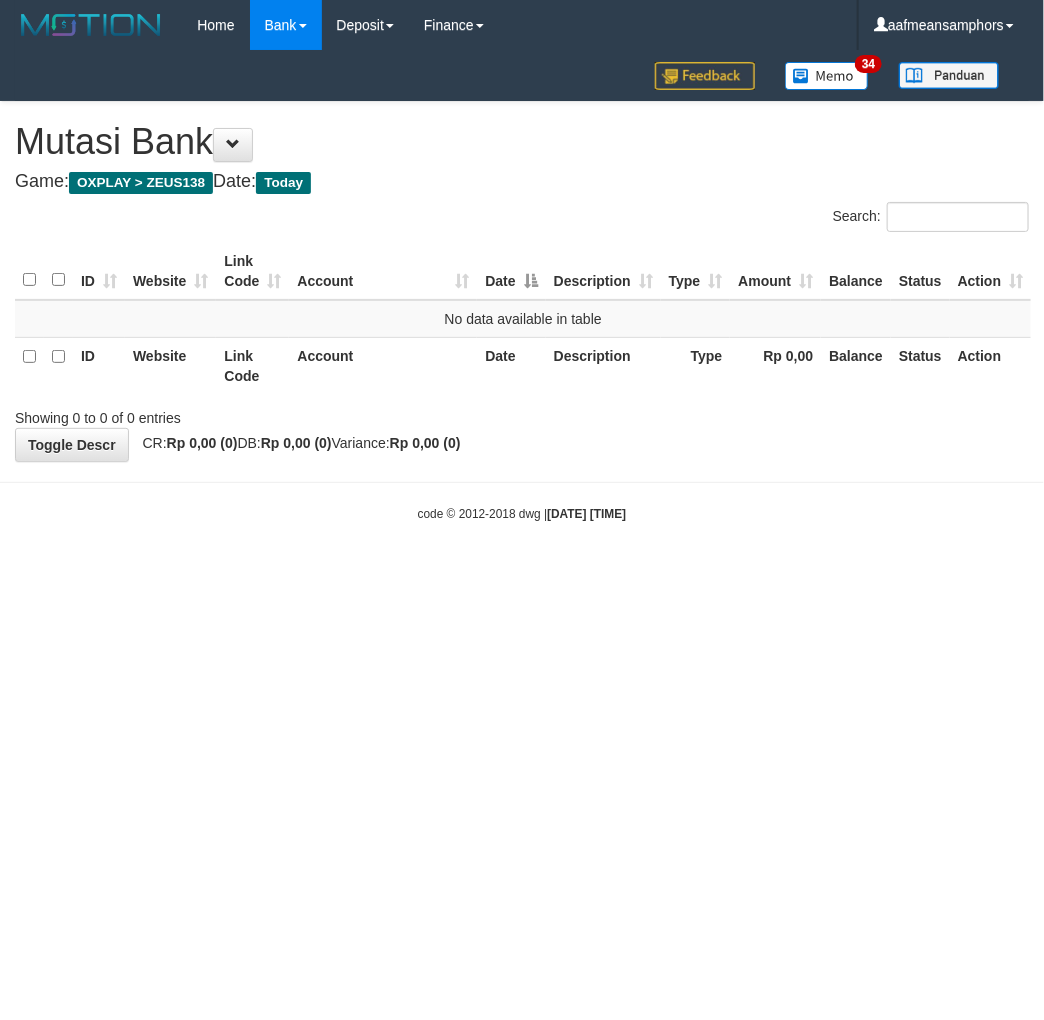 click on "Toggle navigation
Home
Bank
Account List
Load
By Website
Group
[OXPLAY]													ZEUS138
By Load Group (DPS)
Sync" at bounding box center [522, 286] 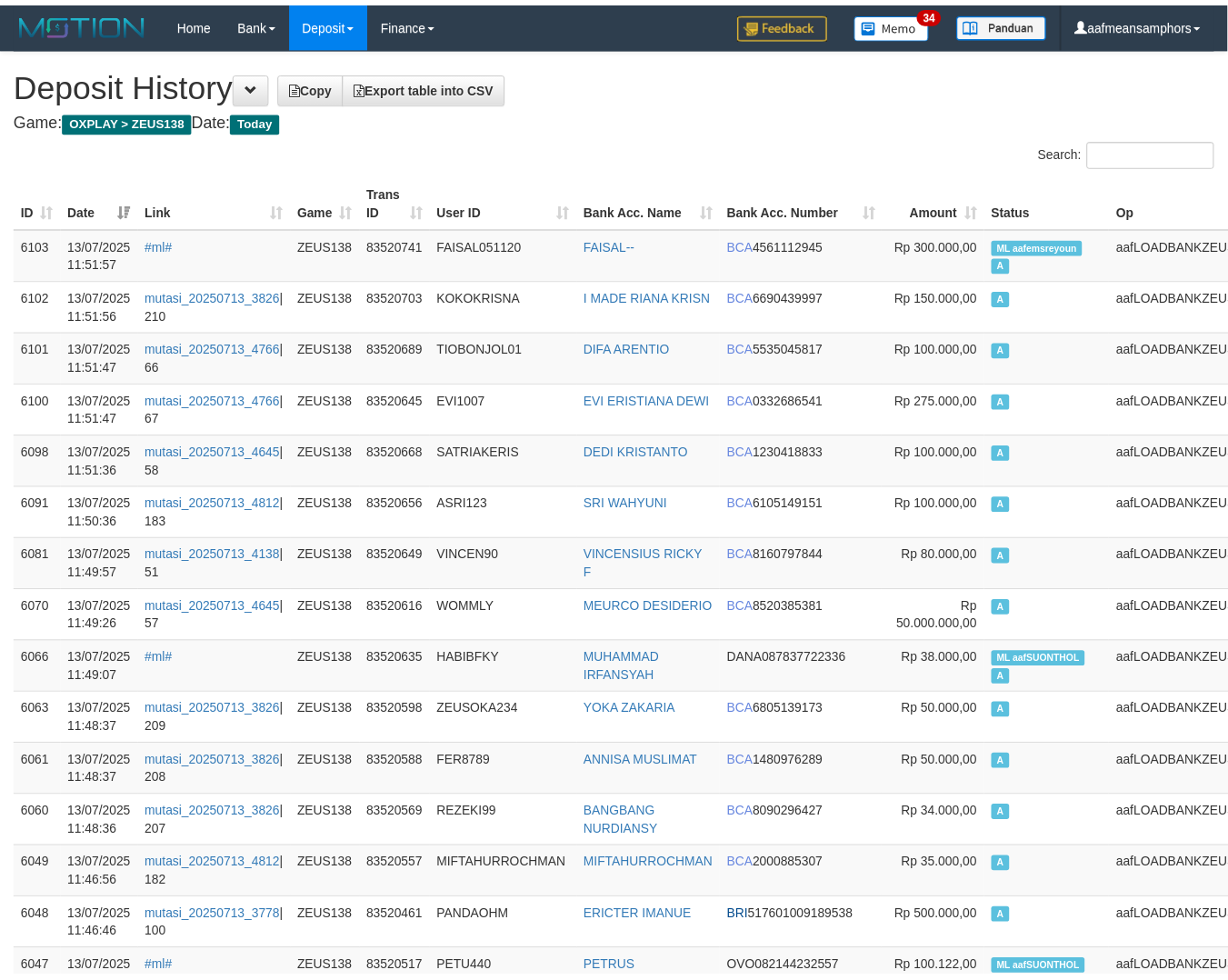 scroll, scrollTop: 782, scrollLeft: 0, axis: vertical 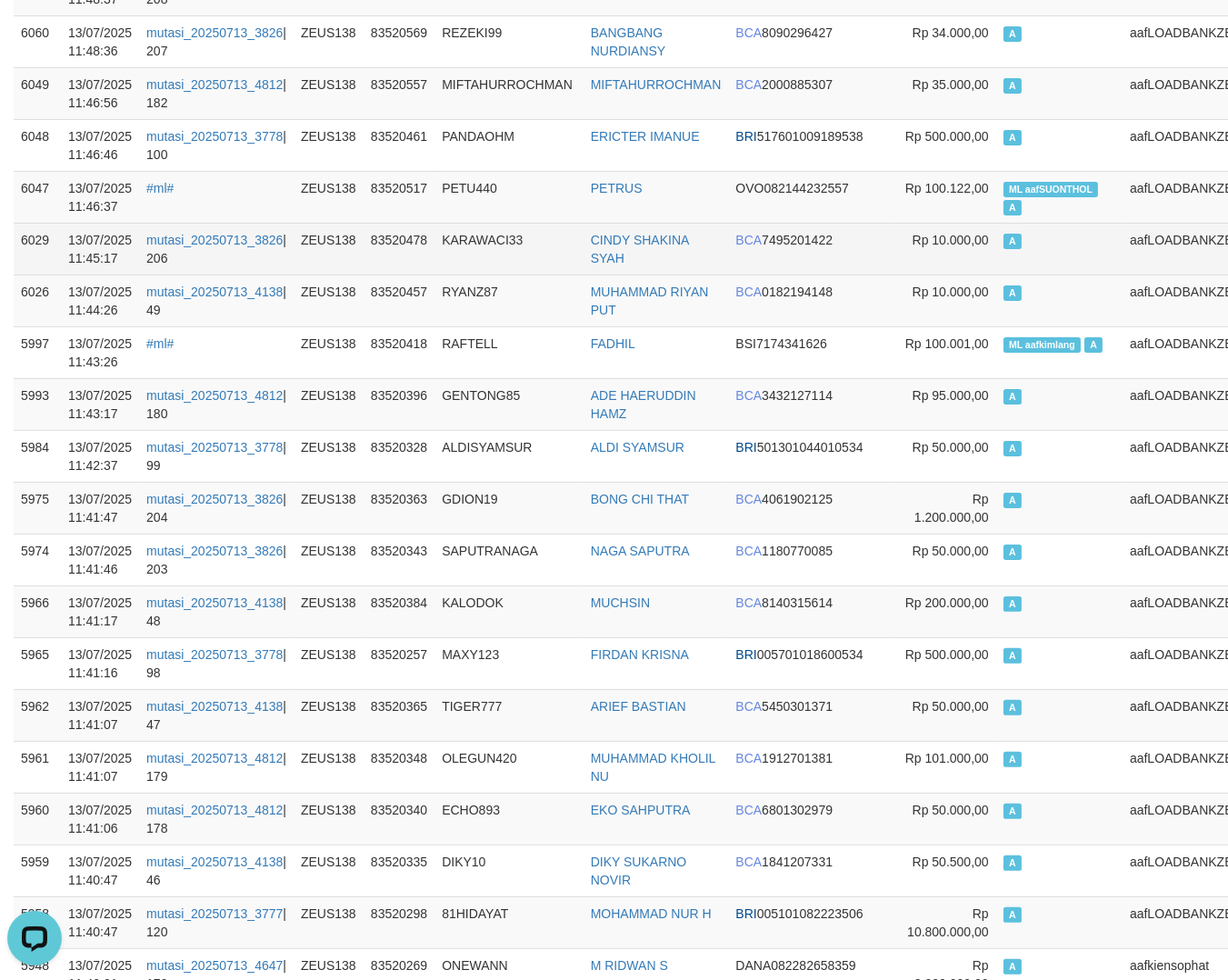click on "ZEUS138" at bounding box center (328, 248) 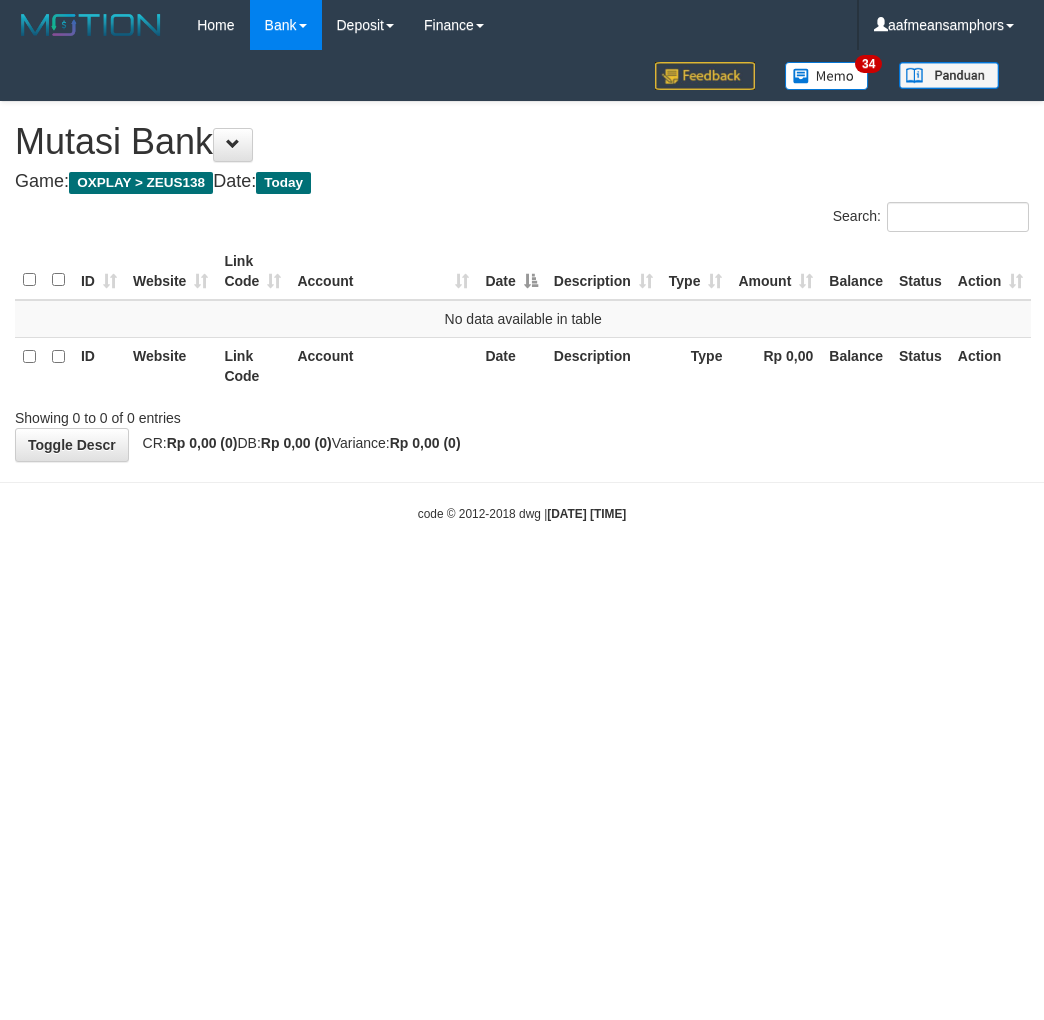 scroll, scrollTop: 0, scrollLeft: 0, axis: both 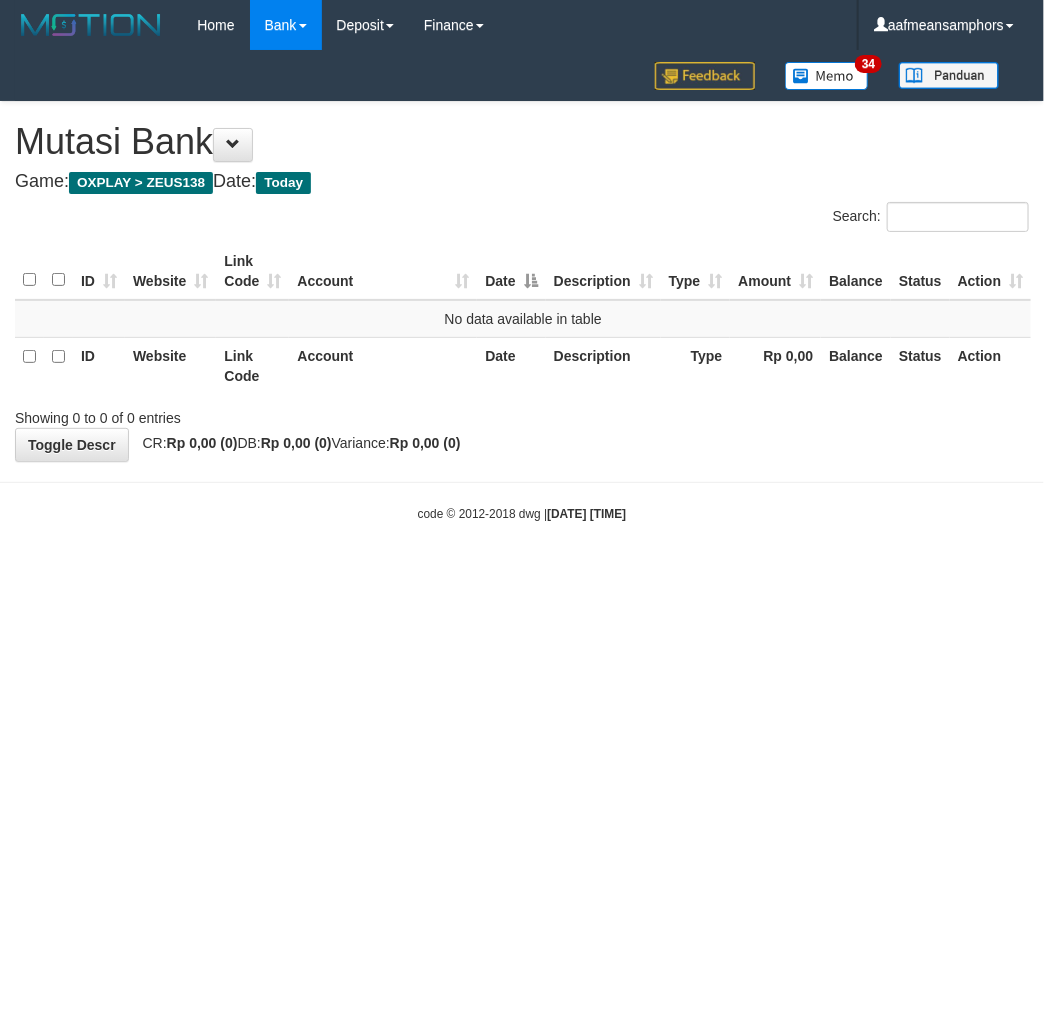 click on "Toggle navigation
Home
Bank
Account List
Load
By Website
Group
[OXPLAY]													ZEUS138
By Load Group (DPS)
Sync" at bounding box center (522, 286) 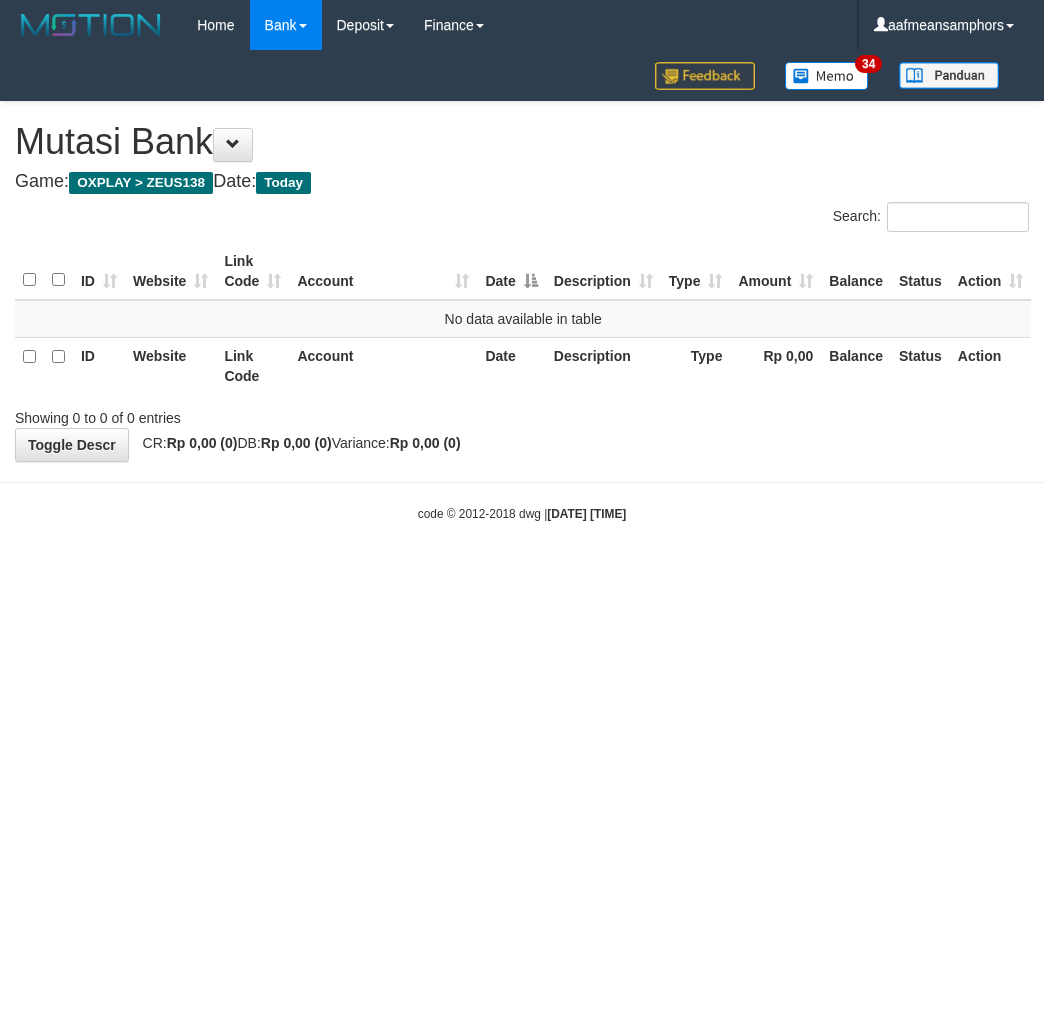 scroll, scrollTop: 0, scrollLeft: 0, axis: both 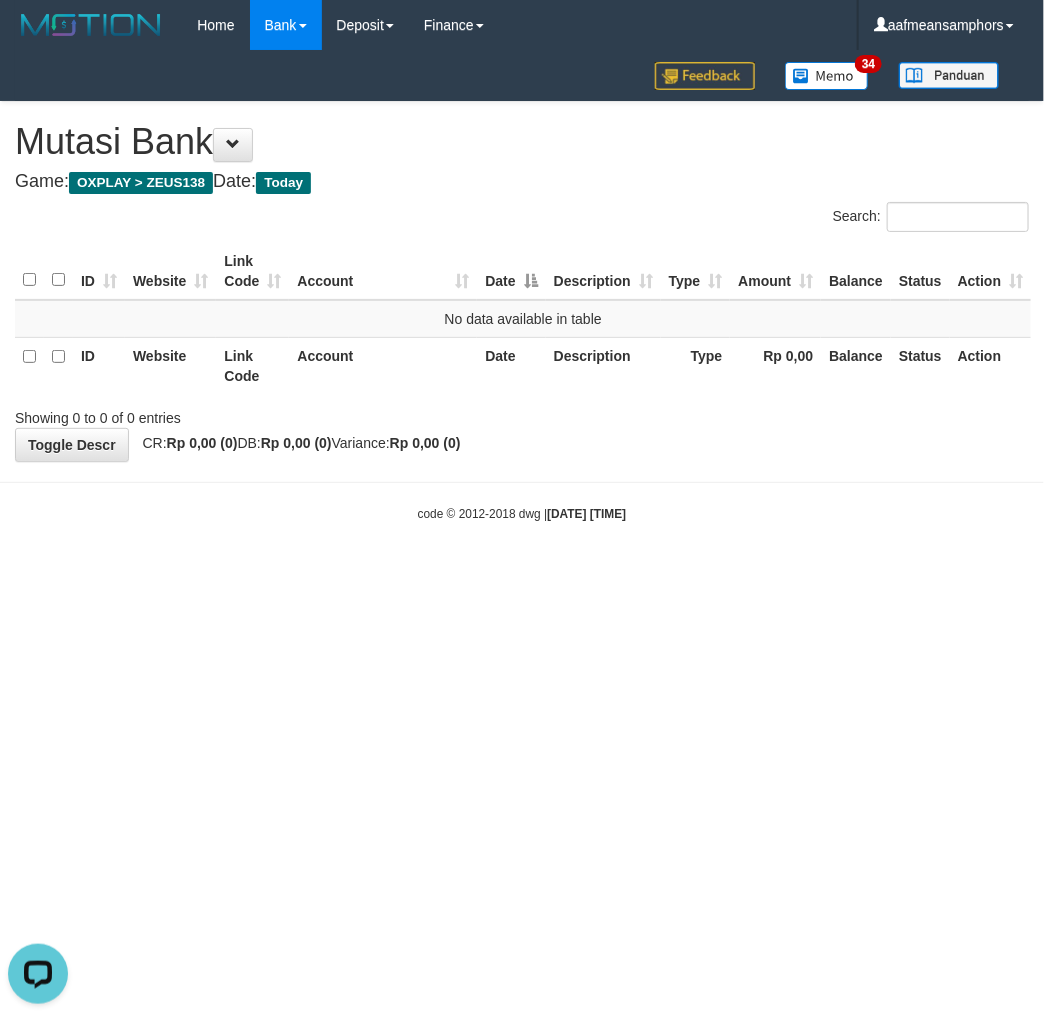 click on "Toggle navigation
Home
Bank
Account List
Load
By Website
Group
[OXPLAY]													ZEUS138
By Load Group (DPS)
Sync" at bounding box center (522, 286) 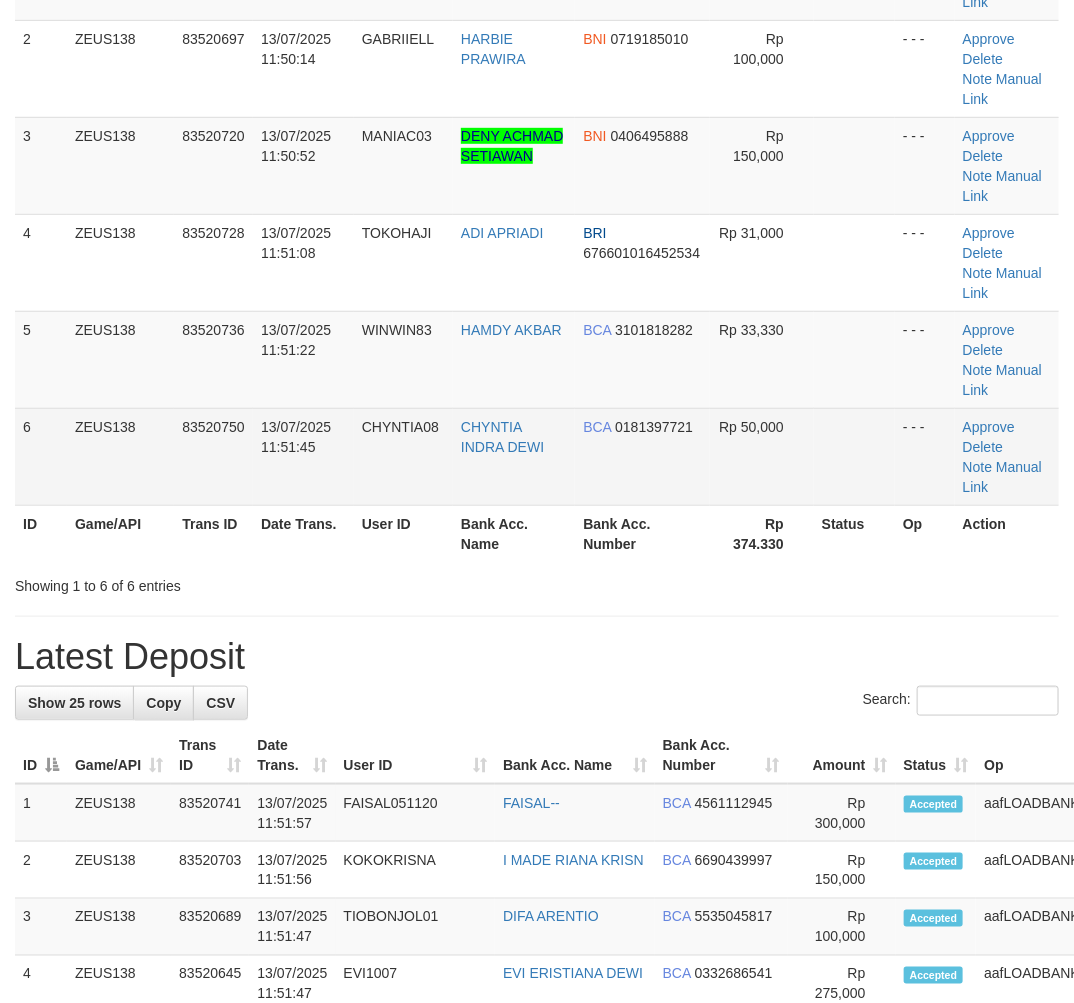 scroll, scrollTop: 112, scrollLeft: 0, axis: vertical 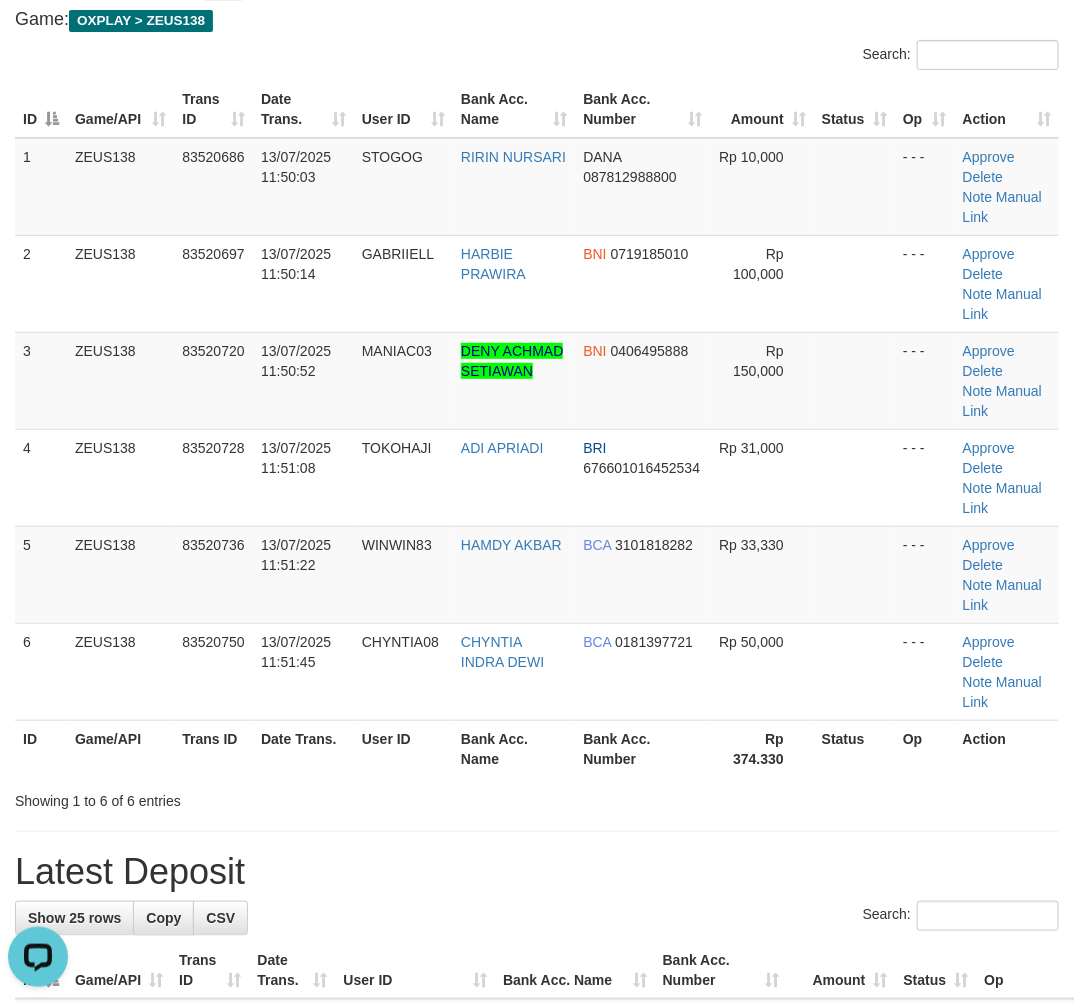click on "ID Game/API Trans ID Date Trans. User ID Bank Acc. Name Bank Acc. Number Amount Status Op Action
1
ZEUS138
83520686
13/07/2025 11:50:03
STOGOG
RIRIN NURSARI
DANA
087812988800
Rp 10,000
- - -
Approve
Delete
Note
Manual Link
2
ZEUS138
83520697
13/07/2025 11:50:14
GABRIIELL
HARBIE PRAWIRA
BNI
0719185010
Rp 100,000
Note" at bounding box center [537, 429] 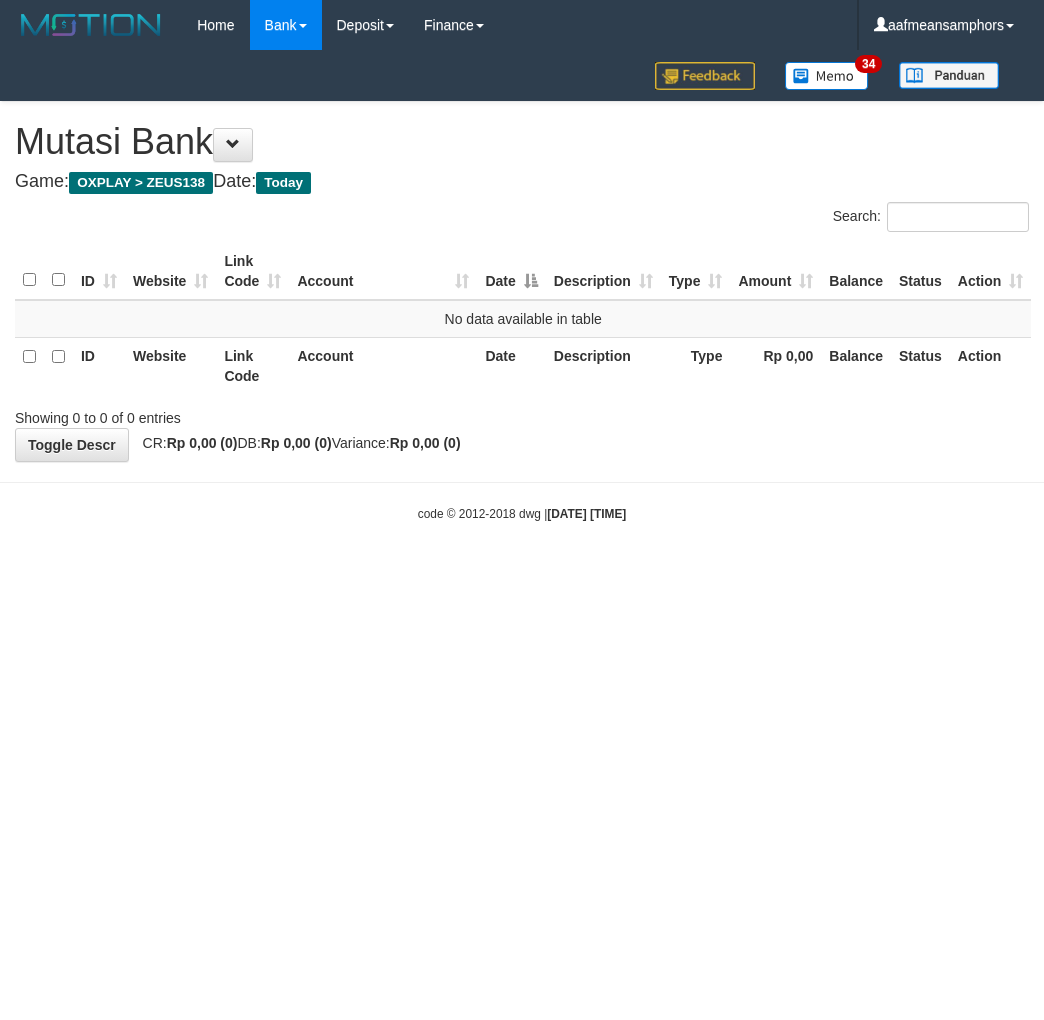 scroll, scrollTop: 0, scrollLeft: 0, axis: both 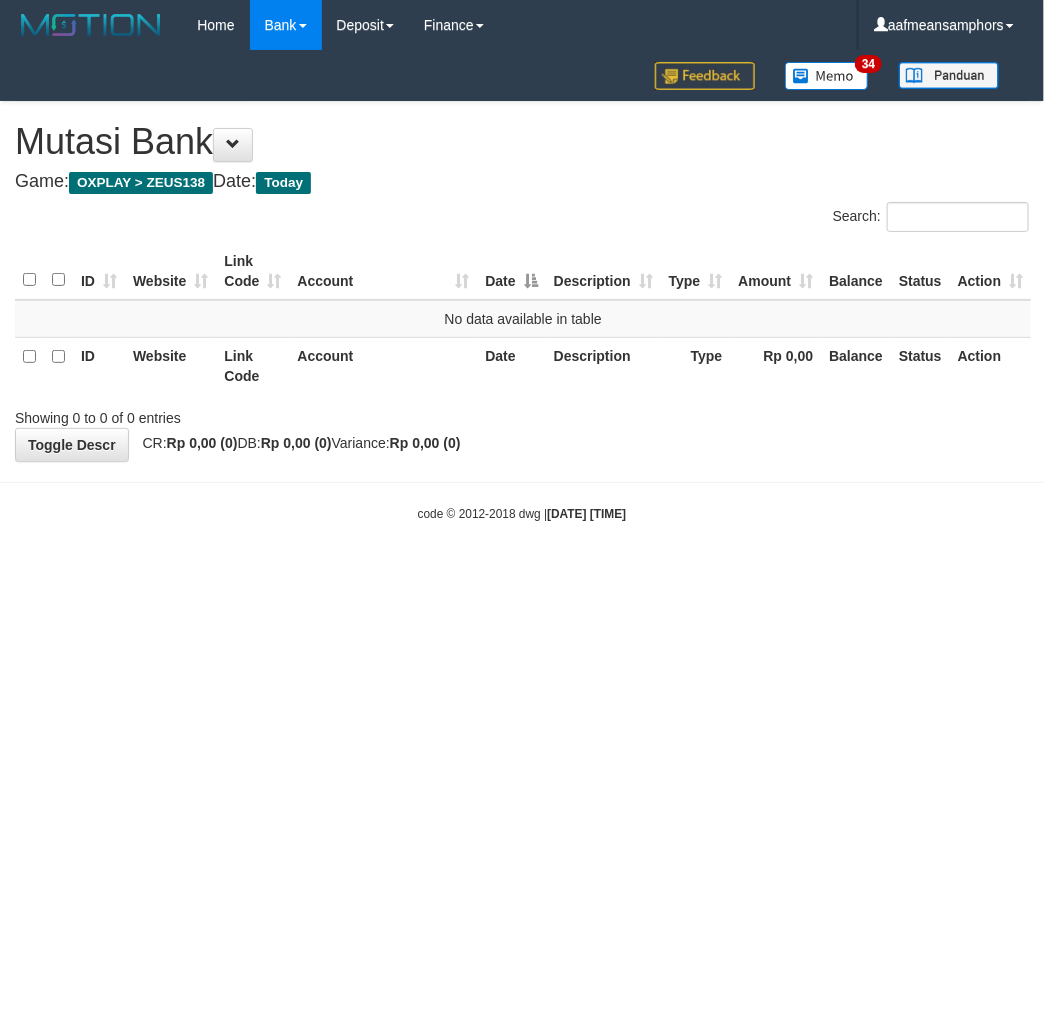 drag, startPoint x: 0, startPoint y: 0, endPoint x: 740, endPoint y: 584, distance: 942.68555 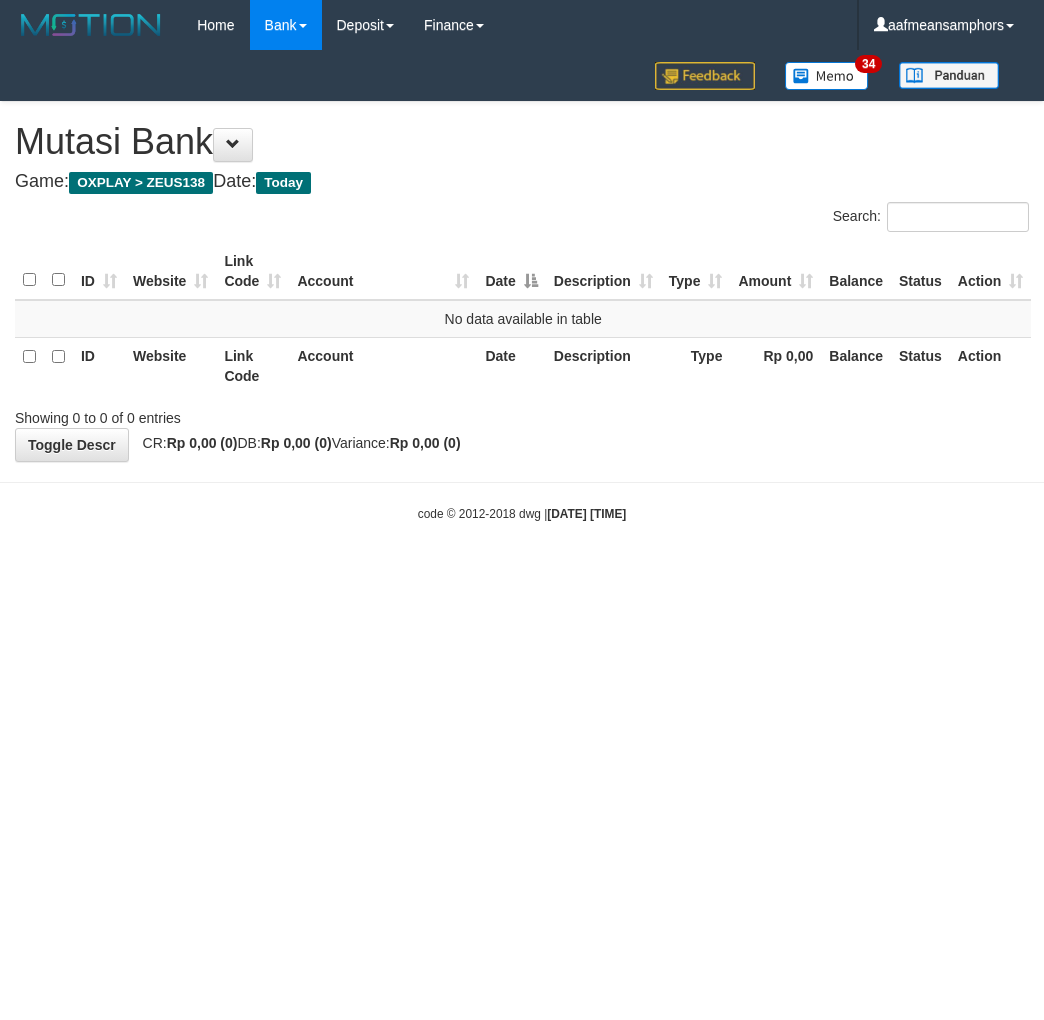 scroll, scrollTop: 0, scrollLeft: 0, axis: both 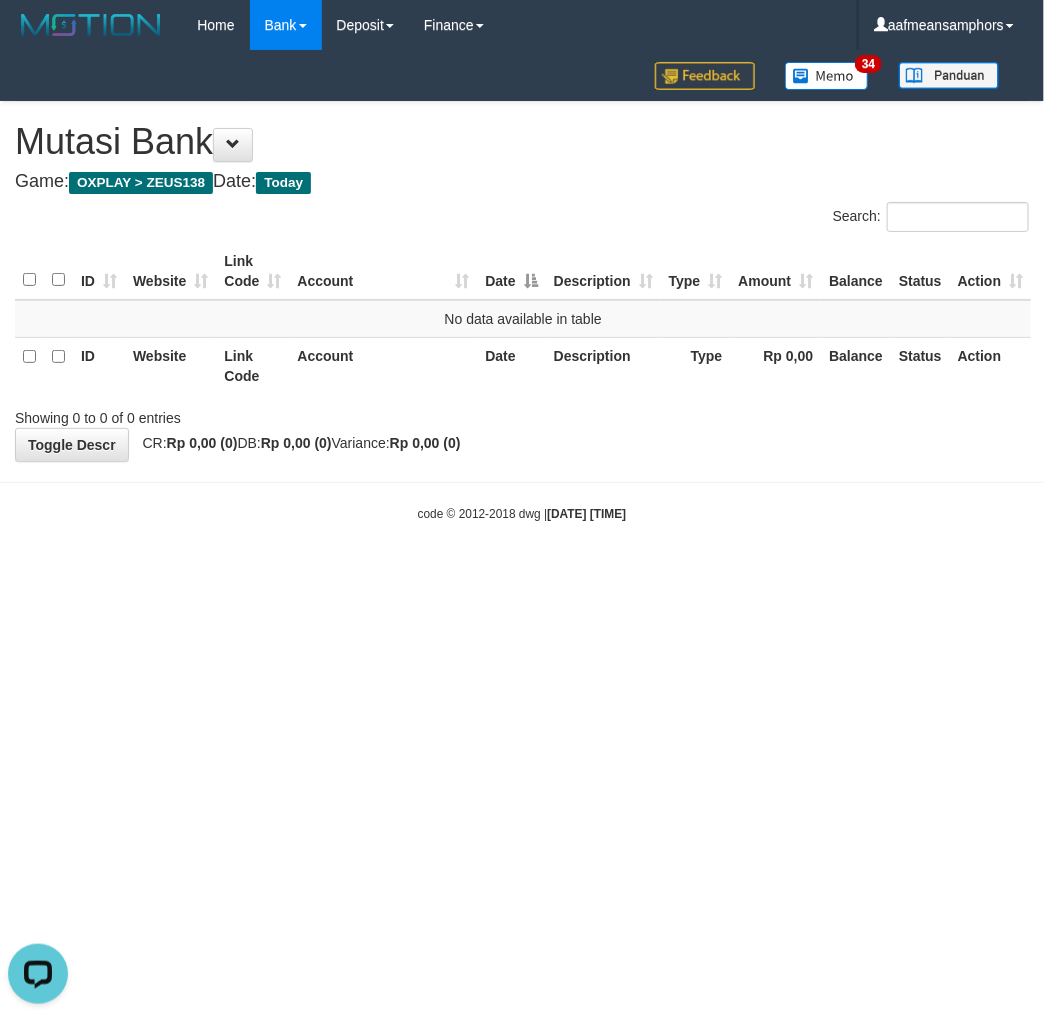 drag, startPoint x: 378, startPoint y: 578, endPoint x: 393, endPoint y: 581, distance: 15.297058 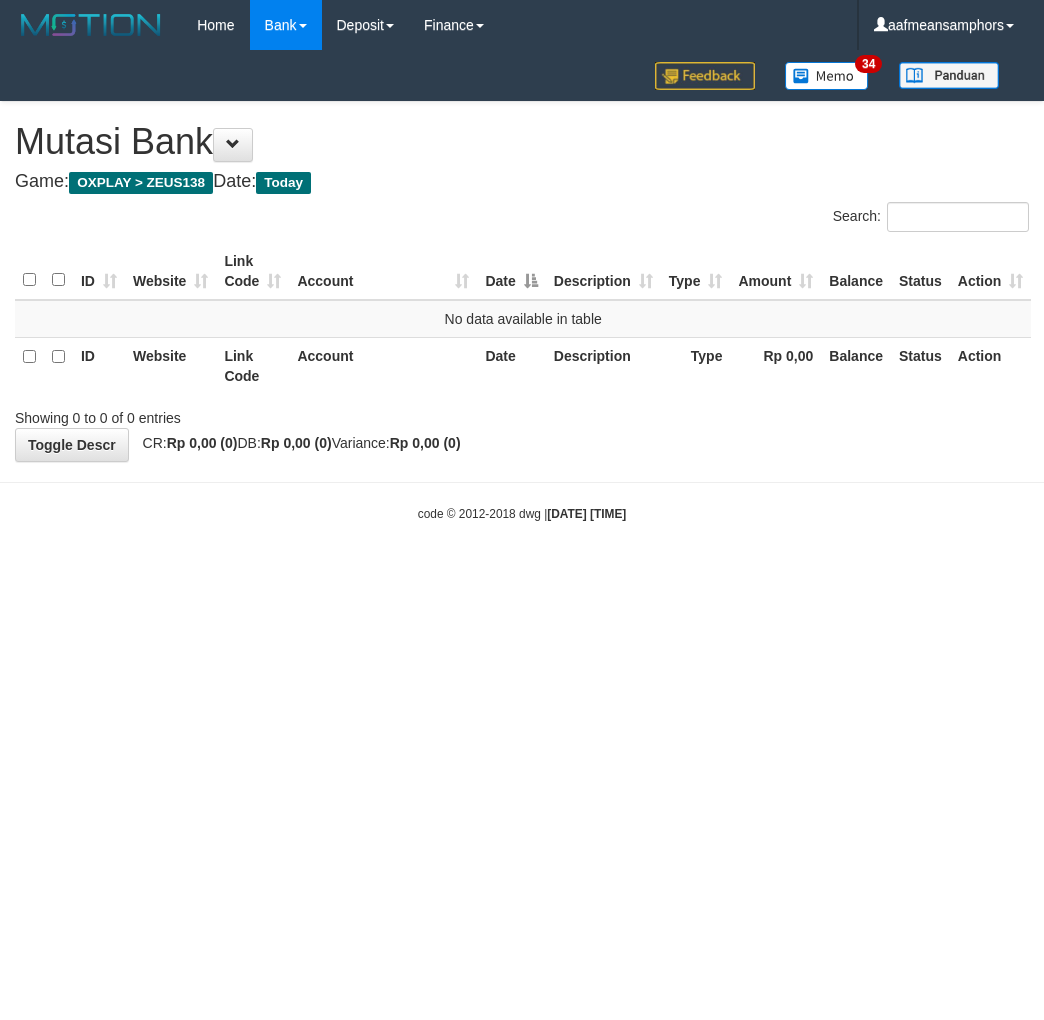 scroll, scrollTop: 0, scrollLeft: 0, axis: both 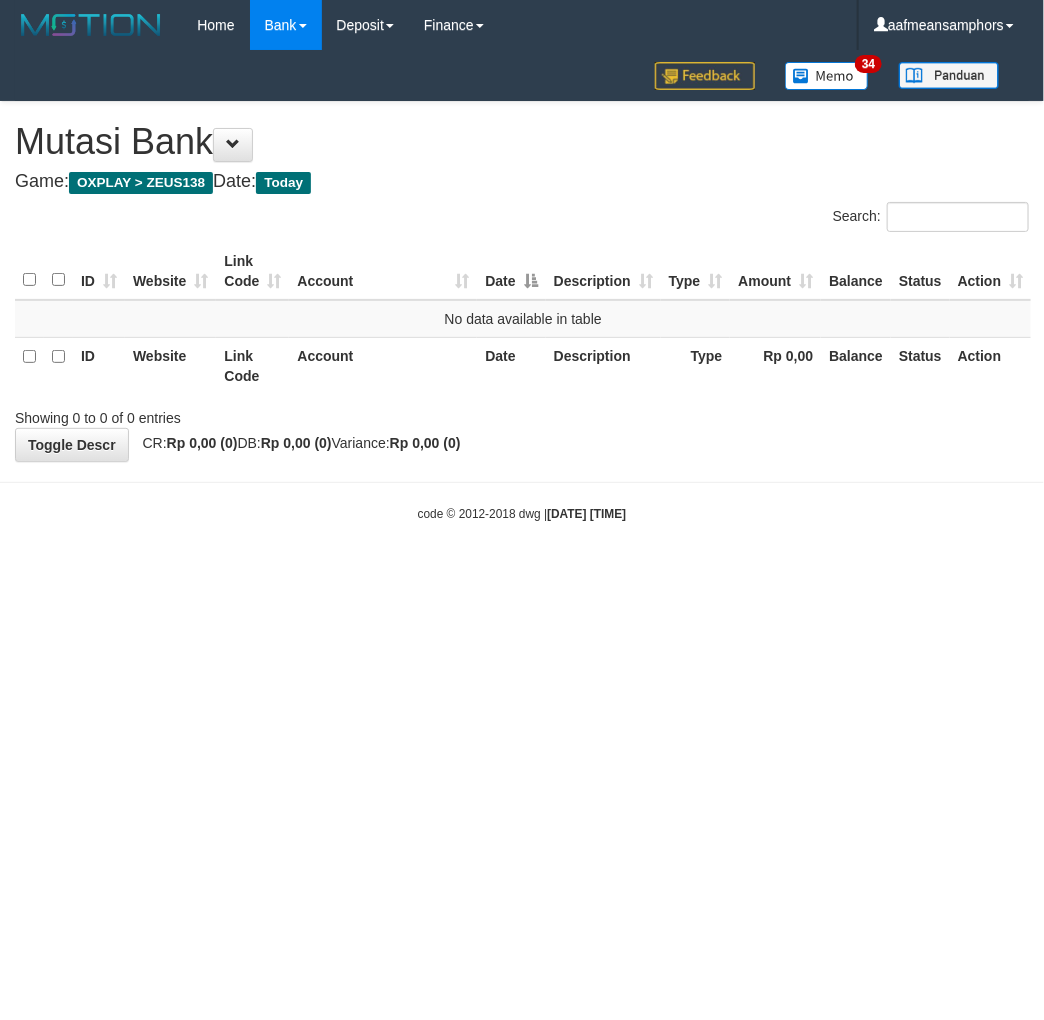 drag, startPoint x: 0, startPoint y: 0, endPoint x: 623, endPoint y: 615, distance: 875.41644 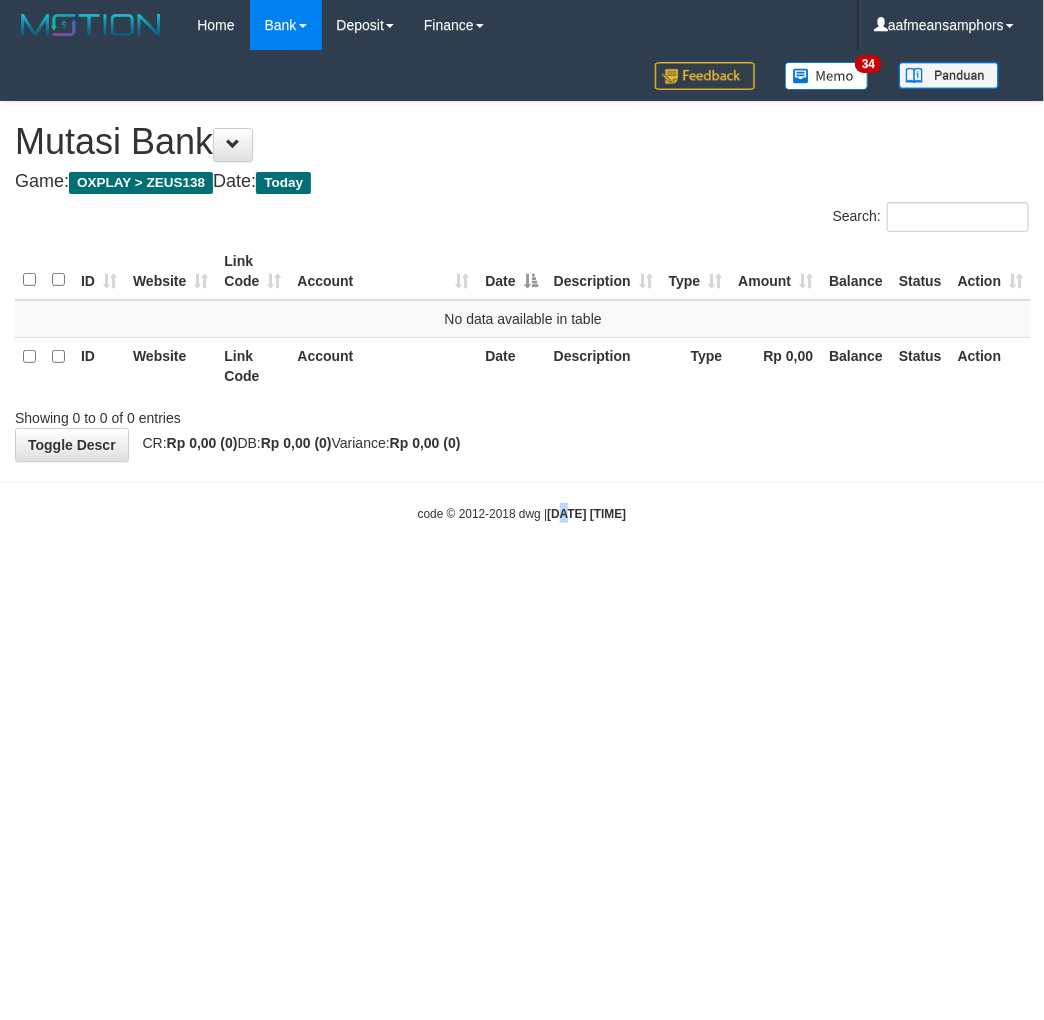 drag, startPoint x: 716, startPoint y: 615, endPoint x: 694, endPoint y: 616, distance: 22.022715 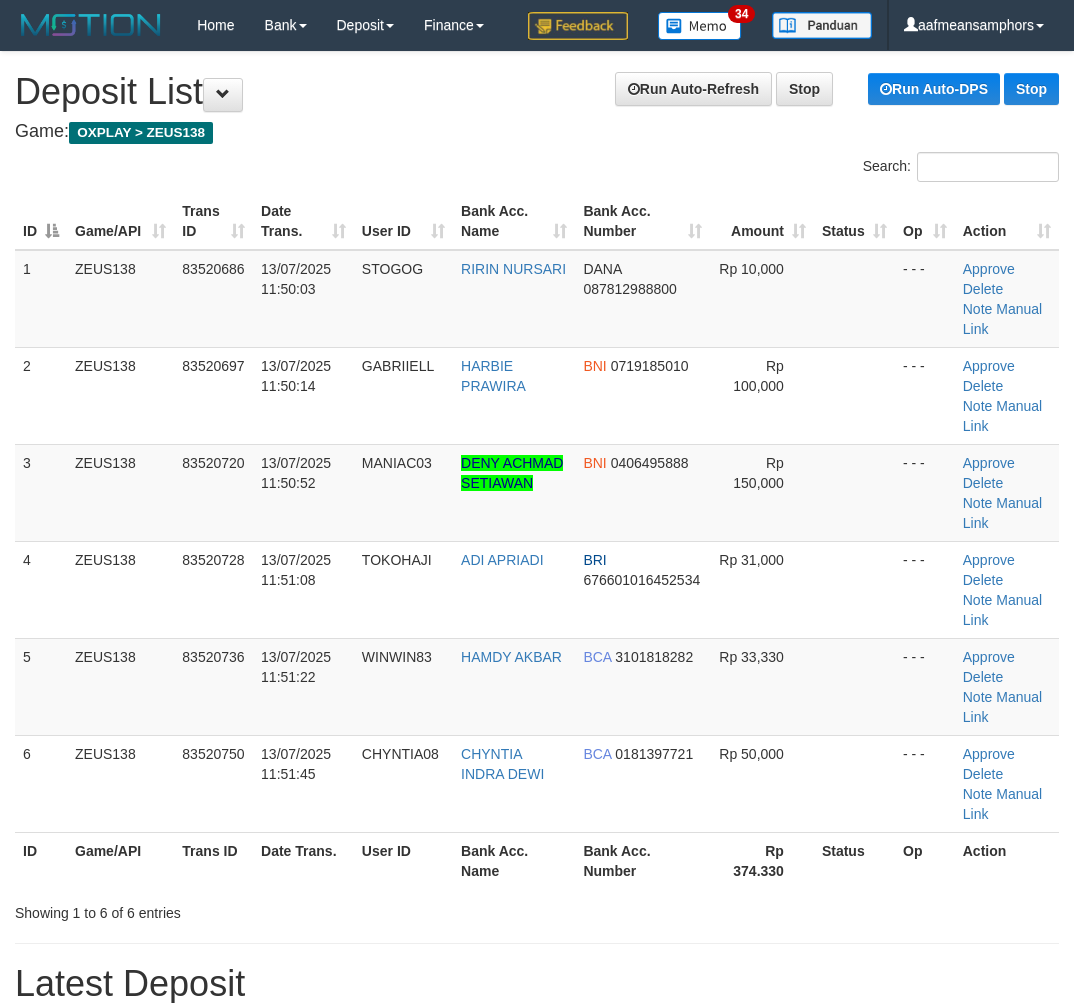 scroll, scrollTop: 112, scrollLeft: 0, axis: vertical 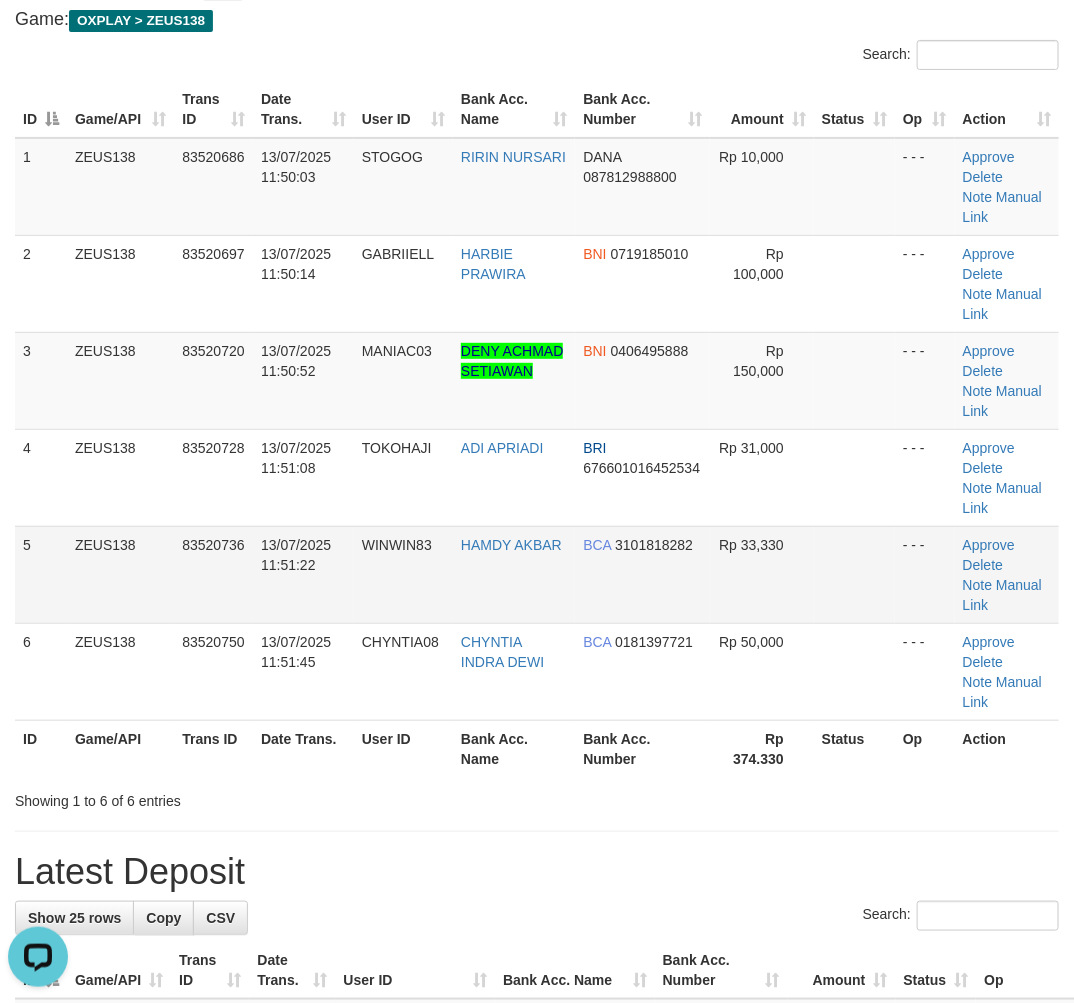 click on "WINWIN83" at bounding box center (403, 574) 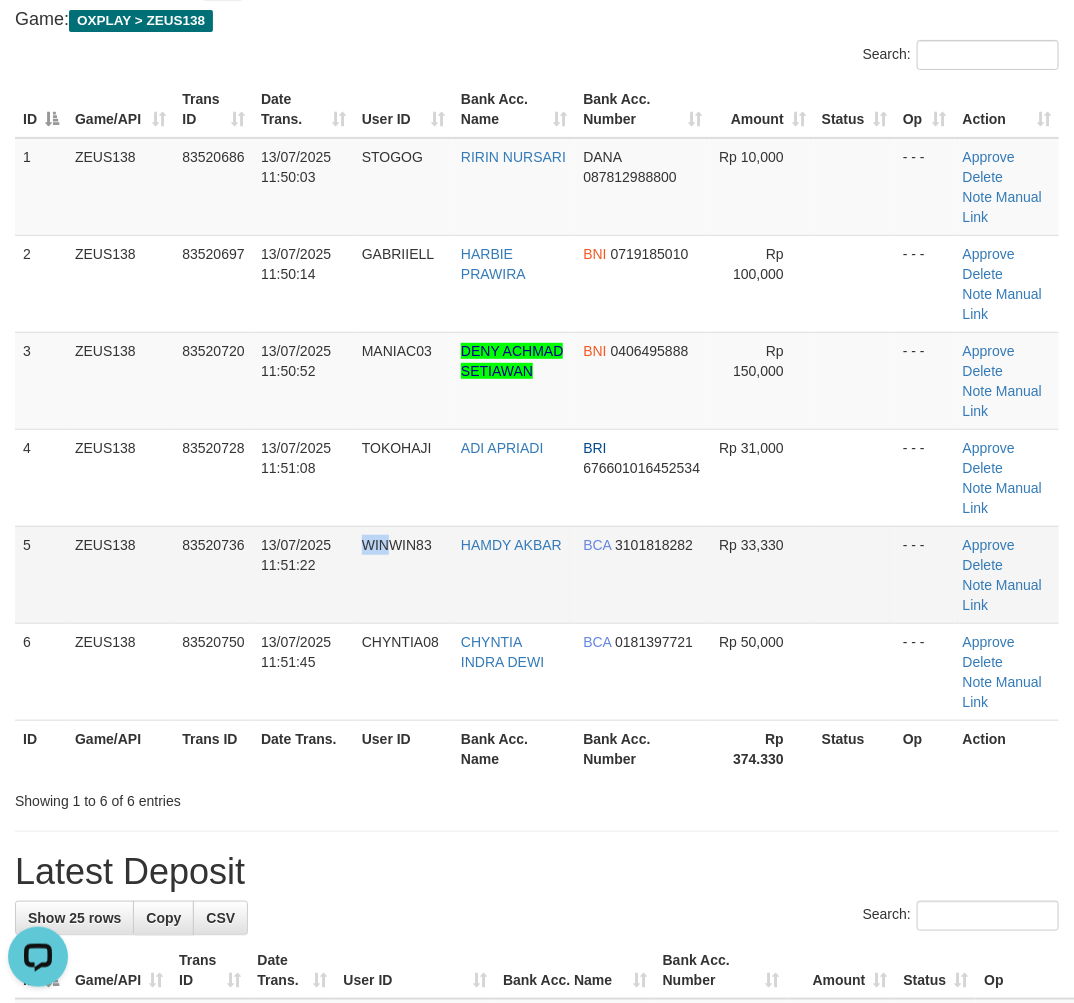 click on "WINWIN83" at bounding box center (403, 574) 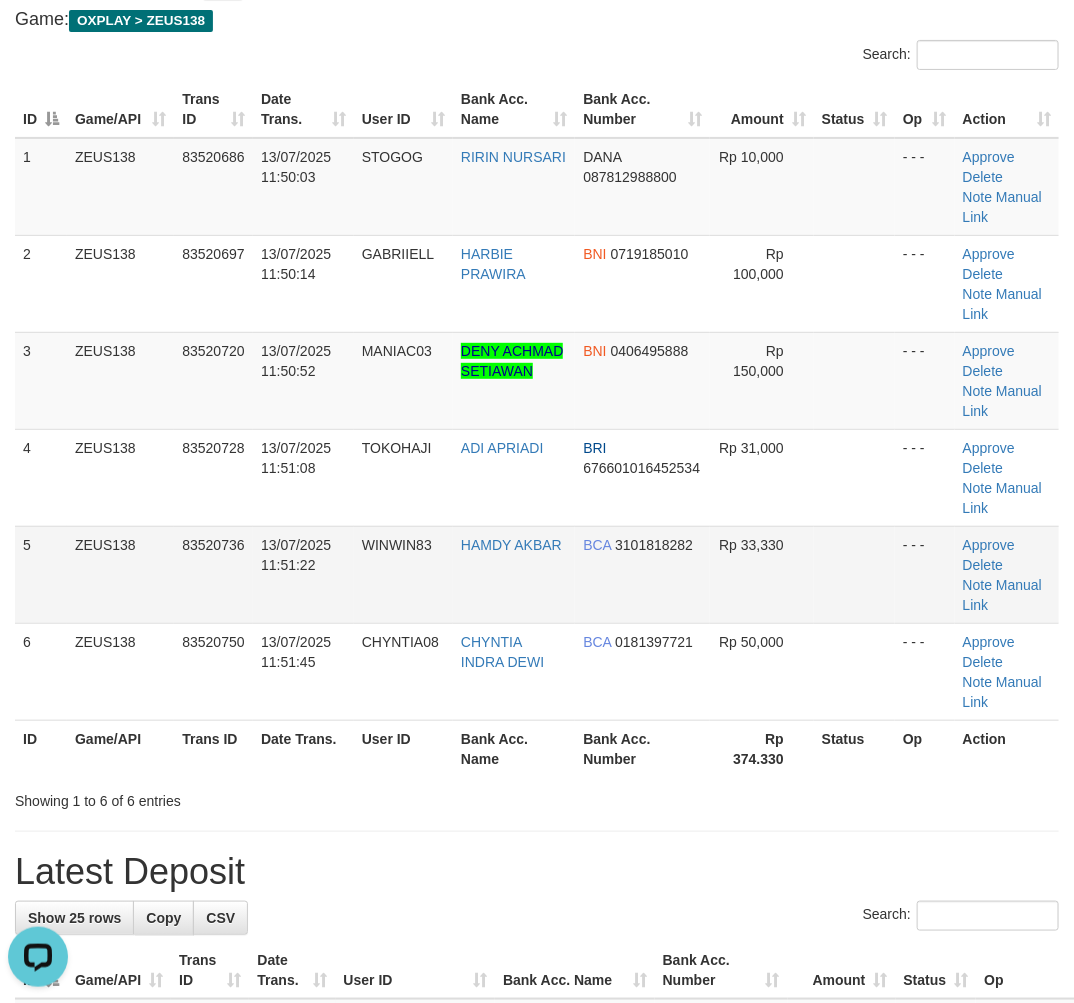 click on "5
ZEUS138
83520736
13/07/2025 11:51:22
WINWIN83
HAMDY AKBAR
BCA
3101818282
Rp 33,330
- - -
Approve
Delete
Note
Manual Link" at bounding box center [537, 574] 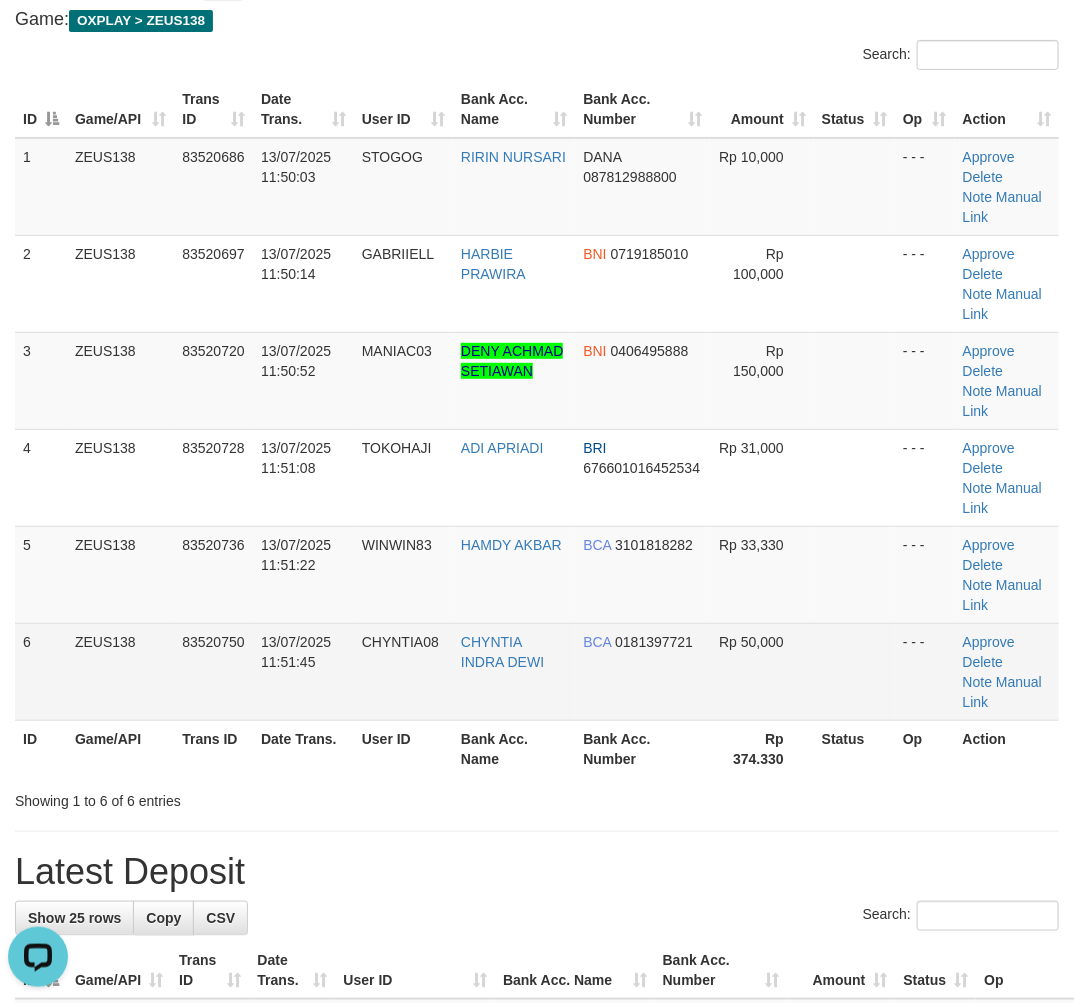 click on "CHYNTIA INDRA DEWI" at bounding box center [514, 671] 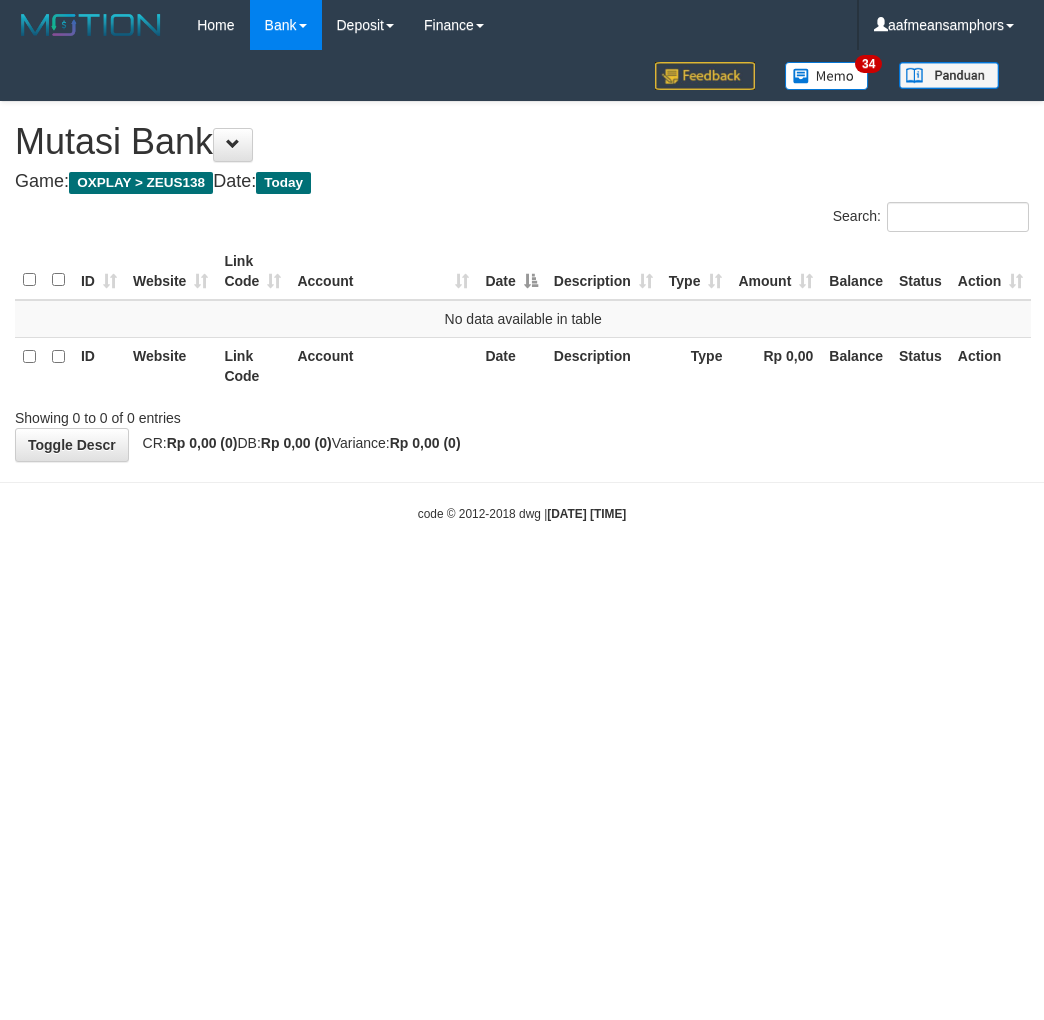 click on "Toggle navigation
Home
Bank
Account List
Load
By Website
Group
[OXPLAY]													ZEUS138
By Load Group (DPS)
Sync" at bounding box center (522, 286) 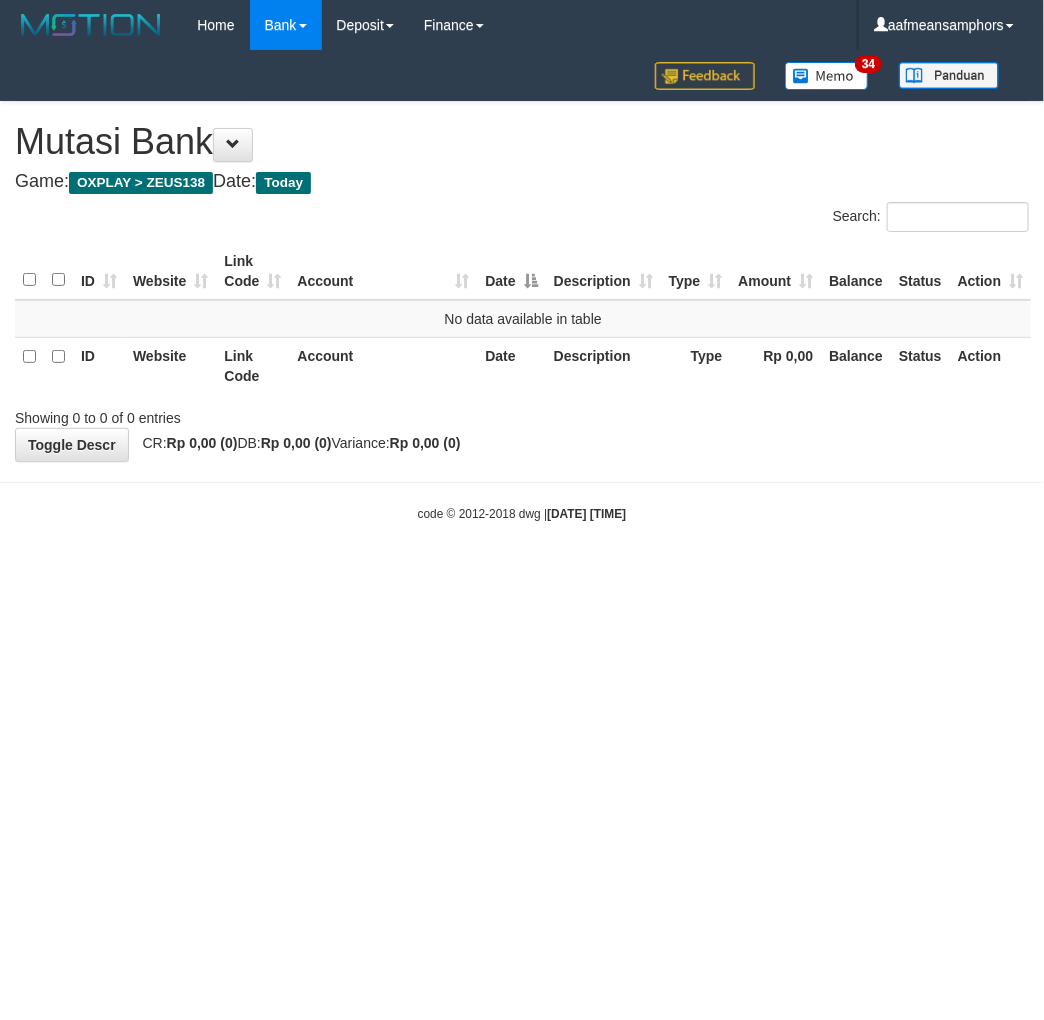 click on "Toggle navigation
Home
Bank
Account List
Load
By Website
Group
[OXPLAY]													ZEUS138
By Load Group (DPS)
Sync" at bounding box center (522, 286) 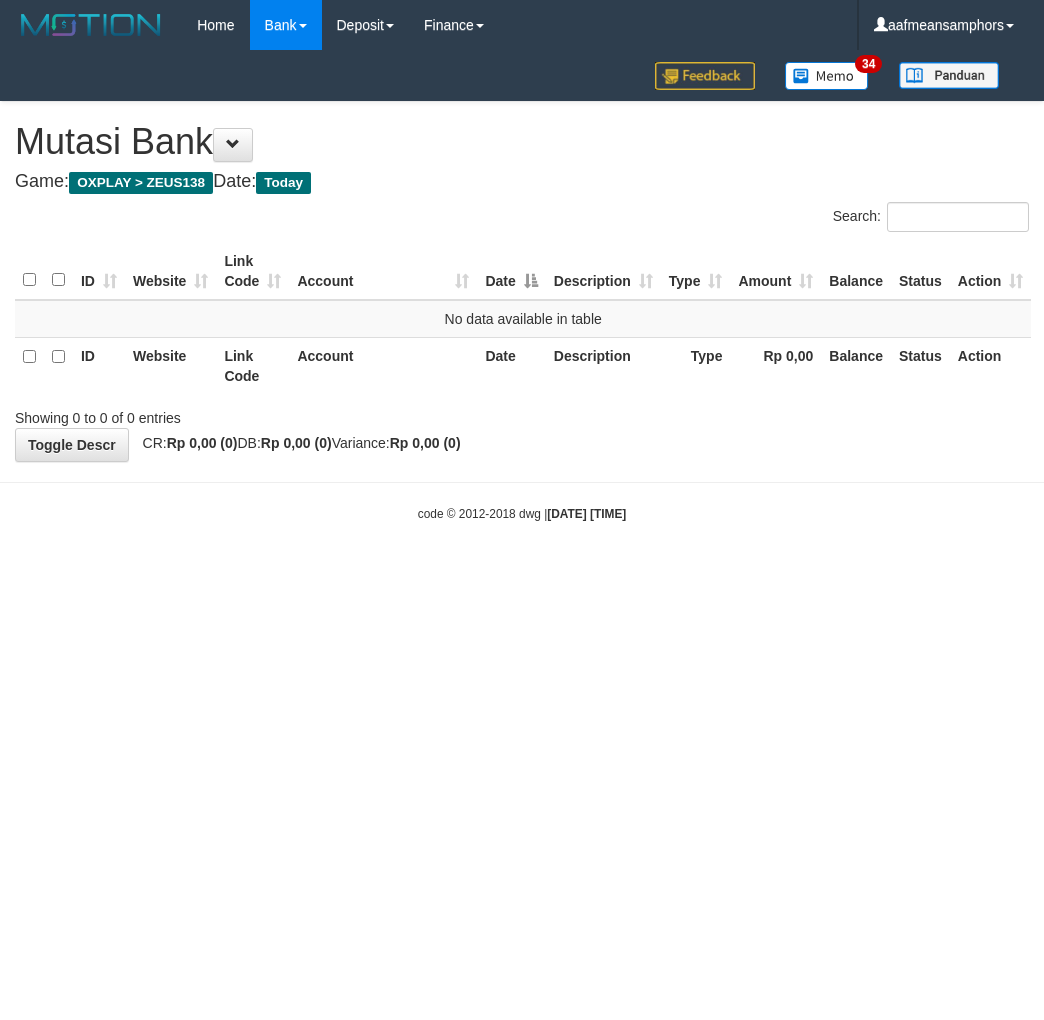 scroll, scrollTop: 0, scrollLeft: 0, axis: both 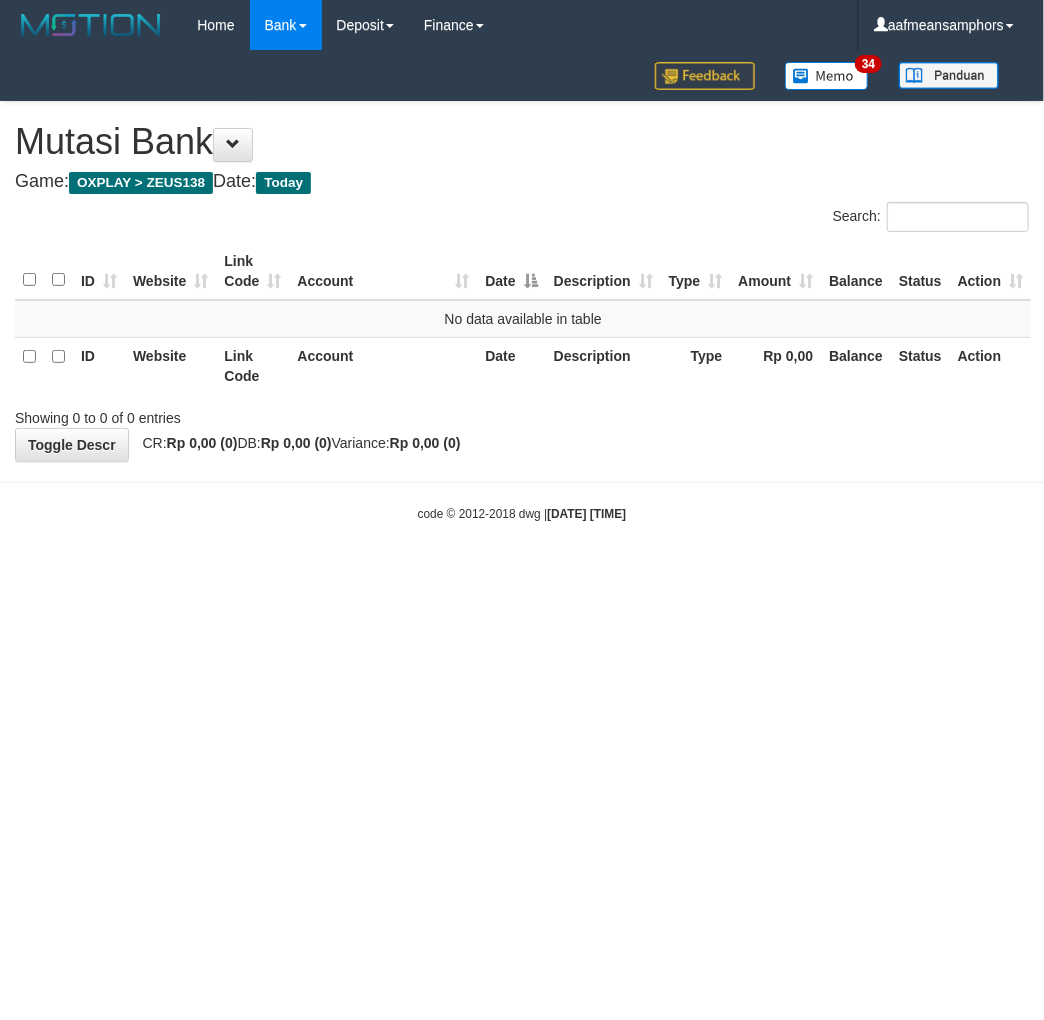 click on "Toggle navigation
Home
Bank
Account List
Load
By Website
Group
[OXPLAY]													ZEUS138
By Load Group (DPS)
Sync" at bounding box center (522, 286) 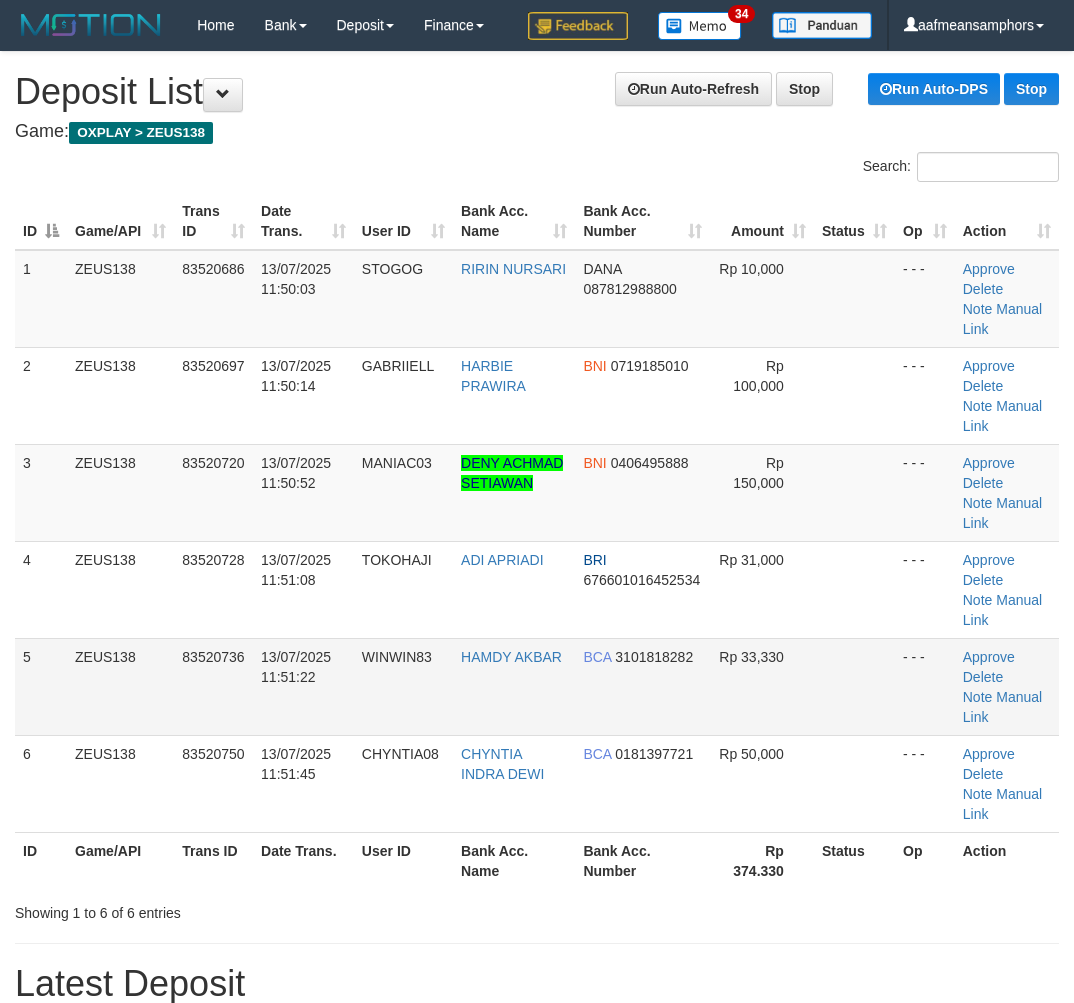 scroll, scrollTop: 112, scrollLeft: 0, axis: vertical 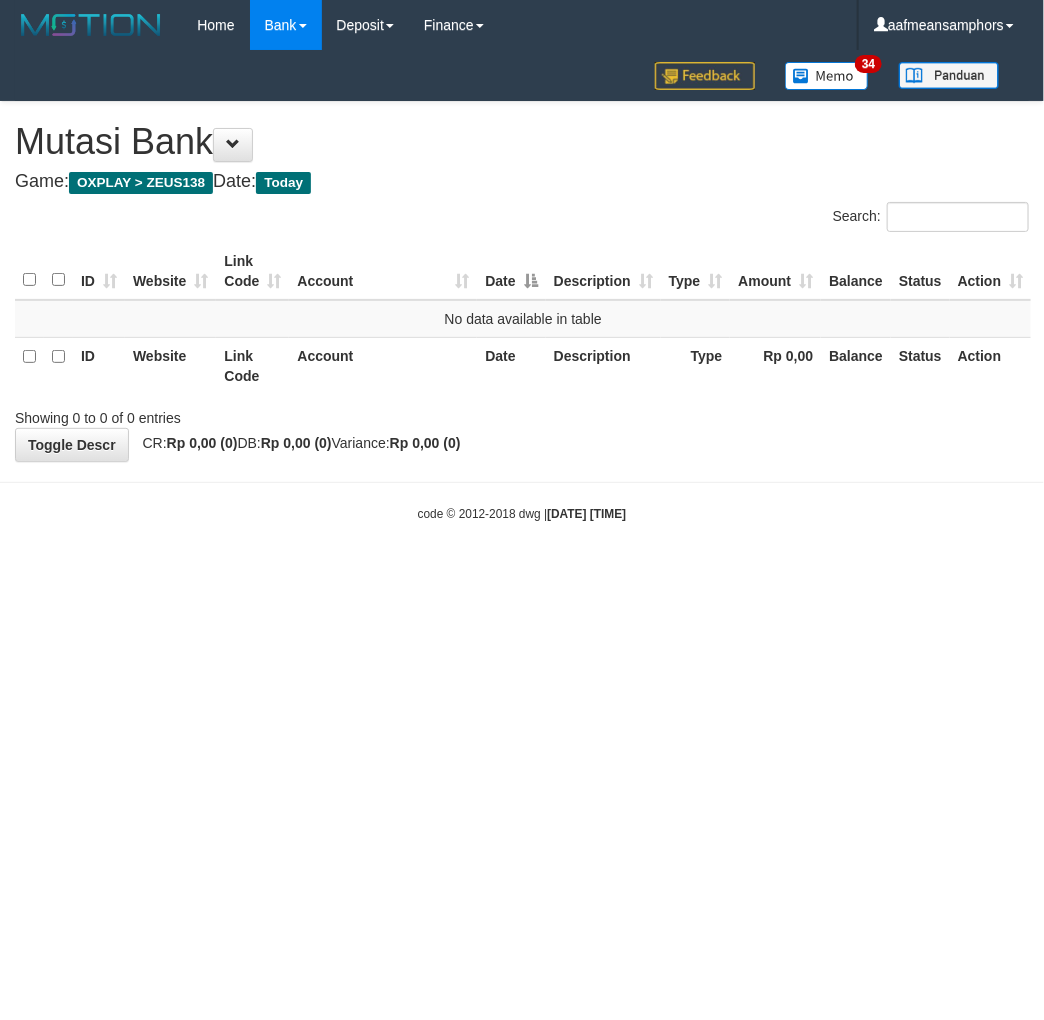 click on "Toggle navigation
Home
Bank
Account List
Load
By Website
Group
[OXPLAY]													ZEUS138
By Load Group (DPS)
Sync" at bounding box center (522, 286) 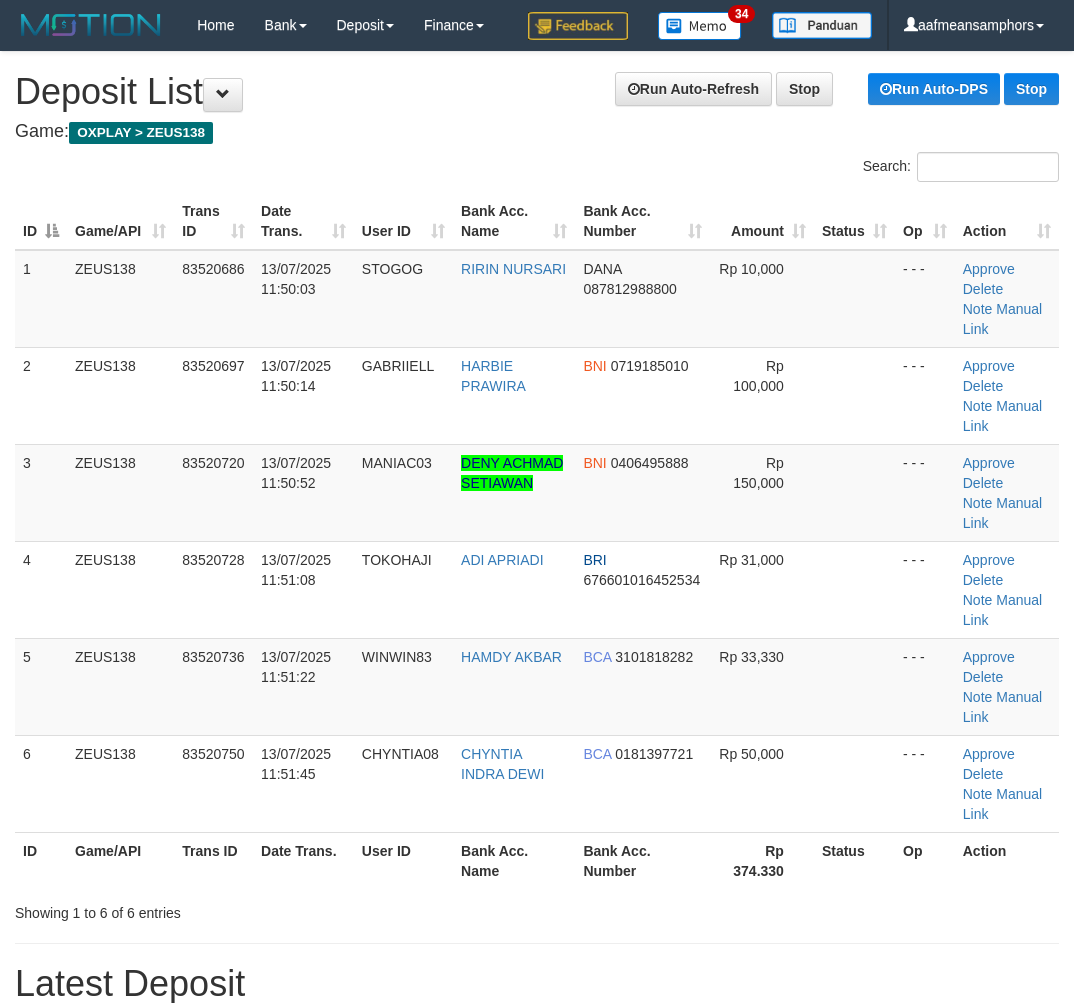 scroll, scrollTop: 112, scrollLeft: 0, axis: vertical 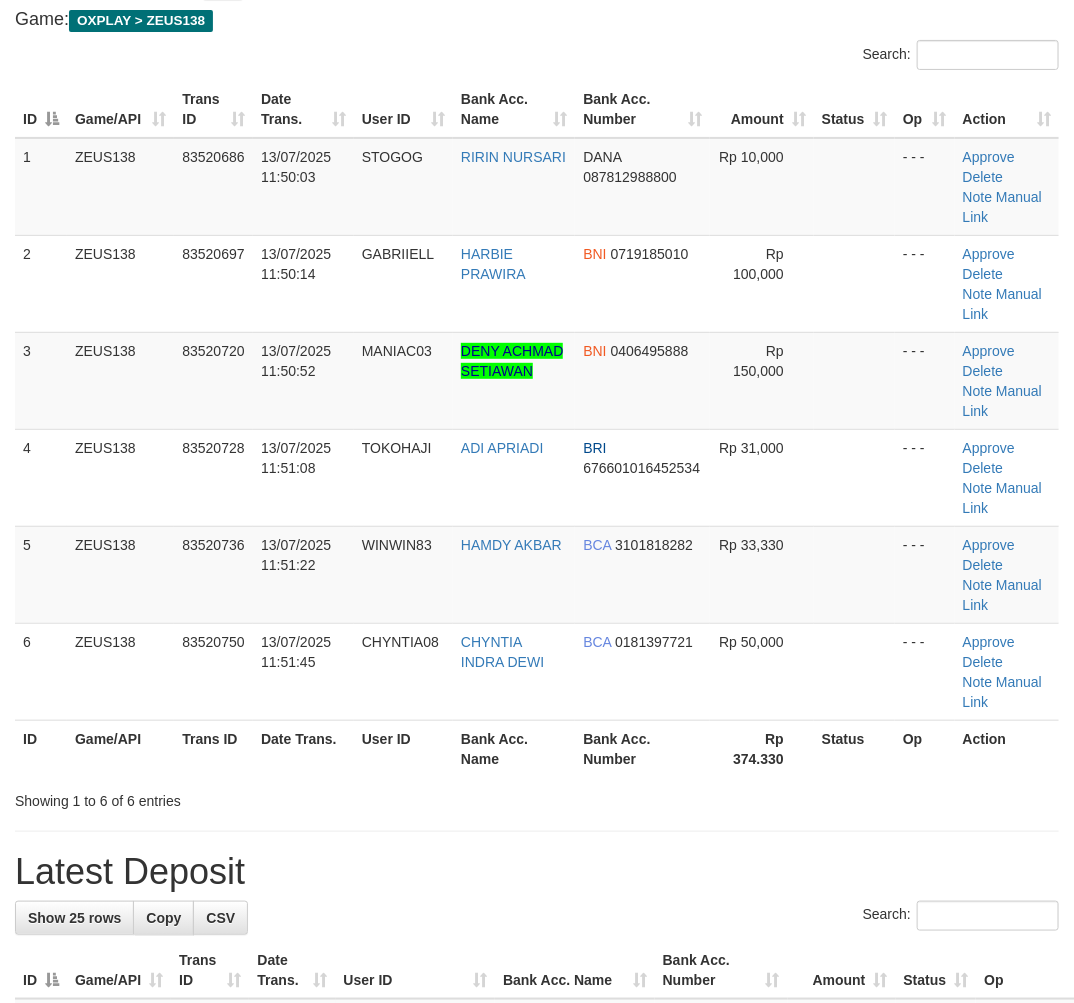 click on "Bank Acc. Name" at bounding box center (514, 748) 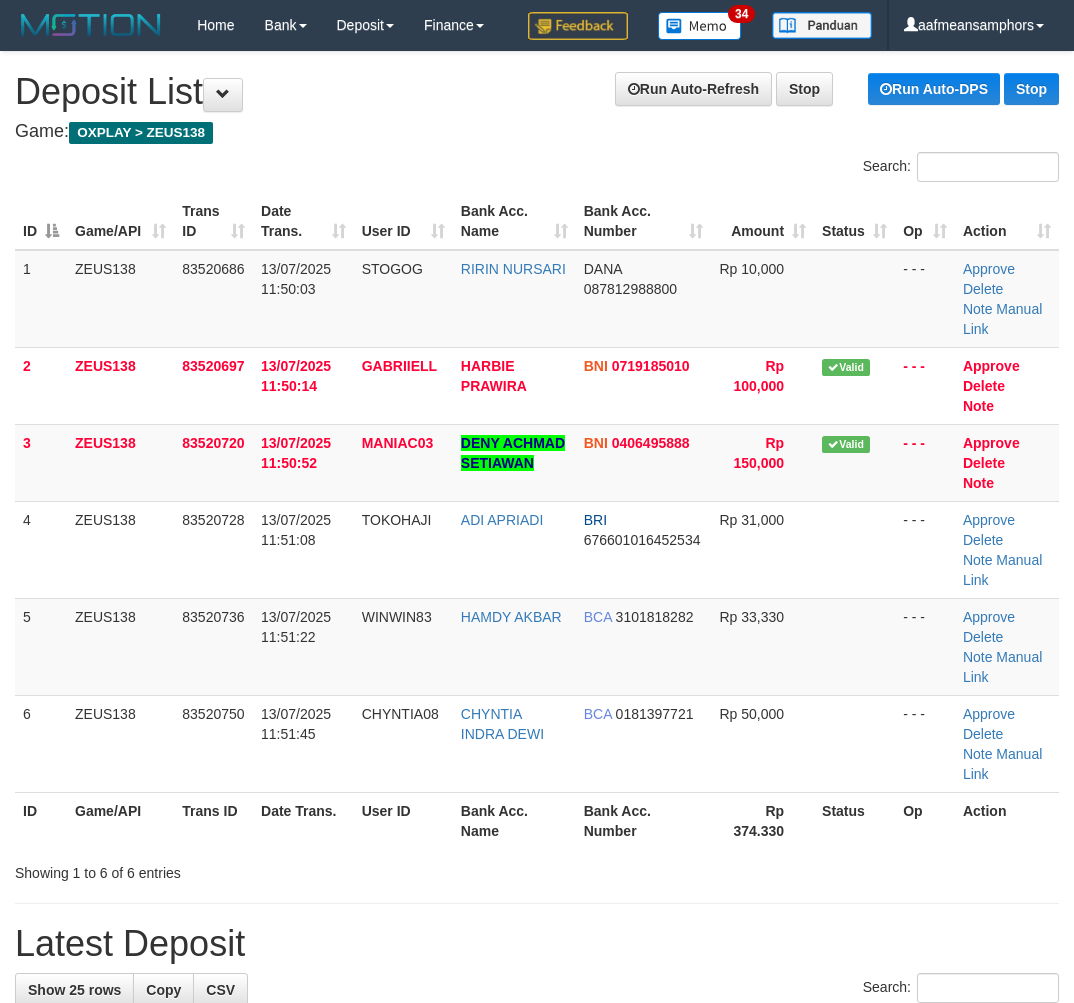 scroll, scrollTop: 223, scrollLeft: 0, axis: vertical 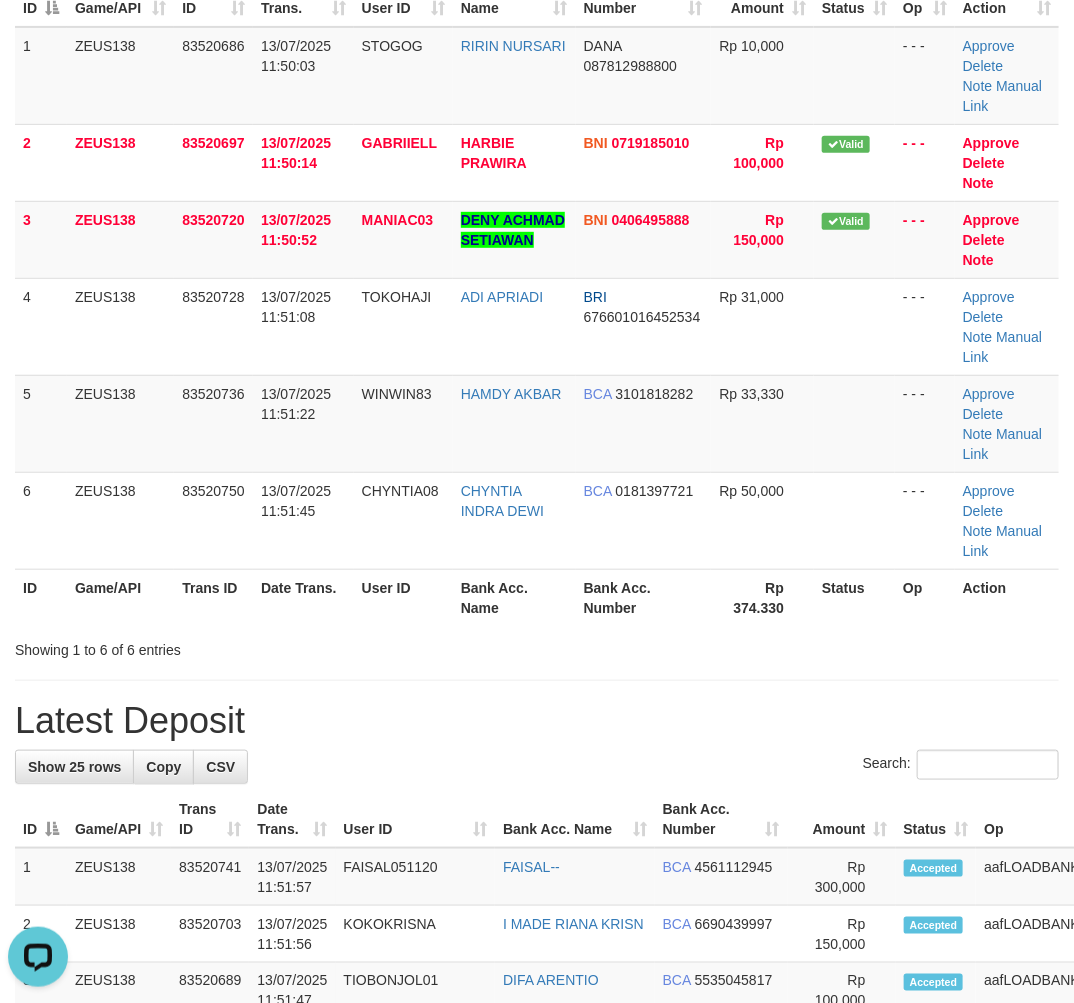 click on "**********" at bounding box center (537, 1118) 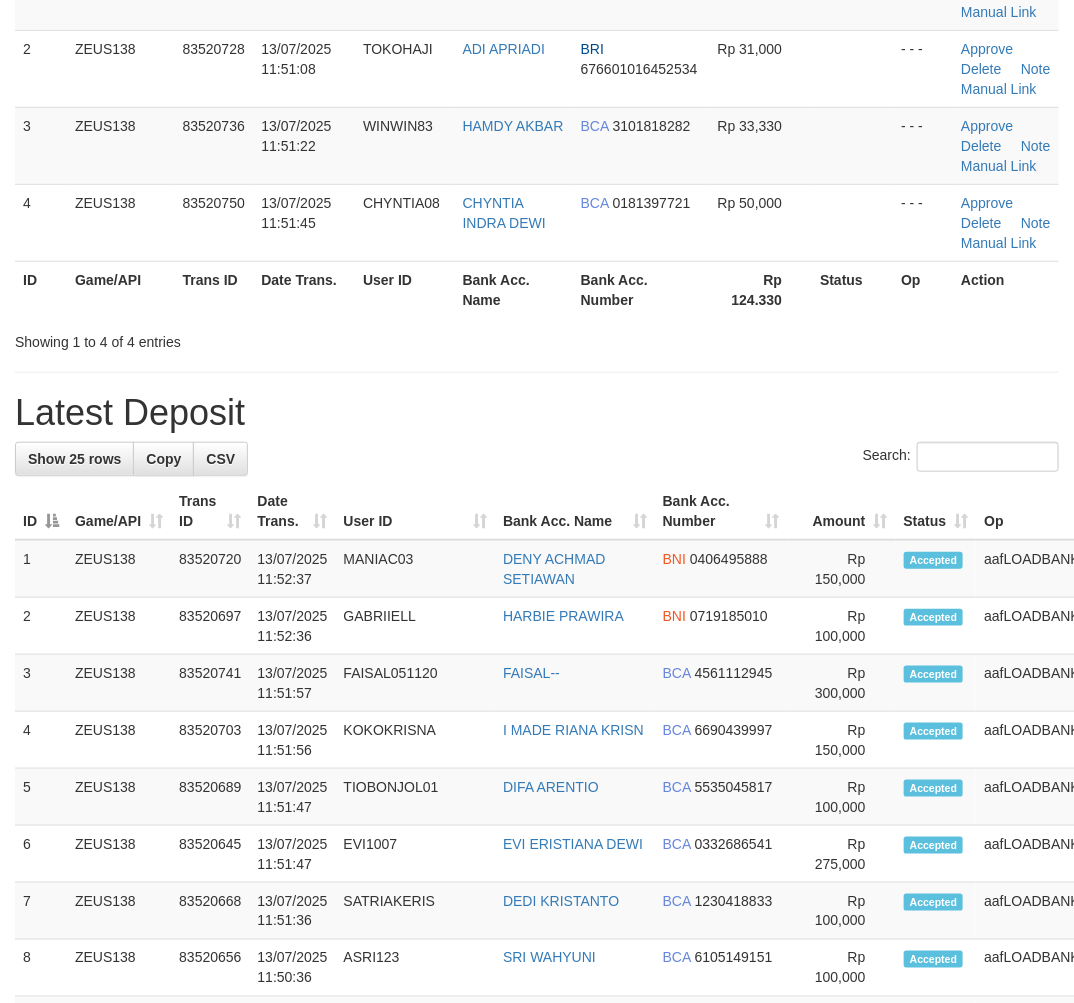 click on "Latest Deposit" at bounding box center (537, 413) 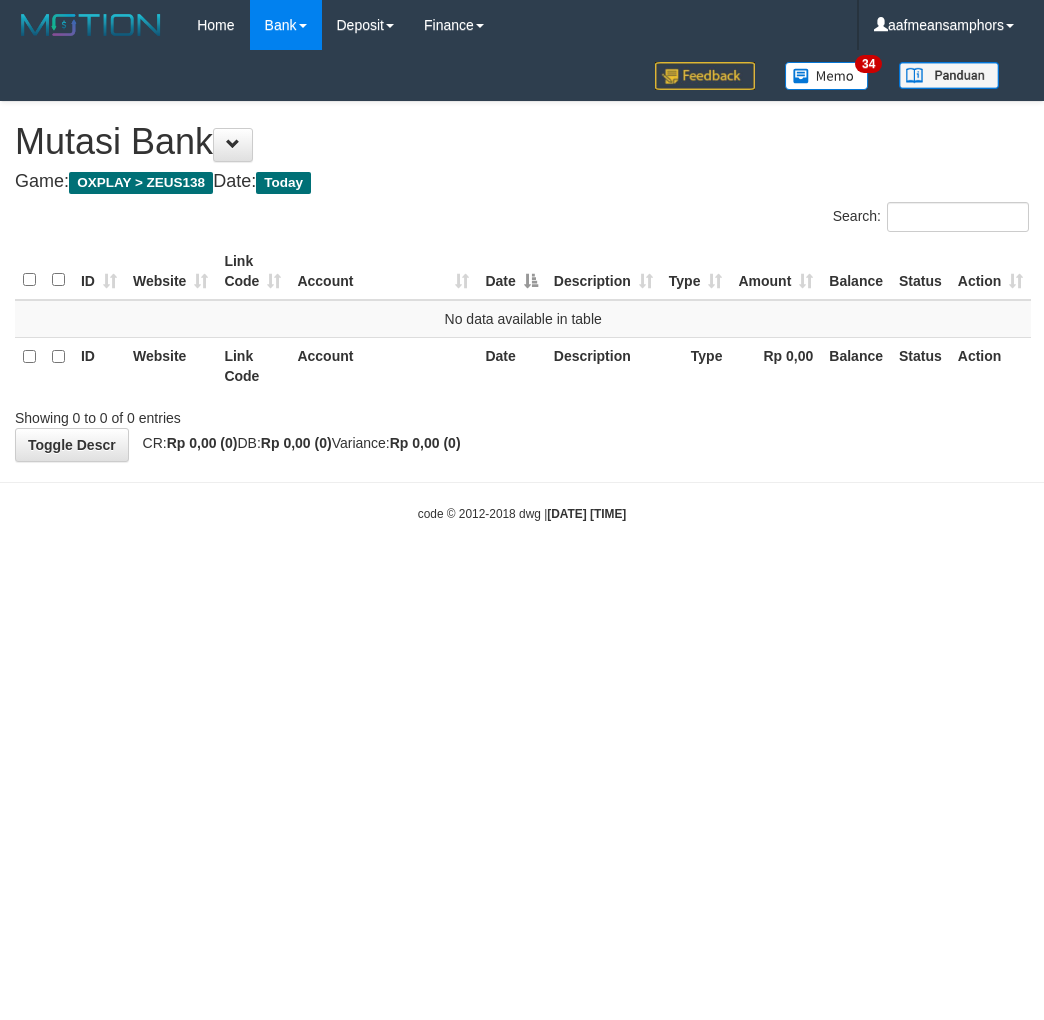 scroll, scrollTop: 0, scrollLeft: 0, axis: both 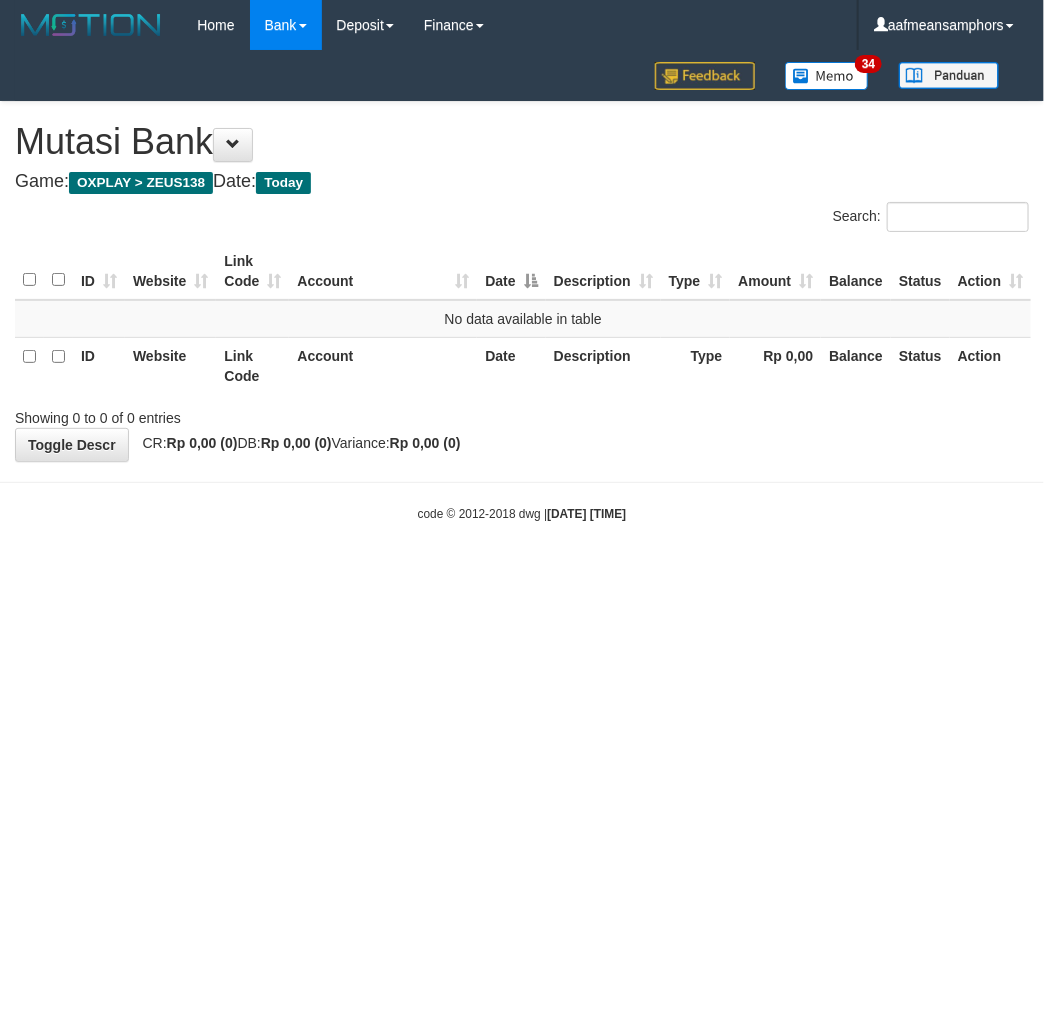 click on "Toggle navigation
Home
Bank
Account List
Load
By Website
Group
[OXPLAY]													ZEUS138
By Load Group (DPS)" at bounding box center [522, 286] 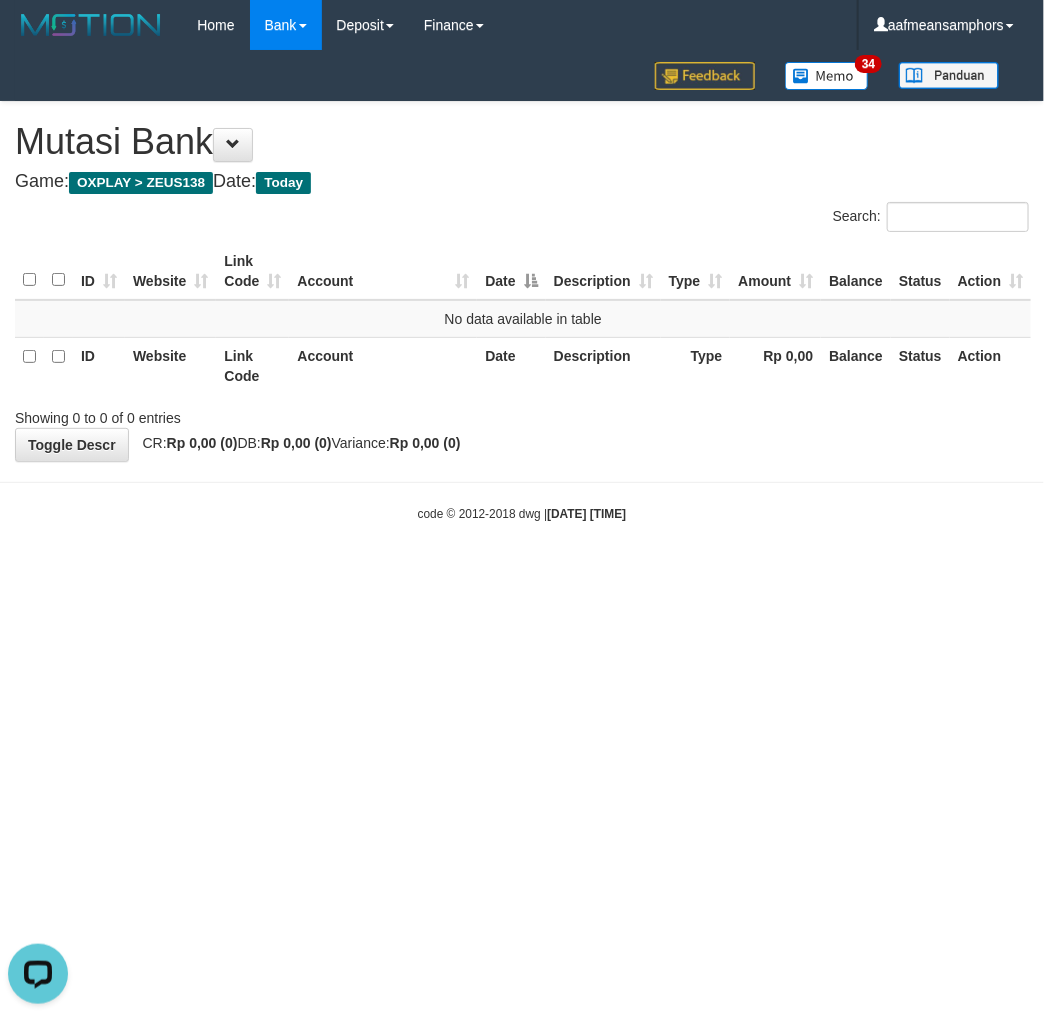 scroll, scrollTop: 0, scrollLeft: 0, axis: both 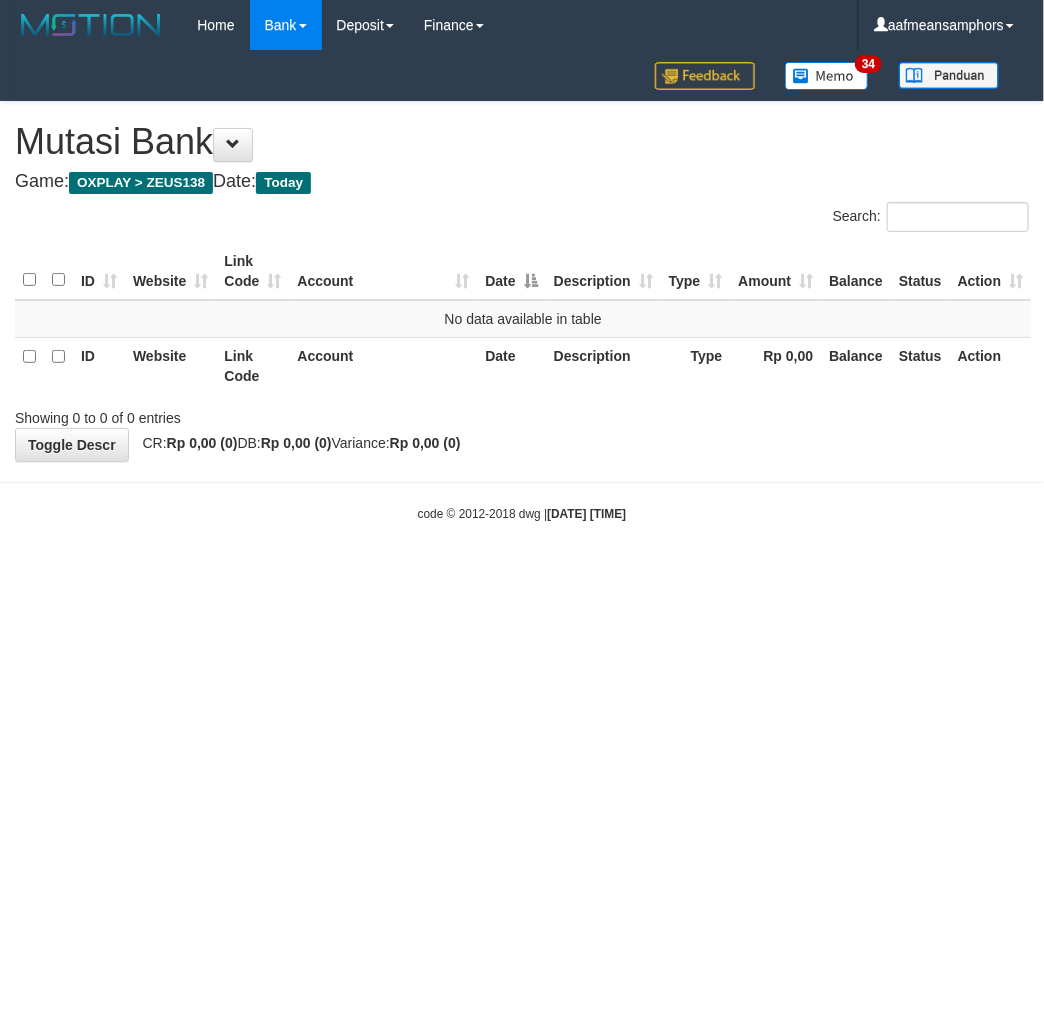 click on "Toggle navigation
Home
Bank
Account List
Load
By Website
Group
[OXPLAY]													ZEUS138
By Load Group (DPS)" at bounding box center [522, 286] 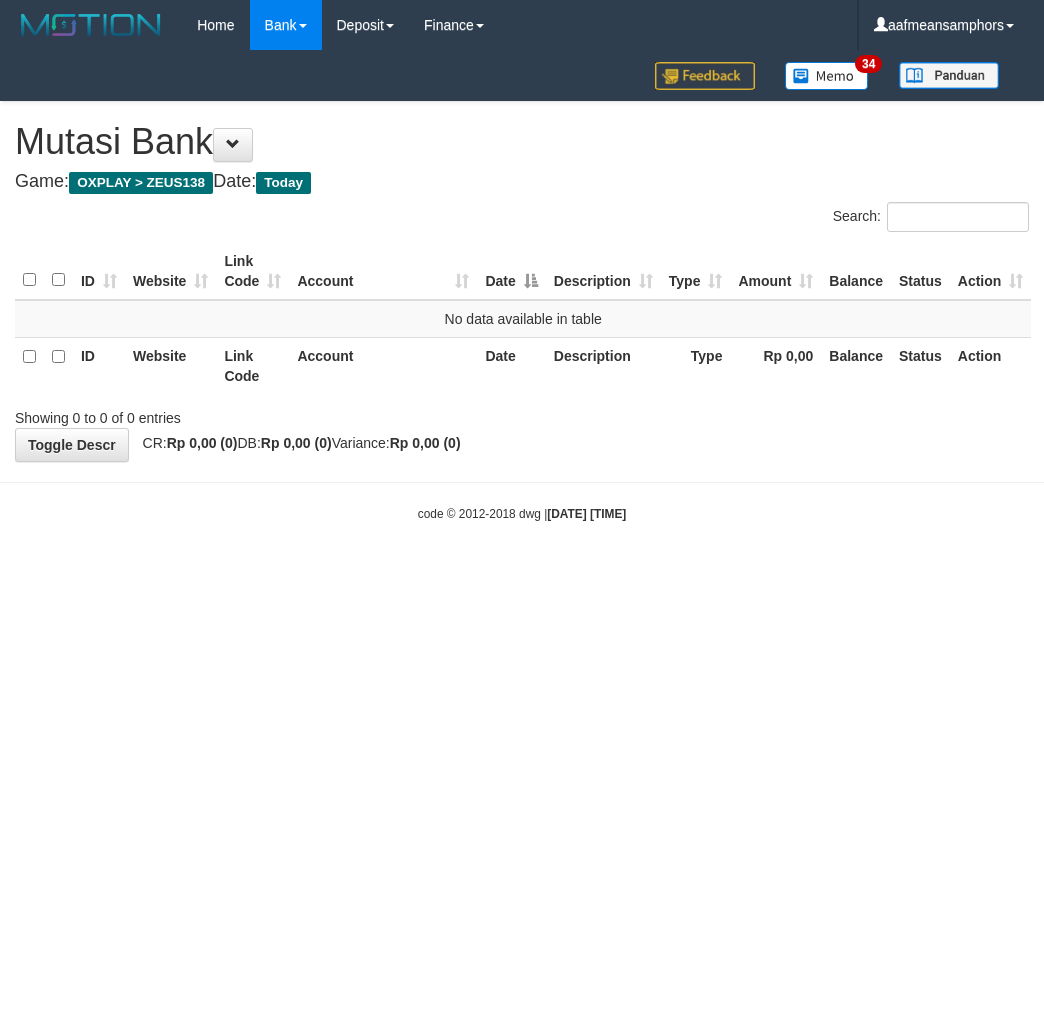 scroll, scrollTop: 0, scrollLeft: 0, axis: both 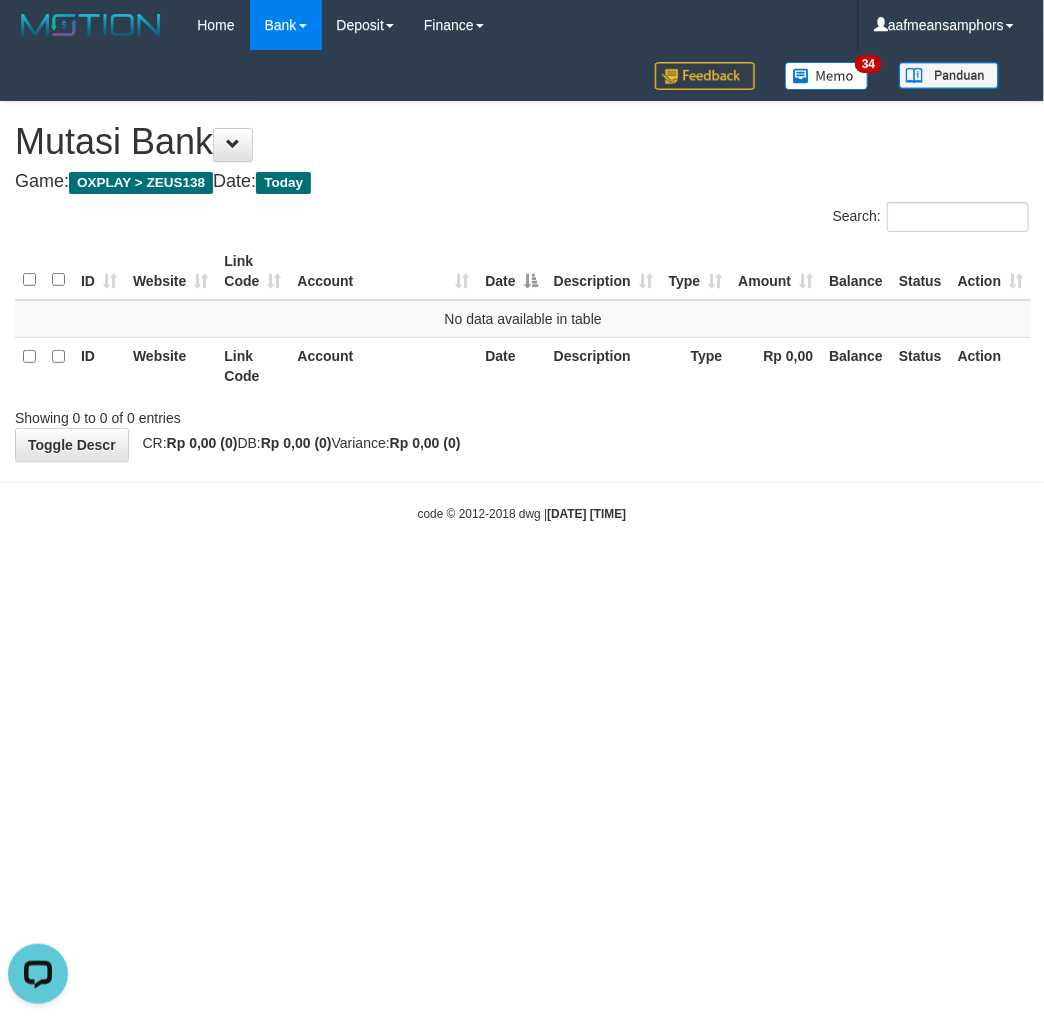drag, startPoint x: 865, startPoint y: 506, endPoint x: 838, endPoint y: 508, distance: 27.073973 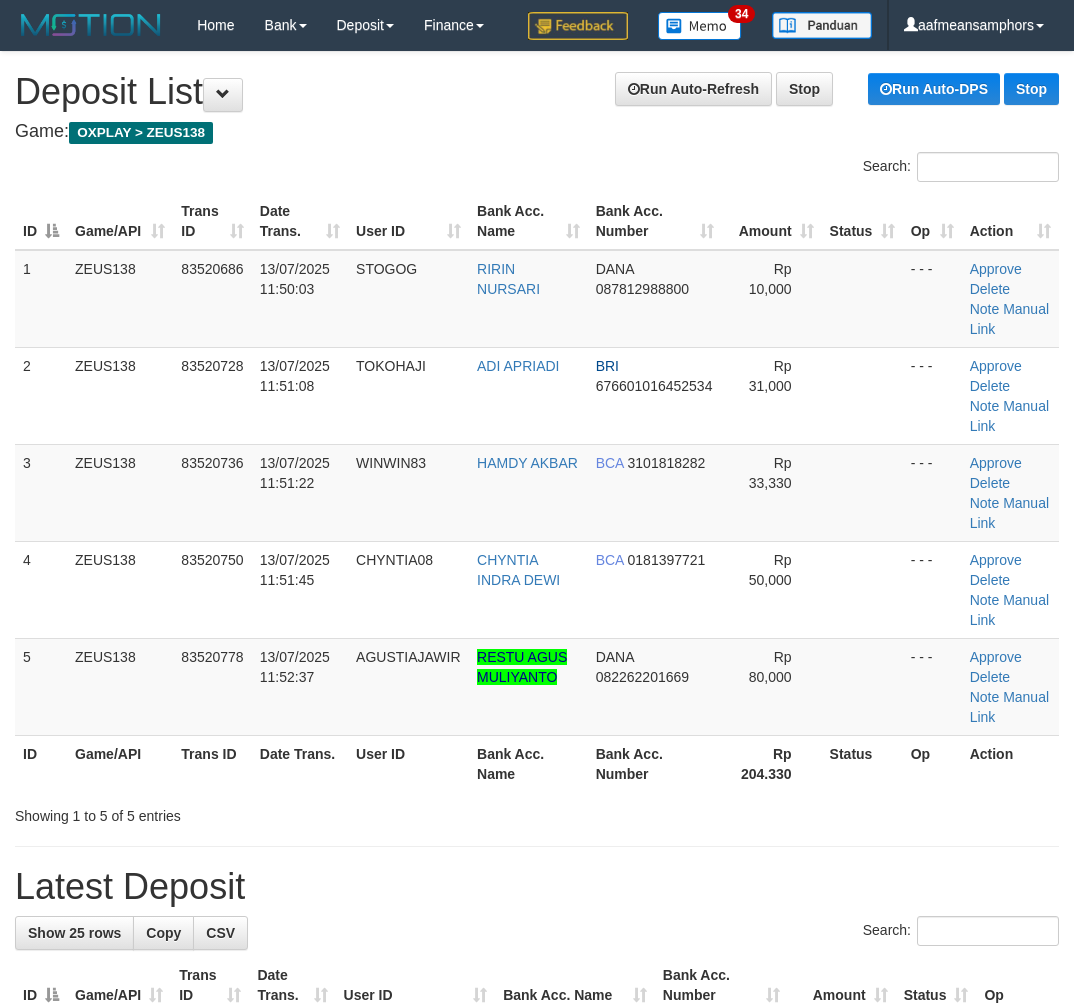 scroll, scrollTop: 397, scrollLeft: 0, axis: vertical 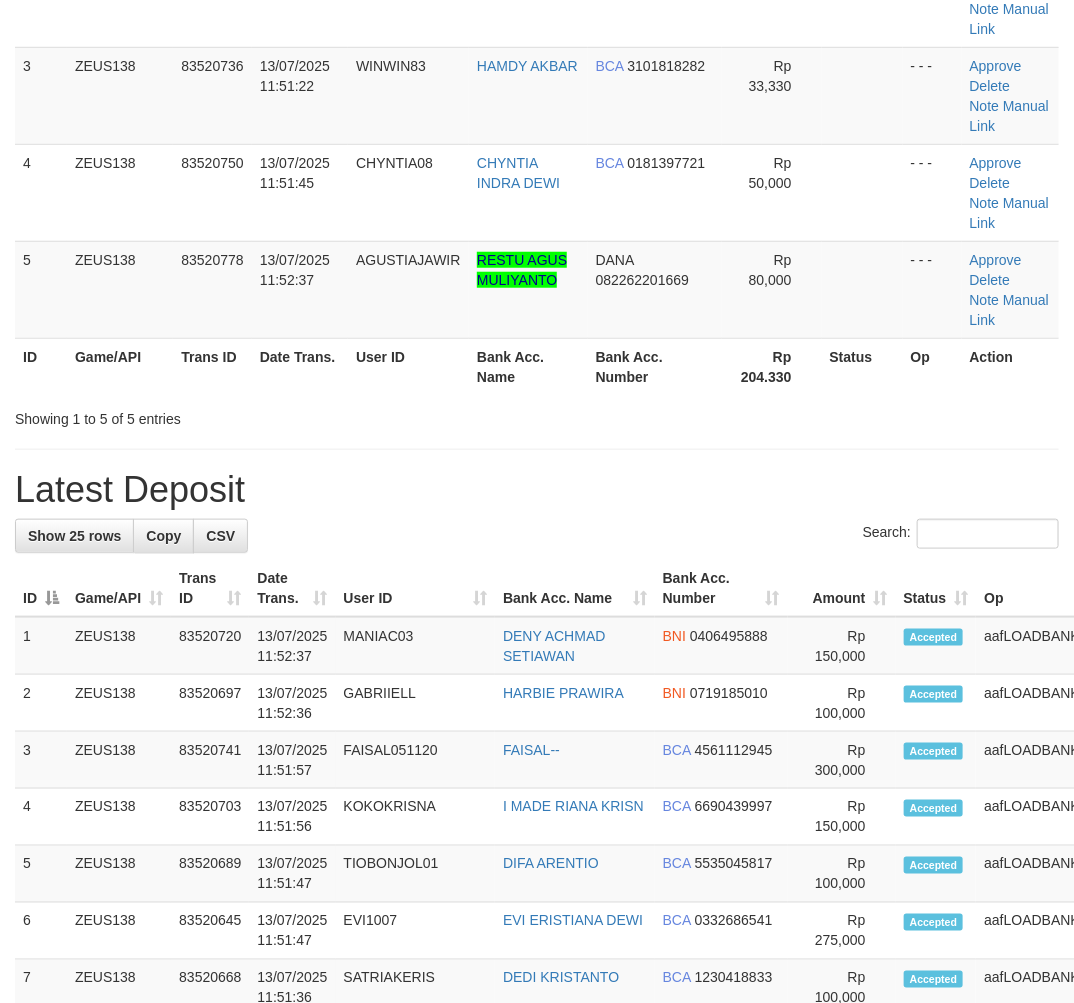 drag, startPoint x: 406, startPoint y: 447, endPoint x: 395, endPoint y: 447, distance: 11 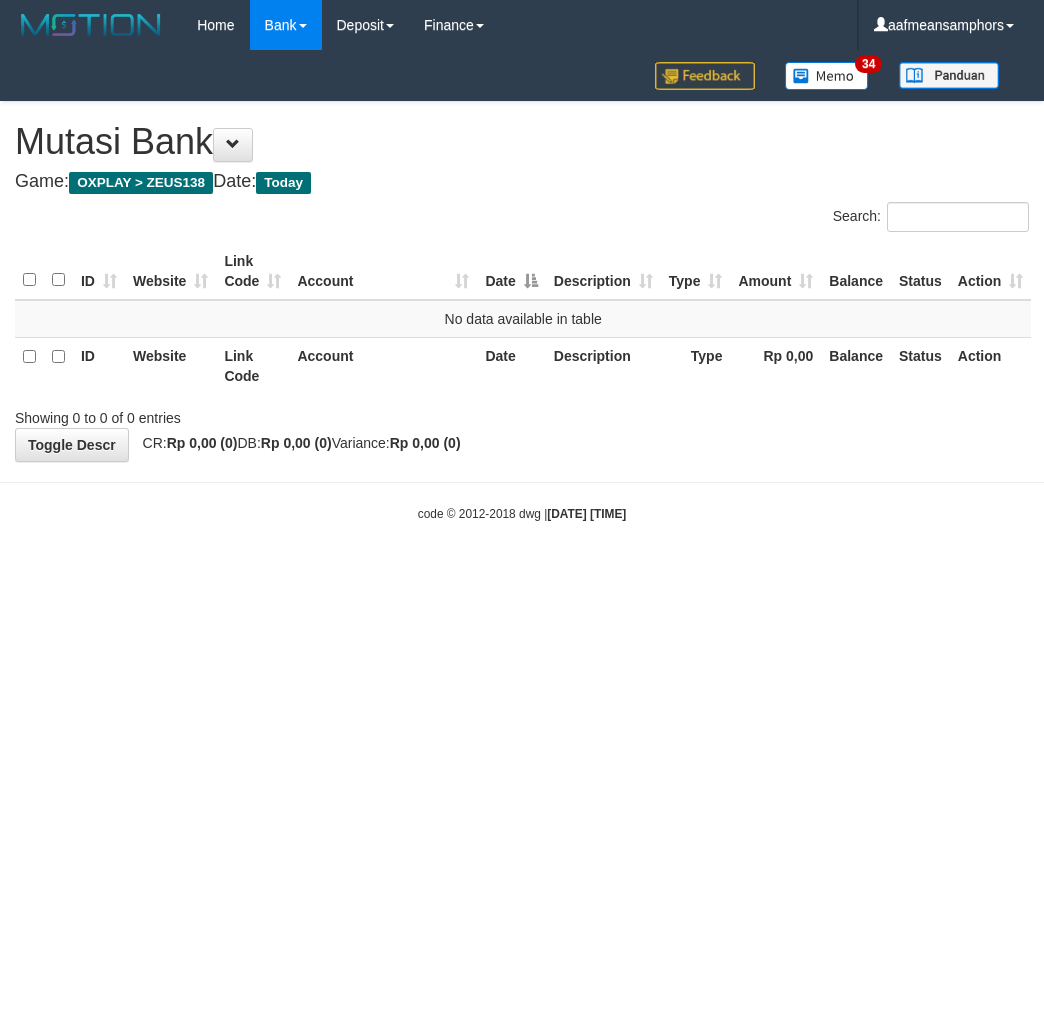 scroll, scrollTop: 0, scrollLeft: 0, axis: both 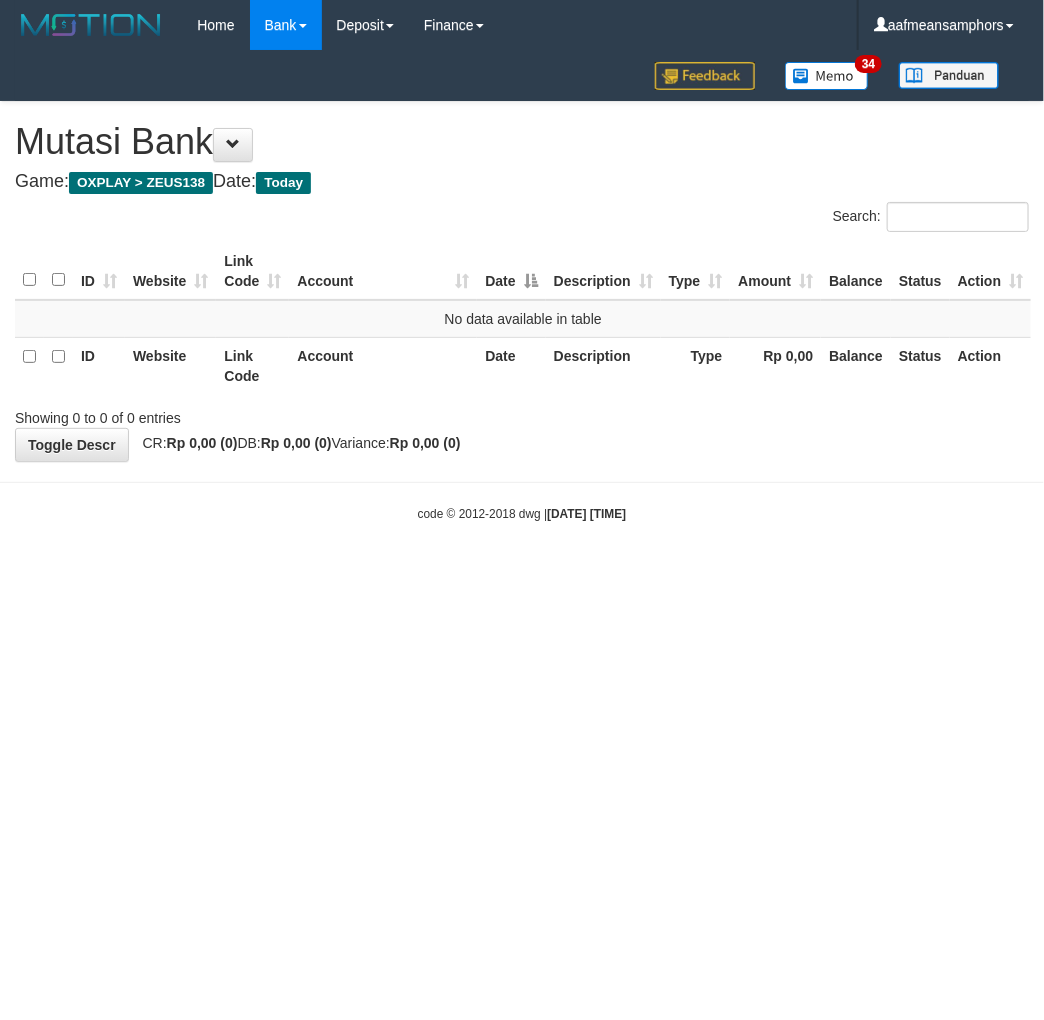 drag, startPoint x: 483, startPoint y: 572, endPoint x: 592, endPoint y: 551, distance: 111.0045 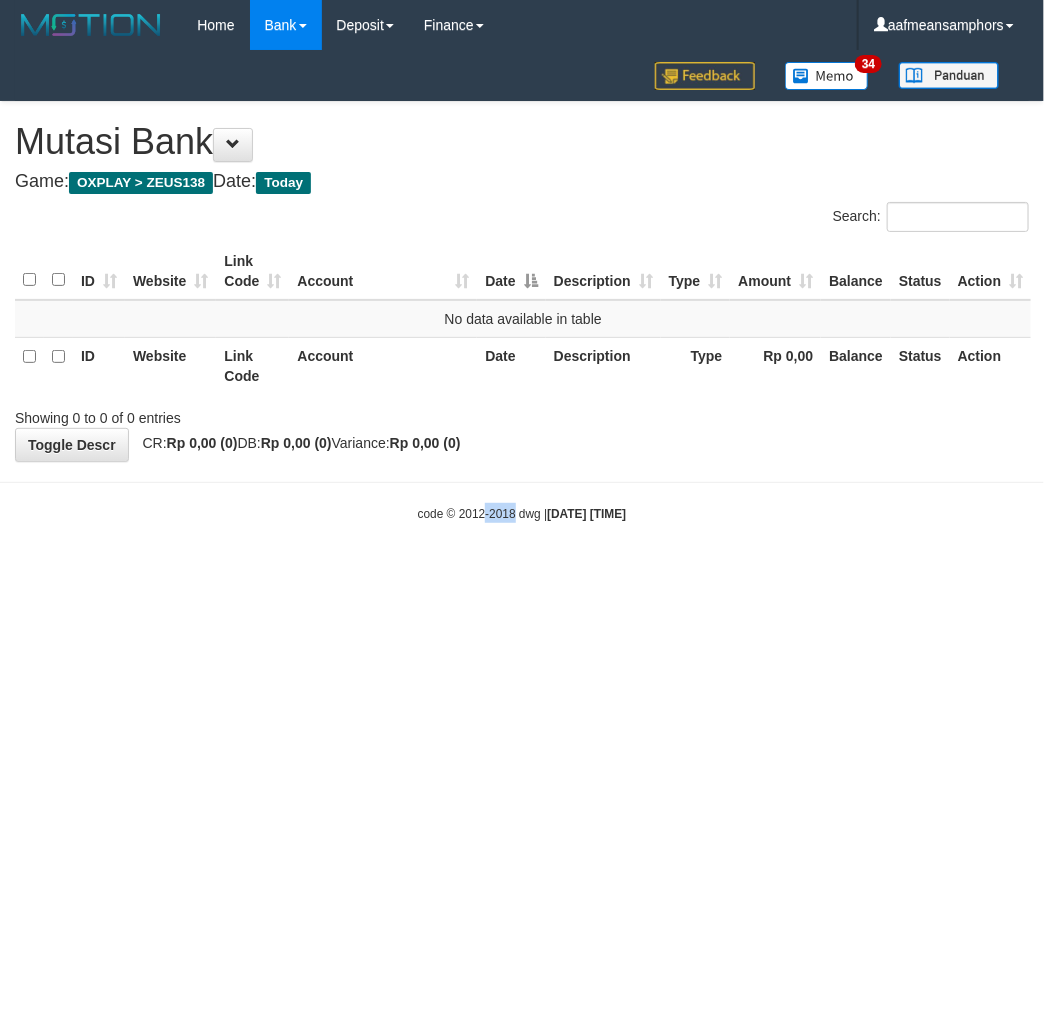 click on "Toggle navigation
Home
Bank
Account List
Load
By Website
Group
[OXPLAY]													ZEUS138
By Load Group (DPS)
Sync" at bounding box center [522, 286] 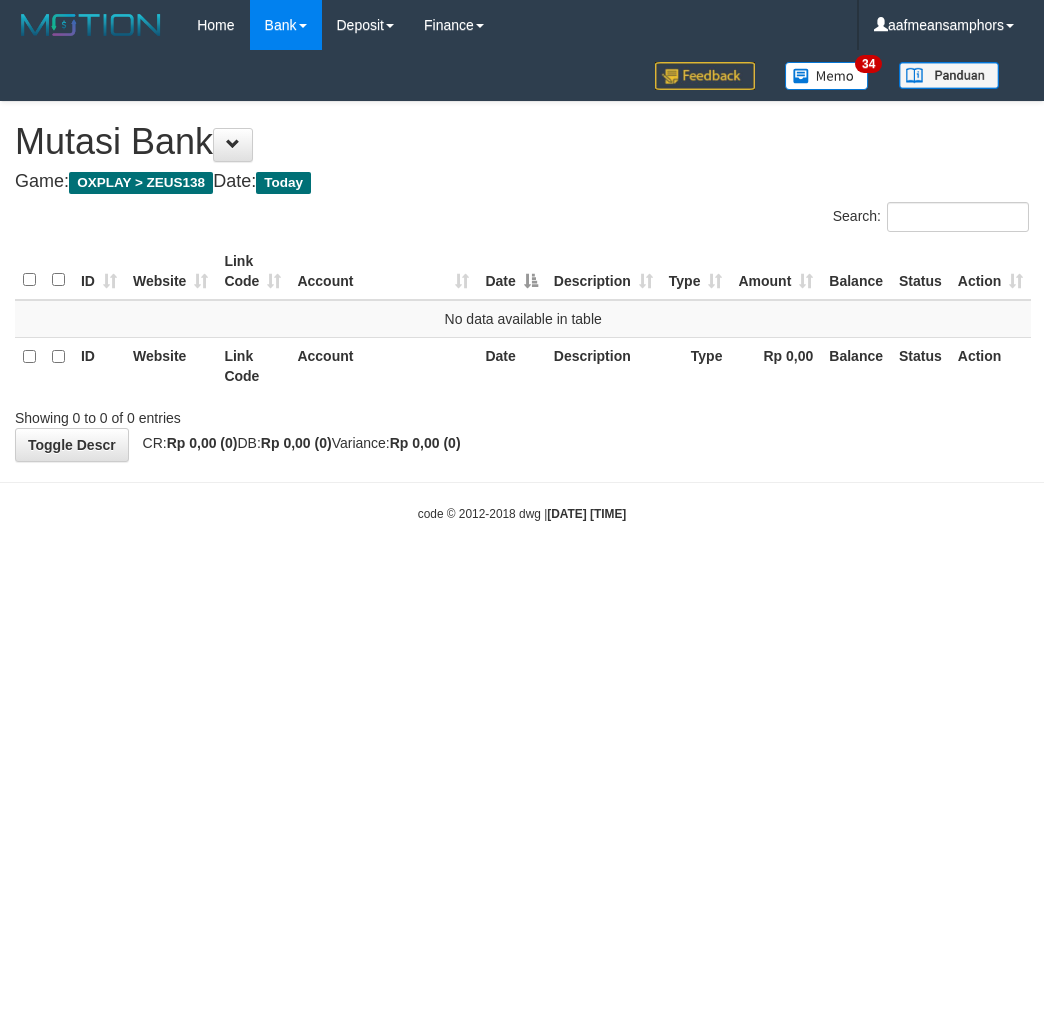 scroll, scrollTop: 0, scrollLeft: 0, axis: both 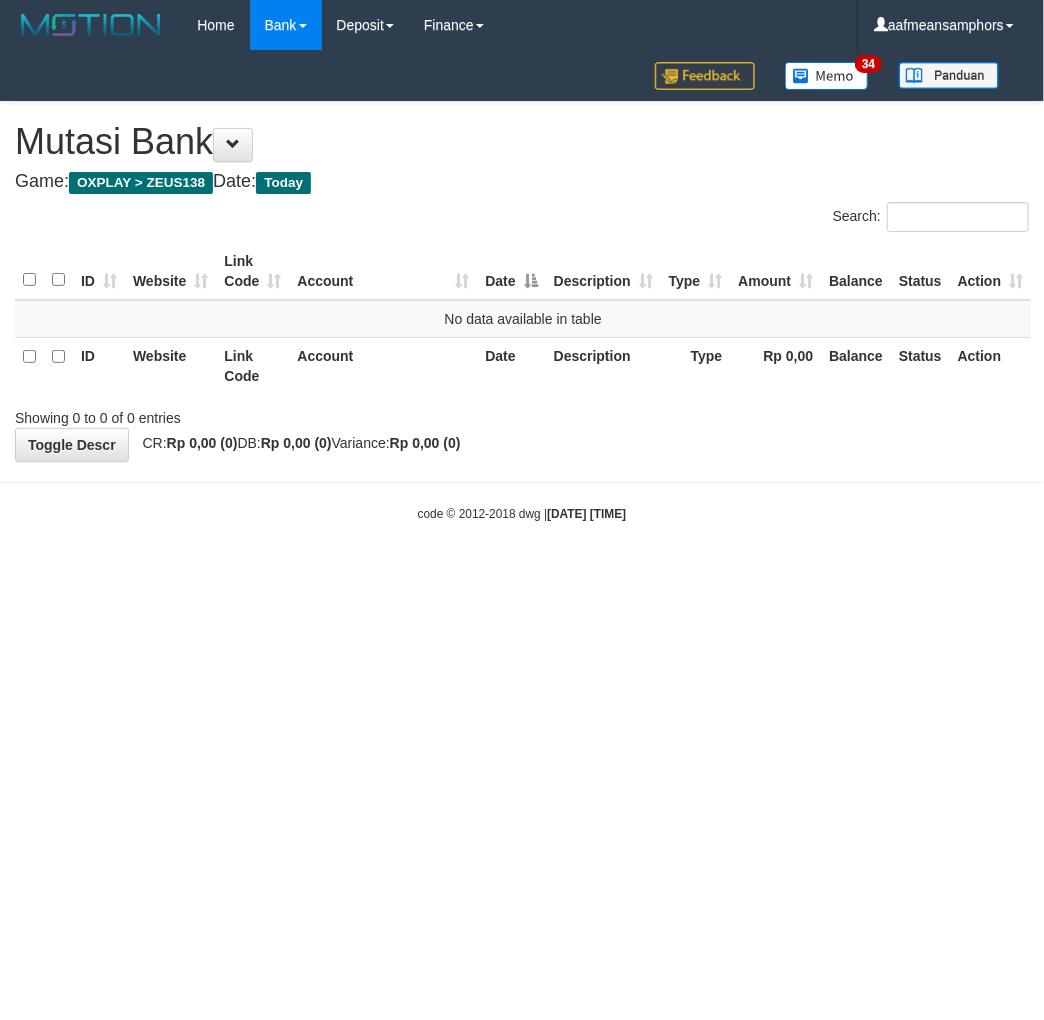 drag, startPoint x: 745, startPoint y: 556, endPoint x: 708, endPoint y: 554, distance: 37.054016 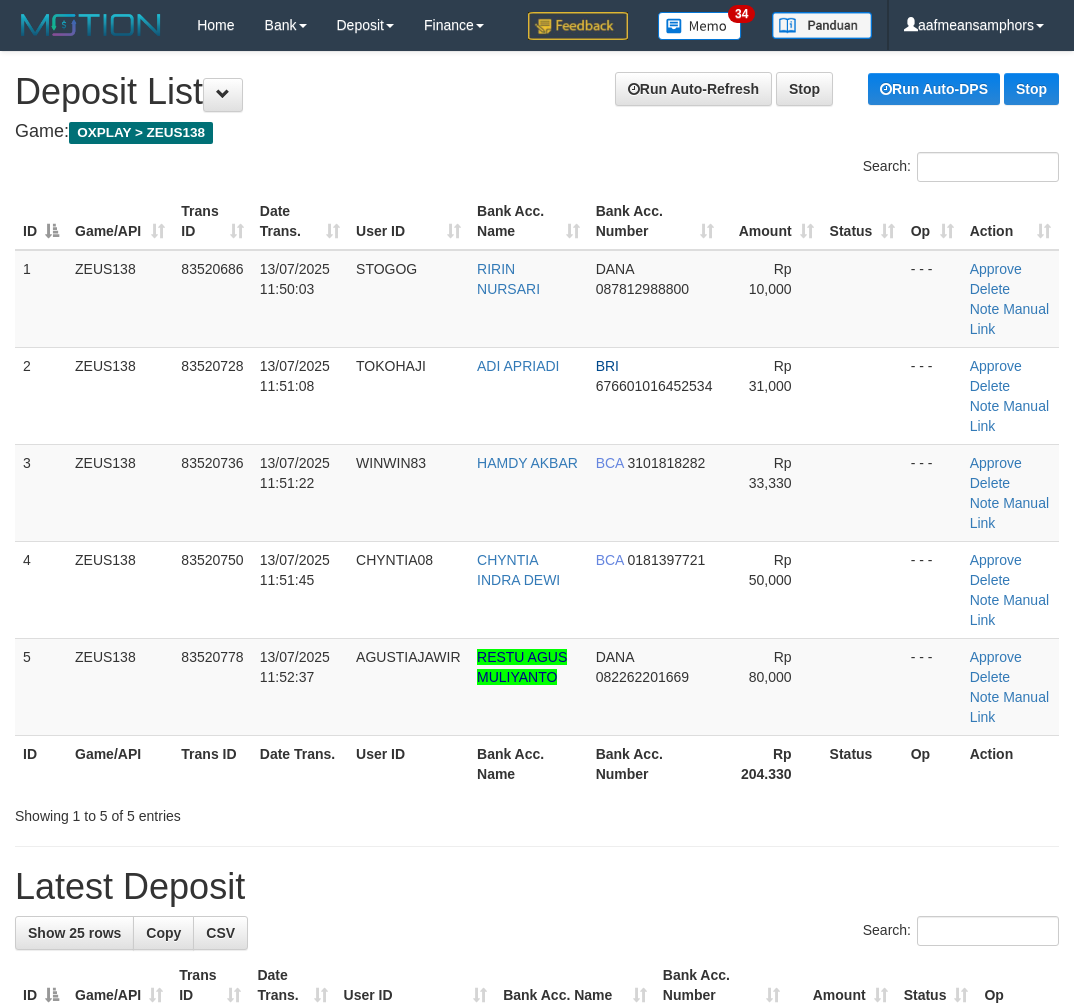 scroll, scrollTop: 397, scrollLeft: 0, axis: vertical 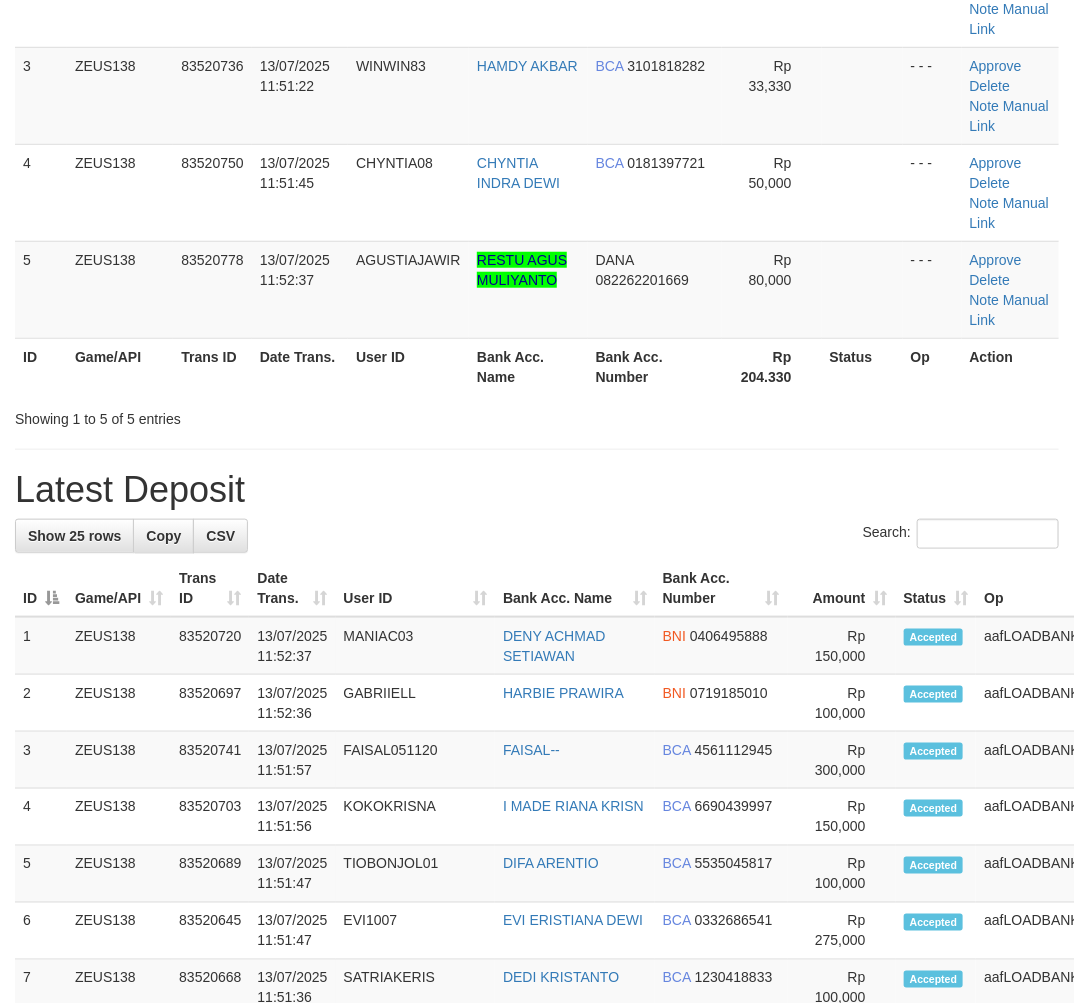 drag, startPoint x: 601, startPoint y: 447, endPoint x: 125, endPoint y: 508, distance: 479.8927 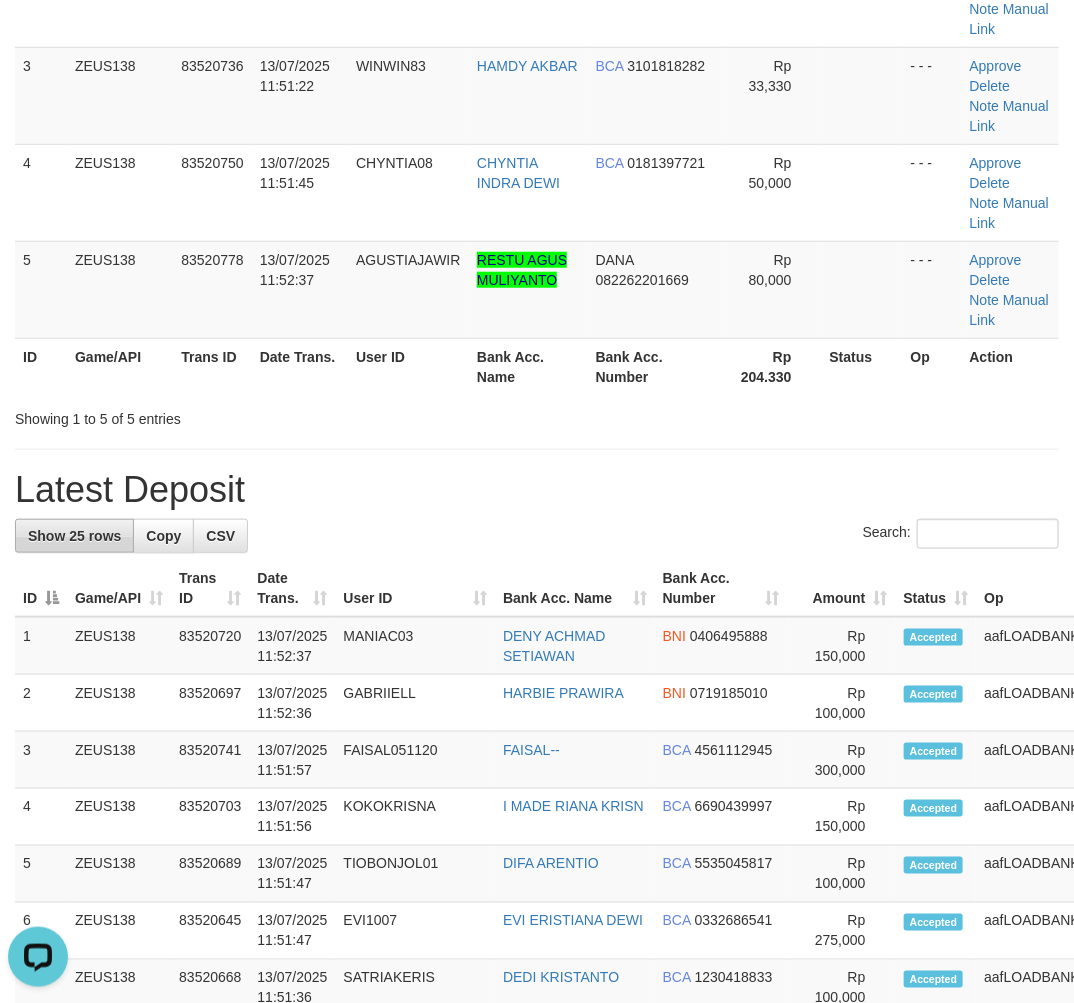 scroll, scrollTop: 0, scrollLeft: 0, axis: both 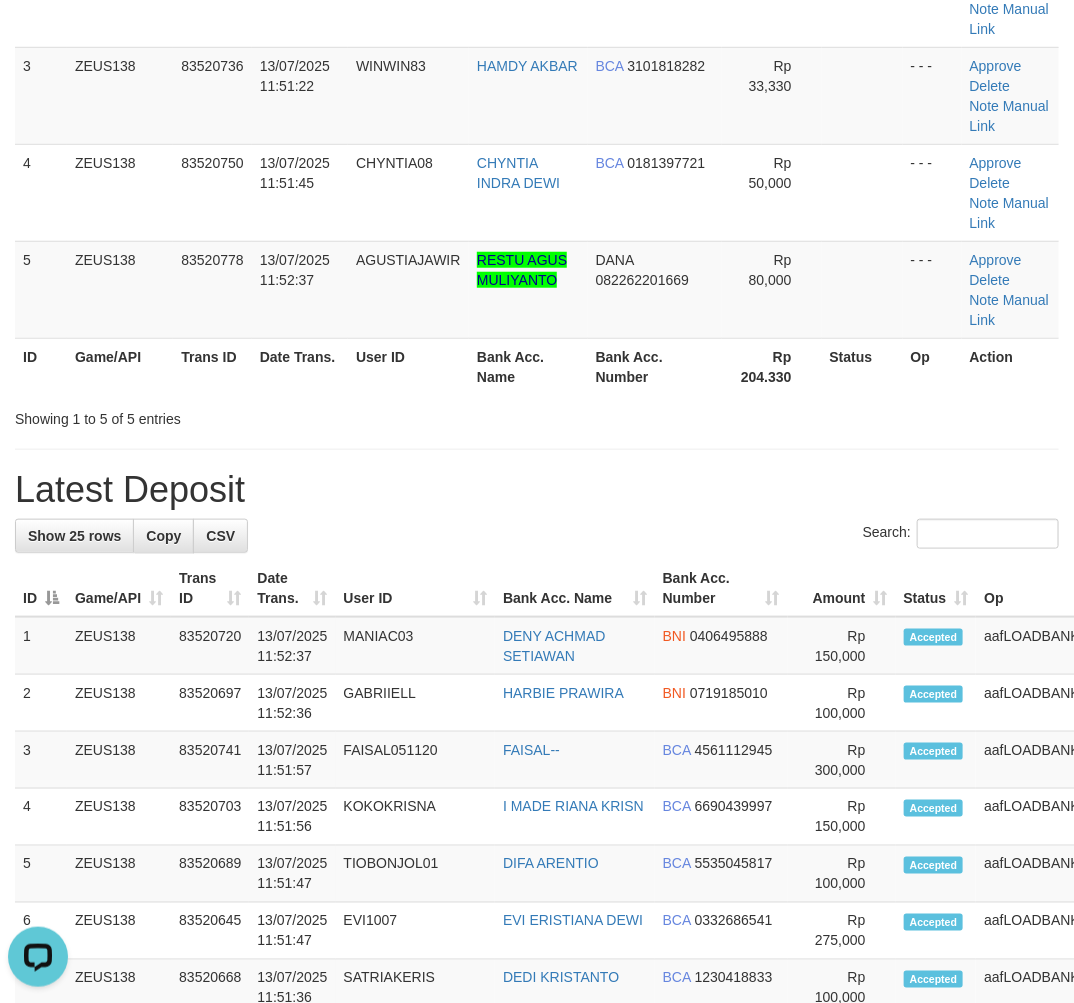 click on "Latest Deposit" at bounding box center (537, 490) 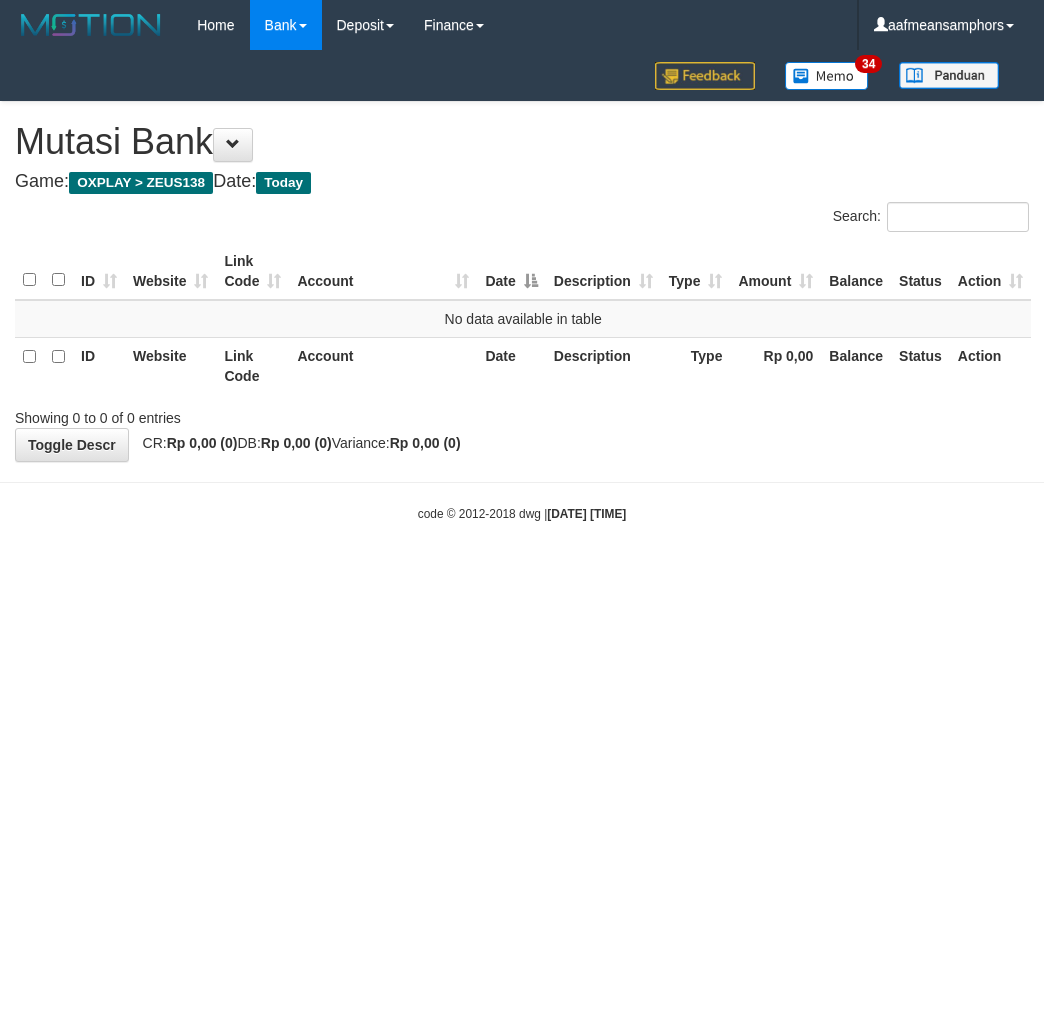 click on "Toggle navigation
Home
Bank
Account List
Load
By Website
Group
[OXPLAY]													ZEUS138
By Load Group (DPS)" at bounding box center [522, 286] 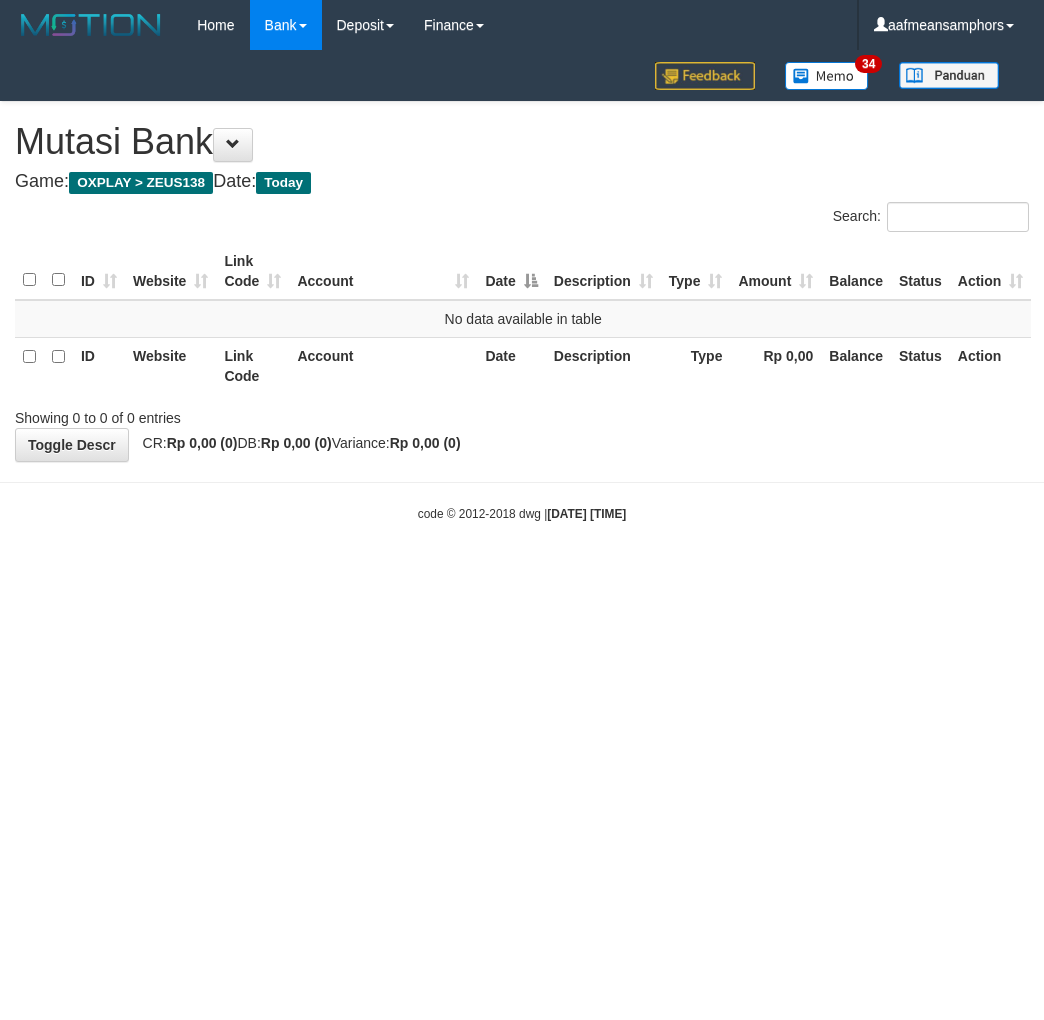 scroll, scrollTop: 0, scrollLeft: 0, axis: both 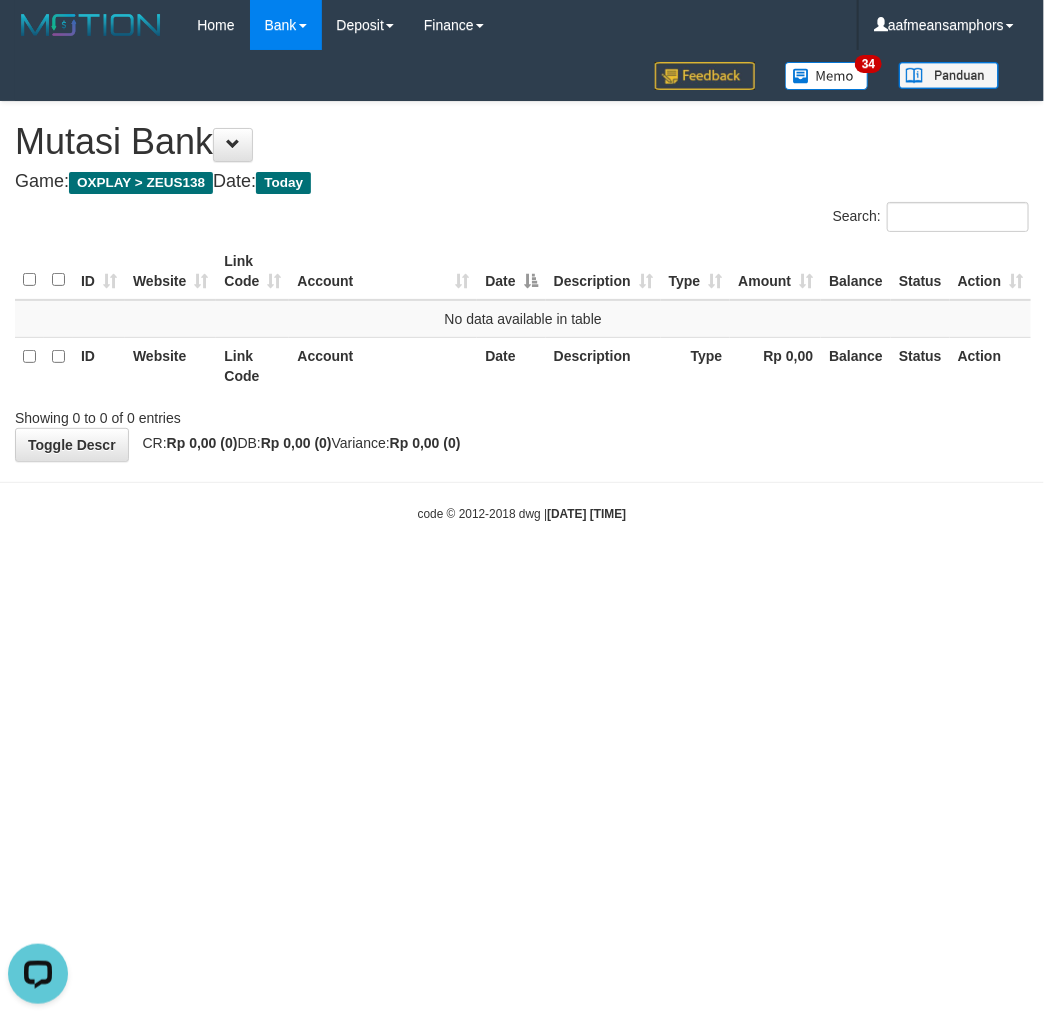 click on "Toggle navigation
Home
Bank
Account List
Load
By Website
Group
[OXPLAY]													ZEUS138
By Load Group (DPS)
Sync" at bounding box center (522, 286) 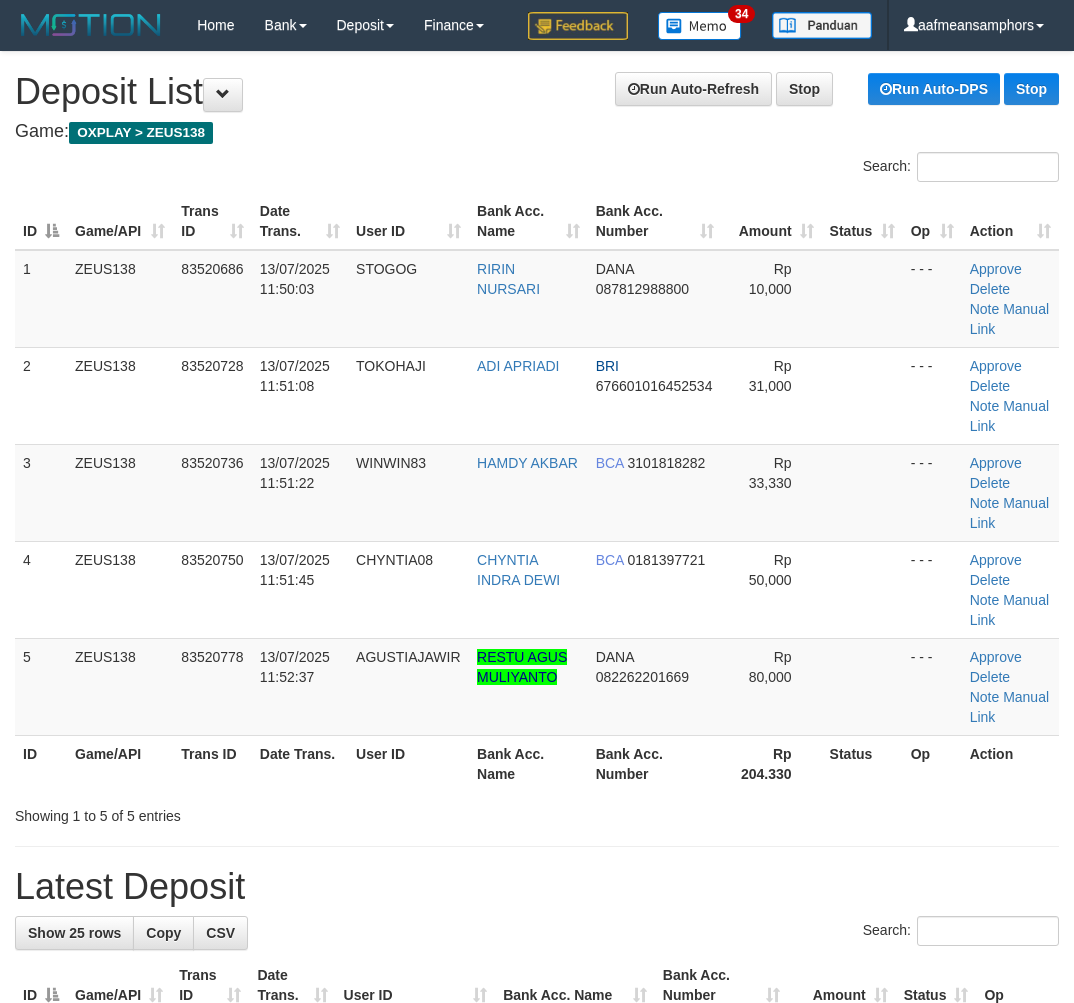 scroll, scrollTop: 397, scrollLeft: 0, axis: vertical 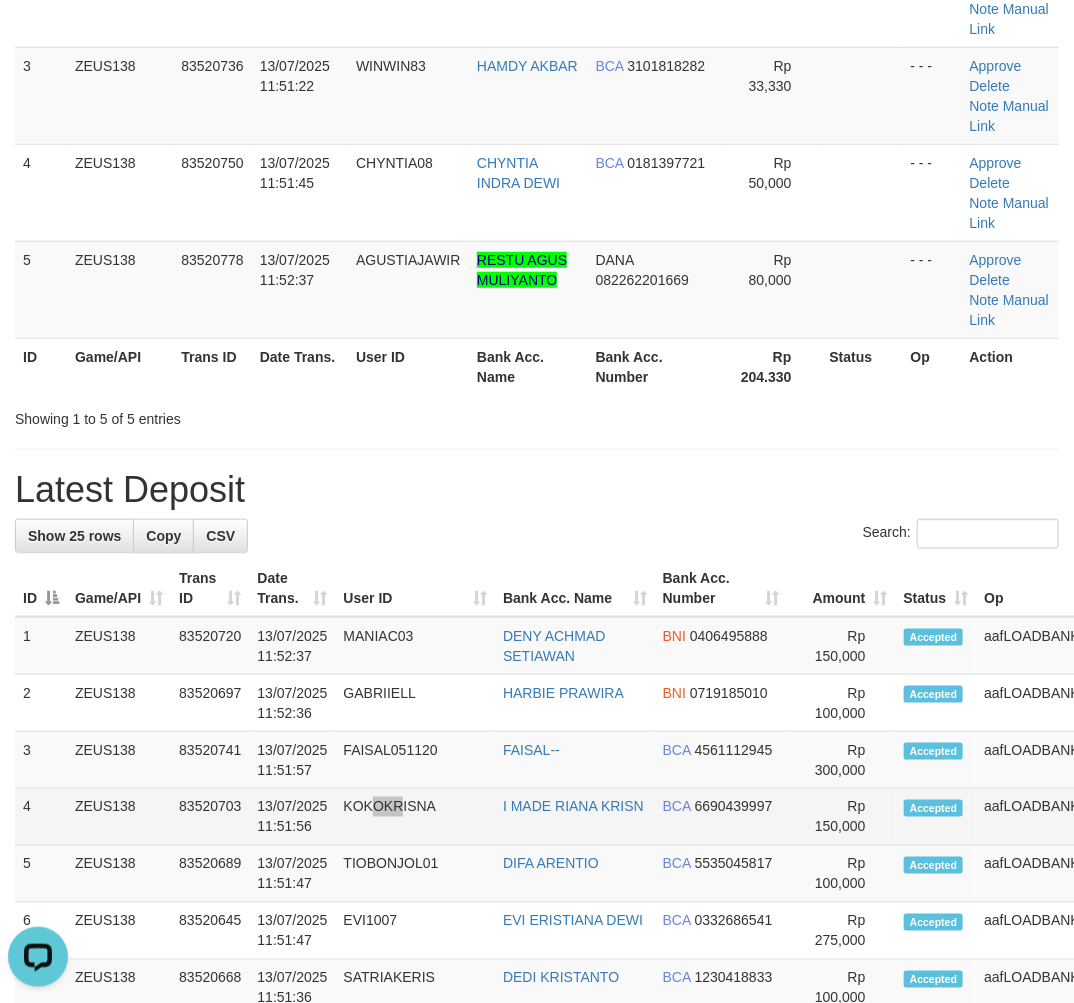 click on "KOKOKRISNA" at bounding box center (416, 817) 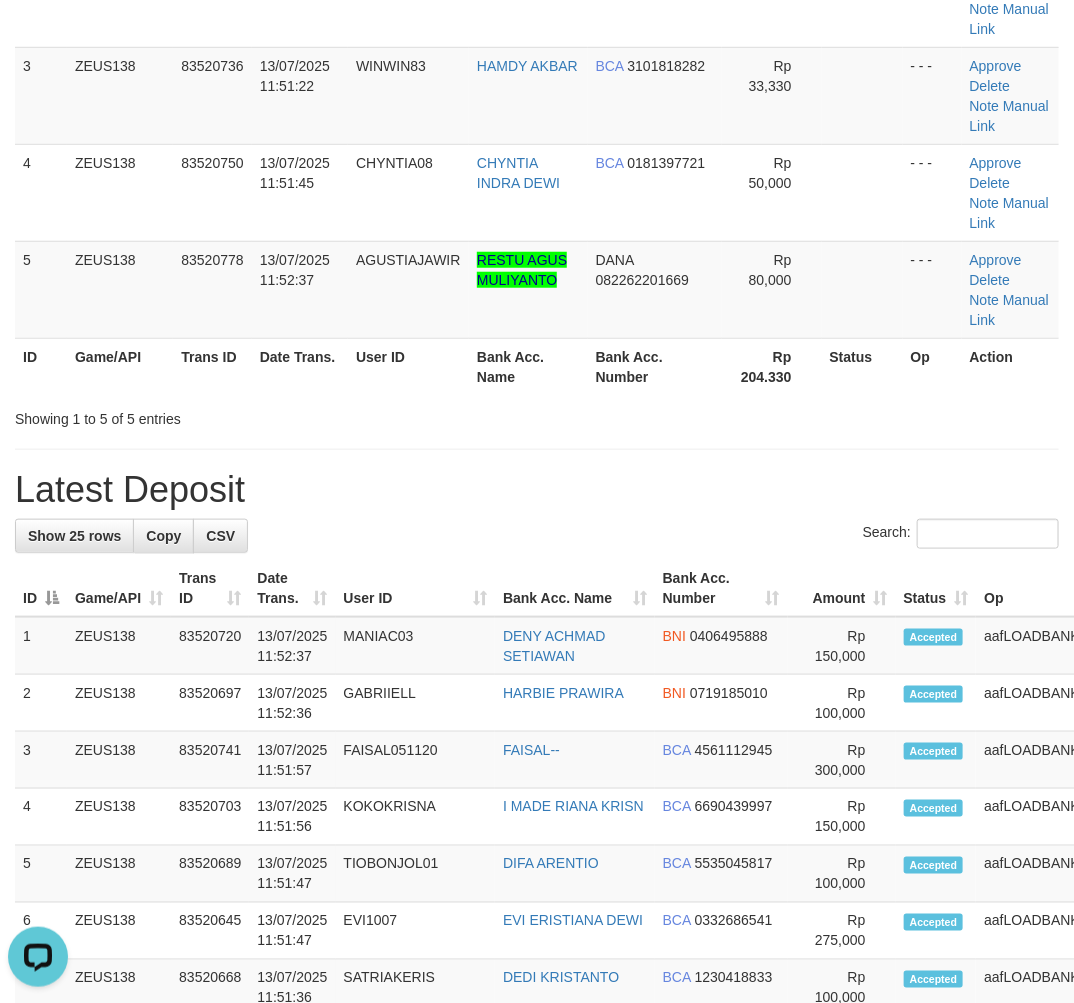 scroll, scrollTop: 0, scrollLeft: 0, axis: both 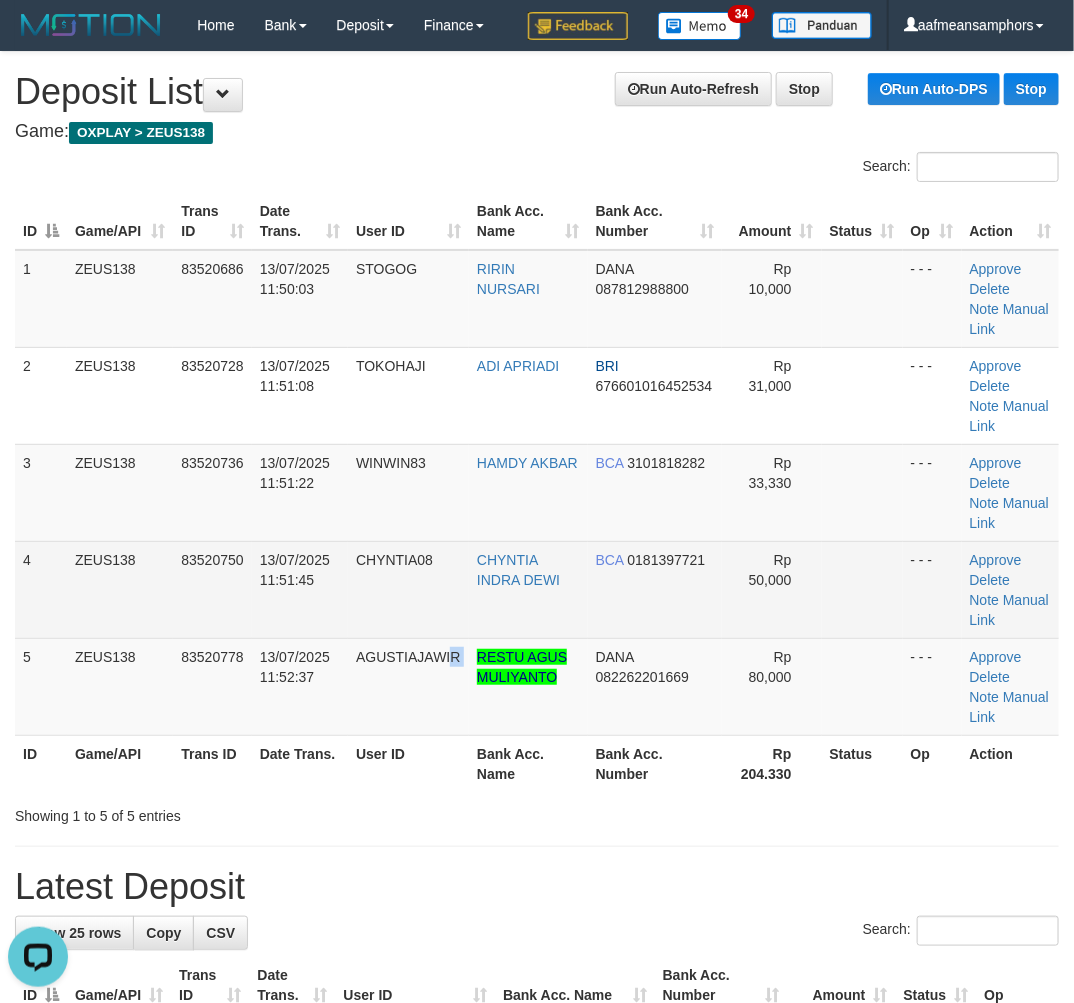 drag, startPoint x: 464, startPoint y: 661, endPoint x: 413, endPoint y: 630, distance: 59.682495 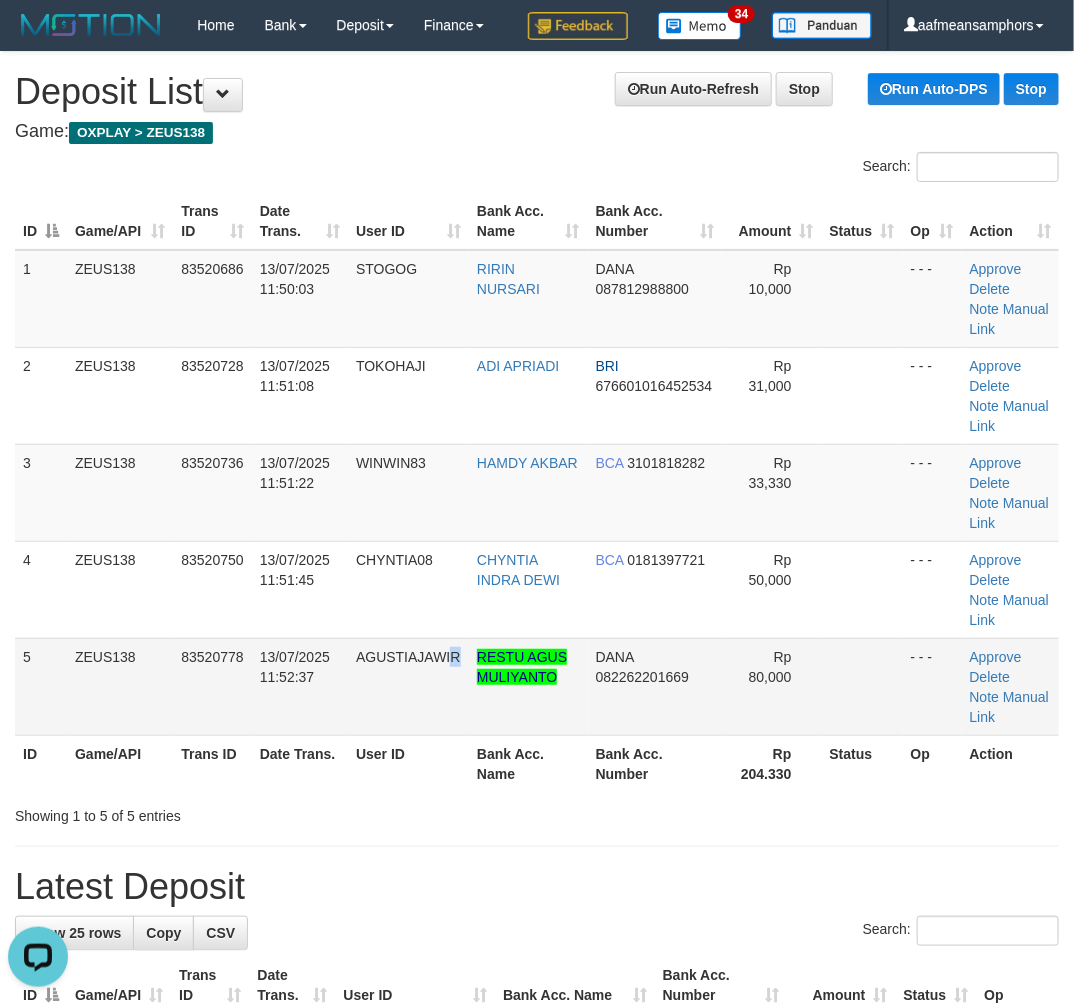 click on "AGUSTIAJAWIR" at bounding box center [408, 686] 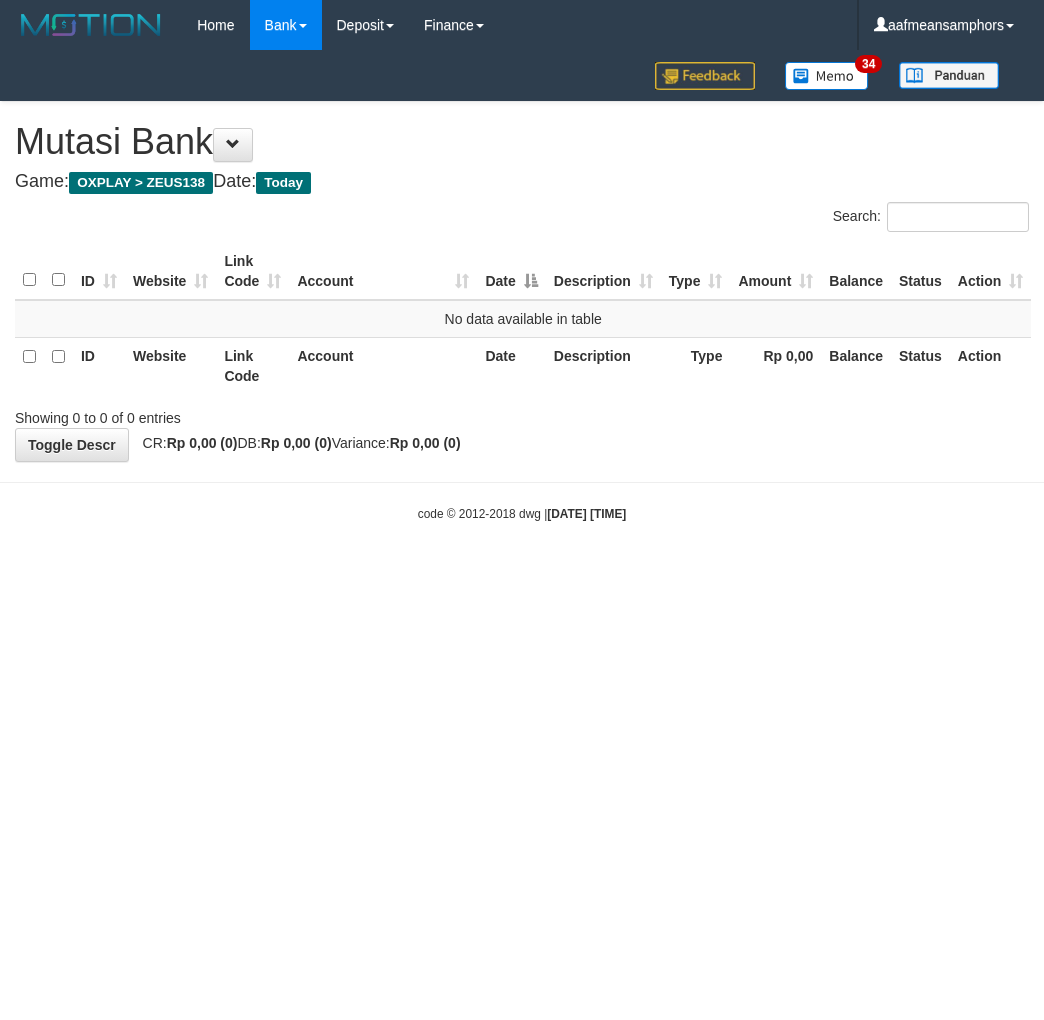scroll, scrollTop: 0, scrollLeft: 0, axis: both 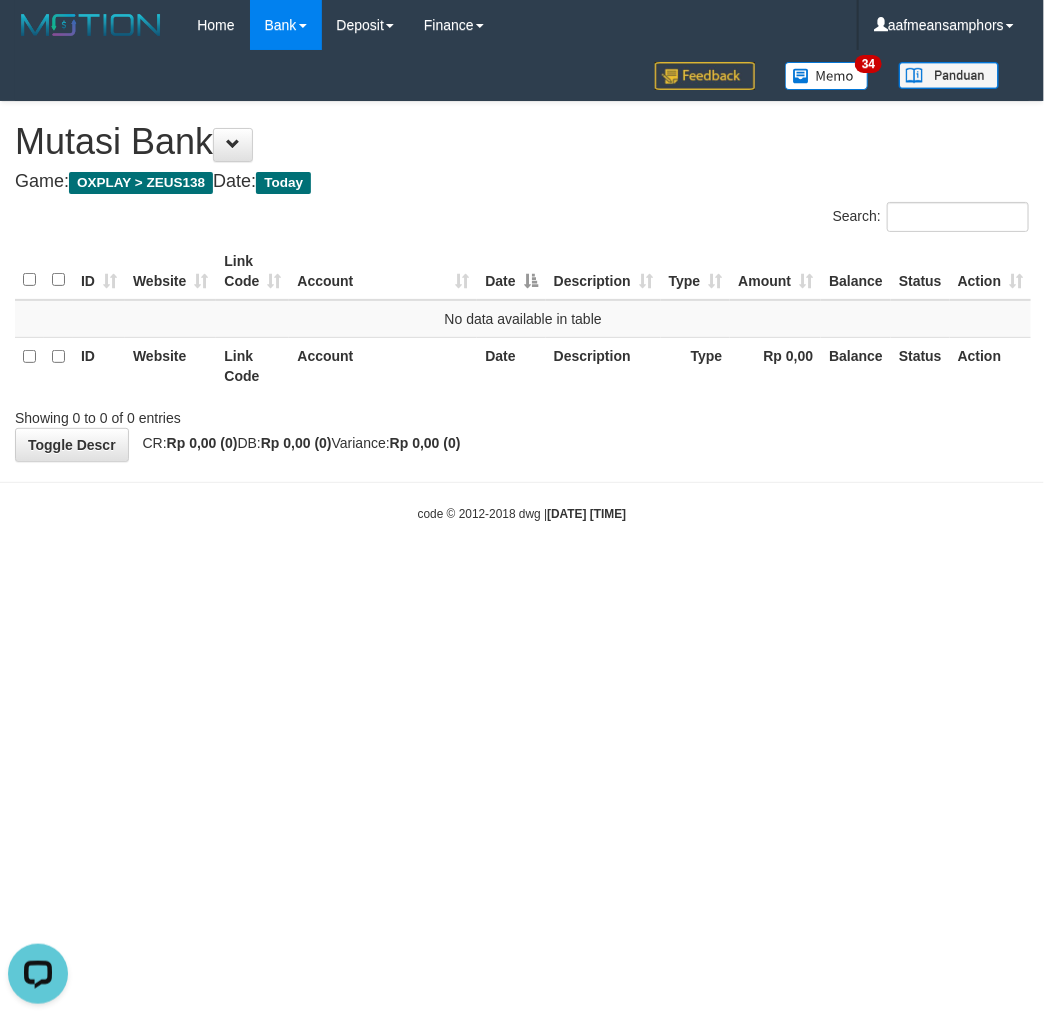 drag, startPoint x: 546, startPoint y: 472, endPoint x: 550, endPoint y: 460, distance: 12.649111 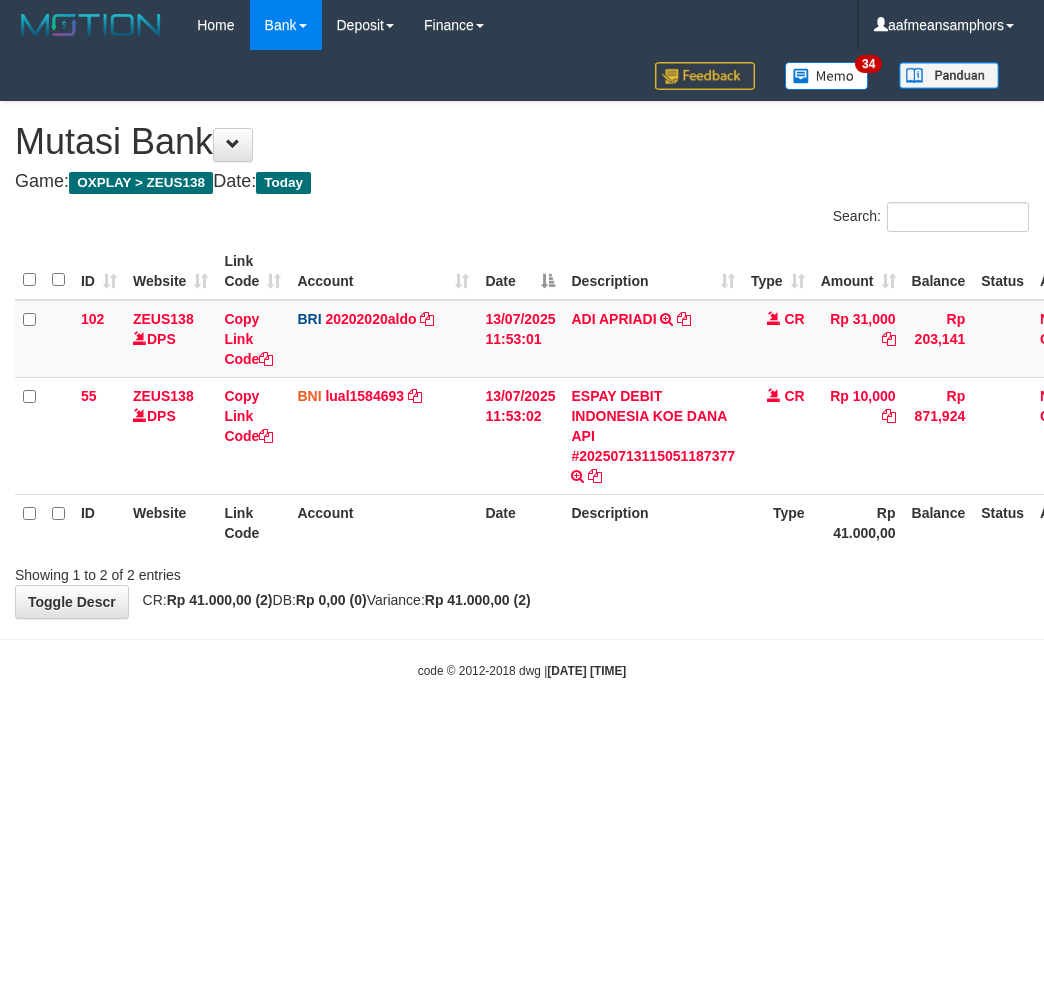 scroll, scrollTop: 0, scrollLeft: 0, axis: both 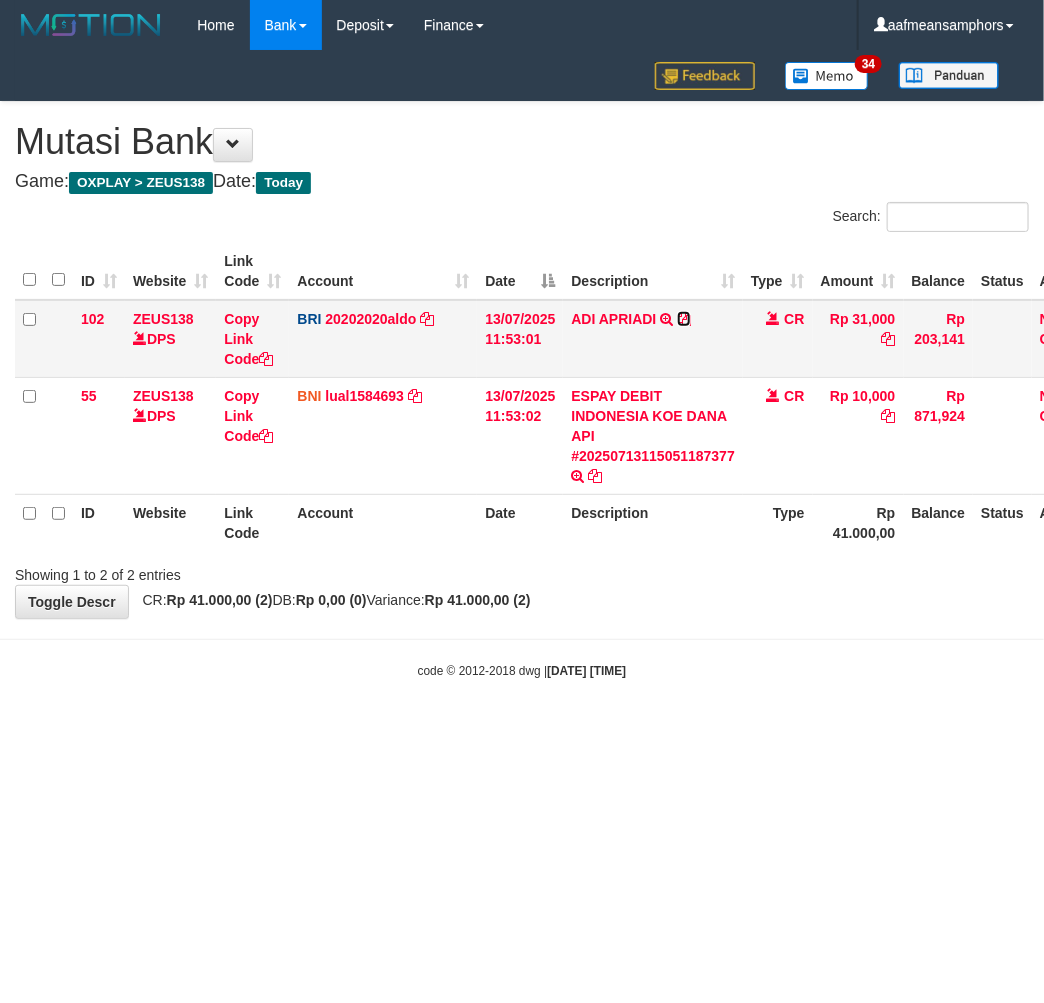 click at bounding box center [684, 319] 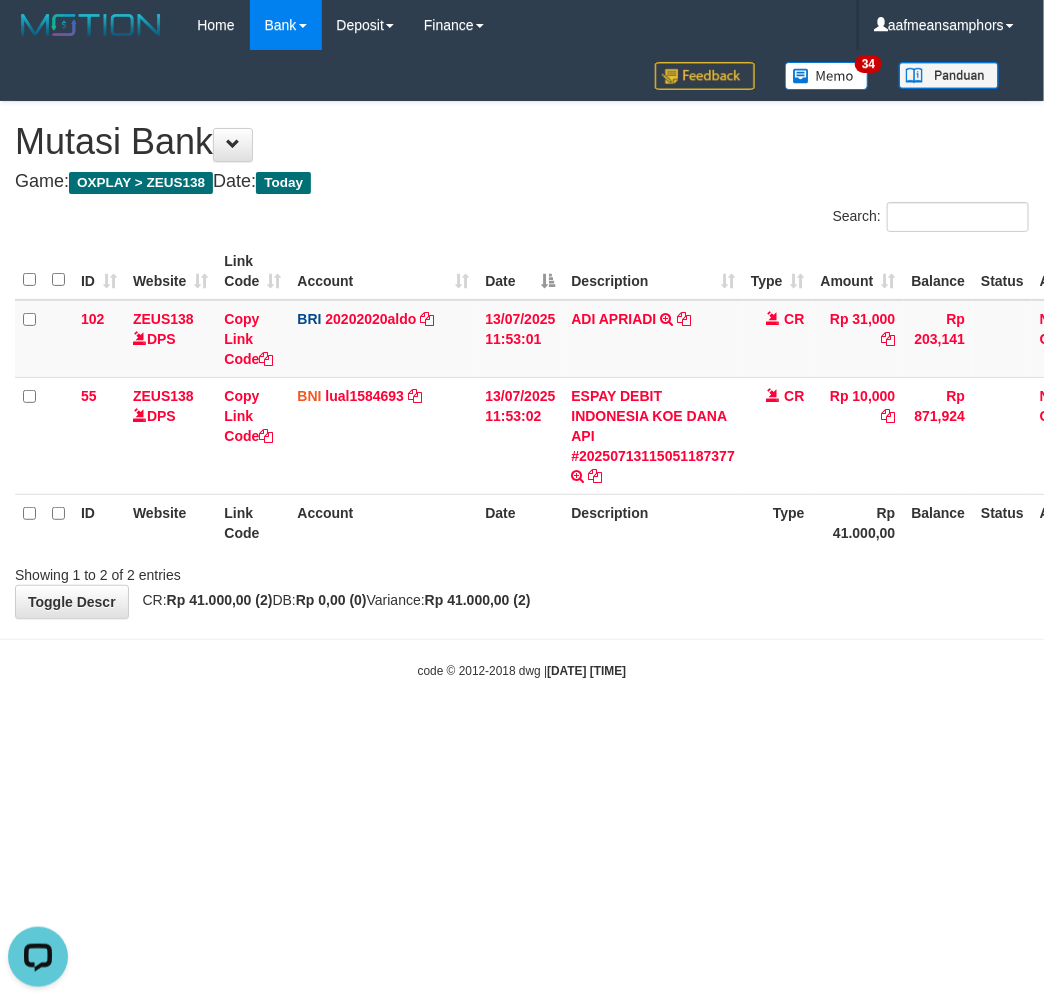 scroll, scrollTop: 0, scrollLeft: 0, axis: both 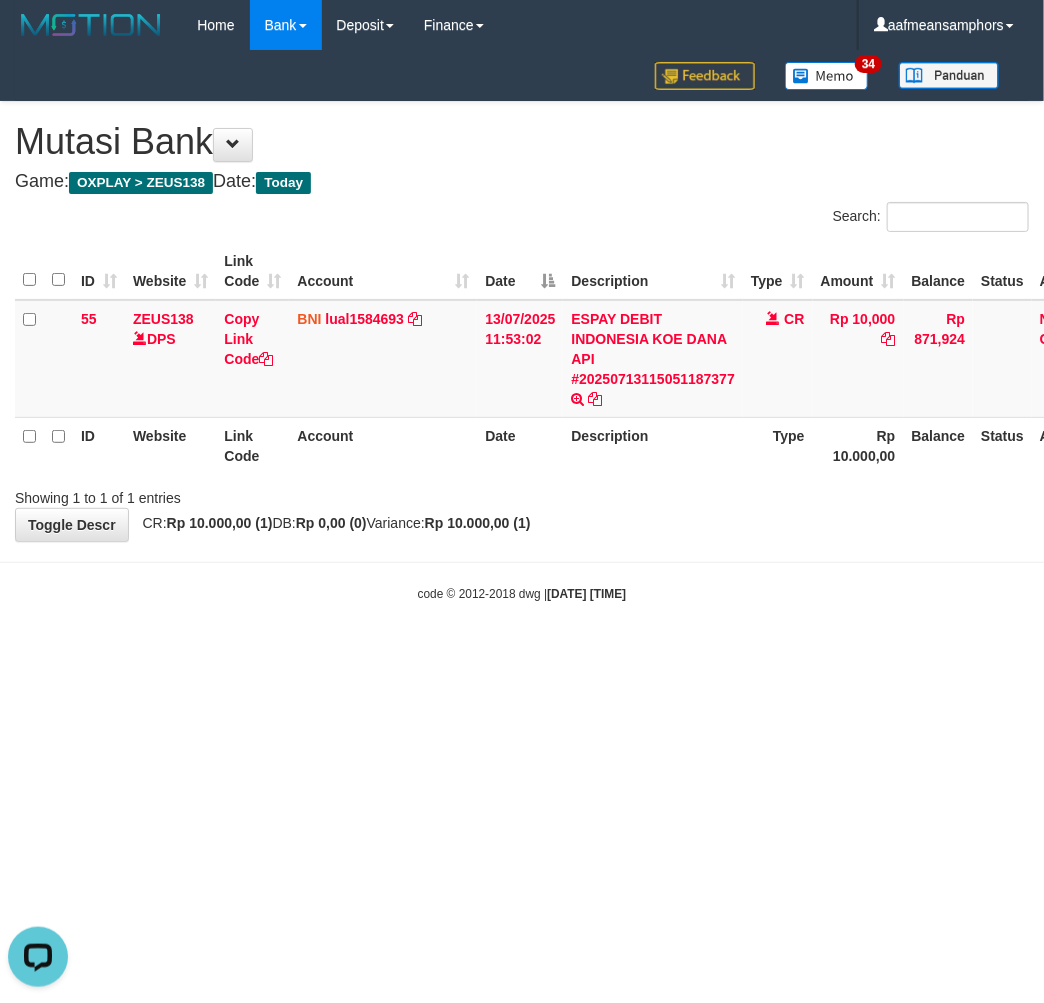 click on "[DATE] [TIME]" at bounding box center [586, 594] 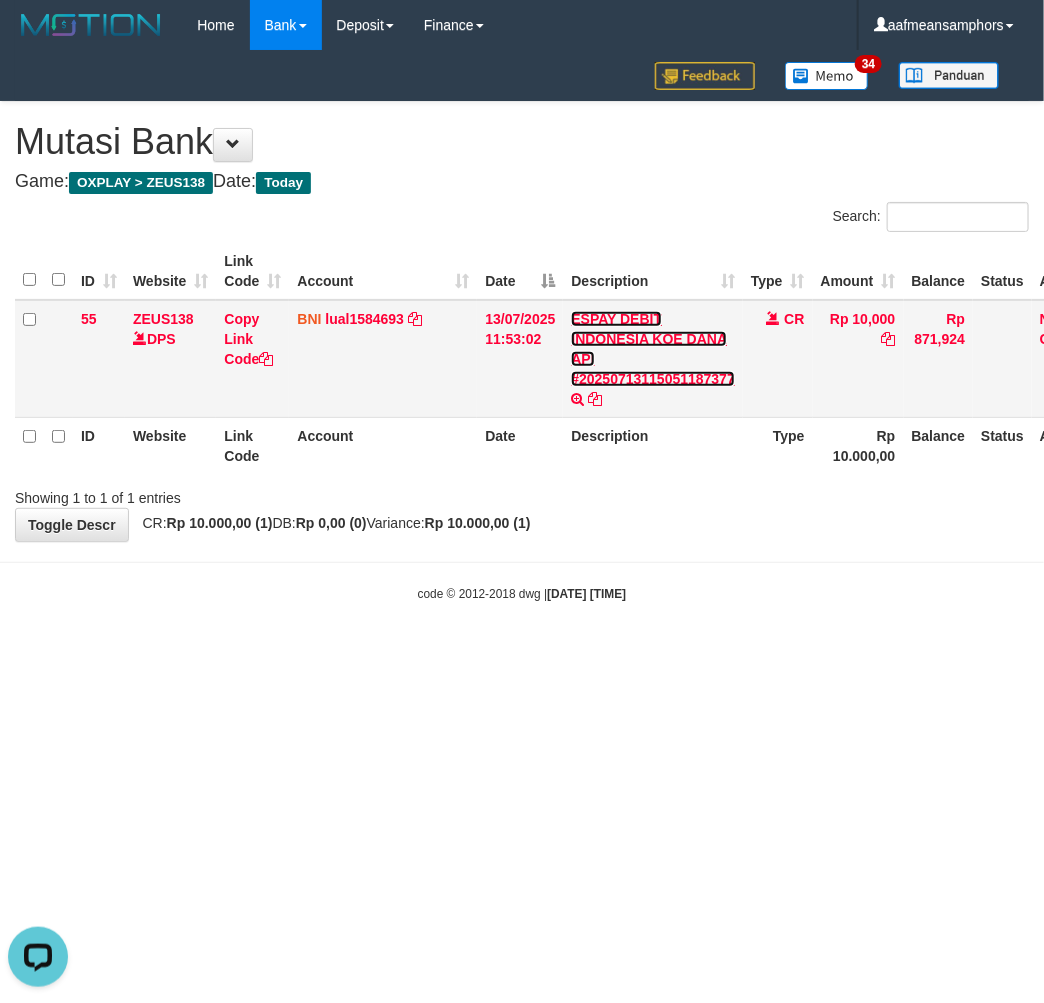 click on "ESPAY DEBIT INDONESIA KOE DANA API #20250713115051187377" at bounding box center (653, 349) 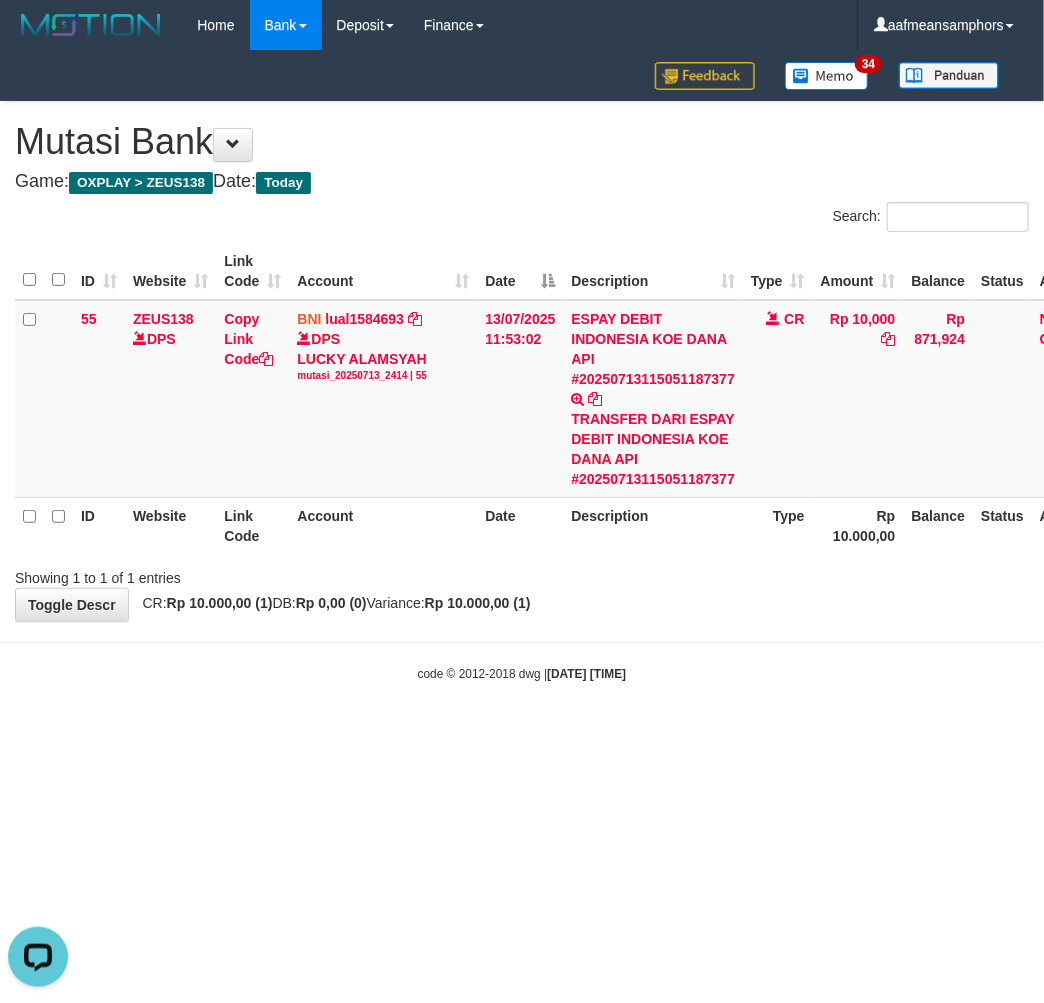 drag, startPoint x: 636, startPoint y: 672, endPoint x: 641, endPoint y: 663, distance: 10.29563 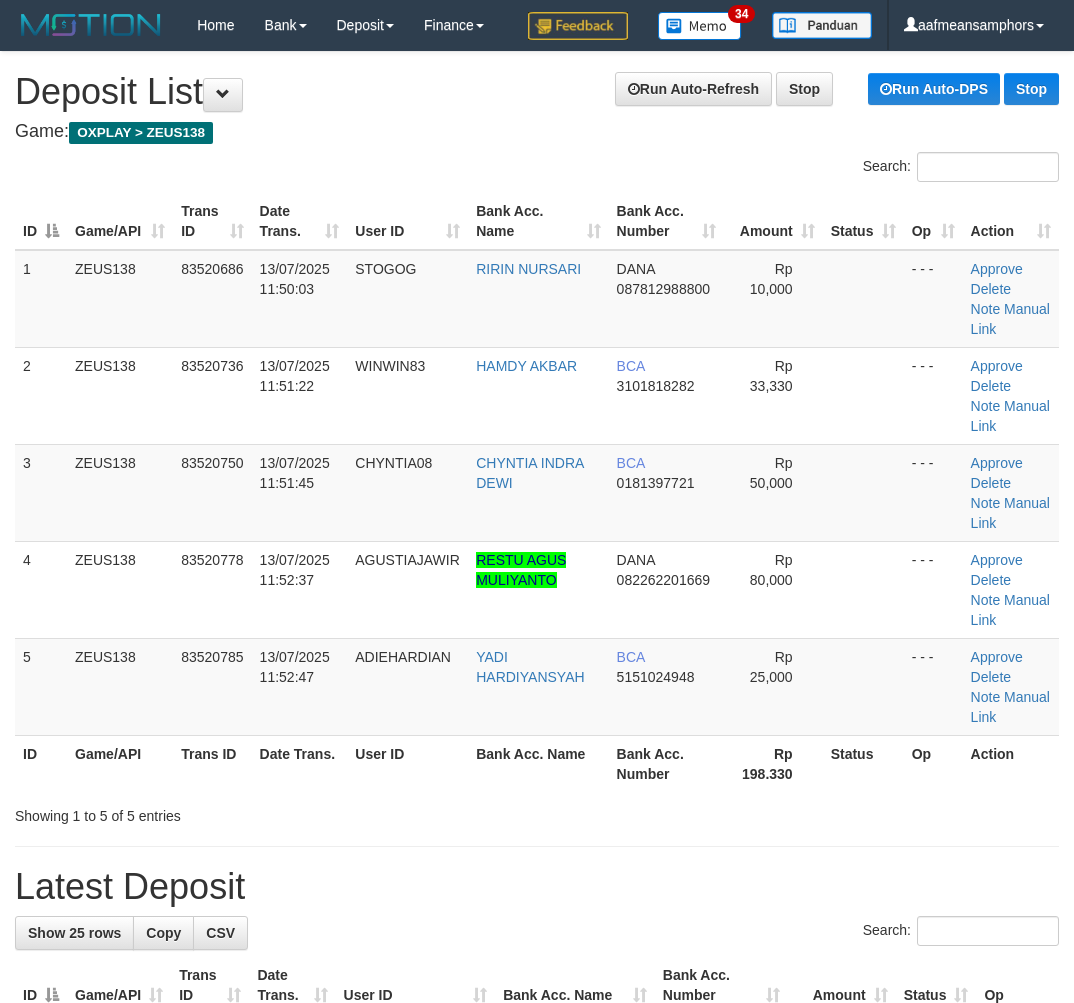 scroll, scrollTop: 0, scrollLeft: 0, axis: both 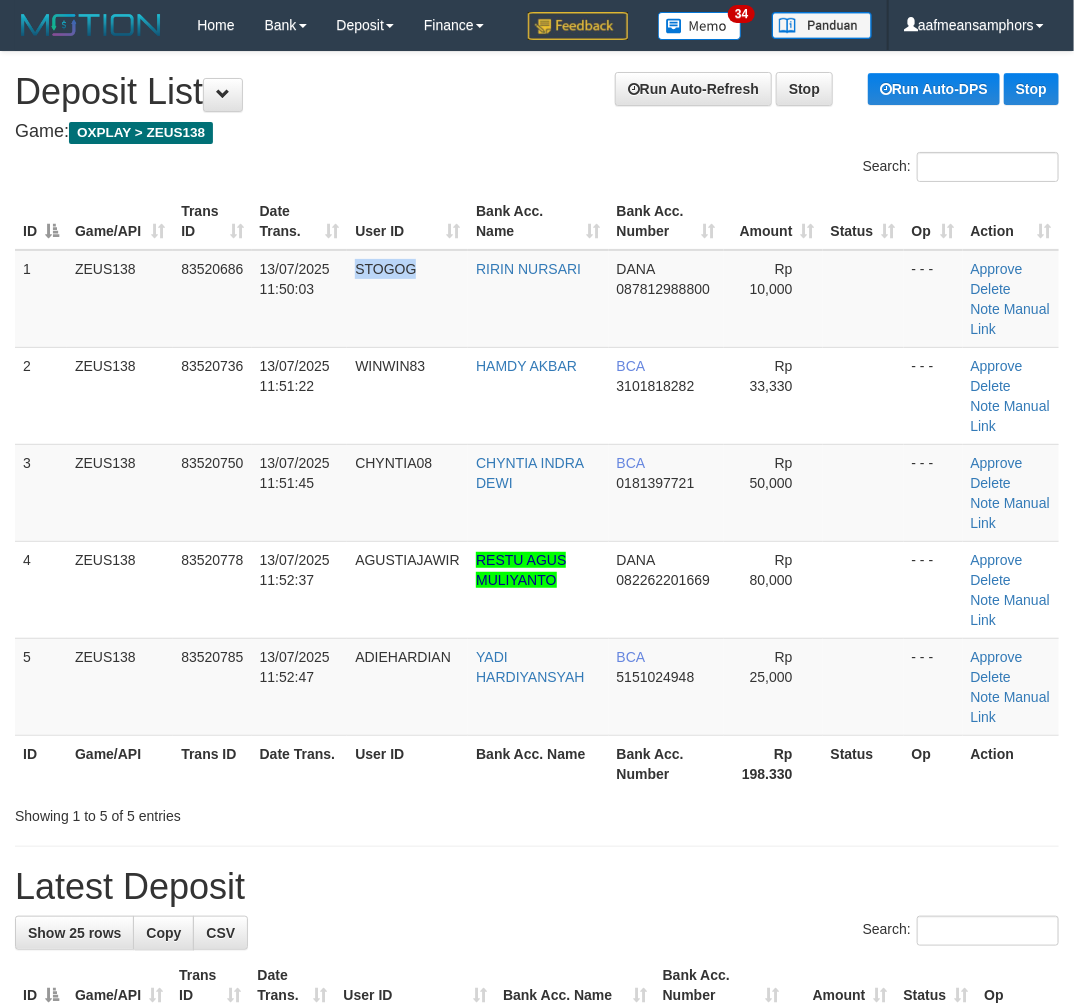 click on "STOGOG" at bounding box center (407, 299) 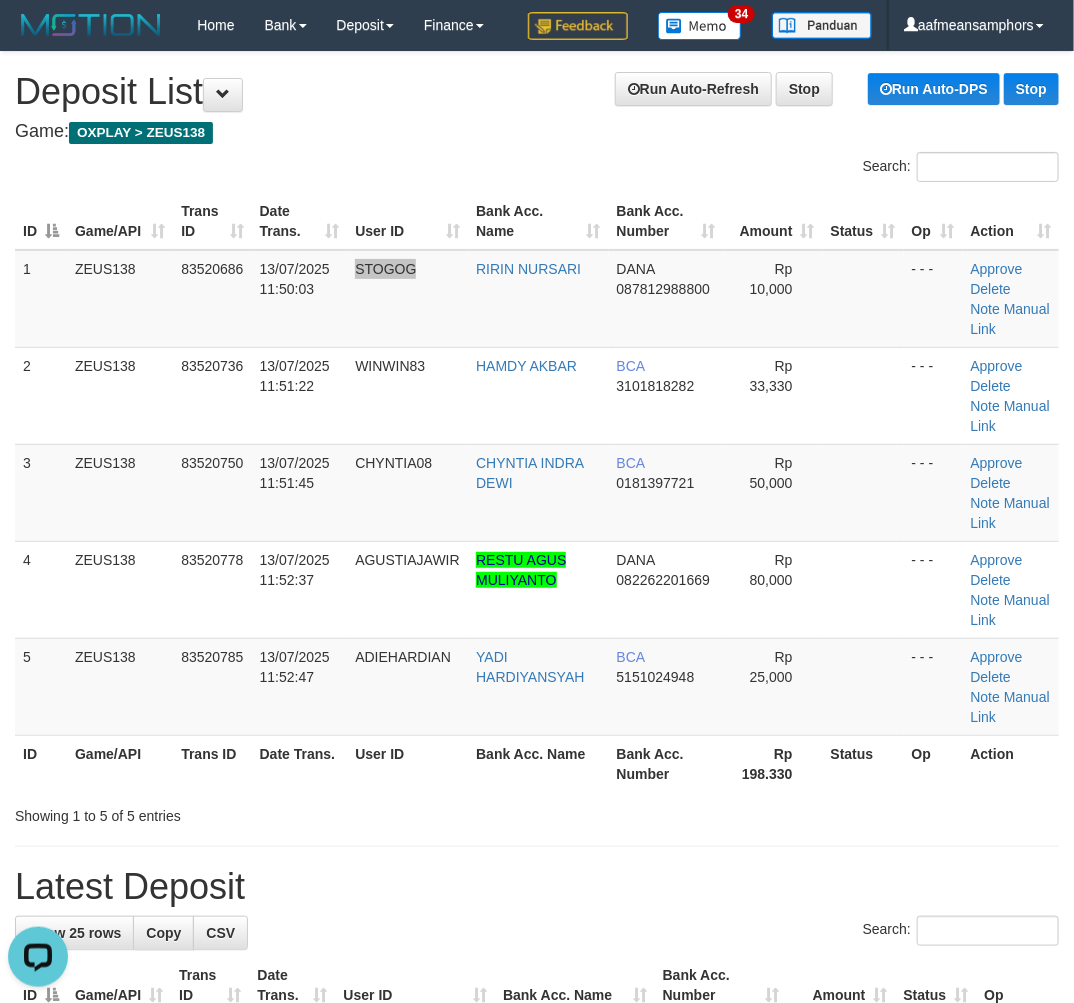 scroll, scrollTop: 0, scrollLeft: 0, axis: both 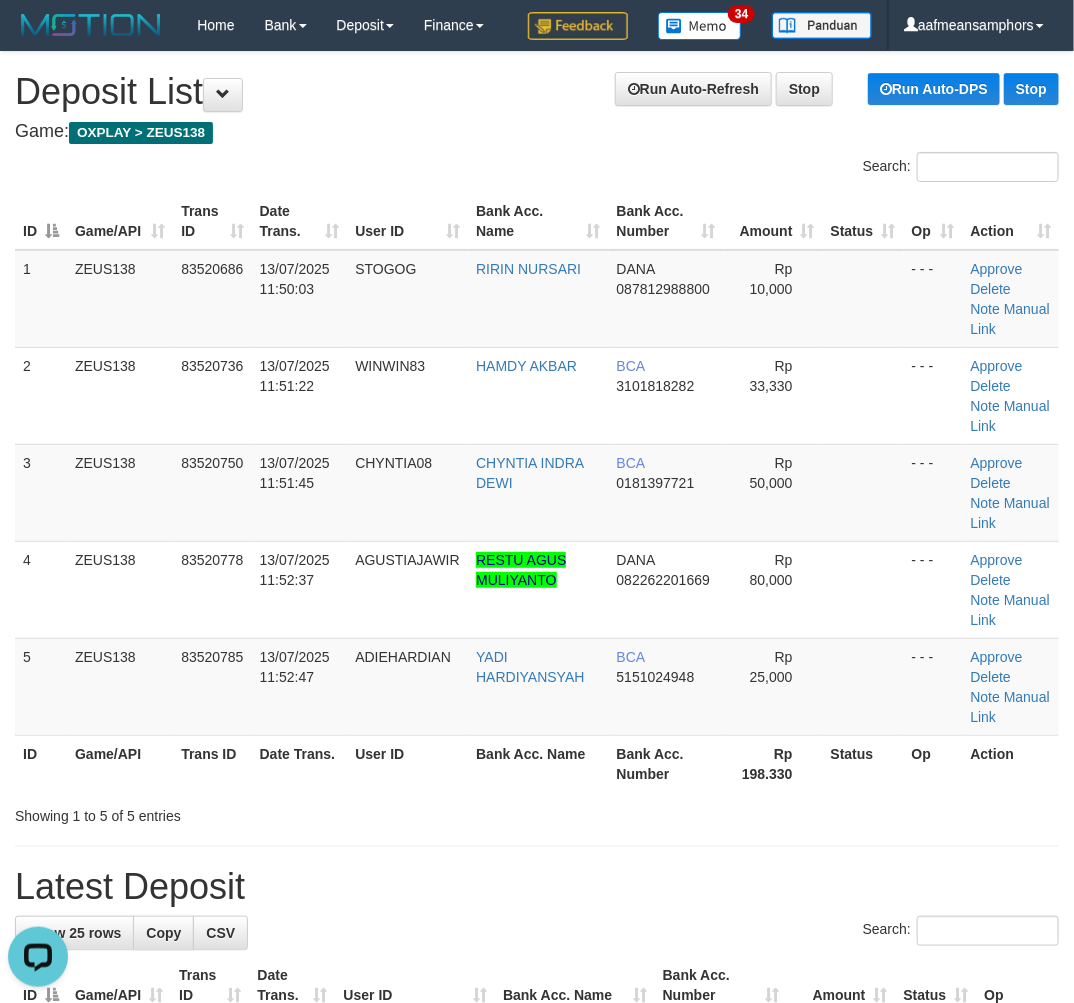 click on "Bank Acc. Name" at bounding box center [538, 763] 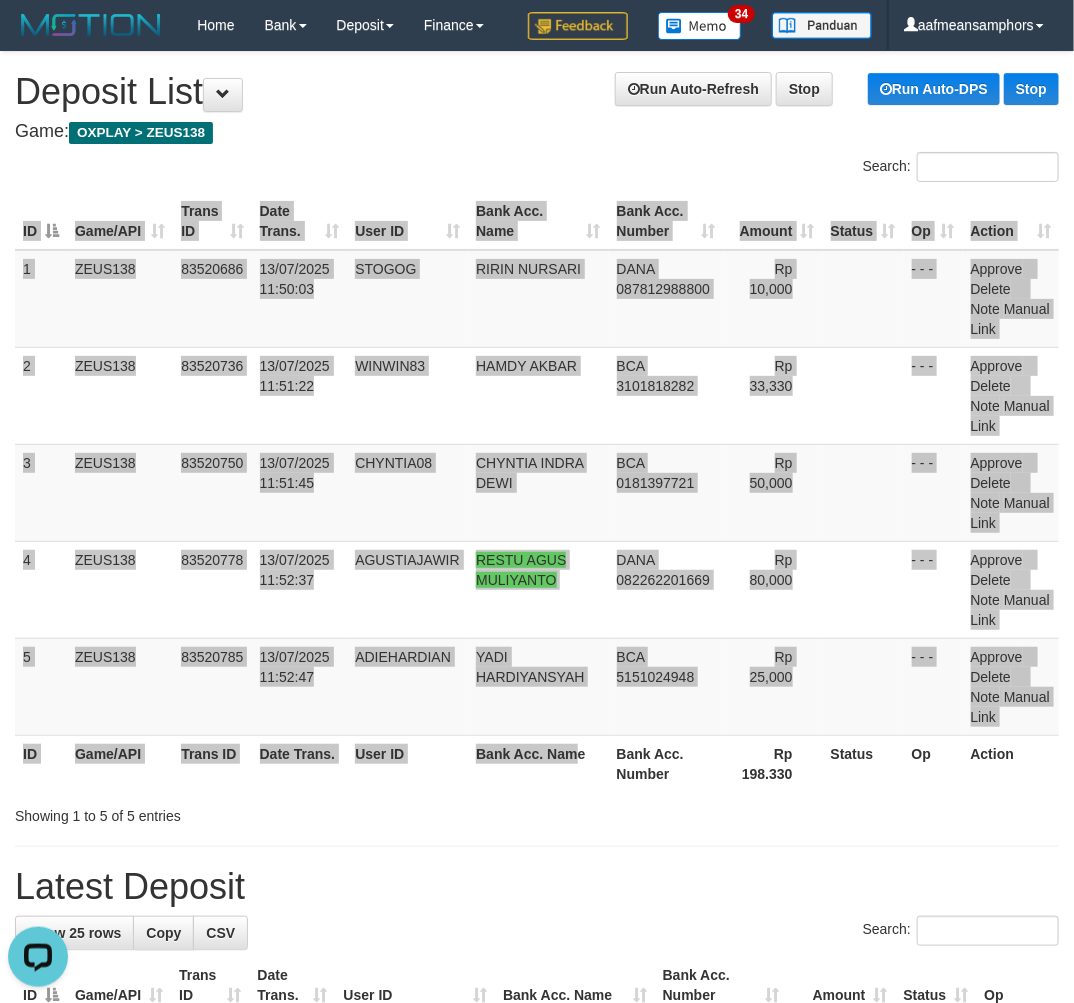 click on "ID Game/API Trans ID Date Trans. User ID Bank Acc. Name Bank Acc. Number Amount Status Op Action
1
ZEUS138
83520686
13/07/2025 11:50:03
STOGOG
RIRIN NURSARI
DANA
087812988800
Rp 10,000
- - -
Approve
Delete
Note
Manual Link
2
ZEUS138
83520736
13/07/2025 11:51:22
WINWIN83
HAMDY AKBAR
BCA
3101818282
Rp 33,330
- - -" at bounding box center [537, 492] 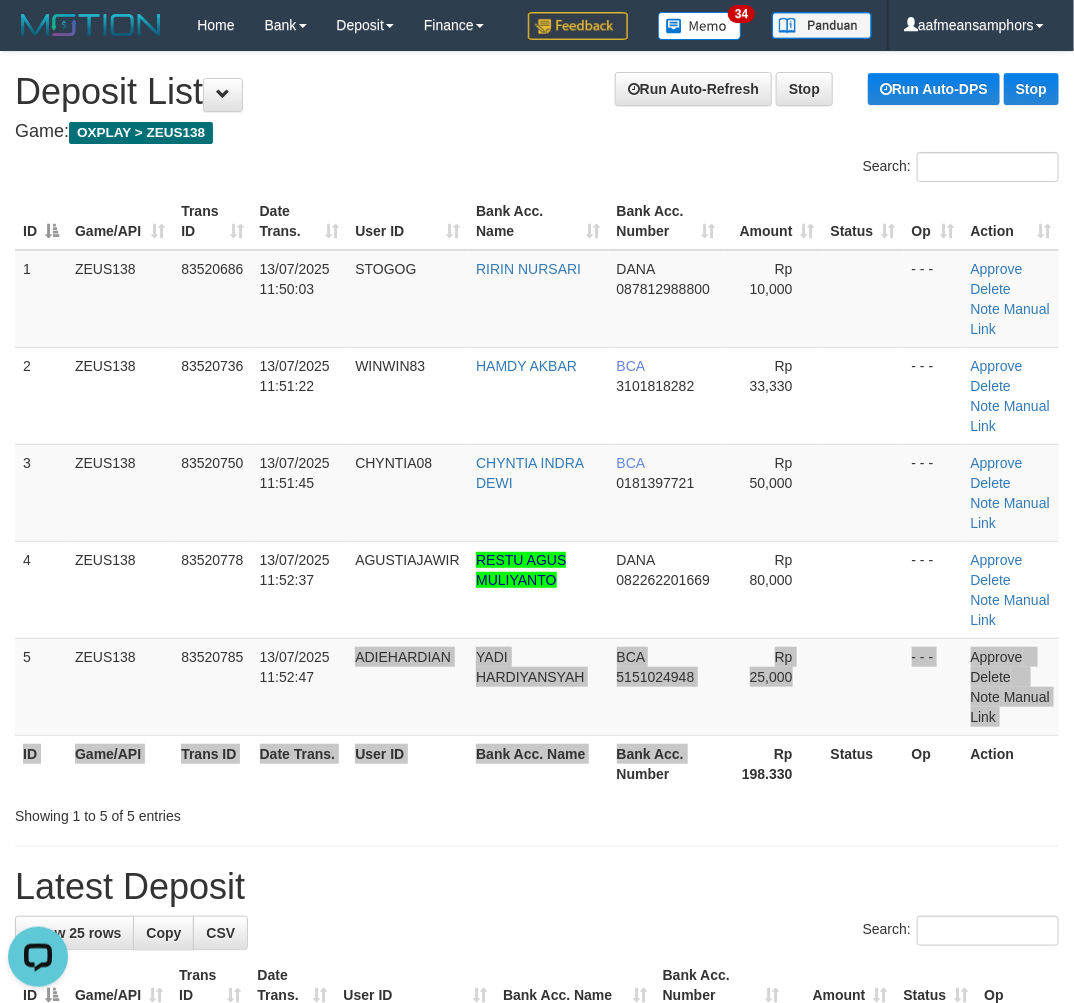 click on "ID Game/API Trans ID Date Trans. User ID Bank Acc. Name Bank Acc. Number Amount Status Op Action
1
ZEUS138
83520686
13/07/2025 11:50:03
STOGOG
RIRIN NURSARI
DANA
087812988800
Rp 10,000
- - -
Approve
Delete
Note
Manual Link
2
ZEUS138
83520736
13/07/2025 11:51:22
WINWIN83
HAMDY AKBAR
BCA
3101818282
Rp 33,330
- - -" at bounding box center [537, 492] 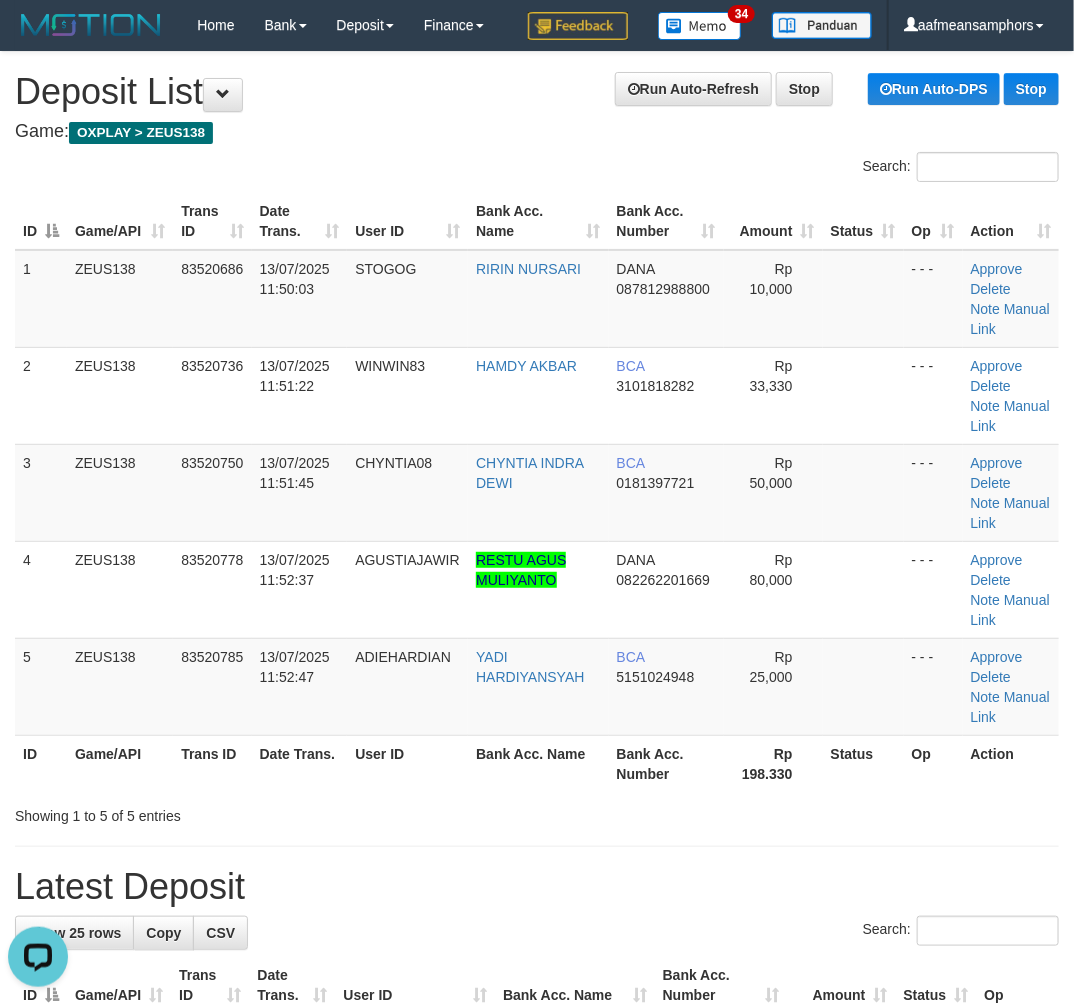 click on "ID Game/API Trans ID Date Trans. User ID Bank Acc. Name Bank Acc. Number Rp 198.330 Status Op Action" at bounding box center [537, 763] 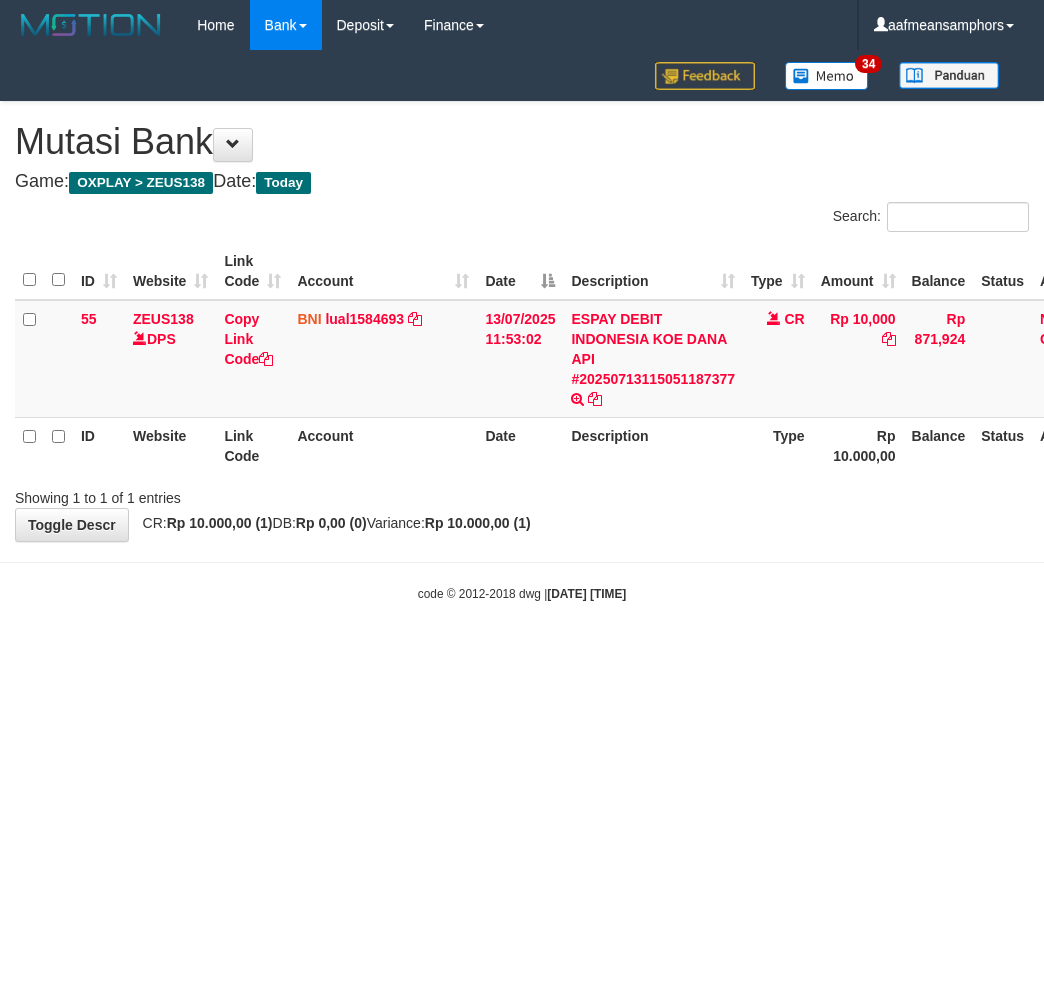 scroll, scrollTop: 0, scrollLeft: 0, axis: both 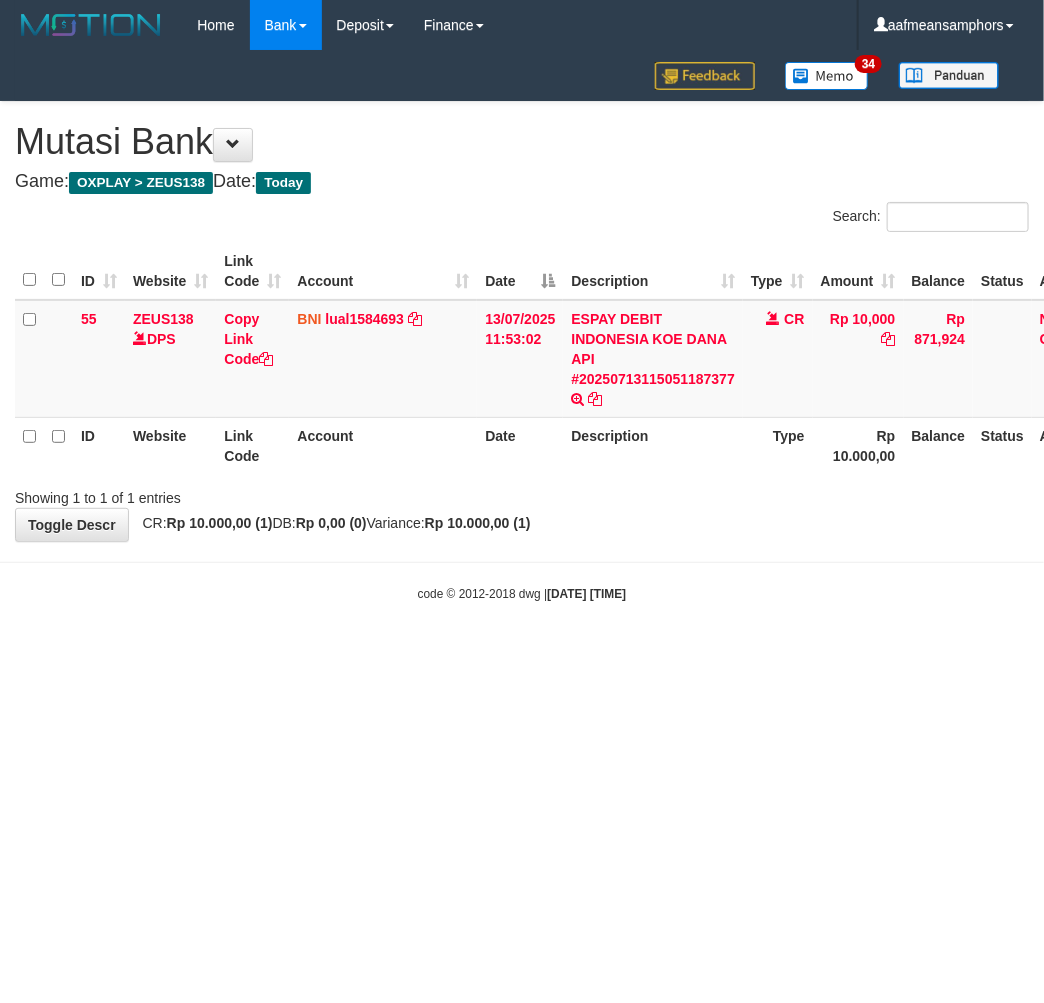 drag, startPoint x: 0, startPoint y: 0, endPoint x: 618, endPoint y: 656, distance: 901.2547 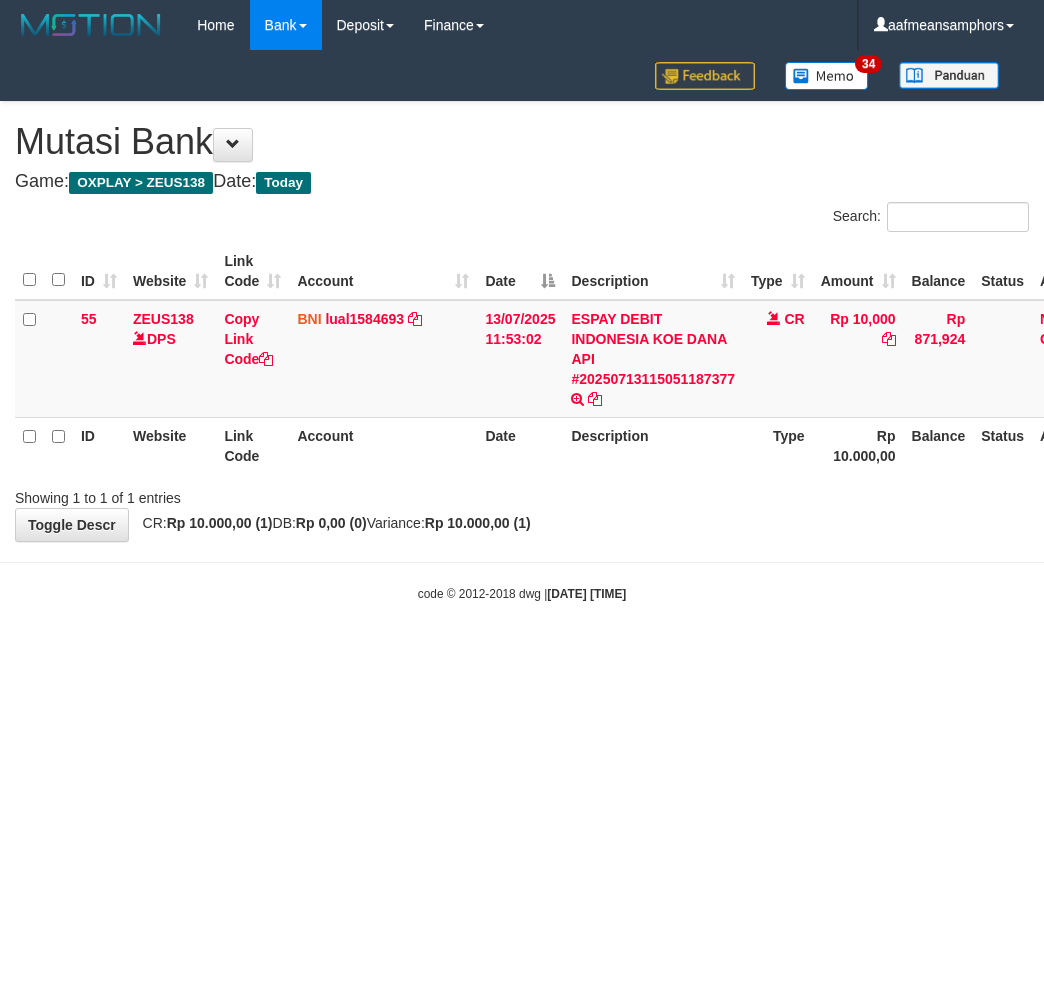 scroll, scrollTop: 0, scrollLeft: 0, axis: both 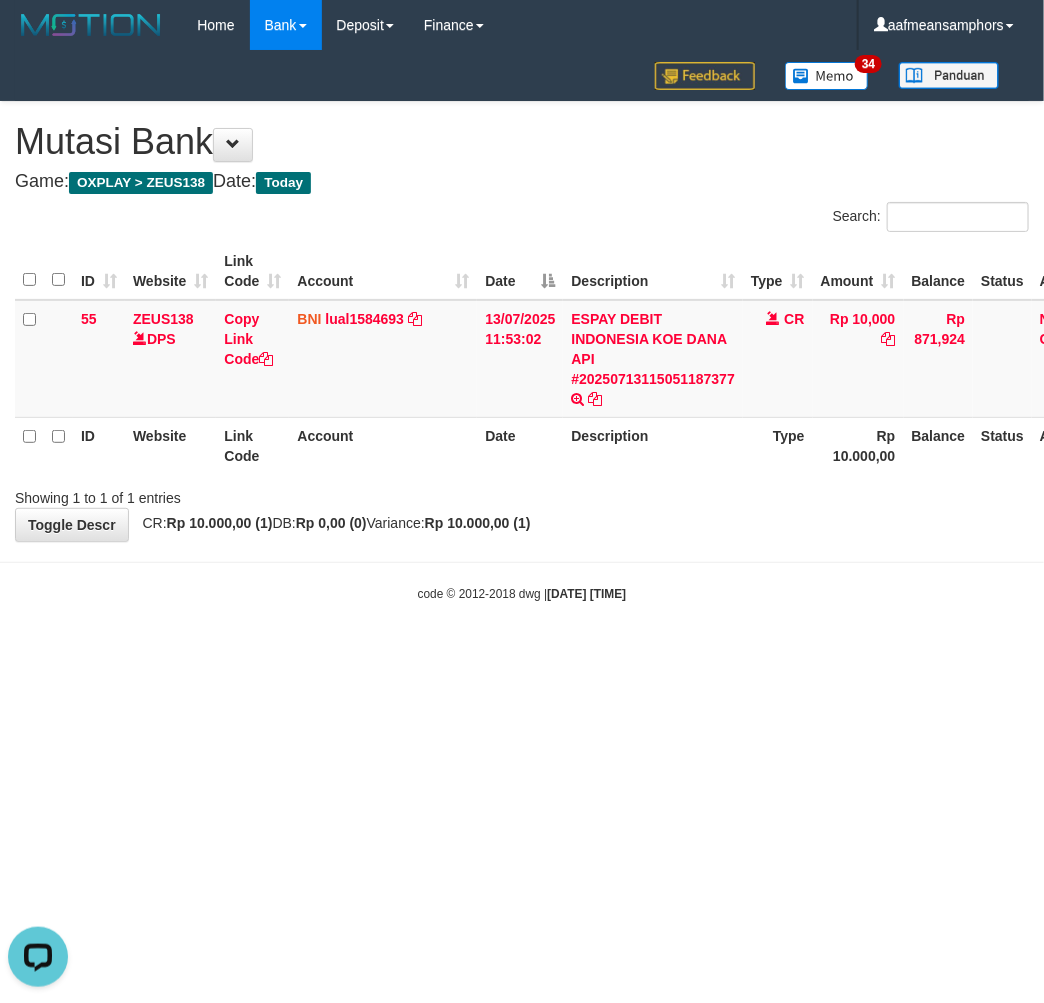 click on "Toggle navigation
Home
Bank
Account List
Load
By Website
Group
[OXPLAY]													ZEUS138
By Load Group (DPS)
Sync" at bounding box center [522, 326] 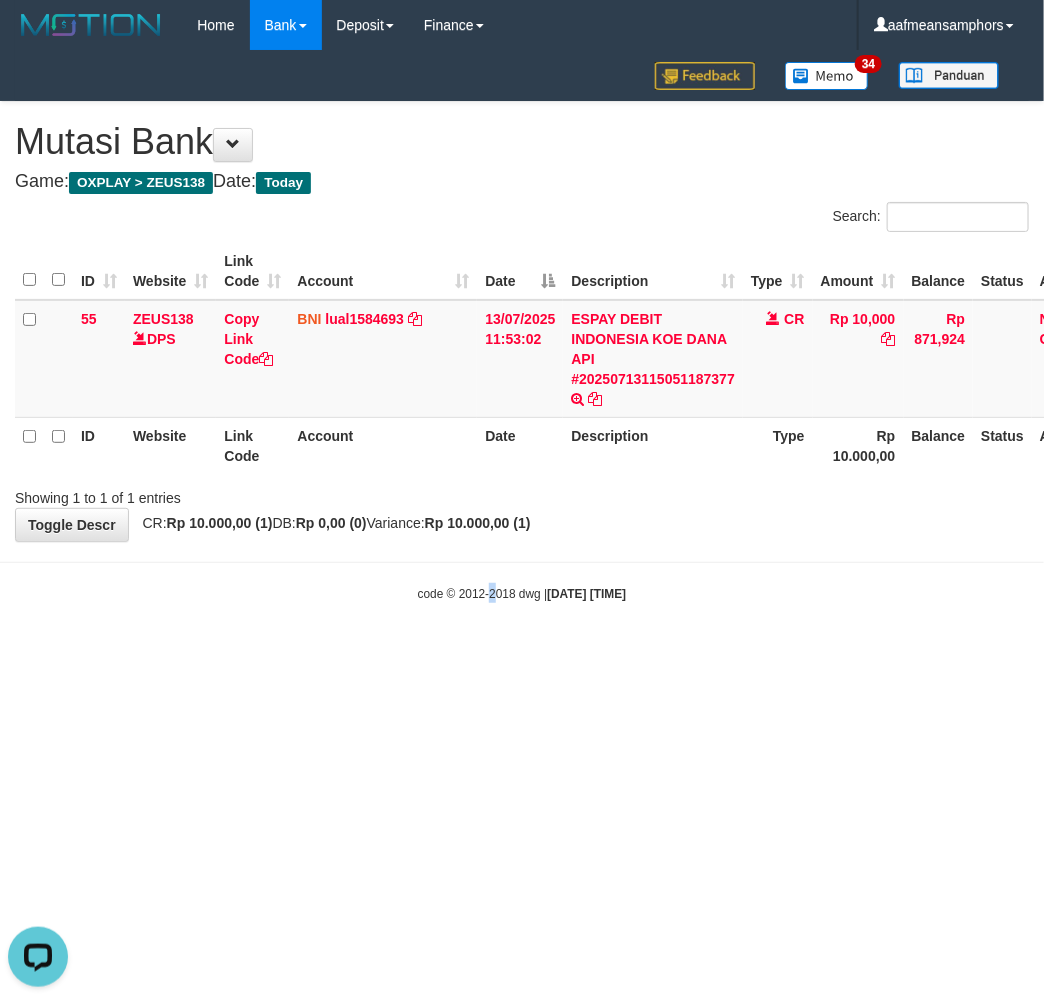 click on "Toggle navigation
Home
Bank
Account List
Load
By Website
Group
[OXPLAY]													ZEUS138
By Load Group (DPS)" at bounding box center [522, 326] 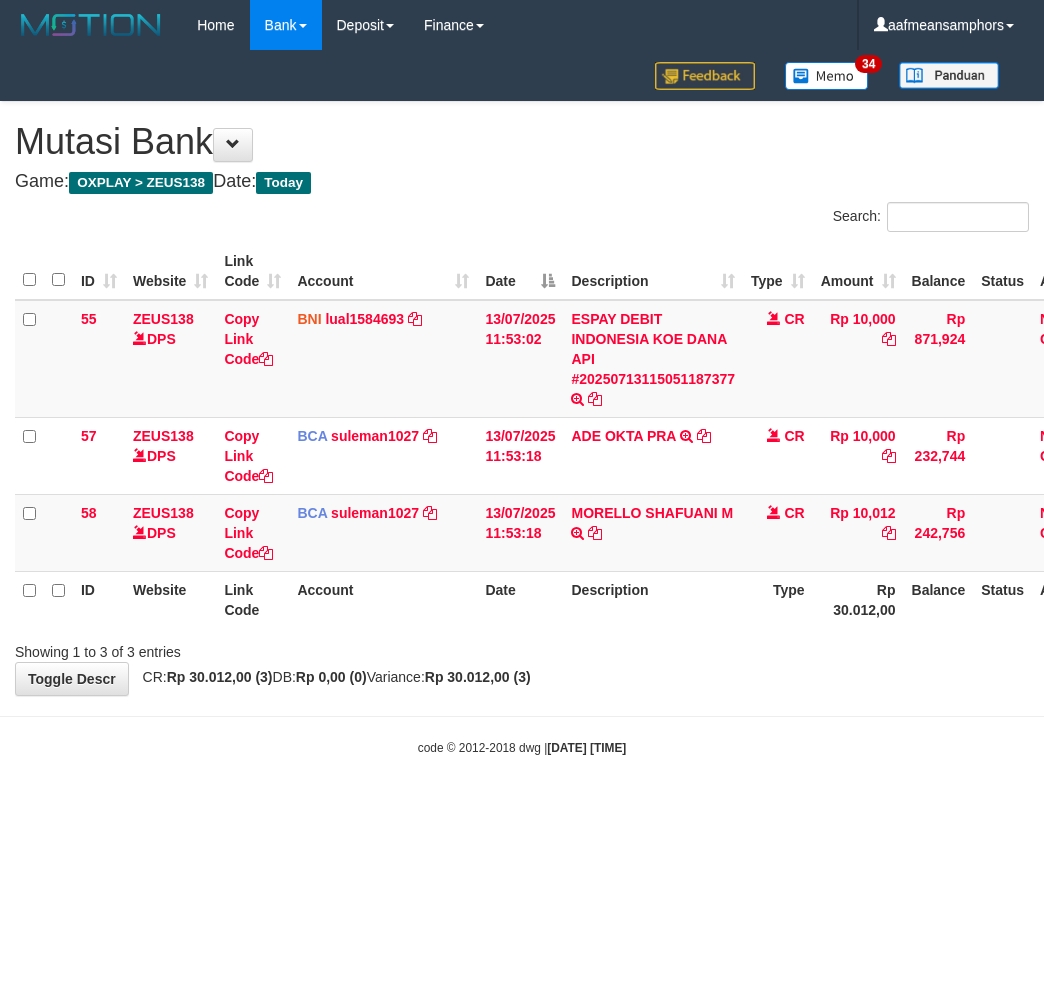 scroll, scrollTop: 0, scrollLeft: 0, axis: both 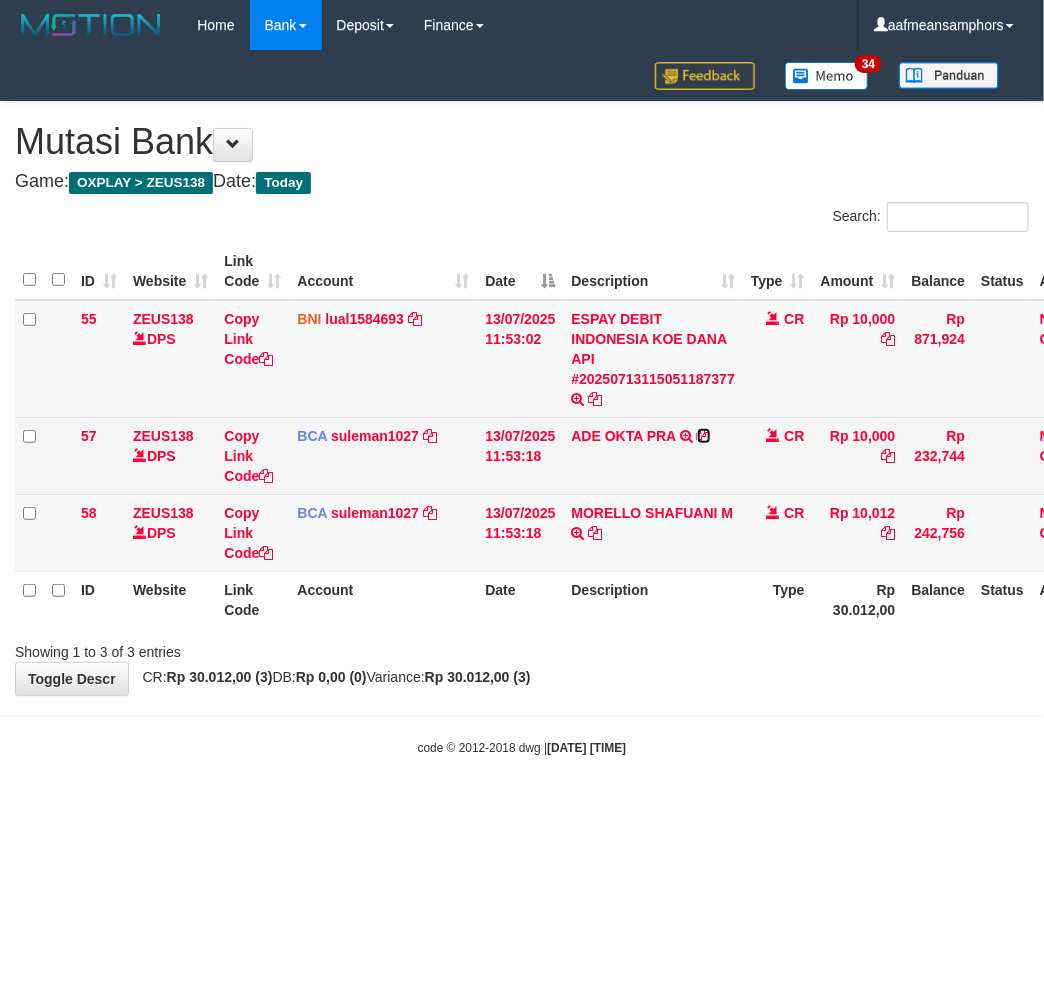 click at bounding box center [704, 436] 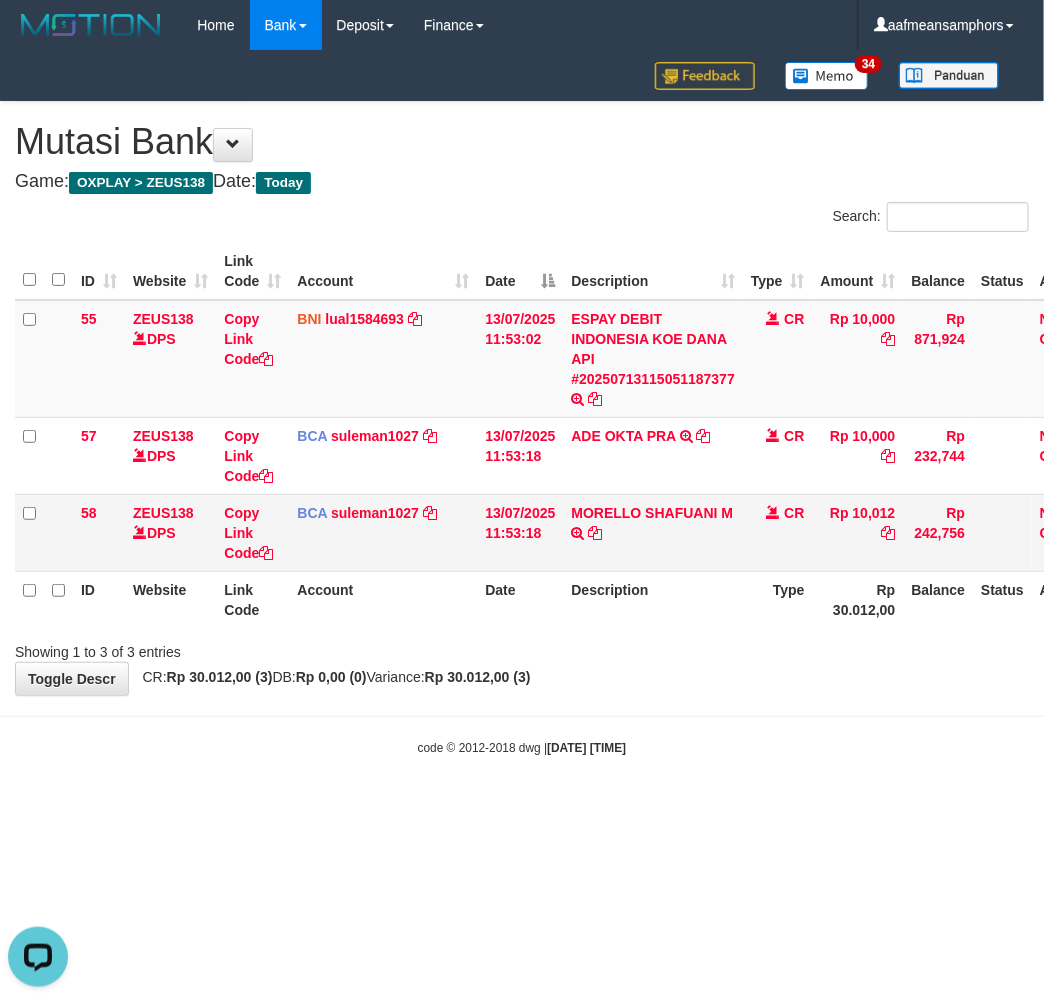 scroll, scrollTop: 0, scrollLeft: 0, axis: both 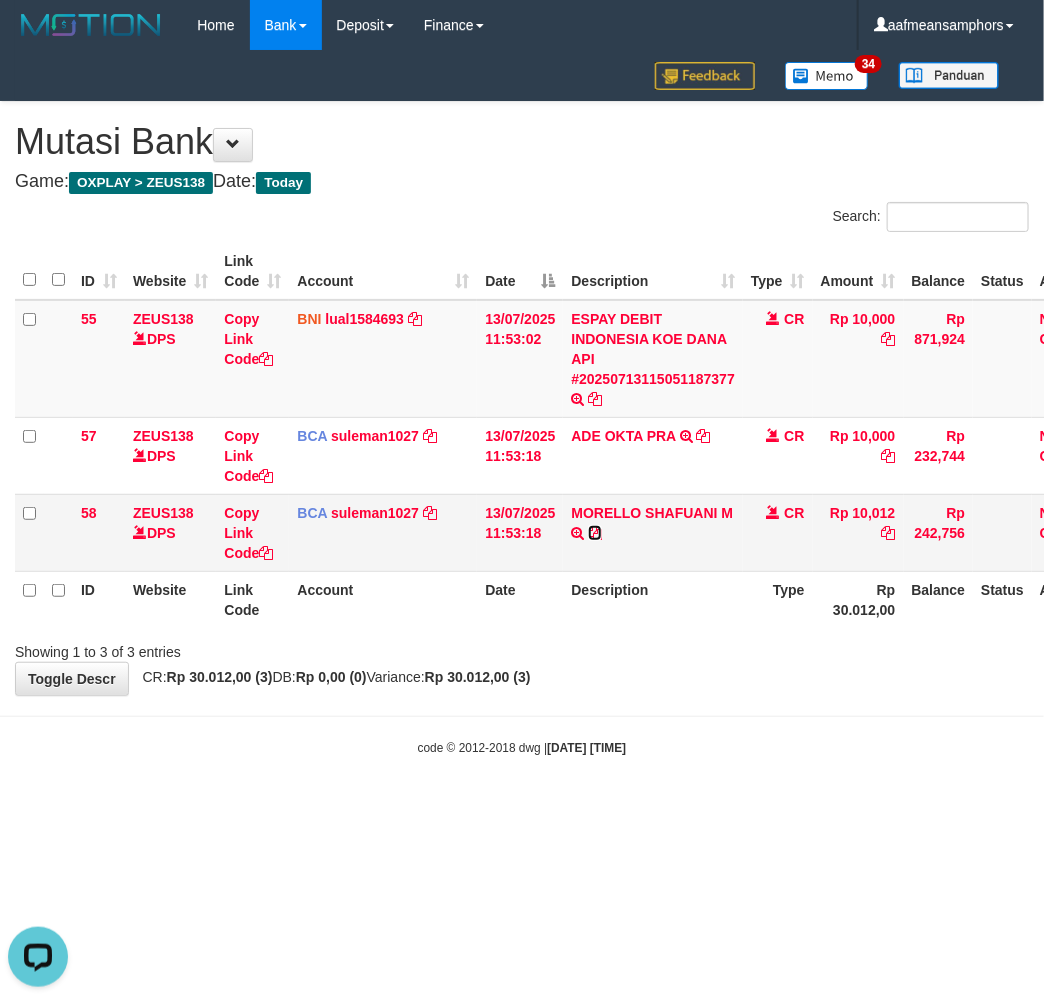 drag, startPoint x: 593, startPoint y: 532, endPoint x: 641, endPoint y: 552, distance: 52 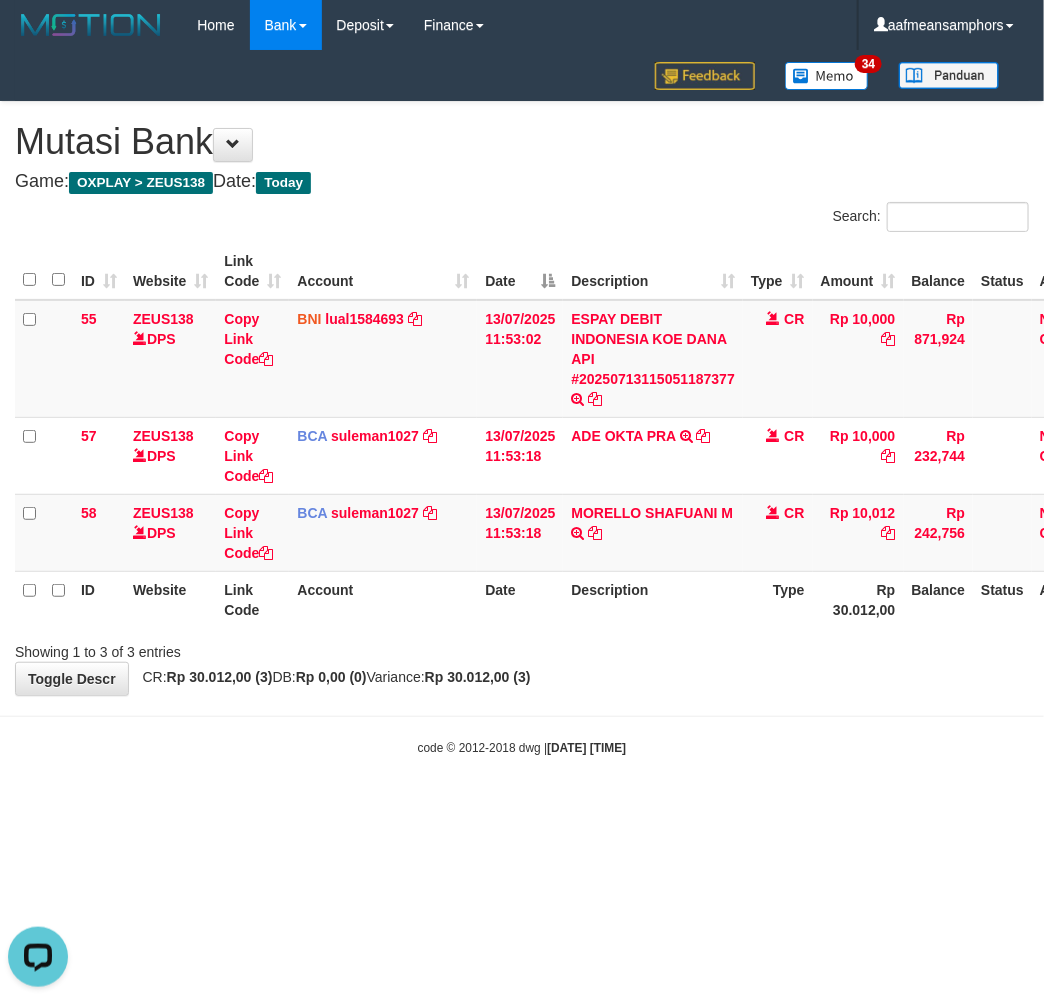 click on "**********" at bounding box center [522, 398] 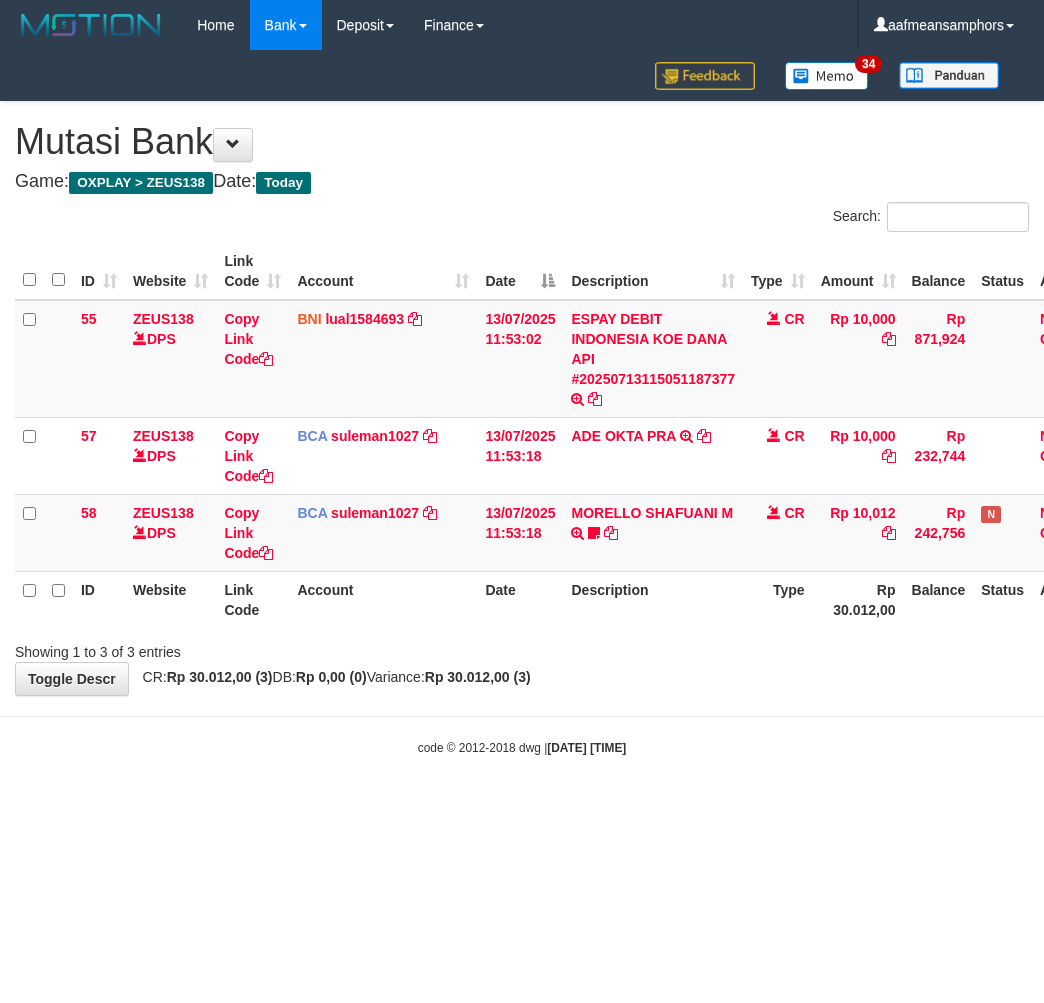 scroll, scrollTop: 0, scrollLeft: 0, axis: both 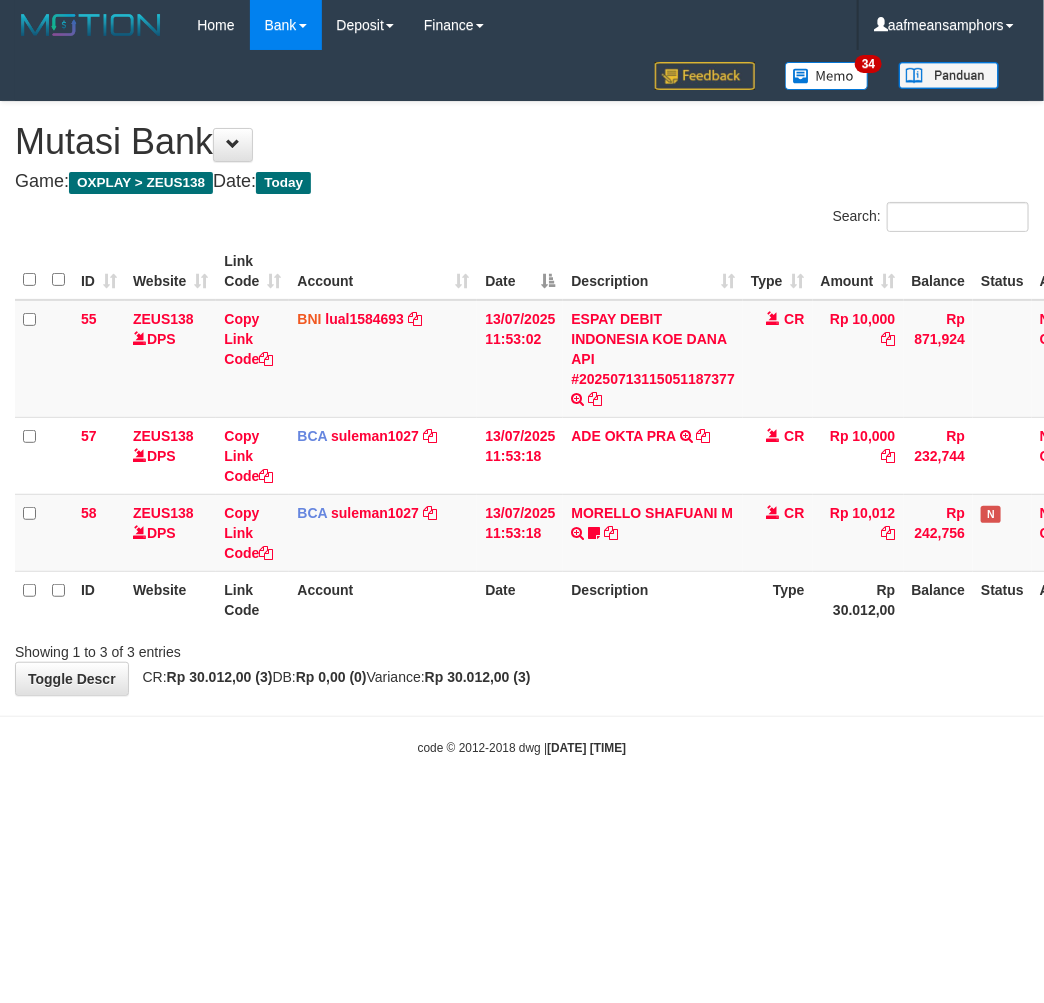 drag, startPoint x: 663, startPoint y: 677, endPoint x: 673, endPoint y: 584, distance: 93.53609 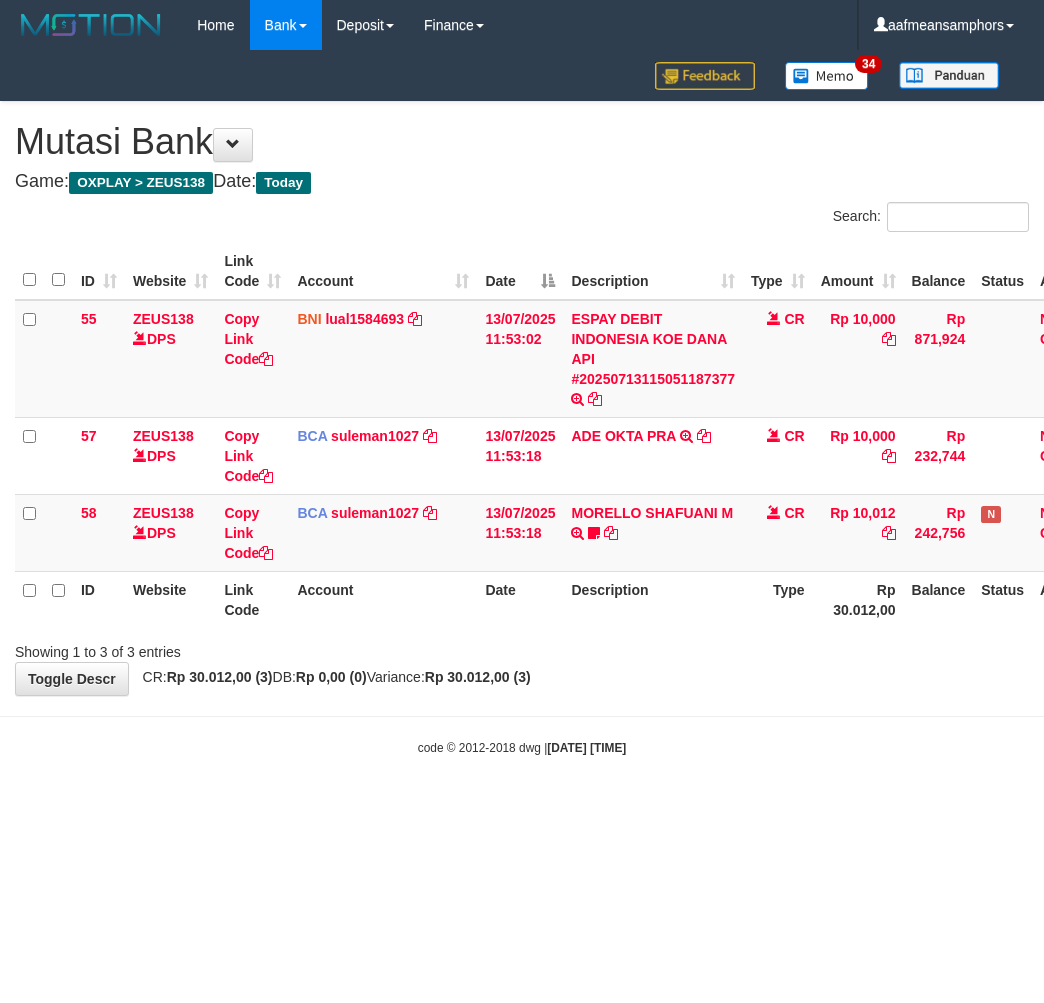 scroll, scrollTop: 0, scrollLeft: 0, axis: both 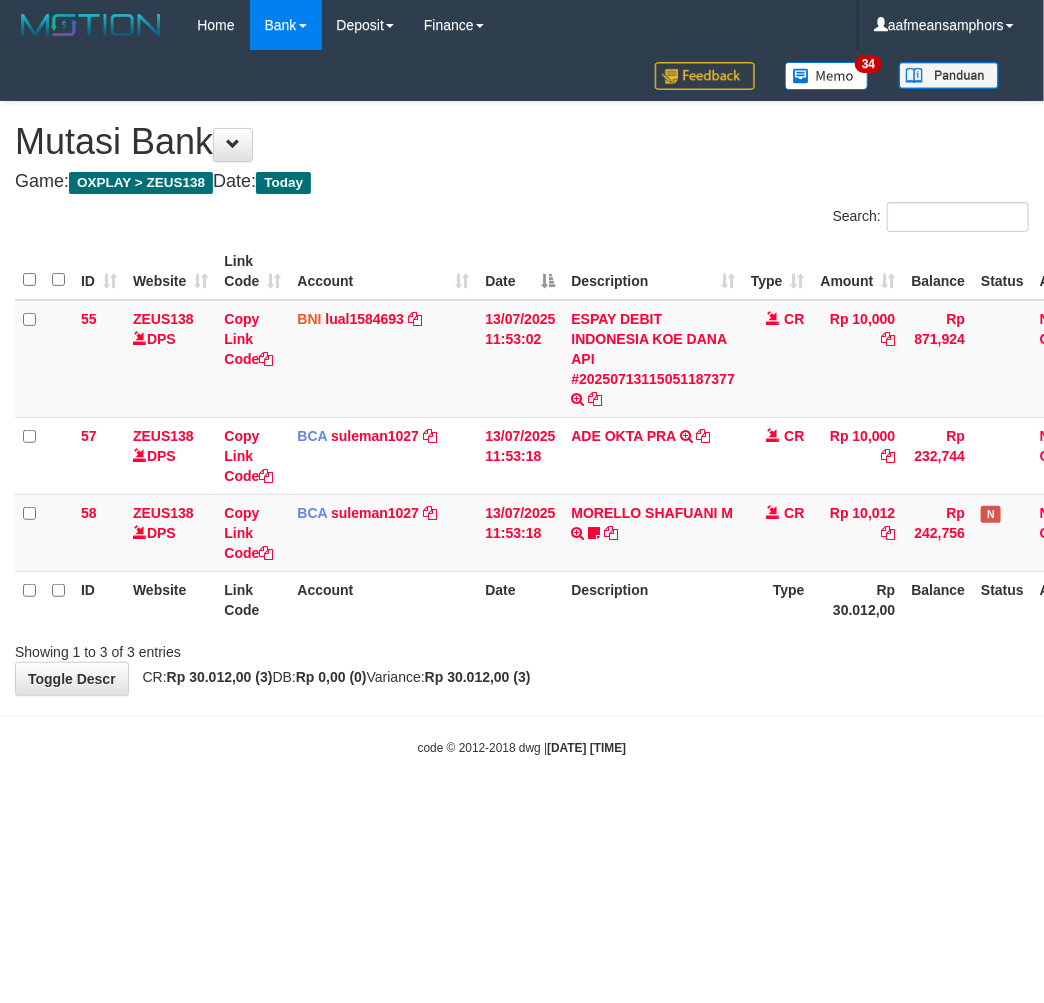 click on "Toggle navigation
Home
Bank
Account List
Load
By Website
Group
[OXPLAY]													ZEUS138
By Load Group (DPS)" at bounding box center [522, 403] 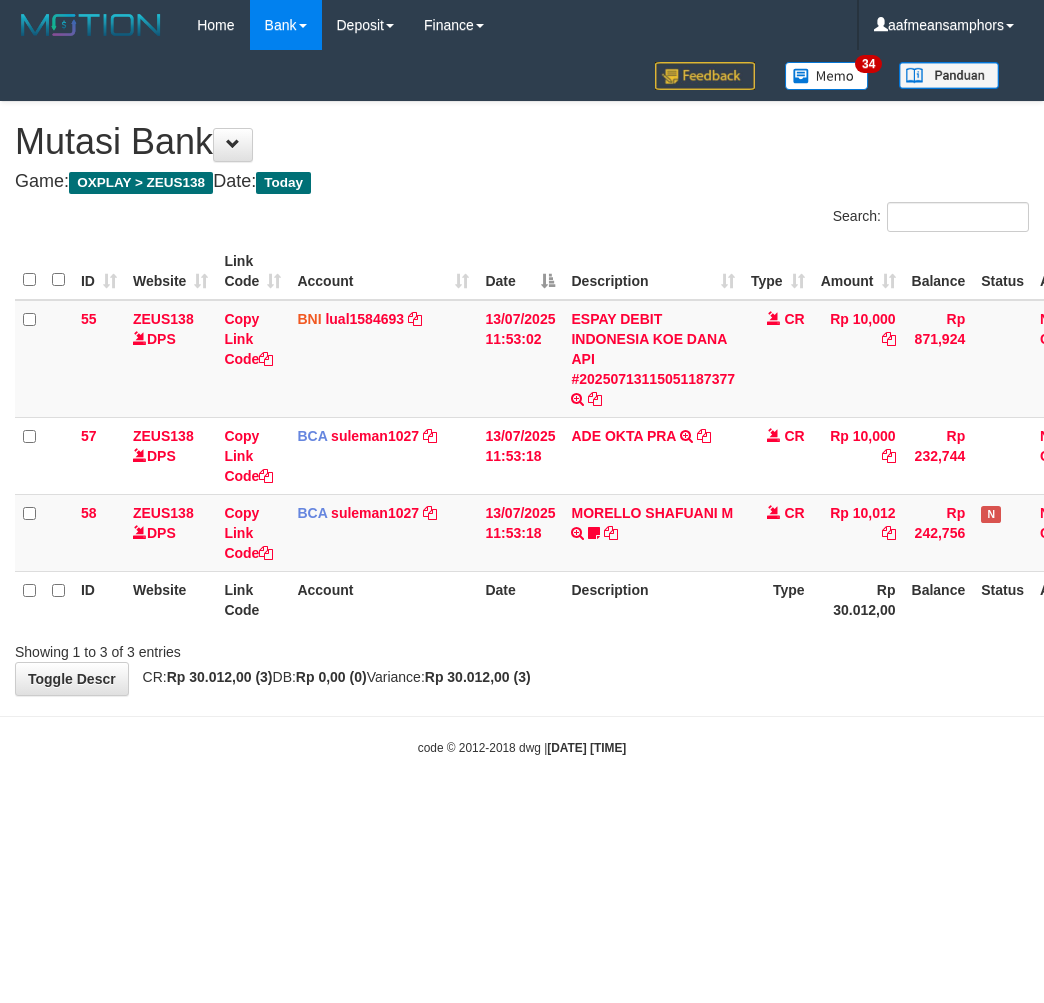 scroll, scrollTop: 0, scrollLeft: 0, axis: both 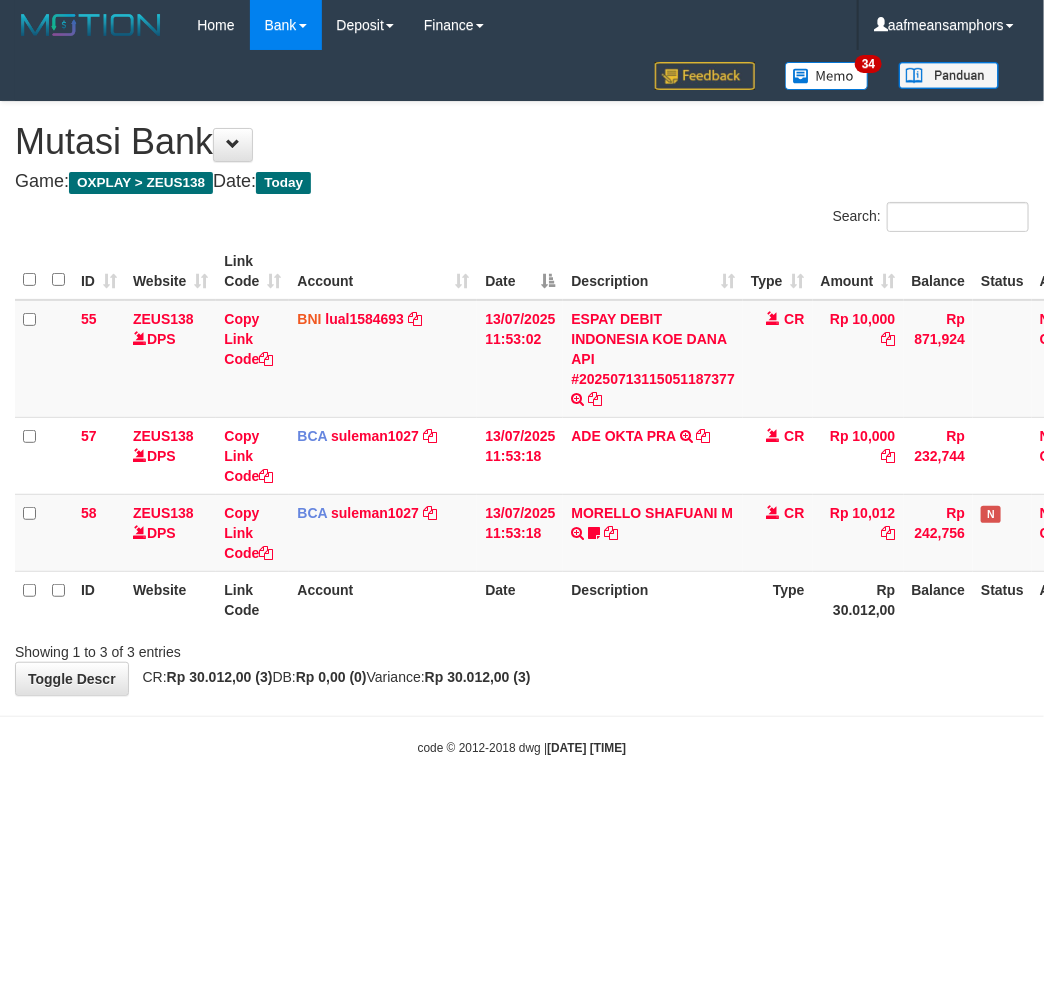 drag, startPoint x: 0, startPoint y: 0, endPoint x: 715, endPoint y: 697, distance: 998.51587 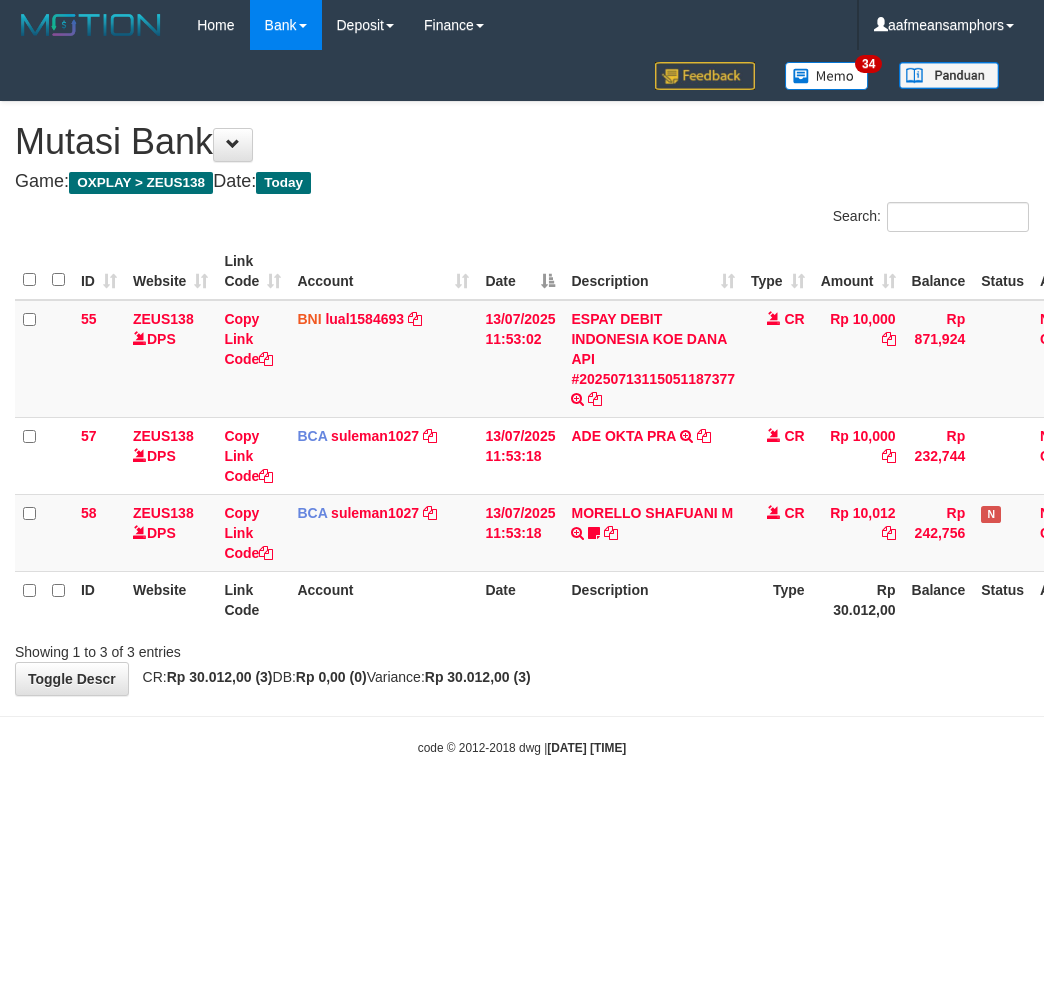 scroll, scrollTop: 0, scrollLeft: 0, axis: both 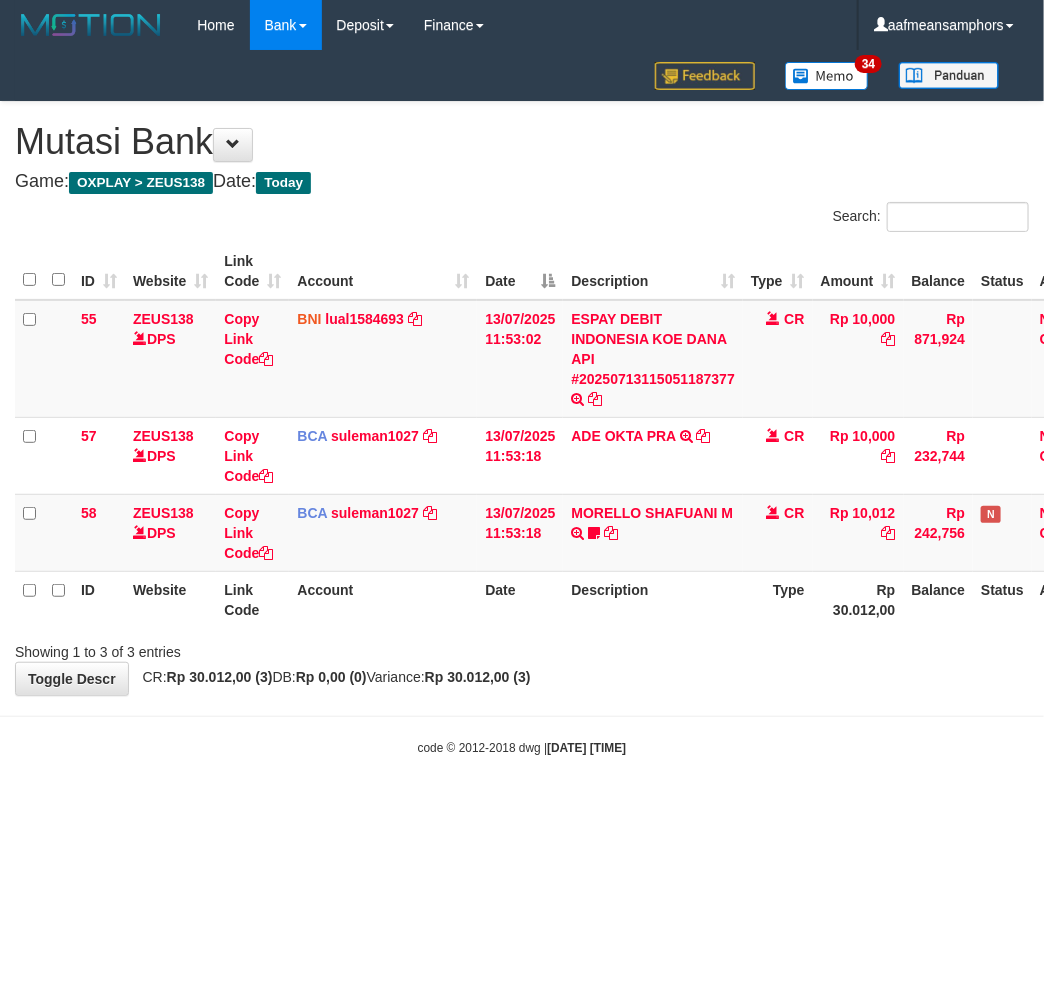 click on "Toggle navigation
Home
Bank
Account List
Load
By Website
Group
[OXPLAY]													ZEUS138
By Load Group (DPS)" at bounding box center [522, 403] 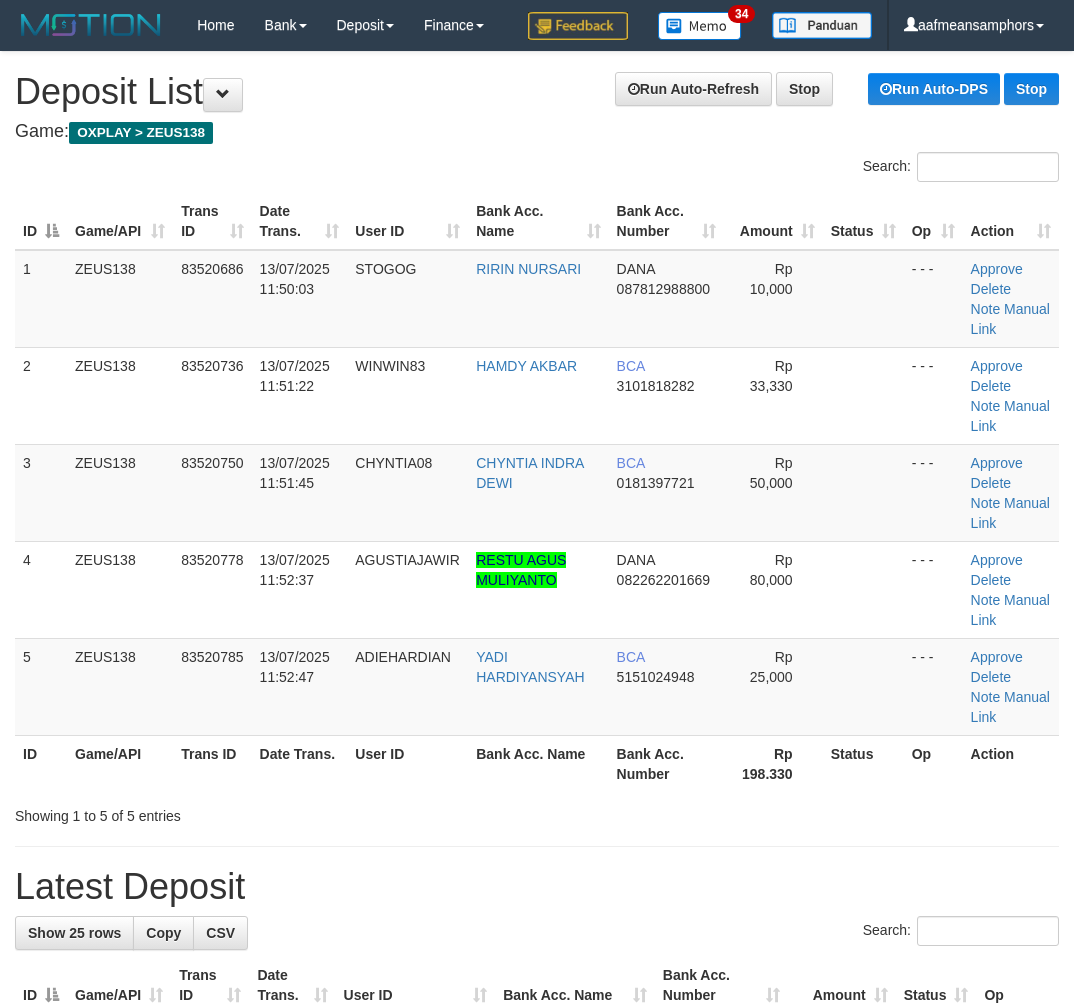 scroll, scrollTop: 0, scrollLeft: 0, axis: both 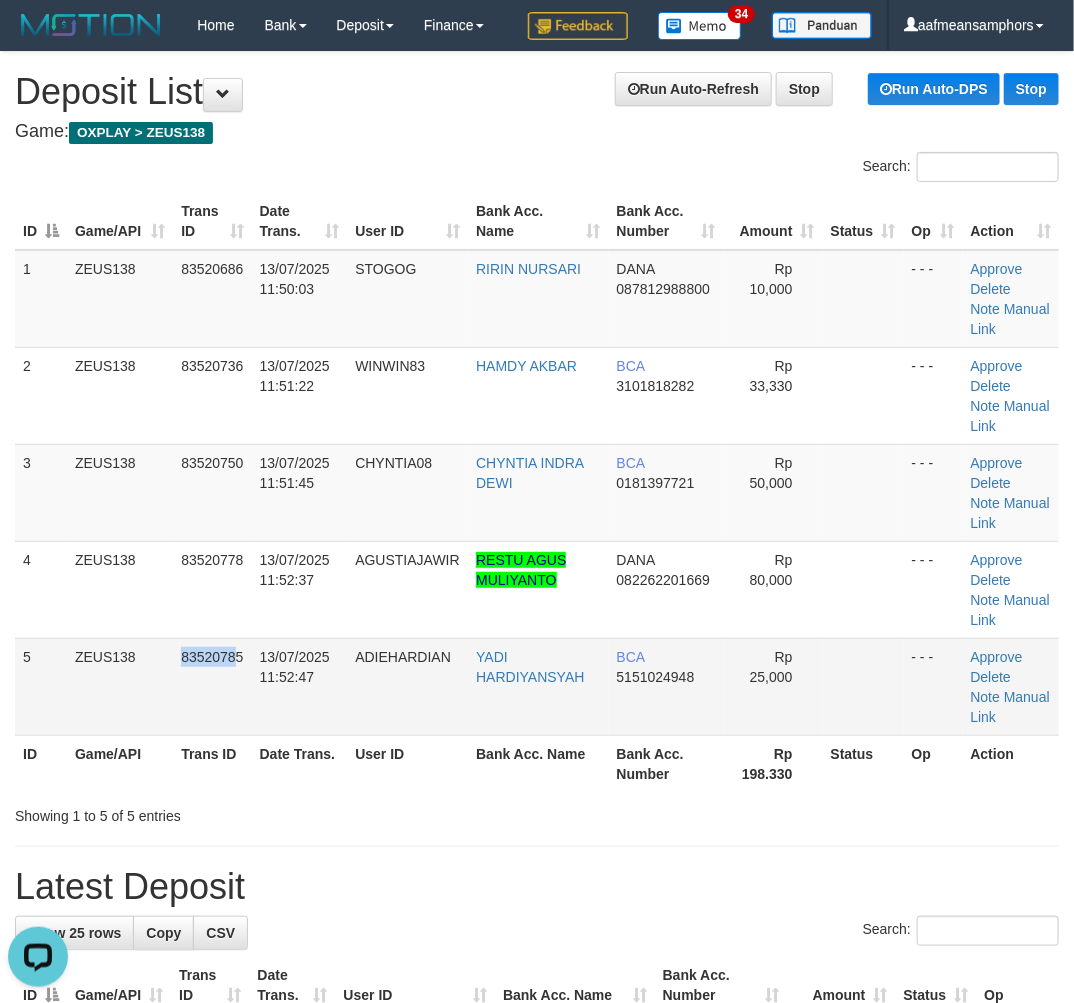click on "5
ZEUS138
83520785
13/07/2025 11:52:47
ADIEHARDIAN
YADI HARDIYANSYAH
BCA
5151024948
Rp 25,000
- - -
Approve
Delete
Note
Manual Link" at bounding box center (537, 686) 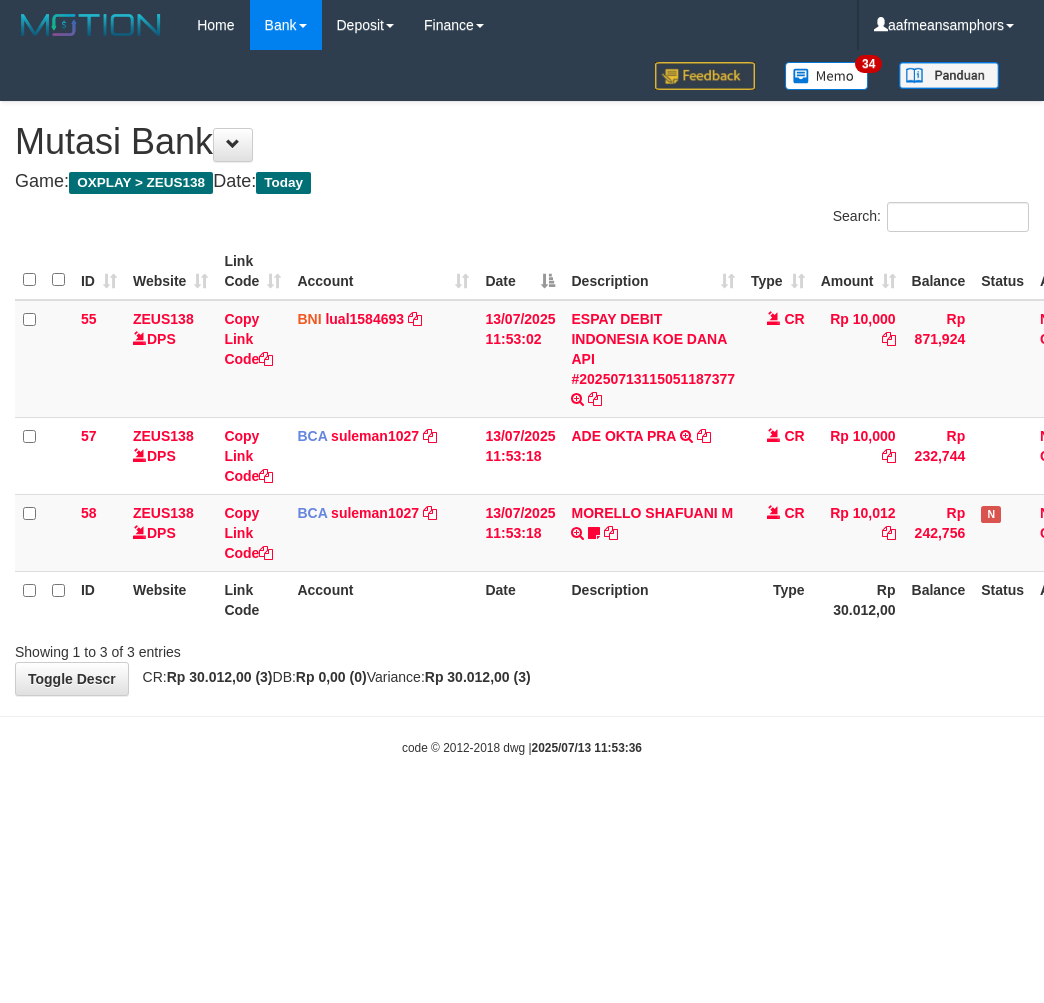 scroll, scrollTop: 0, scrollLeft: 0, axis: both 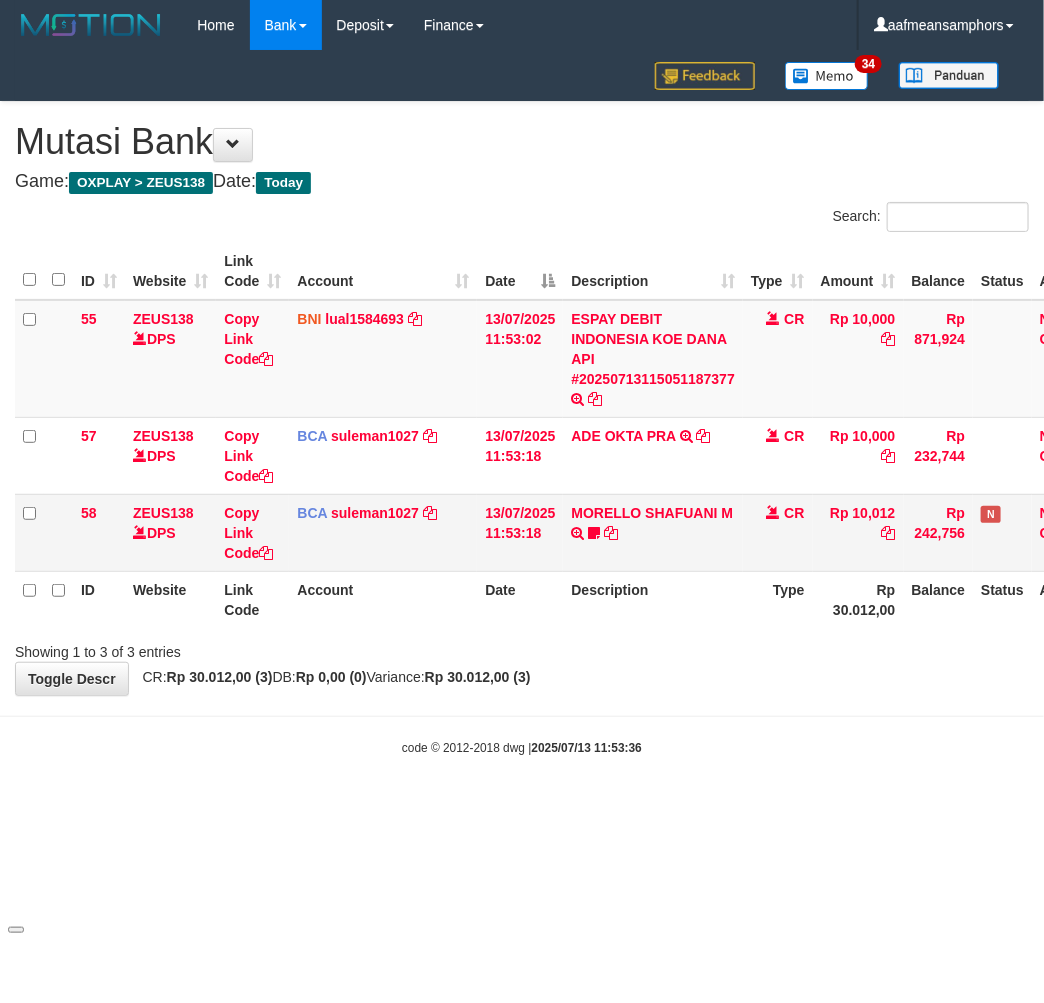 click on "MORELLO SHAFUANI M            TRSF E-BANKING CR 1307/FTSCY/WS95031
10012.00MORELLO SHAFUANI M    Zulfikar122" at bounding box center [653, 532] 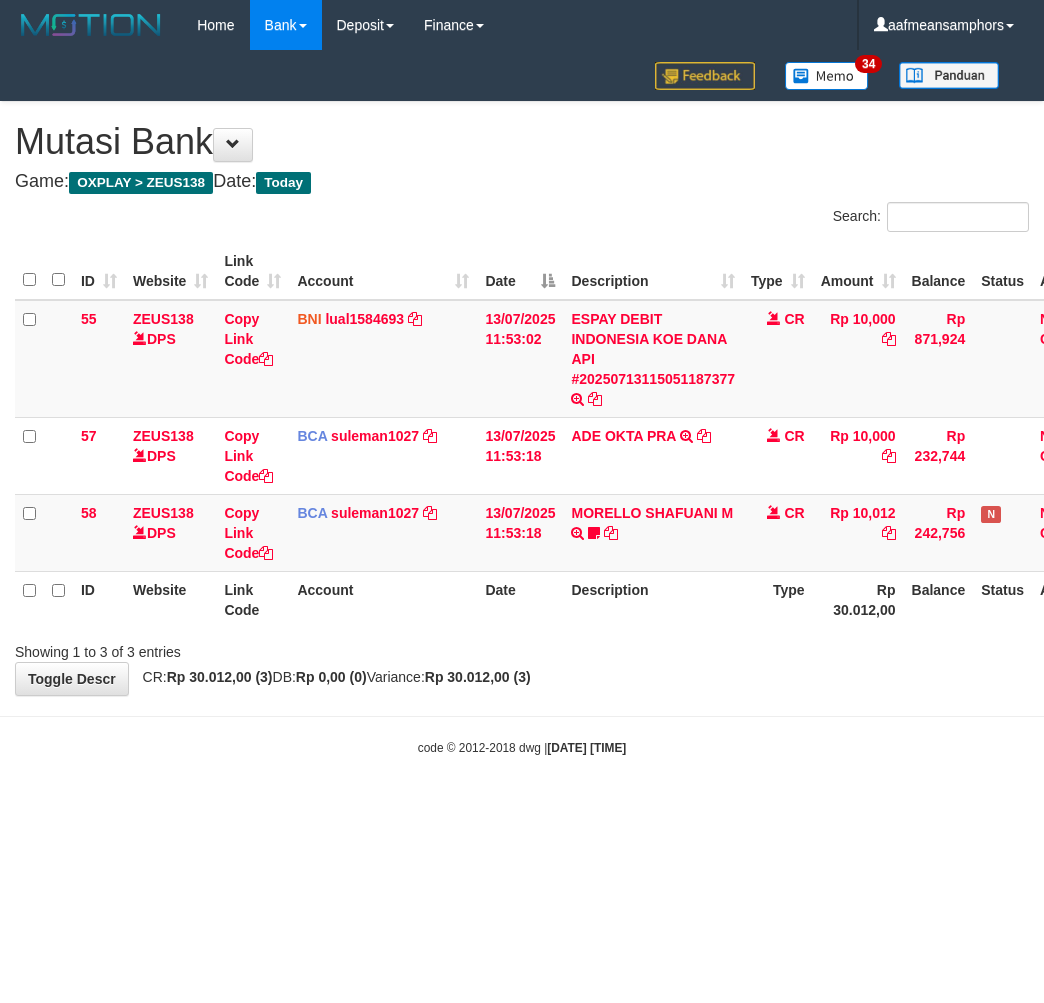 scroll, scrollTop: 0, scrollLeft: 0, axis: both 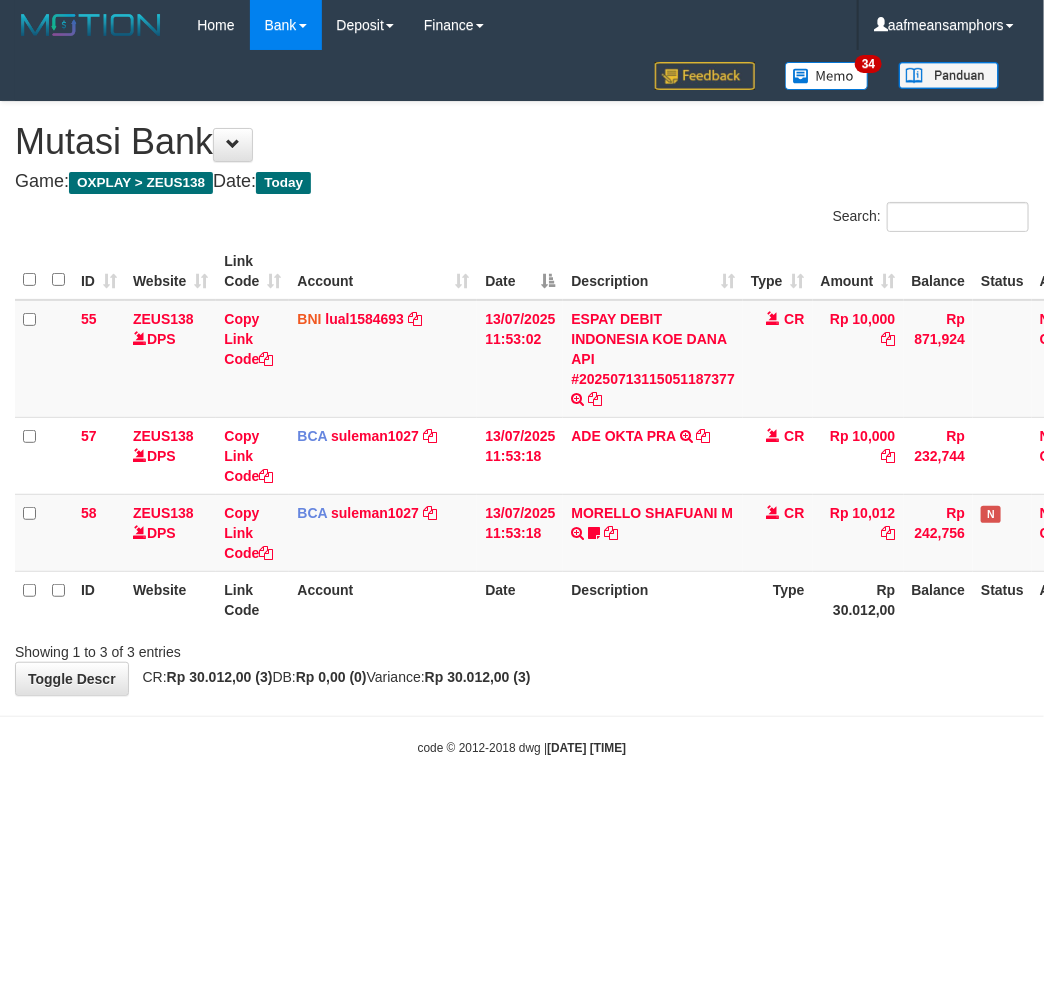 click on "MORELLO SHAFUANI M            TRSF E-BANKING CR 1307/FTSCY/WS95031
10012.00MORELLO SHAFUANI M    Zulfikar122" at bounding box center [653, 532] 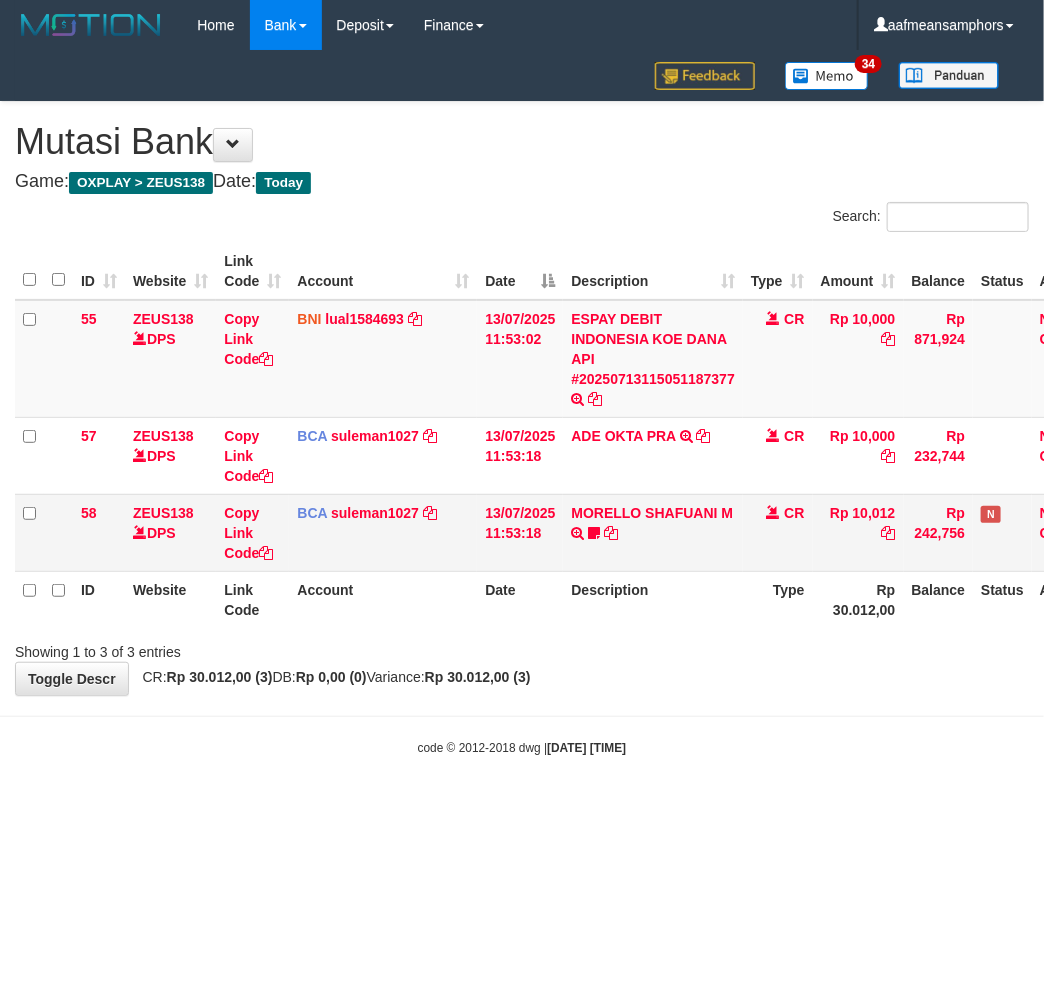 click on "MORELLO SHAFUANI M            TRSF E-BANKING CR 1307/FTSCY/WS95031
10012.00MORELLO SHAFUANI M    Zulfikar122" at bounding box center (653, 532) 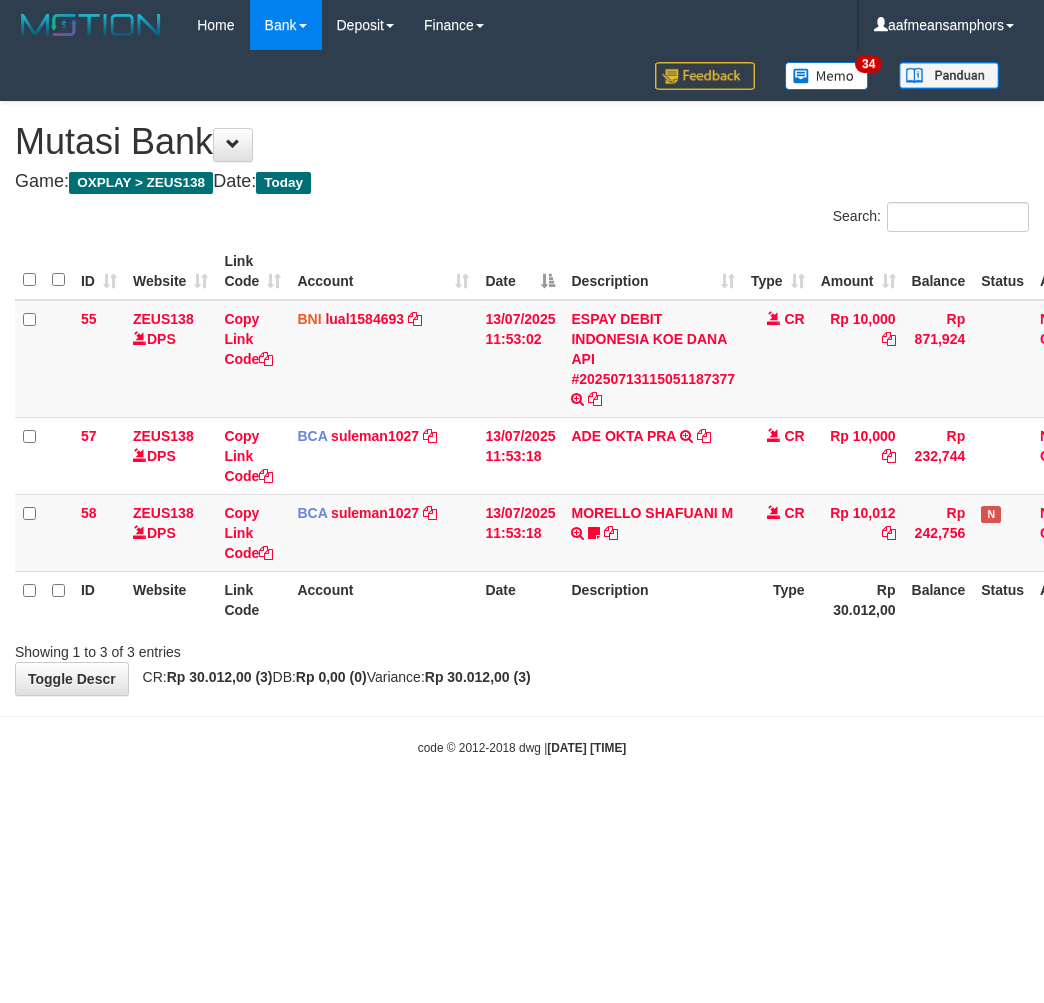 scroll, scrollTop: 0, scrollLeft: 0, axis: both 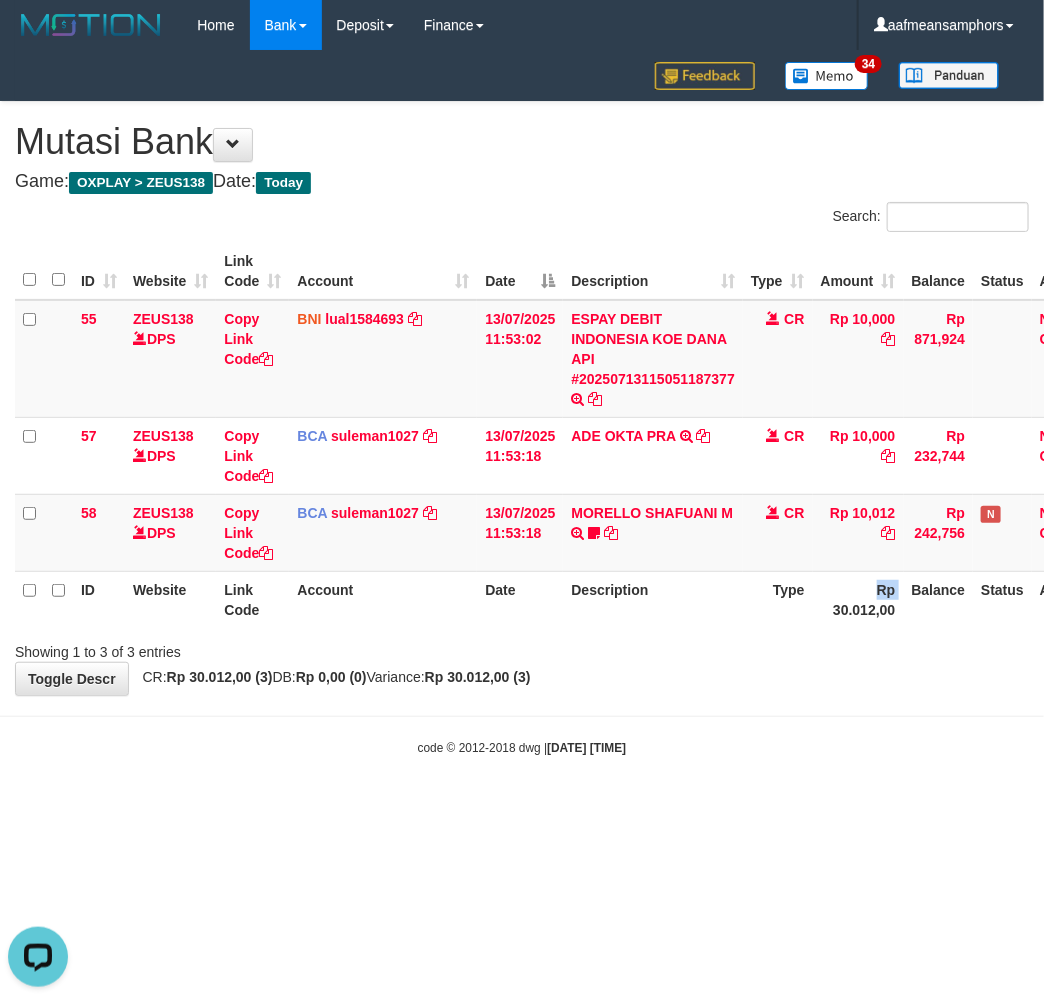 click on "Rp 30.012,00" at bounding box center [858, 599] 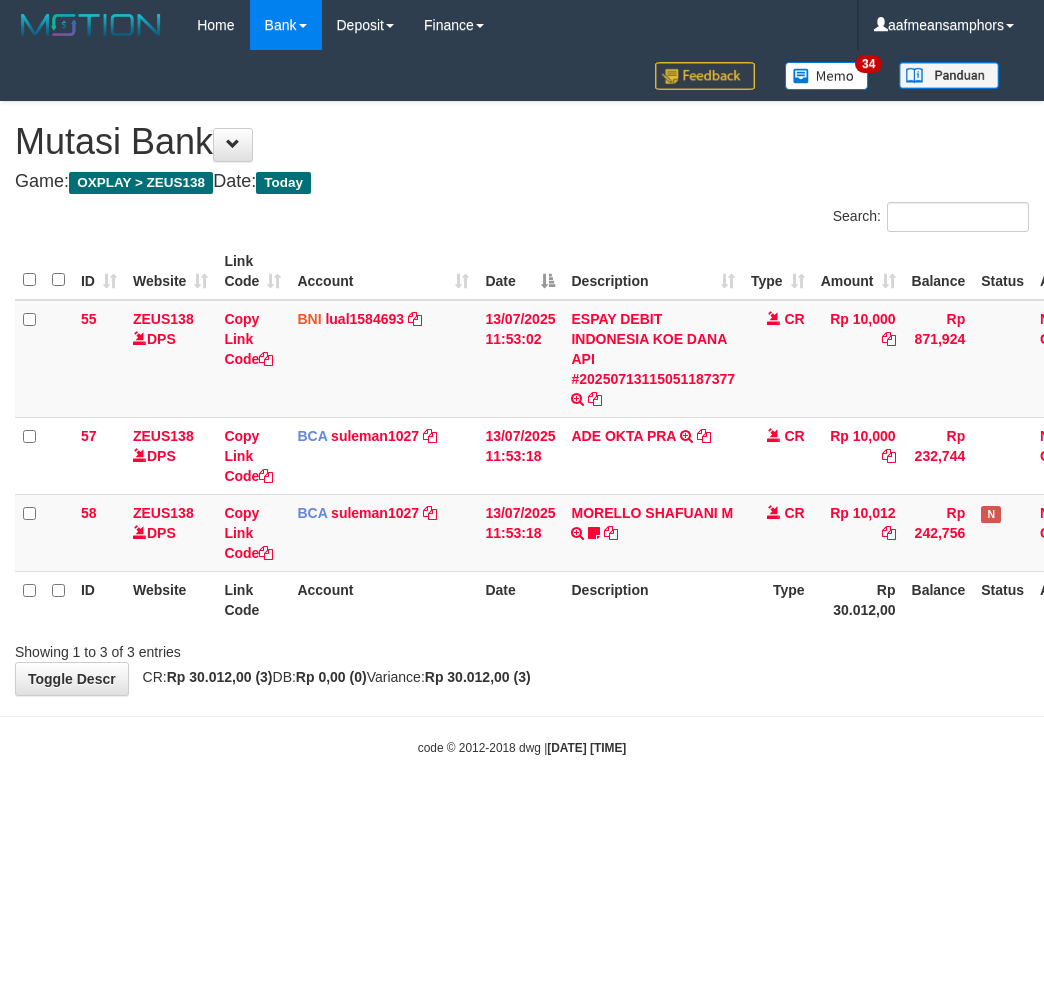 scroll, scrollTop: 0, scrollLeft: 0, axis: both 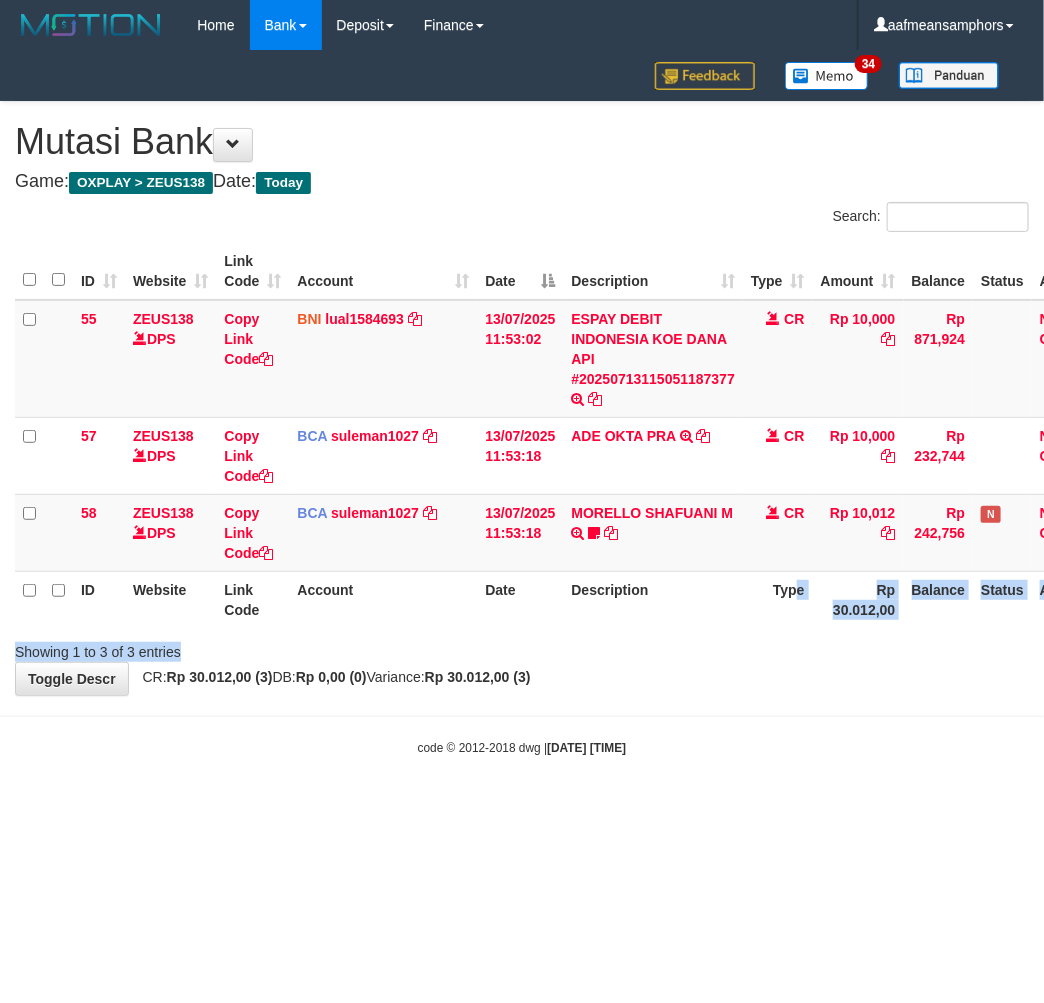 click on "Search:
ID Website Link Code Account Date Description Type Amount Balance Status Action
55
ZEUS138    DPS
Copy Link Code
BNI
lual1584693
DPS
[FIRST] [LAST]
mutasi_20250713_2414 | 55
mutasi_20250713_2414 | 55
[DATE] [TIME]
ESPAY DEBIT INDONESIA KOE DANA API #[TRANSACTION_ID]         TRANSFER DARI ESPAY DEBIT INDONESIA KOE DANA API #[TRANSACTION_ID]
CR
Rp 10,000
Rp 871,924
Note
Check
57
ZEUS138    DPS
Copy Link Code
BCA
suleman1027" at bounding box center [522, 432] 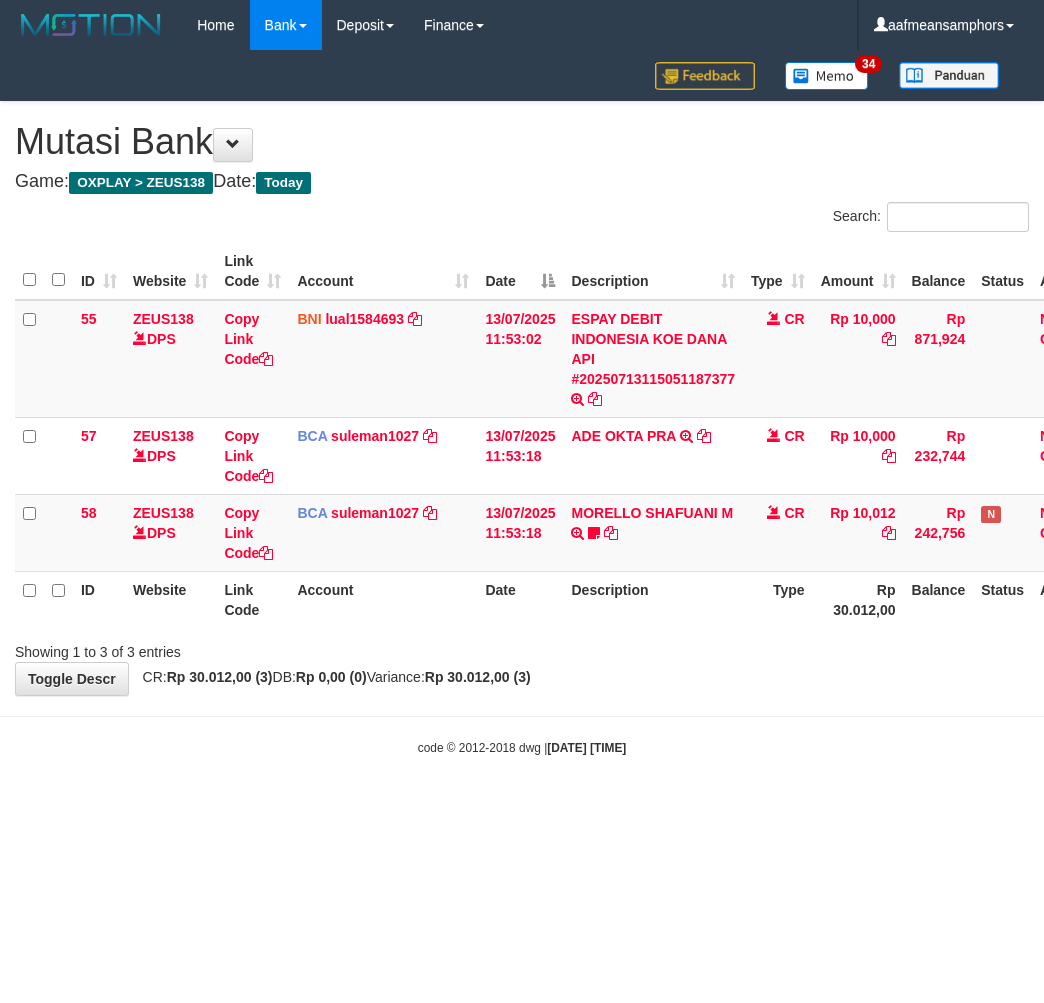 click on "Showing 1 to 3 of 3 entries" at bounding box center [522, 648] 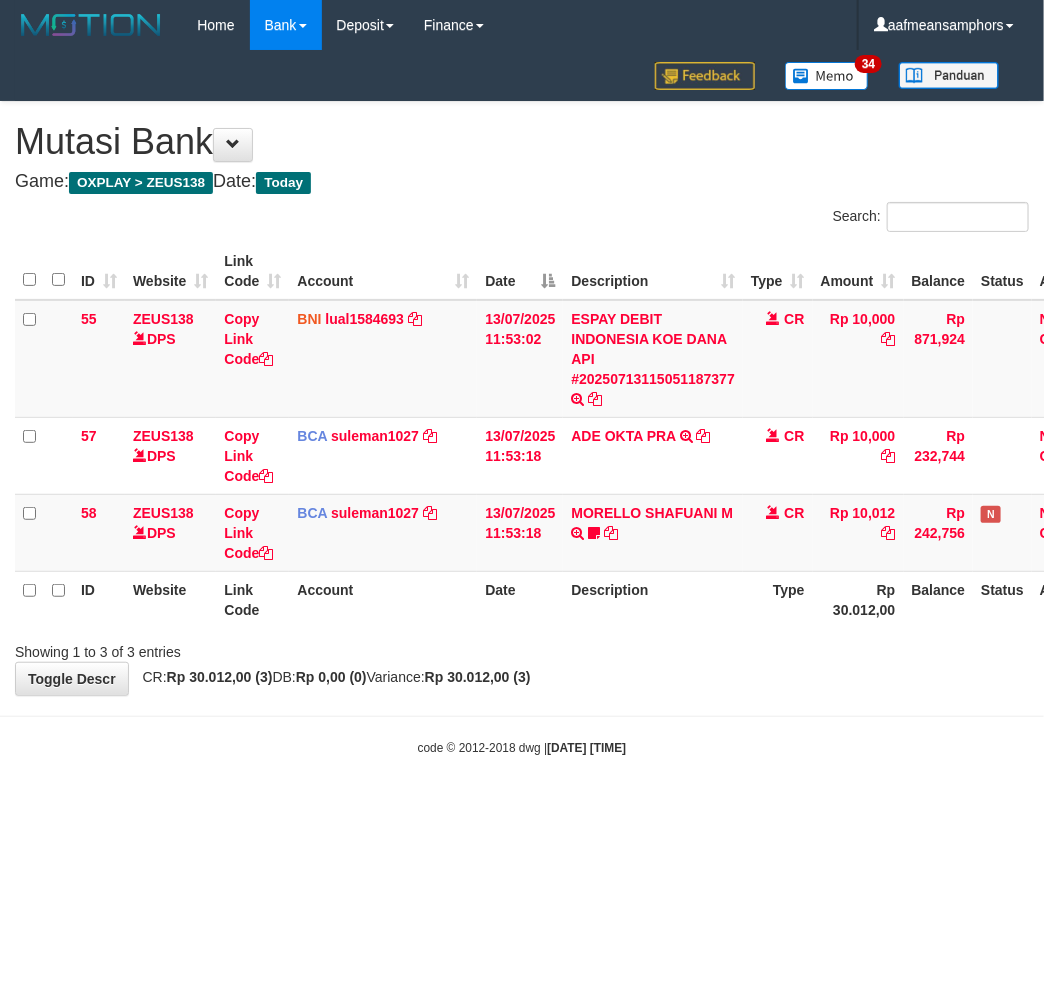 drag, startPoint x: 0, startPoint y: 0, endPoint x: 744, endPoint y: 604, distance: 958.3068 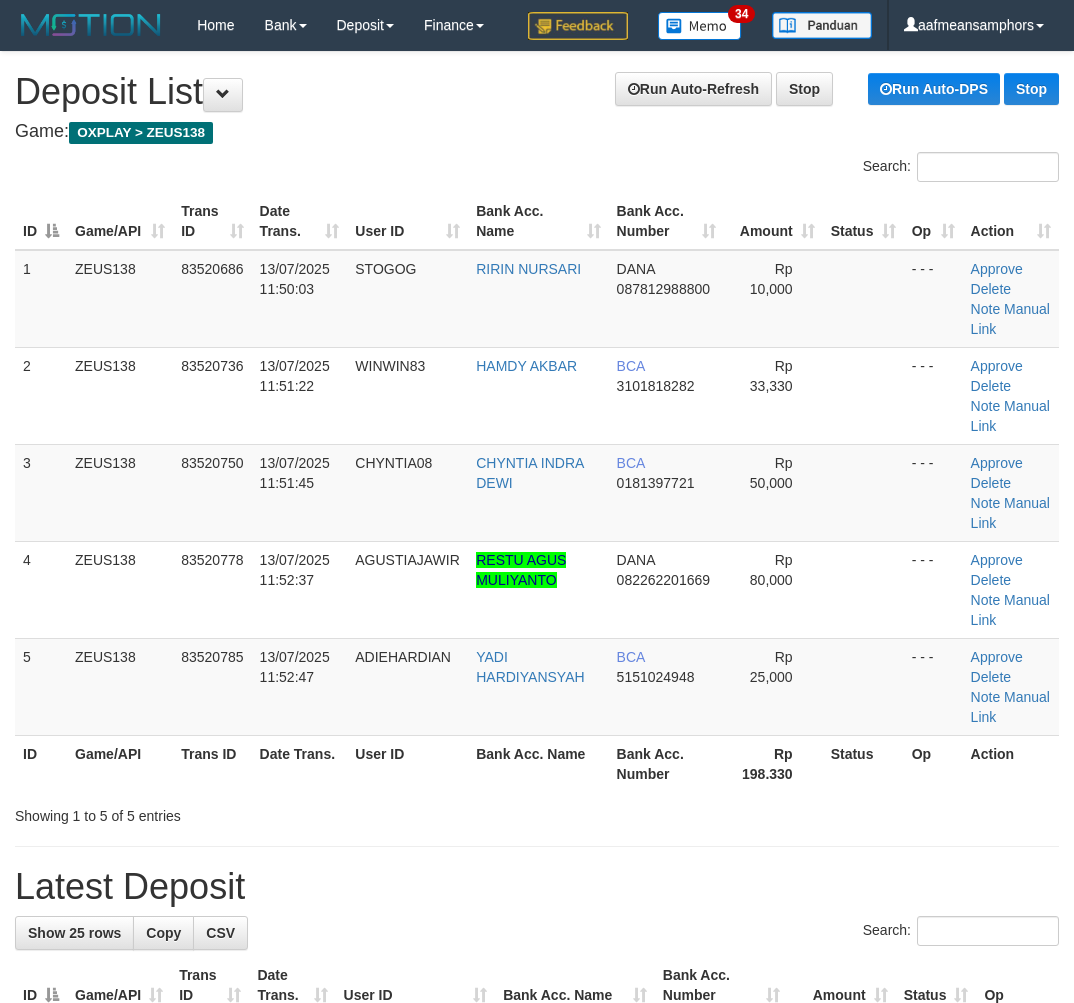 scroll, scrollTop: 0, scrollLeft: 0, axis: both 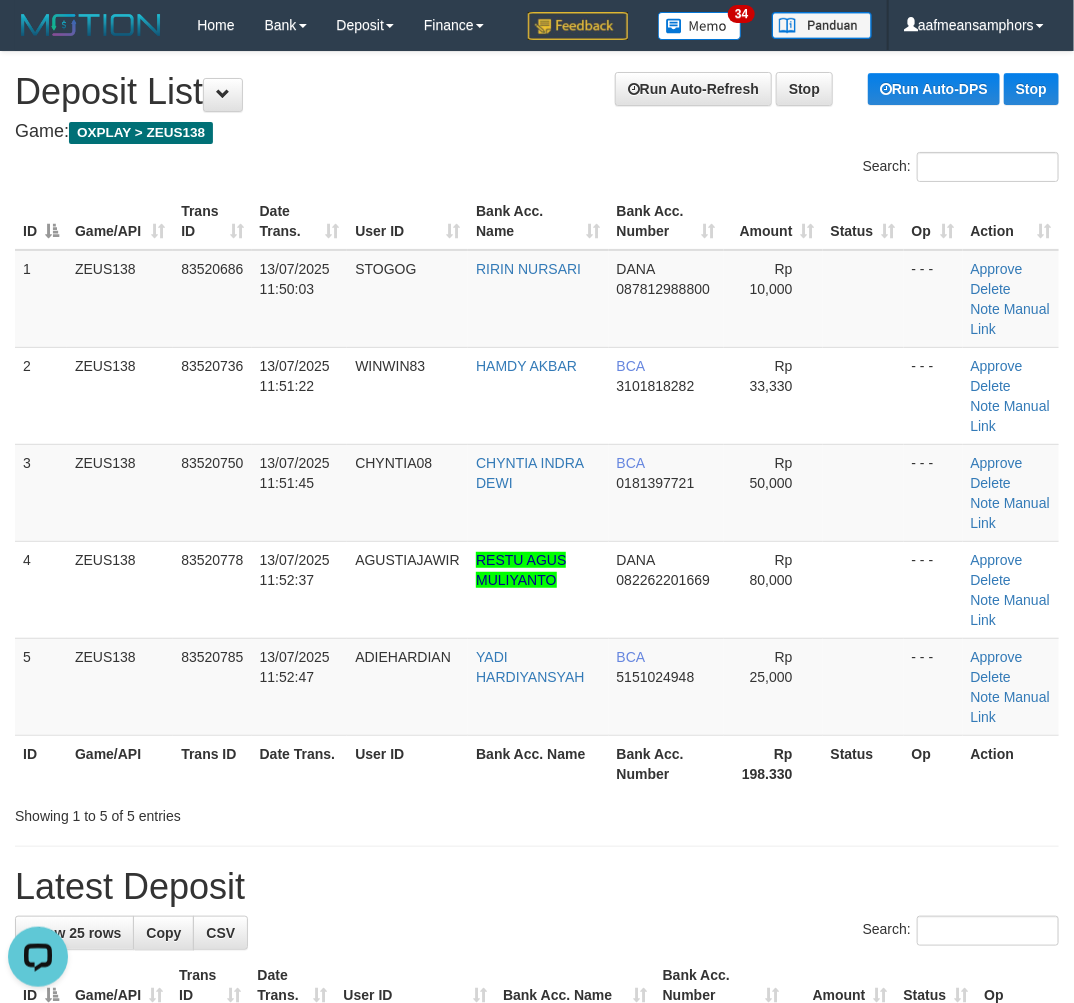 click on "ID Game/API Trans ID Date Trans. User ID Bank Acc. Name Bank Acc. Number Amount Status Op Action
1
ZEUS138
83520686
13/07/2025 11:50:03
STOGOG
RIRIN NURSARI
DANA
087812988800
Rp 10,000
- - -
Approve
Delete
Note
Manual Link
2
ZEUS138
83520736
13/07/2025 11:51:22
WINWIN83
HAMDY AKBAR
BCA
3101818282
Rp 33,330
- - -" at bounding box center (537, 492) 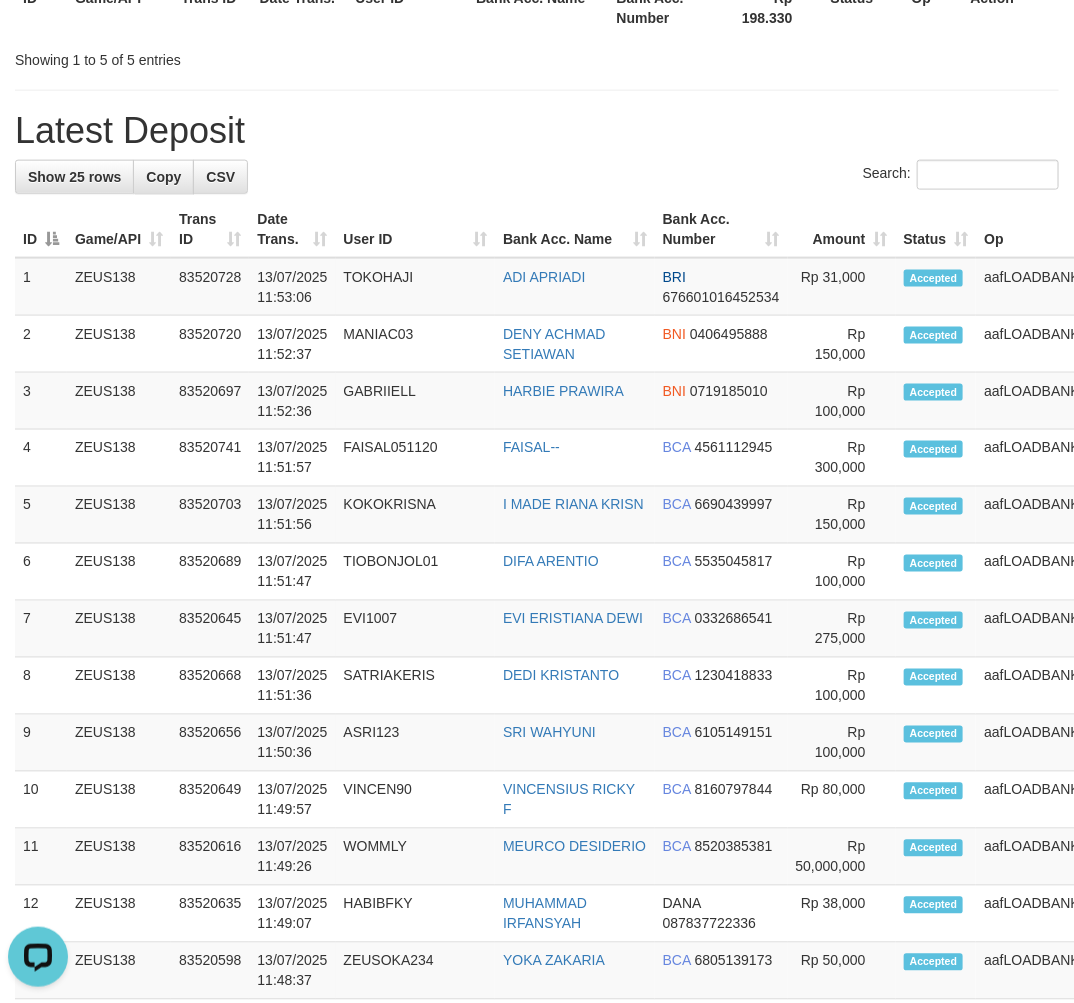 scroll, scrollTop: 1682, scrollLeft: 0, axis: vertical 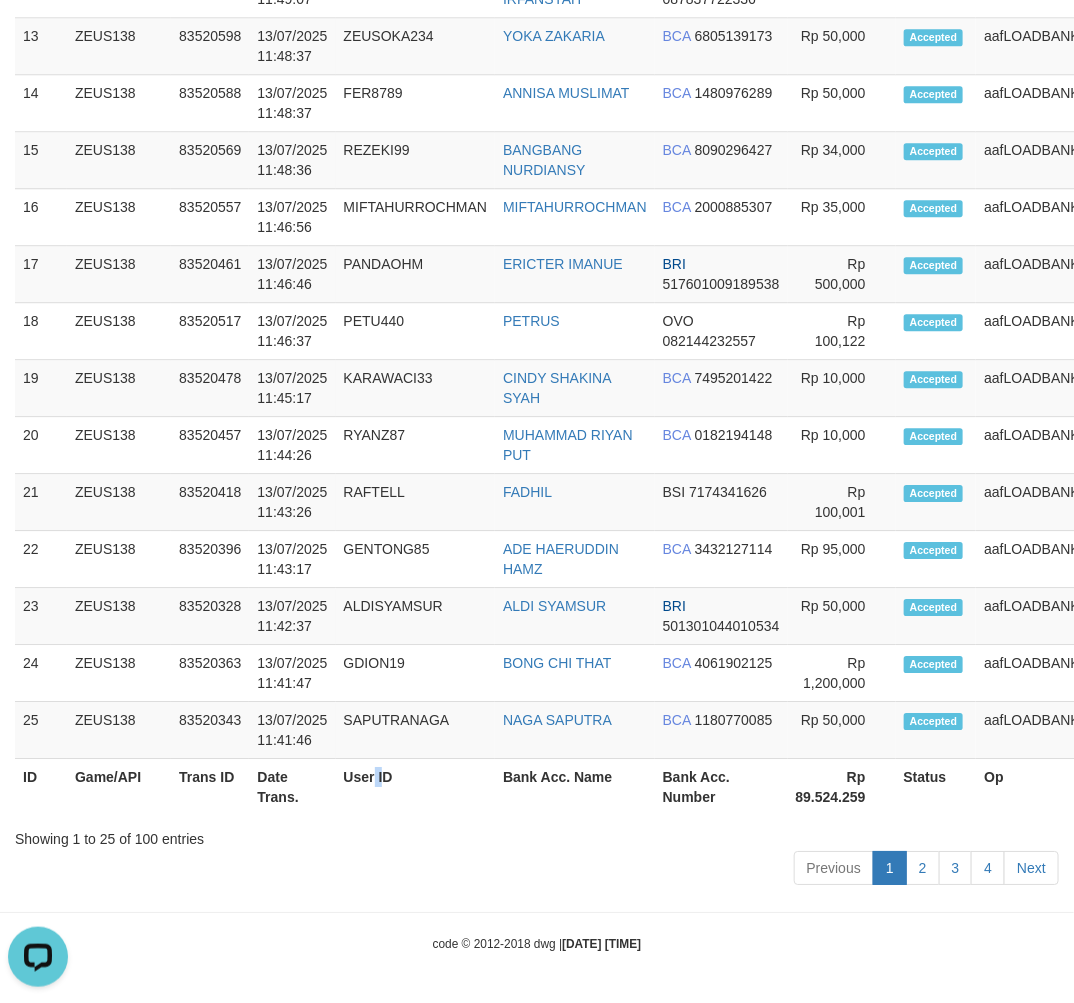 click on "User ID" at bounding box center (416, 787) 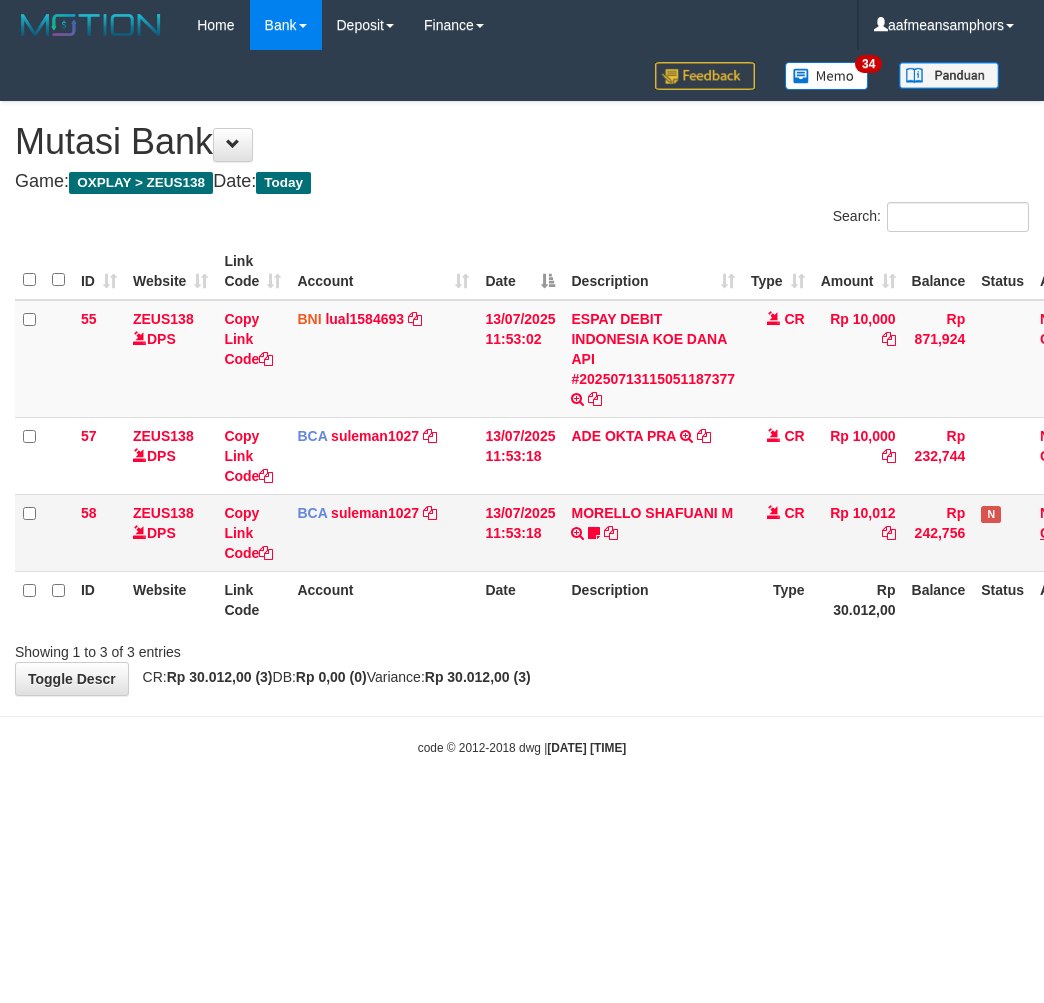 scroll, scrollTop: 0, scrollLeft: 0, axis: both 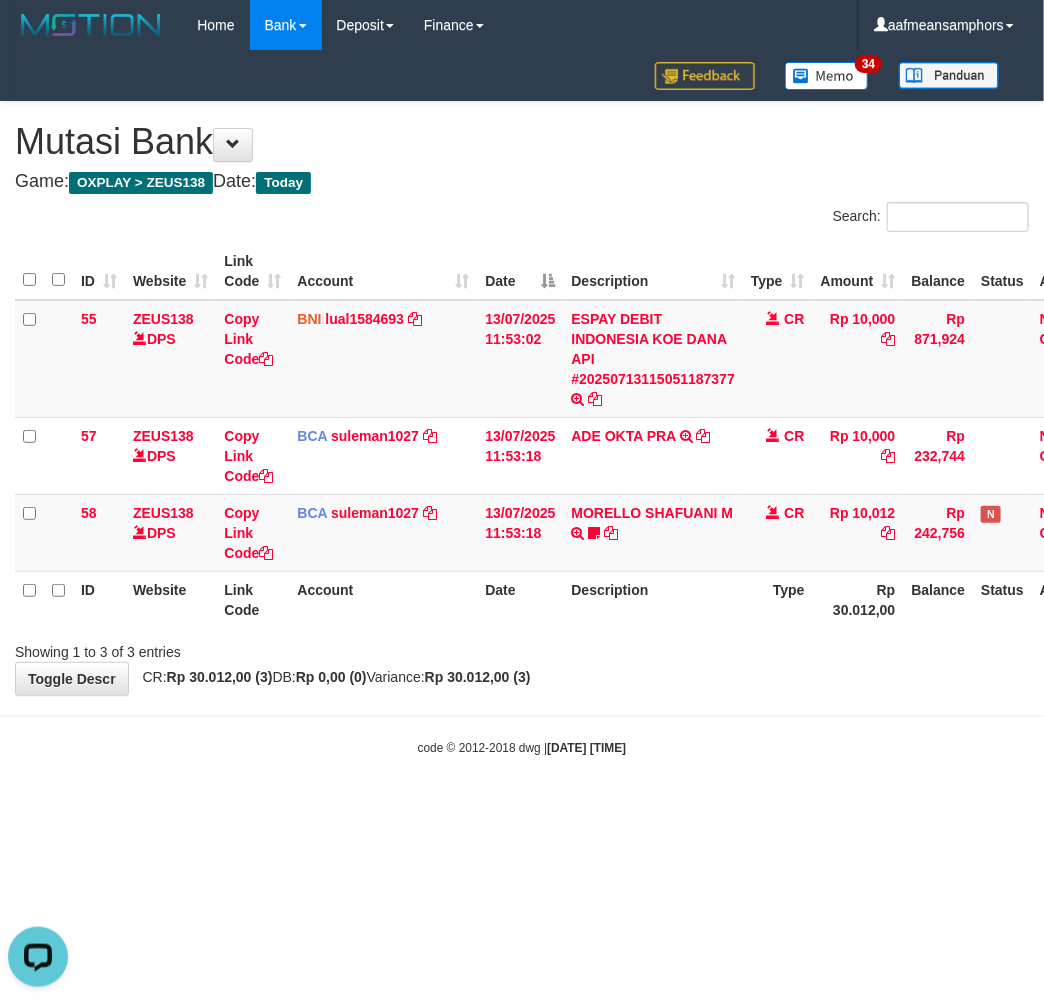 click on "**********" at bounding box center [522, 398] 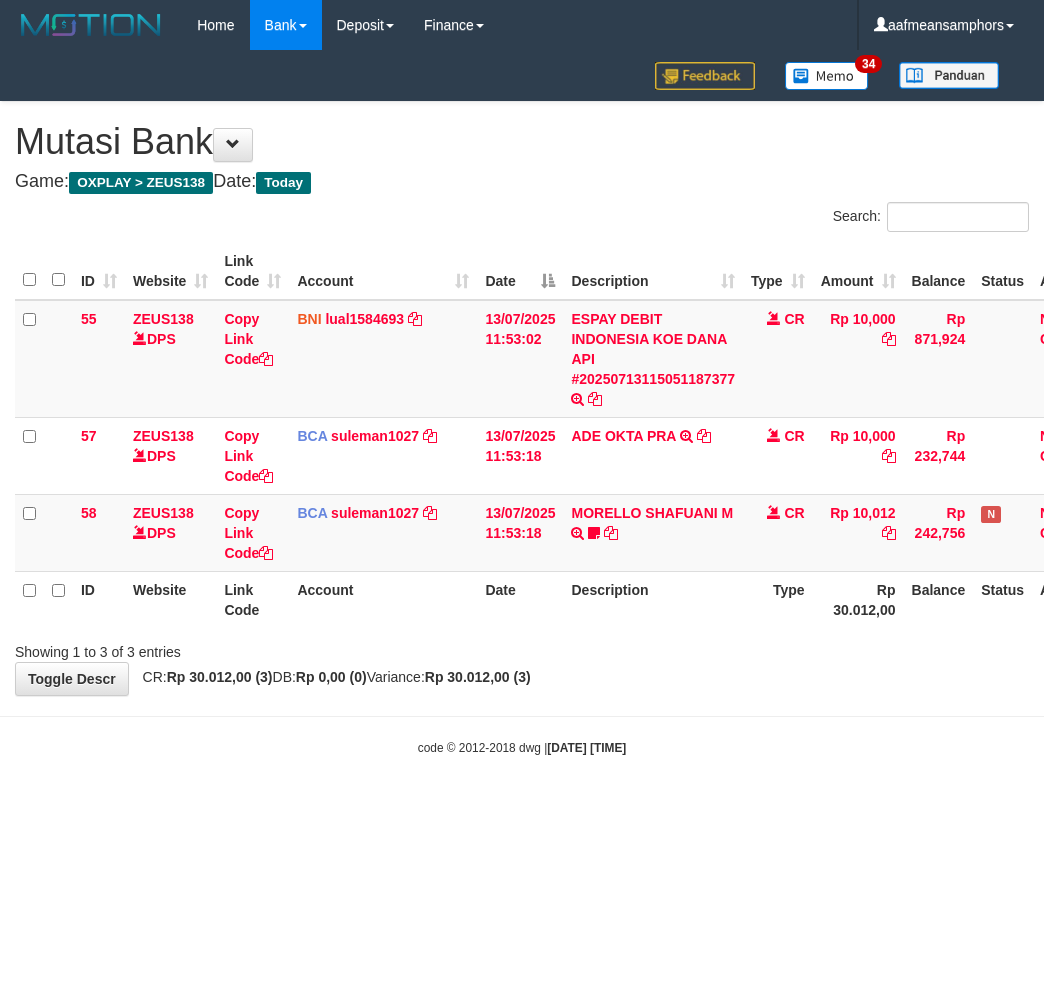 scroll, scrollTop: 0, scrollLeft: 0, axis: both 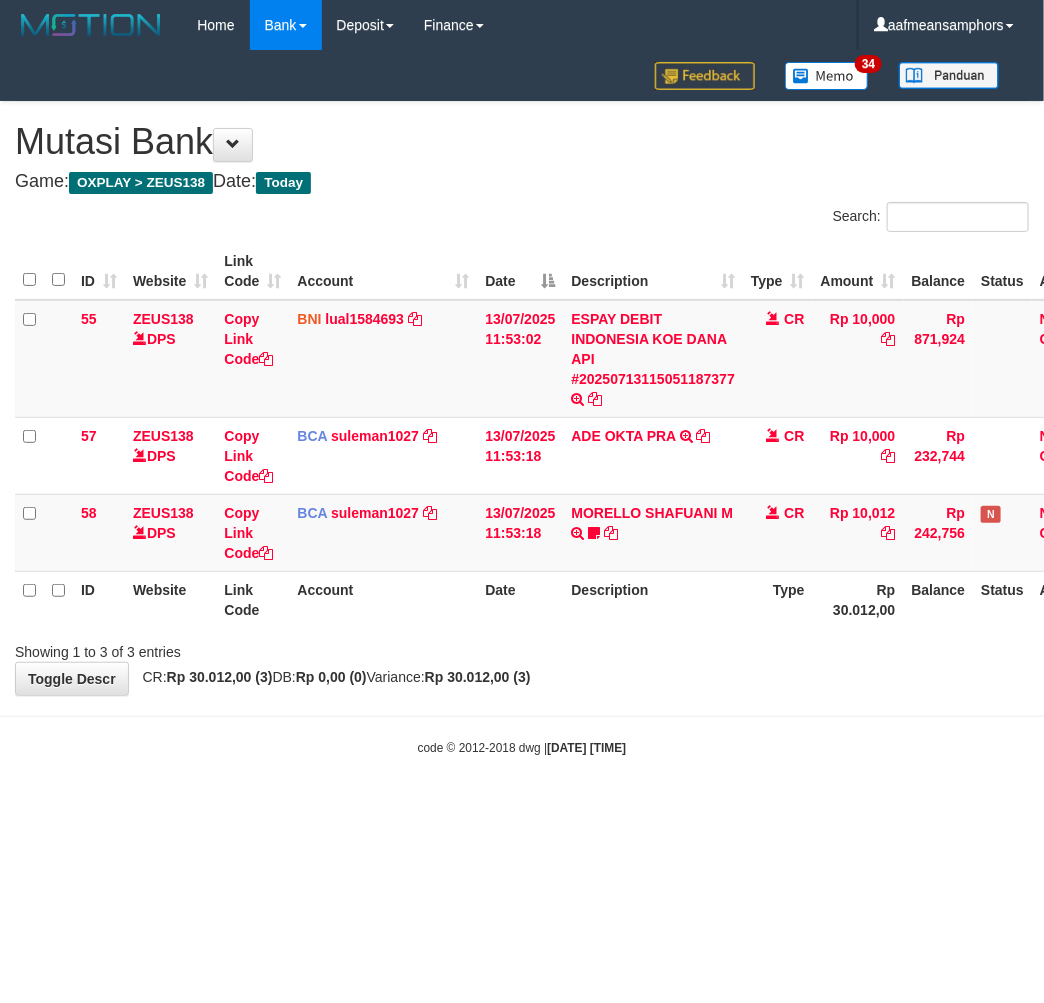 drag, startPoint x: 0, startPoint y: 0, endPoint x: 736, endPoint y: 687, distance: 1006.8093 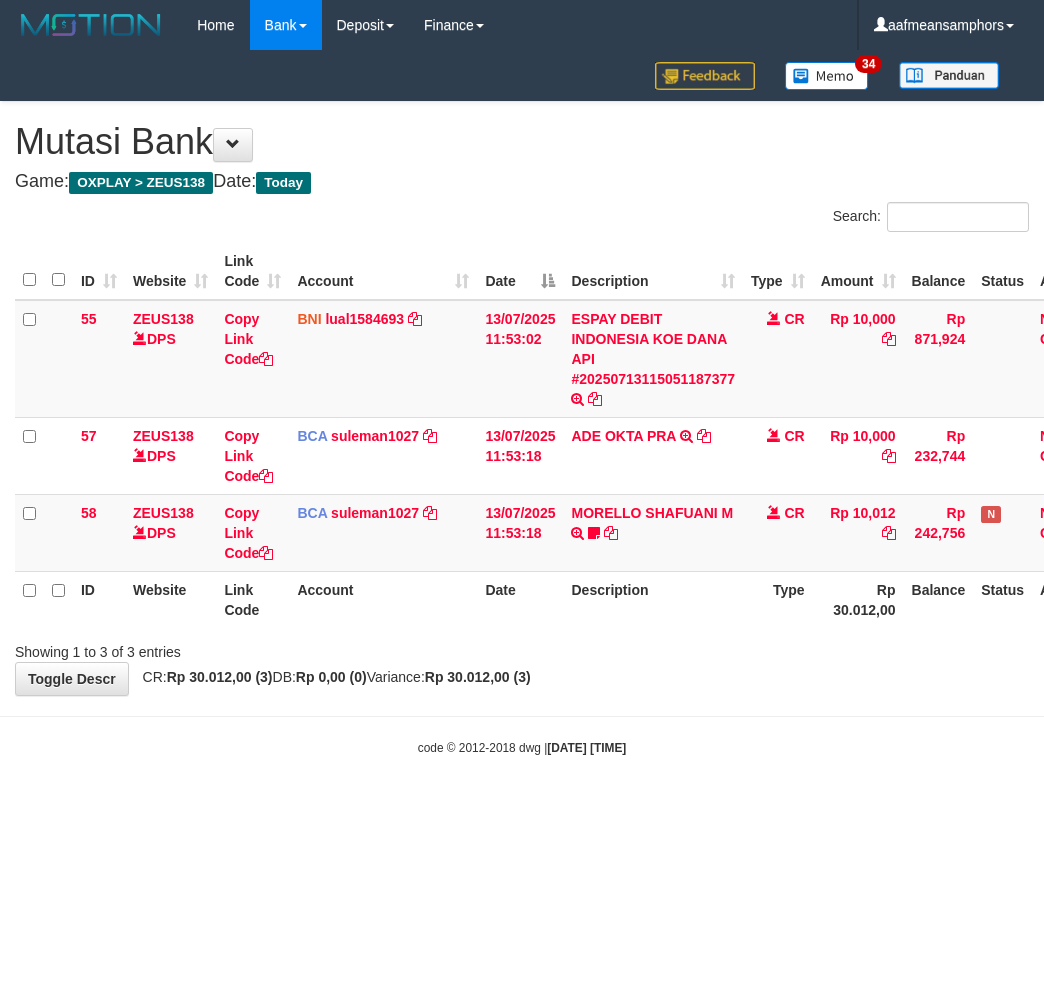 scroll, scrollTop: 0, scrollLeft: 0, axis: both 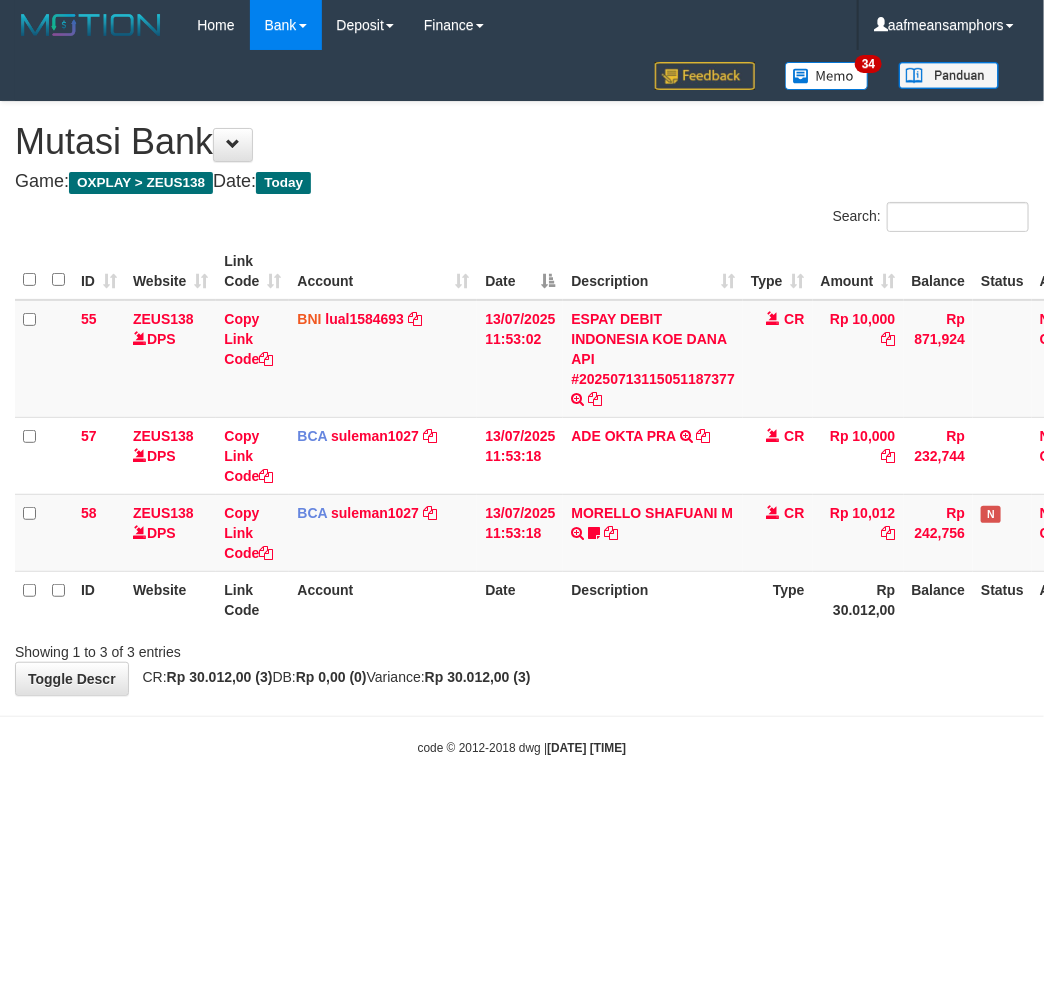 drag, startPoint x: 0, startPoint y: 0, endPoint x: 673, endPoint y: 670, distance: 949.6468 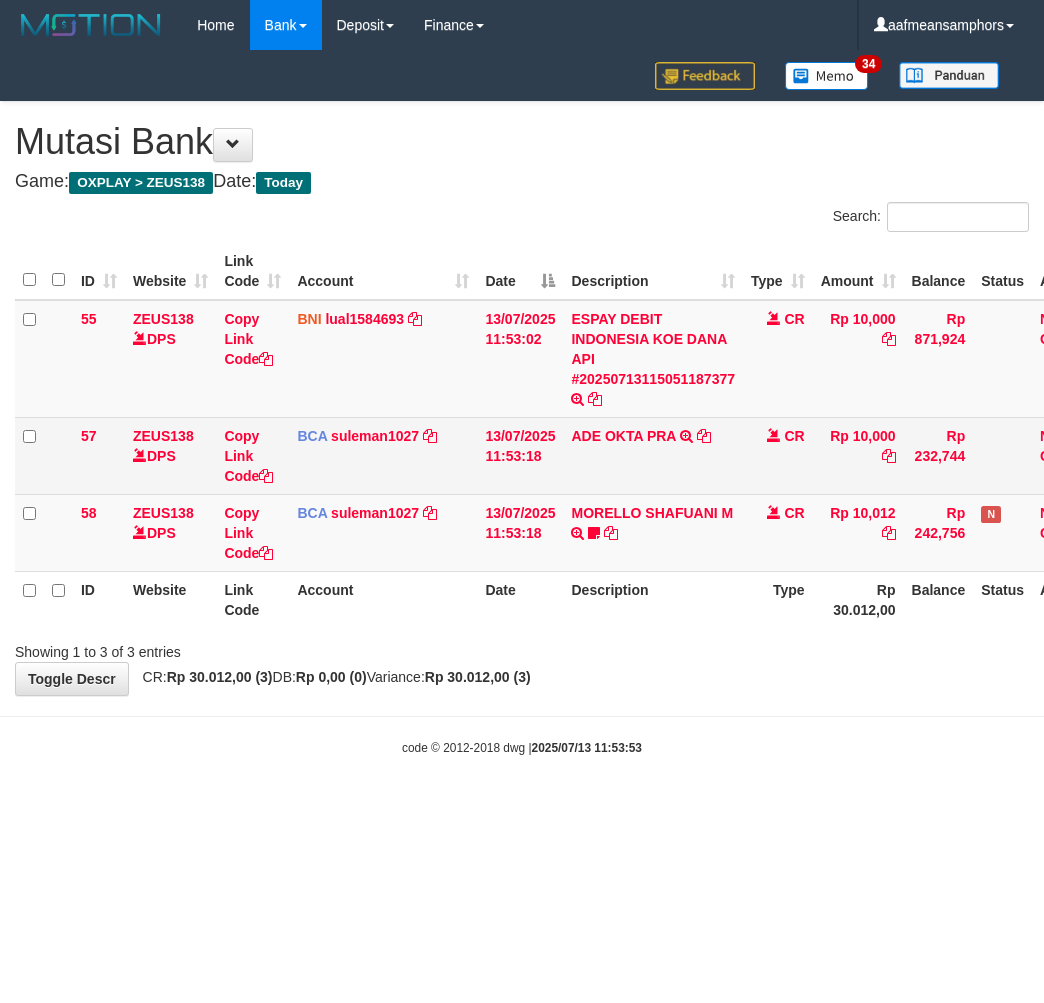 scroll, scrollTop: 0, scrollLeft: 0, axis: both 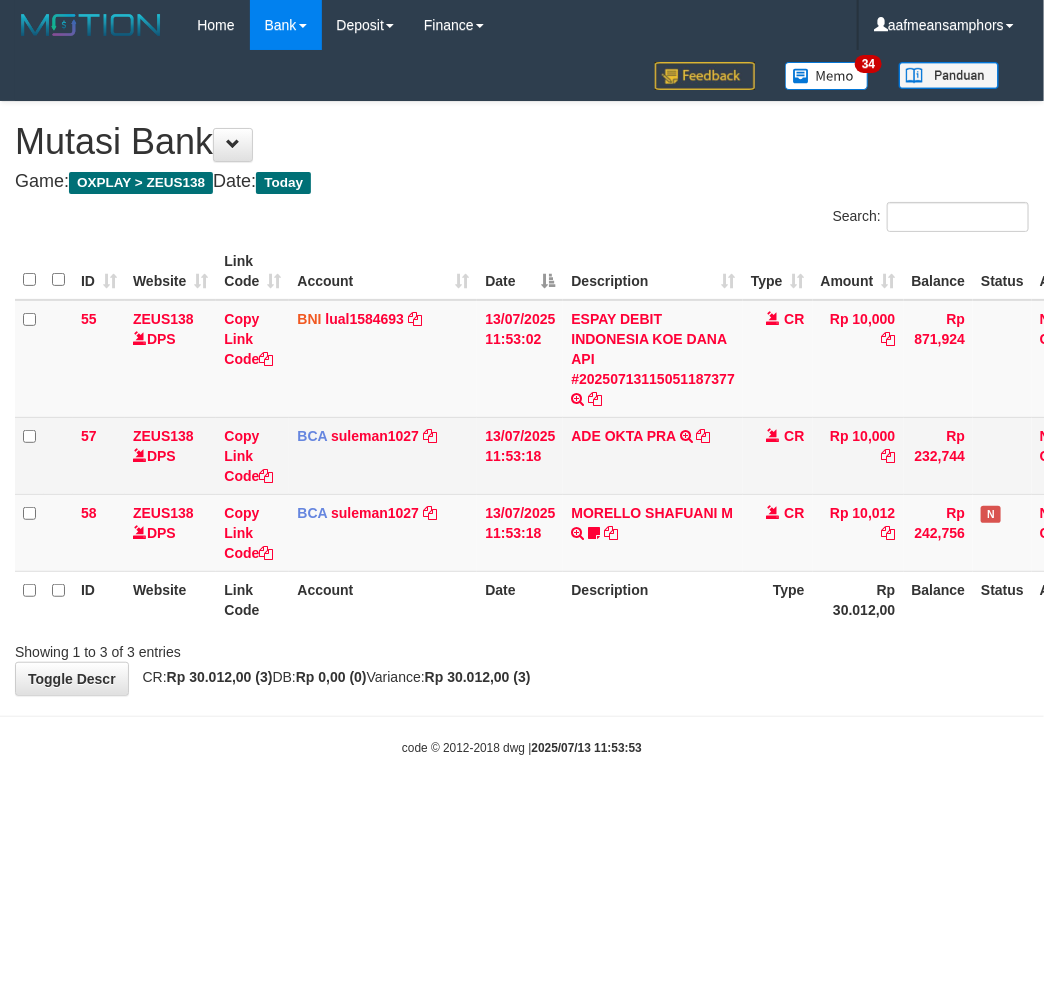 click on "ADE OKTA PRA         TRSF E-BANKING CR 1307/FTSCY/WS95051
10000.002025071370956028 TRFDN-ADE OKTA PRAESPAY DEBIT INDONE" at bounding box center (653, 455) 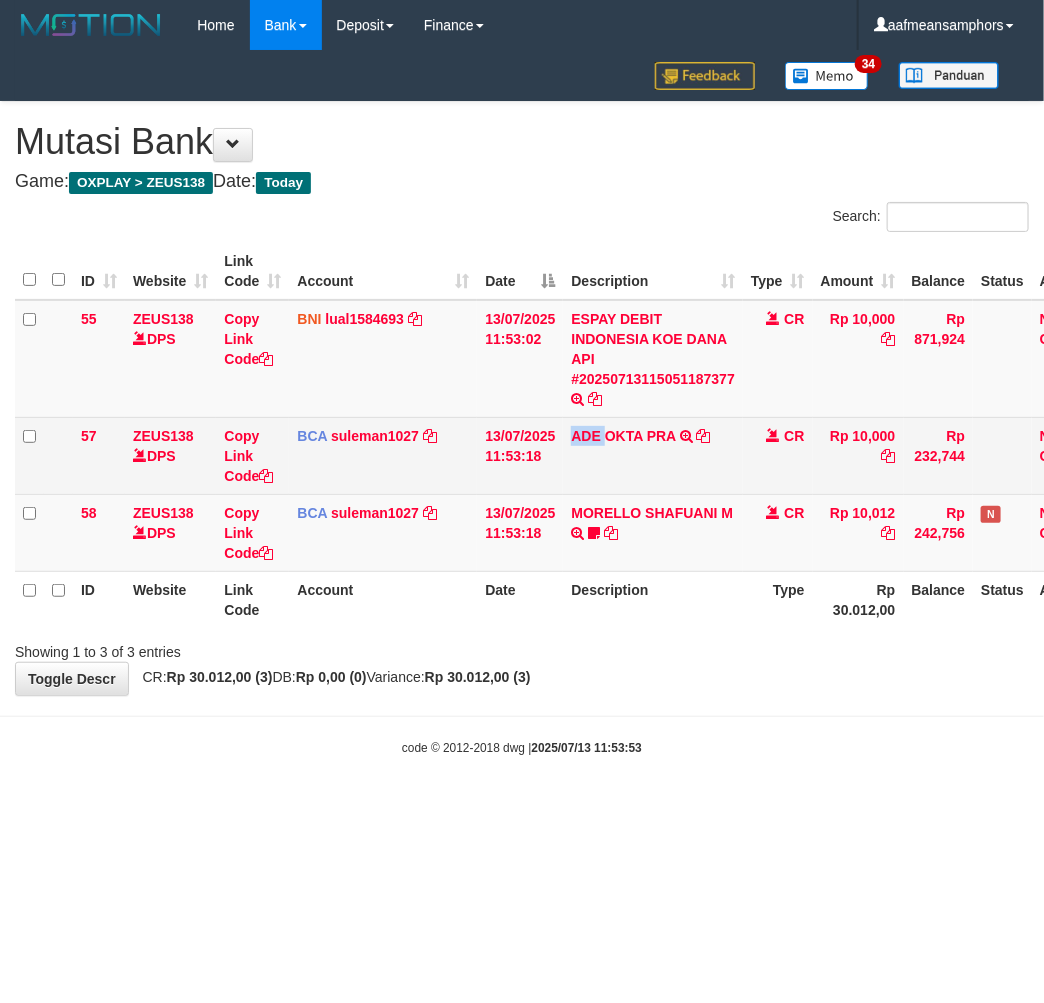 copy on "ADE" 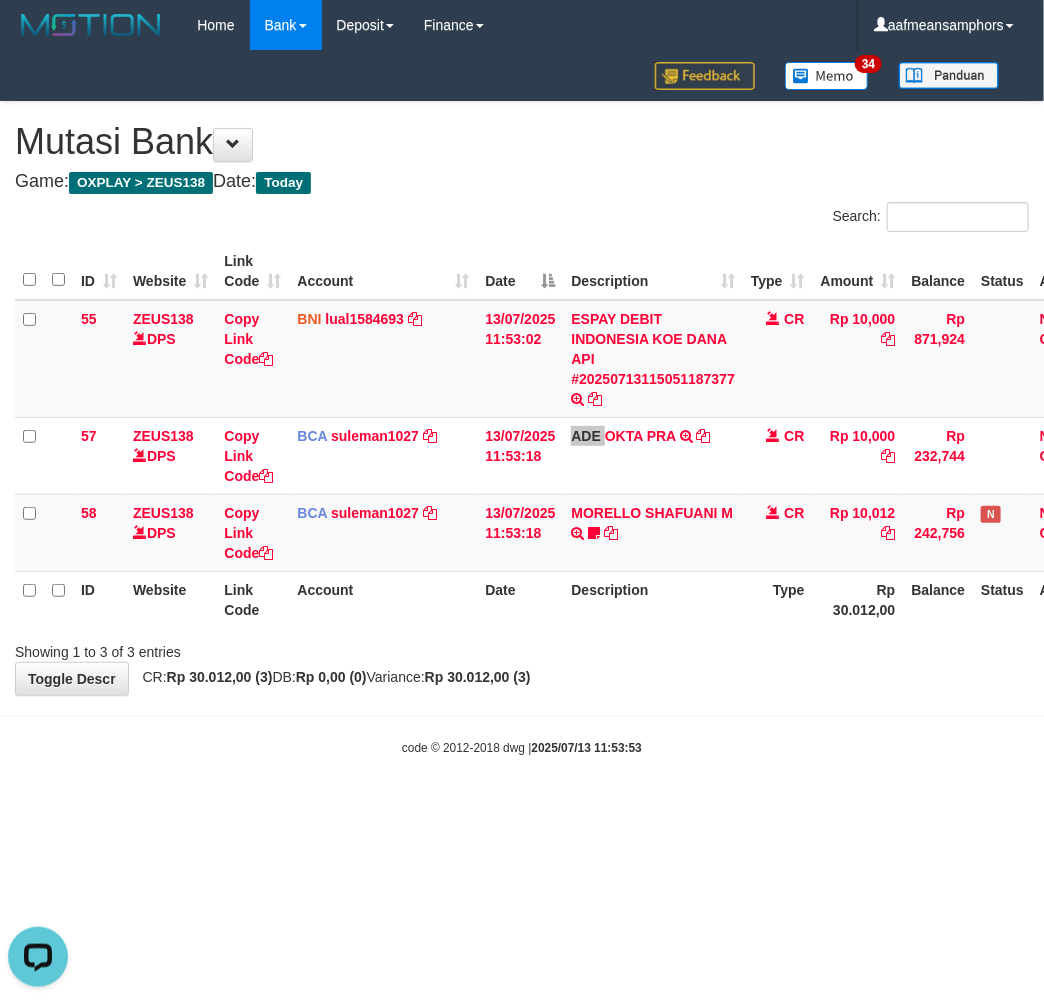 scroll, scrollTop: 0, scrollLeft: 0, axis: both 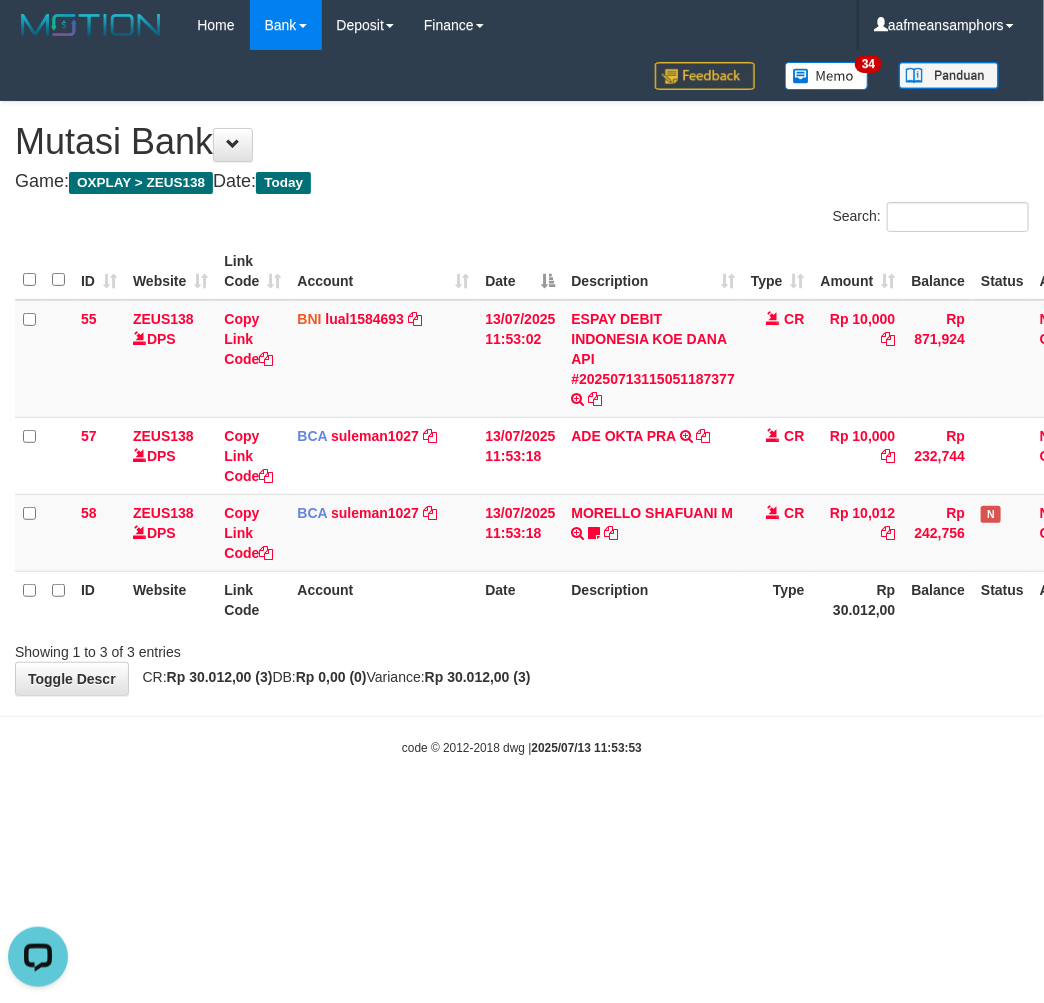 click on "Toggle navigation
Home
Bank
Account List
Load
By Website
Group
[OXPLAY]													ZEUS138
By Load Group (DPS)" at bounding box center (522, 403) 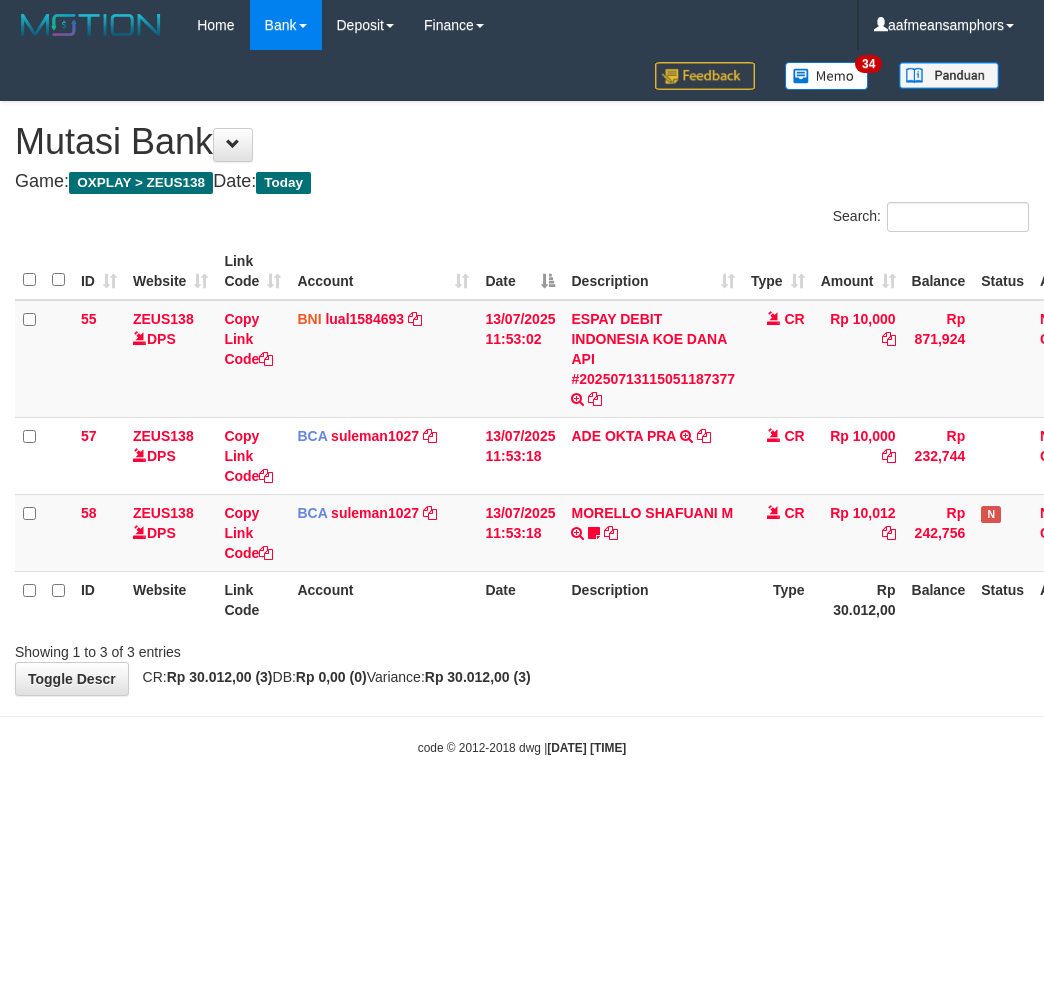 scroll, scrollTop: 0, scrollLeft: 0, axis: both 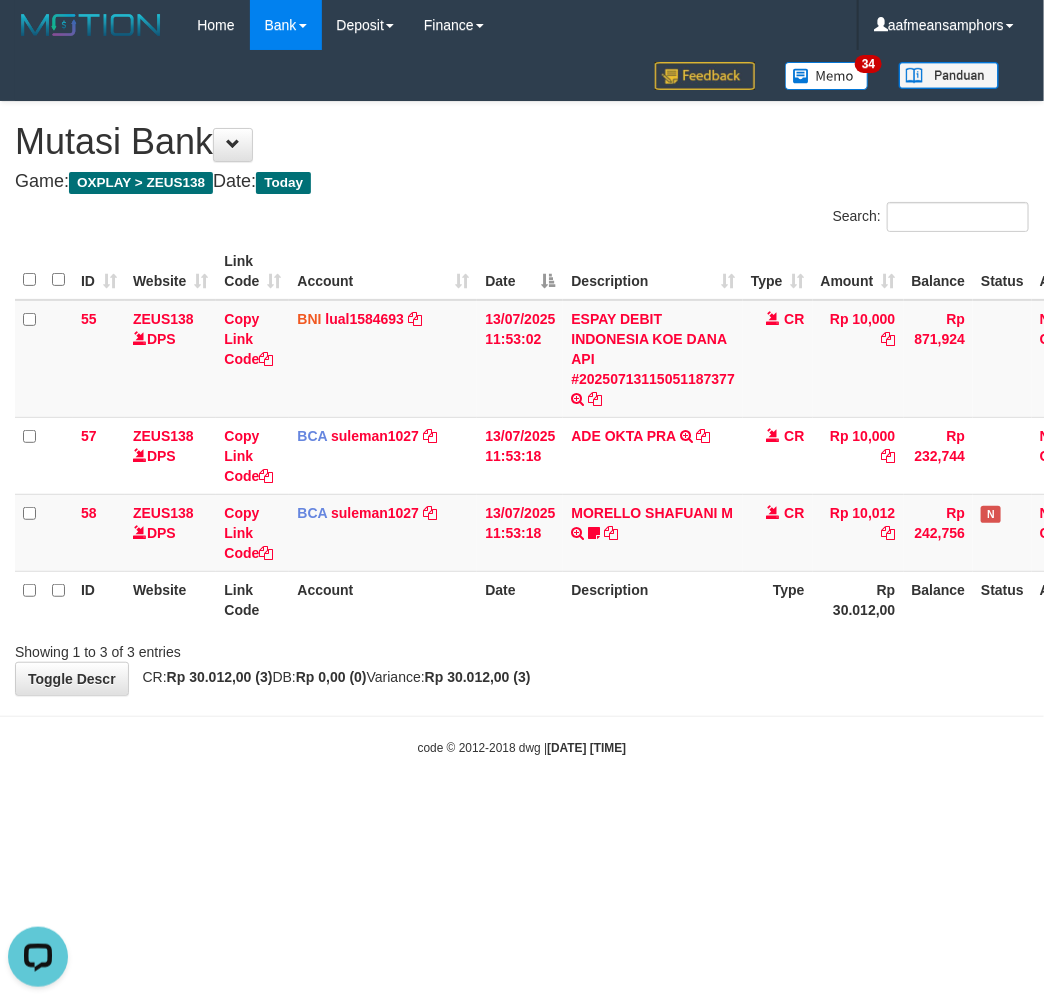 click on "Toggle navigation
Home
Bank
Account List
Load
By Website
Group
[OXPLAY]													ZEUS138
By Load Group (DPS)" at bounding box center [522, 403] 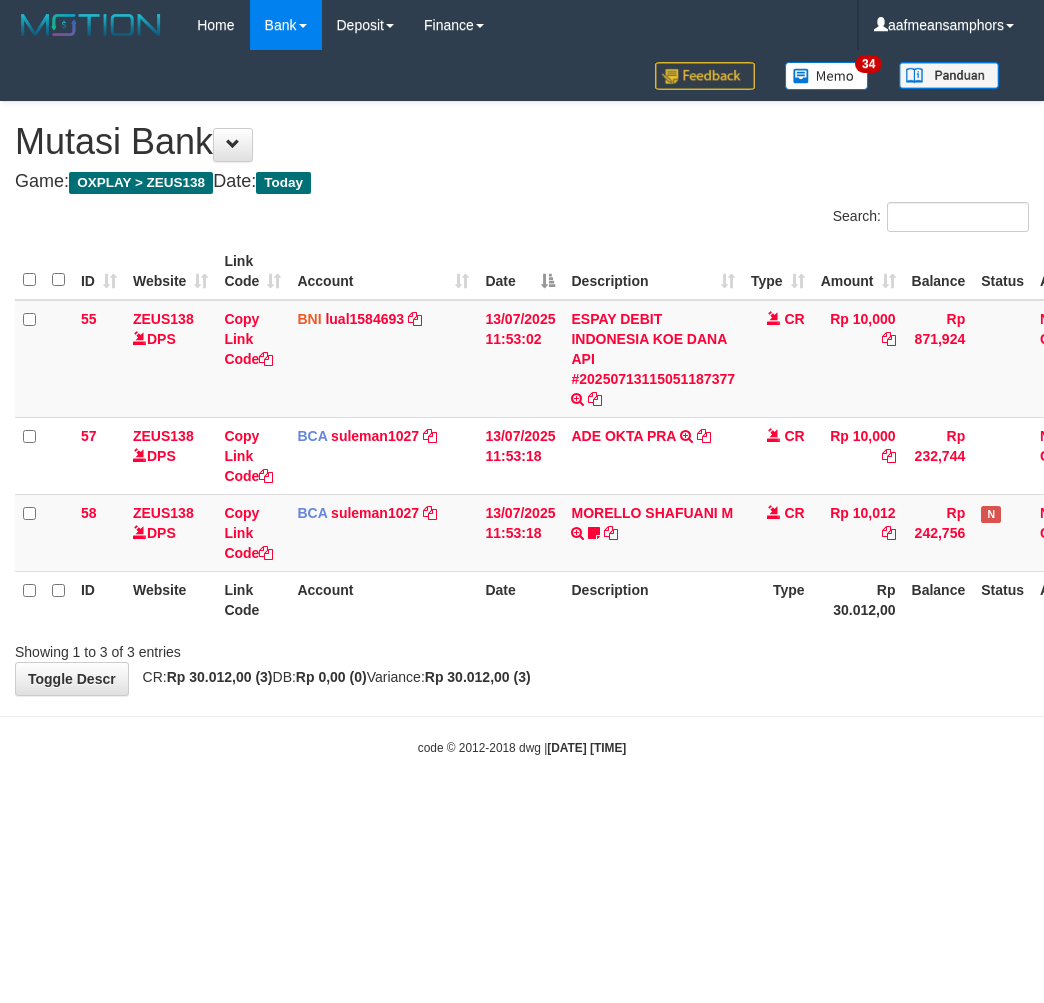 scroll, scrollTop: 0, scrollLeft: 0, axis: both 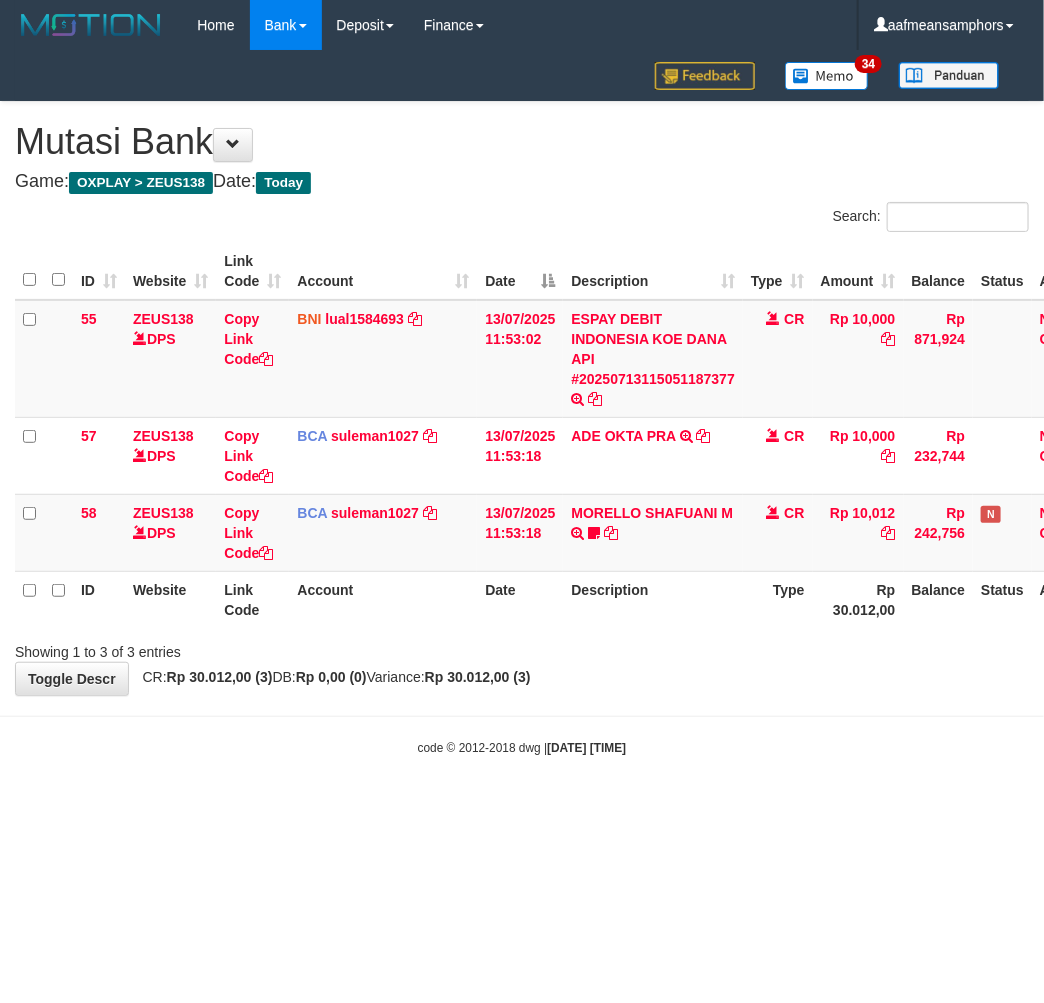 drag, startPoint x: 691, startPoint y: 768, endPoint x: 703, endPoint y: 751, distance: 20.808653 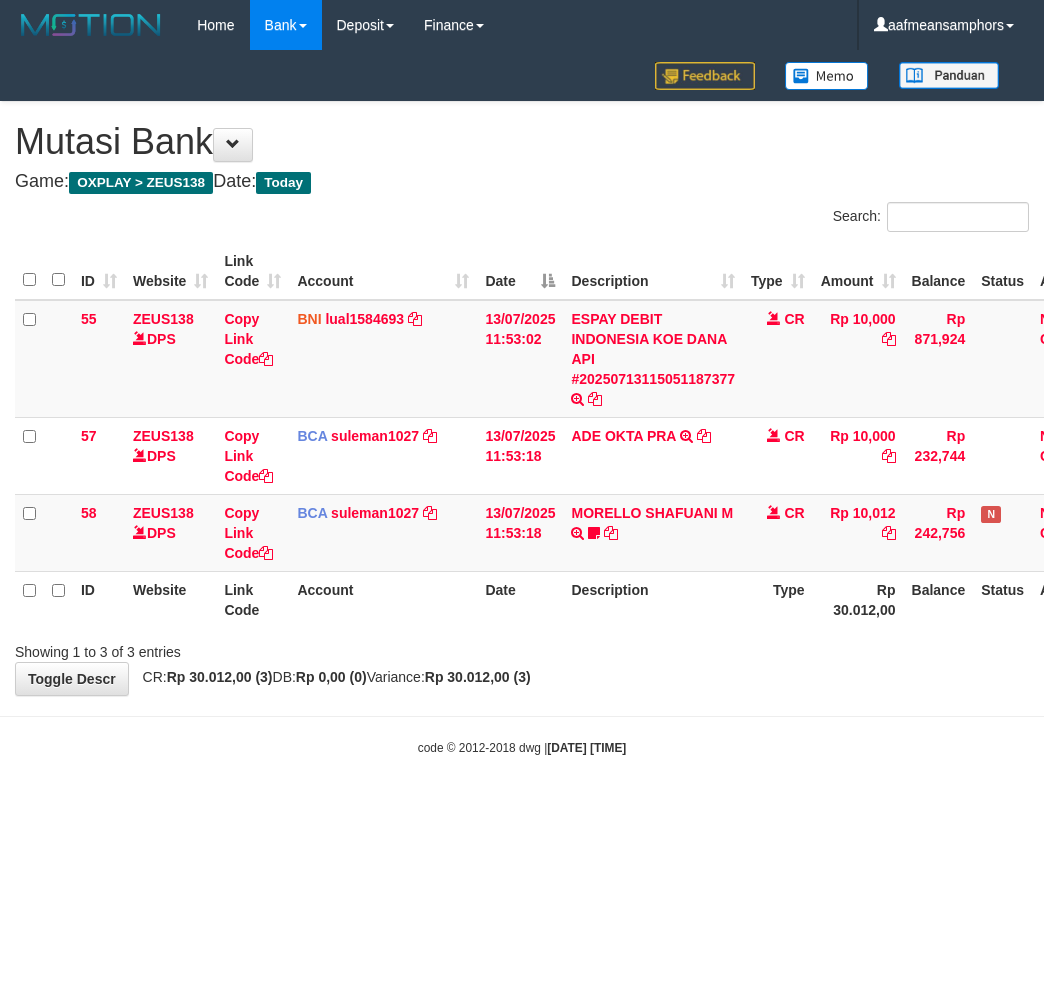 scroll, scrollTop: 0, scrollLeft: 0, axis: both 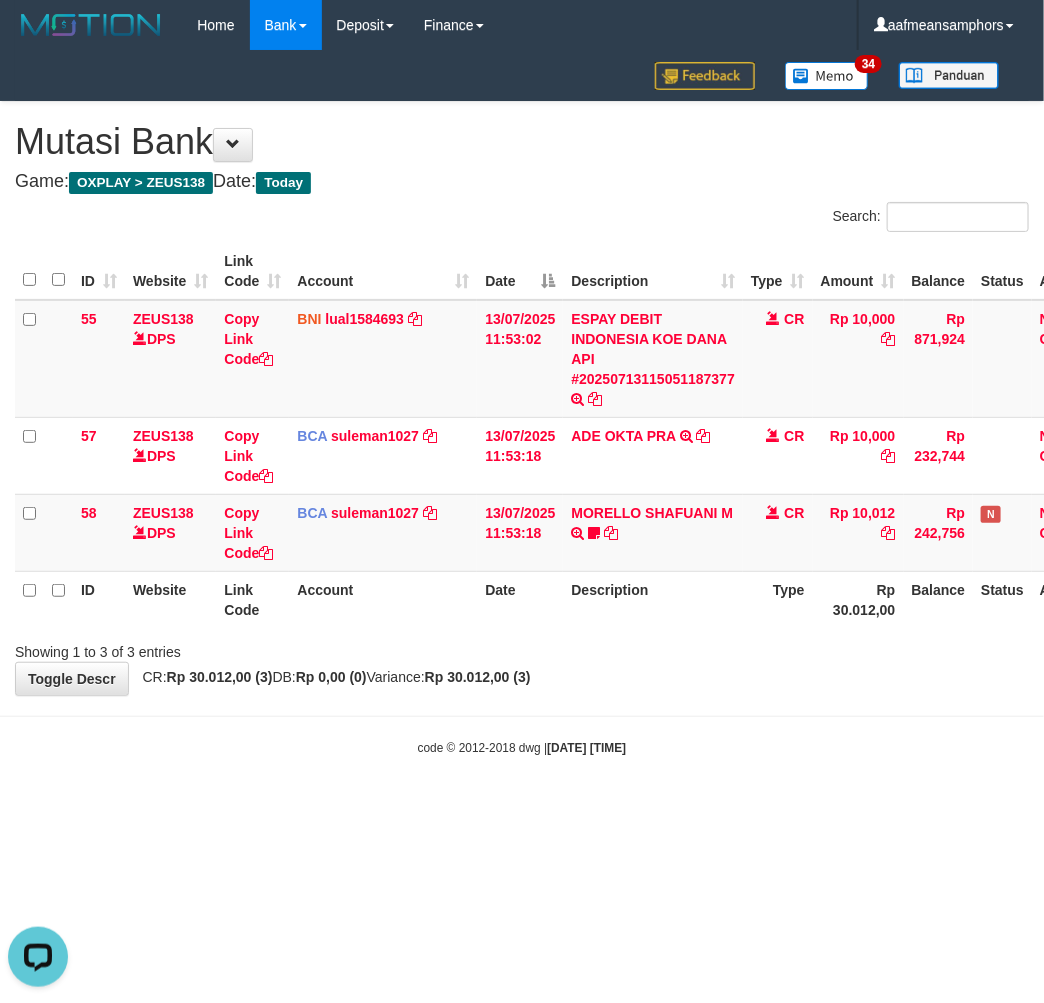 drag, startPoint x: 670, startPoint y: 764, endPoint x: 686, endPoint y: 756, distance: 17.888544 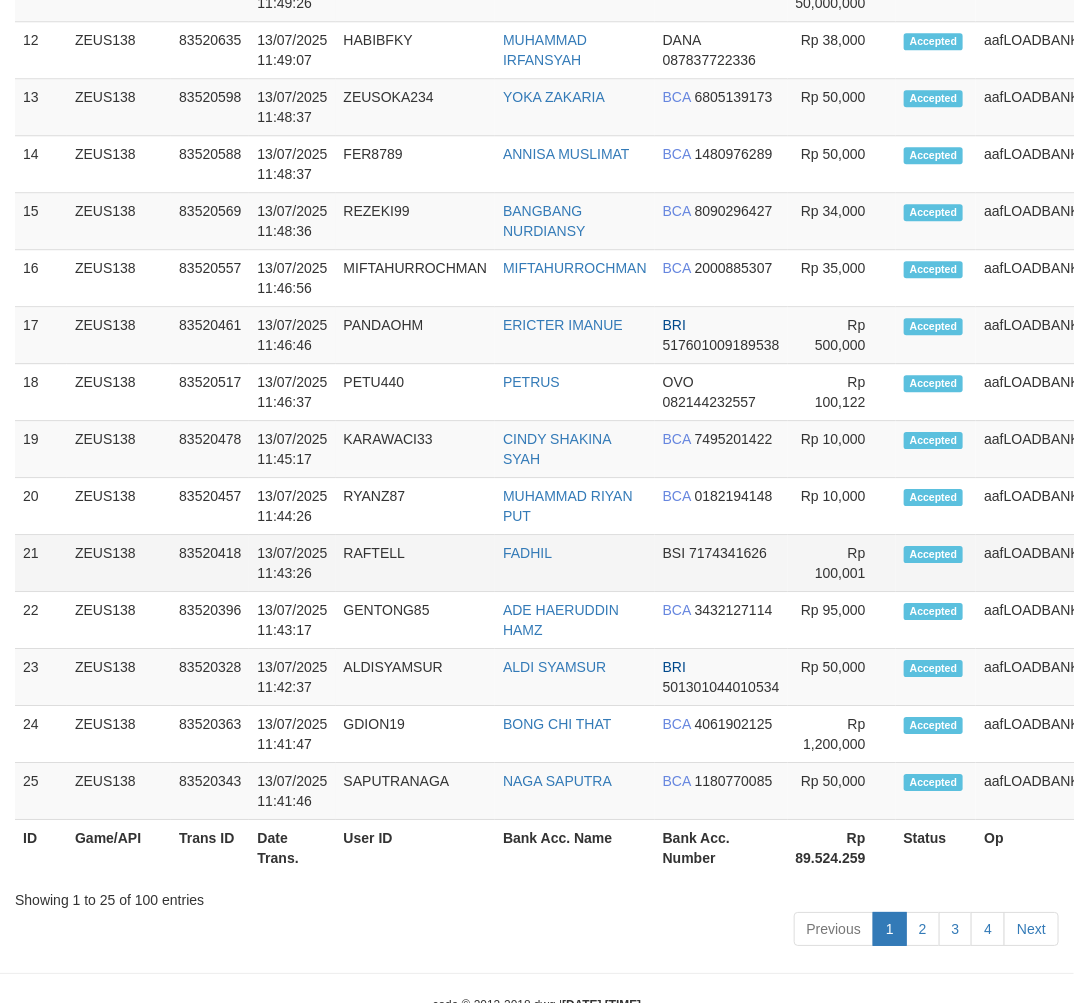 scroll, scrollTop: 1682, scrollLeft: 0, axis: vertical 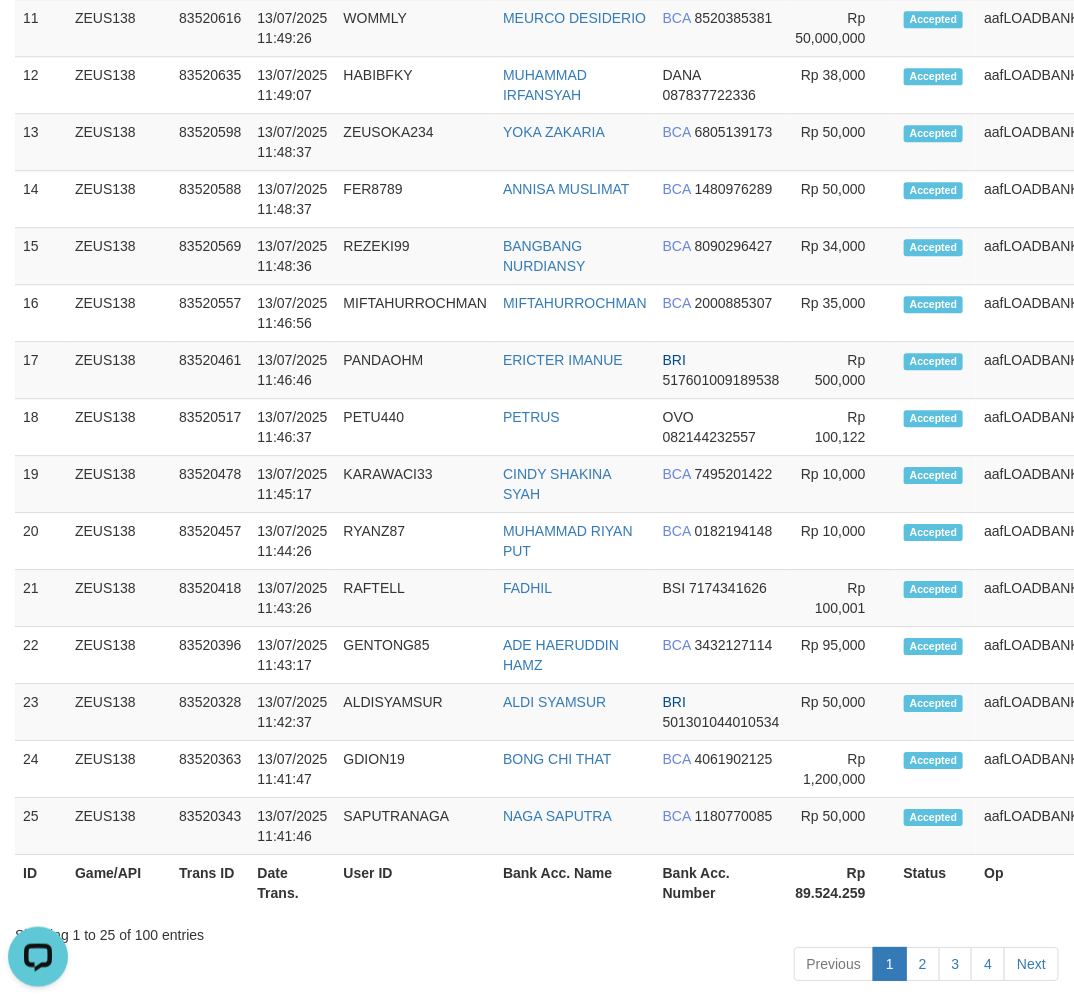 click on "User ID" at bounding box center (416, 883) 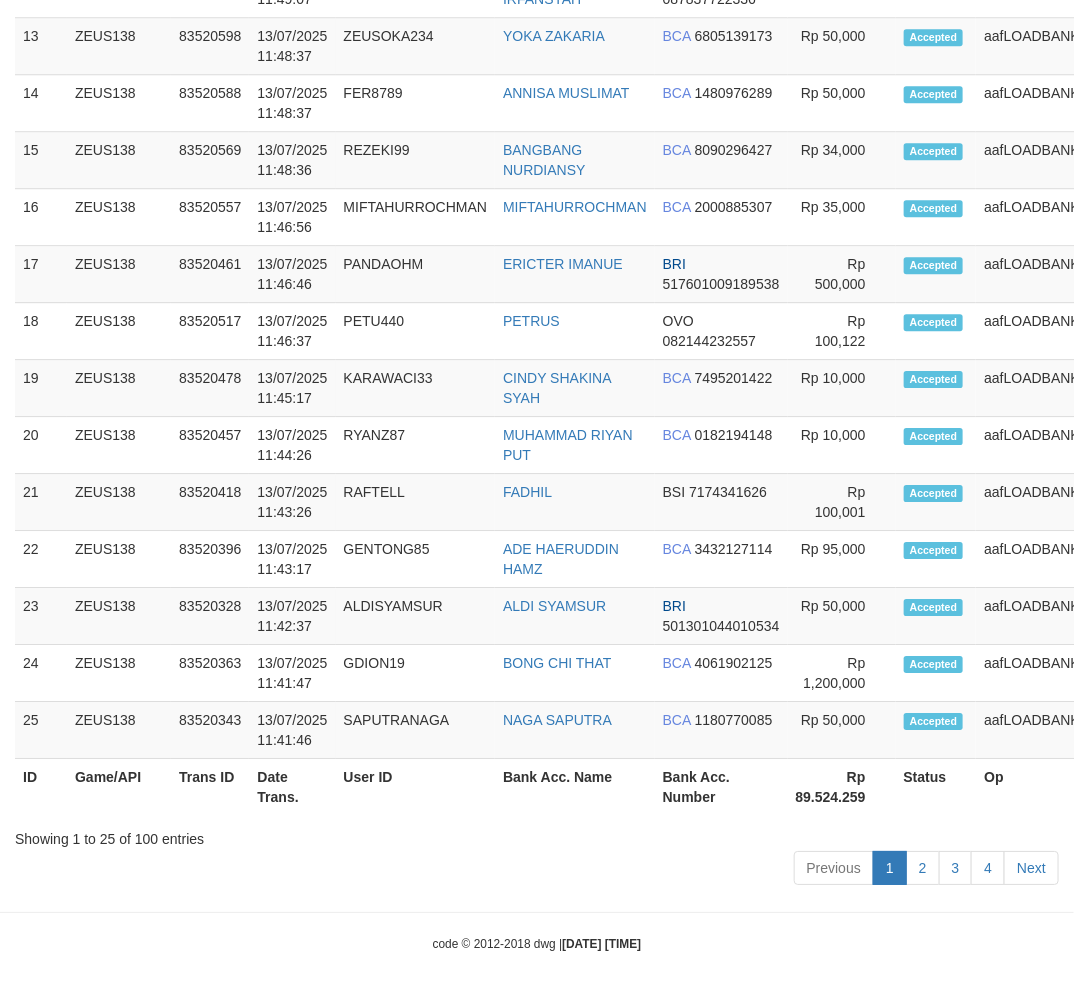 click on "Toggle navigation
Home
Bank
Account List
Load
By Website
Group
[OXPLAY]													ZEUS138
By Load Group (DPS)" at bounding box center [537, -388] 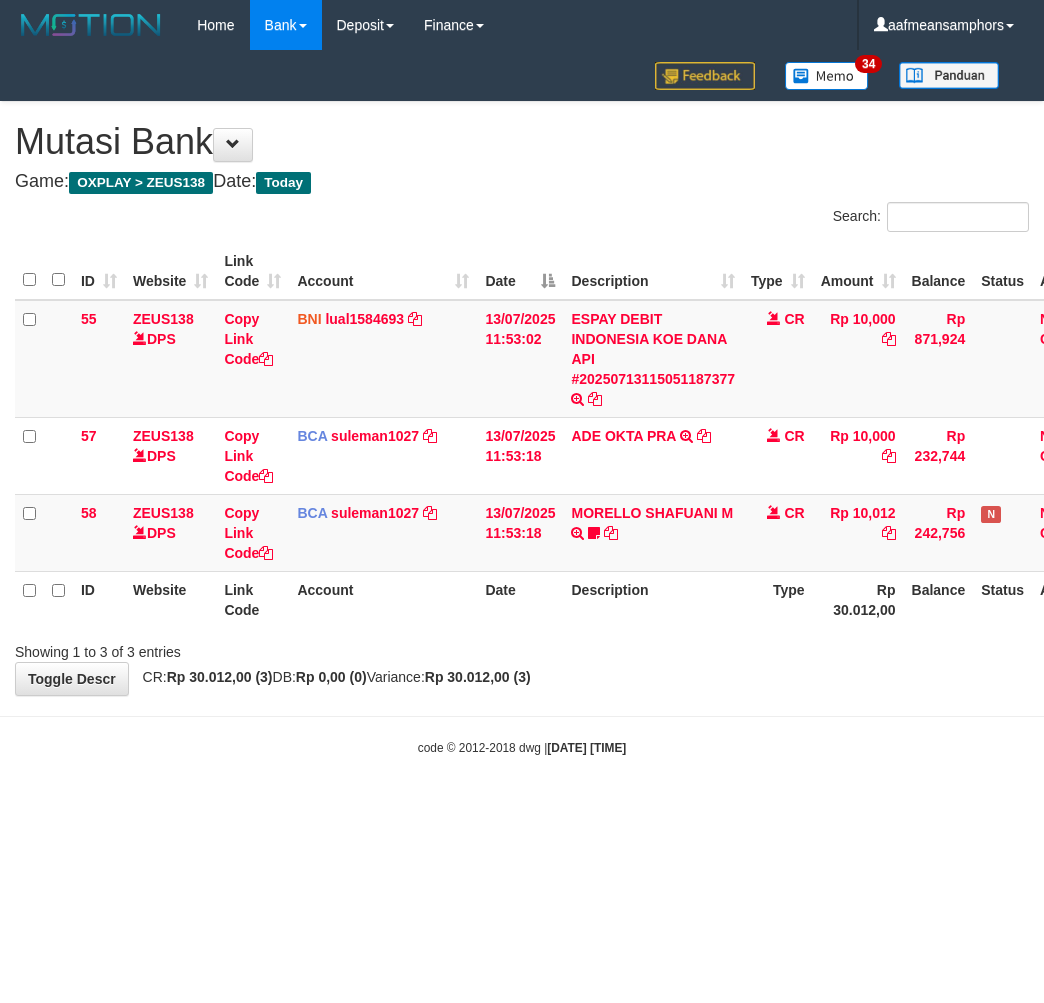 scroll, scrollTop: 0, scrollLeft: 0, axis: both 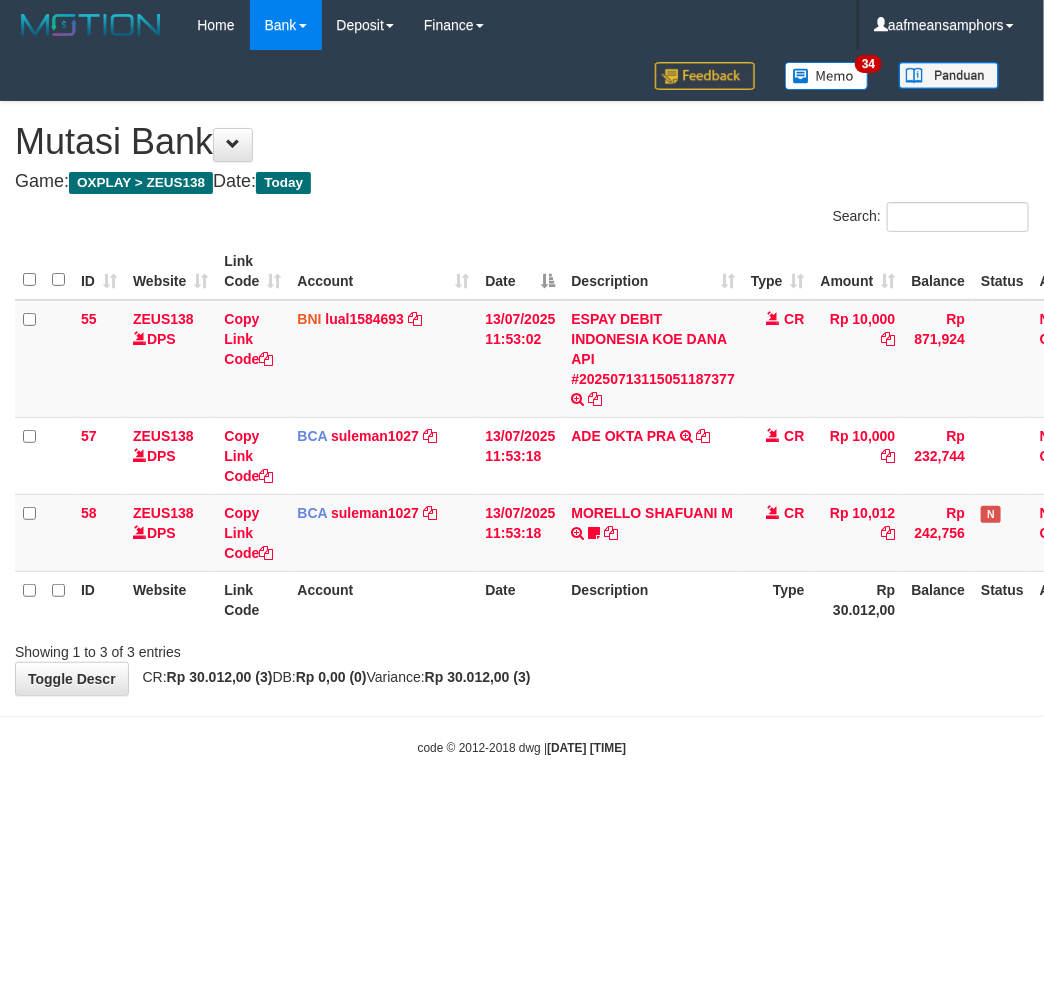 click on "Toggle navigation
Home
Bank
Account List
Load
By Website
Group
[OXPLAY]													ZEUS138
By Load Group (DPS)" at bounding box center [522, 403] 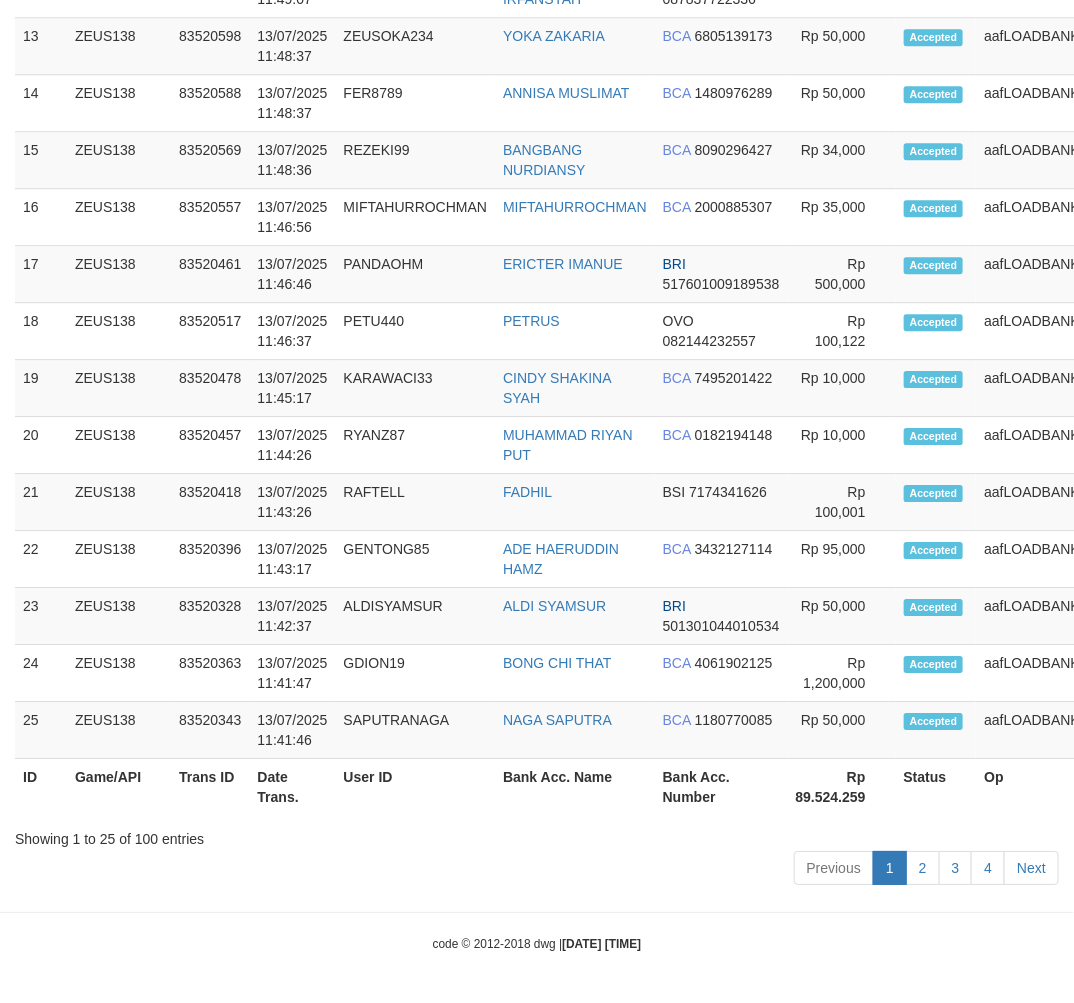 click on "Showing 1 to 25 of 100 entries" at bounding box center (537, 835) 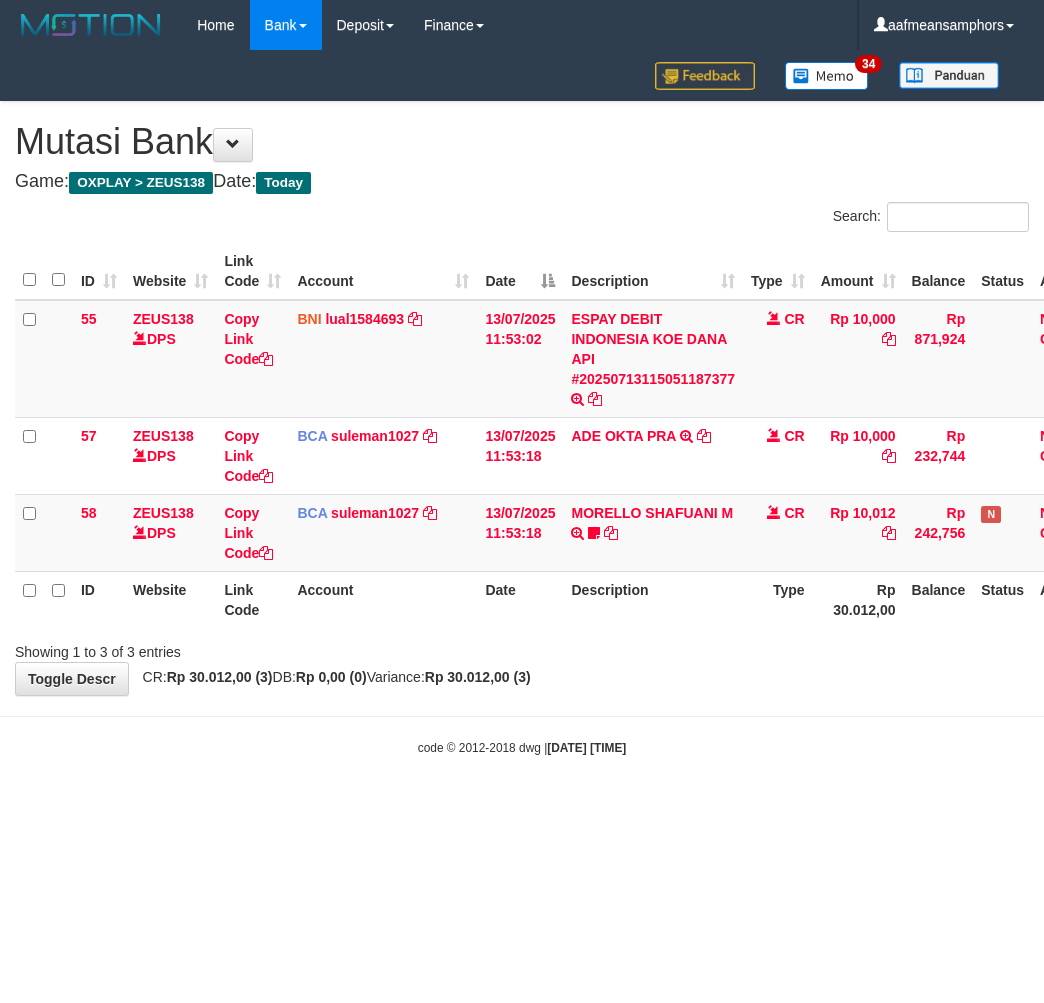 scroll, scrollTop: 0, scrollLeft: 0, axis: both 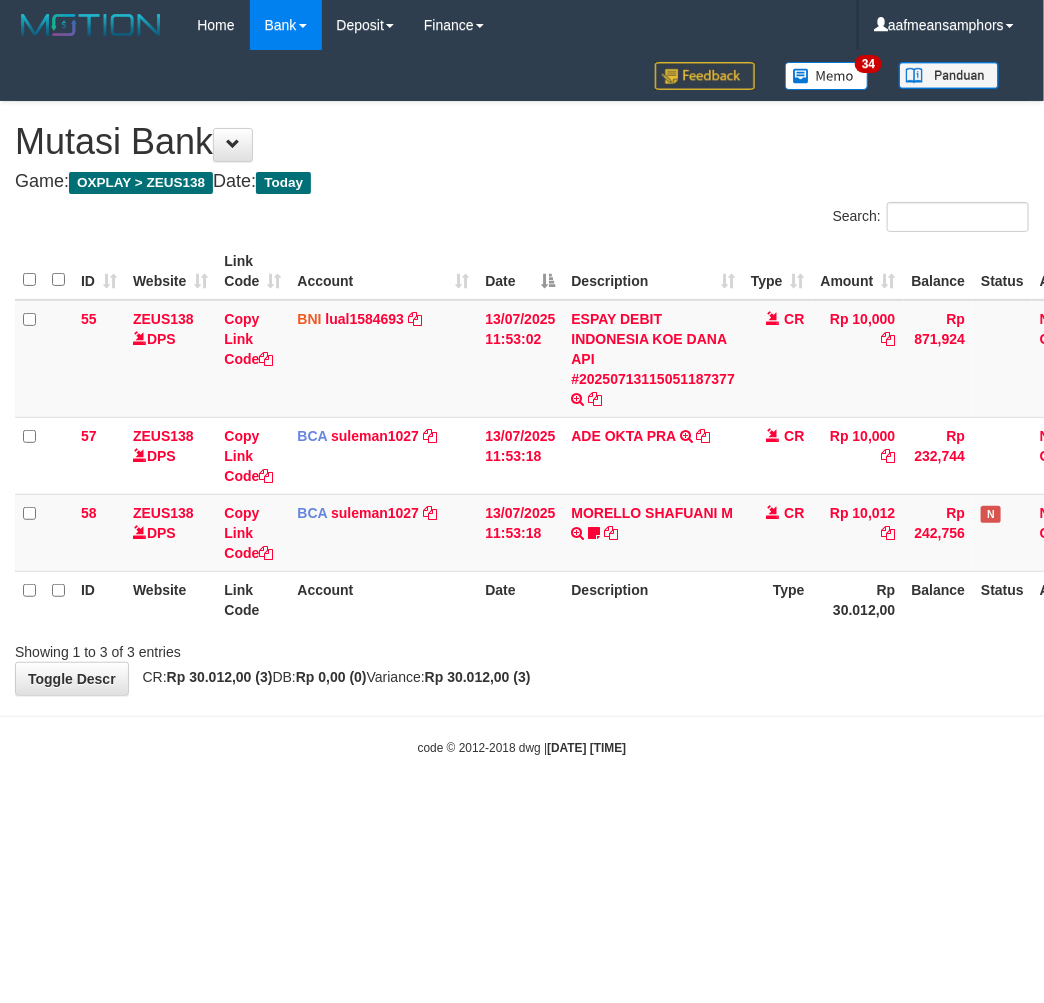 click on "code © 2012-2018 dwg |  [DATE] [TIME]" at bounding box center [522, 747] 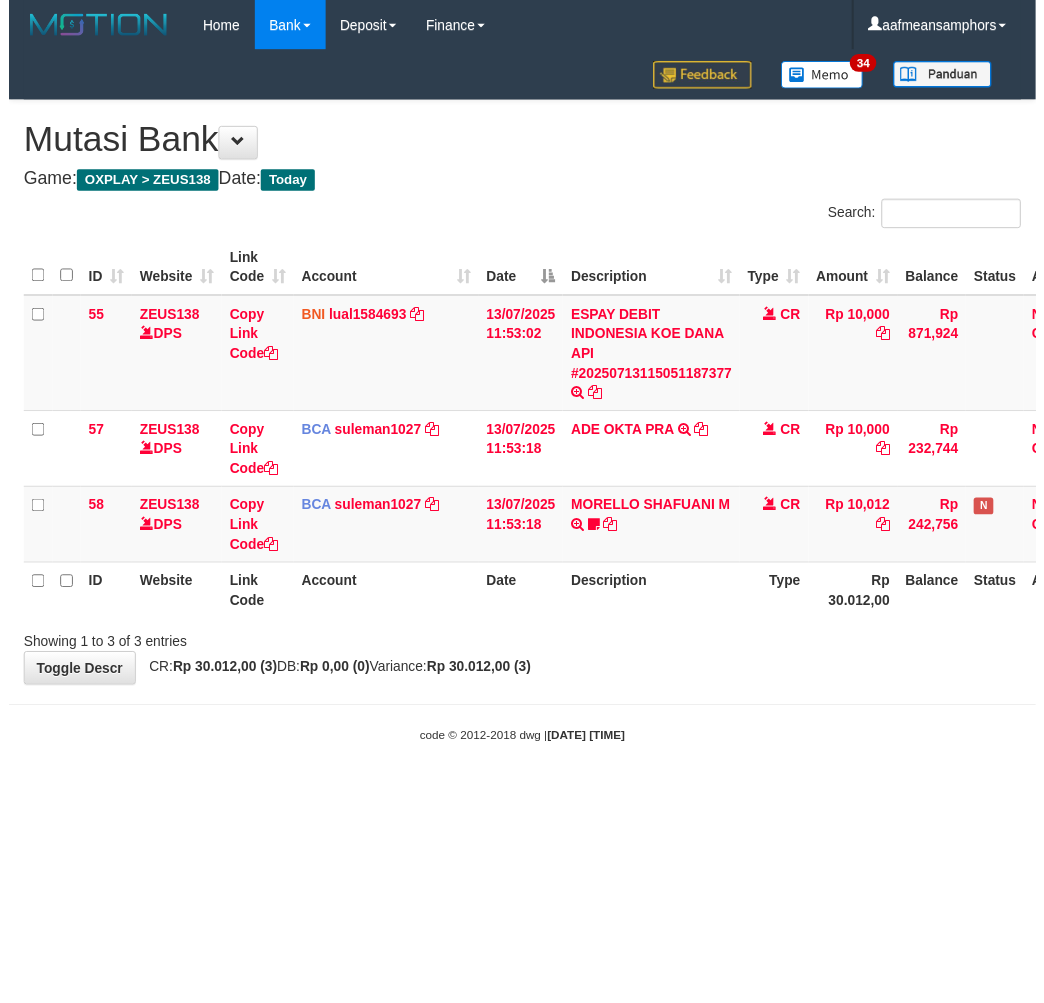 scroll, scrollTop: 0, scrollLeft: 0, axis: both 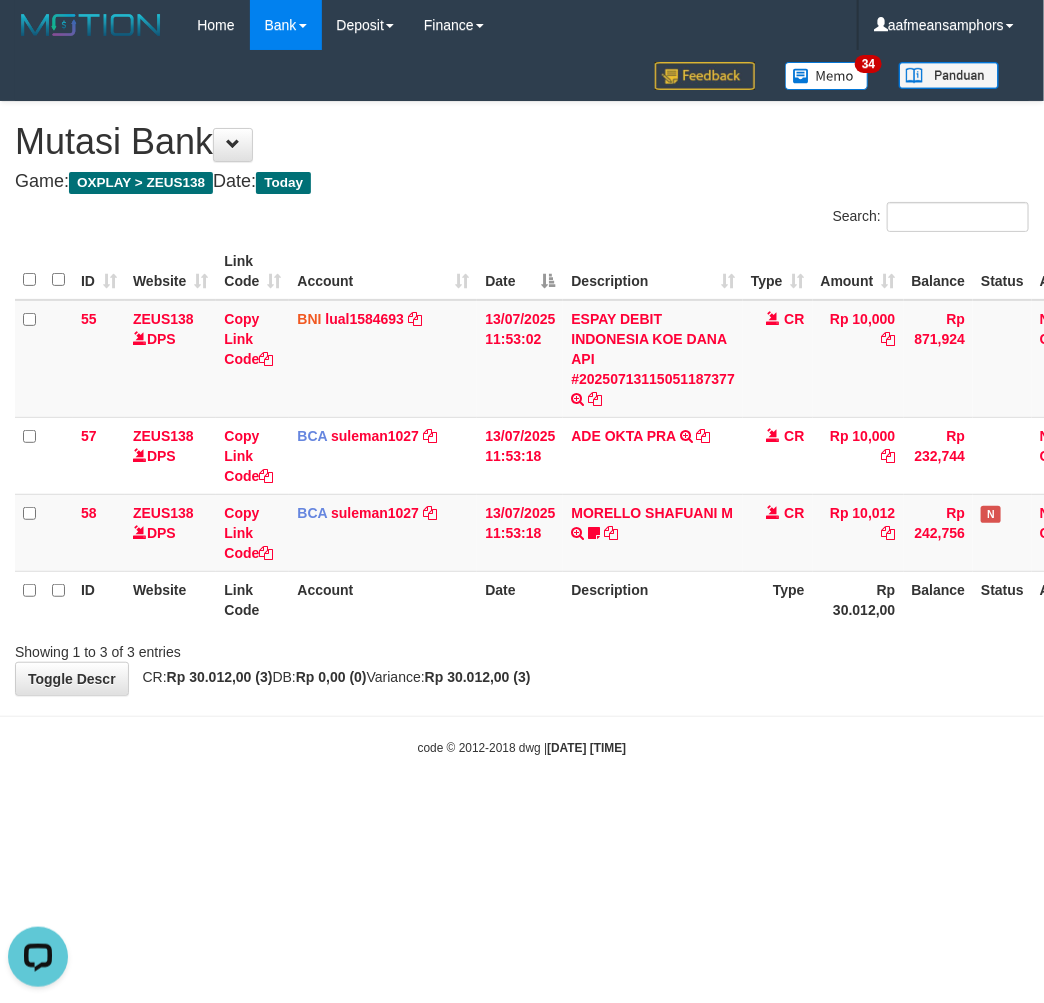 drag, startPoint x: 758, startPoint y: 746, endPoint x: 732, endPoint y: 738, distance: 27.202942 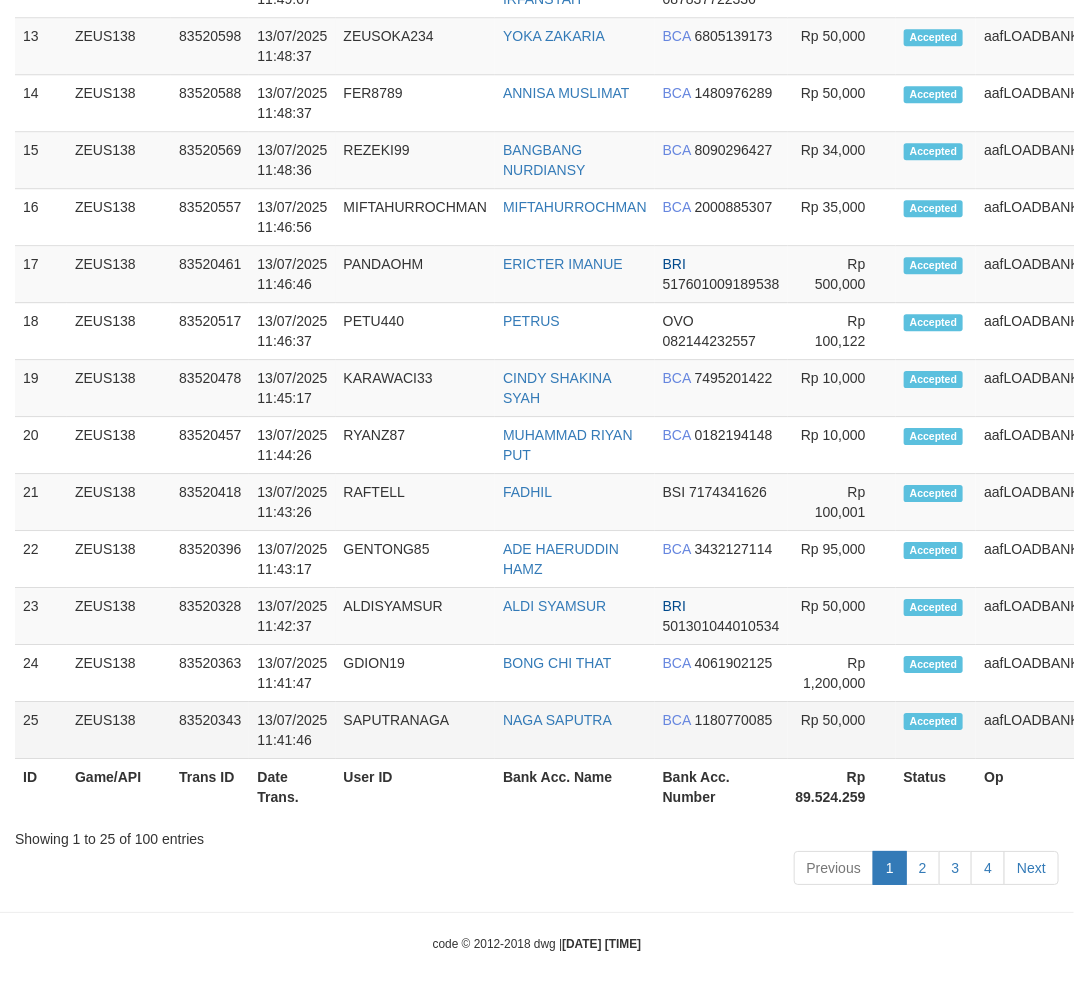 scroll, scrollTop: 1682, scrollLeft: 0, axis: vertical 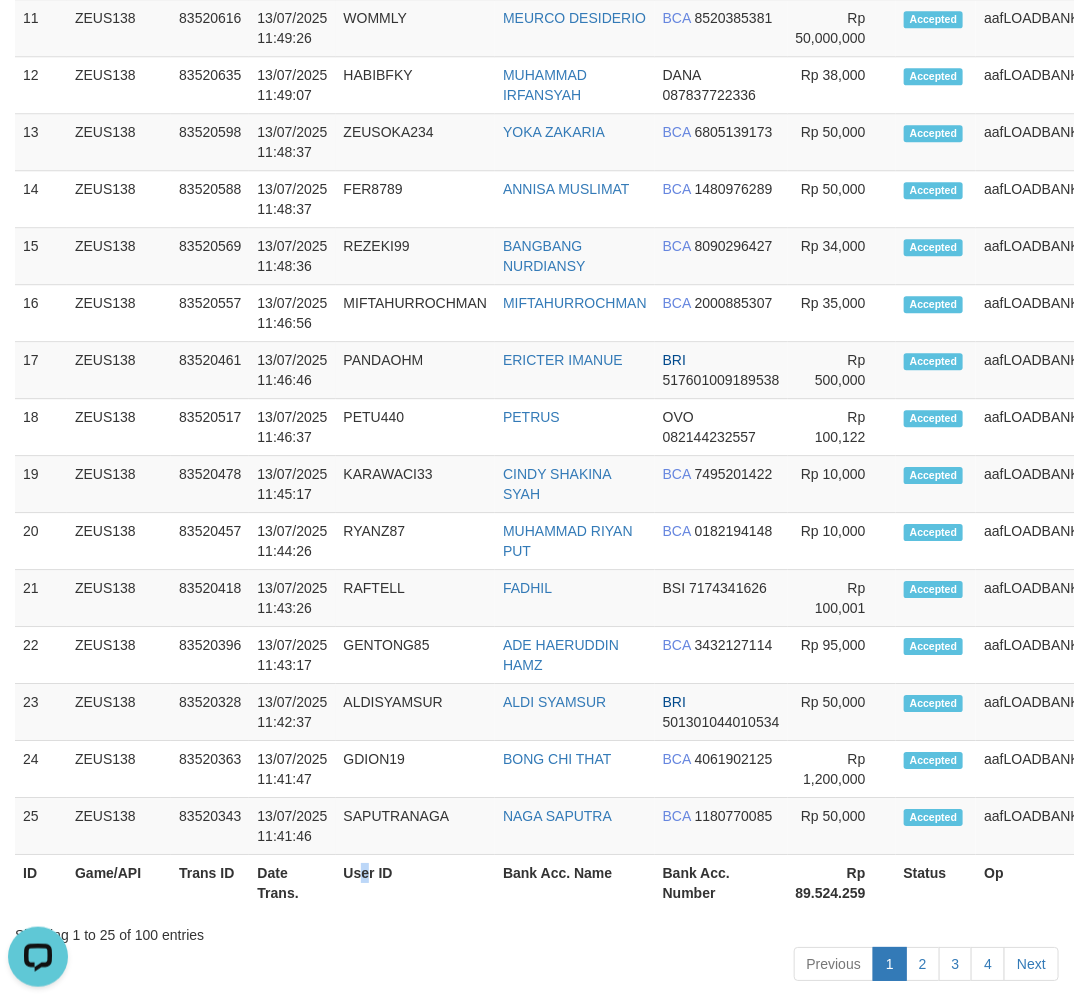 click on "User ID" at bounding box center [416, 883] 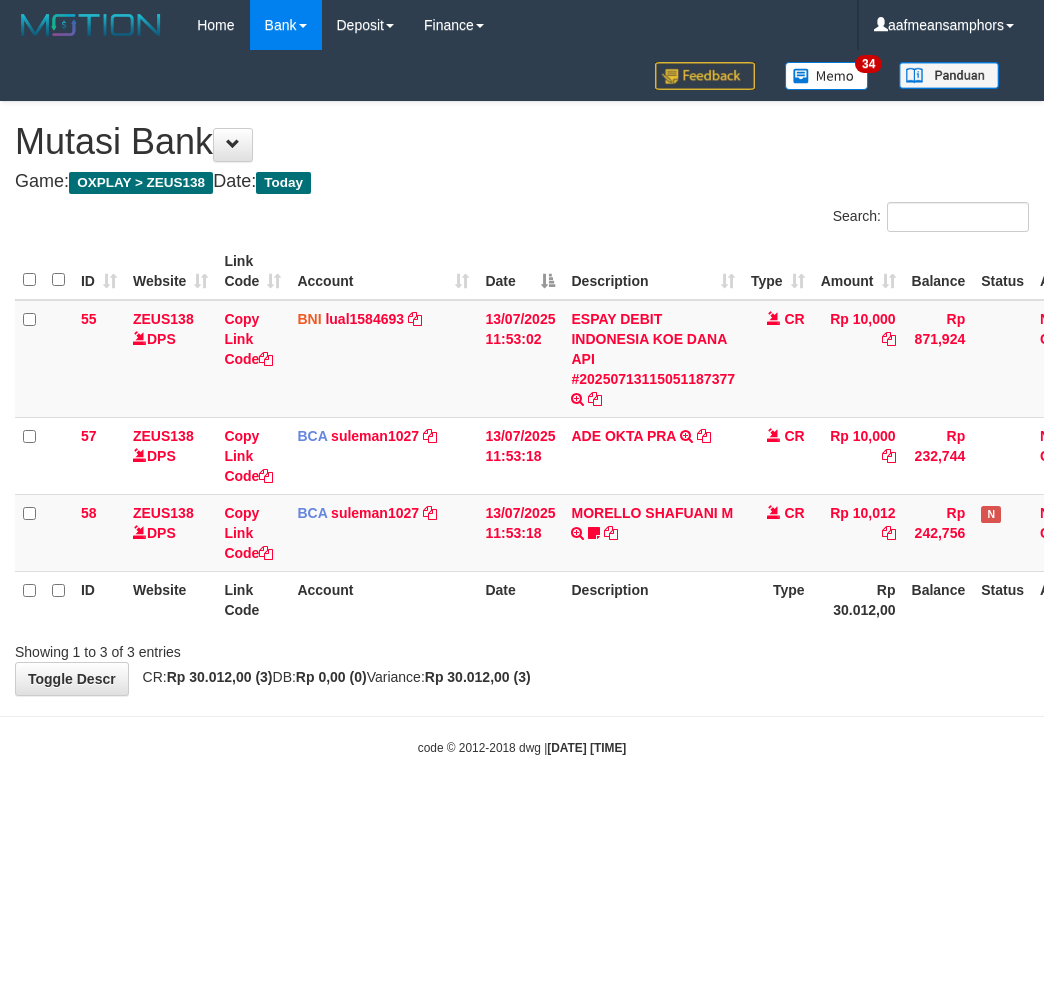 scroll, scrollTop: 0, scrollLeft: 0, axis: both 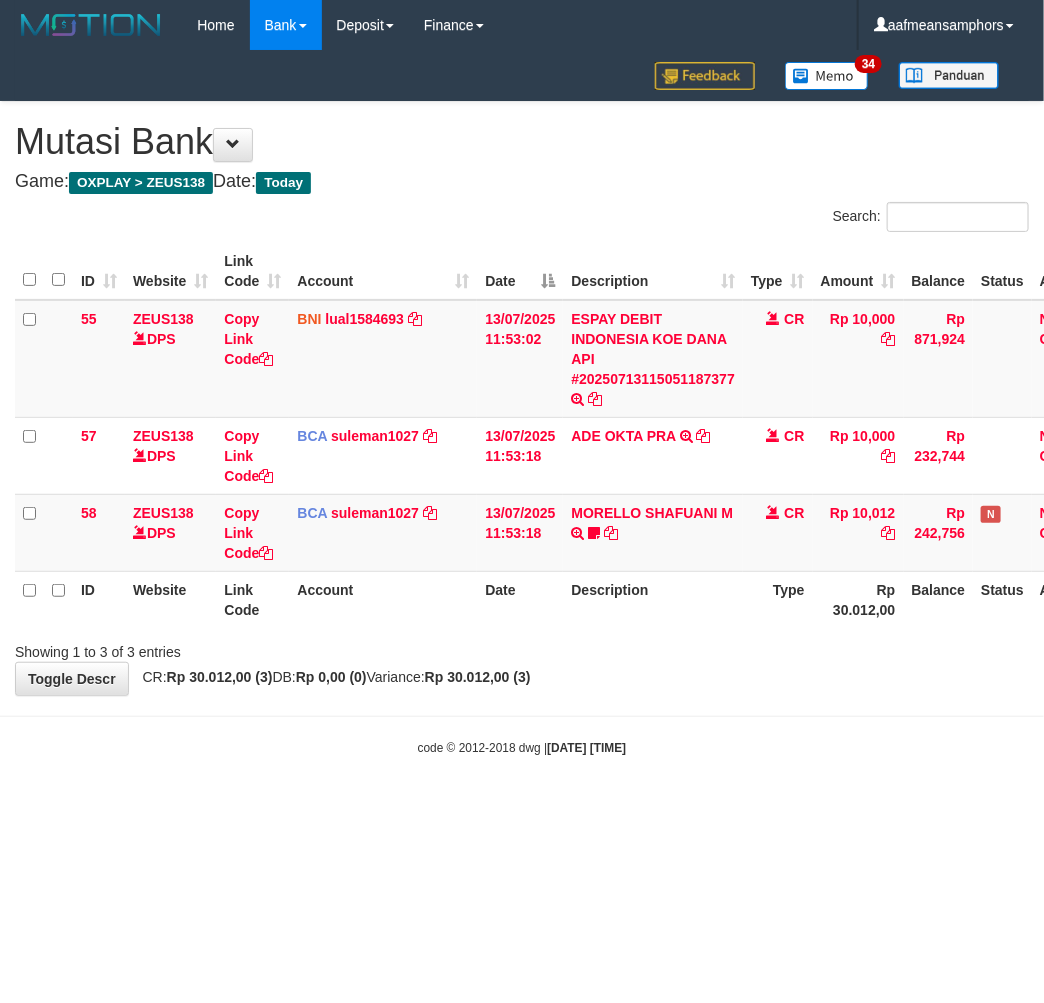 click at bounding box center (522, 716) 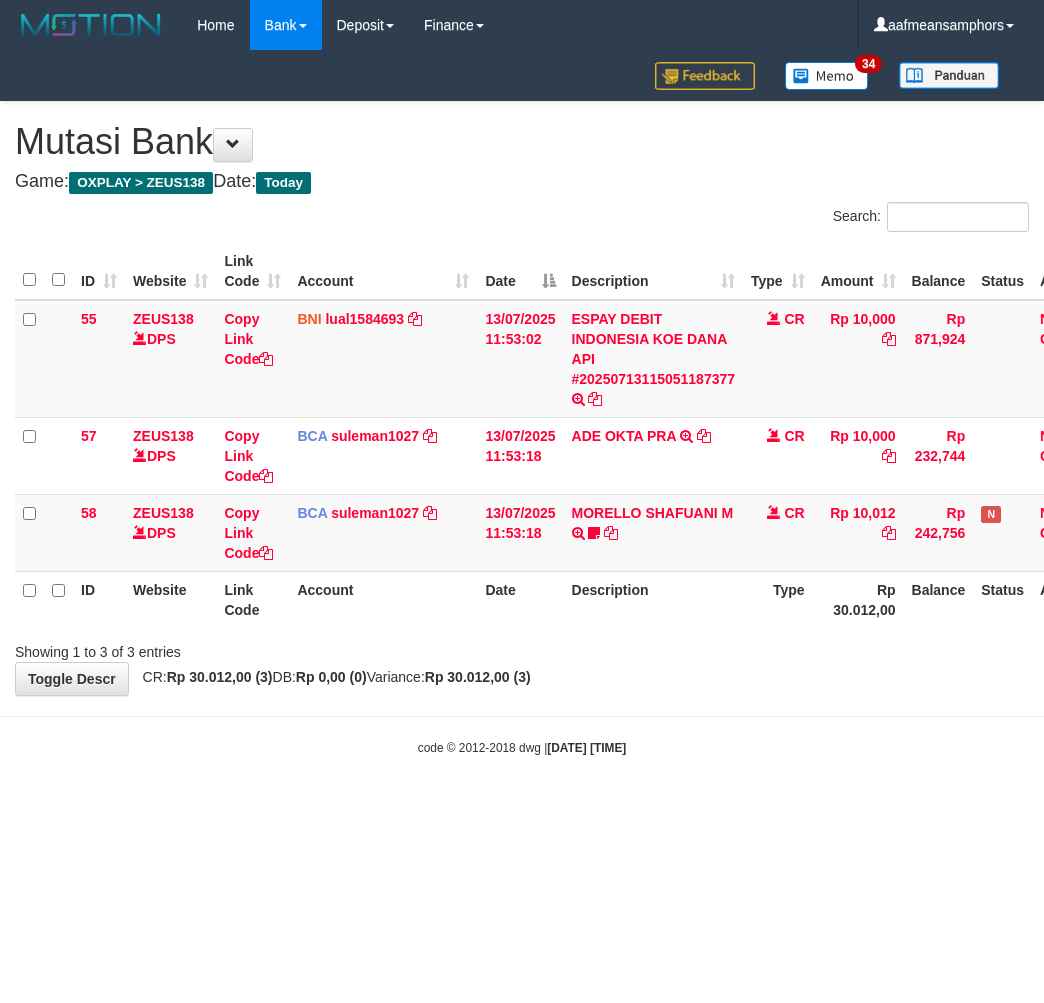 scroll, scrollTop: 0, scrollLeft: 0, axis: both 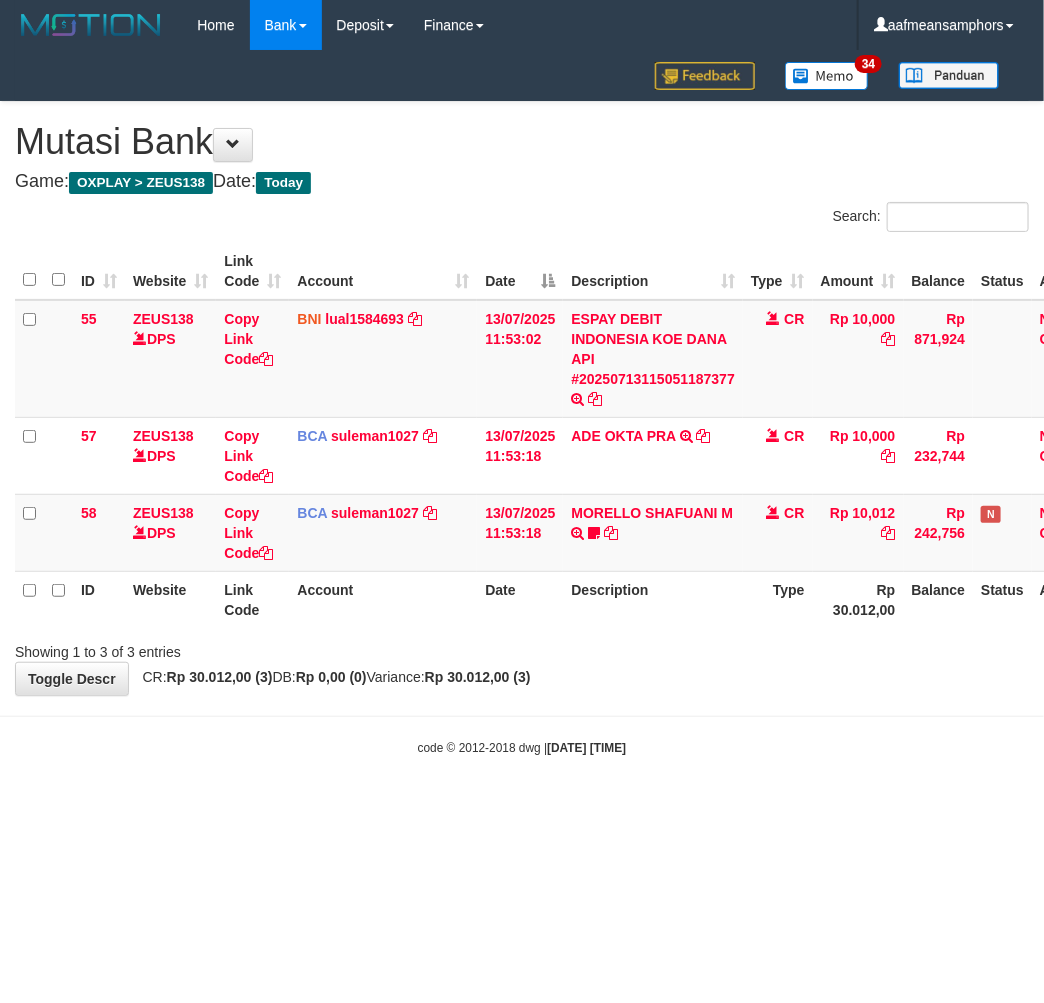 click at bounding box center [522, 716] 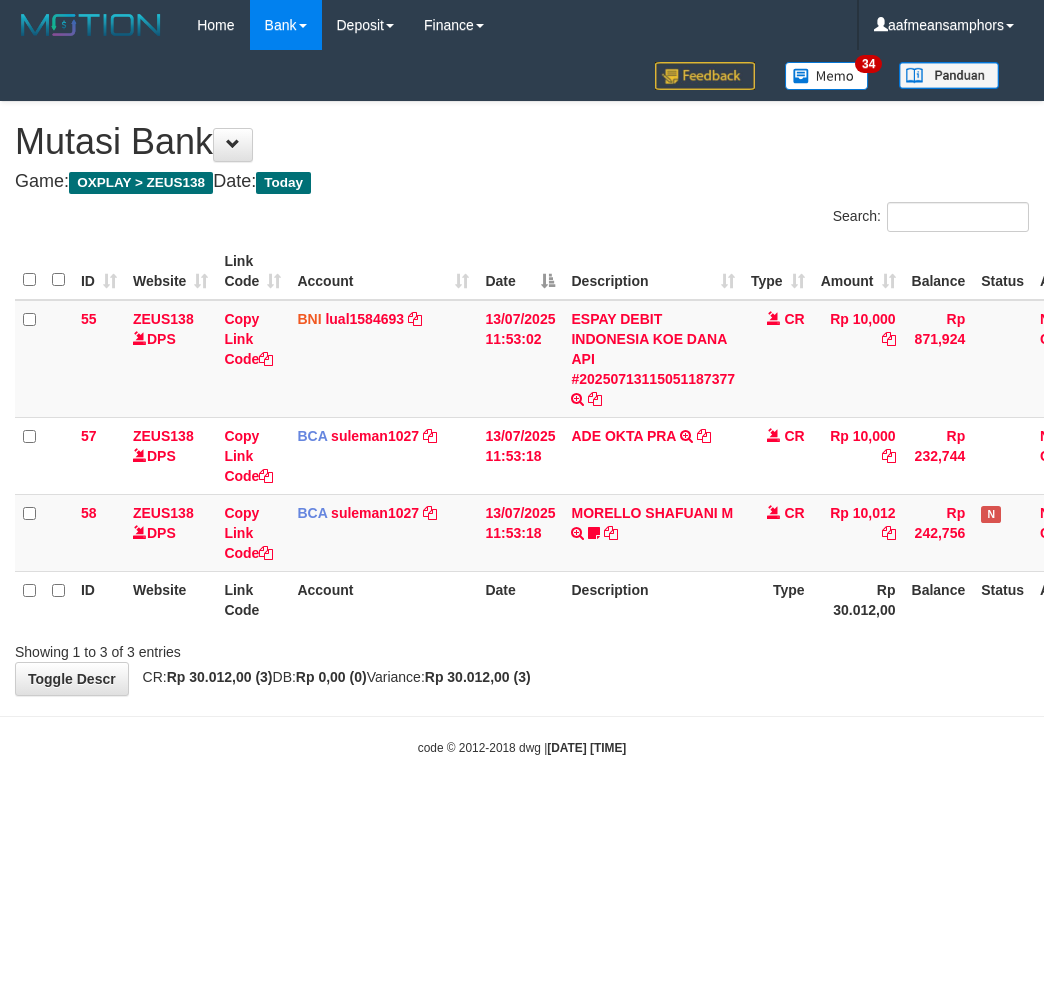 scroll, scrollTop: 0, scrollLeft: 0, axis: both 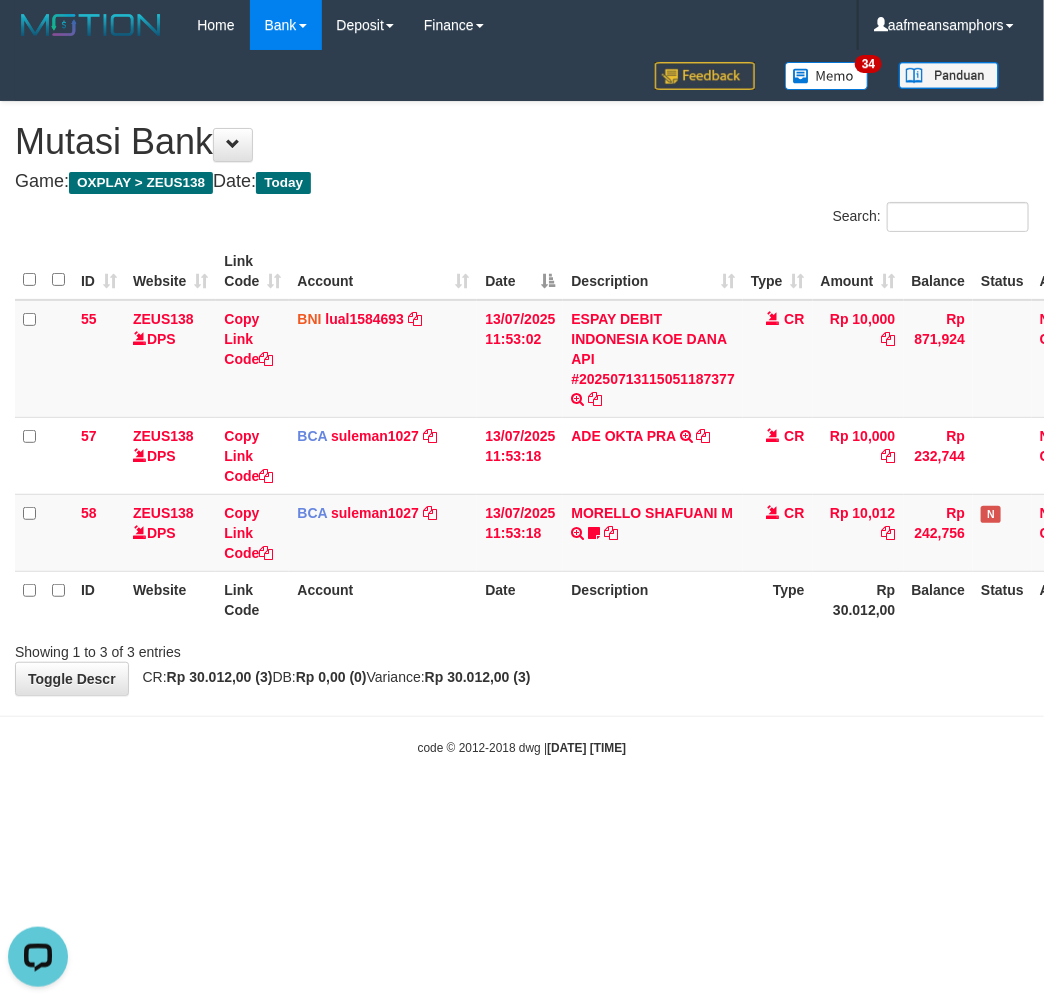 click on "**********" at bounding box center (522, 398) 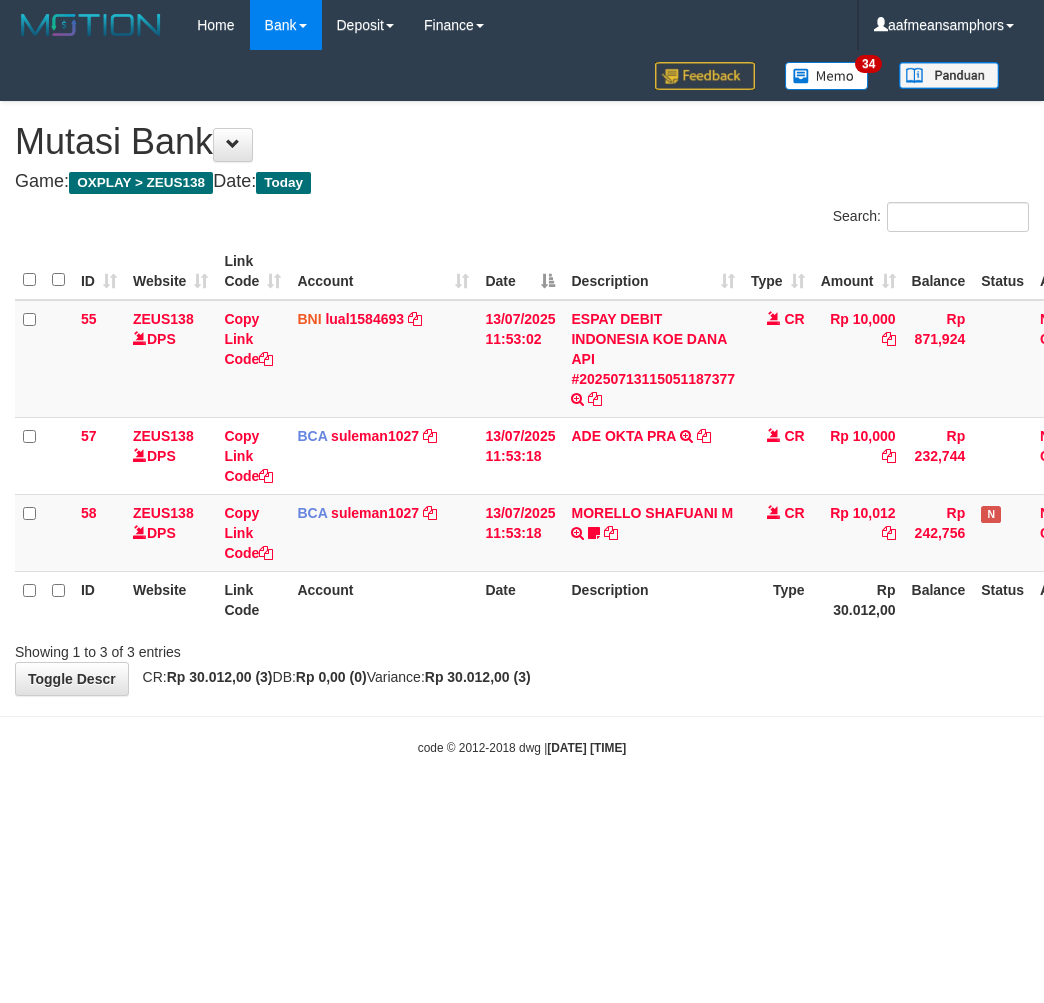 scroll, scrollTop: 0, scrollLeft: 0, axis: both 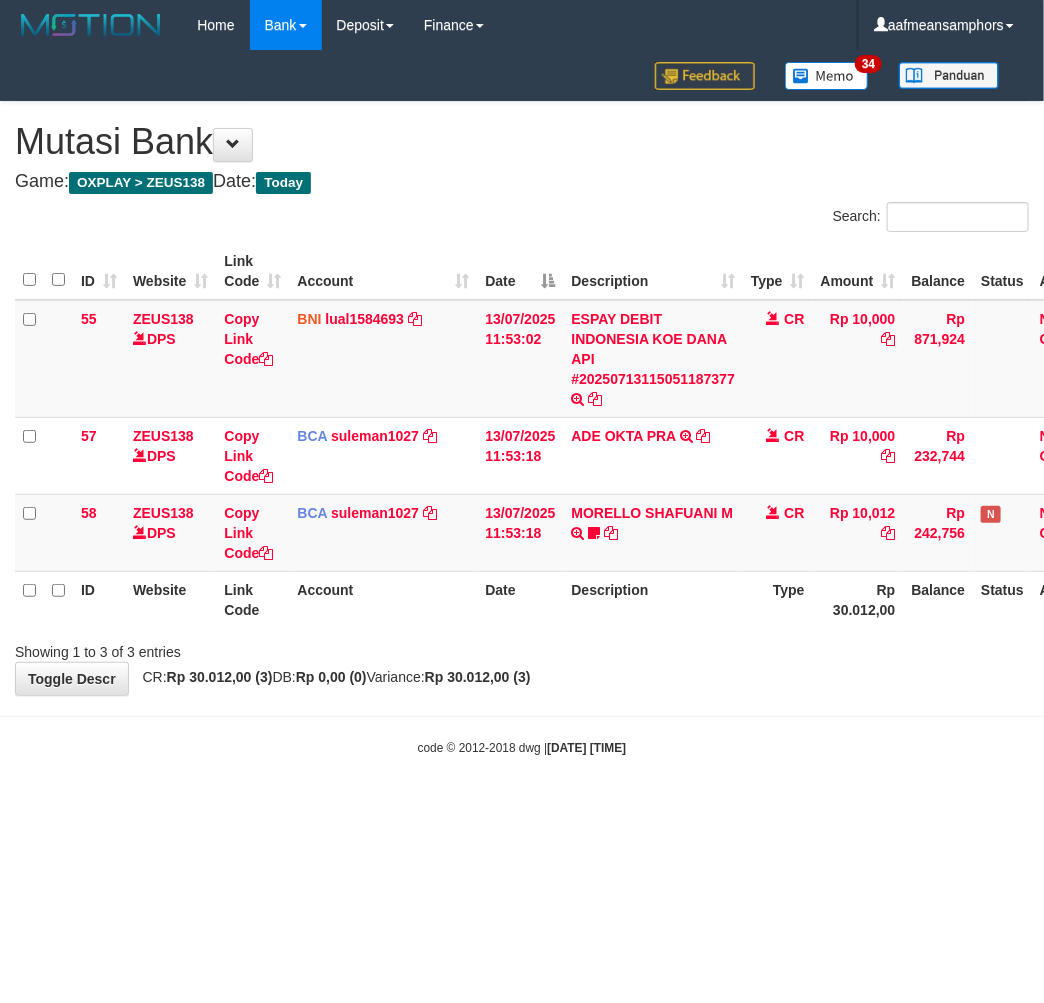 drag, startPoint x: 675, startPoint y: 764, endPoint x: 694, endPoint y: 762, distance: 19.104973 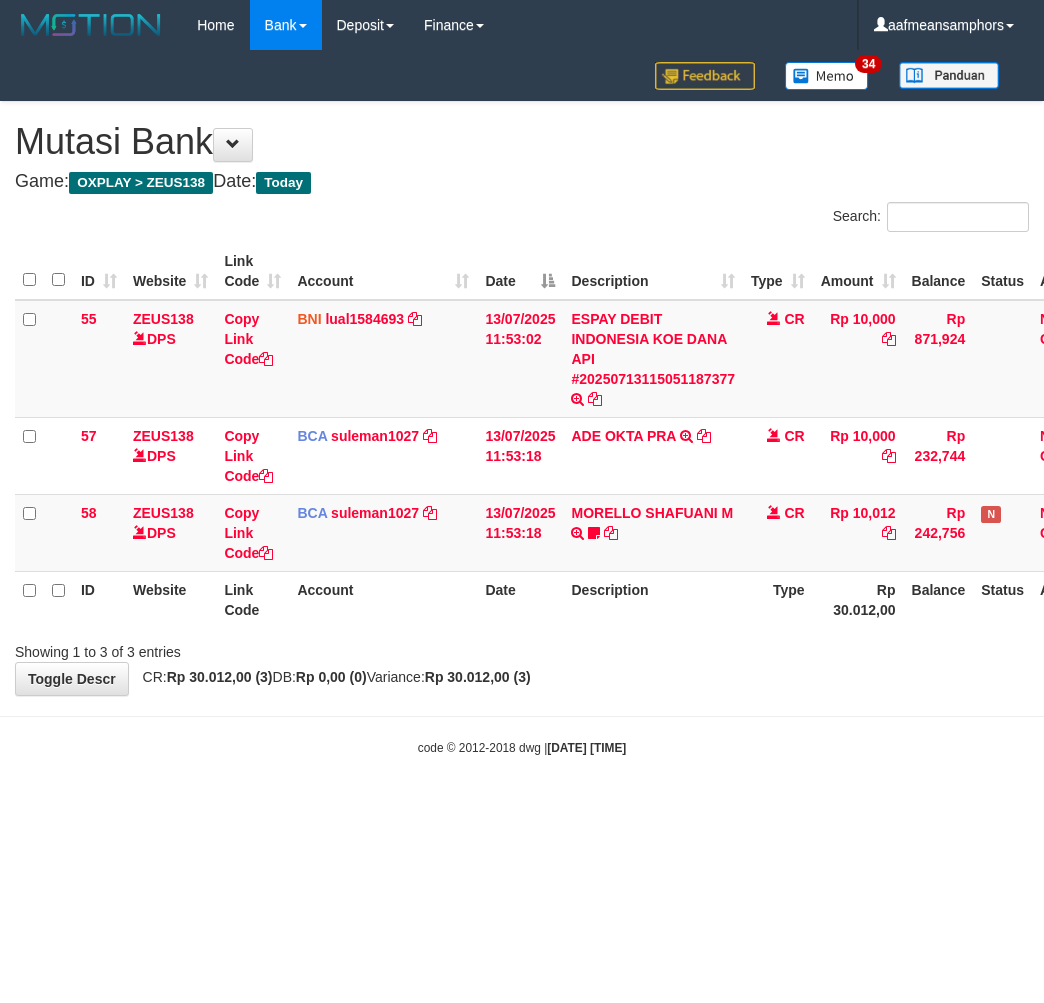 scroll, scrollTop: 0, scrollLeft: 0, axis: both 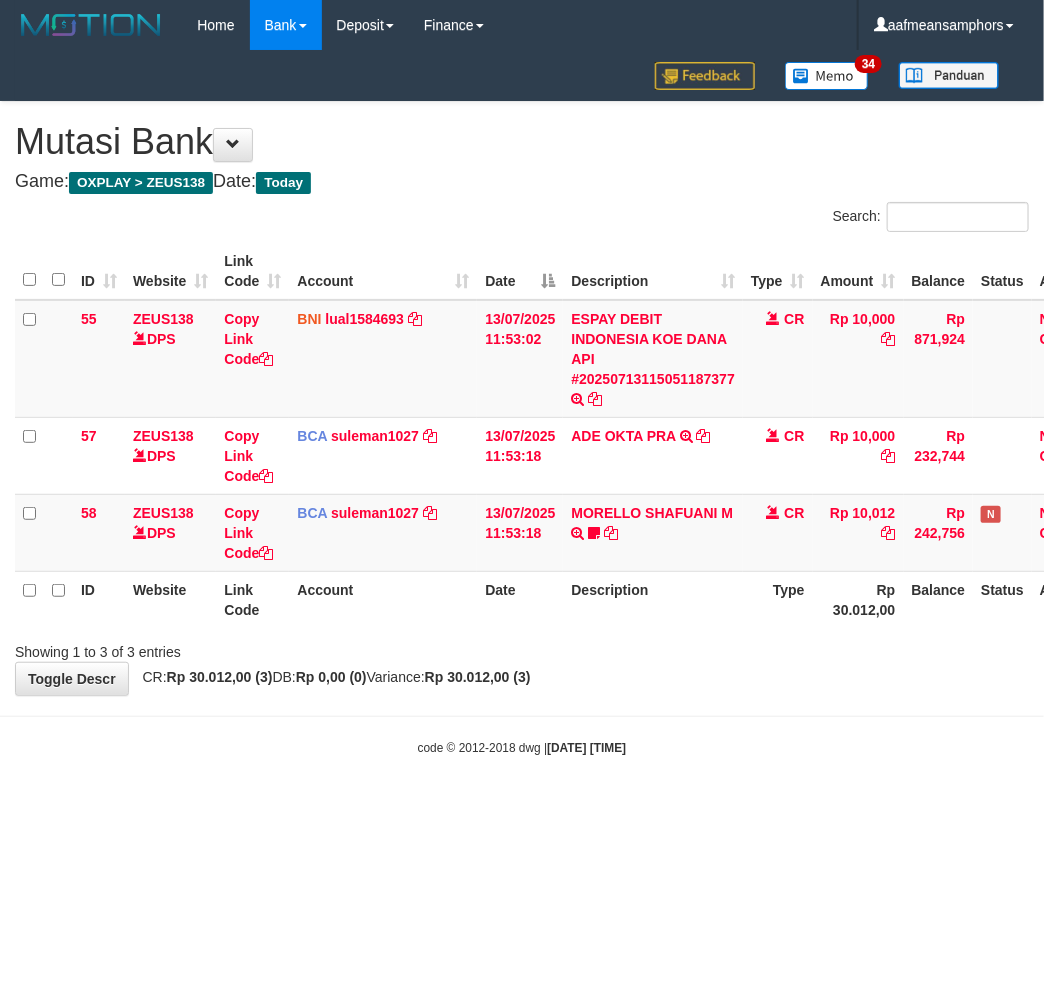 click on "Toggle navigation
Home
Bank
Account List
Load
By Website
Group
[OXPLAY]													ZEUS138
By Load Group (DPS)" at bounding box center (522, 403) 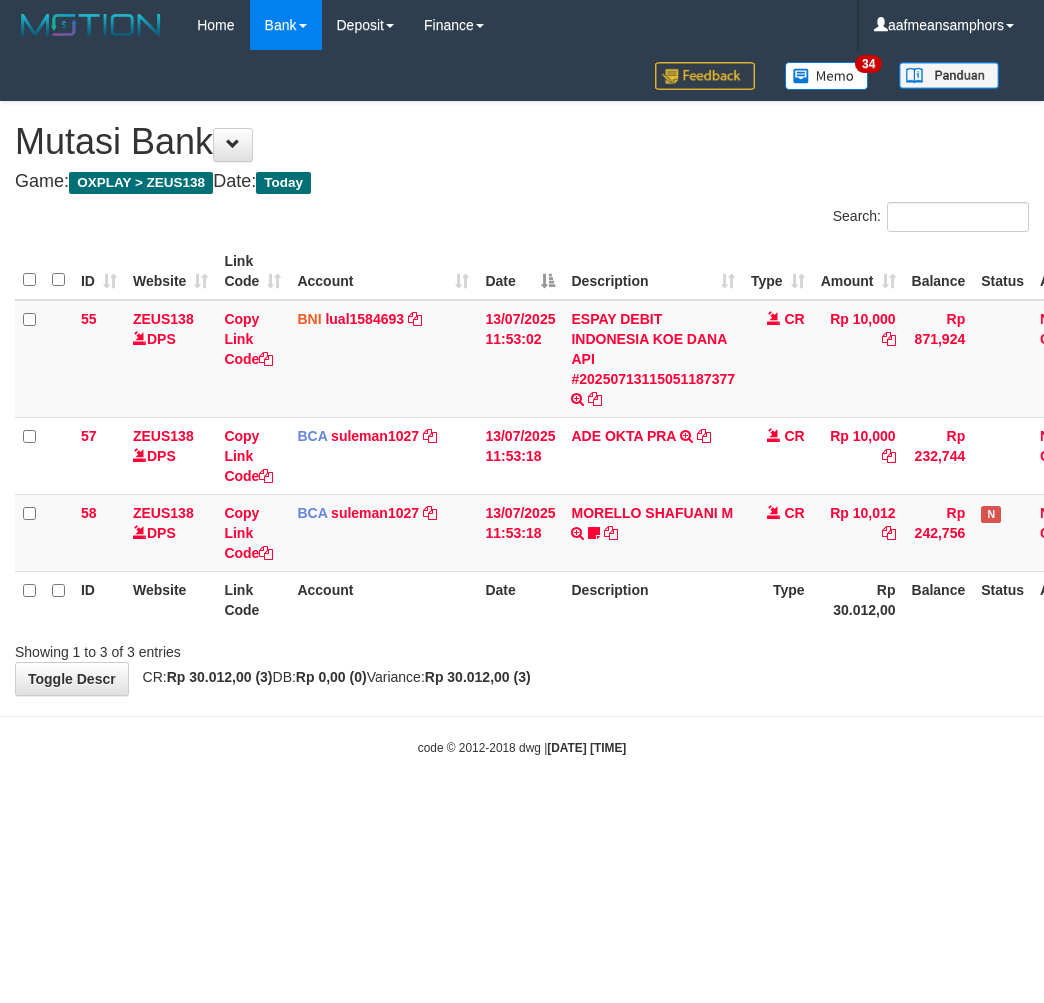 scroll, scrollTop: 0, scrollLeft: 0, axis: both 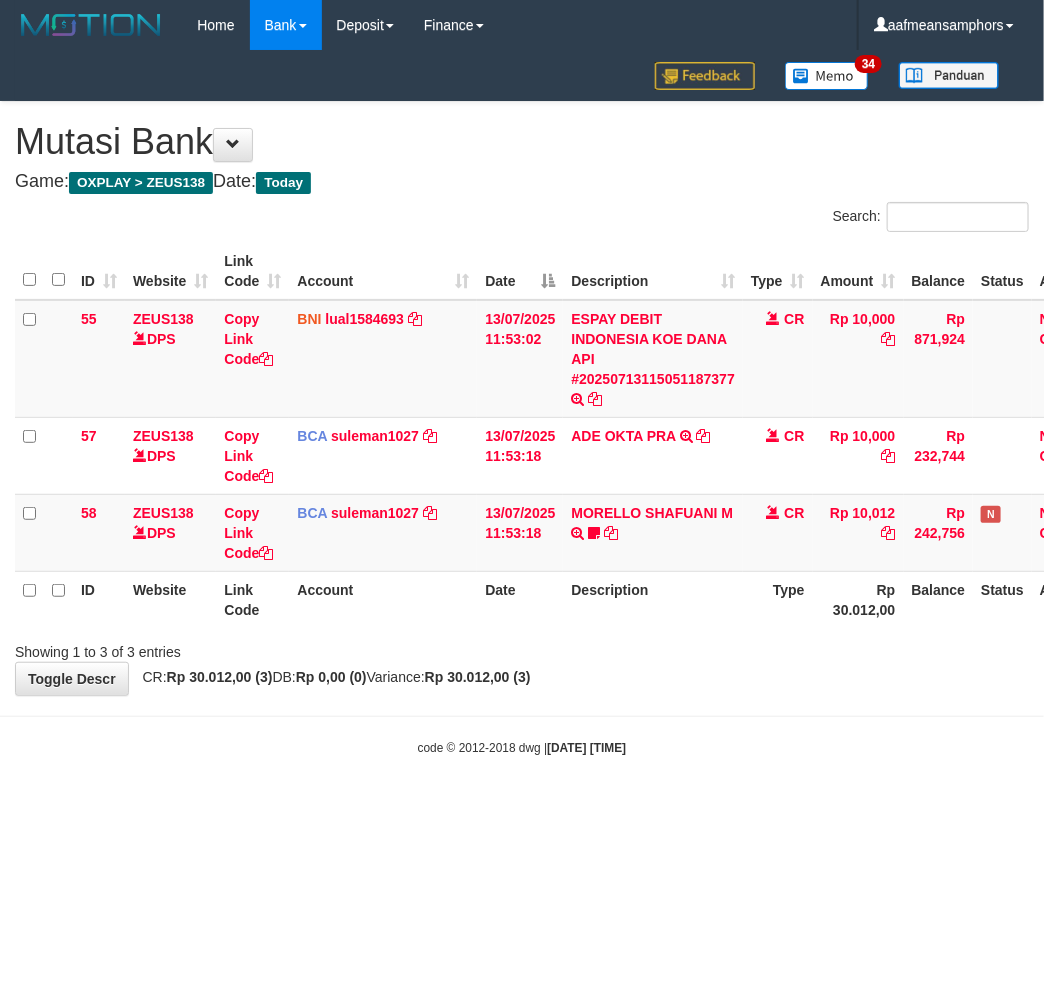 drag, startPoint x: 0, startPoint y: 0, endPoint x: 677, endPoint y: 740, distance: 1002.96014 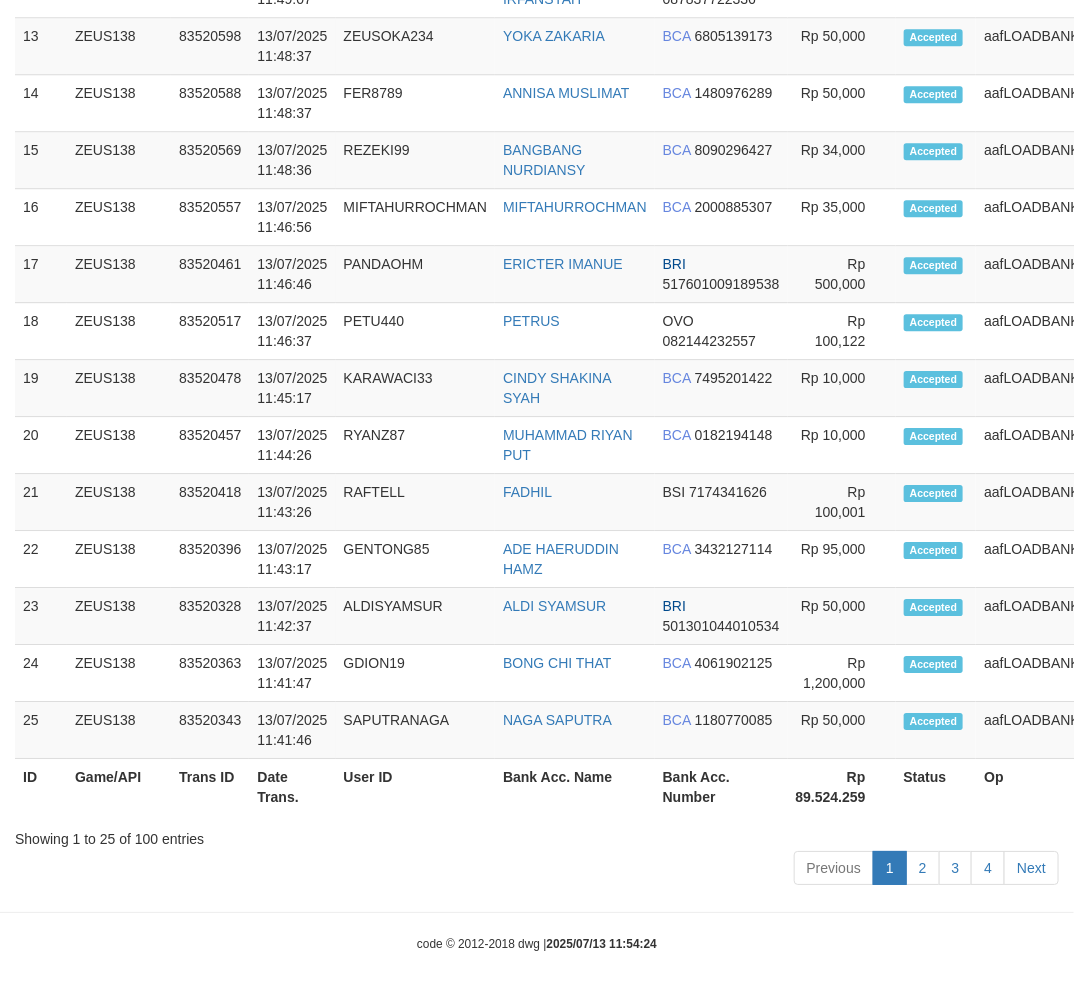 scroll, scrollTop: 1682, scrollLeft: 0, axis: vertical 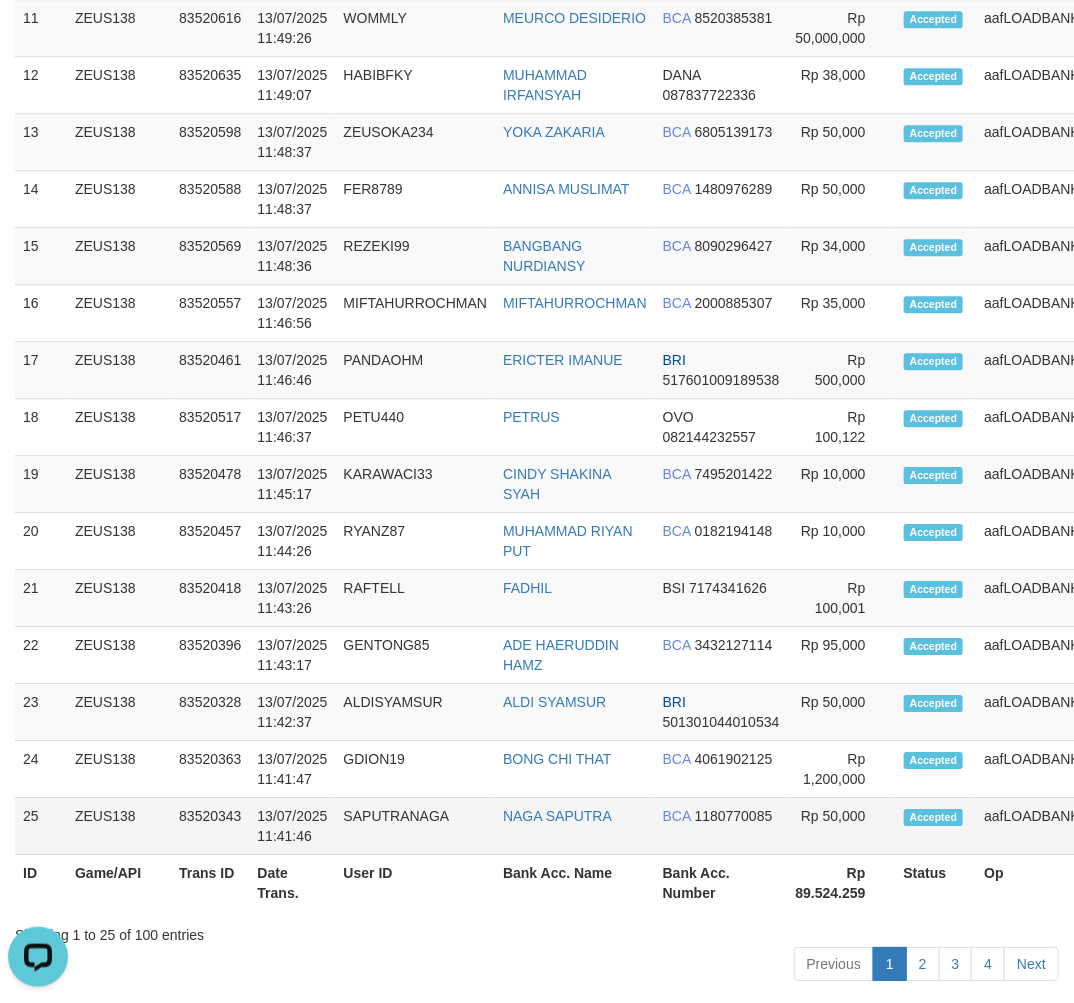 click on "NAGA SAPUTRA" at bounding box center (575, 826) 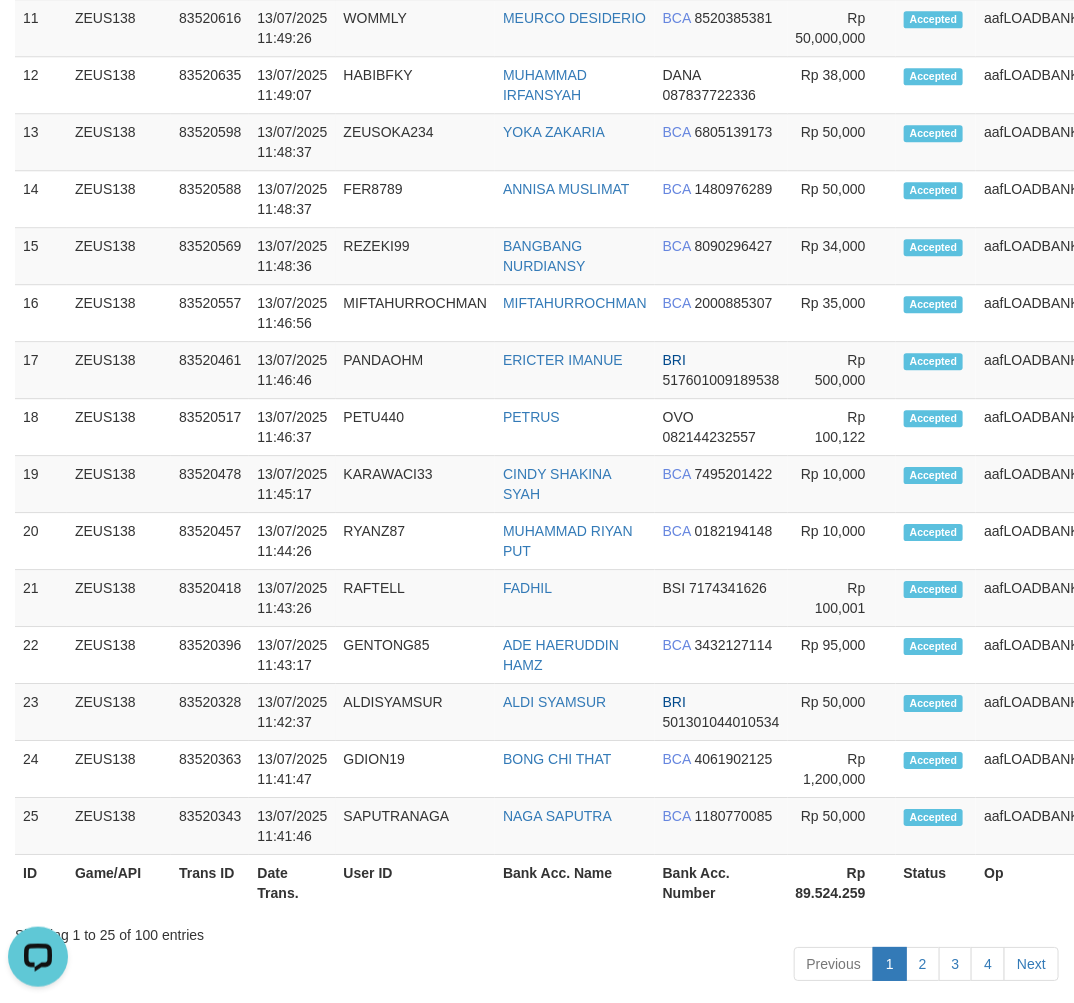 drag, startPoint x: 245, startPoint y: 880, endPoint x: 3, endPoint y: 793, distance: 257.16336 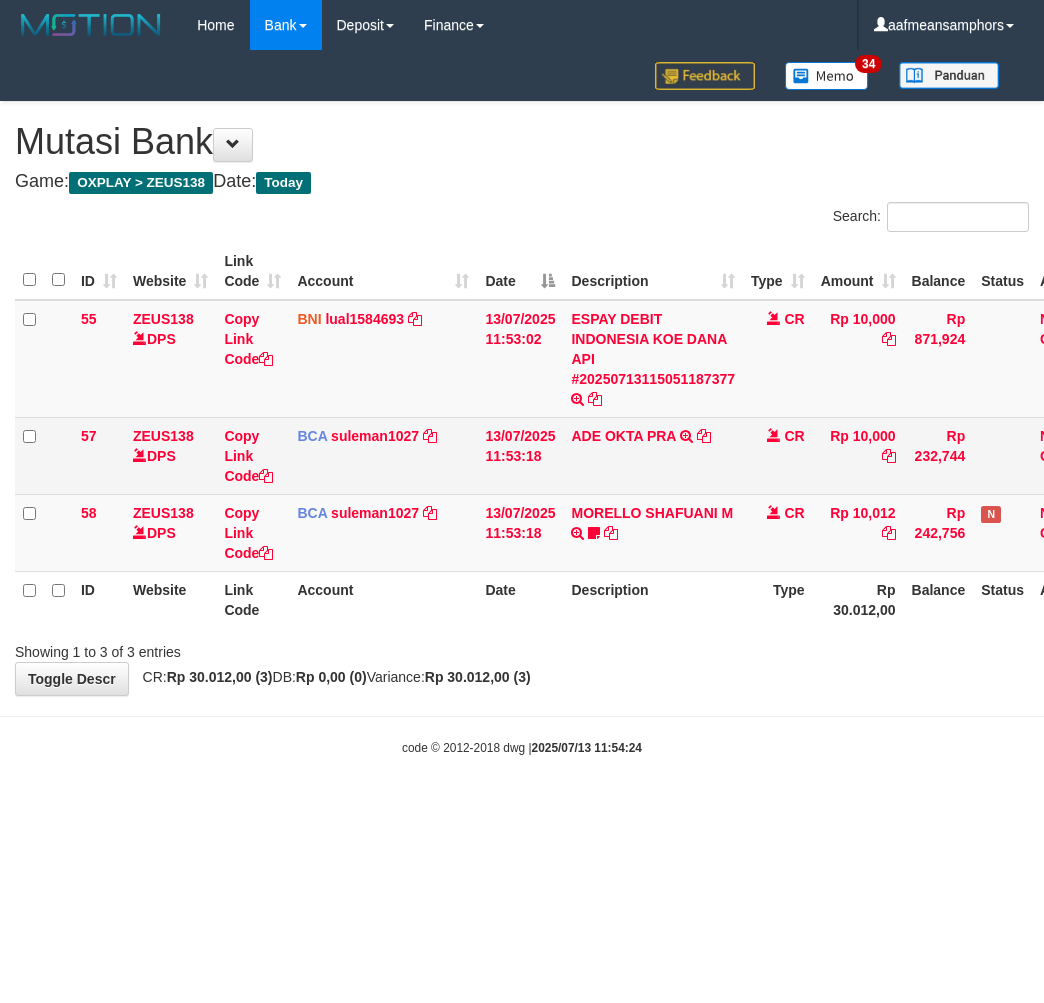scroll, scrollTop: 0, scrollLeft: 0, axis: both 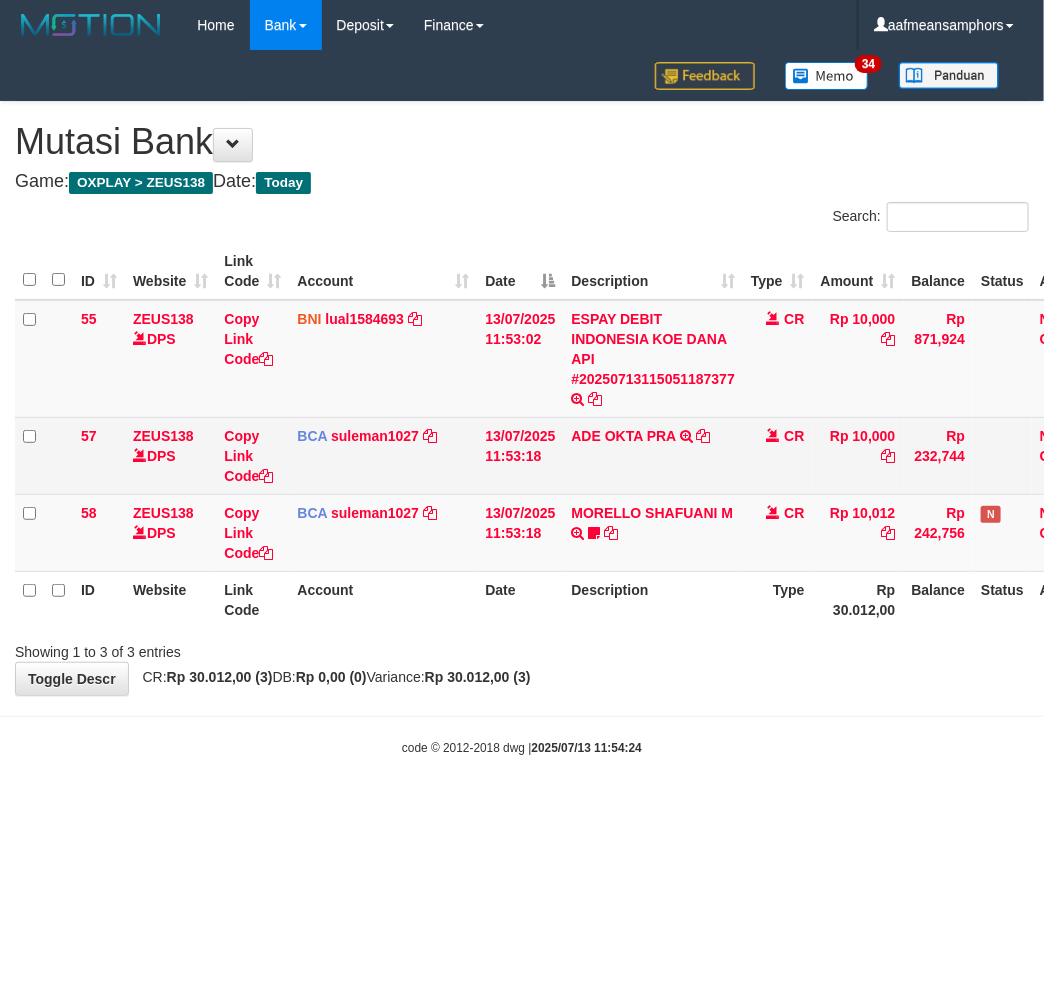 click on "ADE OKTA PRA         TRSF E-BANKING CR 1307/FTSCY/WS95051
10000.002025071370956028 TRFDN-ADE OKTA PRAESPAY DEBIT INDONE" at bounding box center (653, 455) 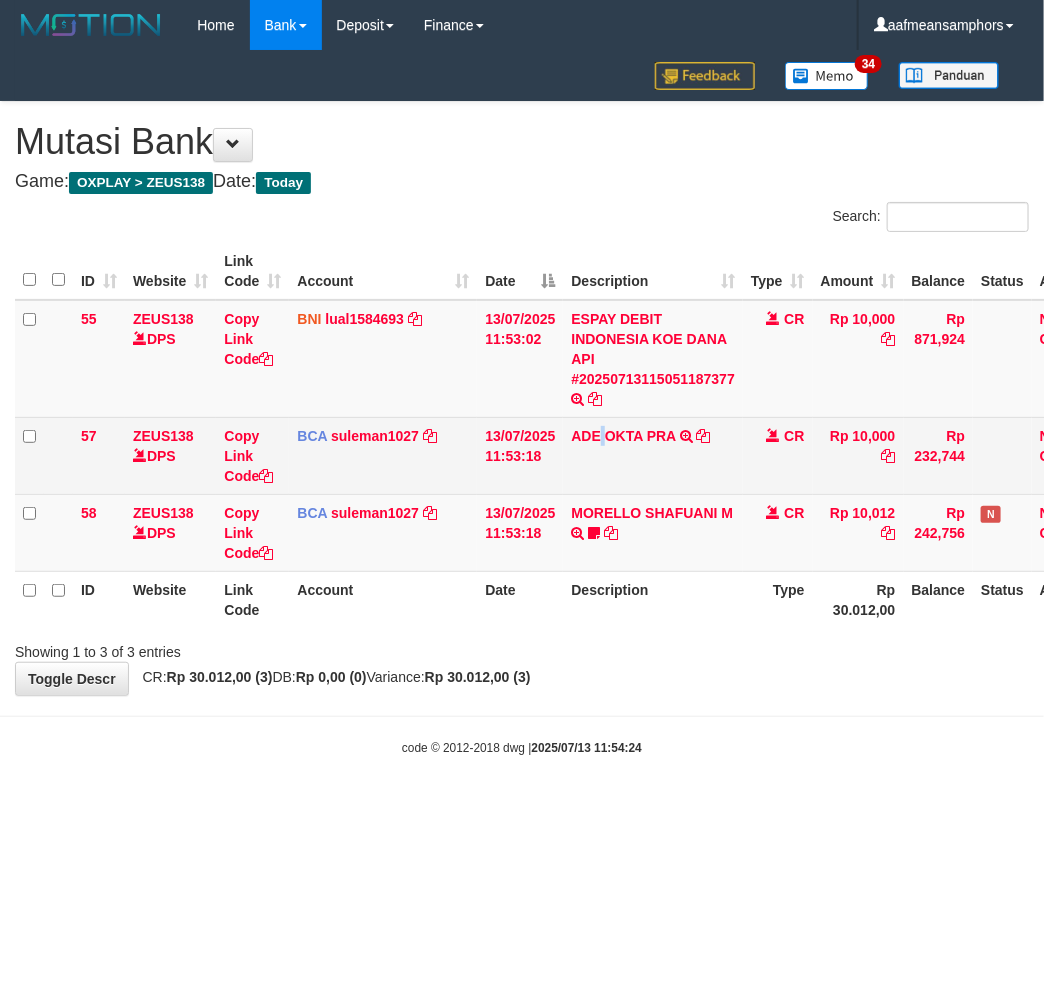 click on "ADE OKTA PRA         TRSF E-BANKING CR 1307/FTSCY/WS95051
10000.002025071370956028 TRFDN-ADE OKTA PRAESPAY DEBIT INDONE" at bounding box center [653, 455] 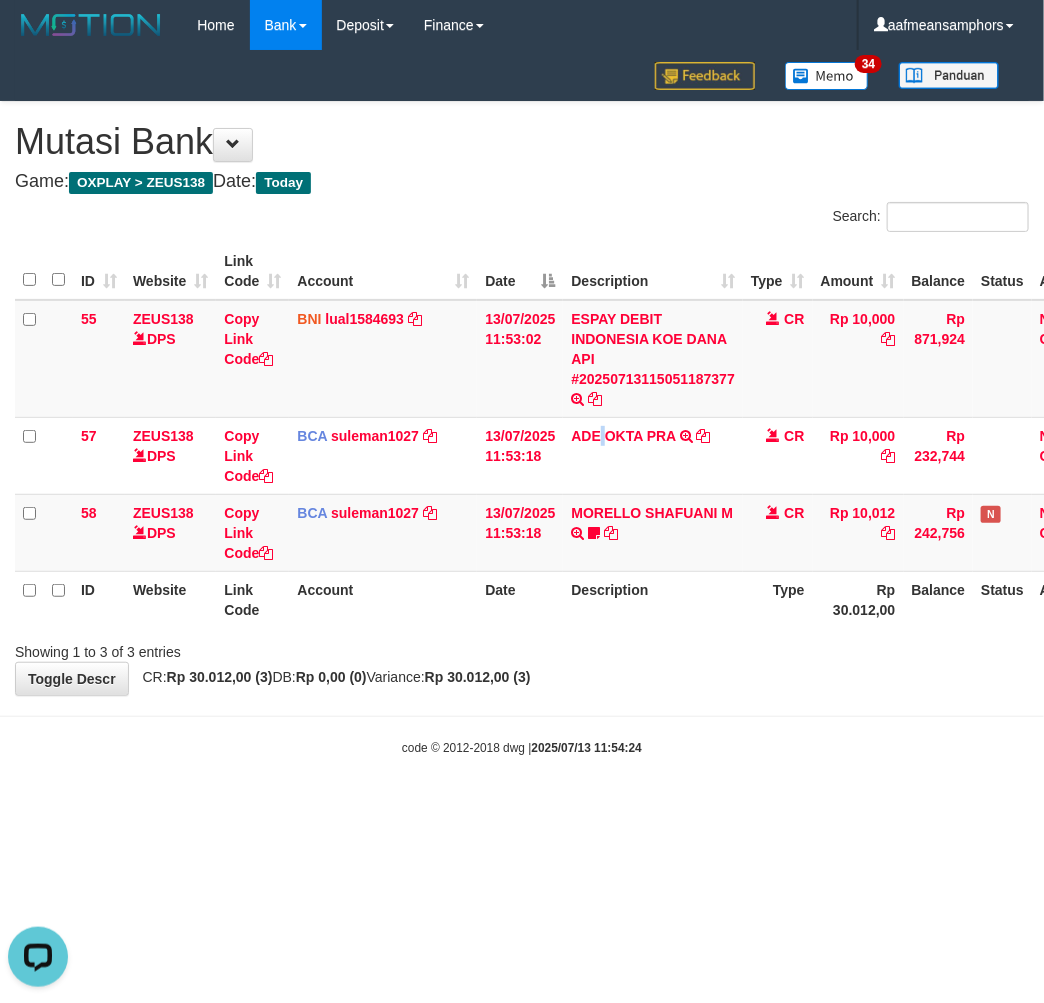 scroll, scrollTop: 0, scrollLeft: 0, axis: both 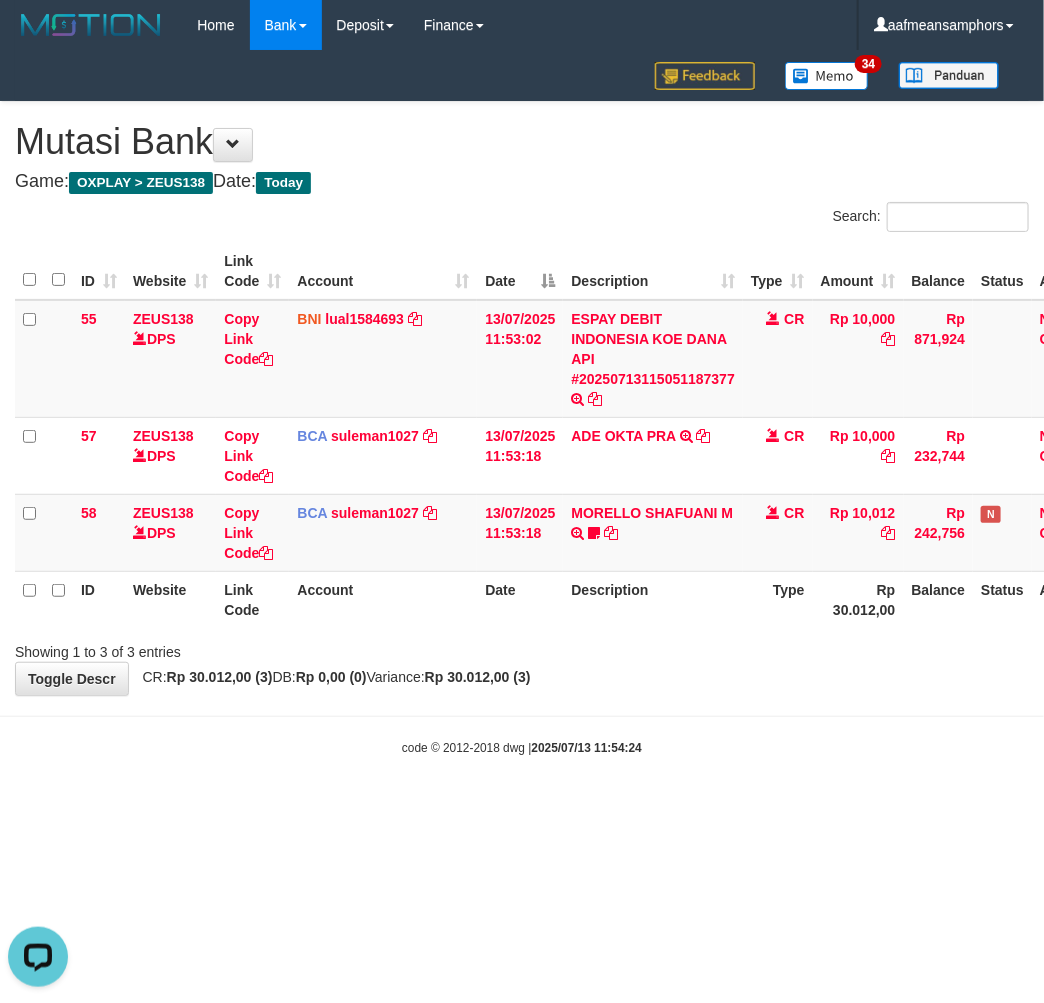 drag, startPoint x: 597, startPoint y: 794, endPoint x: 621, endPoint y: 758, distance: 43.266617 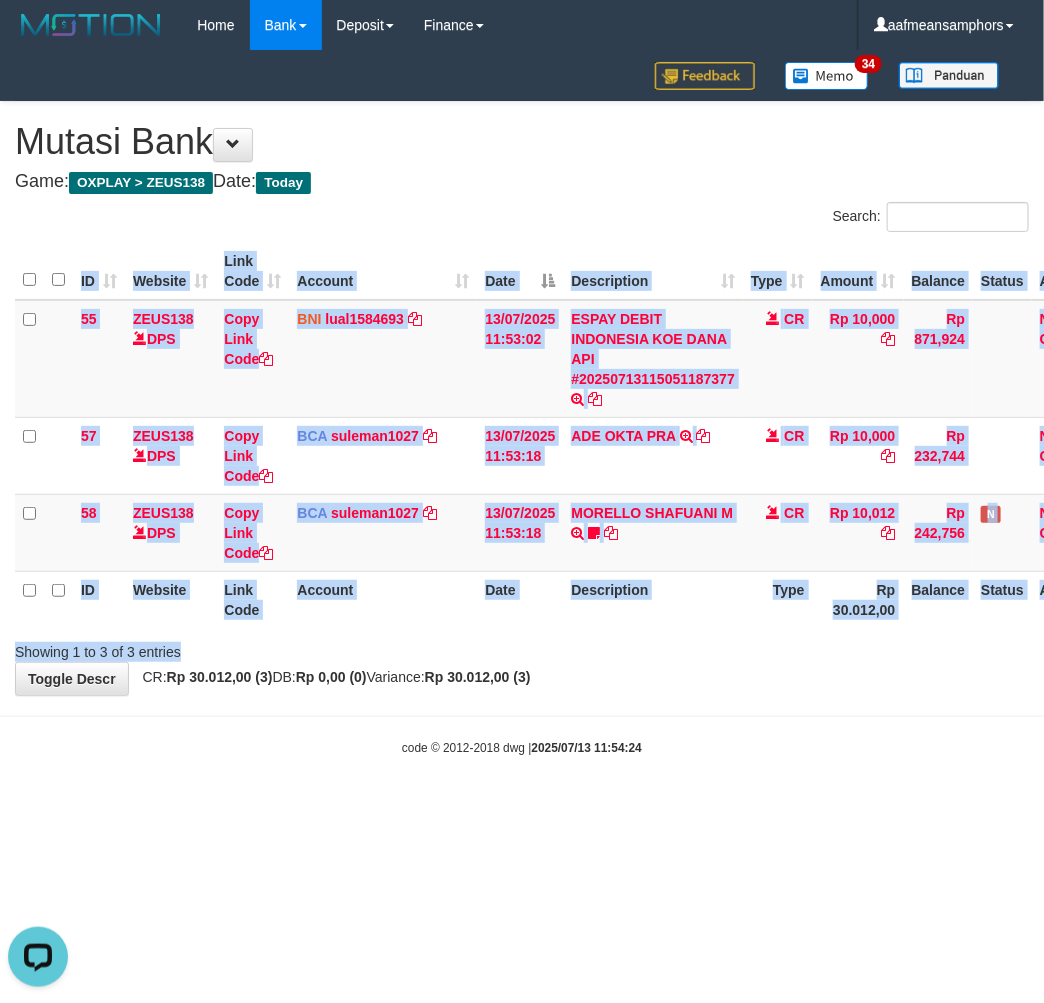 drag, startPoint x: 705, startPoint y: 630, endPoint x: 715, endPoint y: 632, distance: 10.198039 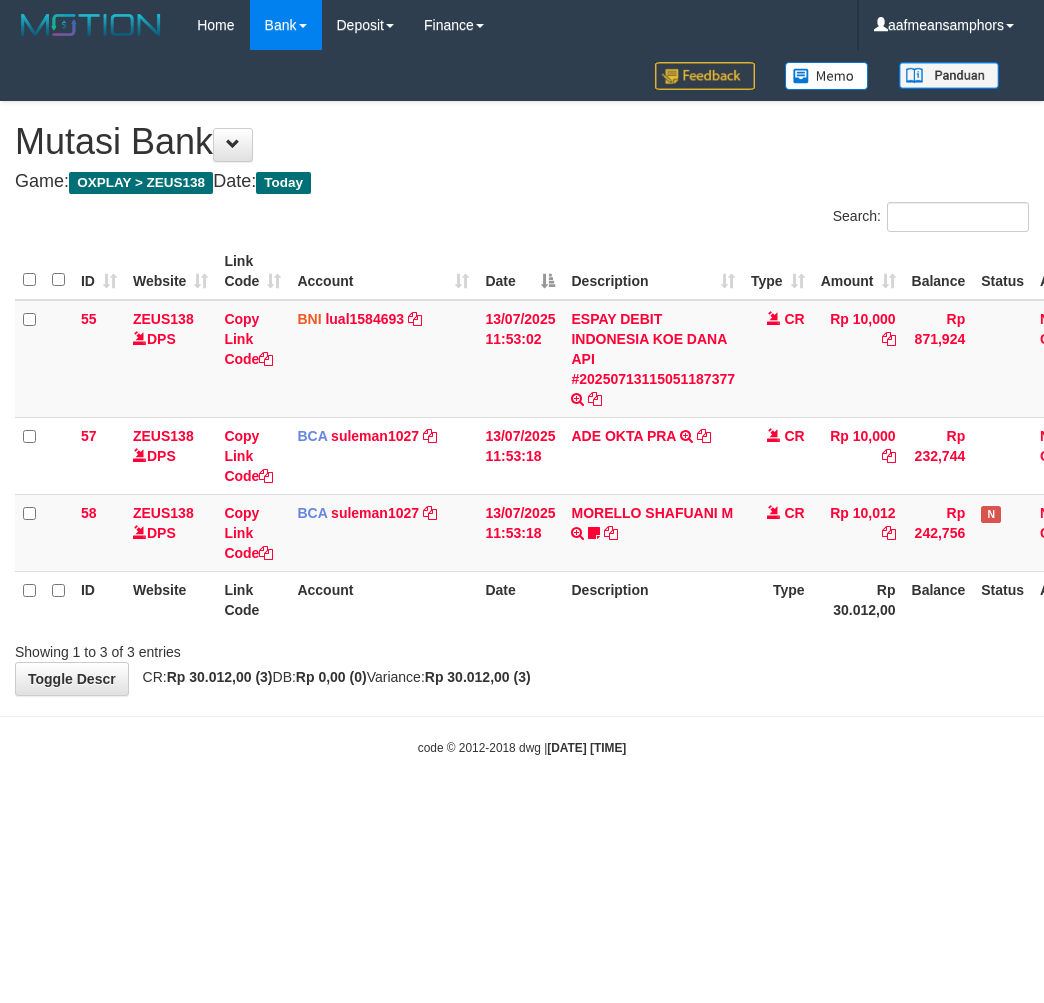 scroll, scrollTop: 0, scrollLeft: 0, axis: both 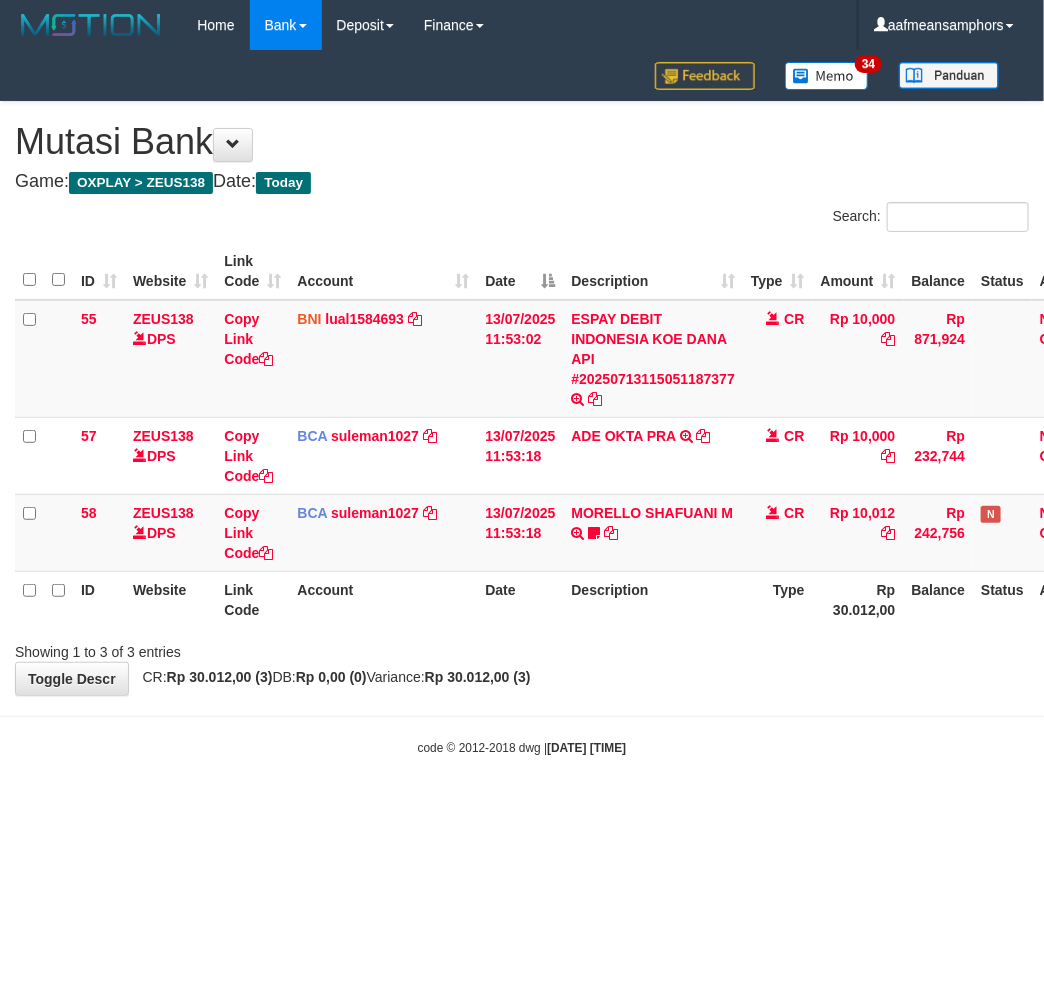 drag, startPoint x: 0, startPoint y: 0, endPoint x: 575, endPoint y: 683, distance: 892.81244 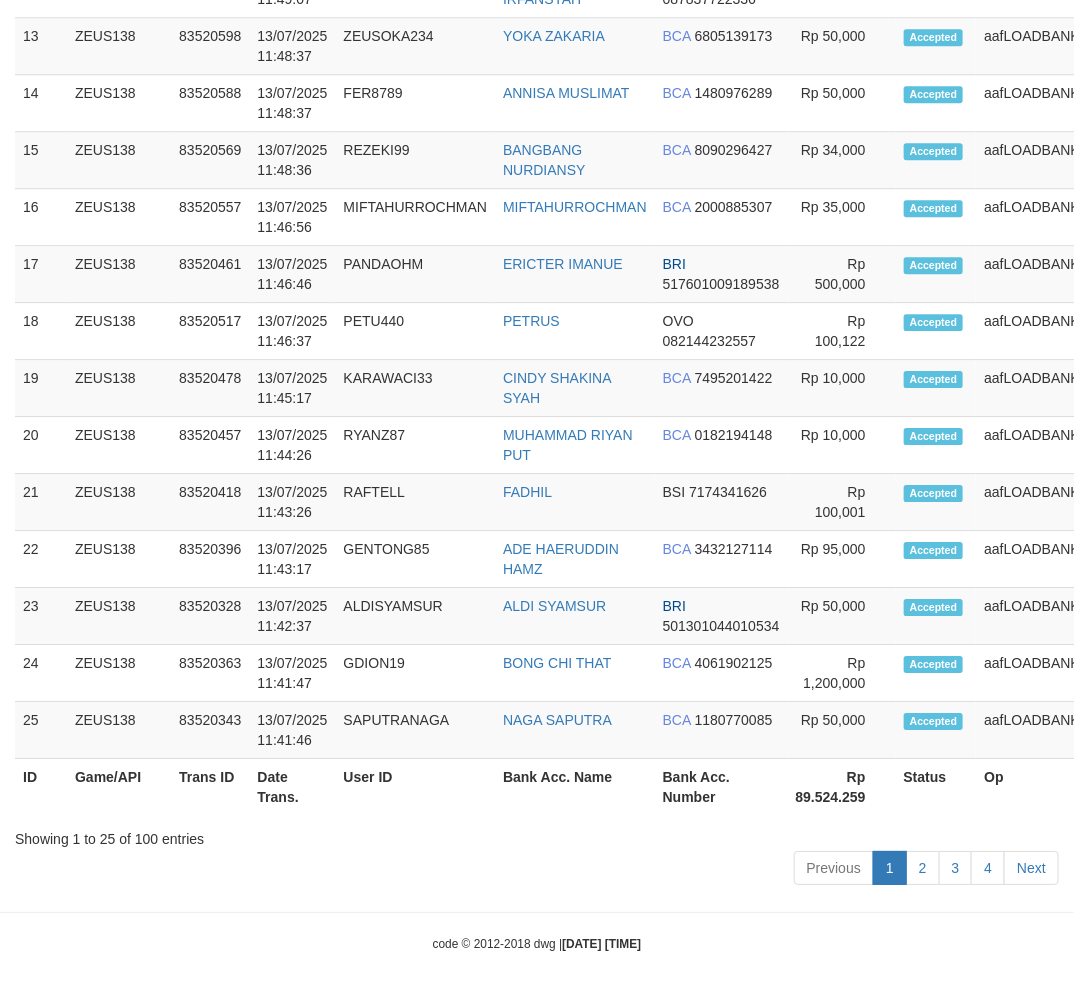 scroll, scrollTop: 1702, scrollLeft: 0, axis: vertical 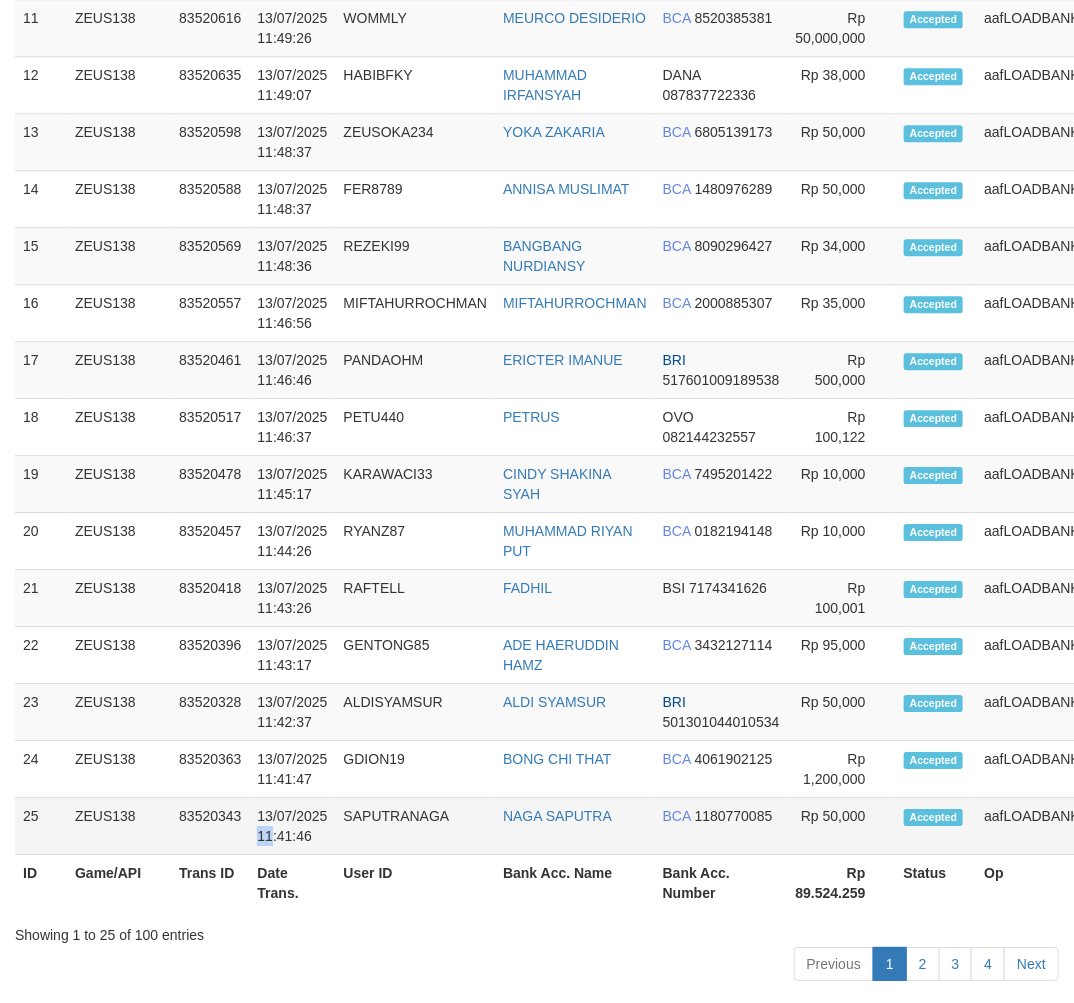 drag, startPoint x: 268, startPoint y: 851, endPoint x: 117, endPoint y: 813, distance: 155.70805 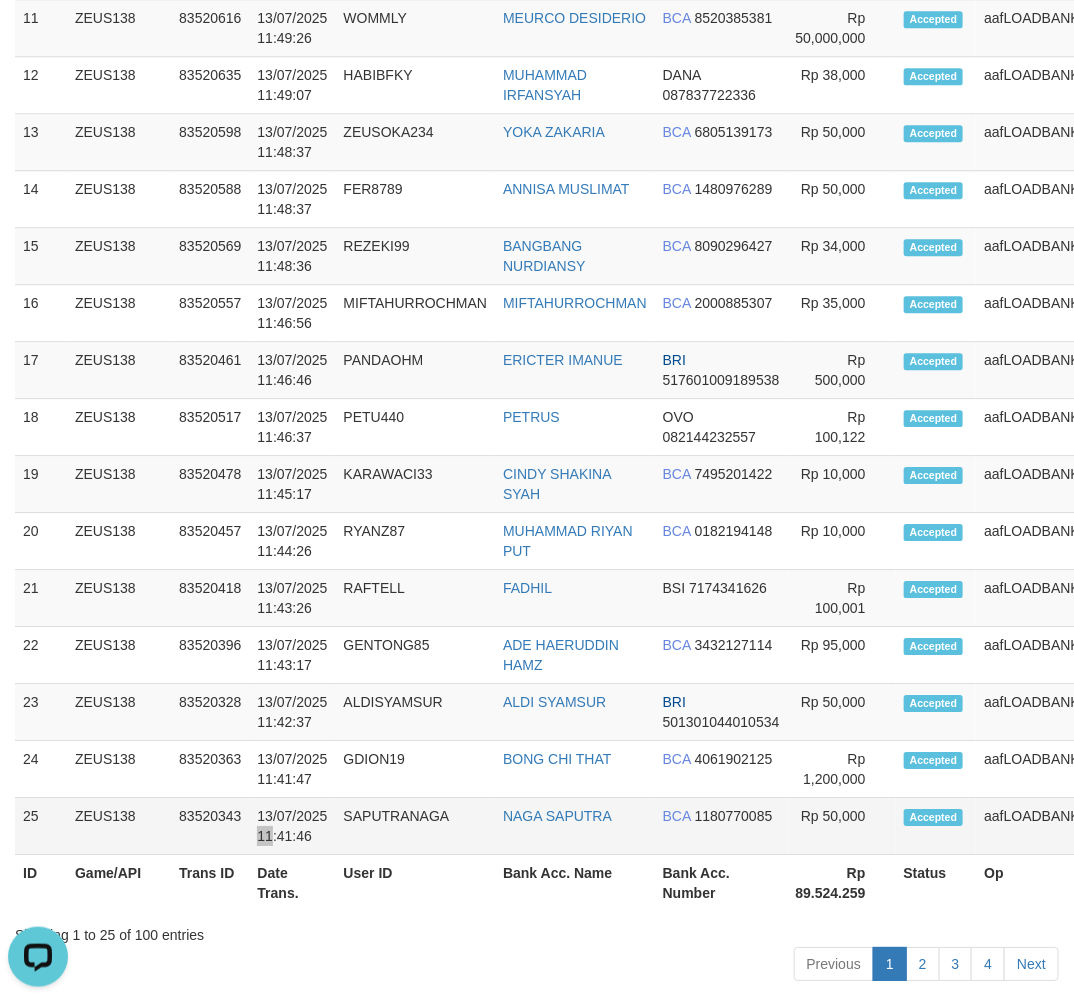 scroll, scrollTop: 0, scrollLeft: 0, axis: both 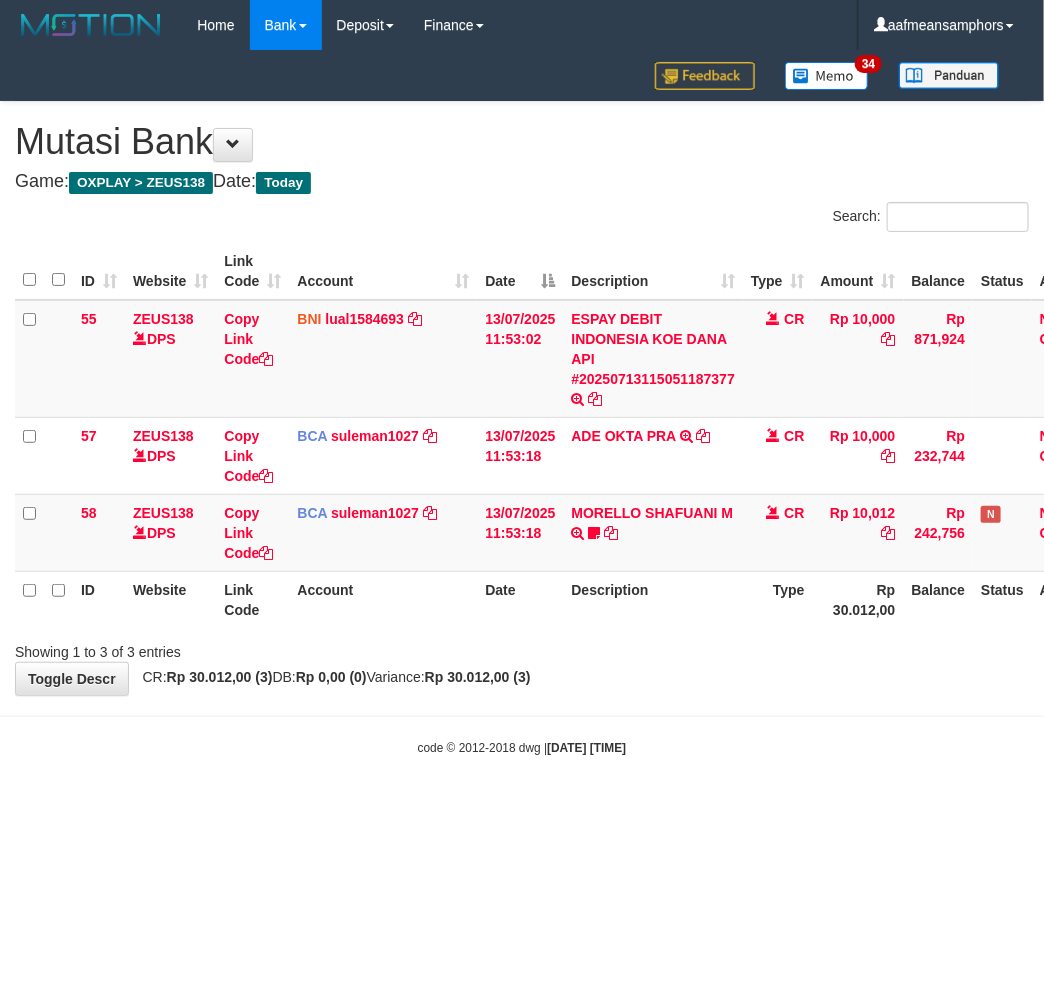 click on "code © 2012-2018 dwg |  2025/07/13 11:54:30" at bounding box center [522, 747] 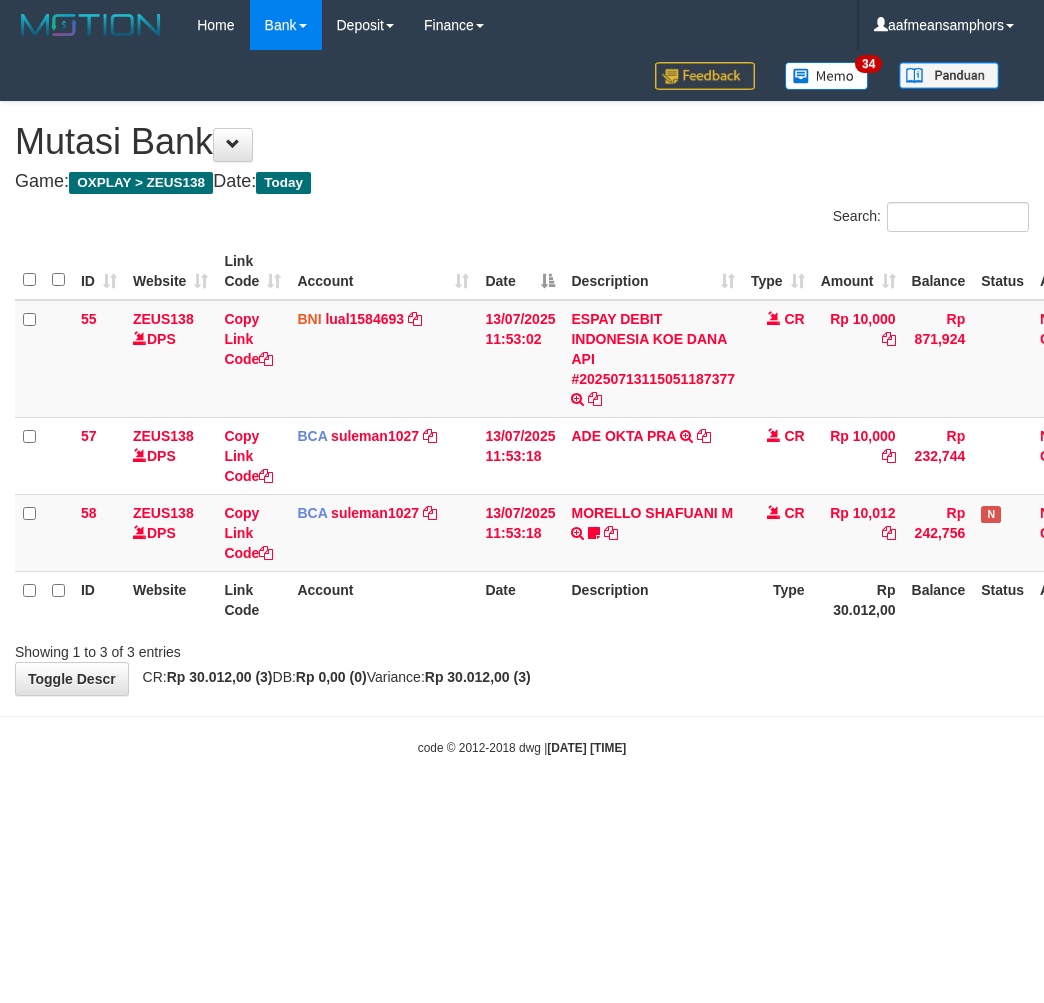click on "Toggle navigation
Home
Bank
Account List
Load
By Website
Group
[OXPLAY]													ZEUS138
By Load Group (DPS)" at bounding box center [522, 403] 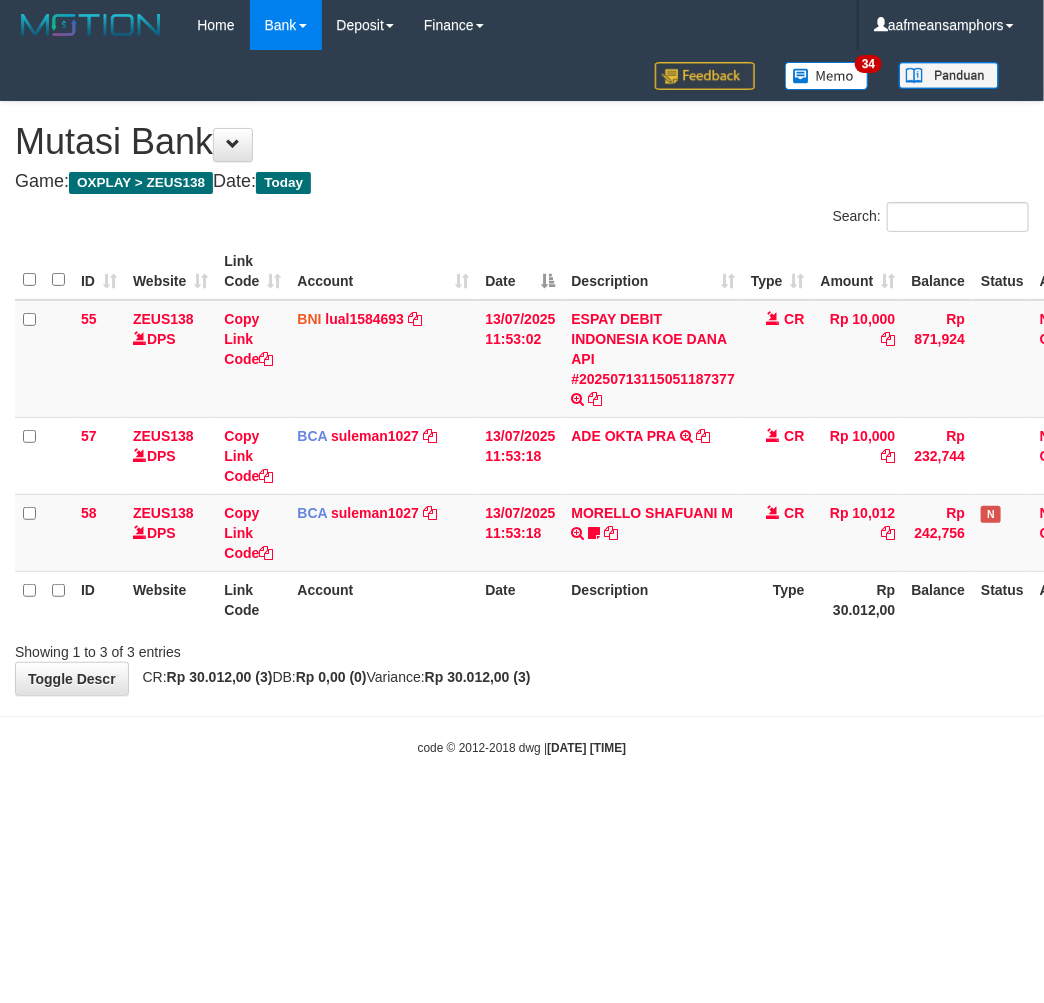 click on "Toggle navigation
Home
Bank
Account List
Load
By Website
Group
[OXPLAY]													ZEUS138
By Load Group (DPS)" at bounding box center [522, 403] 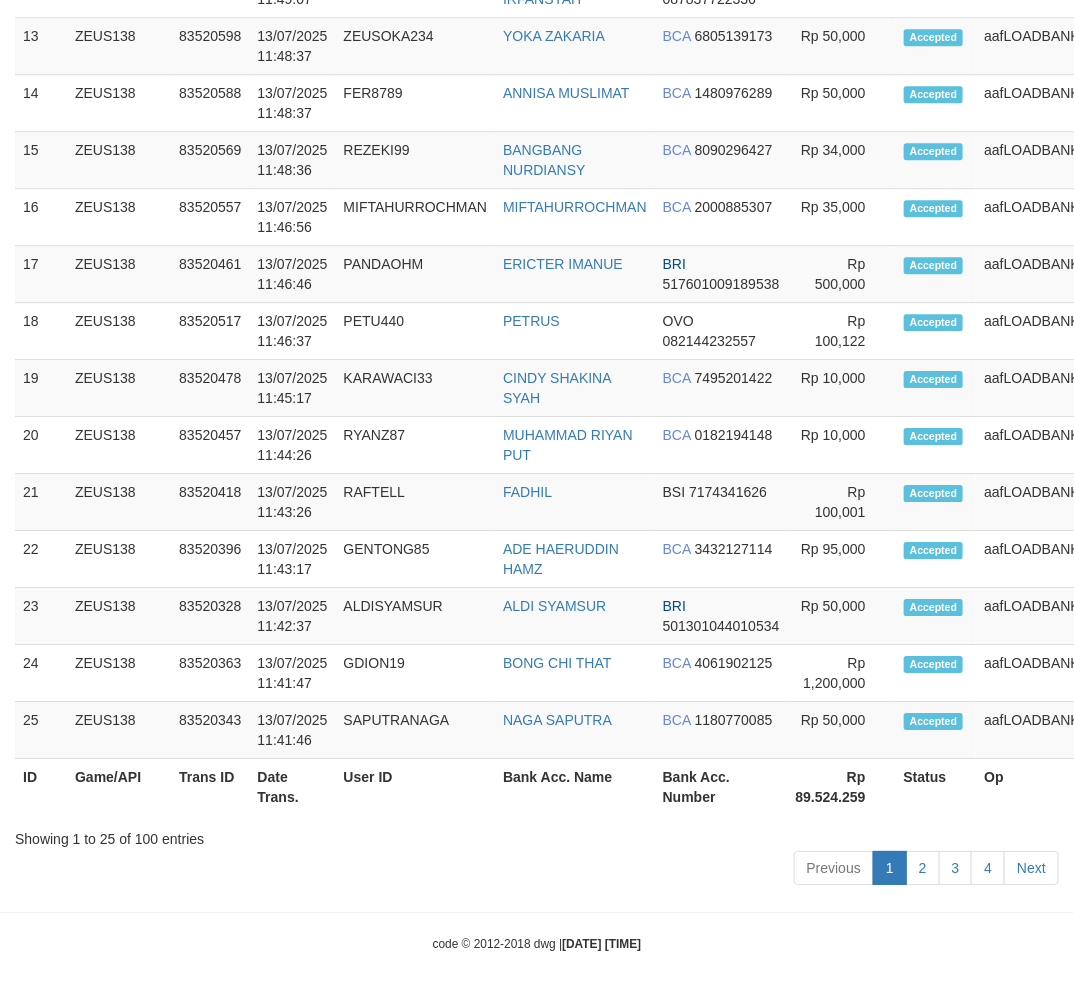 scroll, scrollTop: 1722, scrollLeft: 0, axis: vertical 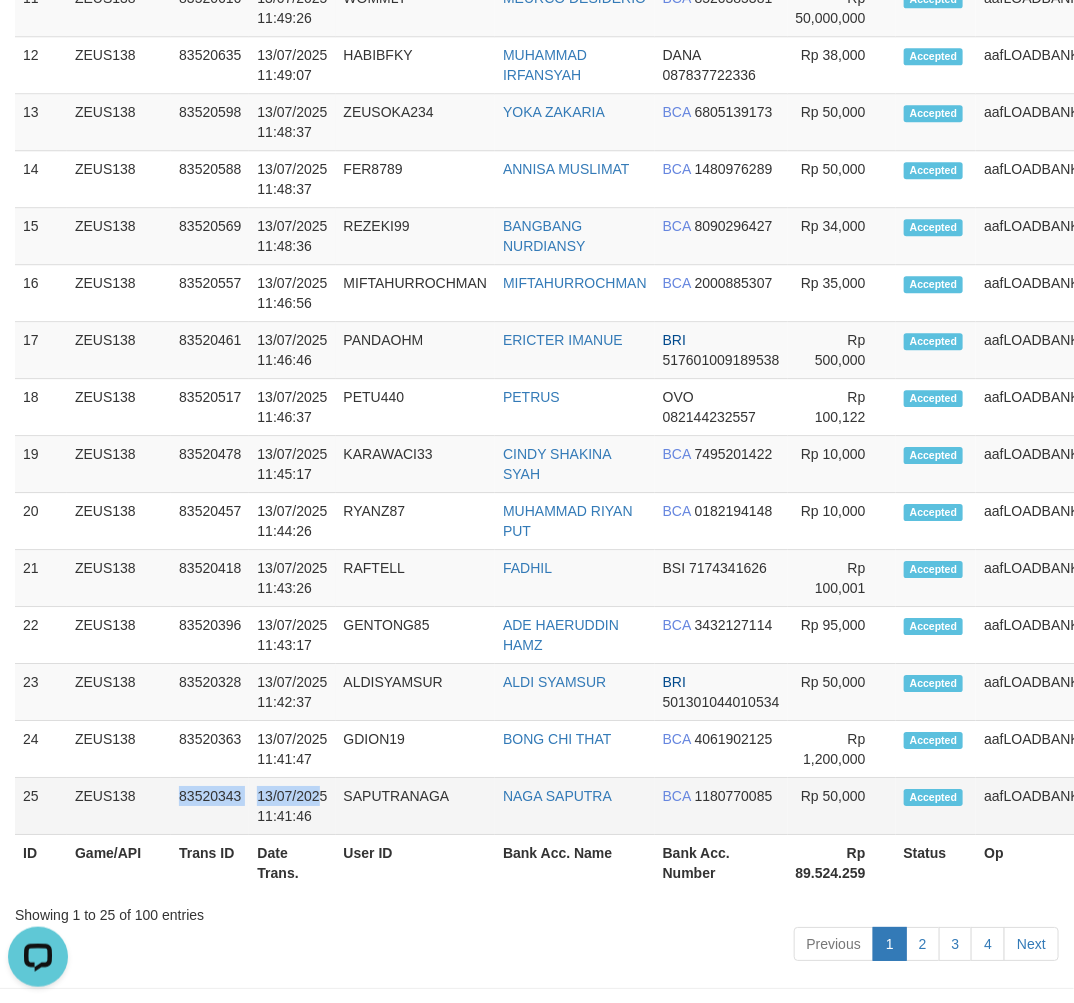click on "25
ZEUS138
83520343
13/07/2025 11:41:46
SAPUTRANAGA
NAGA SAPUTRA
BCA
1180770085
Rp 50,000
Accepted
aafLOADBANKZEUS
Note" at bounding box center (611, 806) 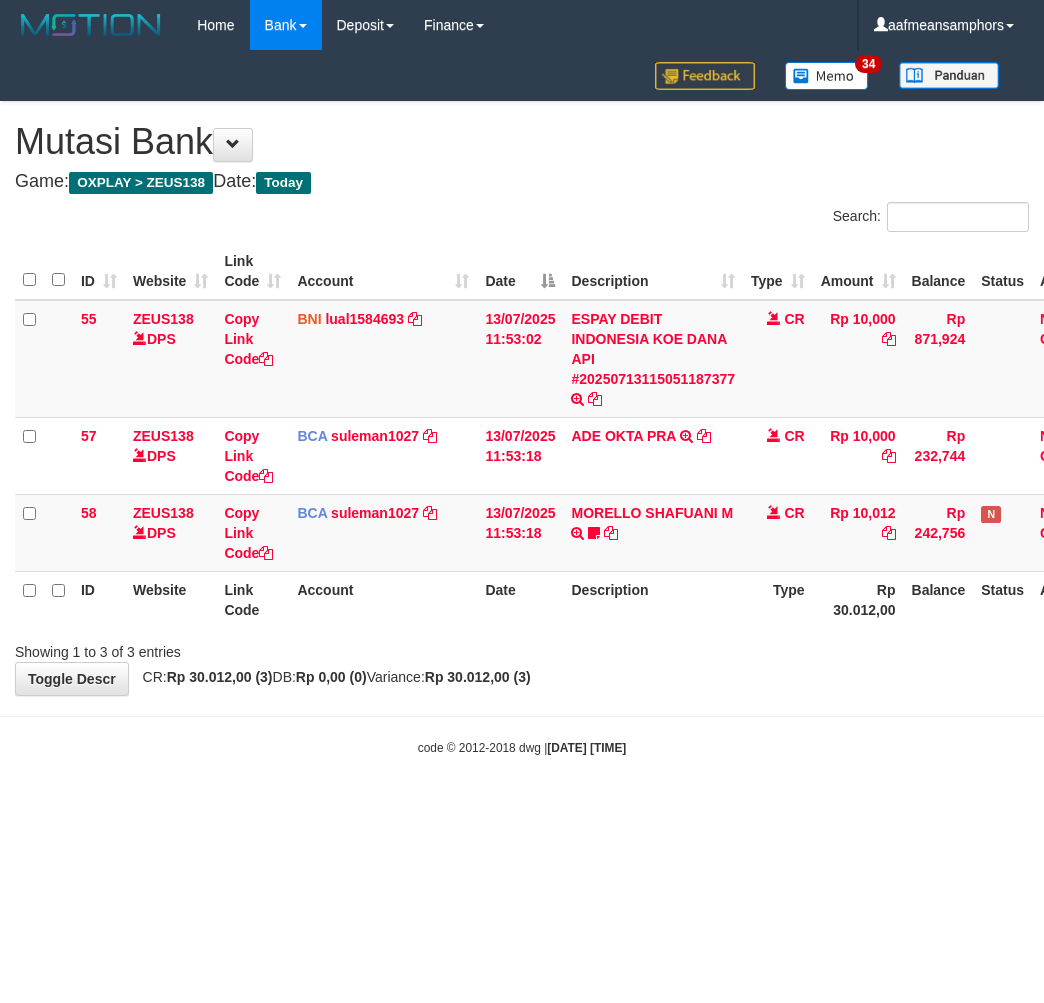 scroll, scrollTop: 0, scrollLeft: 0, axis: both 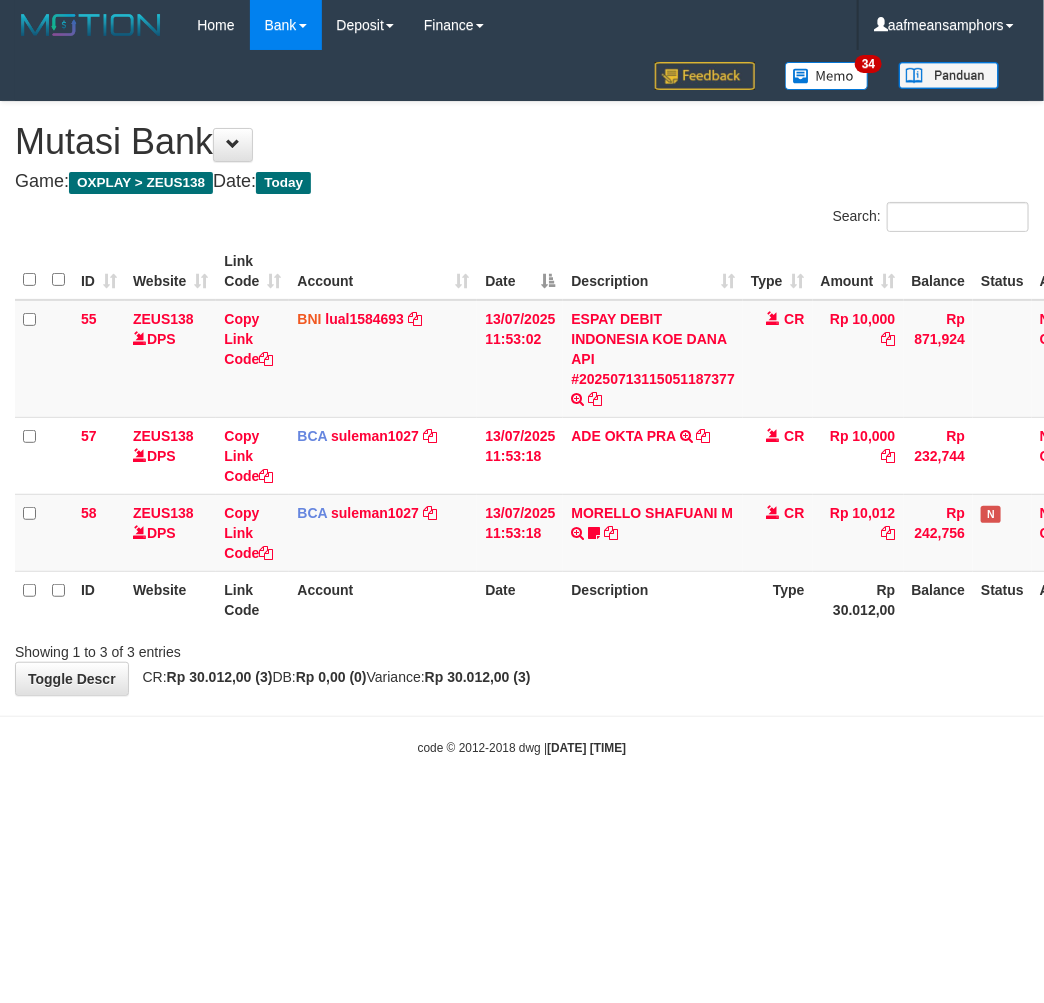click on "Toggle navigation
Home
Bank
Account List
Load
By Website
Group
[OXPLAY]													ZEUS138
By Load Group (DPS)" at bounding box center [522, 403] 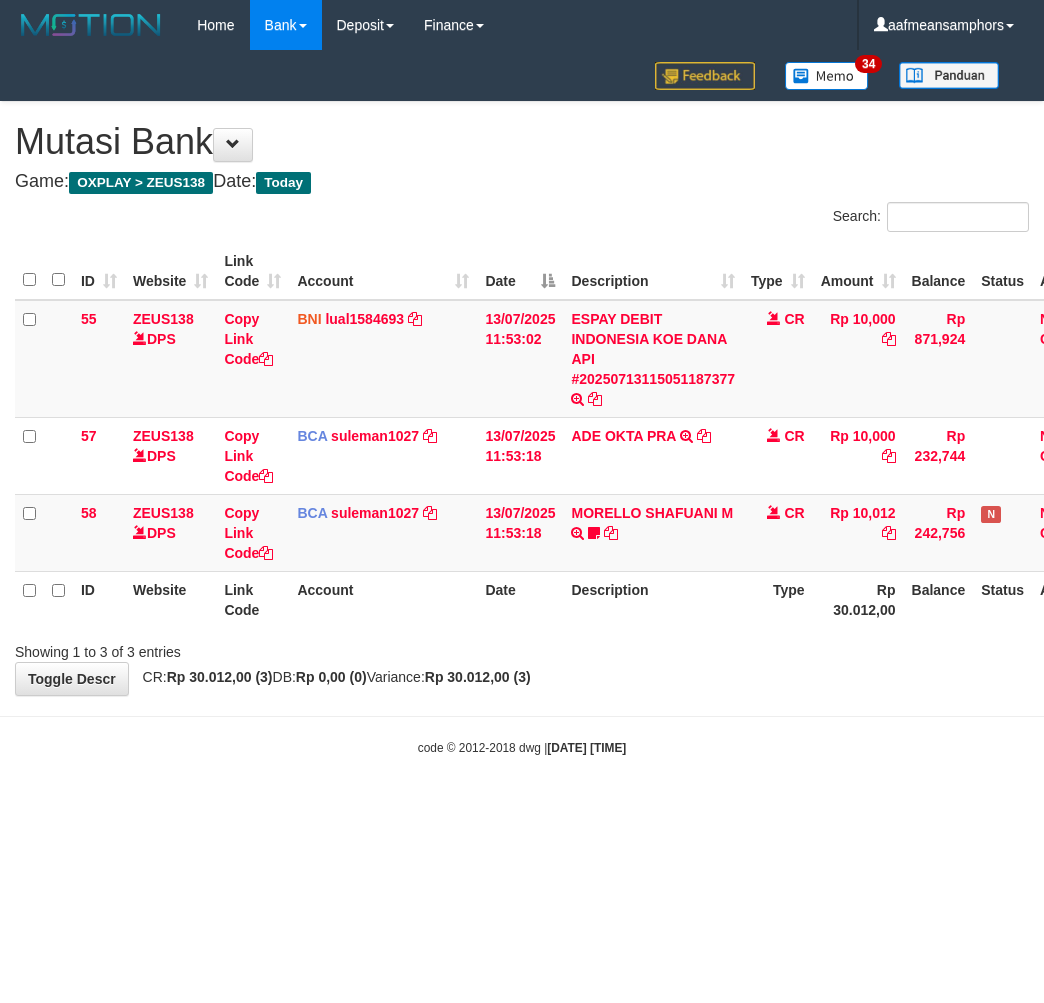 scroll, scrollTop: 0, scrollLeft: 0, axis: both 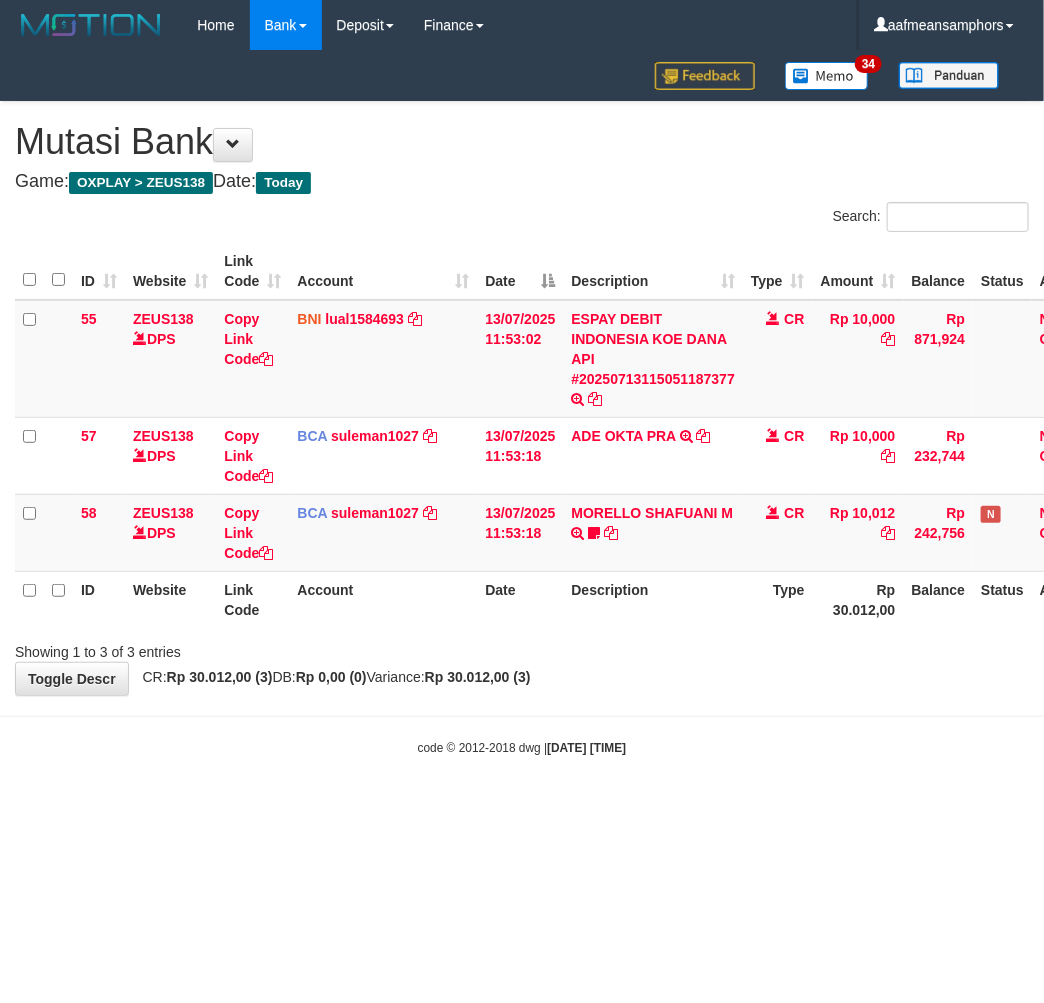 drag, startPoint x: 0, startPoint y: 0, endPoint x: 628, endPoint y: 718, distance: 953.891 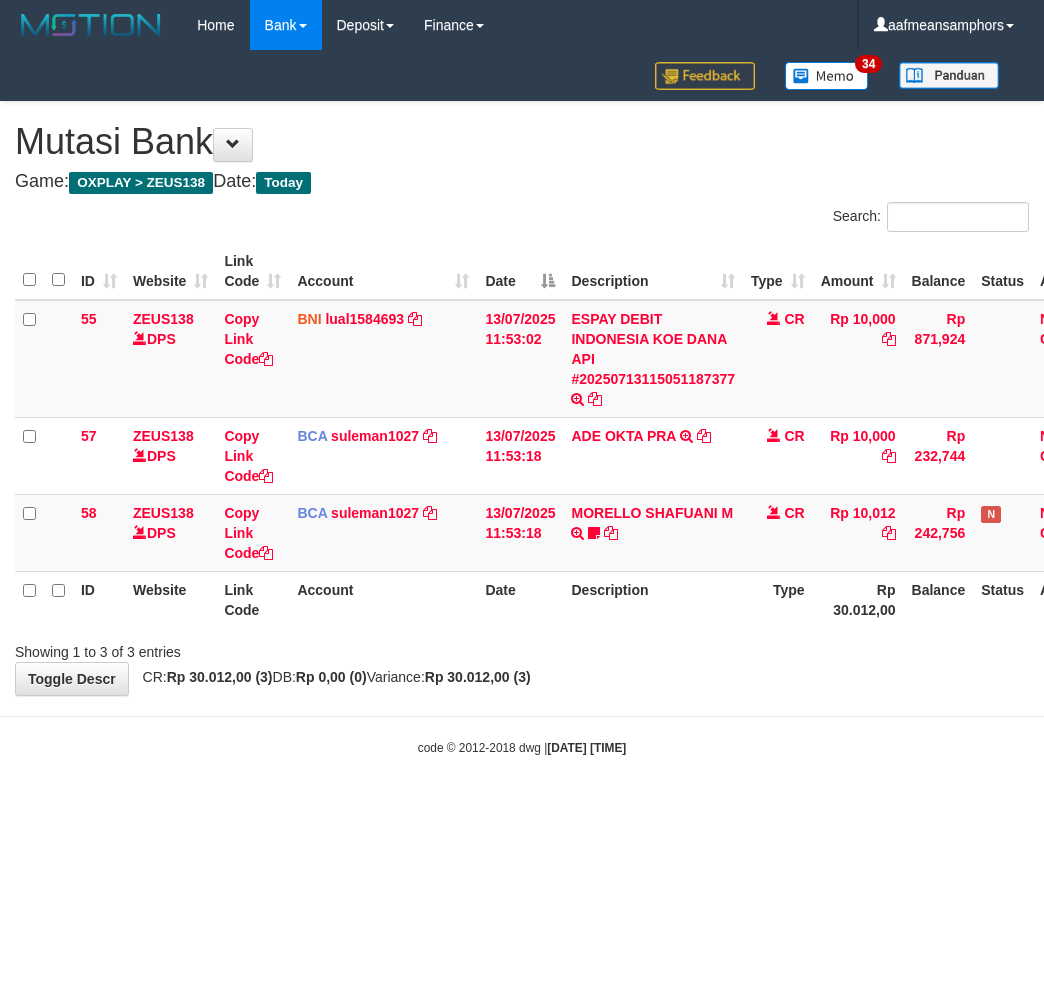 scroll, scrollTop: 0, scrollLeft: 0, axis: both 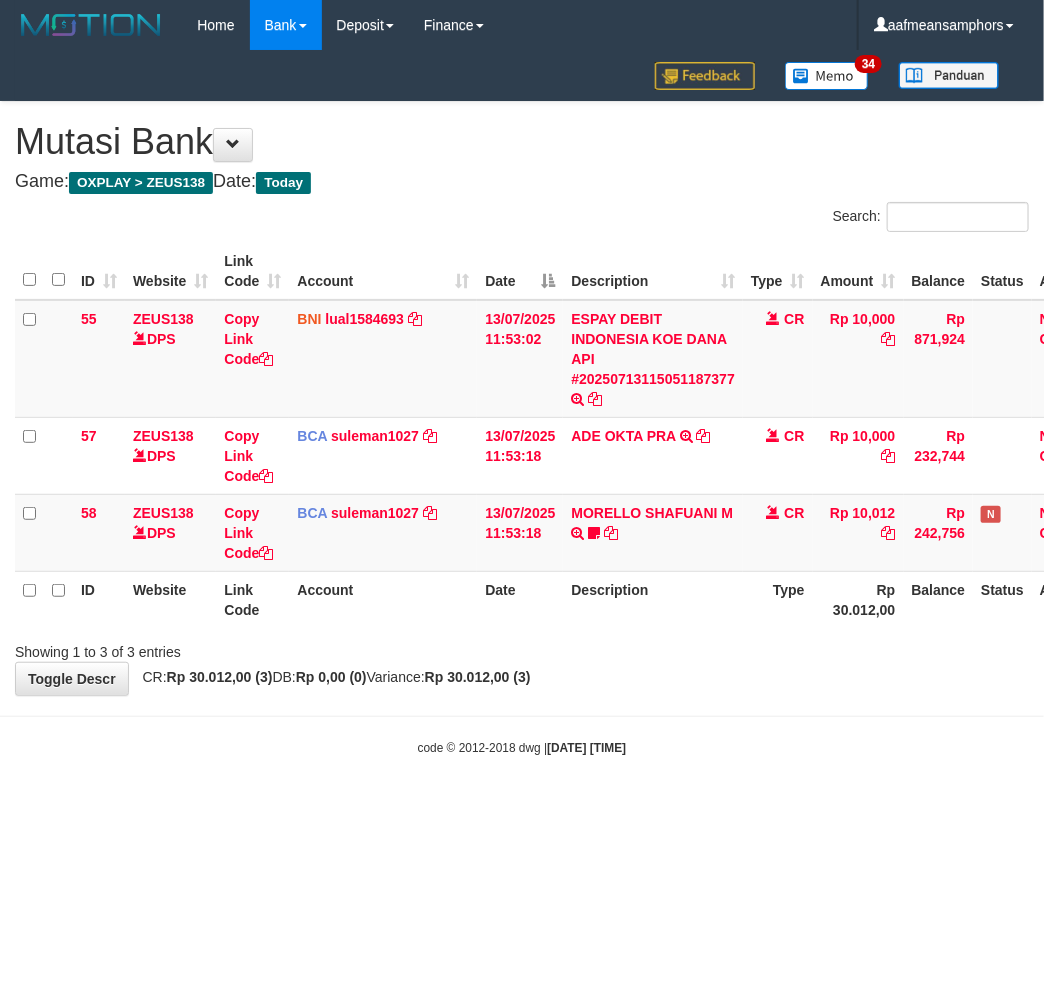 drag, startPoint x: 0, startPoint y: 0, endPoint x: 650, endPoint y: 703, distance: 957.4492 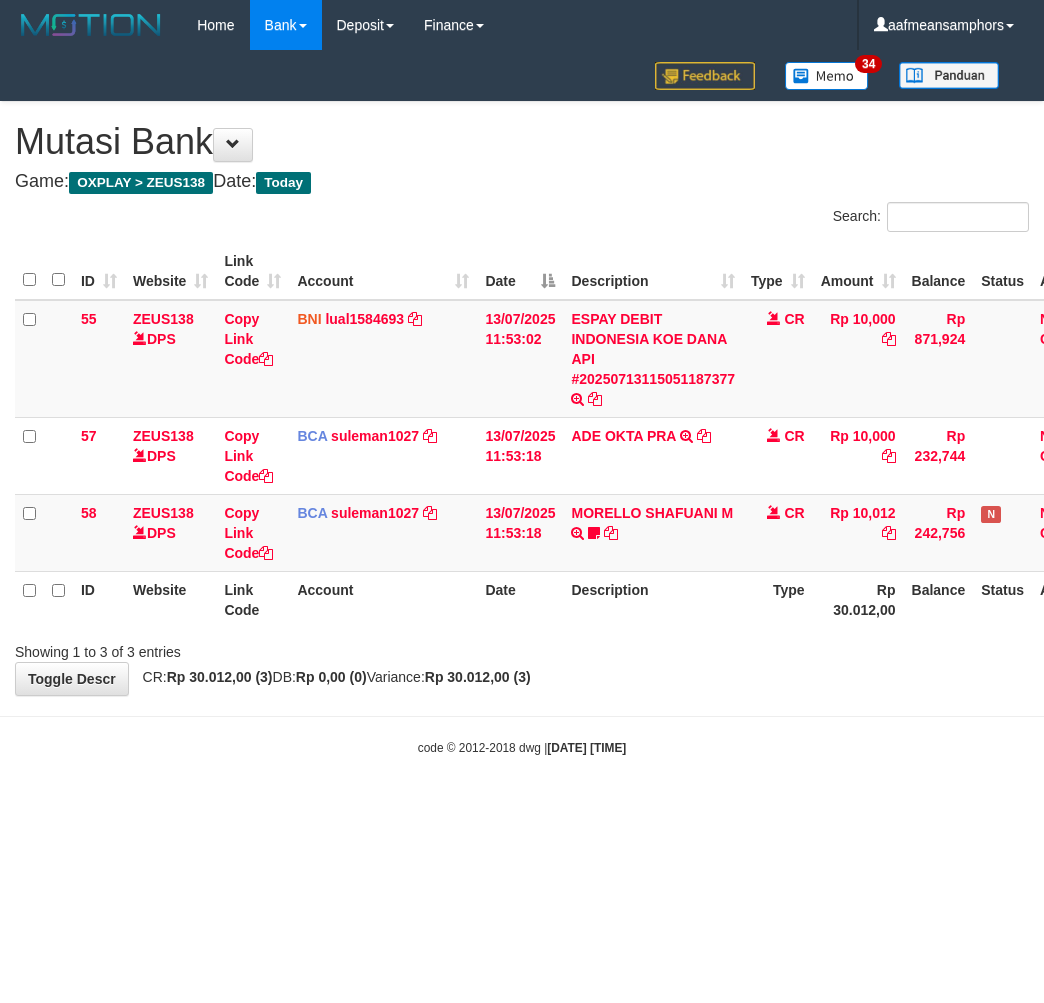 scroll, scrollTop: 0, scrollLeft: 0, axis: both 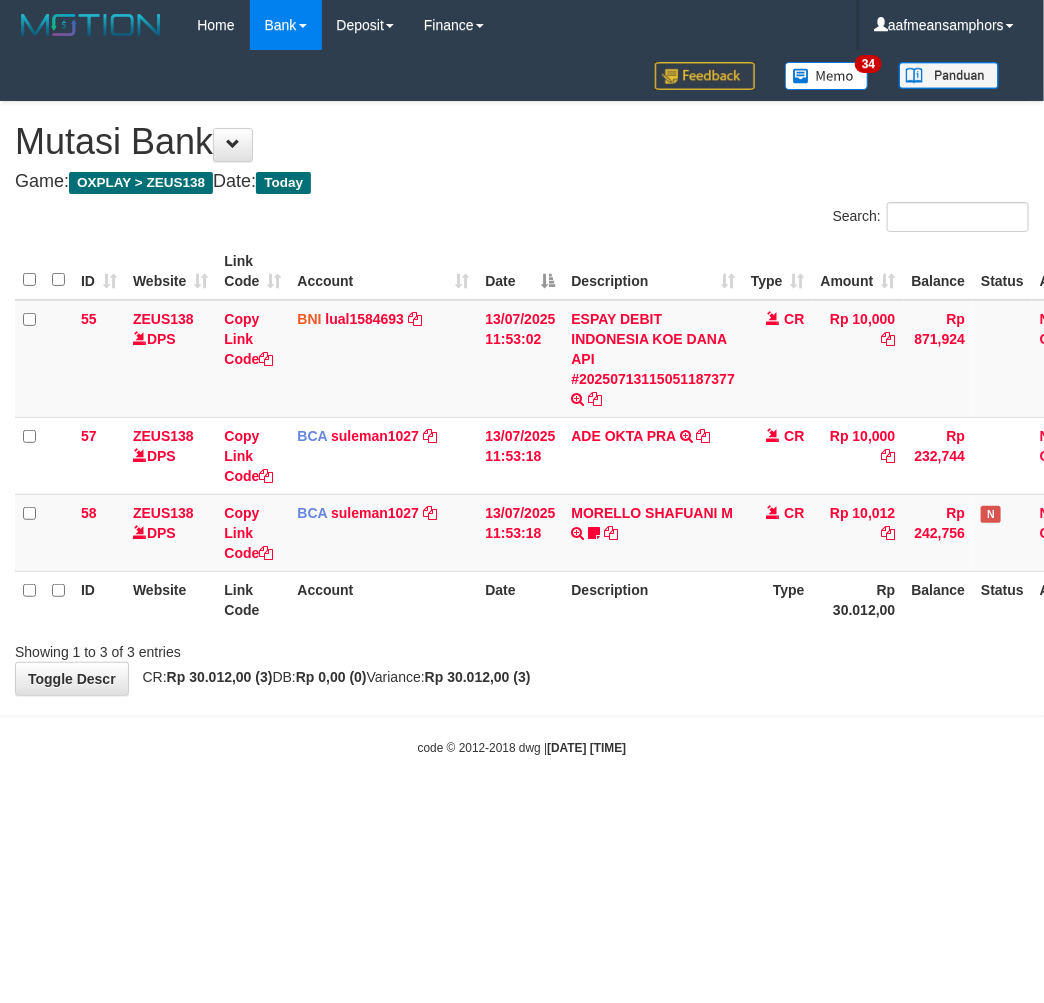 click on "Toggle navigation
Home
Bank
Account List
Load
By Website
Group
[OXPLAY]													ZEUS138
By Load Group (DPS)" at bounding box center (522, 403) 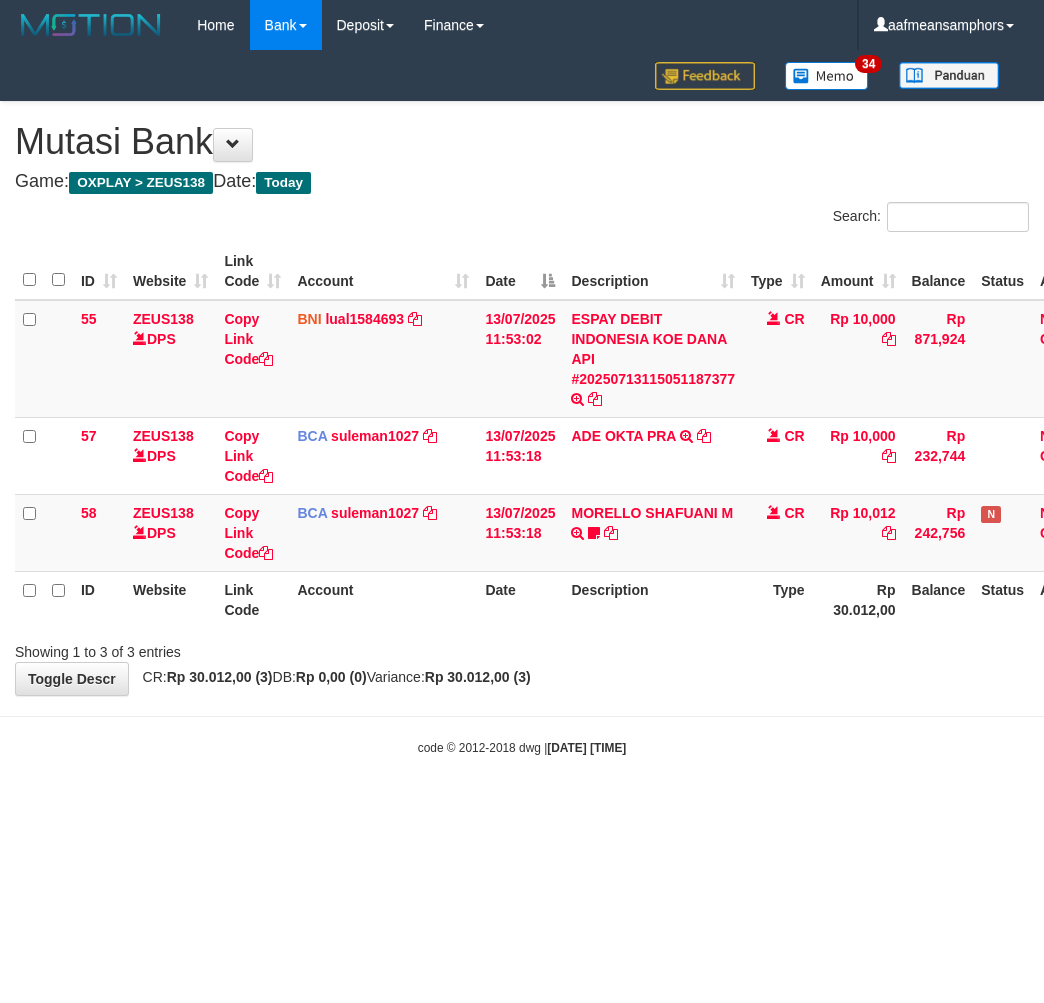 scroll, scrollTop: 0, scrollLeft: 0, axis: both 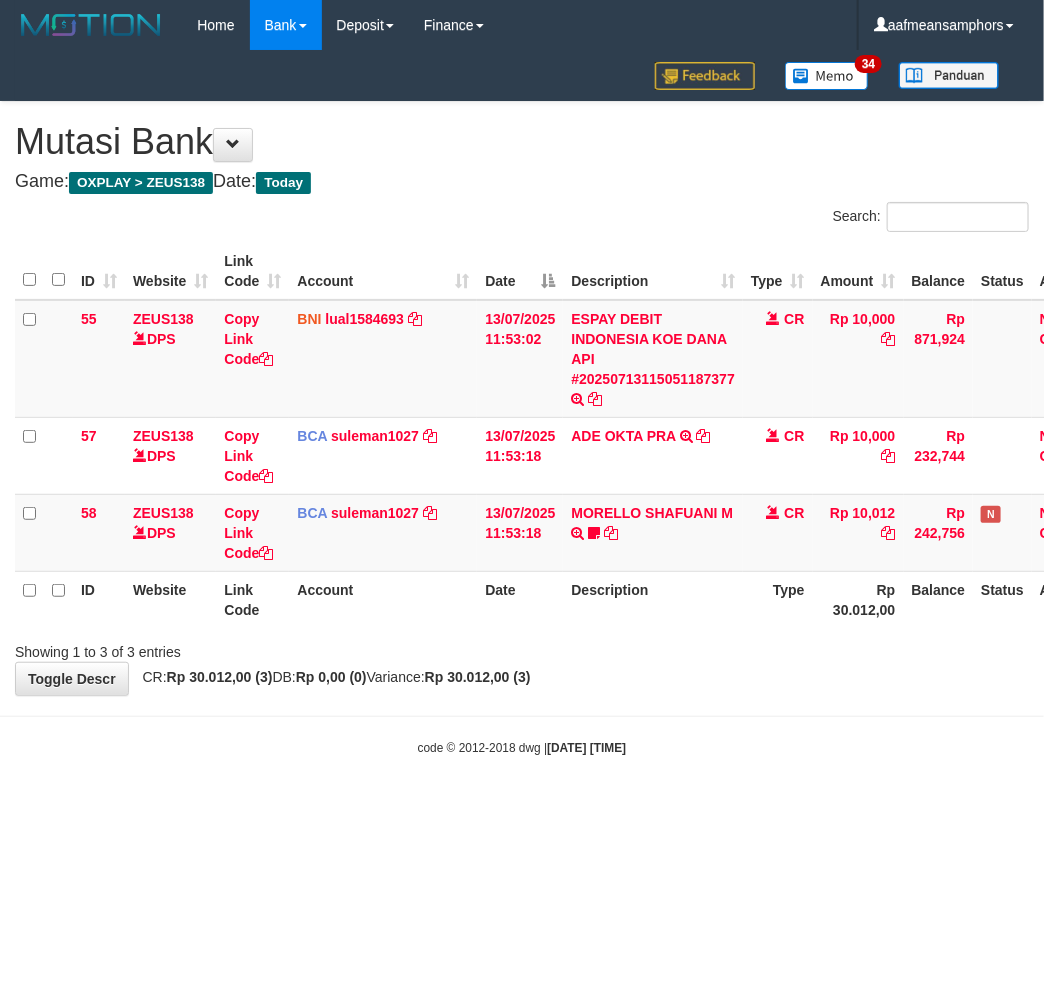 drag, startPoint x: 687, startPoint y: 741, endPoint x: 674, endPoint y: 733, distance: 15.264338 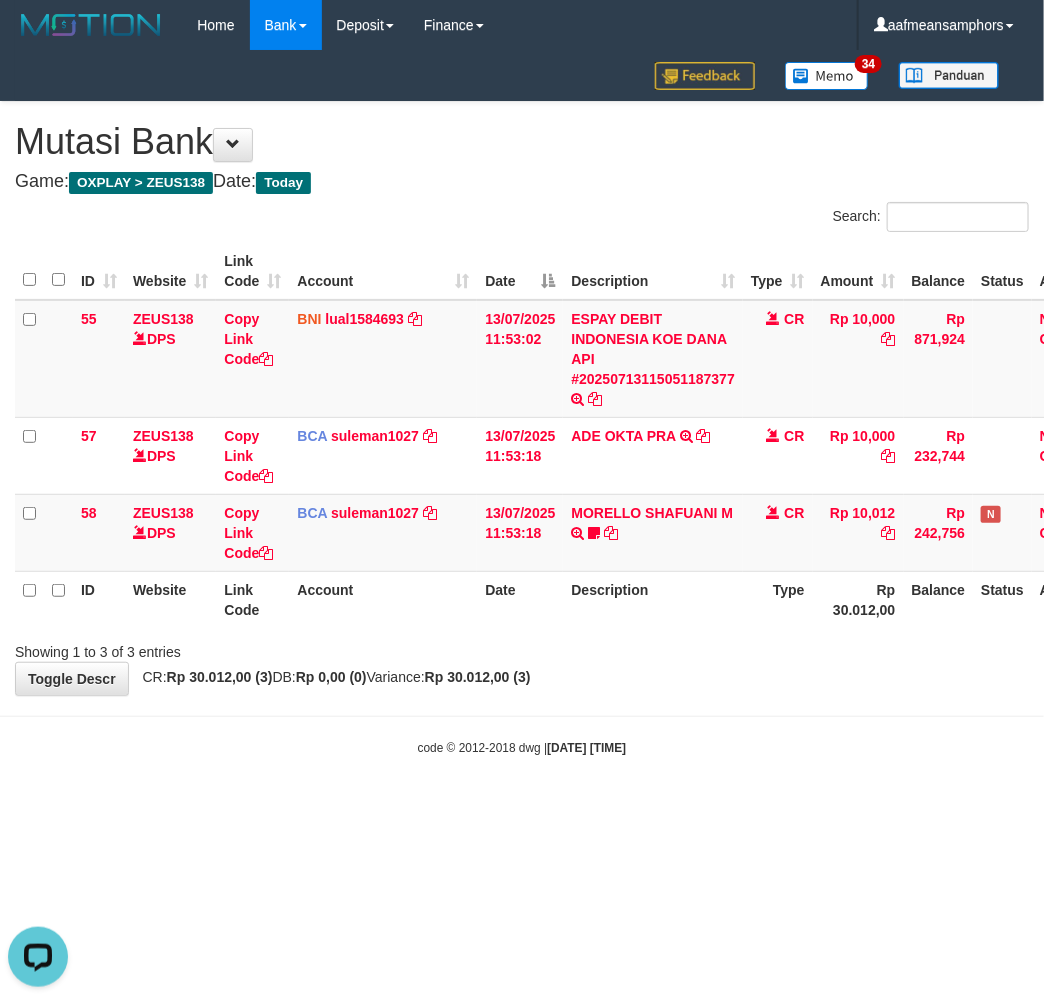 scroll, scrollTop: 0, scrollLeft: 0, axis: both 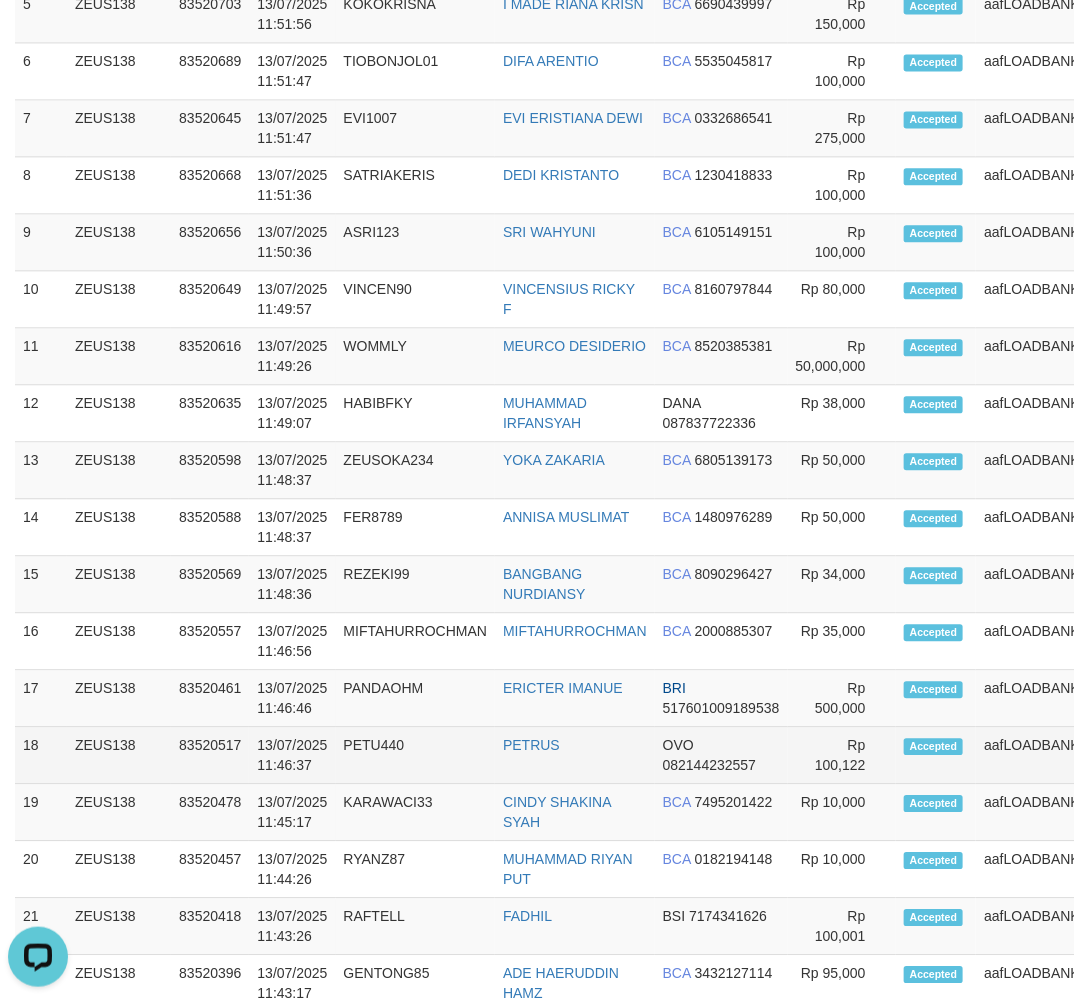 drag, startPoint x: 565, startPoint y: 766, endPoint x: 500, endPoint y: 741, distance: 69.641945 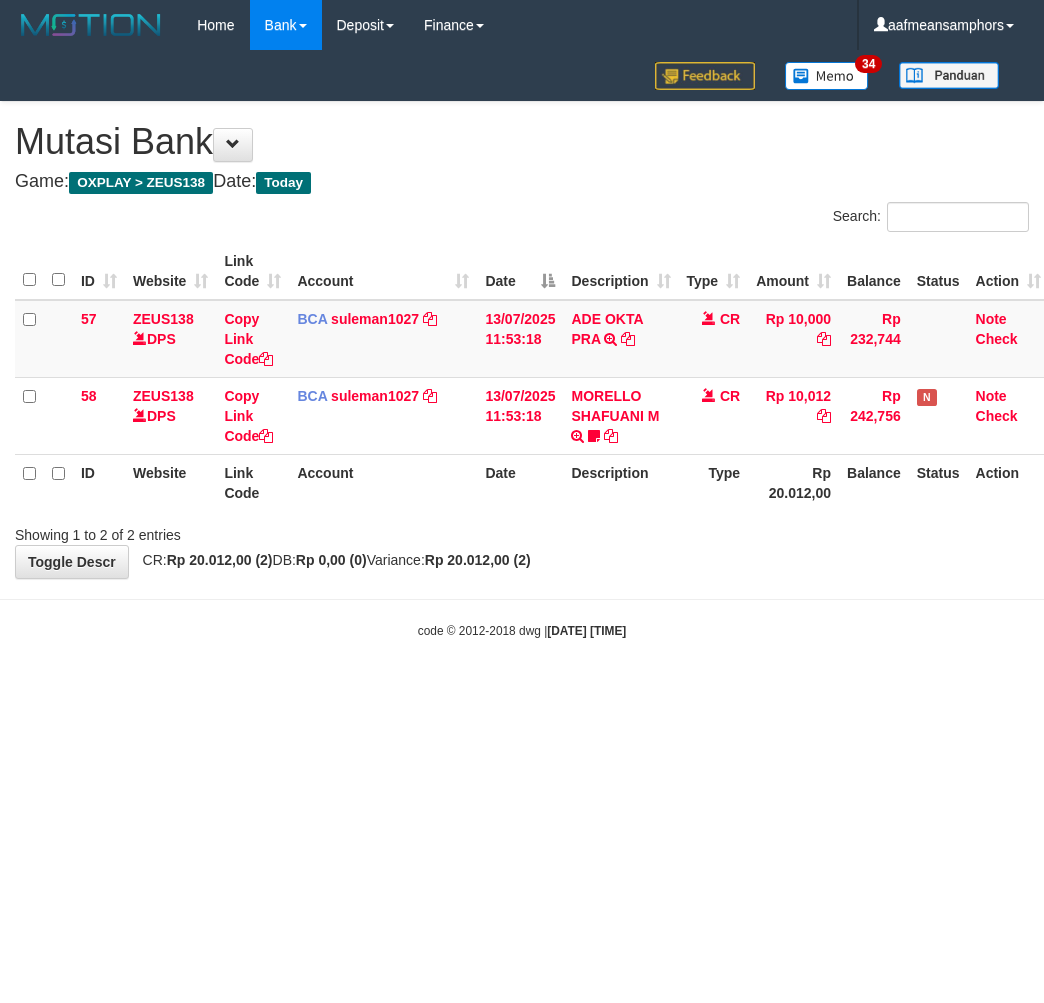 scroll, scrollTop: 0, scrollLeft: 0, axis: both 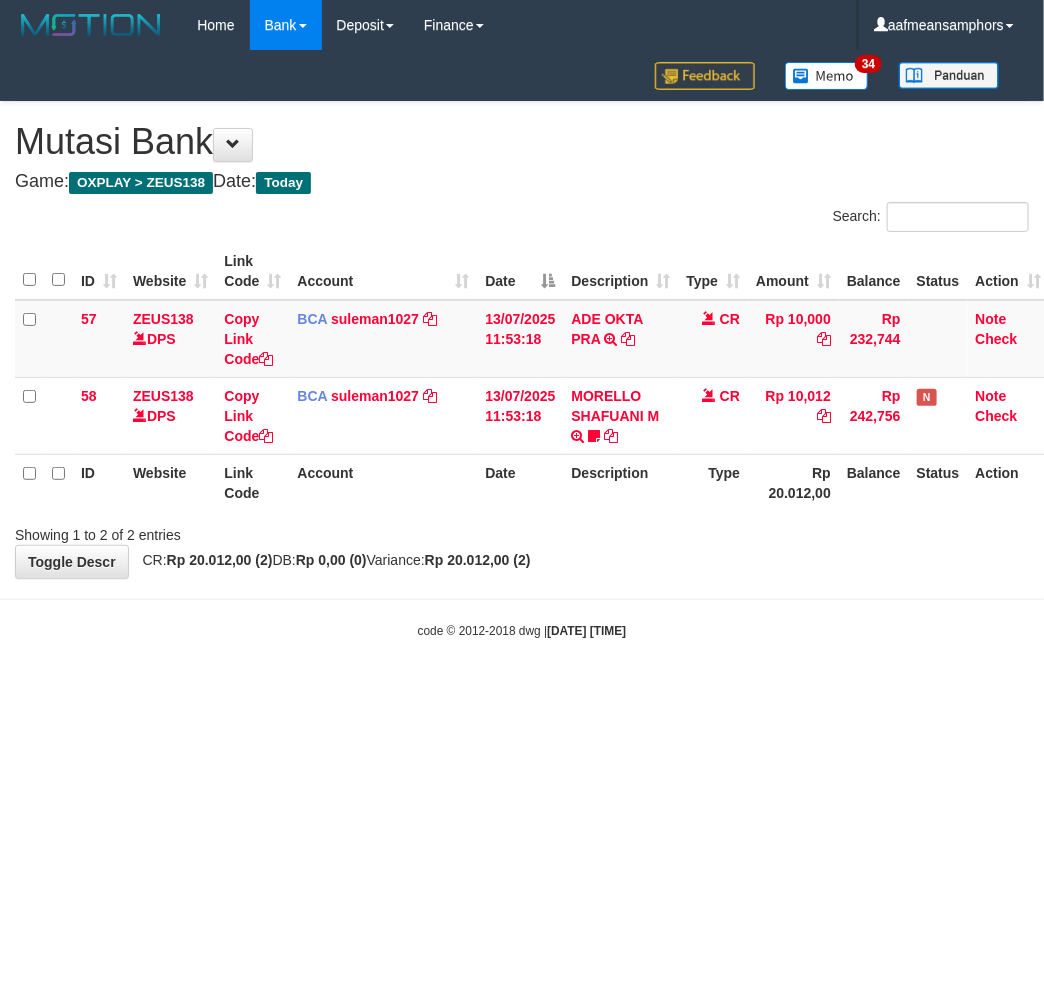drag, startPoint x: 0, startPoint y: 0, endPoint x: 646, endPoint y: 736, distance: 979.29156 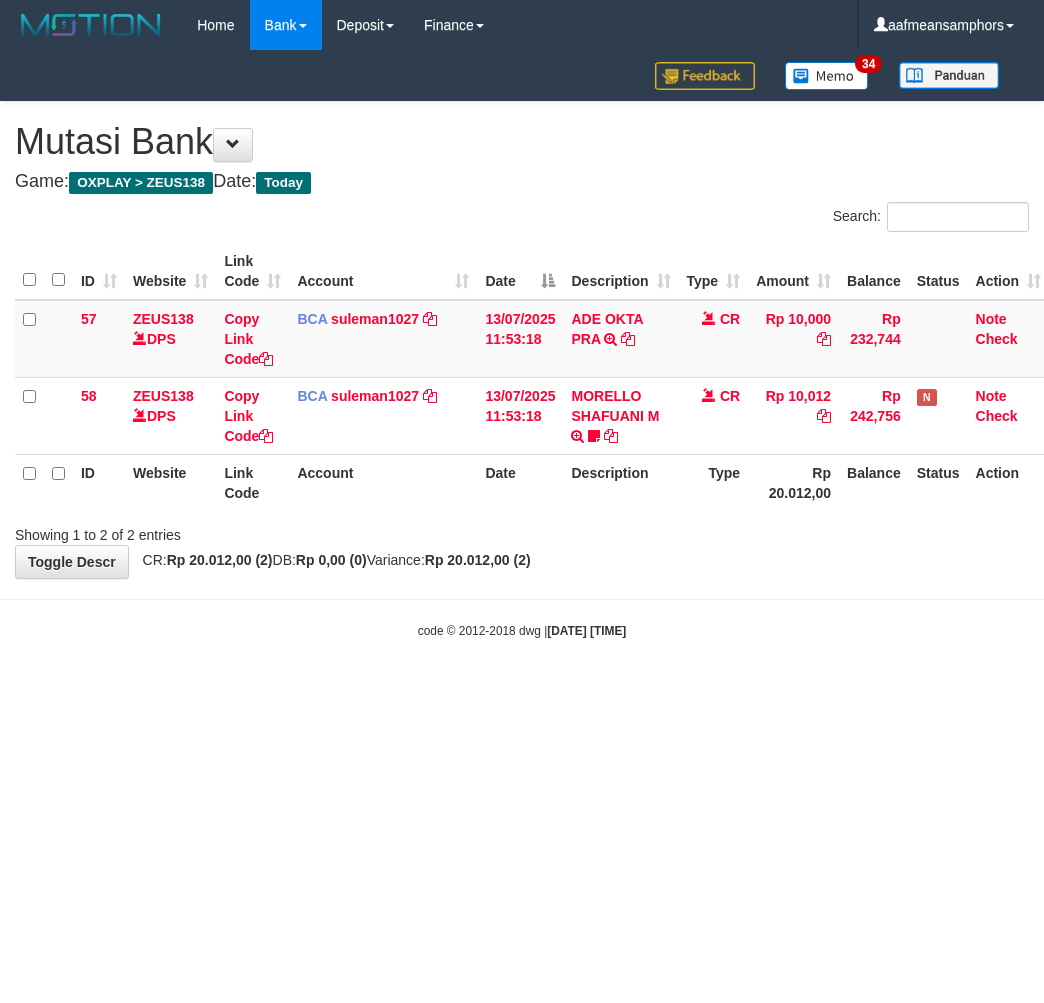 scroll, scrollTop: 0, scrollLeft: 0, axis: both 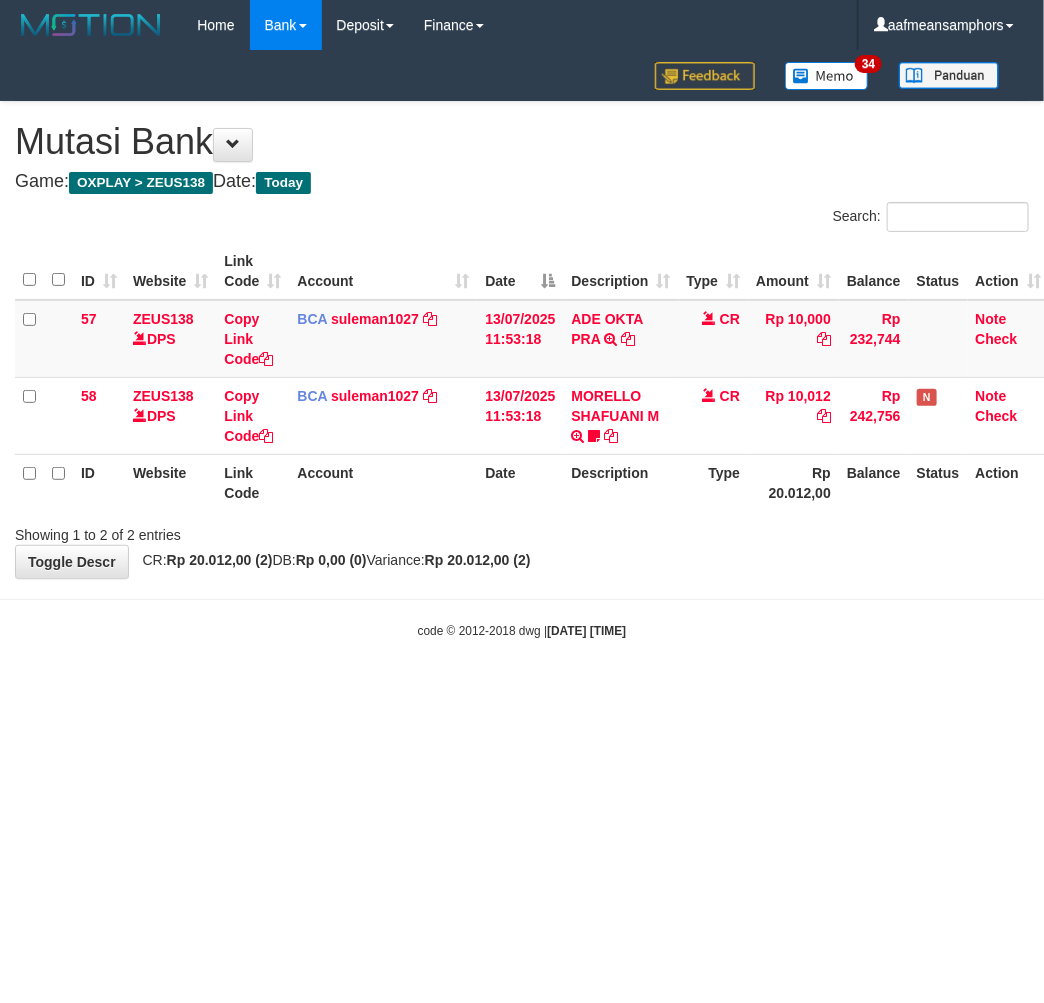 drag, startPoint x: 887, startPoint y: 758, endPoint x: 800, endPoint y: 755, distance: 87.05171 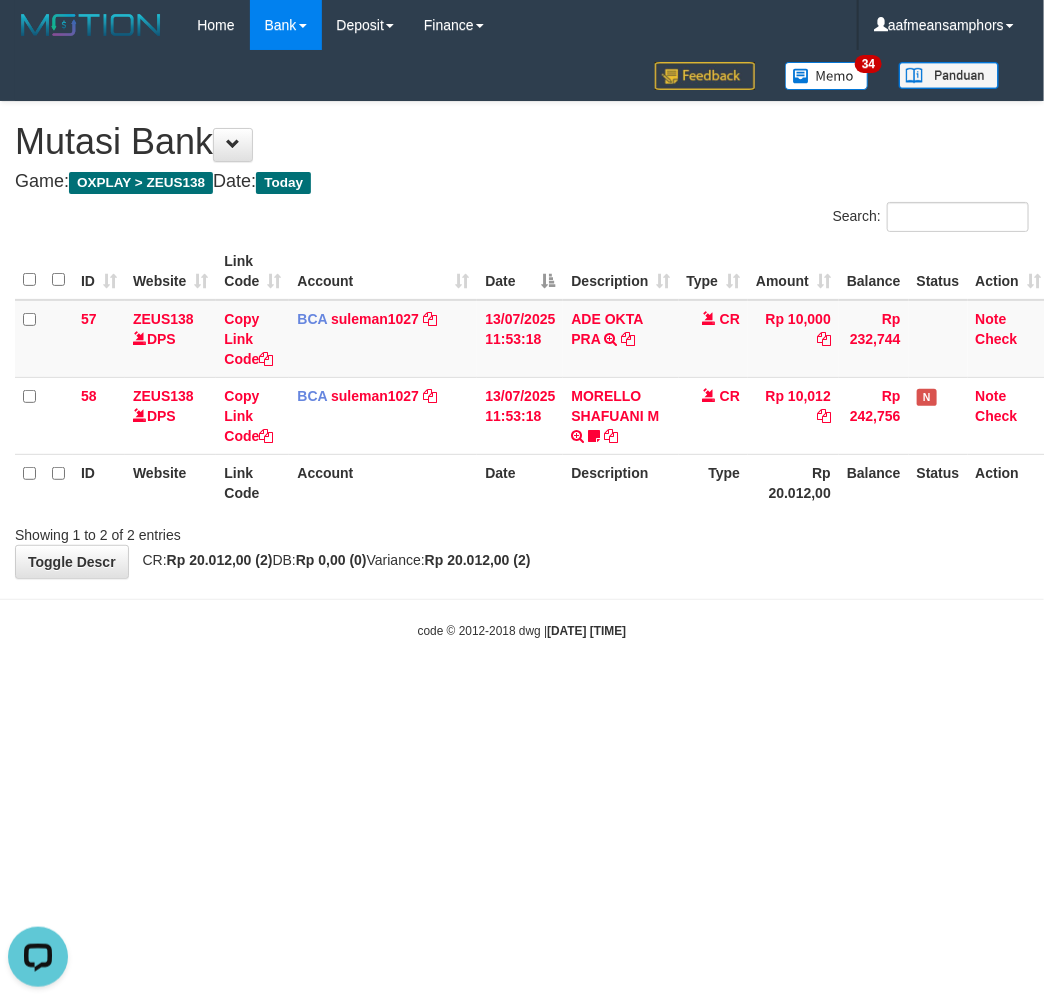 scroll, scrollTop: 0, scrollLeft: 0, axis: both 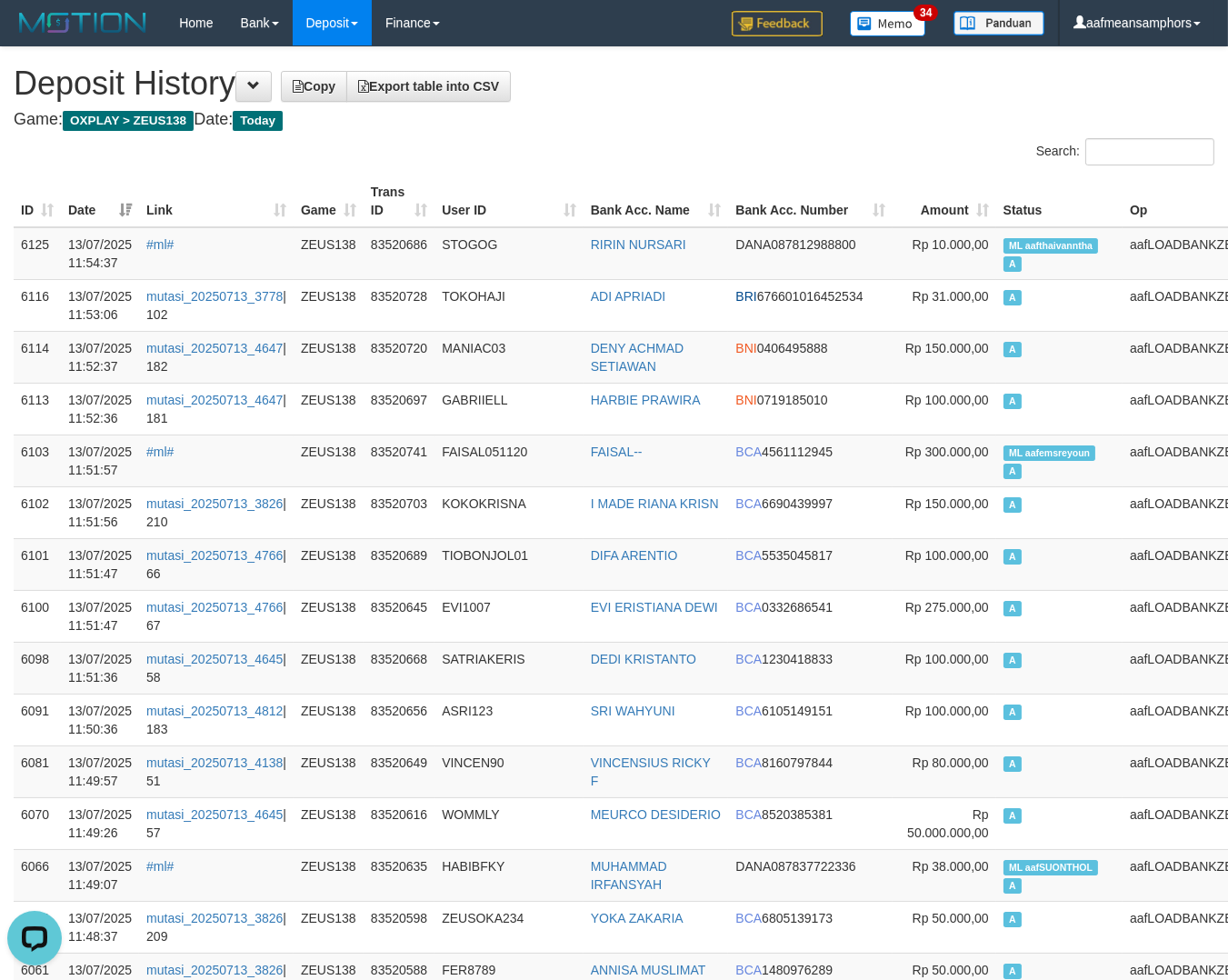 click on "Search:" at bounding box center (614, 154) 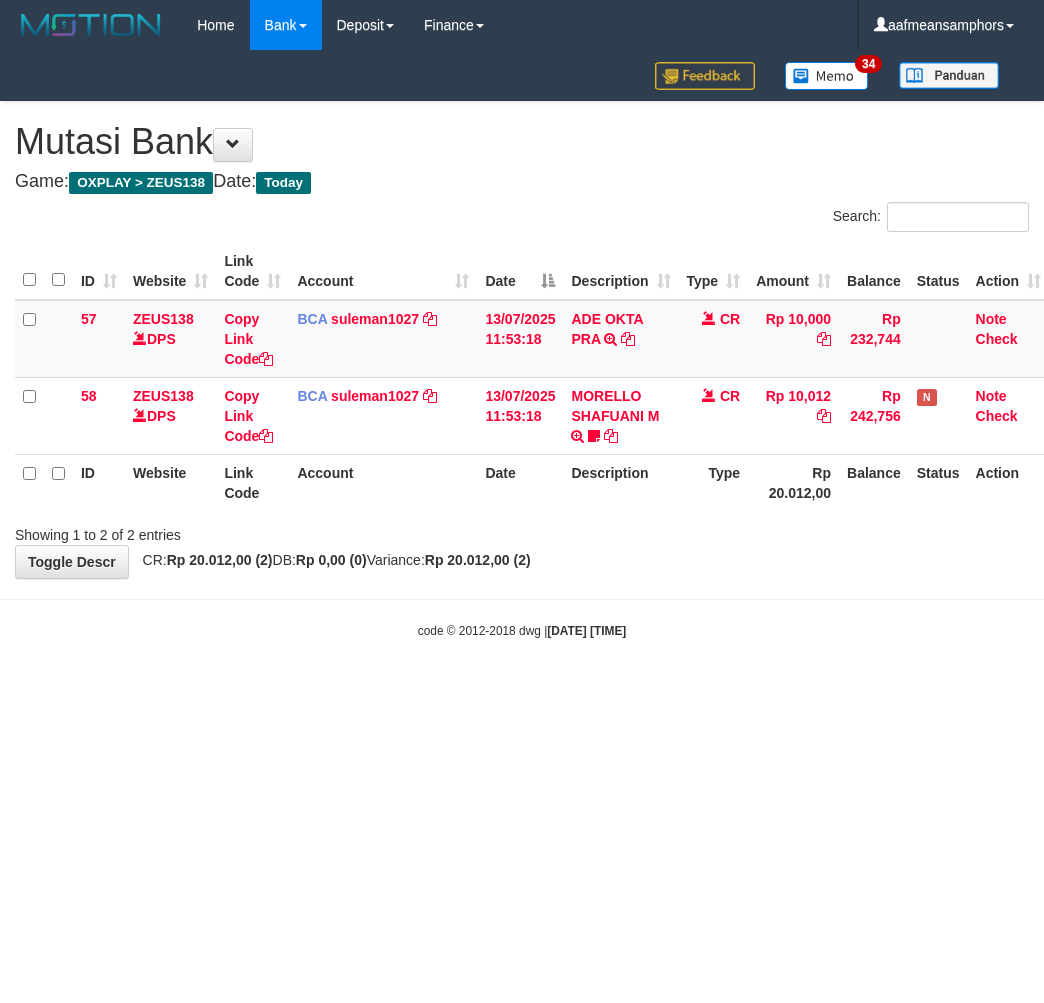 scroll, scrollTop: 0, scrollLeft: 0, axis: both 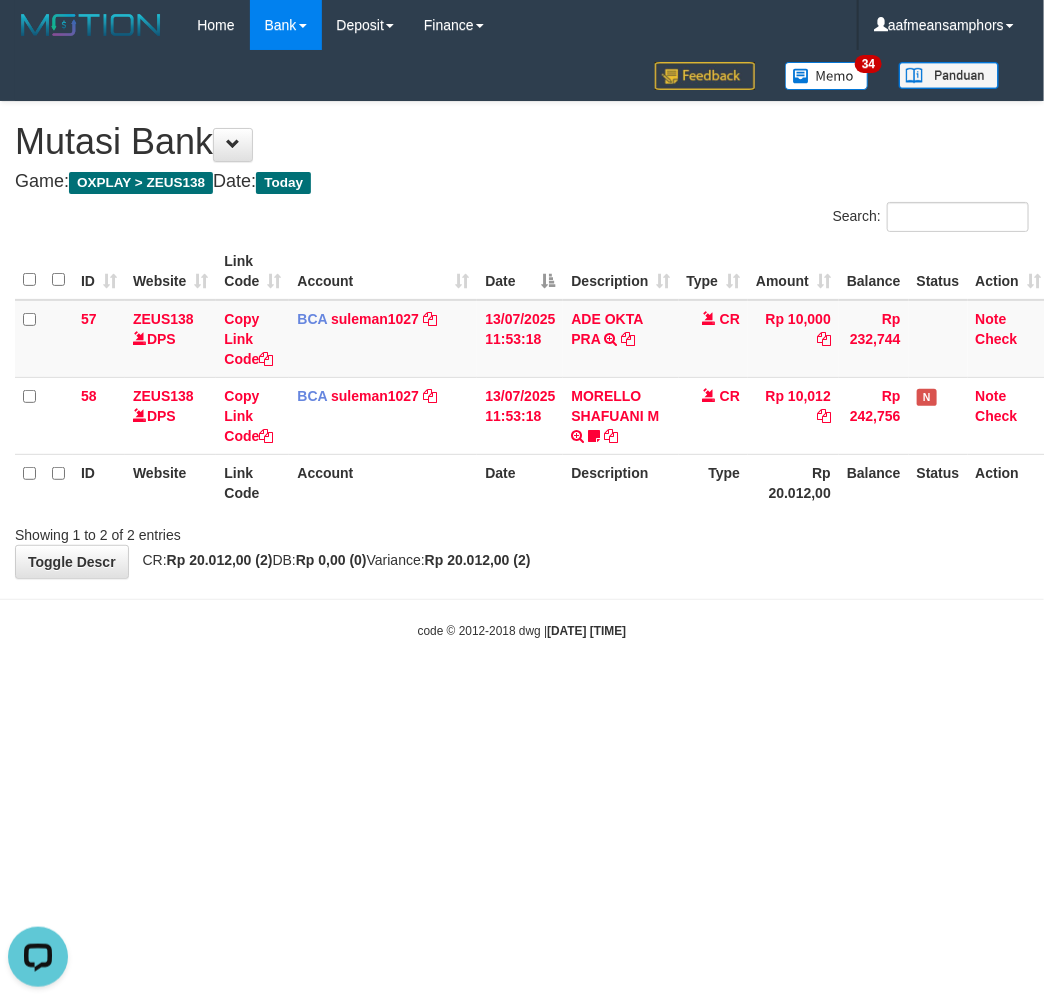 click on "Toggle navigation
Home
Bank
Account List
Load
By Website
Group
[OXPLAY]													ZEUS138
By Load Group (DPS)
Sync" at bounding box center (522, 345) 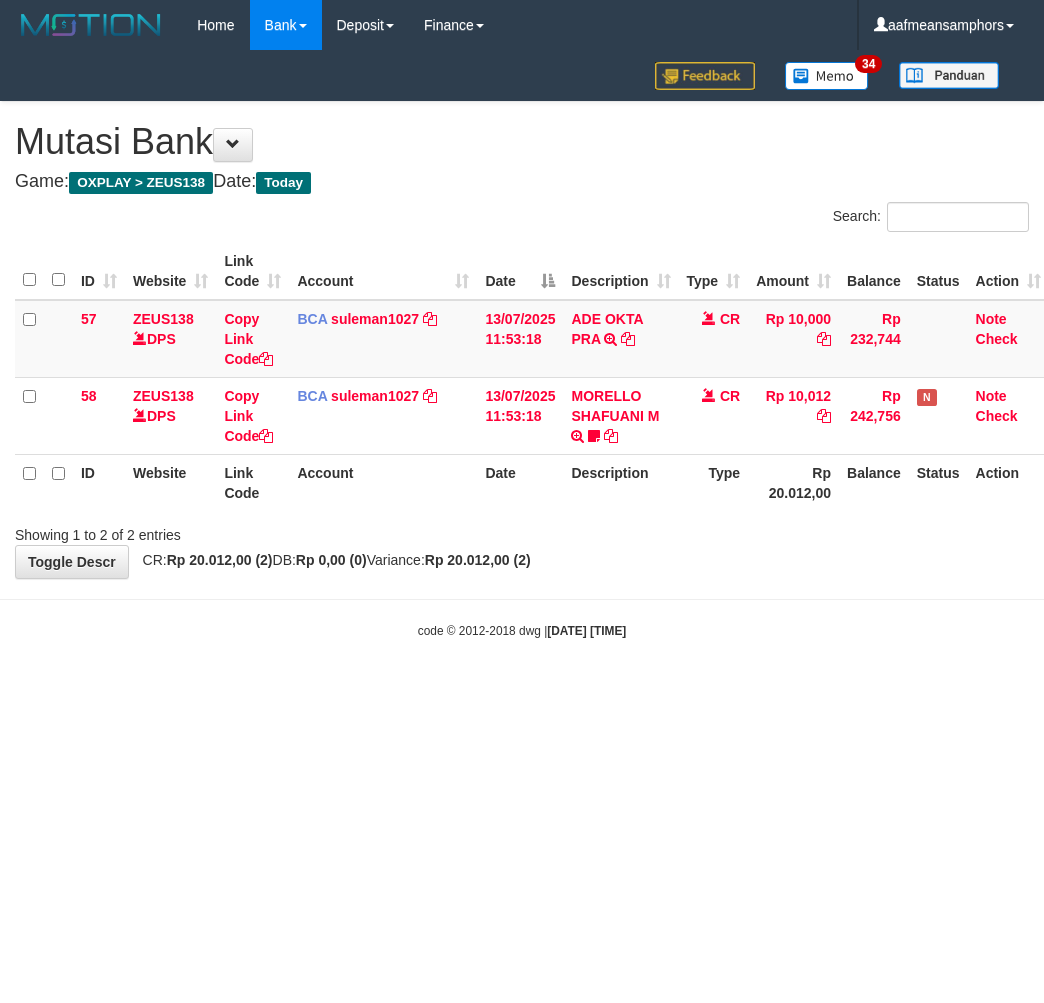 scroll, scrollTop: 0, scrollLeft: 0, axis: both 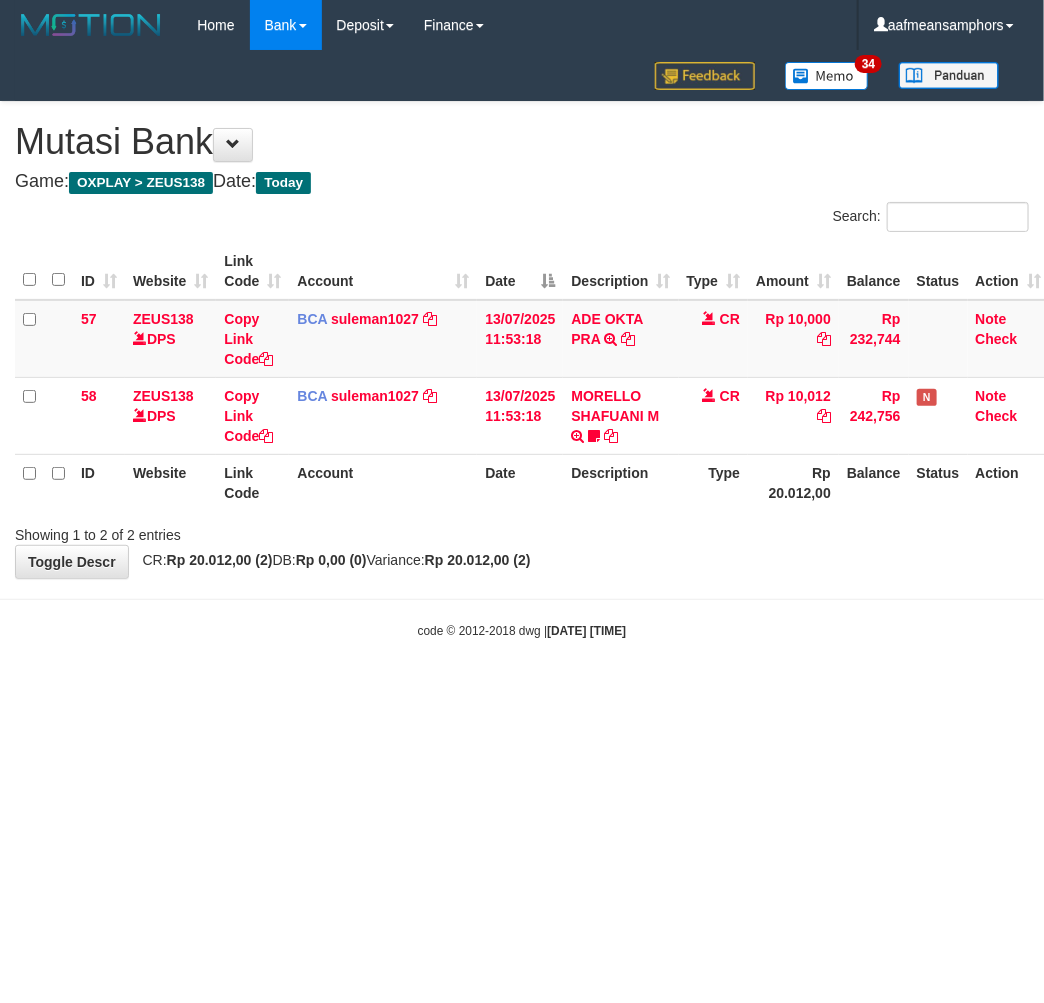 drag, startPoint x: 0, startPoint y: 0, endPoint x: 802, endPoint y: 695, distance: 1061.2394 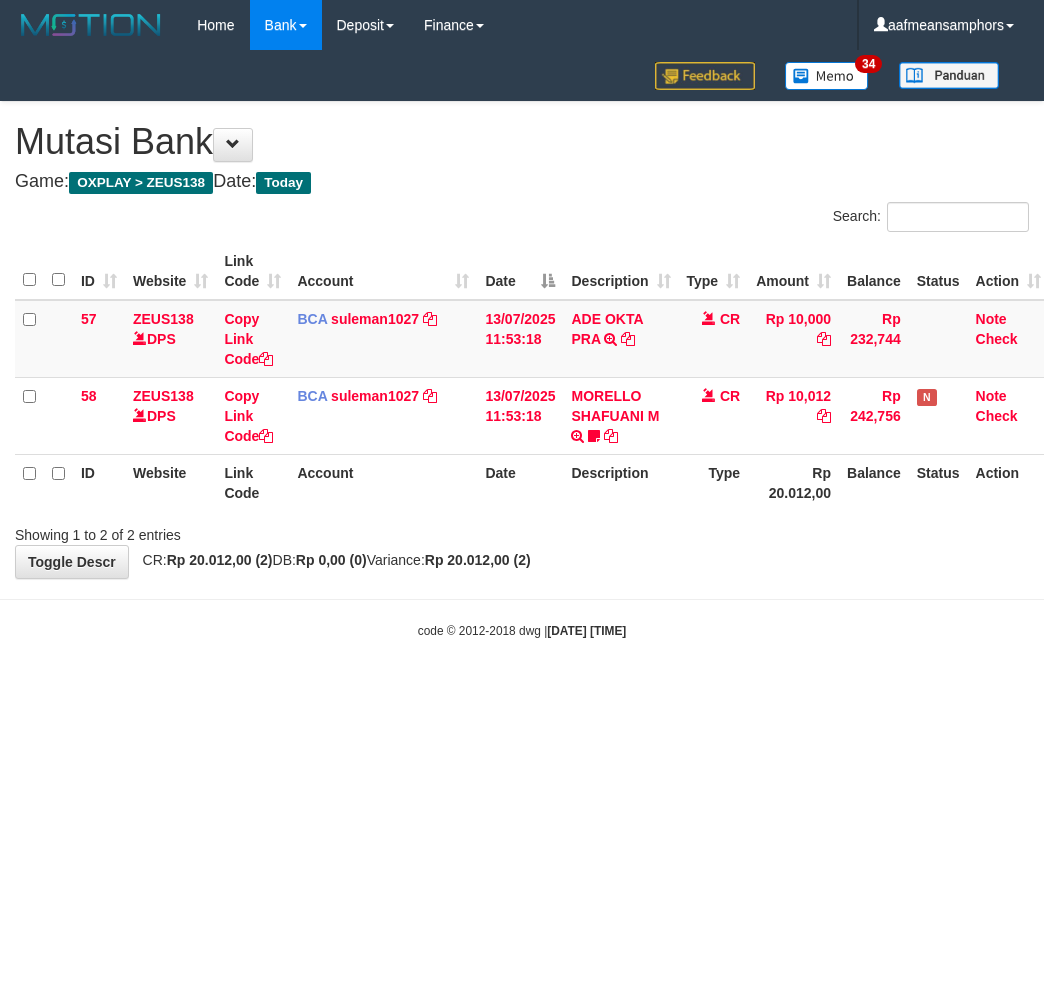 scroll, scrollTop: 0, scrollLeft: 0, axis: both 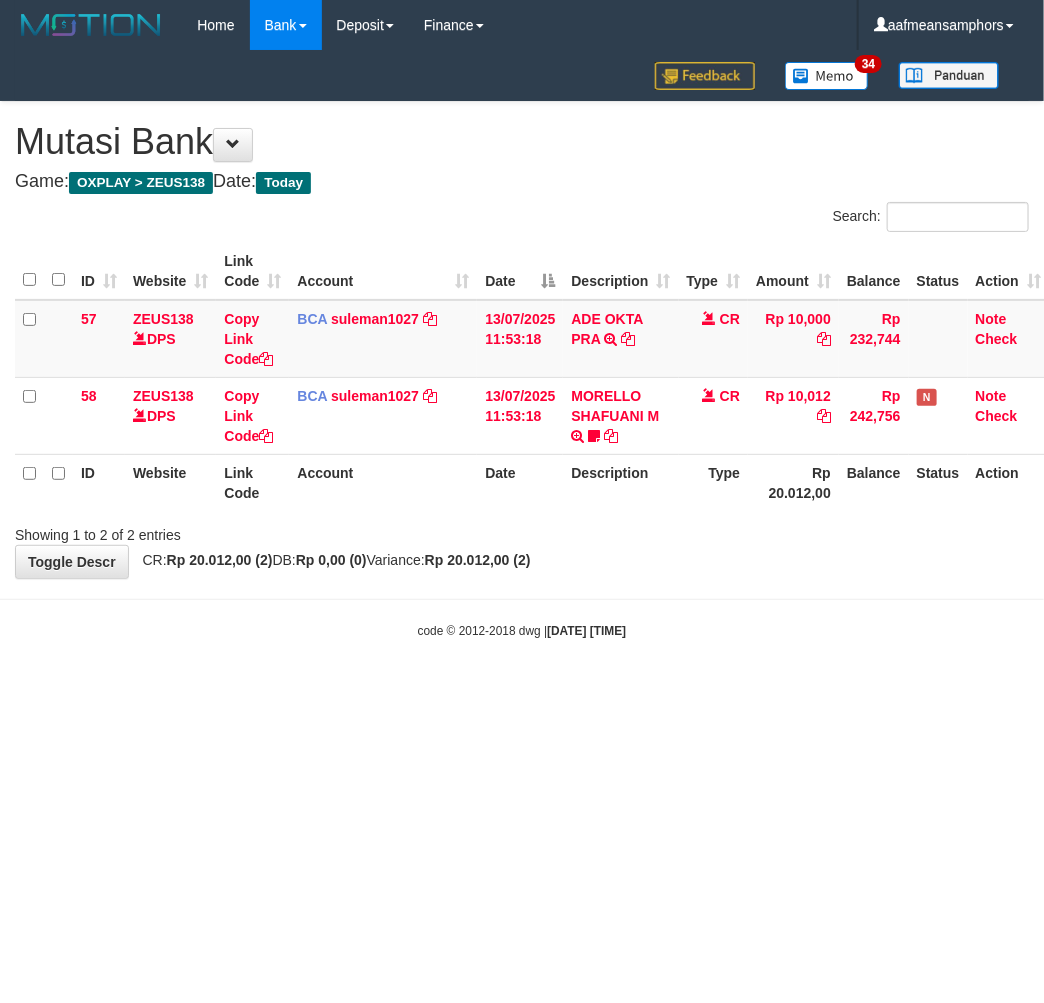 click on "Toggle navigation
Home
Bank
Account List
Load
By Website
Group
[OXPLAY]													ZEUS138
By Load Group (DPS)
Sync" at bounding box center [522, 345] 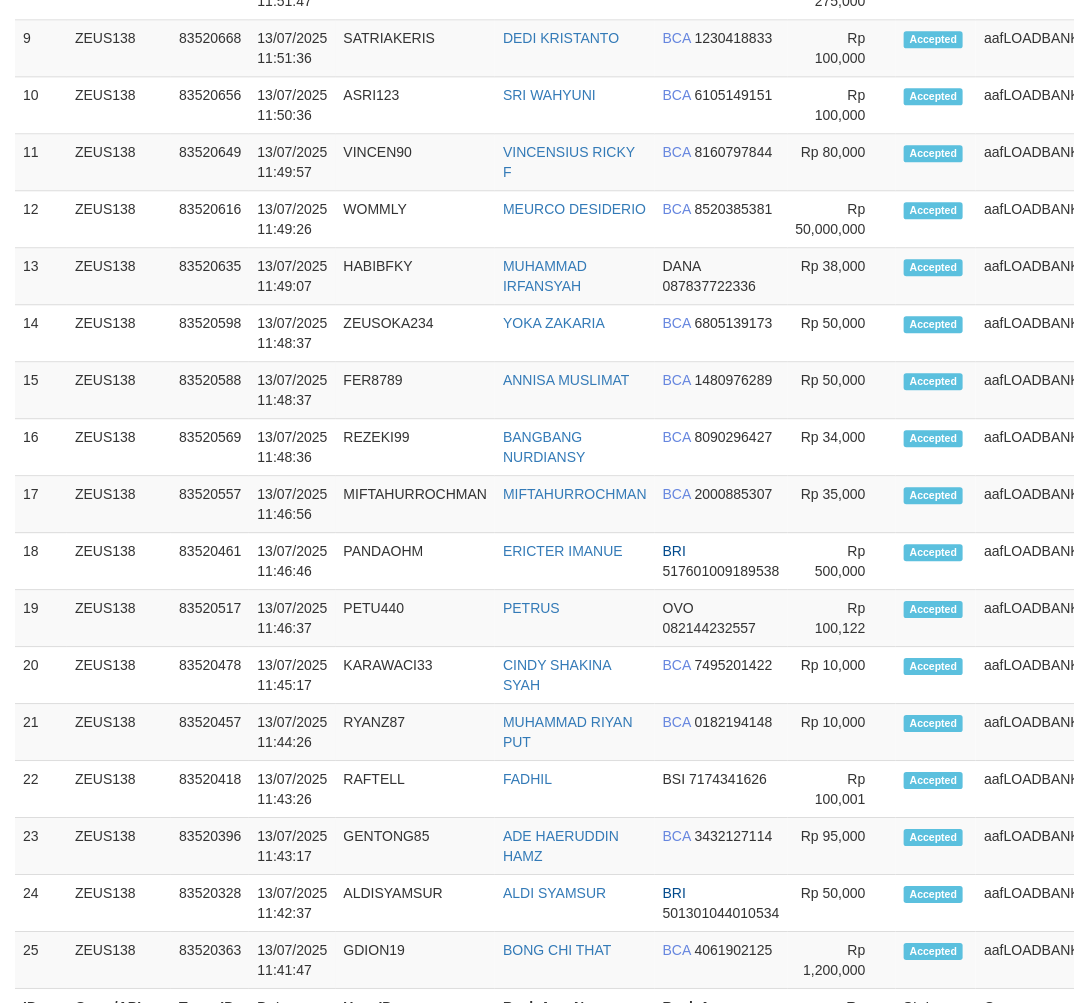 scroll, scrollTop: 1374, scrollLeft: 0, axis: vertical 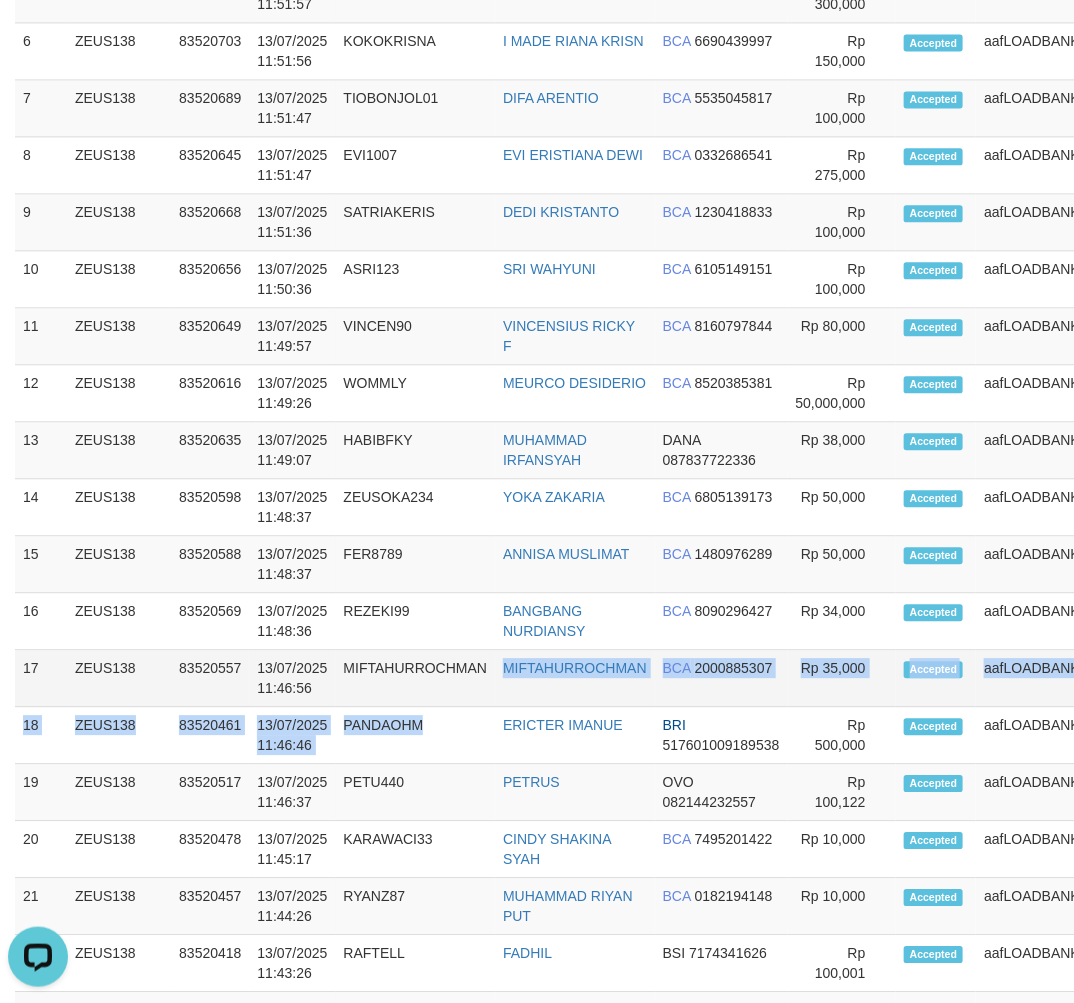 drag, startPoint x: 488, startPoint y: 705, endPoint x: 477, endPoint y: 703, distance: 11.18034 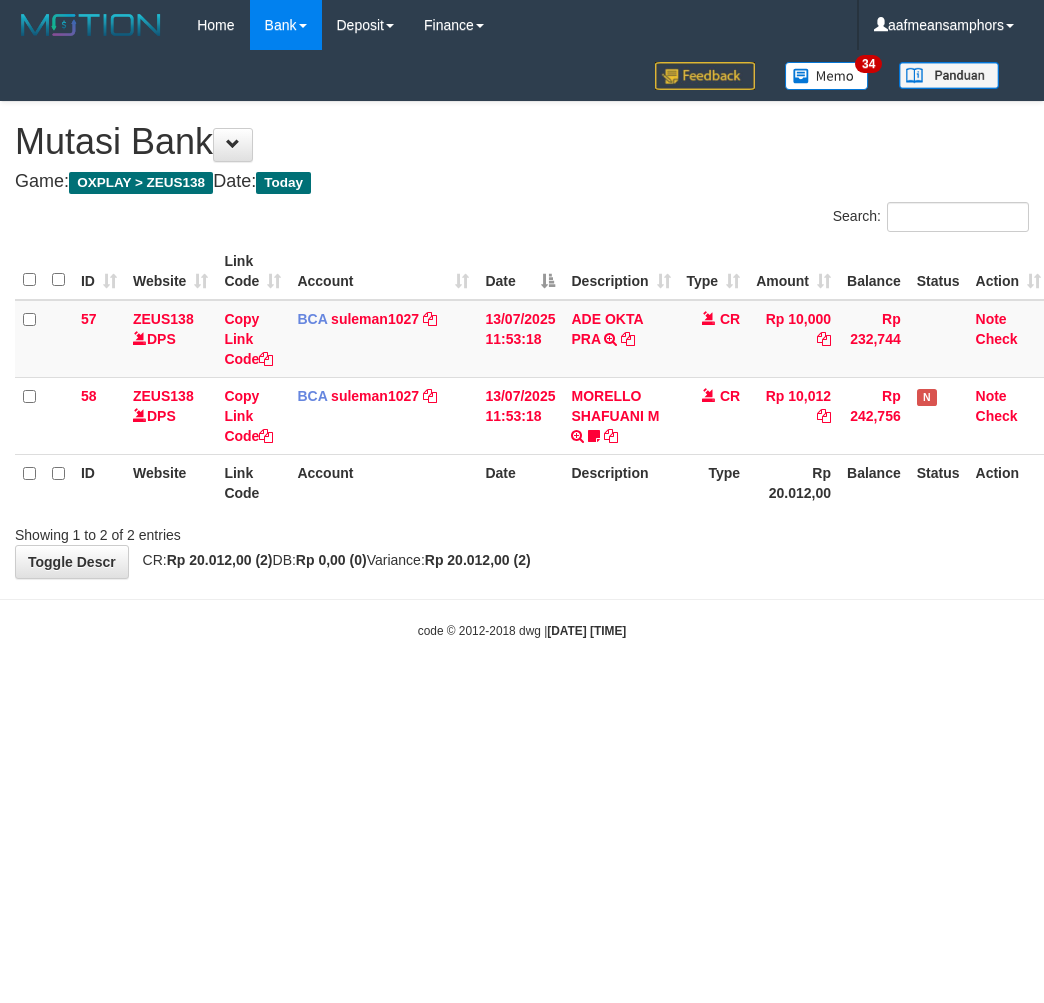 scroll, scrollTop: 0, scrollLeft: 0, axis: both 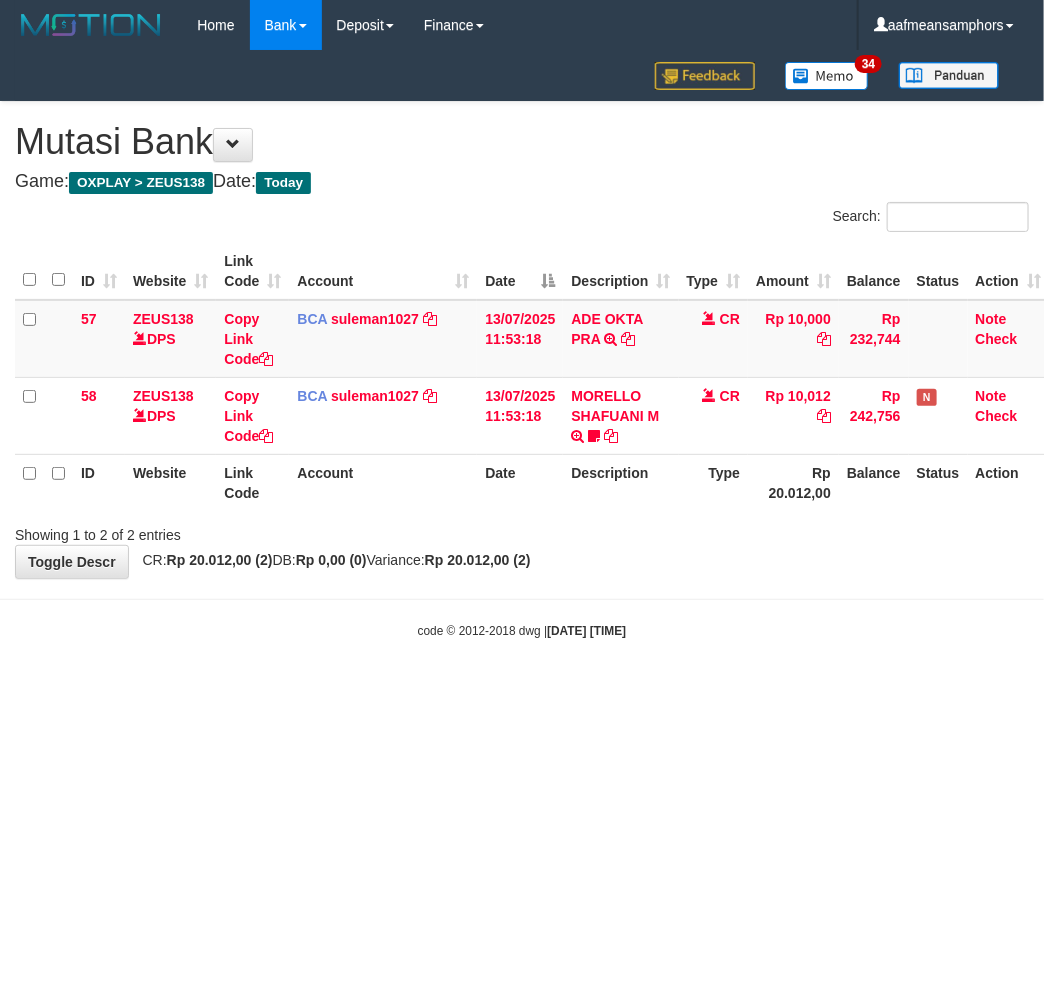click on "Toggle navigation
Home
Bank
Account List
Load
By Website
Group
[OXPLAY]													ZEUS138
By Load Group (DPS)" at bounding box center [522, 345] 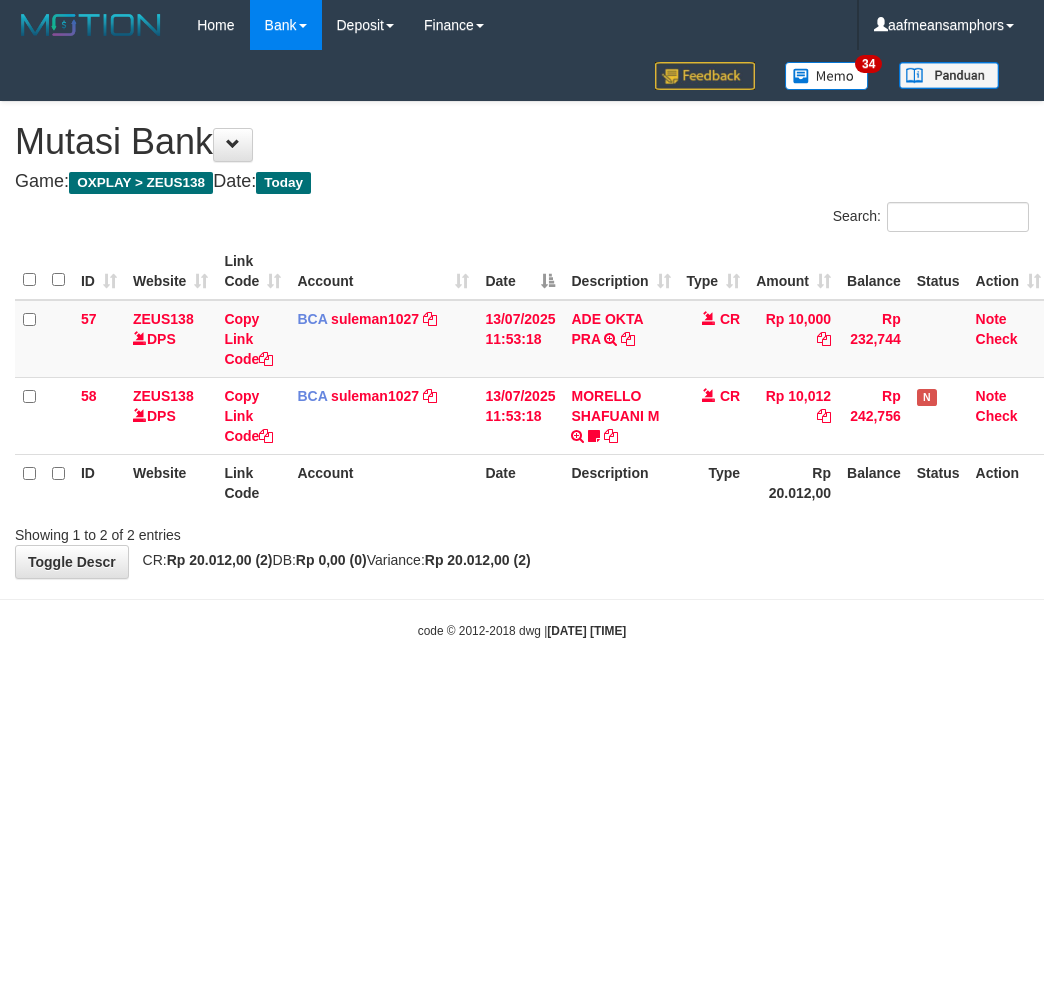 scroll, scrollTop: 0, scrollLeft: 0, axis: both 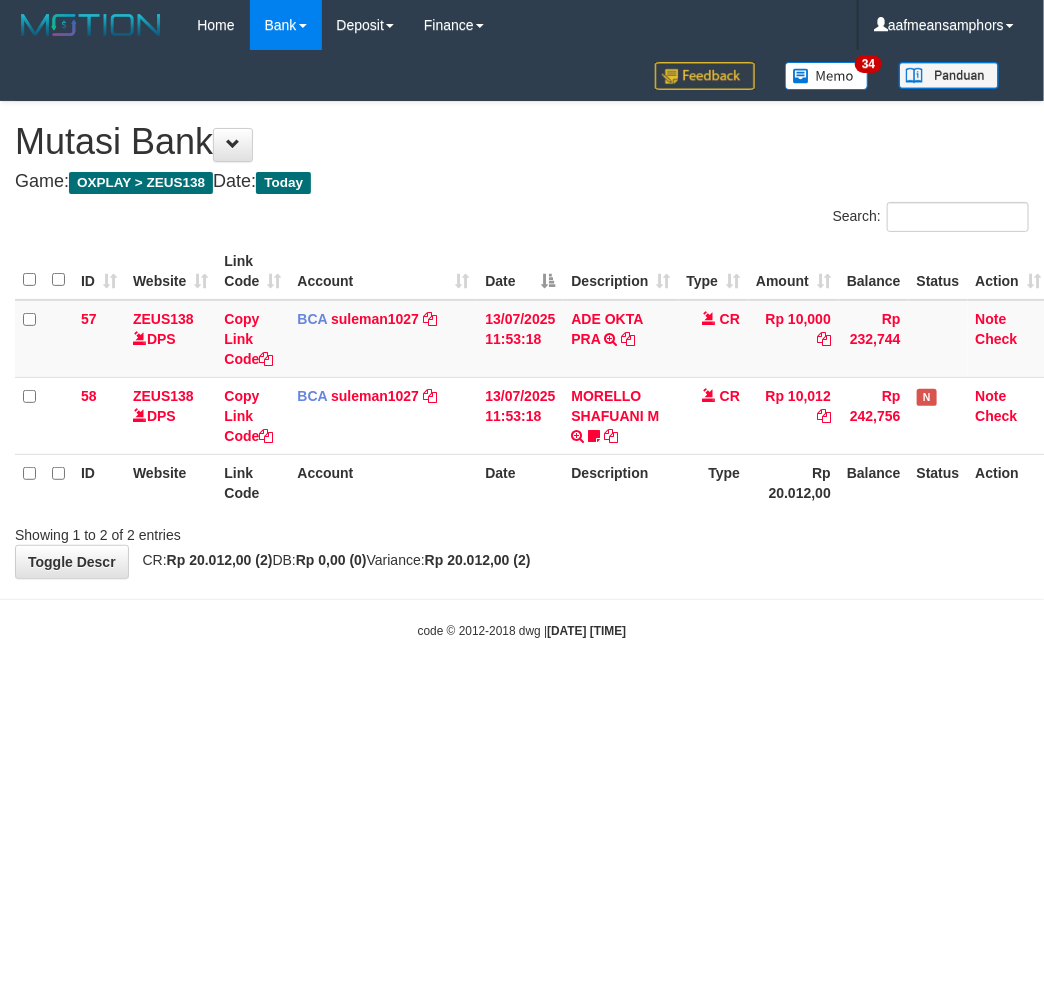 drag, startPoint x: 0, startPoint y: 0, endPoint x: 638, endPoint y: 691, distance: 940.4919 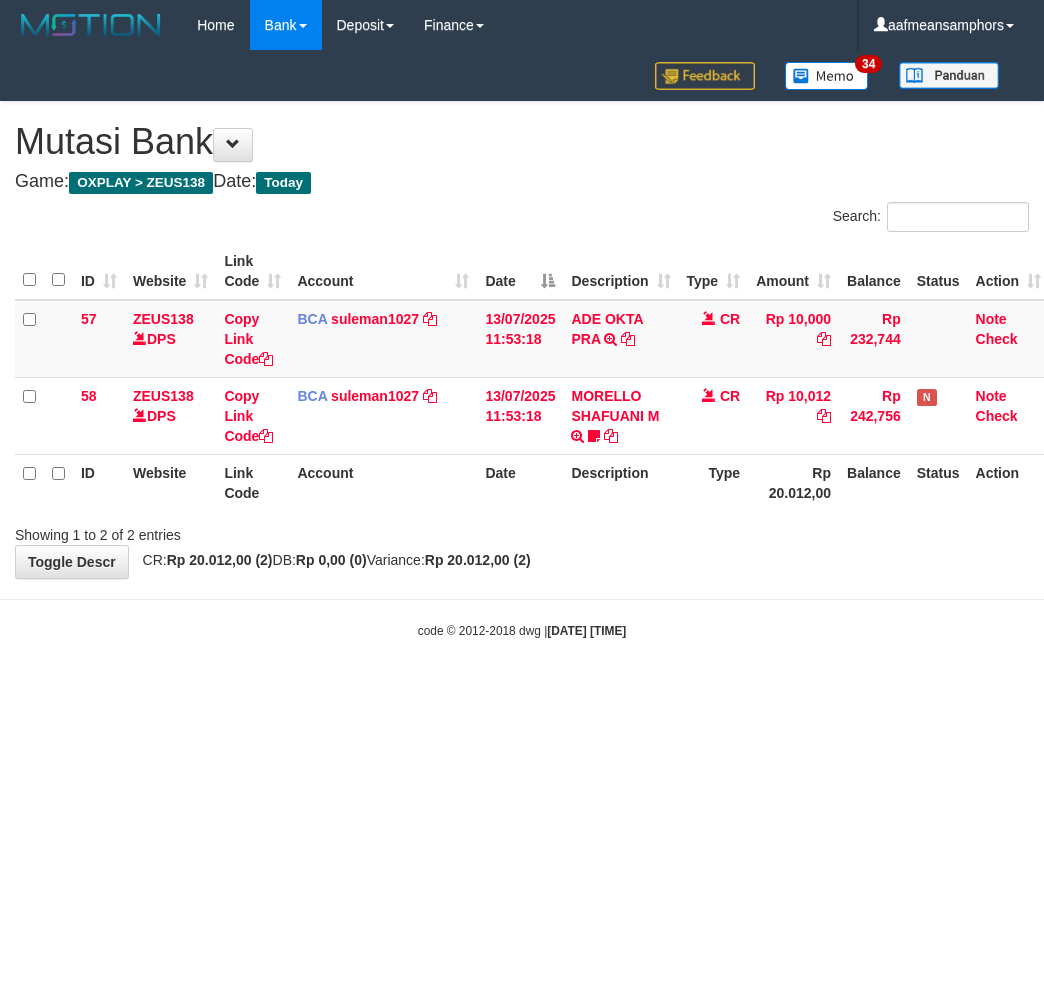 scroll, scrollTop: 0, scrollLeft: 0, axis: both 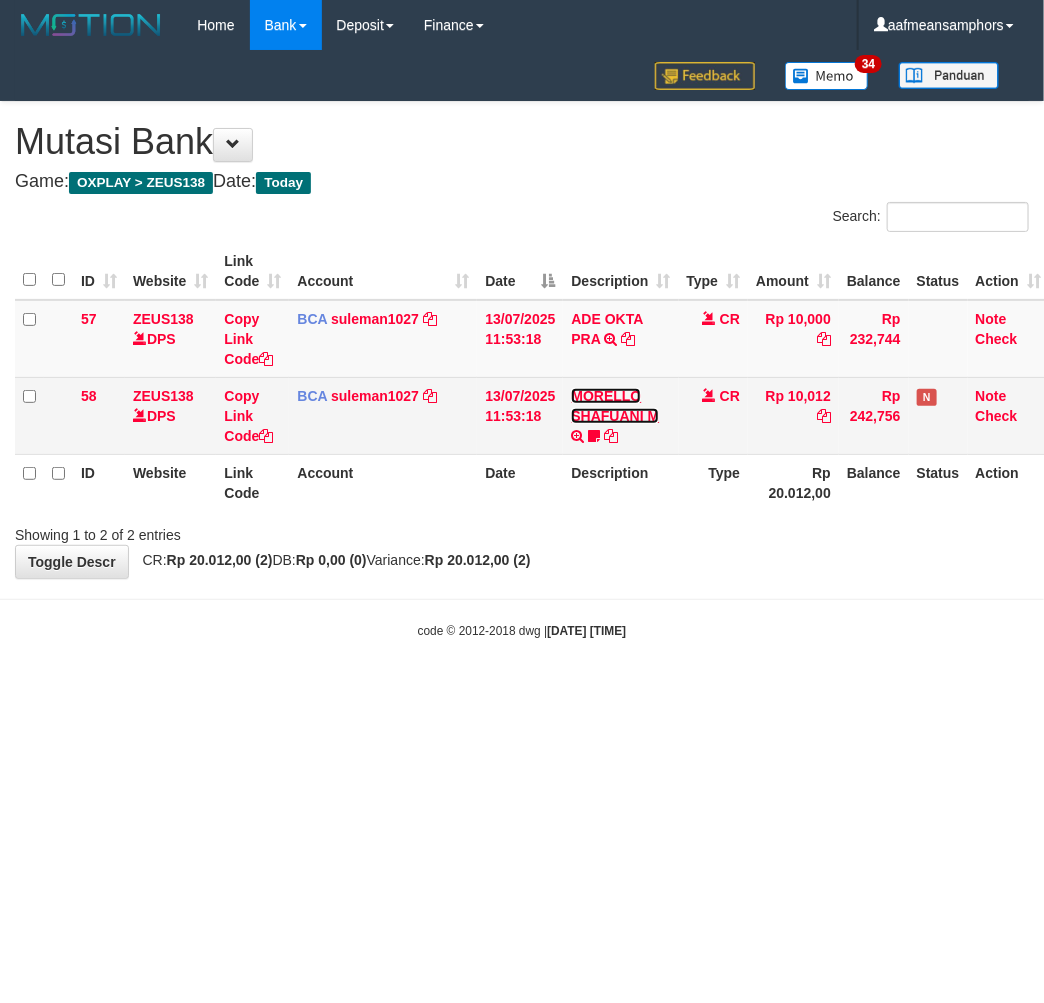 click on "MORELLO SHAFUANI M" at bounding box center [615, 406] 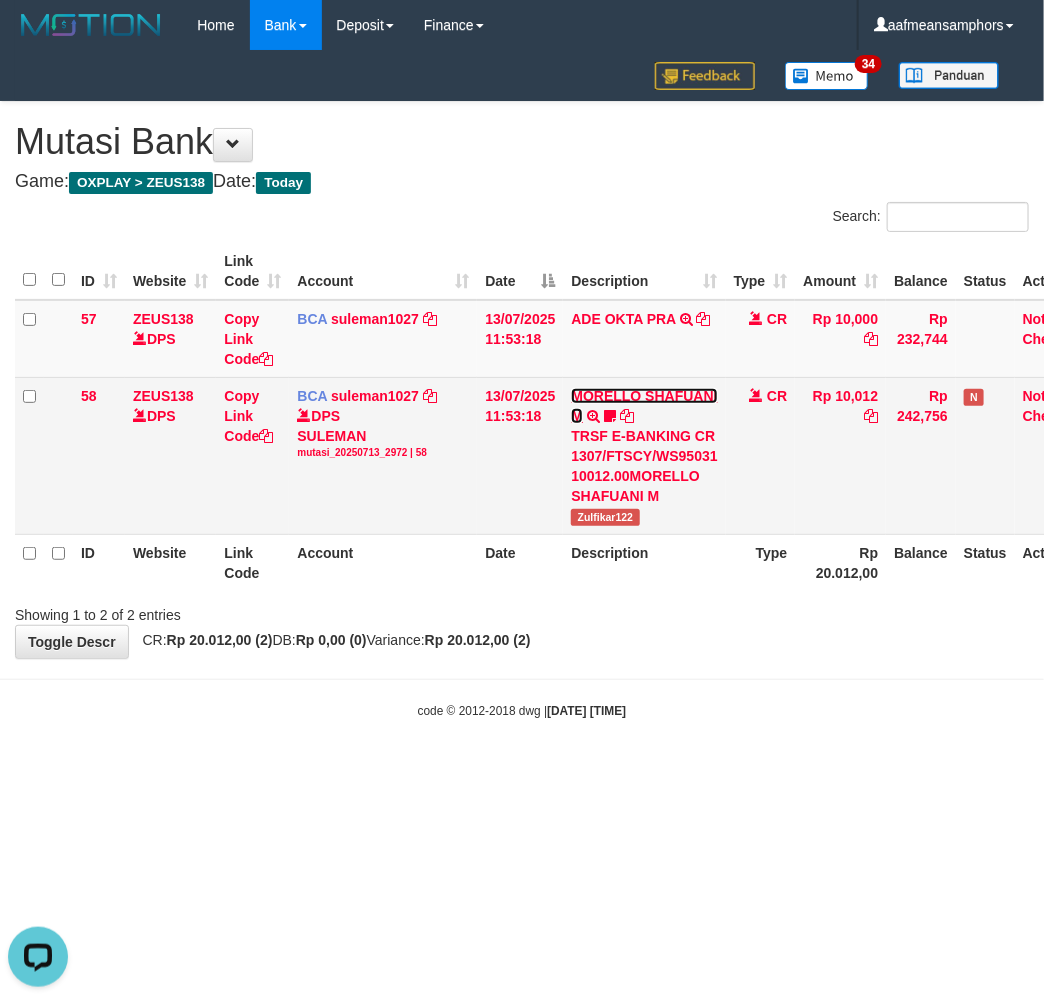 scroll, scrollTop: 0, scrollLeft: 0, axis: both 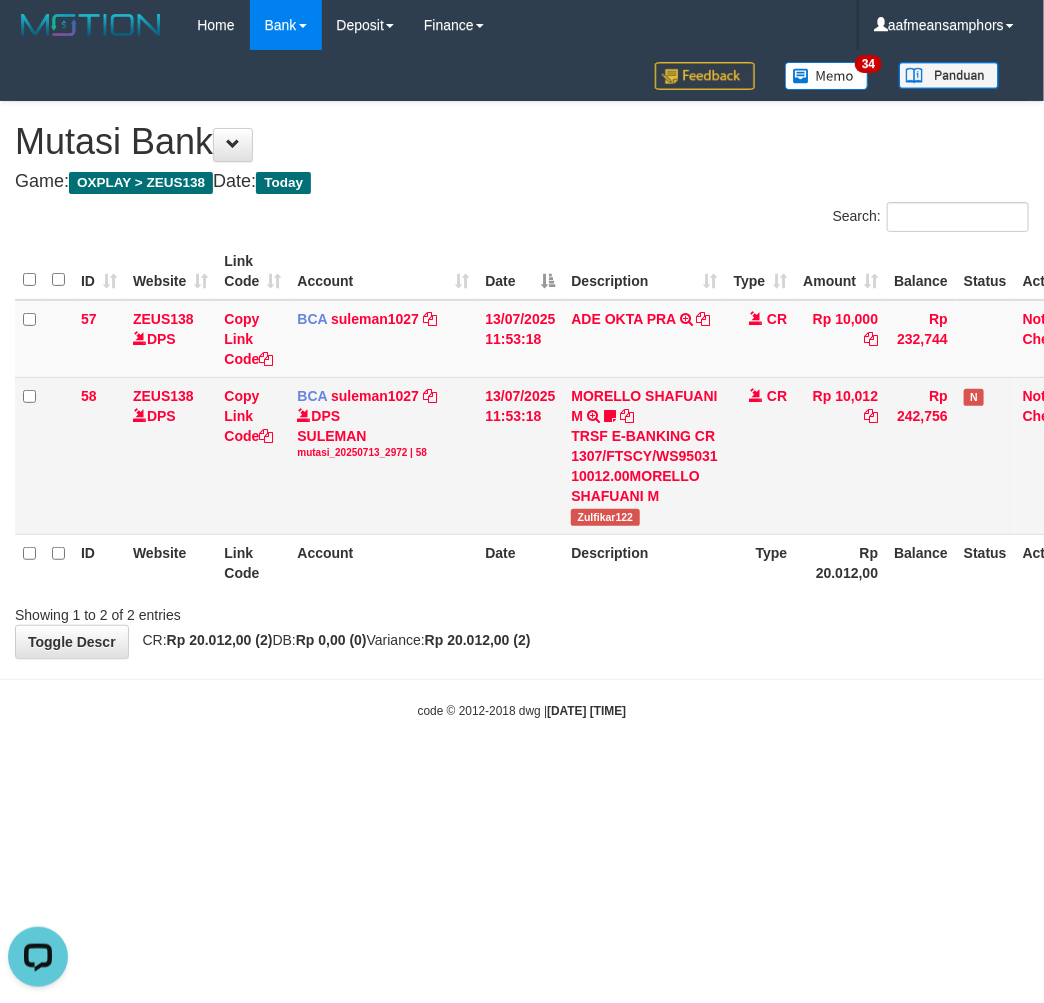 click on "Zulfikar122" at bounding box center [605, 517] 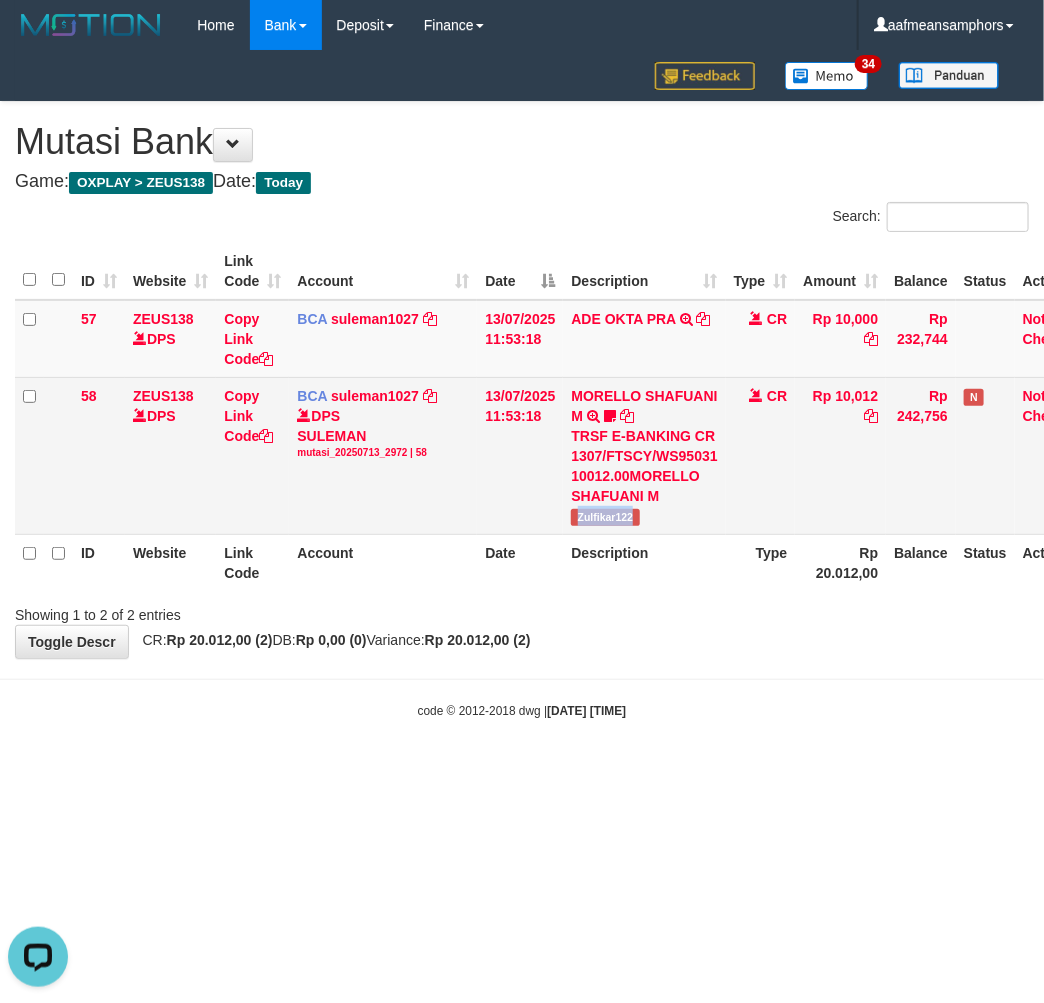 click on "Zulfikar122" at bounding box center (605, 517) 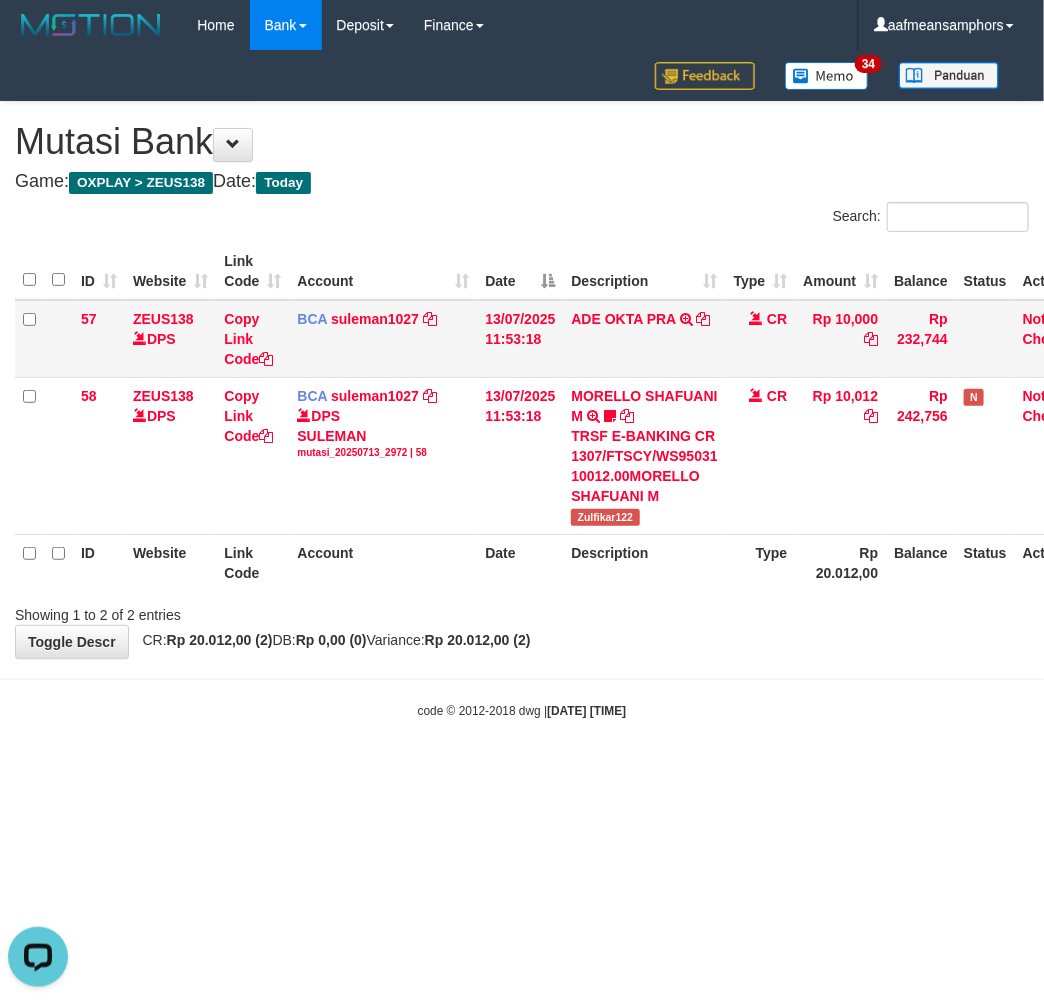click on "ADE OKTA PRA         TRSF E-BANKING CR 1307/FTSCY/WS95051
10000.002025071370956028 TRFDN-ADE OKTA PRAESPAY DEBIT INDONE" at bounding box center (644, 339) 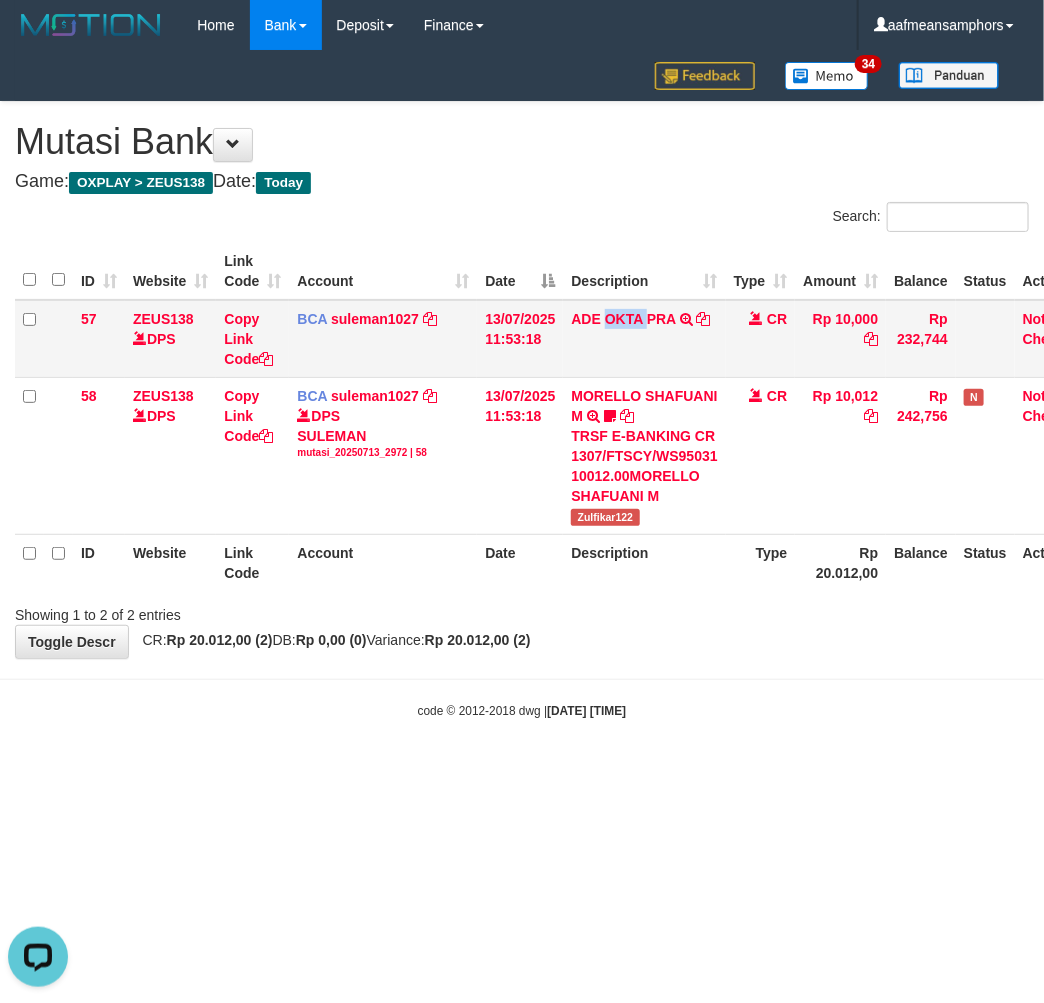click on "ADE OKTA PRA         TRSF E-BANKING CR 1307/FTSCY/WS95051
10000.002025071370956028 TRFDN-ADE OKTA PRAESPAY DEBIT INDONE" at bounding box center [644, 339] 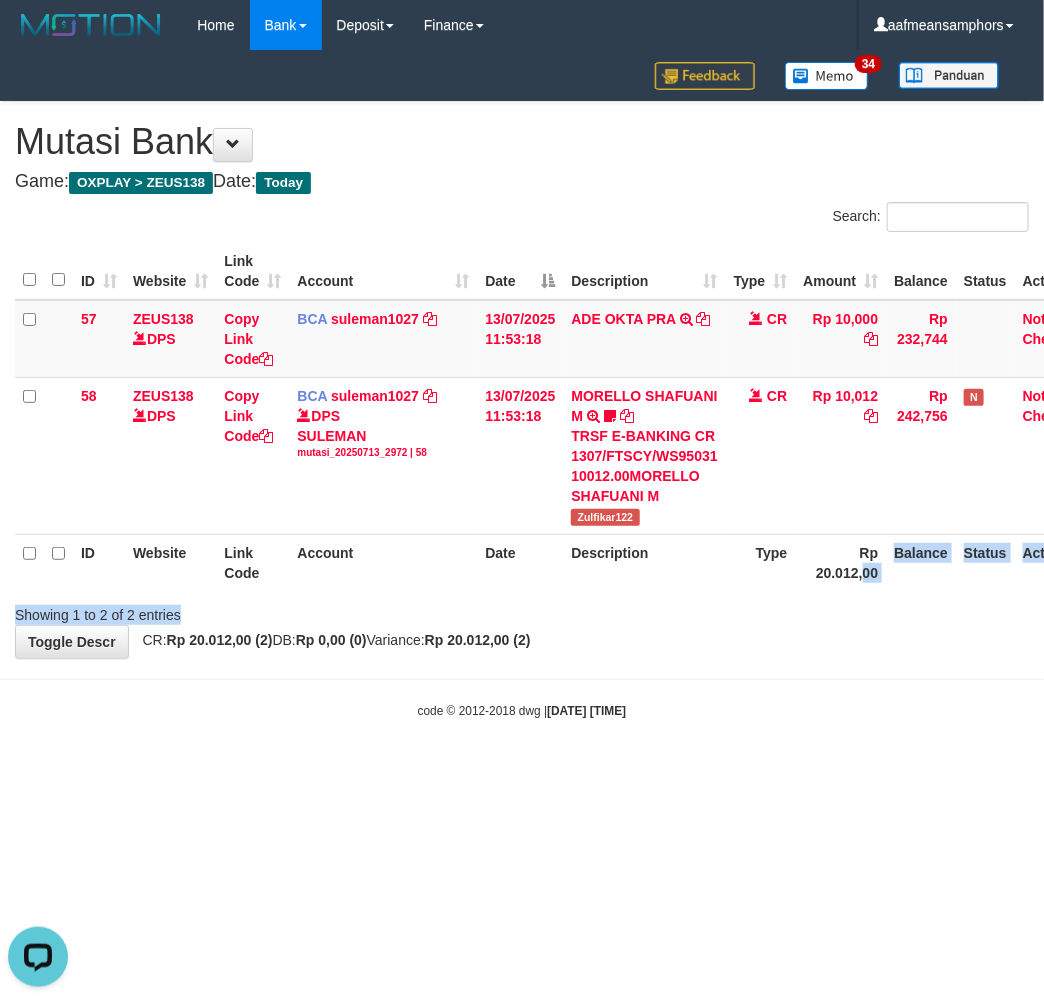 click on "**********" at bounding box center [522, 380] 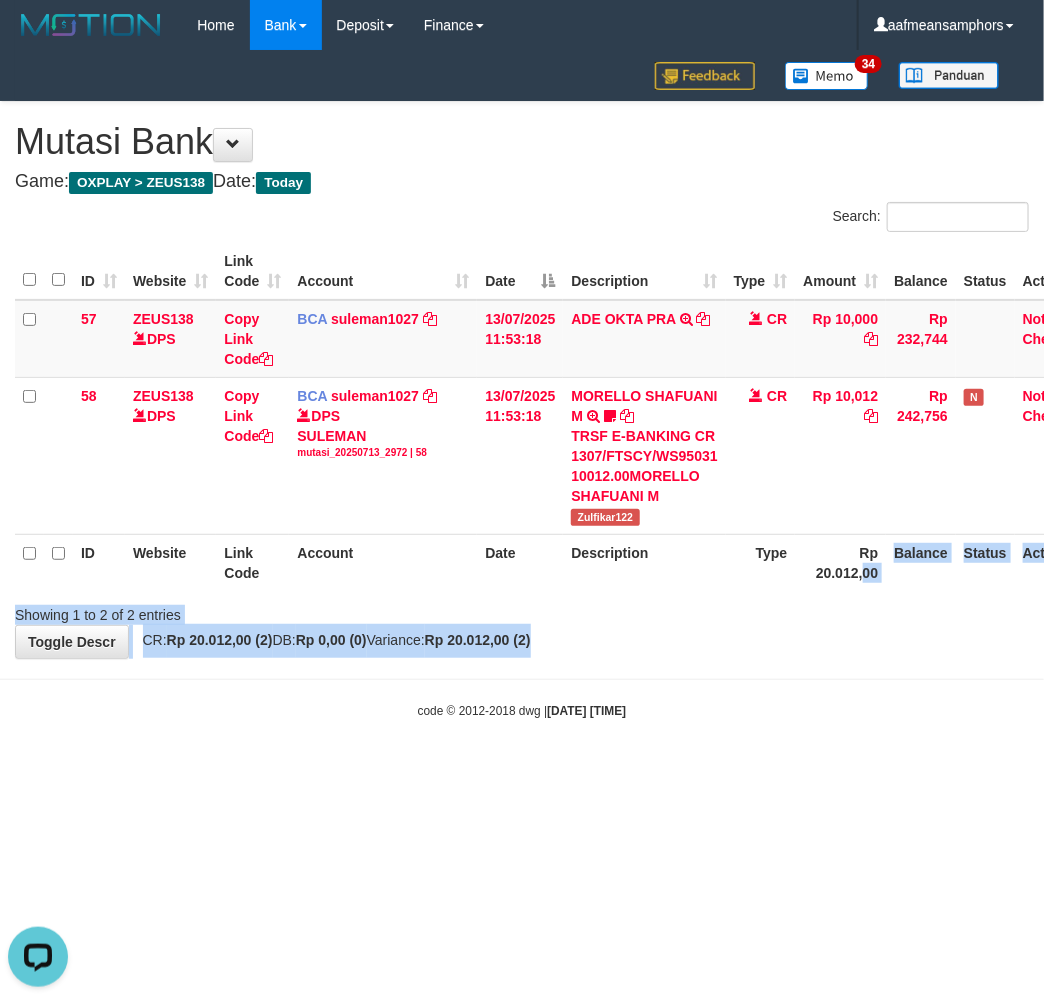 click on "Showing 1 to 2 of 2 entries" at bounding box center (522, 611) 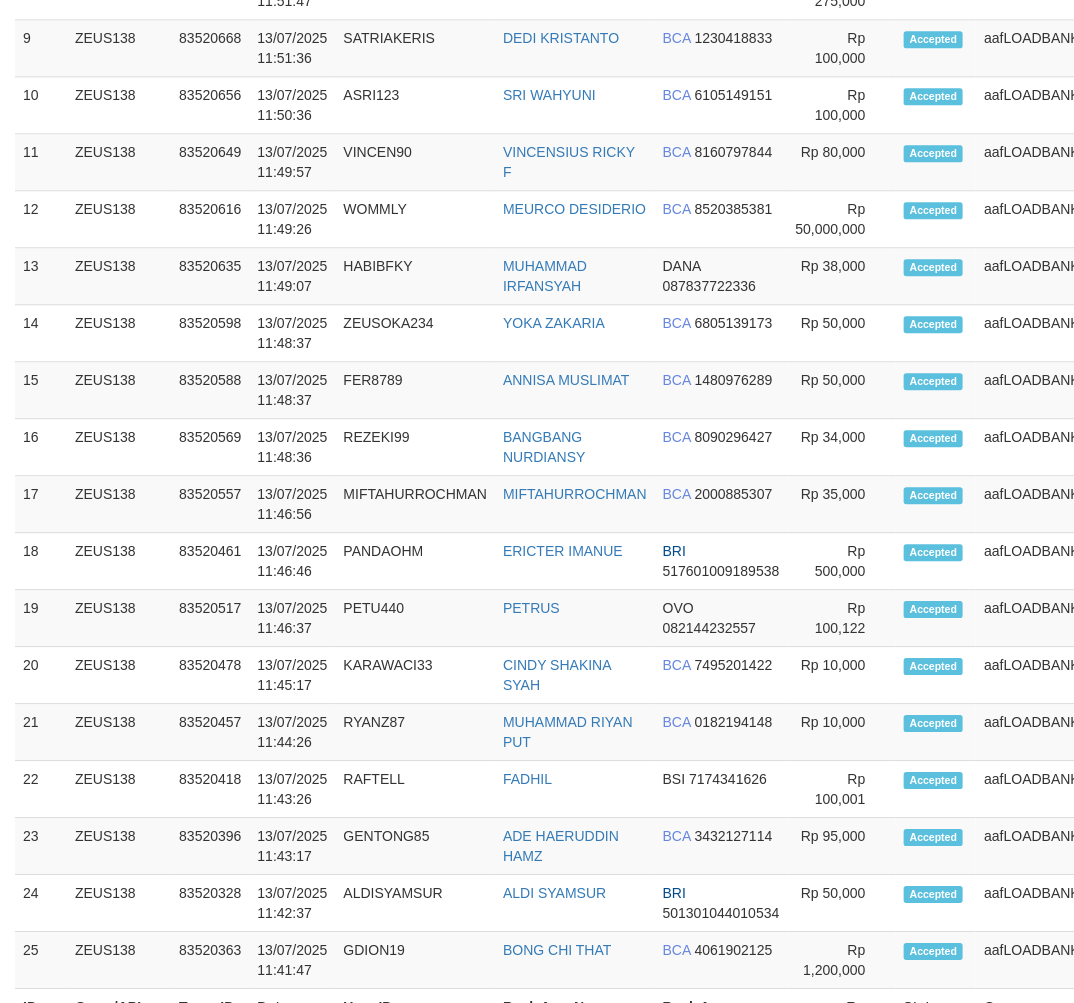 scroll, scrollTop: 1374, scrollLeft: 0, axis: vertical 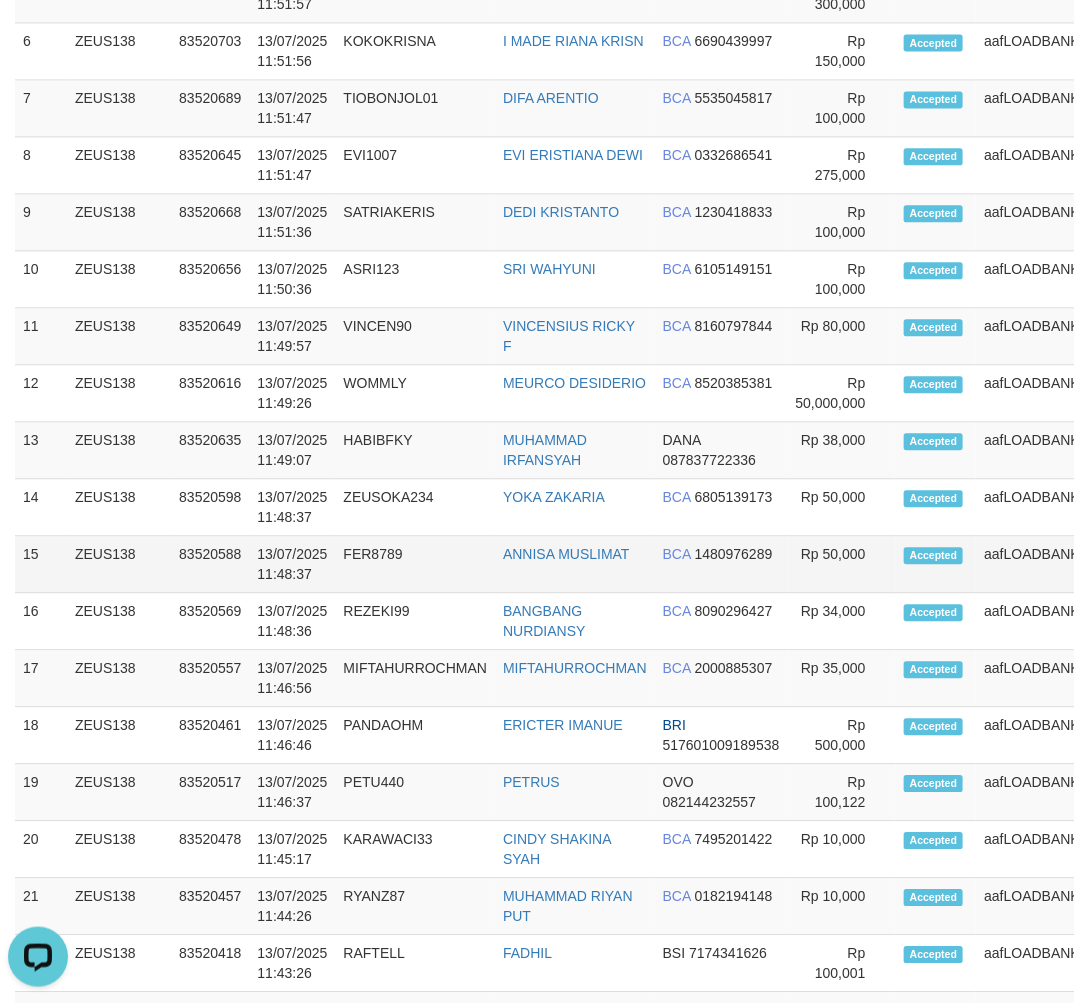 click on "15
ZEUS138
83520588
[DATE] [TIME]
FER8789
[FIRST] [LAST]
BCA
1480976289
Rp 50,000
Accepted
aafLOADBANKZEUS
Note" at bounding box center [611, 564] 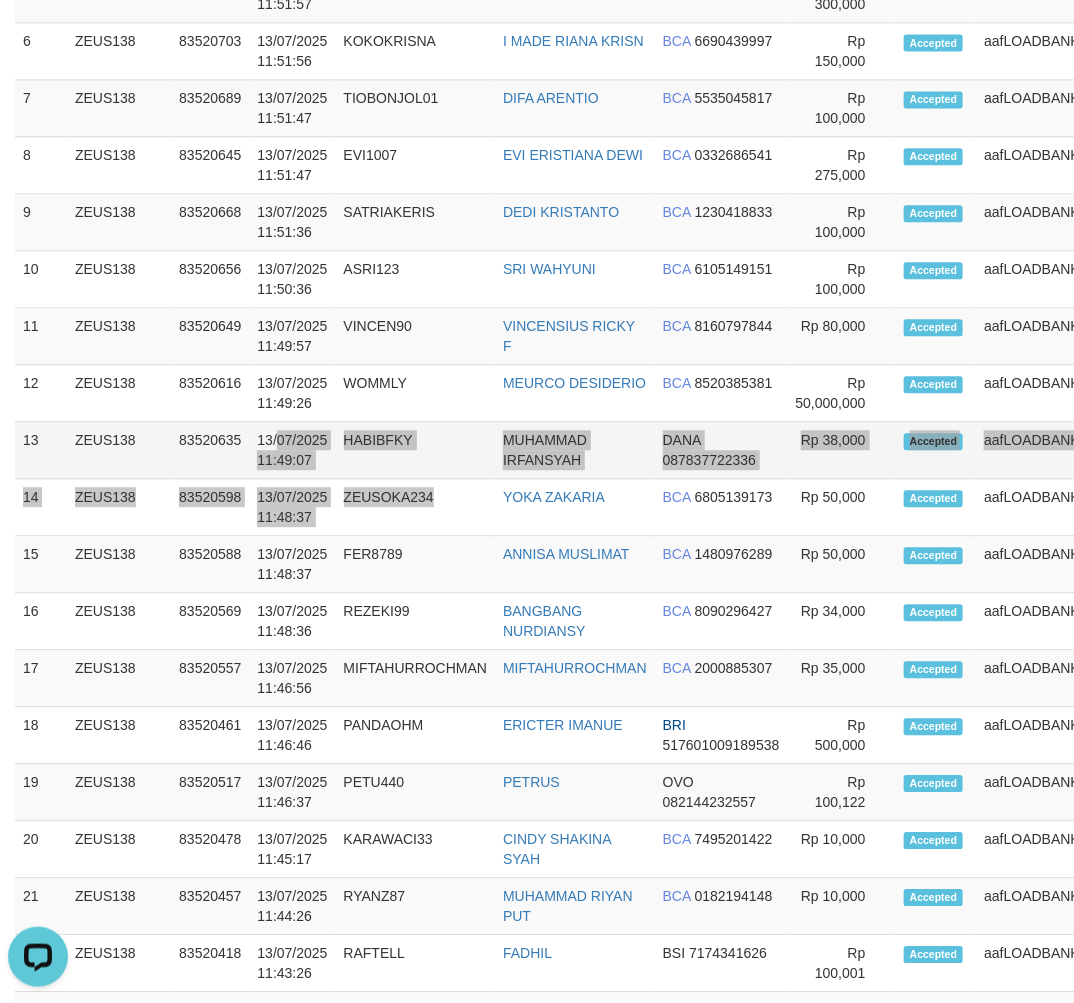 drag, startPoint x: 445, startPoint y: 481, endPoint x: 445, endPoint y: 467, distance: 14 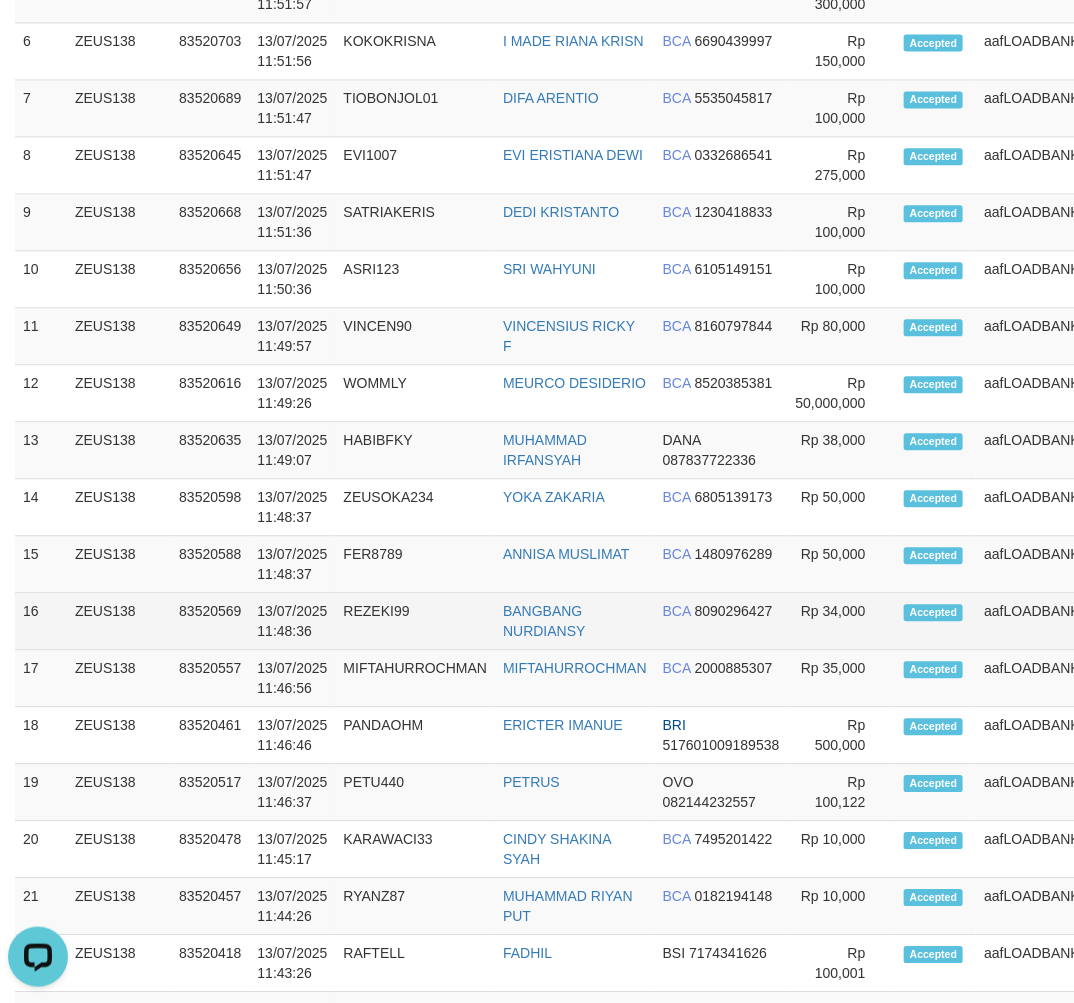 click on "REZEKI99" at bounding box center (416, 621) 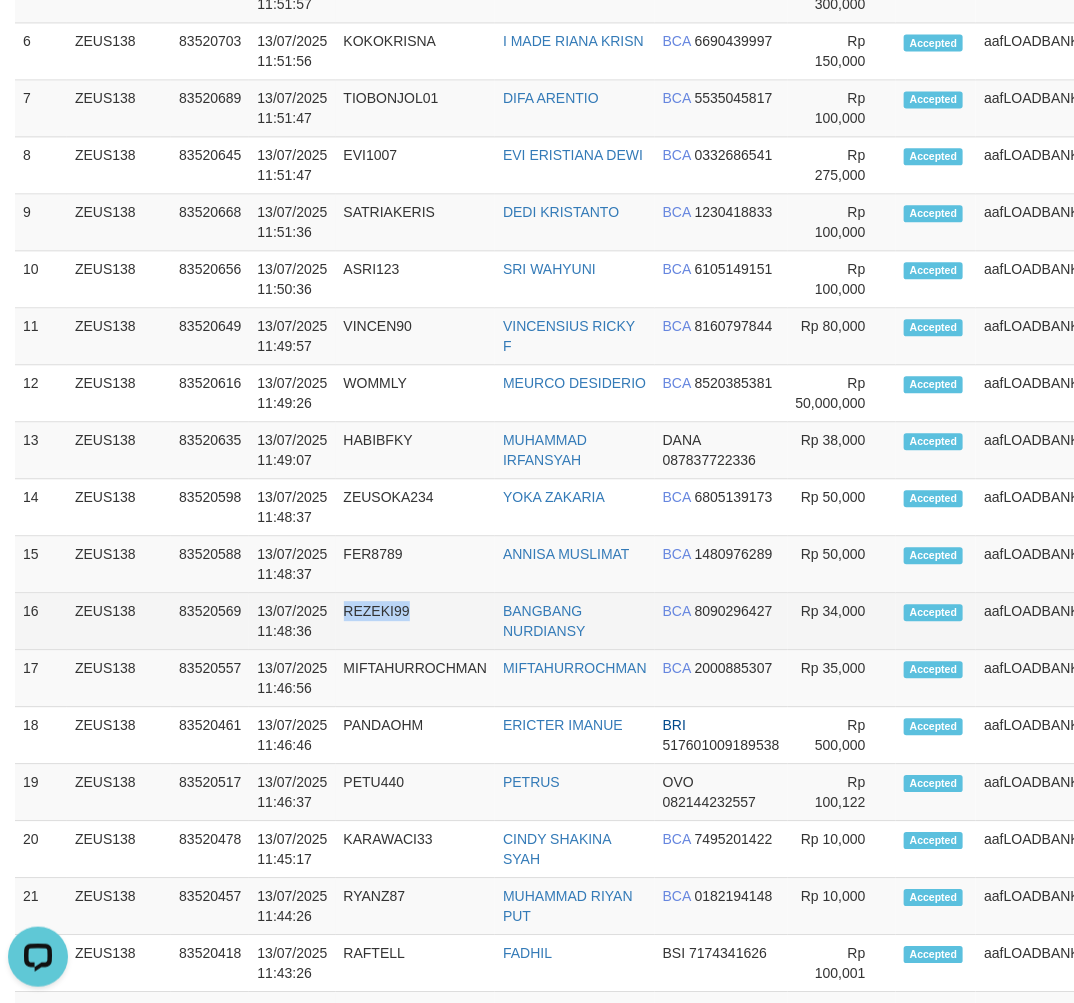 click on "REZEKI99" at bounding box center [416, 621] 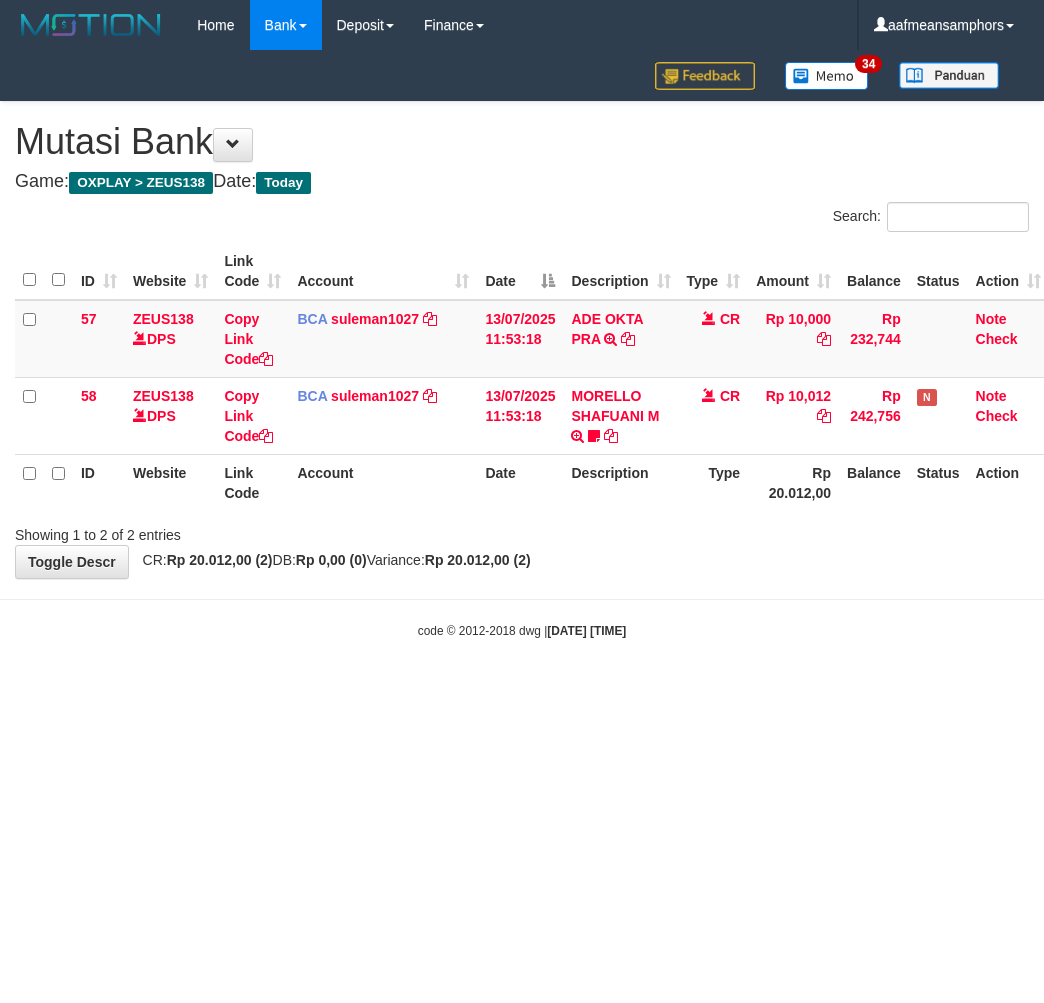 scroll, scrollTop: 0, scrollLeft: 0, axis: both 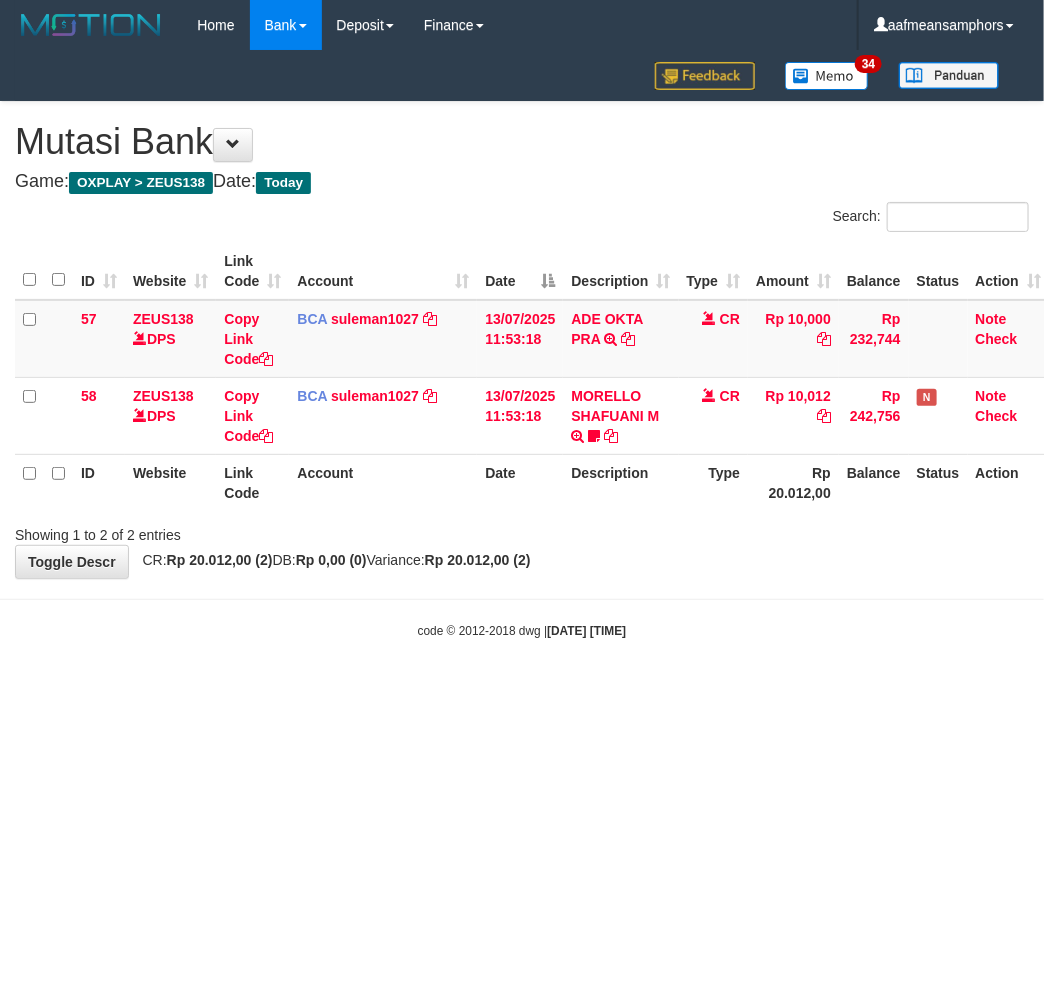 click on "Toggle navigation
Home
Bank
Account List
Load
By Website
Group
[OXPLAY]													ZEUS138
By Load Group (DPS)" at bounding box center (522, 345) 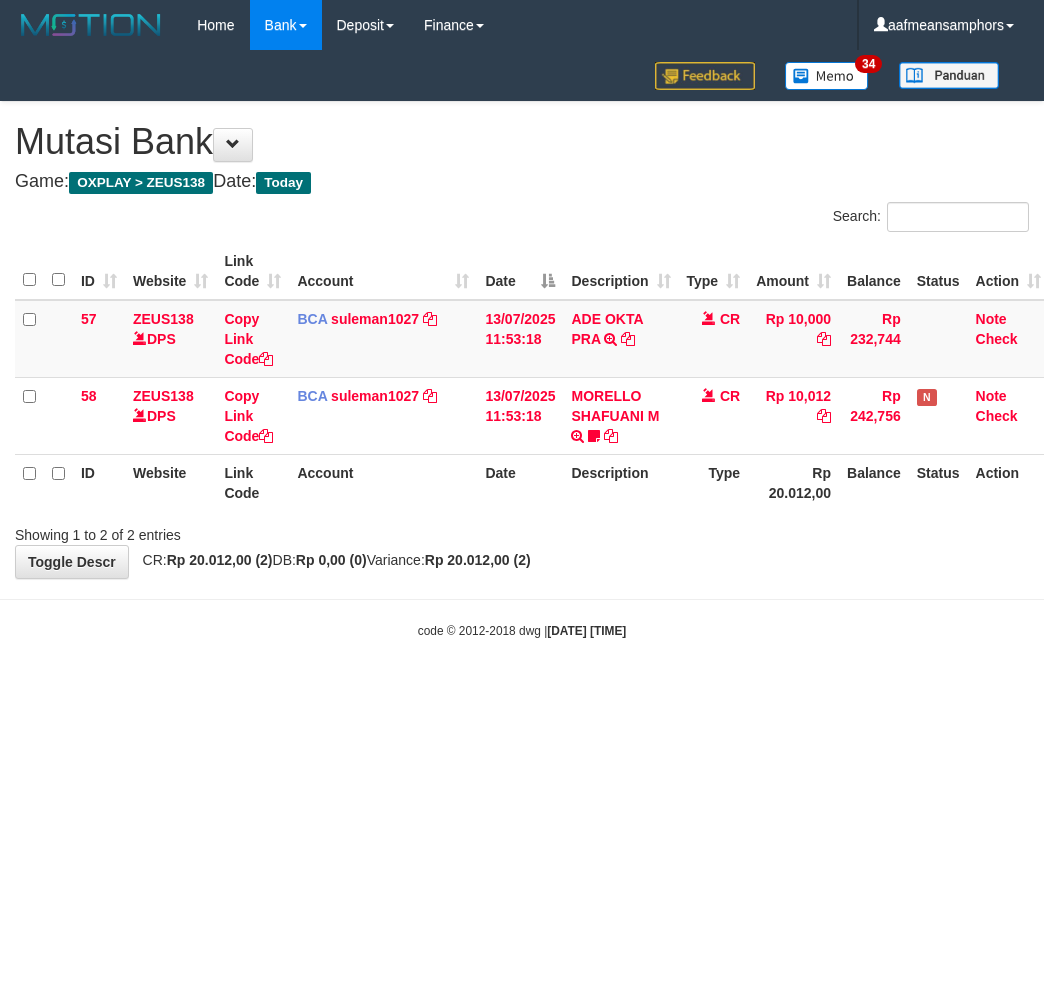 scroll, scrollTop: 0, scrollLeft: 0, axis: both 